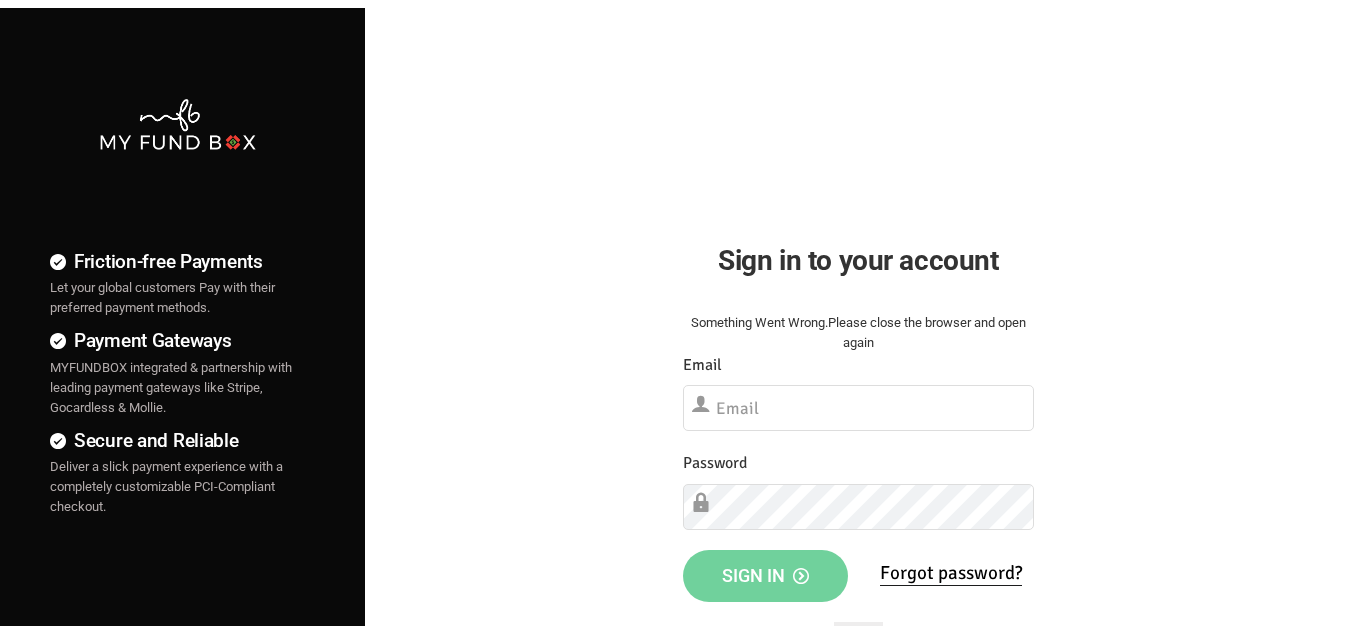 scroll, scrollTop: 0, scrollLeft: 0, axis: both 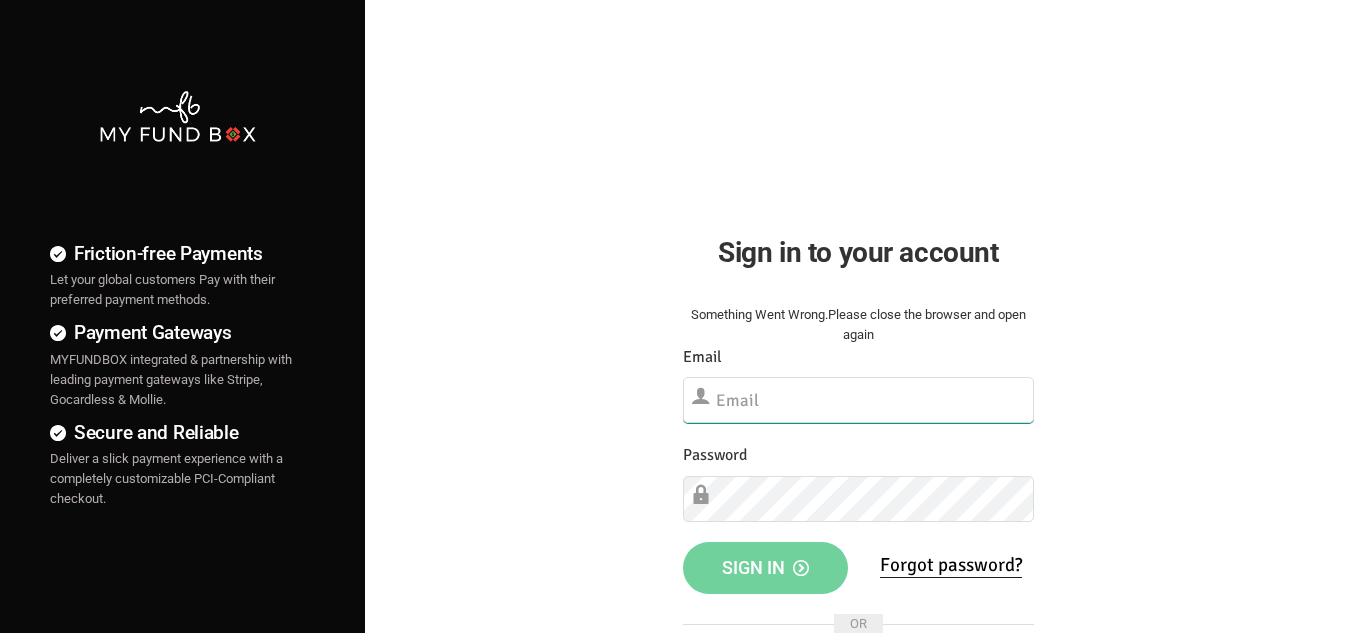 type on "[USERNAME]@example.com" 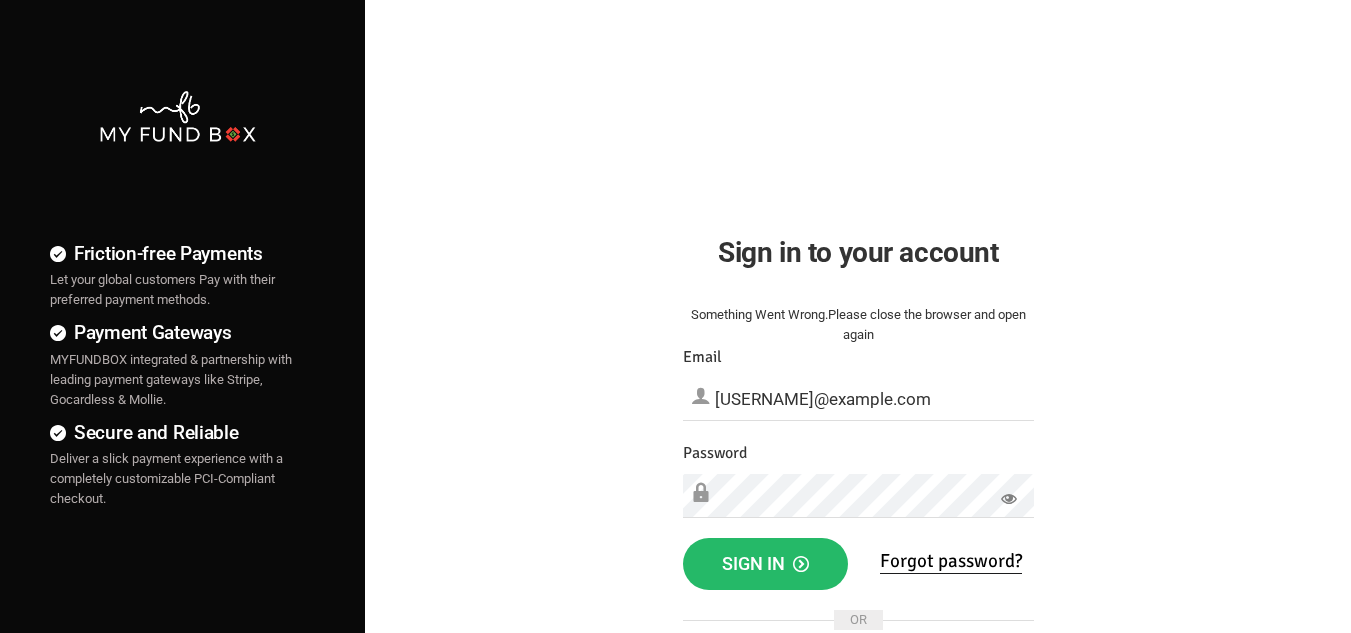 click at bounding box center [1009, 499] 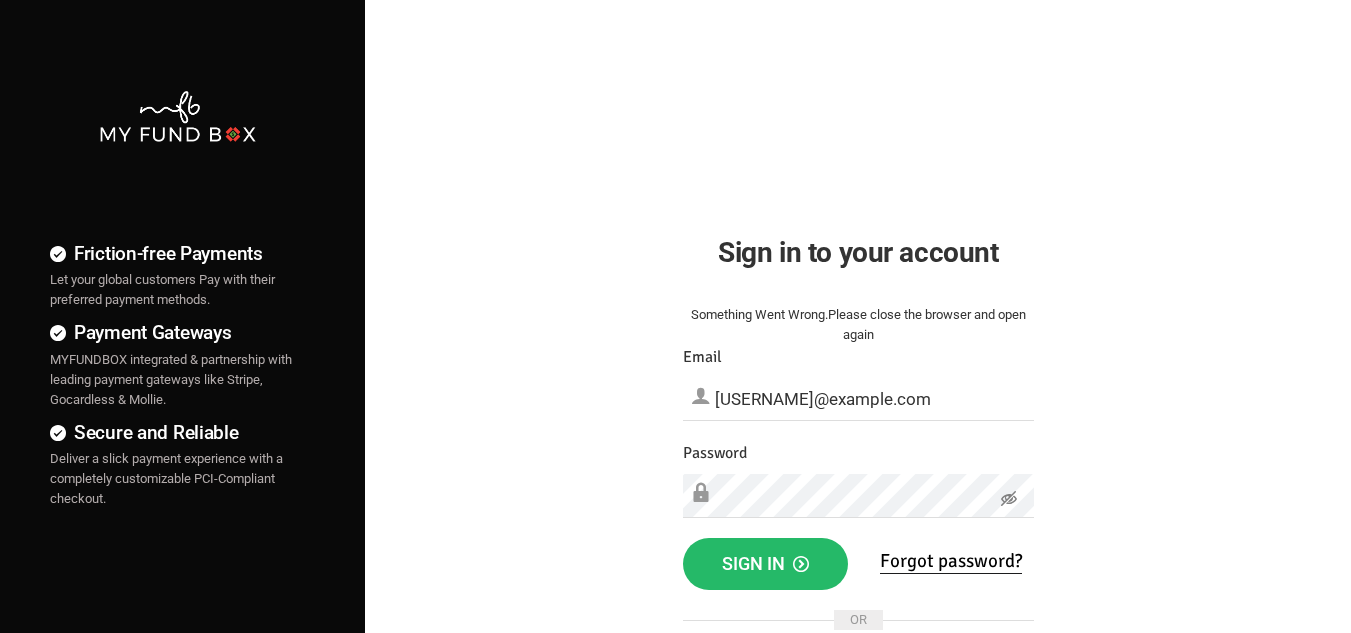 click at bounding box center (1009, 499) 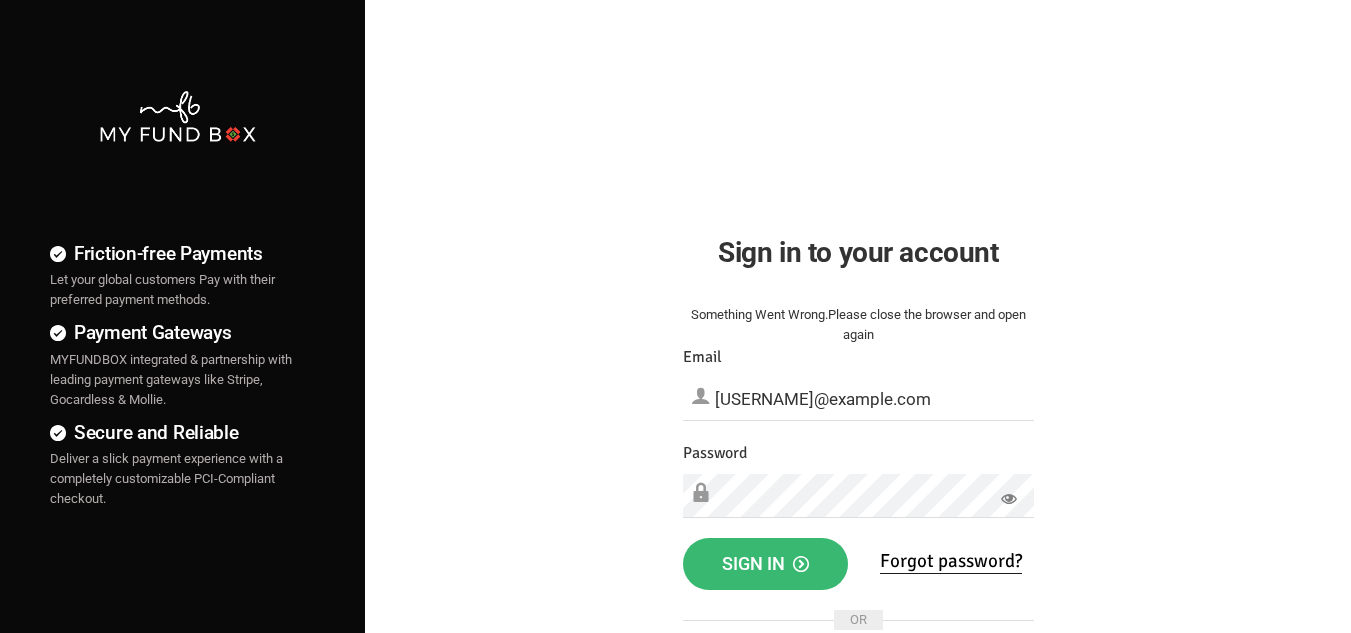 click on "Sign in" at bounding box center [766, 564] 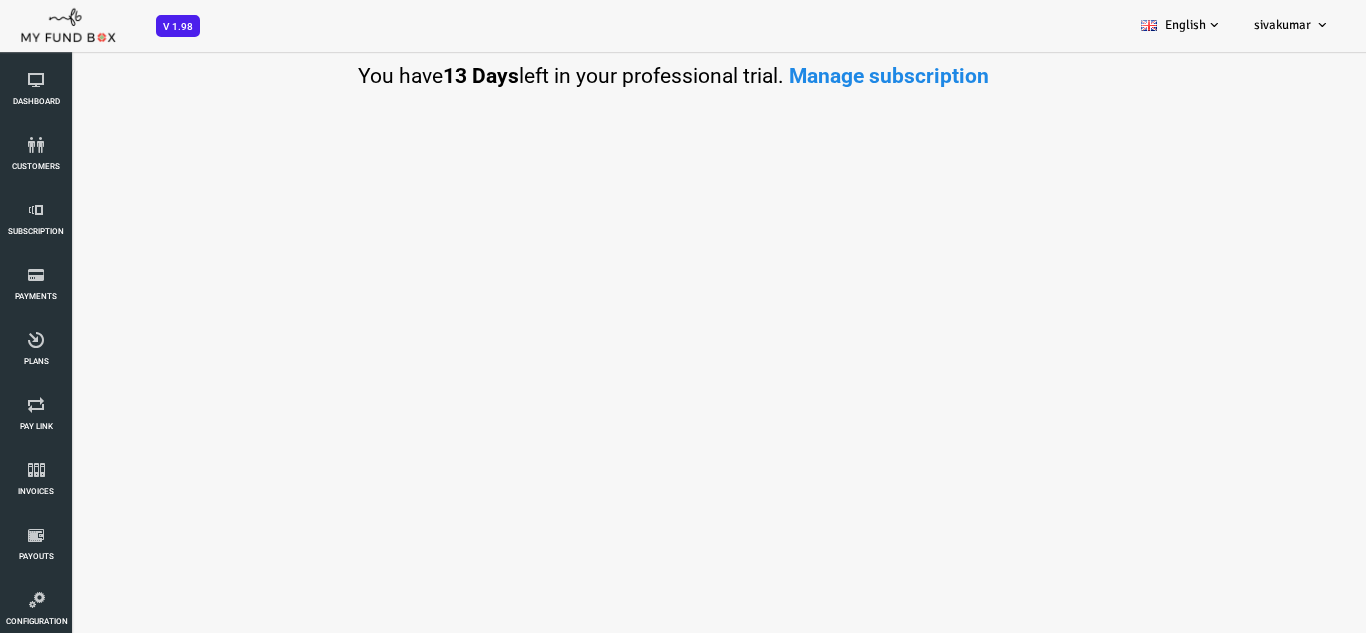 scroll, scrollTop: 0, scrollLeft: 0, axis: both 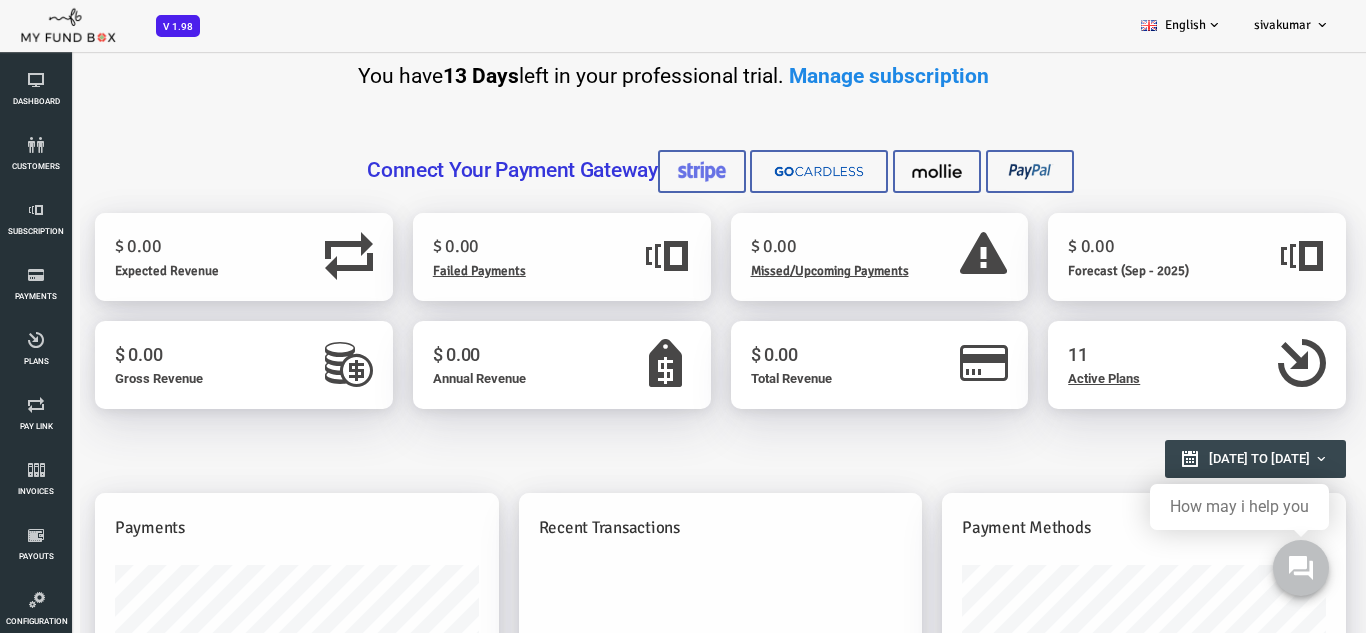click on "Active Plans" at bounding box center (1049, 378) 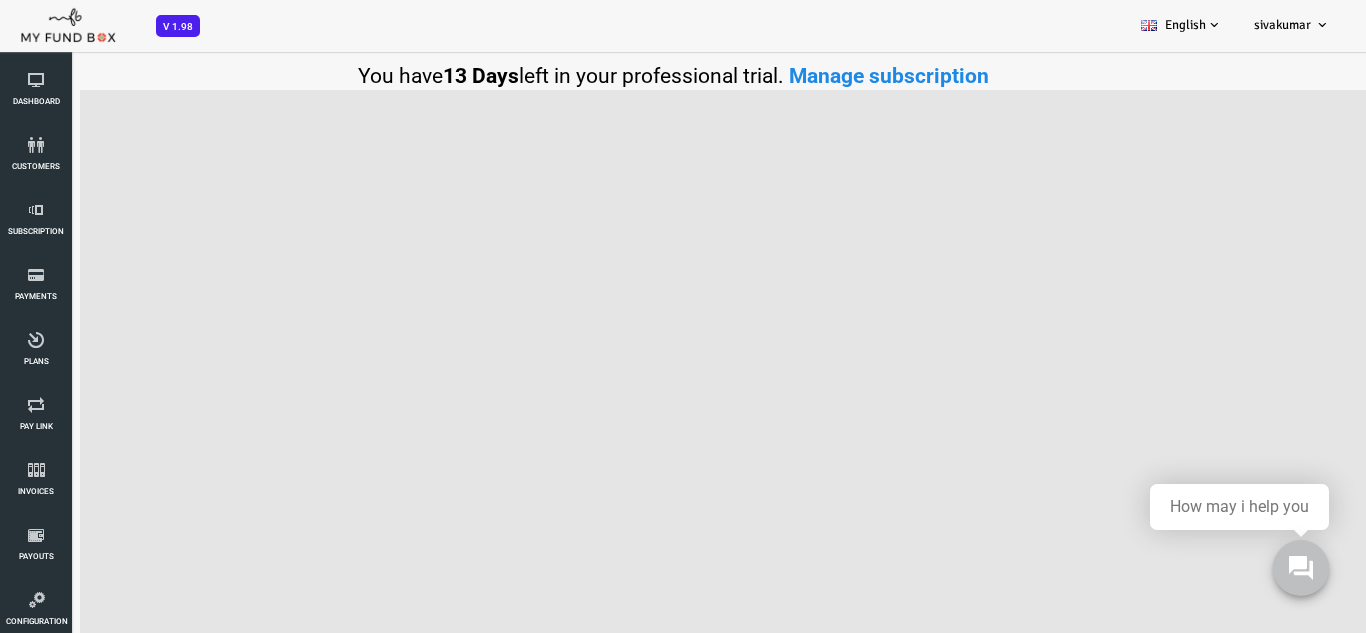 scroll, scrollTop: 0, scrollLeft: 0, axis: both 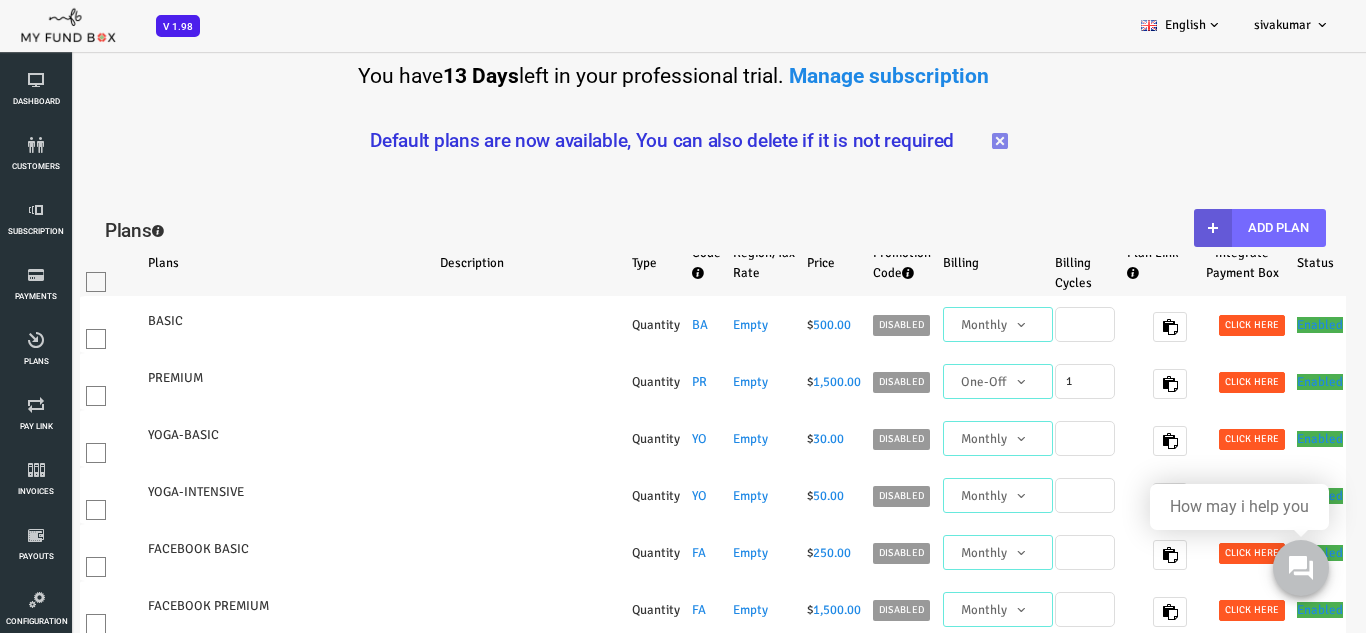 select on "100" 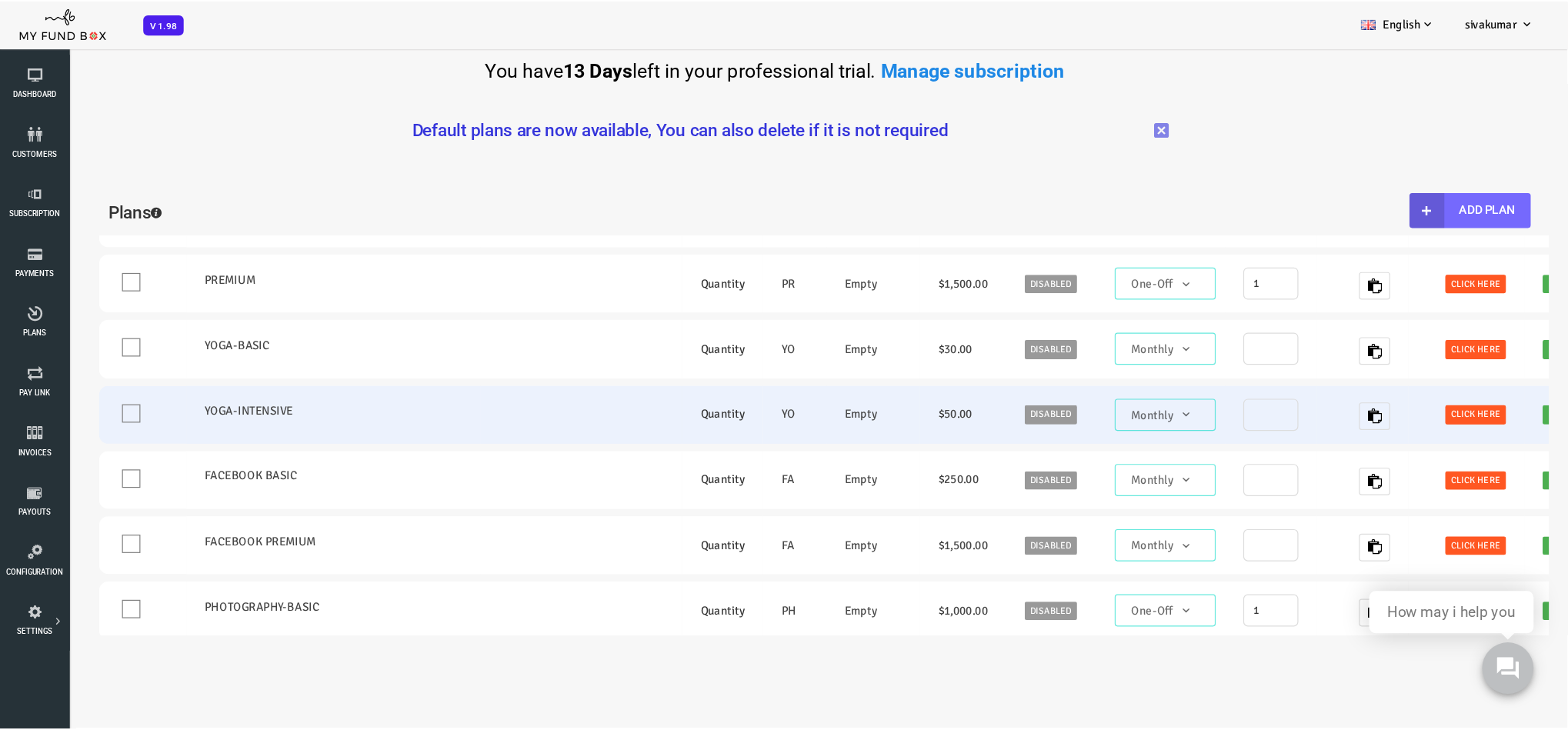 scroll, scrollTop: 153, scrollLeft: 0, axis: vertical 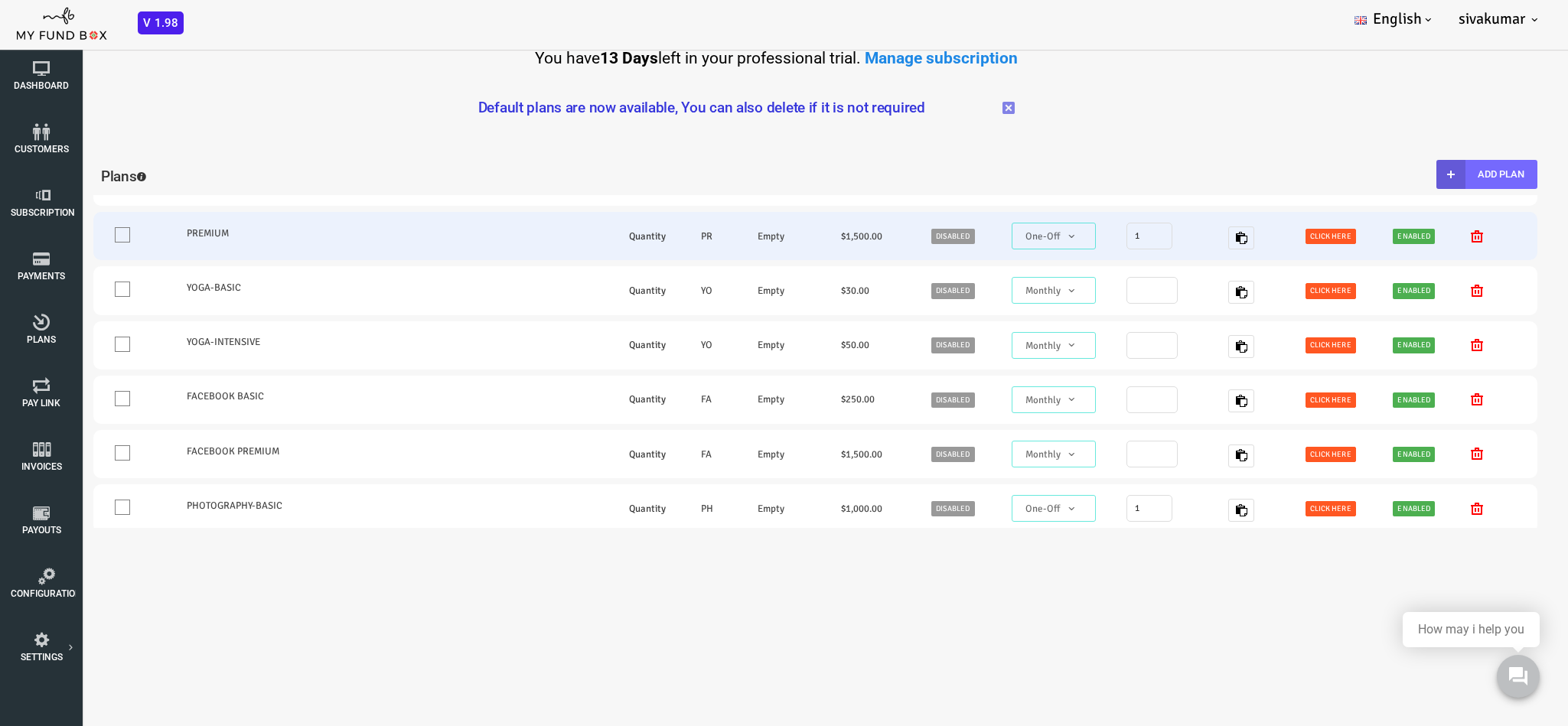 click on "Enabled" at bounding box center (1351, 236) 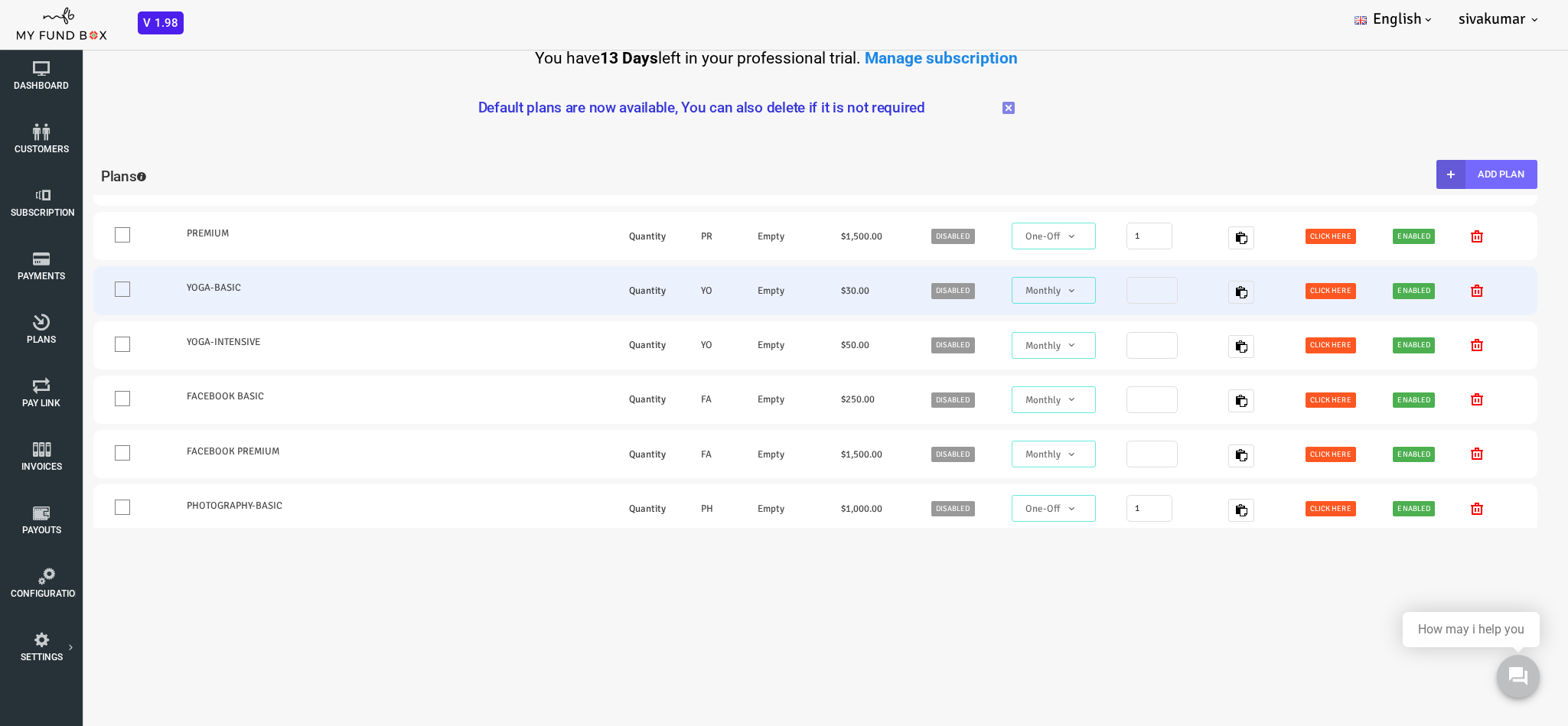 click on "Enabled" at bounding box center (1351, 291) 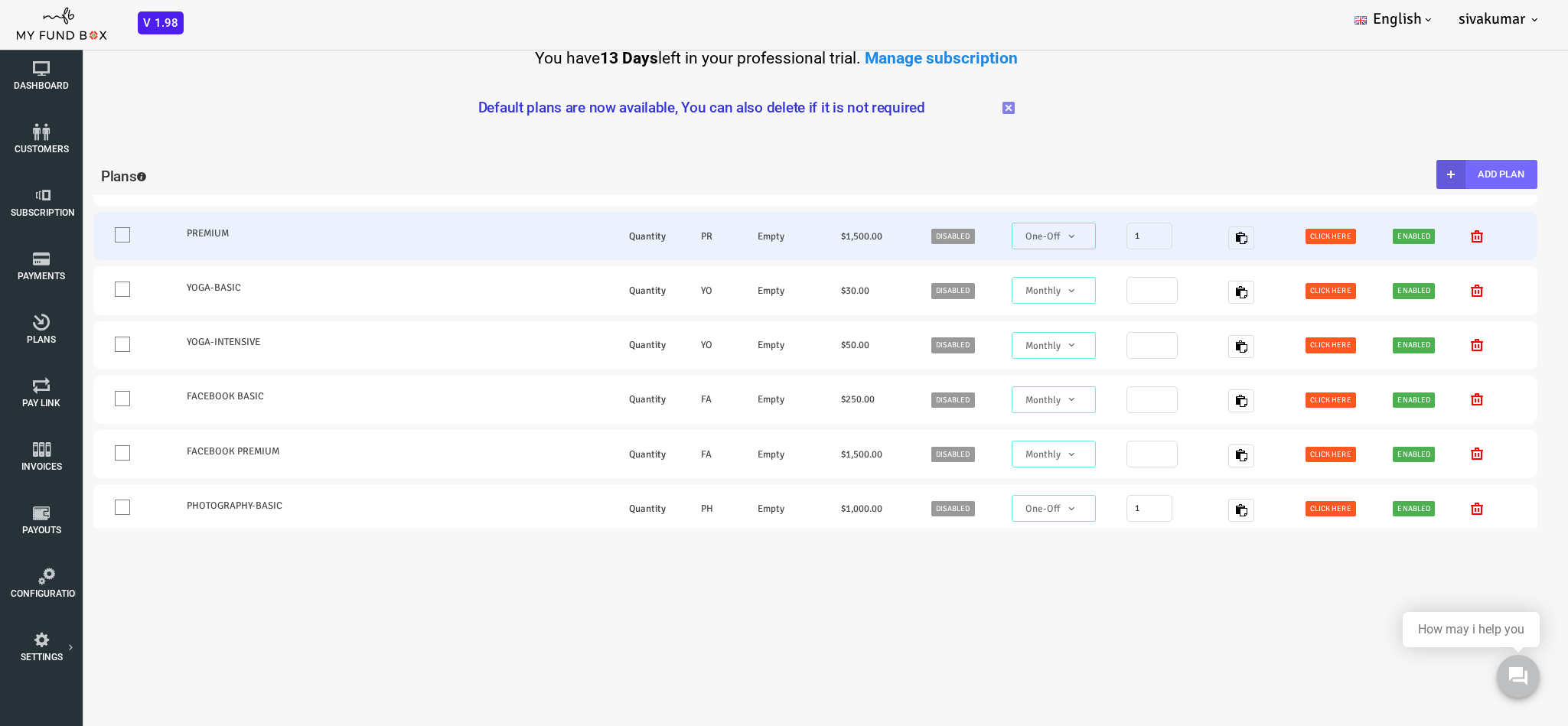 click at bounding box center [1414, 236] 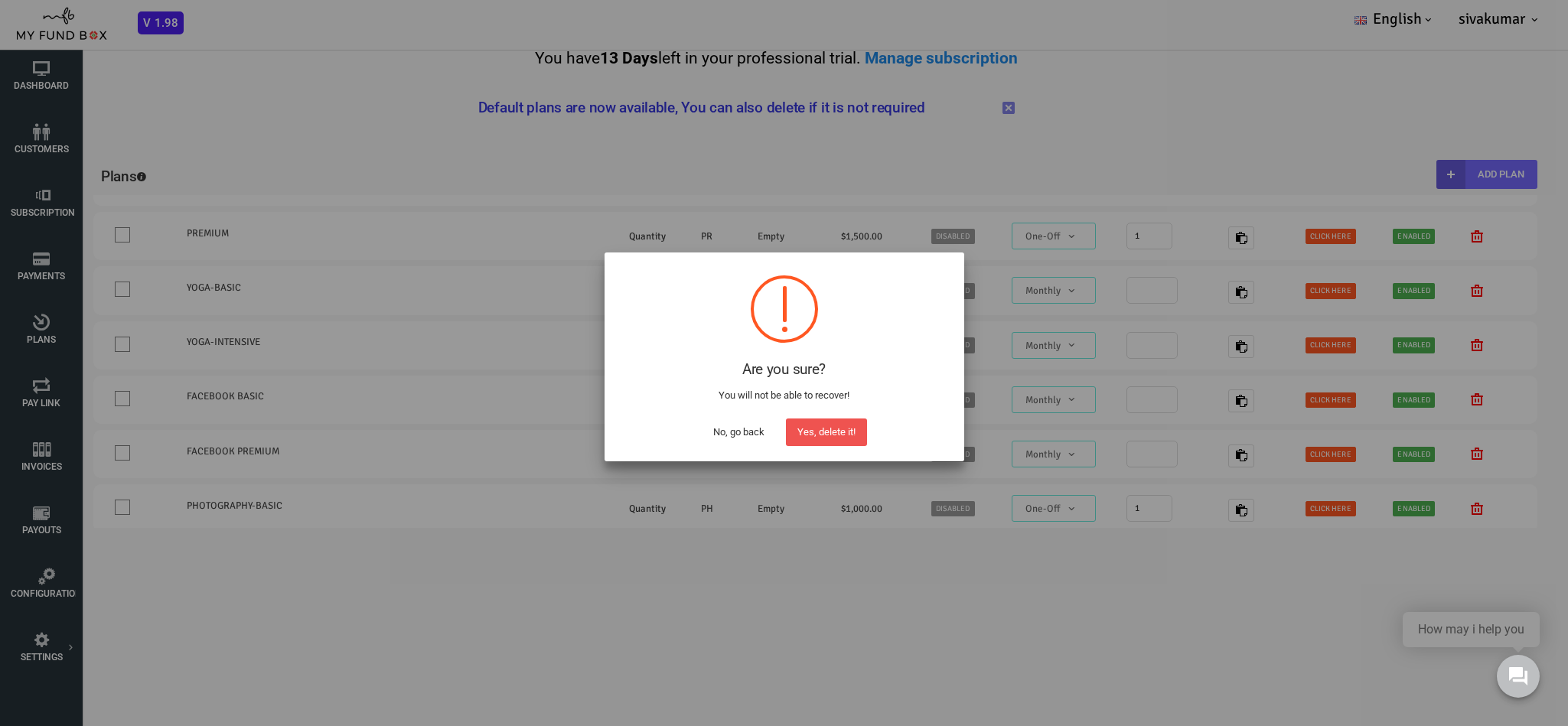 click on "No, go back" at bounding box center [738, 432] 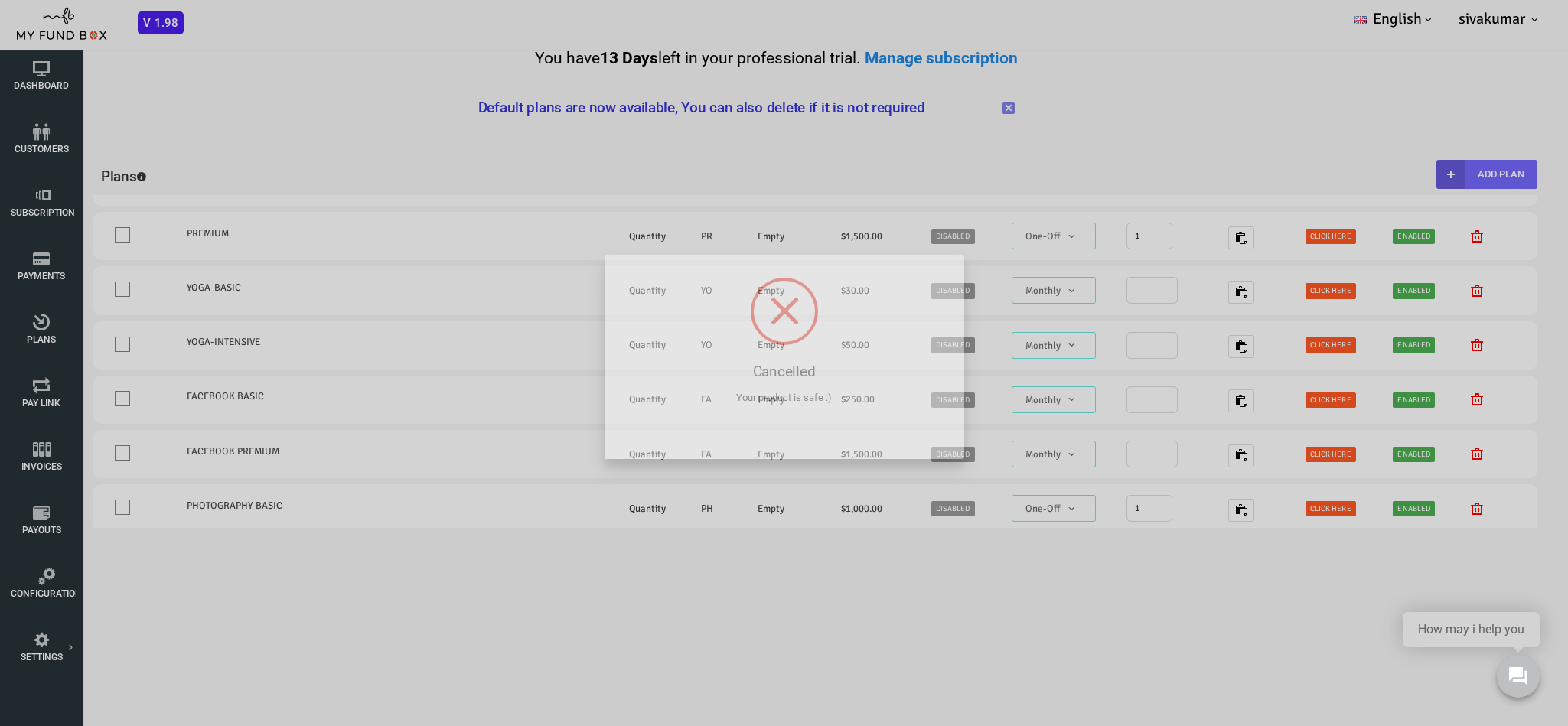 click on "You have   13 Days    left in your professional trial.
Manage subscription
Get feature" at bounding box center [784, 266] 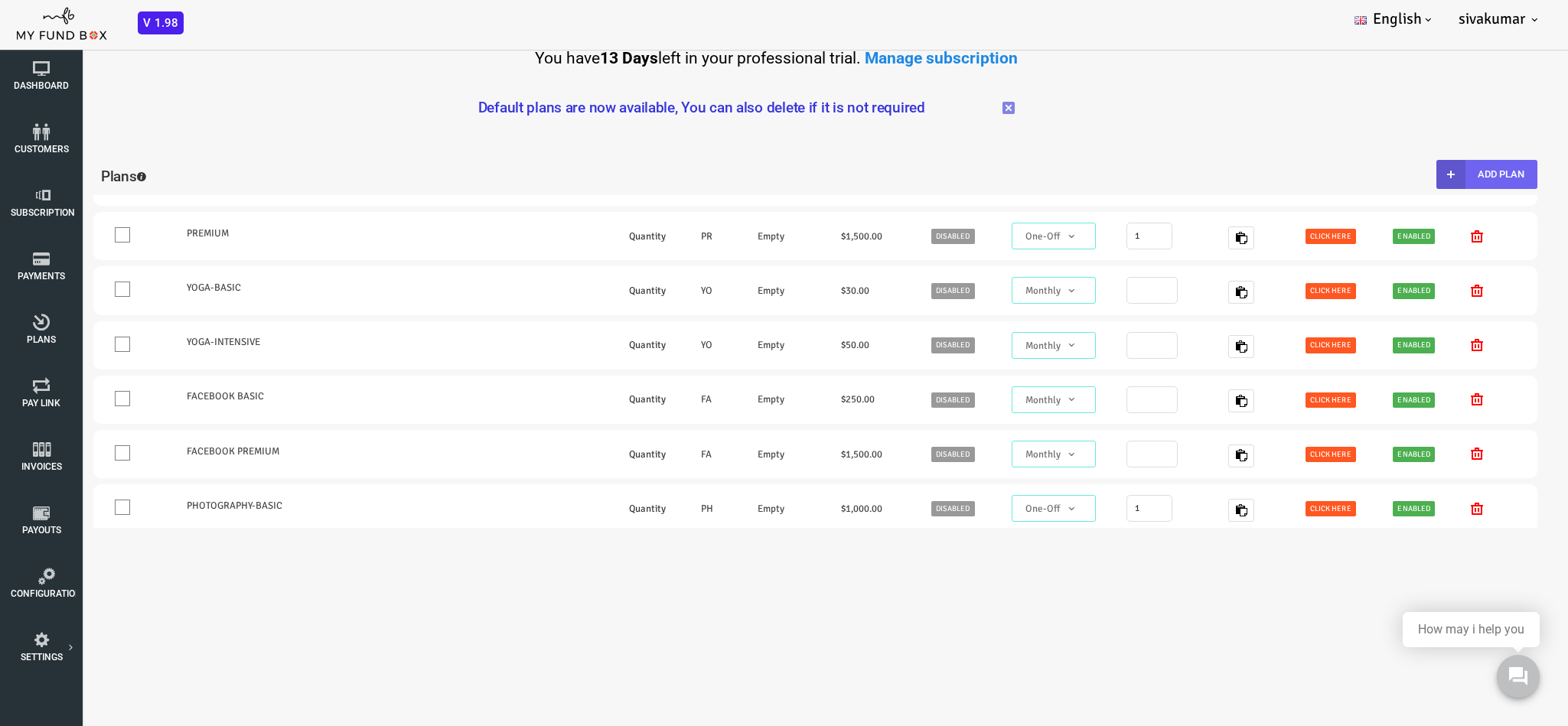 click on "Add Plan" at bounding box center (1424, 174) 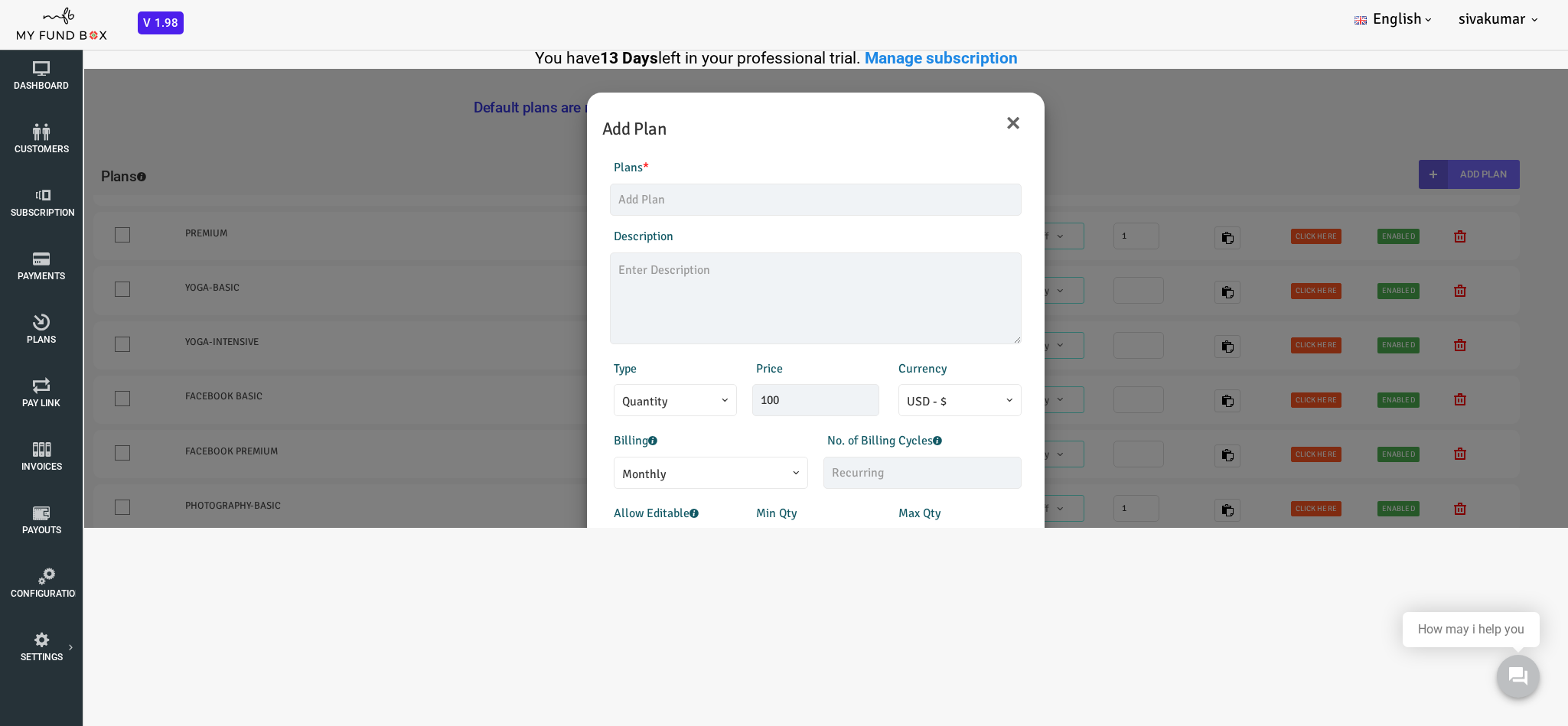 drag, startPoint x: 634, startPoint y: 181, endPoint x: 631, endPoint y: 191, distance: 10.4403065 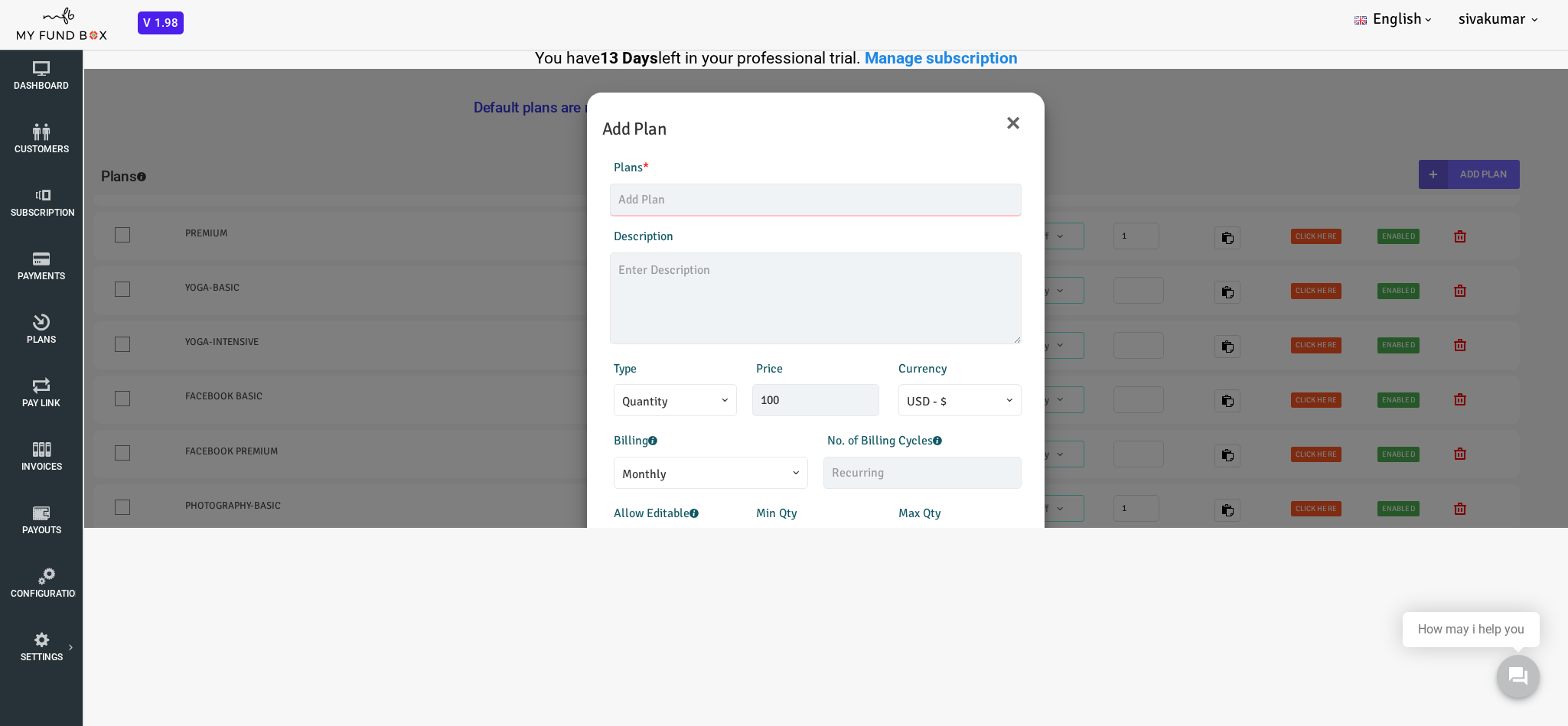 click at bounding box center (753, 200) 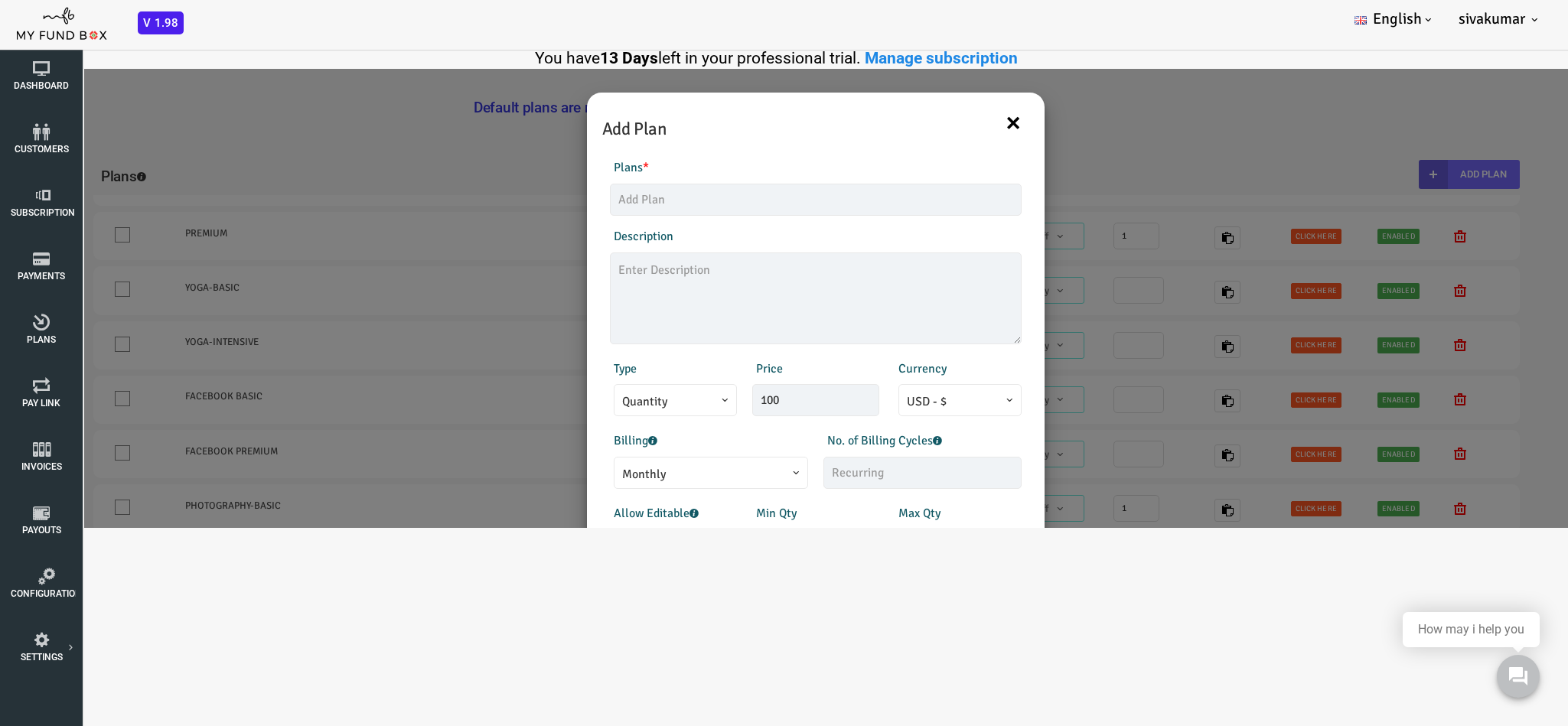 click on "×" at bounding box center (950, 122) 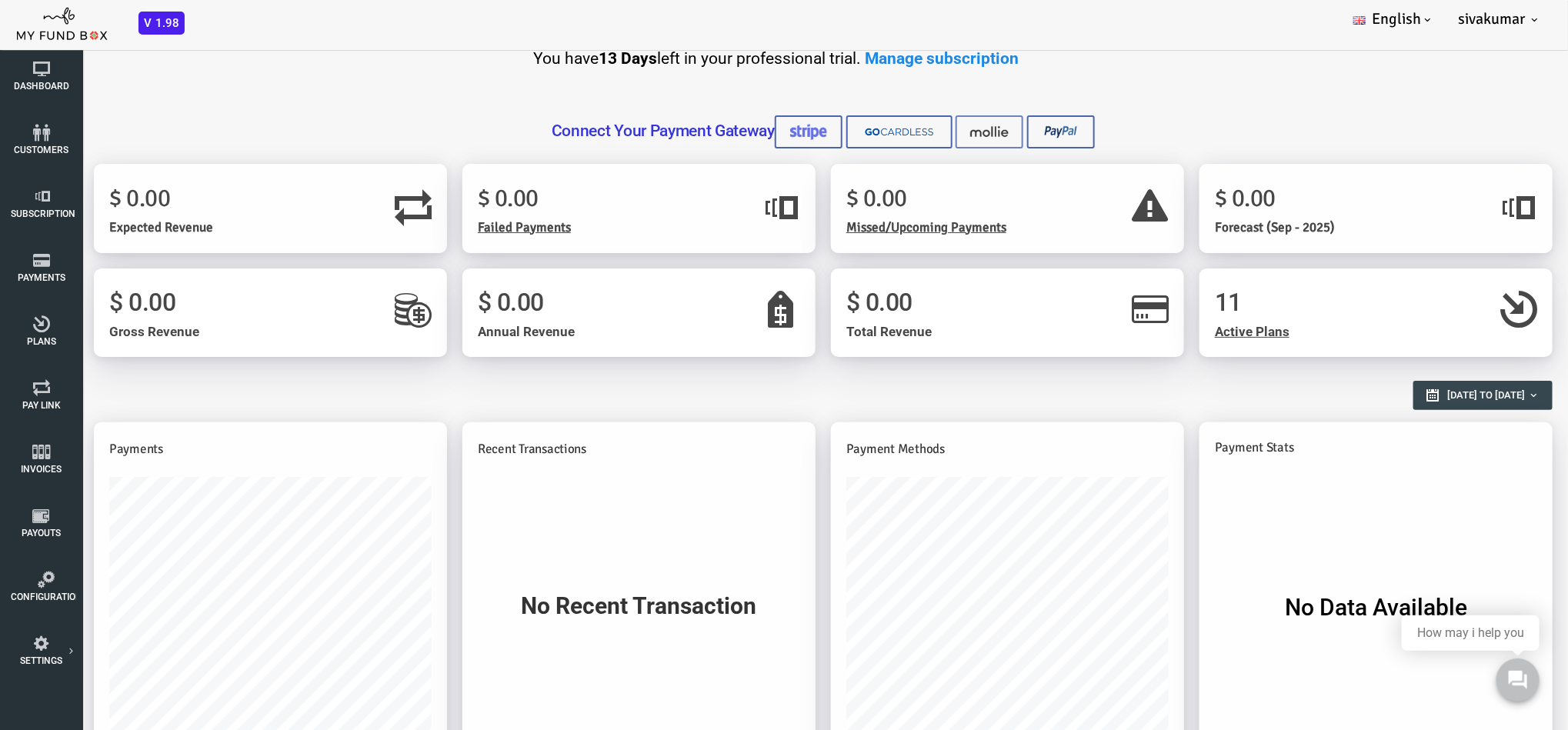 scroll, scrollTop: 0, scrollLeft: 0, axis: both 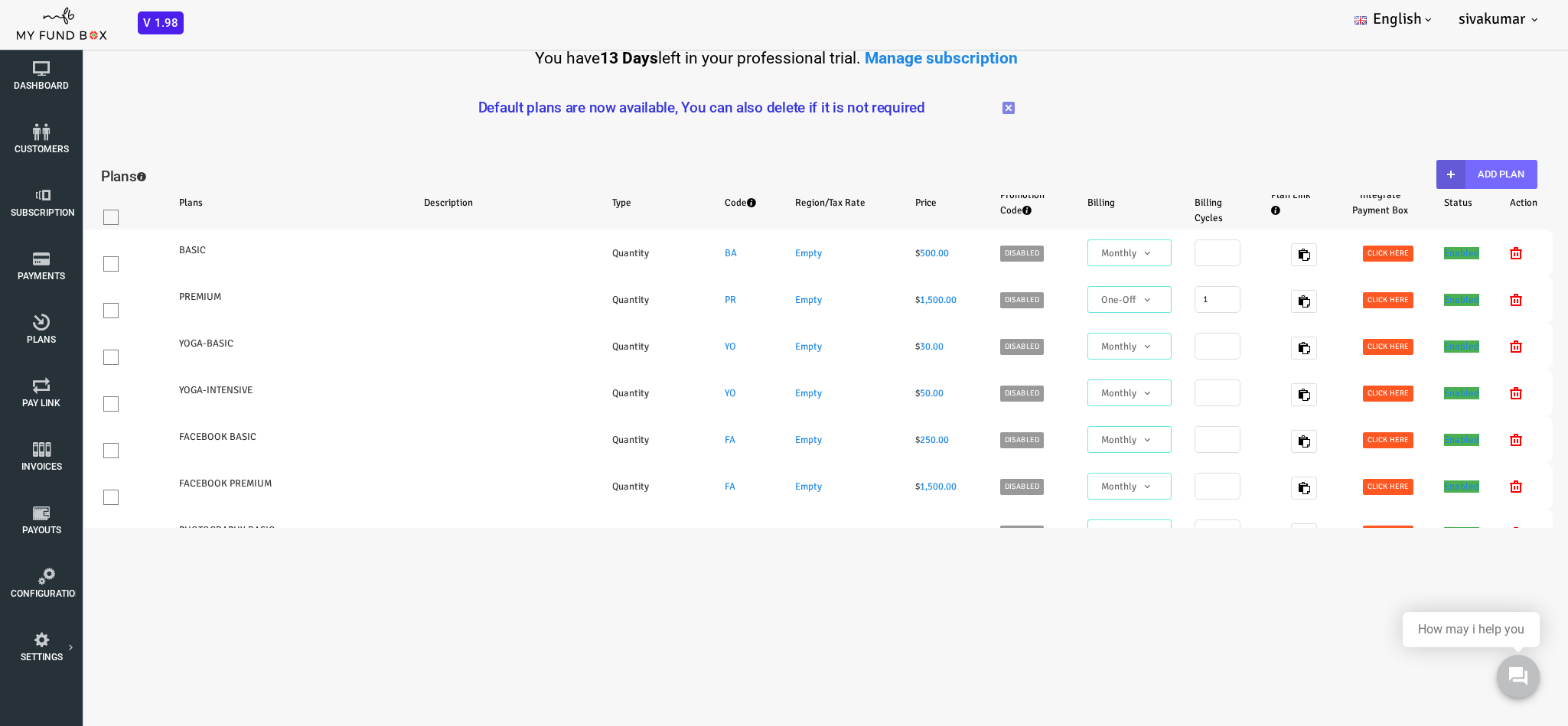 select on "100" 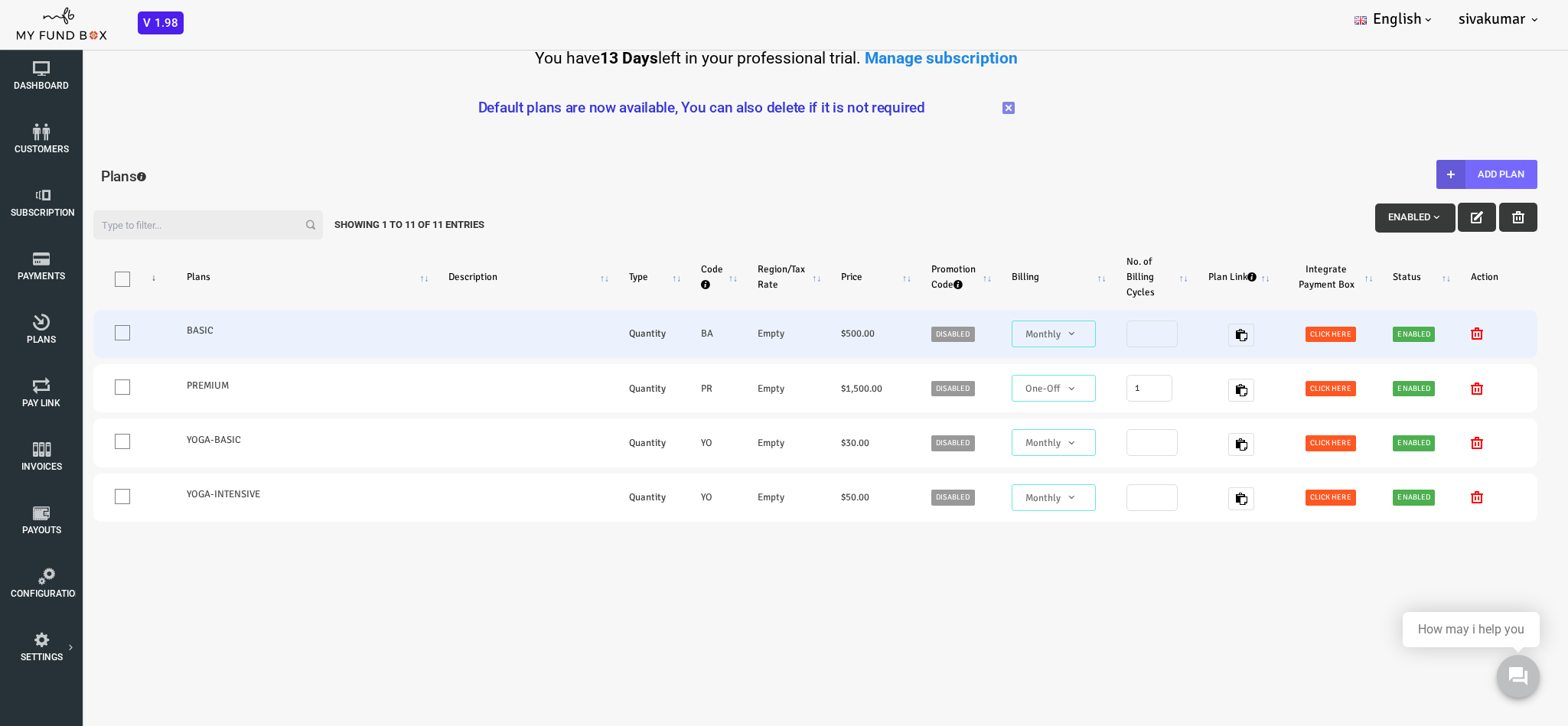 click on "Click here" at bounding box center [1268, 334] 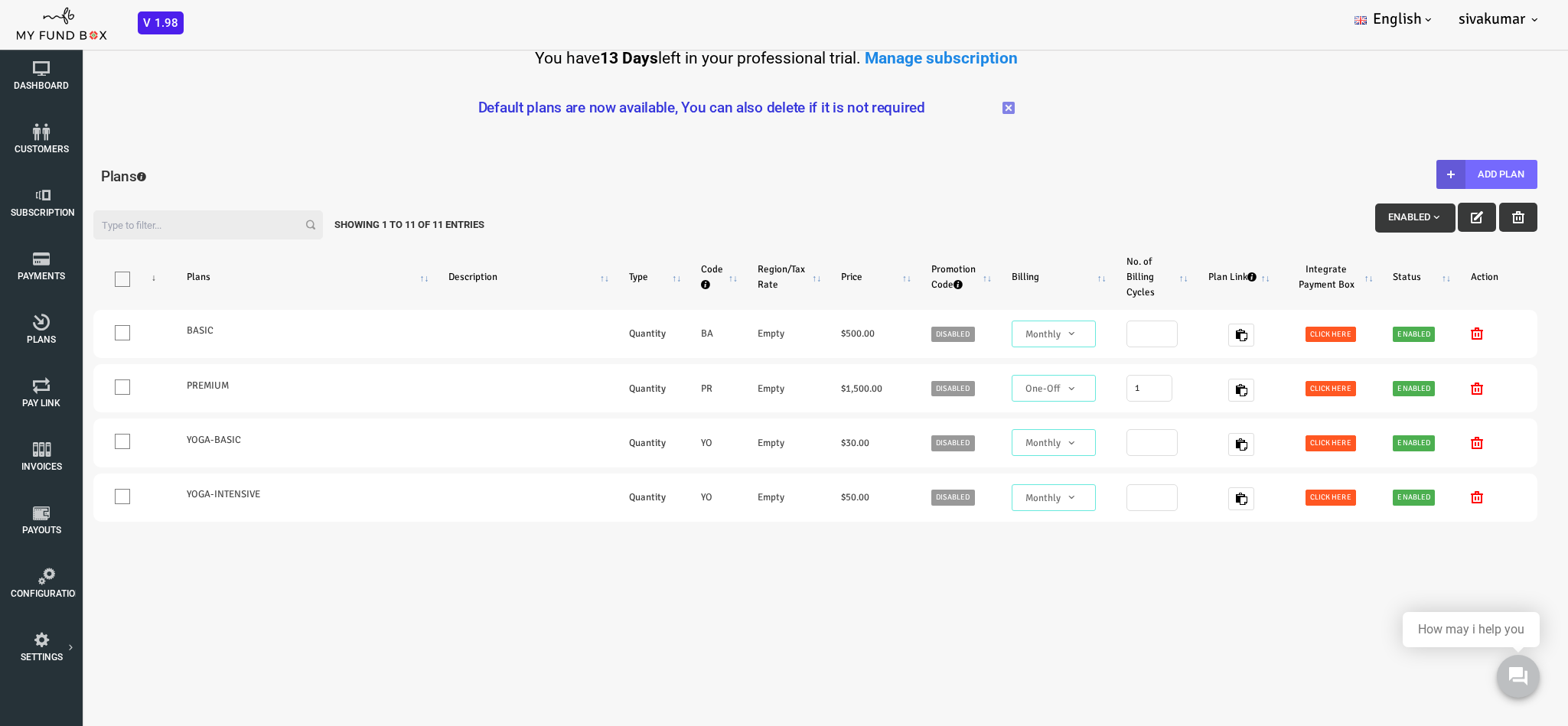 type on "<iframe height="700px" width="100%" allowfullscreen="" frameborder="0" mozallowfullscreen="" src="https://app.myfundbox.com/OVP.jsf?orgid=4851&projectId=3859&projProdId=37582" webkitallowfullscreen=""></iframe>" 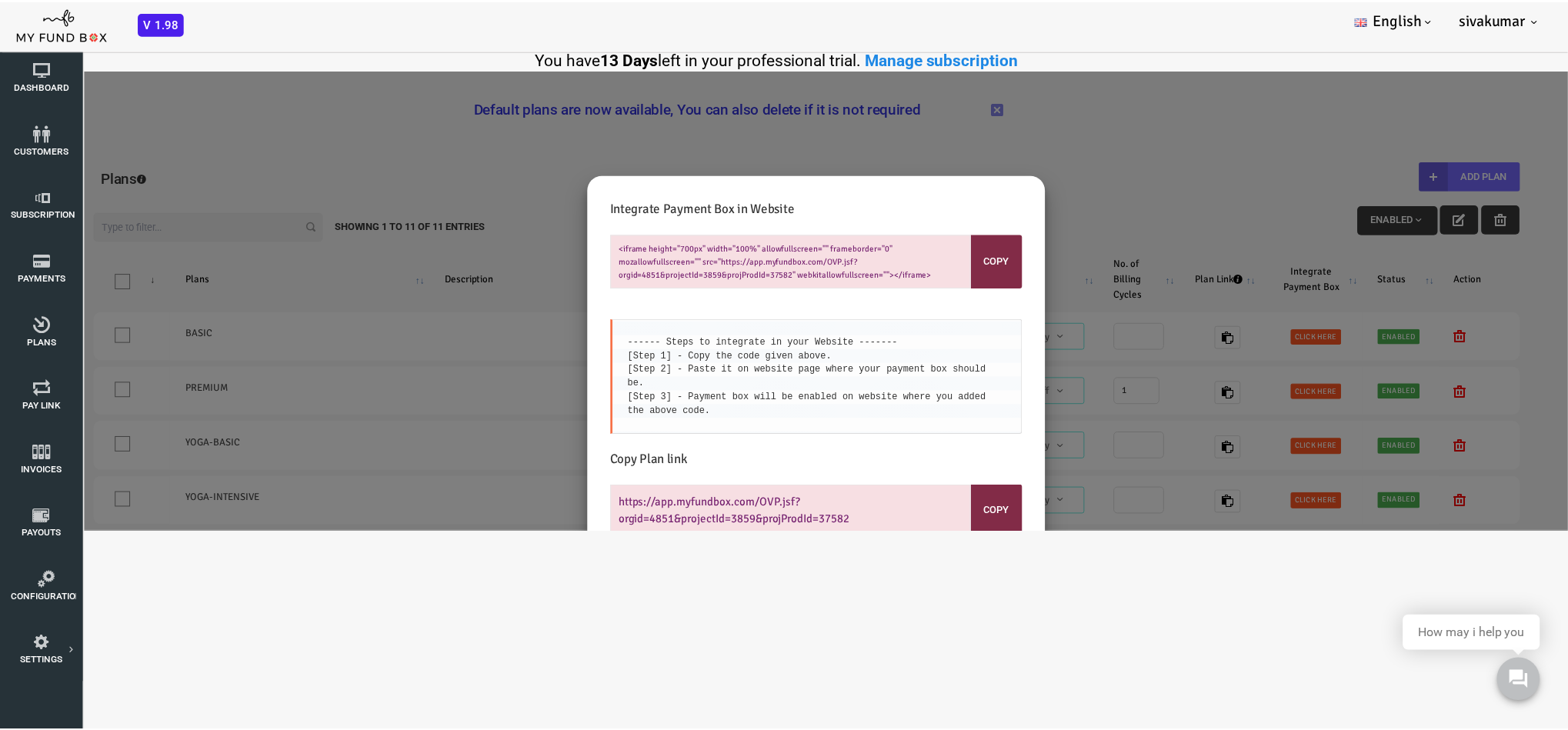 scroll, scrollTop: 115, scrollLeft: 0, axis: vertical 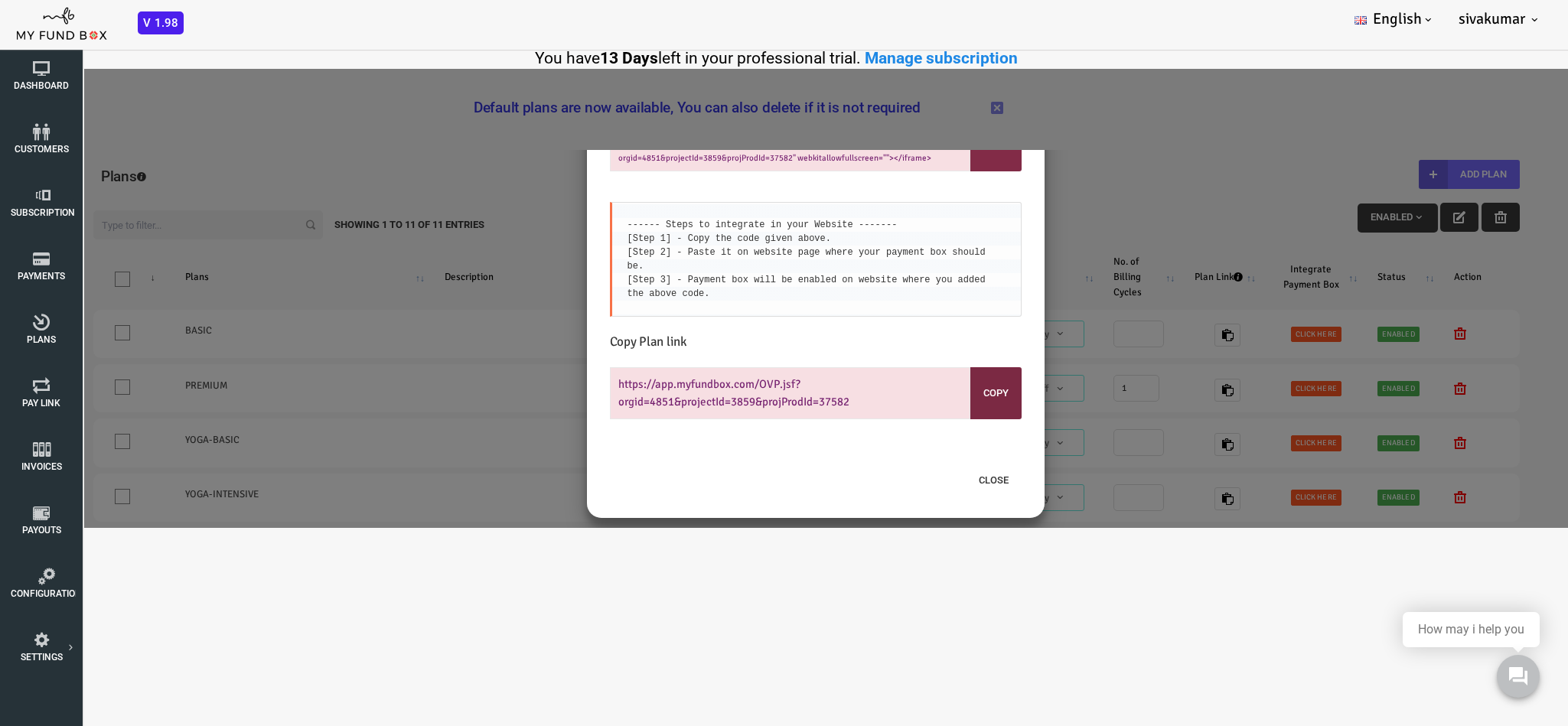 click on "Copy" at bounding box center (933, 393) 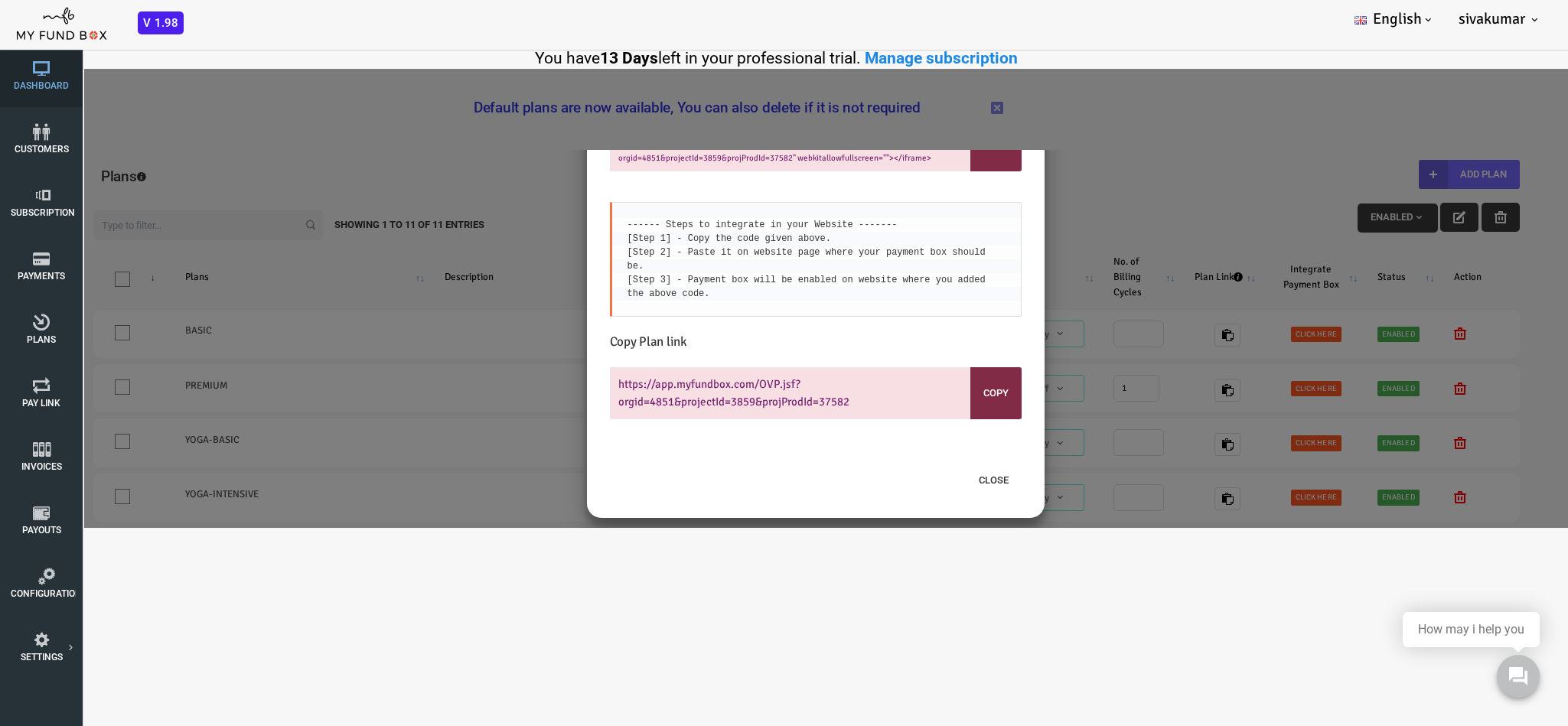 click at bounding box center [41, 68] 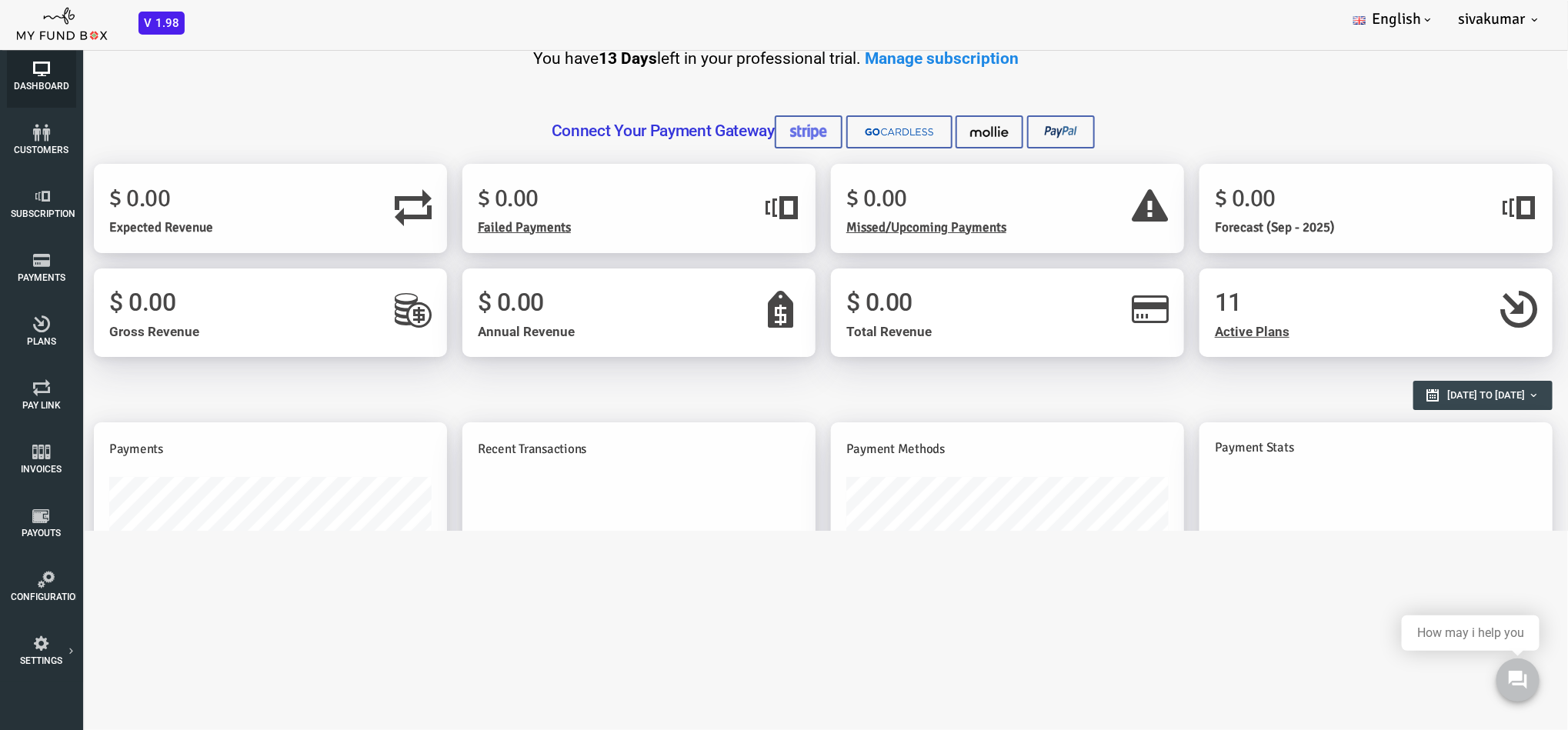 scroll, scrollTop: 0, scrollLeft: 0, axis: both 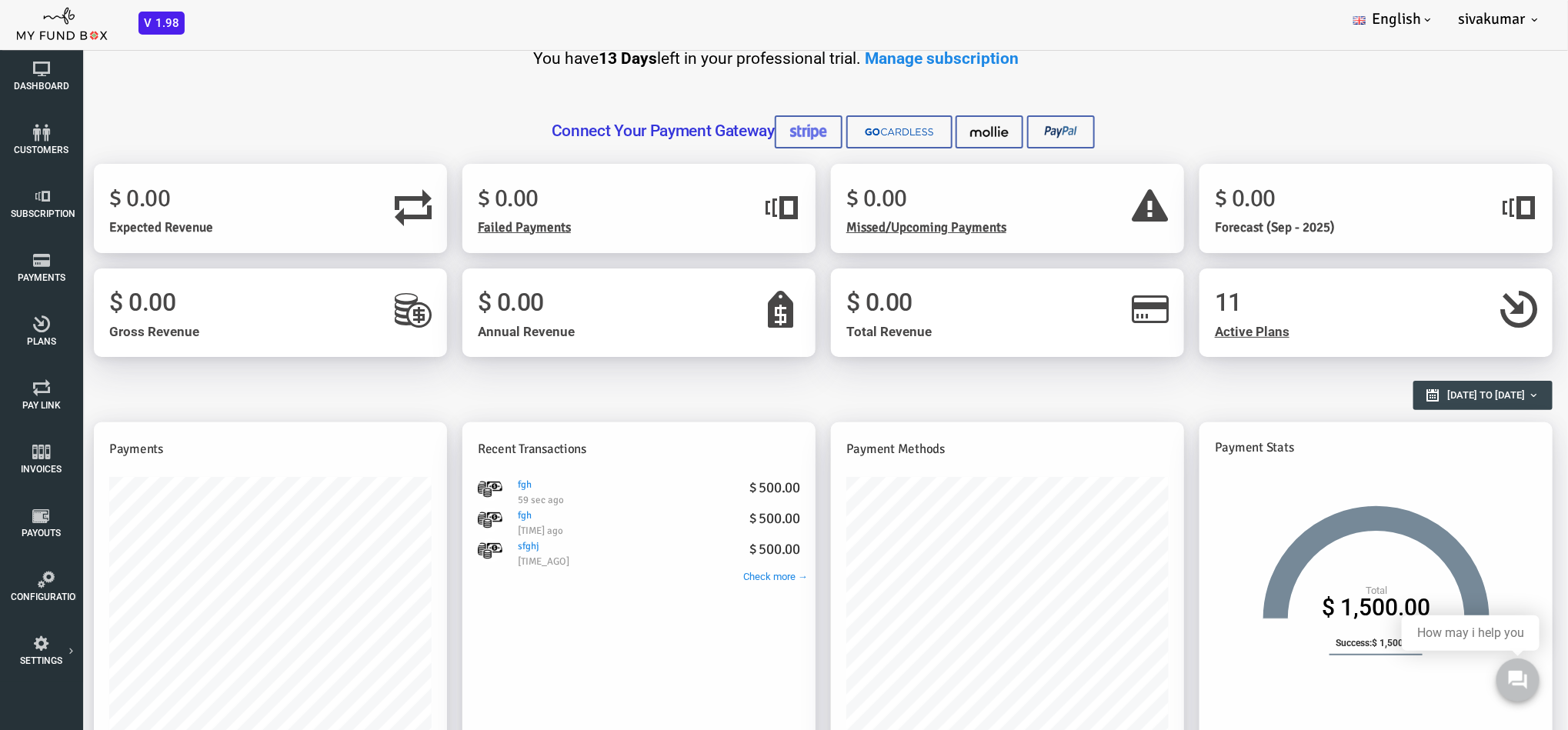 click on "$ 0.00
Forecast (Sep - 2025)" at bounding box center (1286, 208) 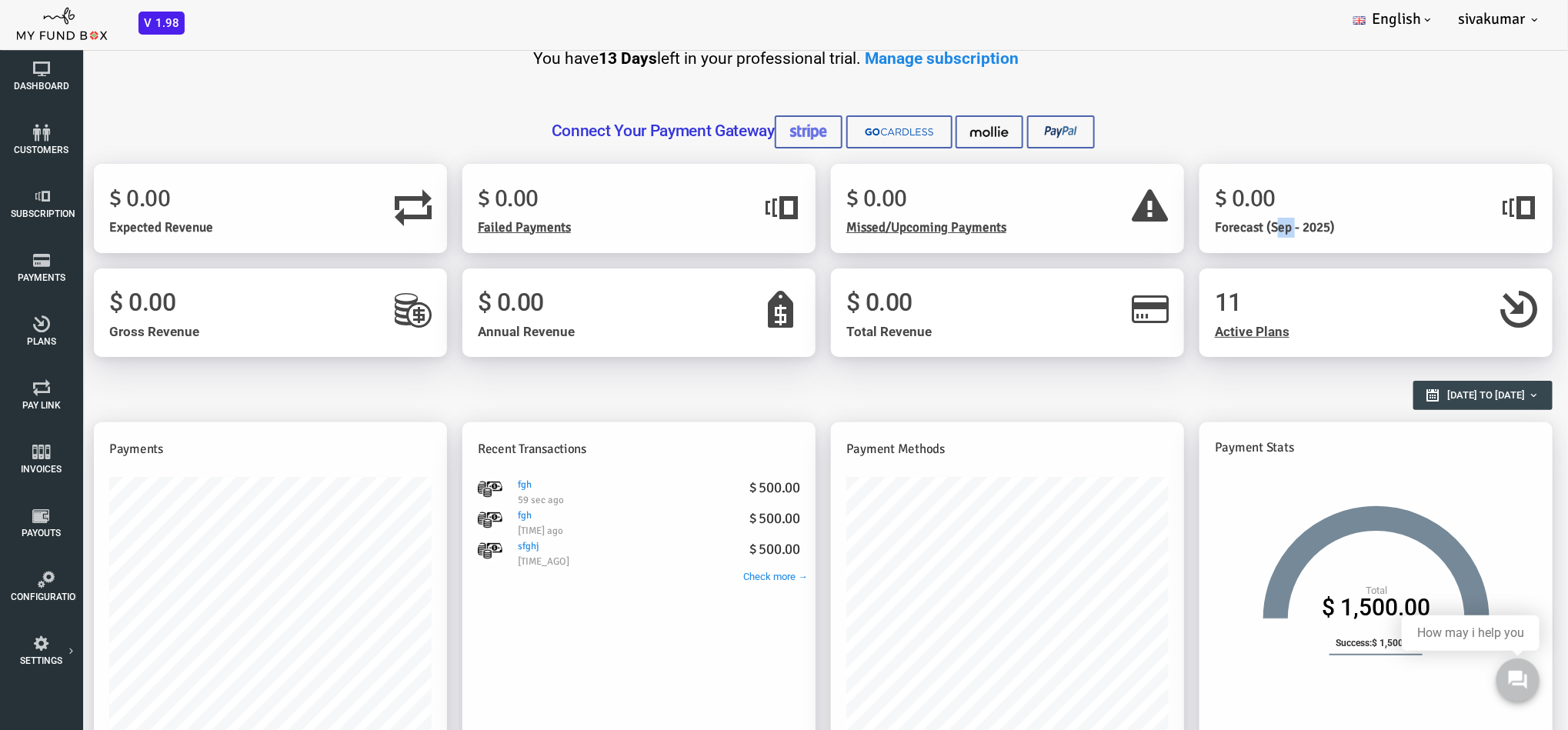 click on "$ 0.00
Forecast (Sep - 2025)" at bounding box center [1286, 208] 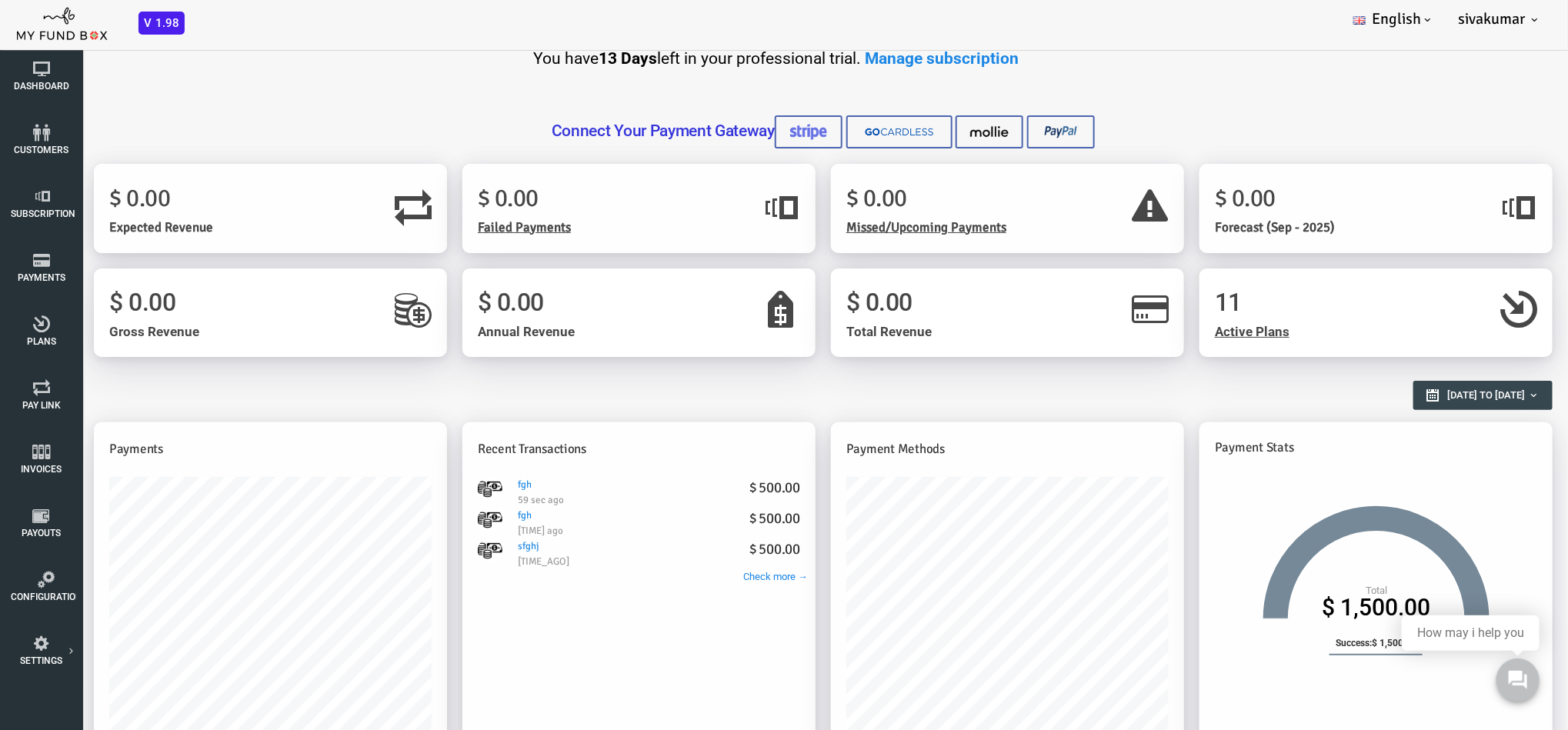 click on "Forecast (Sep - 2025)" at bounding box center (1212, 227) 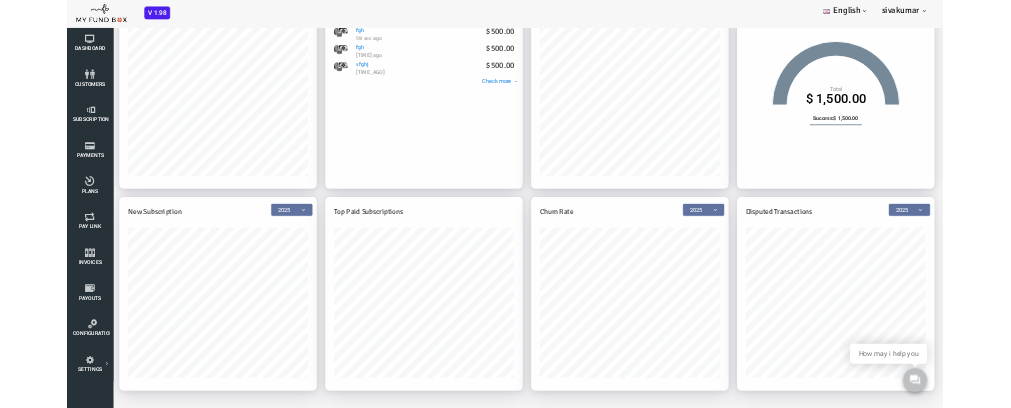 scroll, scrollTop: 574, scrollLeft: 0, axis: vertical 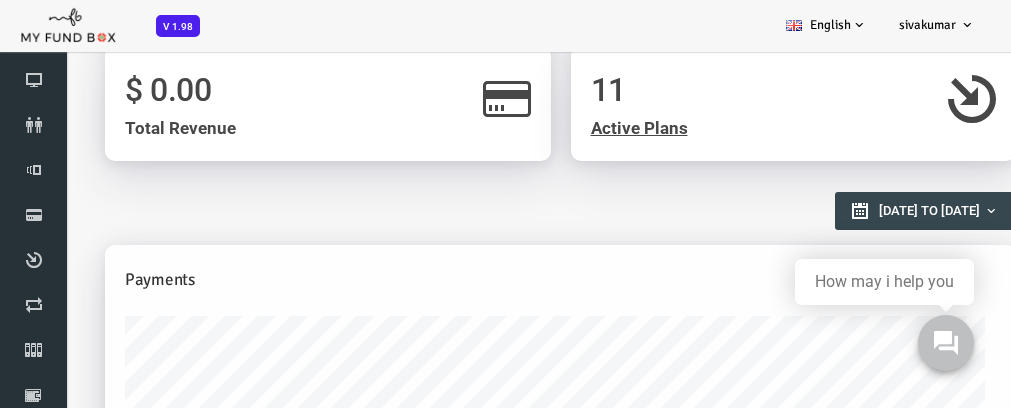 click on "Reports Overview
01-08-2025 to 31-08-2025" at bounding box center [510, 227] 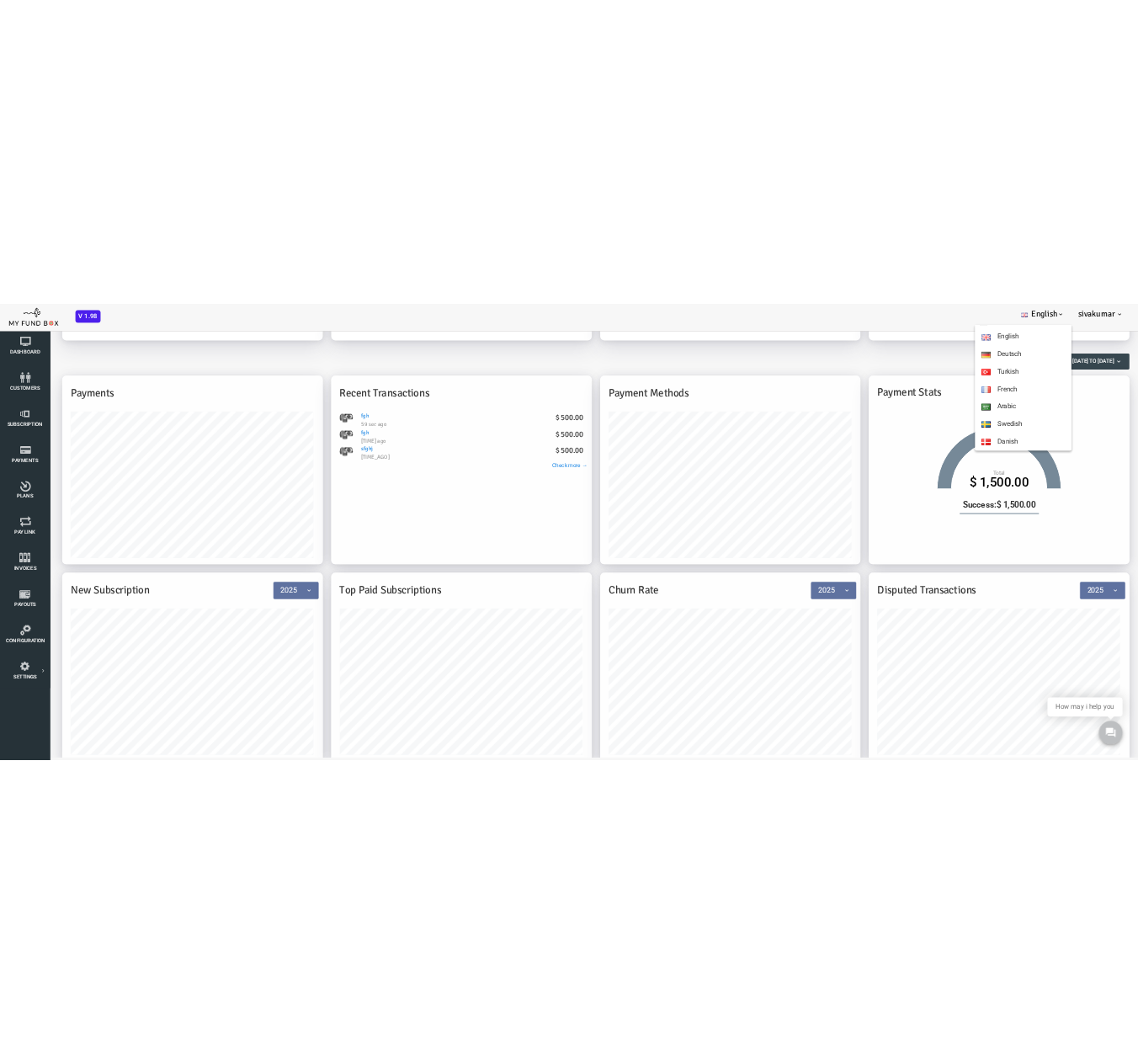 scroll, scrollTop: 0, scrollLeft: 0, axis: both 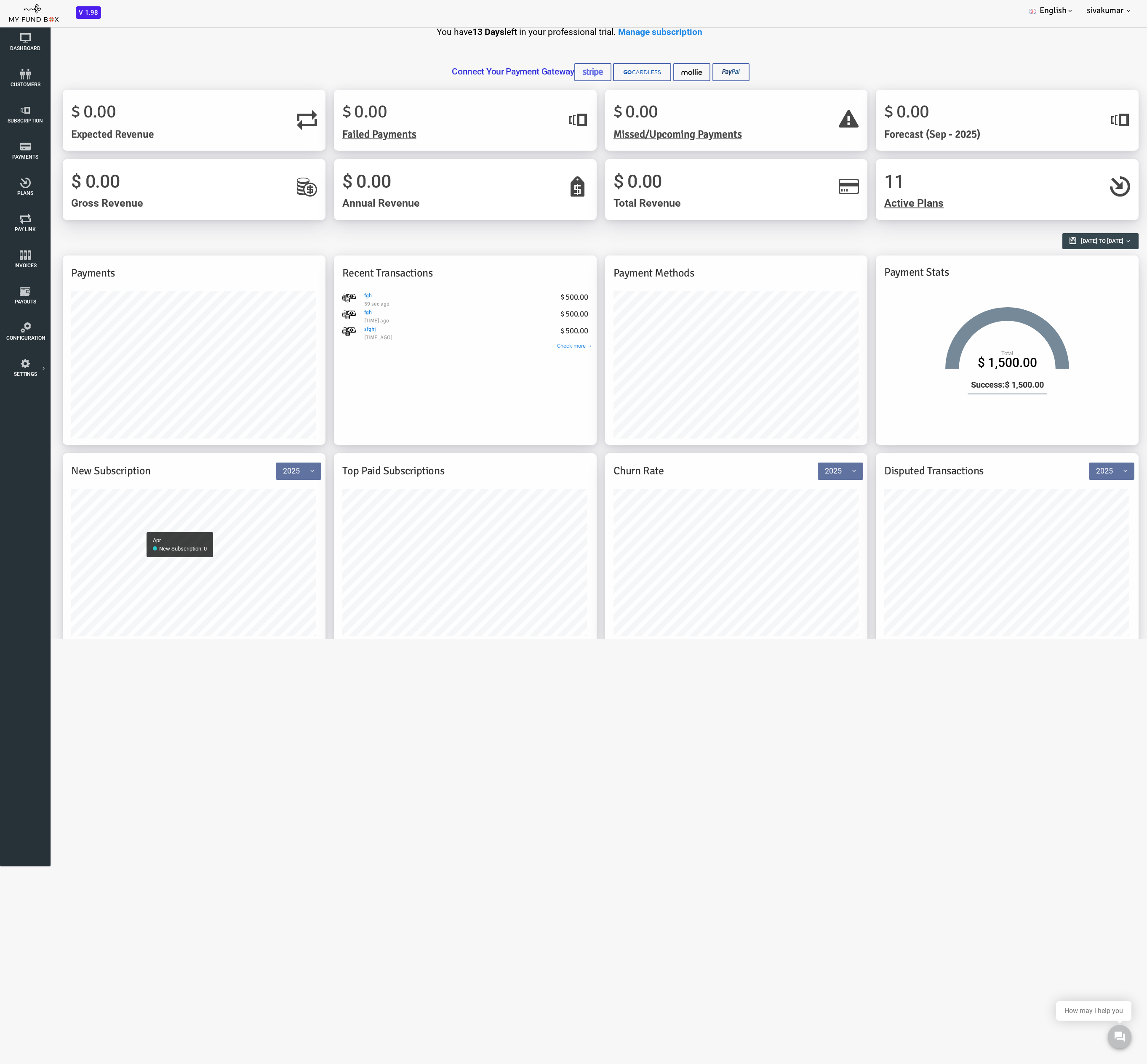 click on "Subscriber not found
Beneficiary Not Found
Partner Not Found!!!!
Please Fill out this field
Please Enter an E-mail Address
Enter The Valid Payment Status
Showing
Entries
No matching records found
(Filtered From
Total Entries)
No records available
sivakumar" at bounding box center (574, 532) 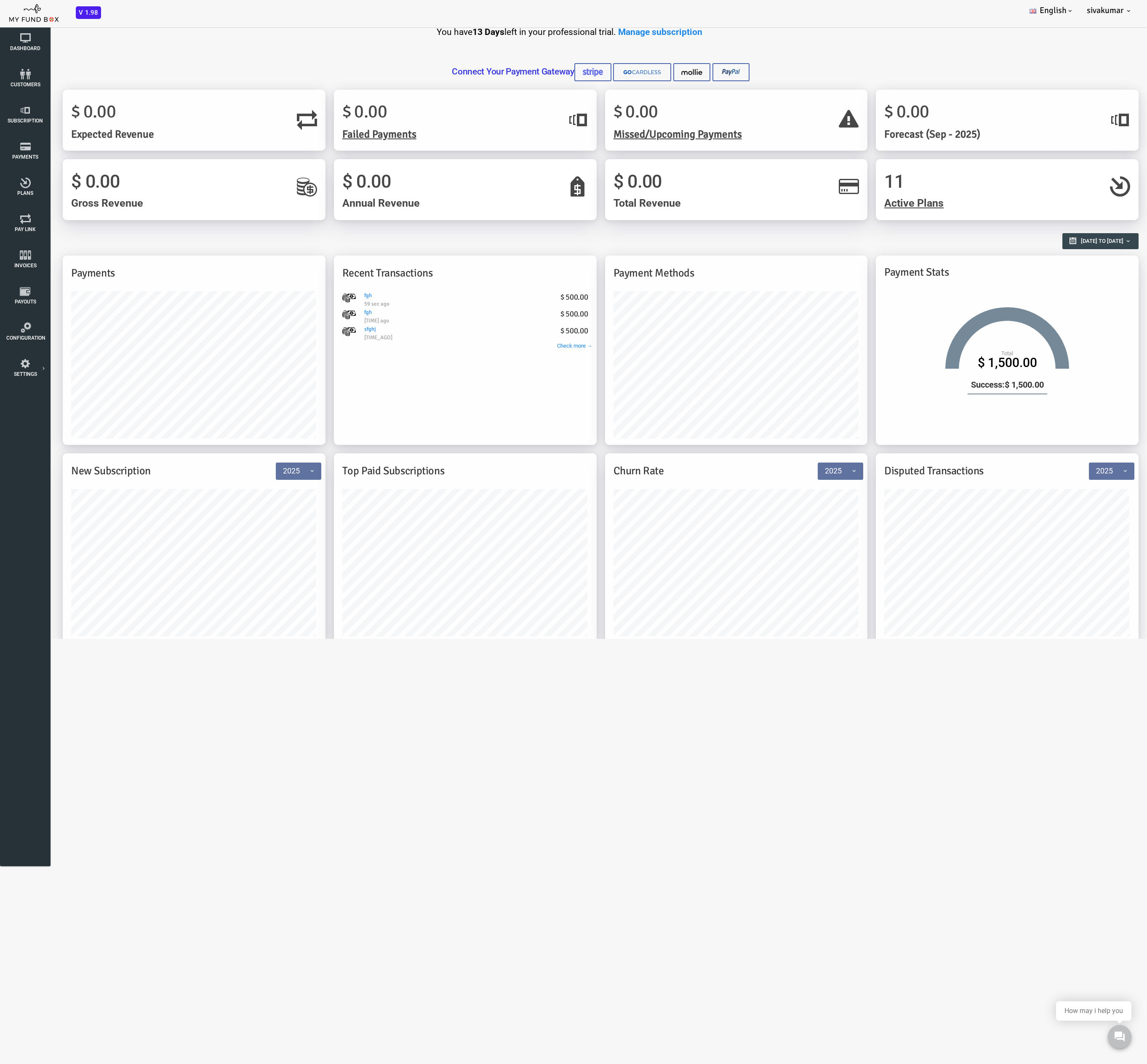 click on "Subscriber not found
Beneficiary Not Found
Partner Not Found!!!!
Please Fill out this field
Please Enter an E-mail Address
Enter The Valid Payment Status
Showing
Entries
No matching records found
(Filtered From
Total Entries)
No records available
sivakumar" at bounding box center [574, 532] 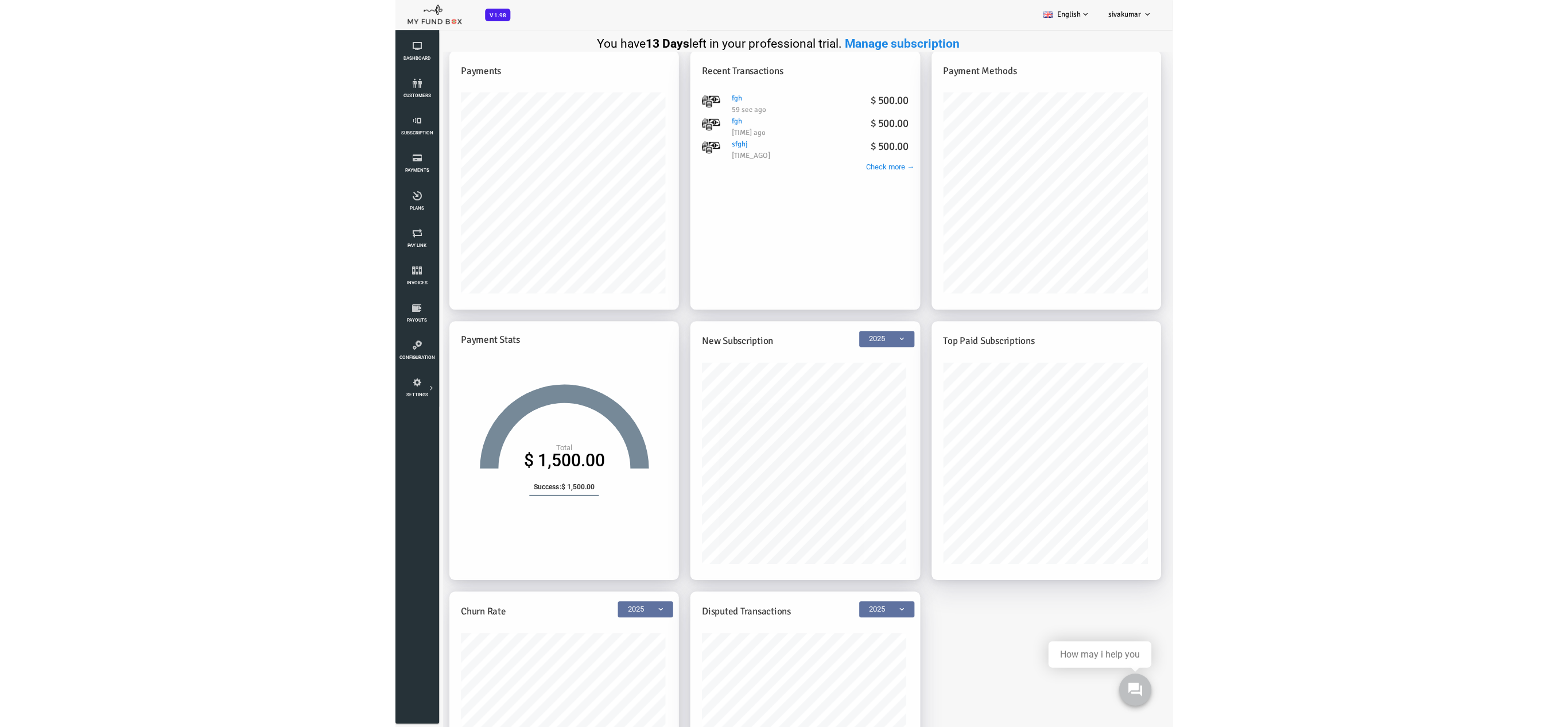 scroll, scrollTop: 3, scrollLeft: 0, axis: vertical 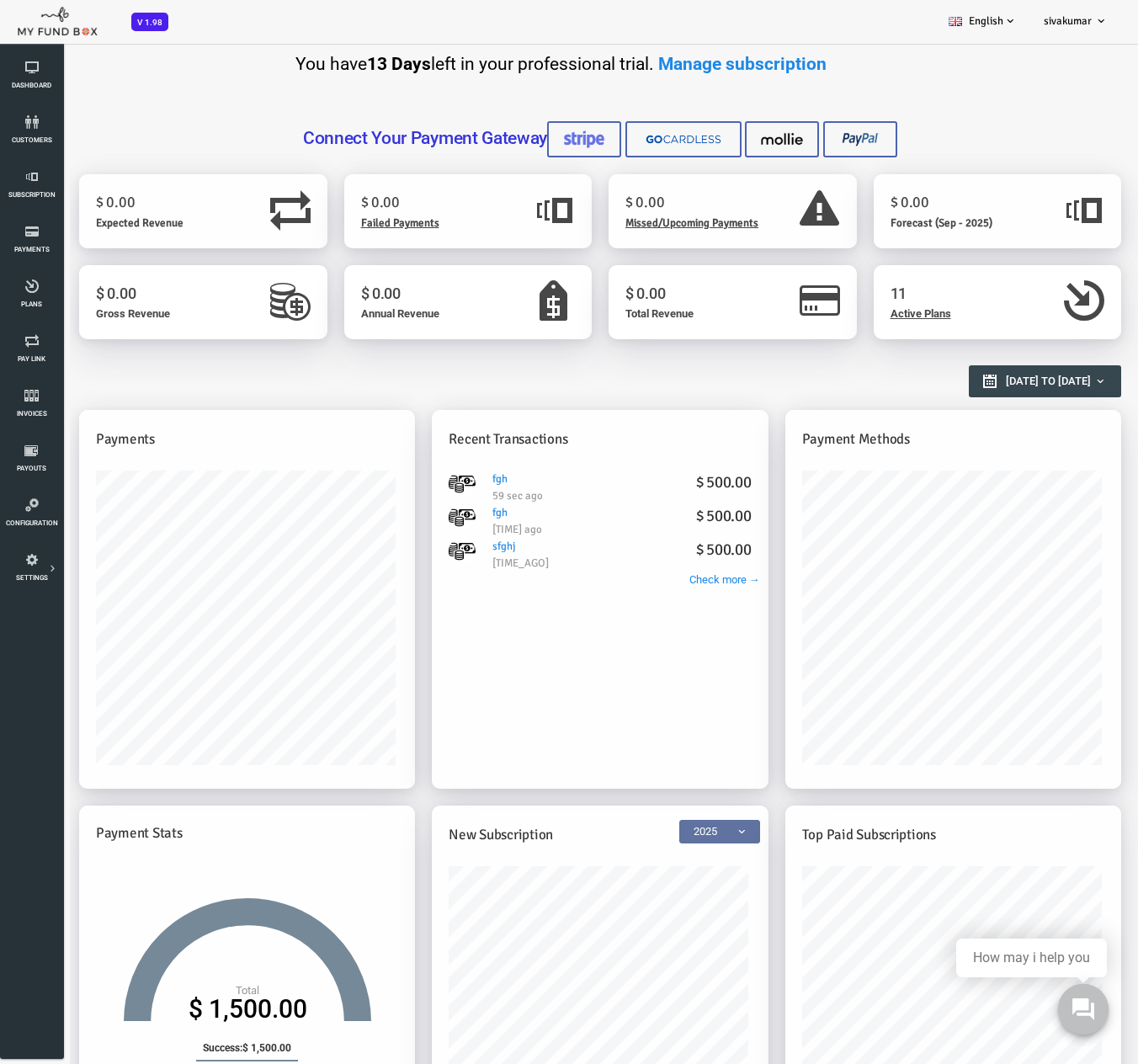 click 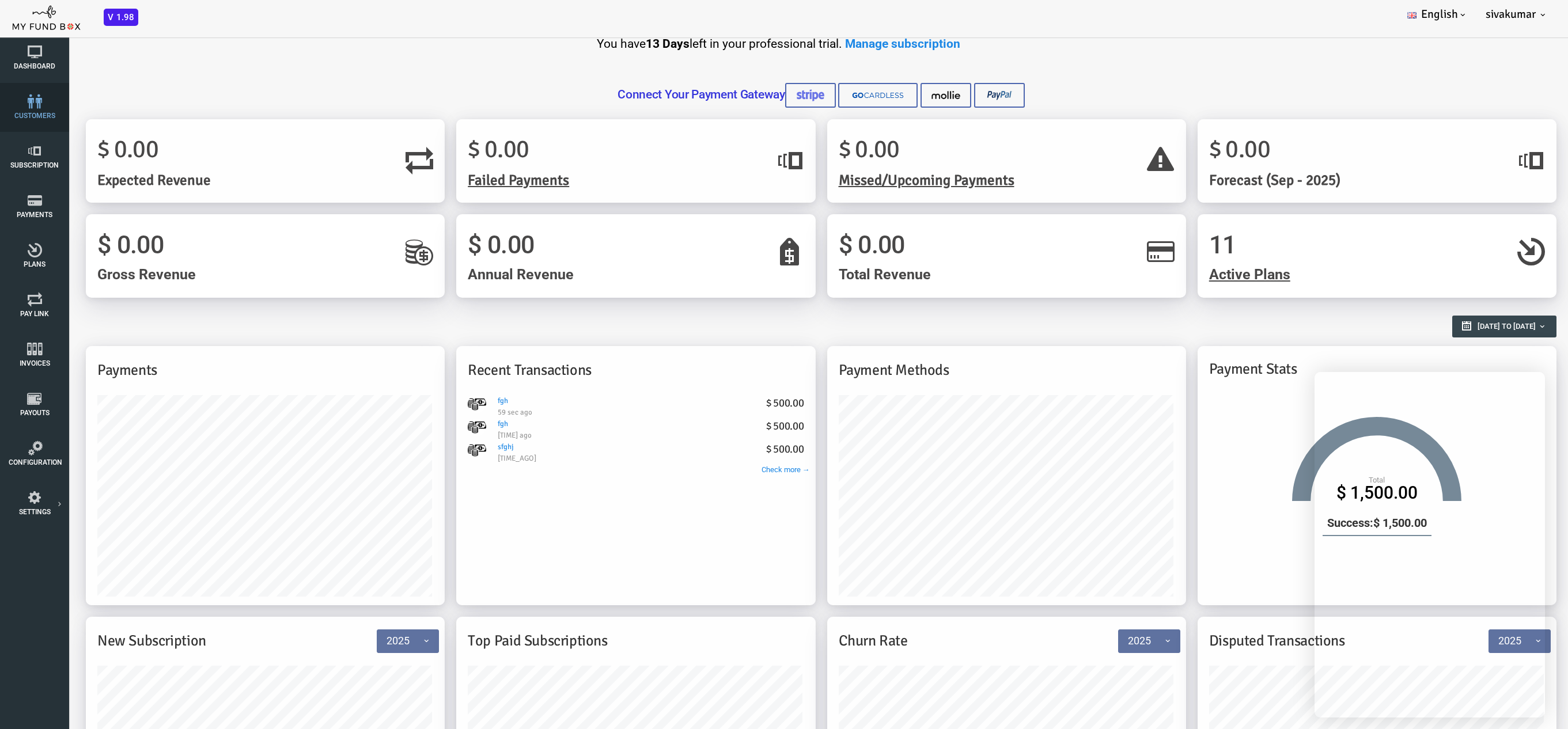 click at bounding box center [35, 101] 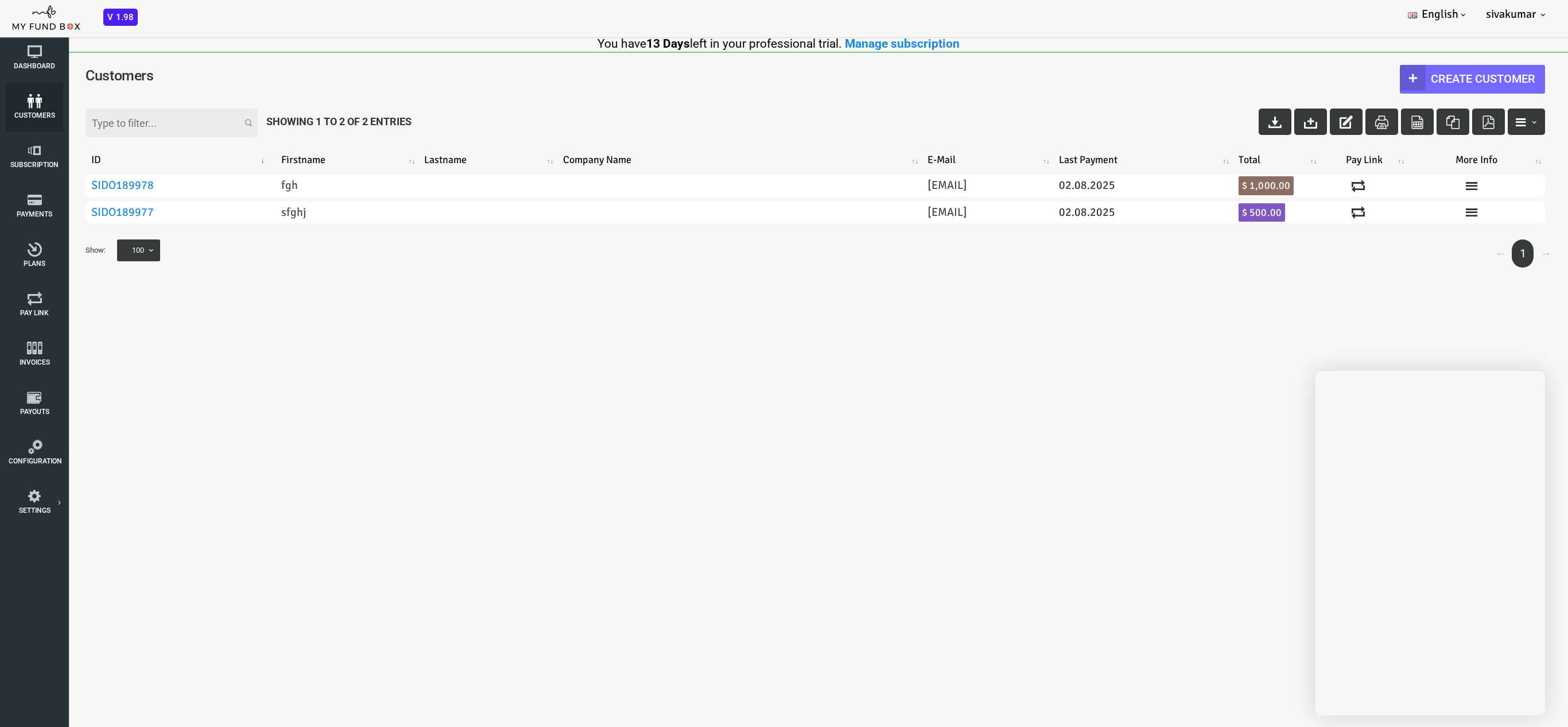 scroll, scrollTop: 0, scrollLeft: 0, axis: both 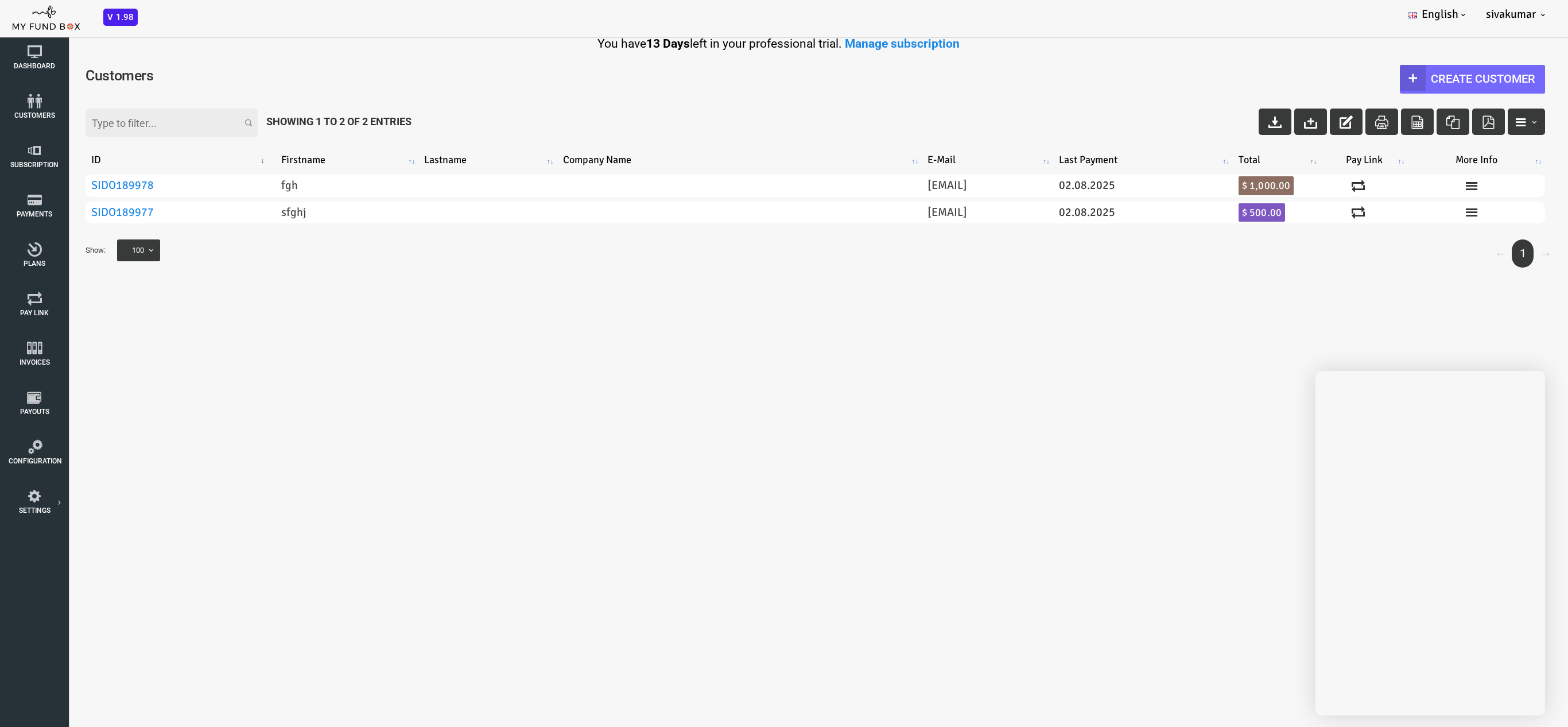 click at bounding box center (69, 256) 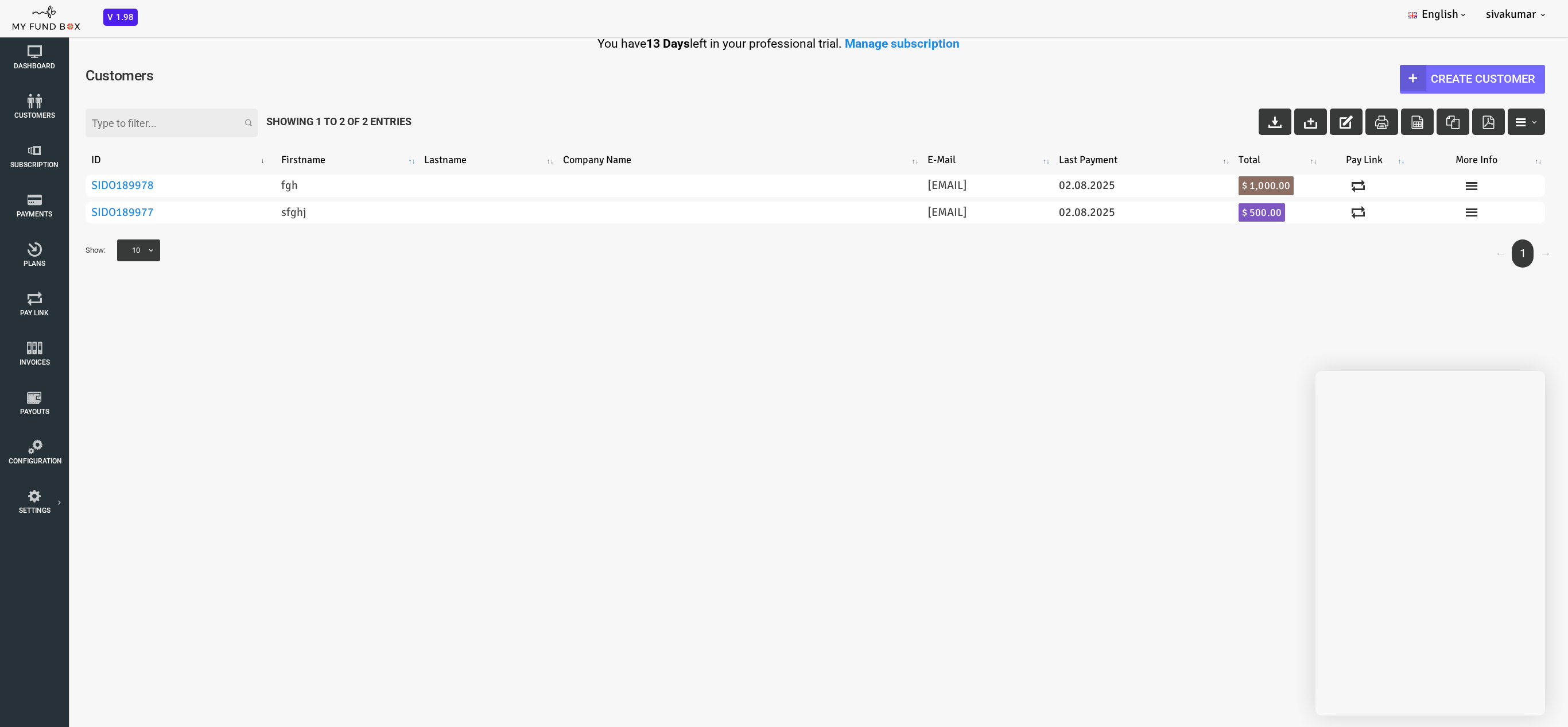 click on "Subscriber not found
Beneficiary Not Found
Partner Not Found!!!!
Please Fill out this field
Please Enter an E-mail Address
Enter The Valid Payment Status
Showing
Entries
No matching records found
(Filtered From
Total Entries)
No records available" at bounding box center (752, 224) 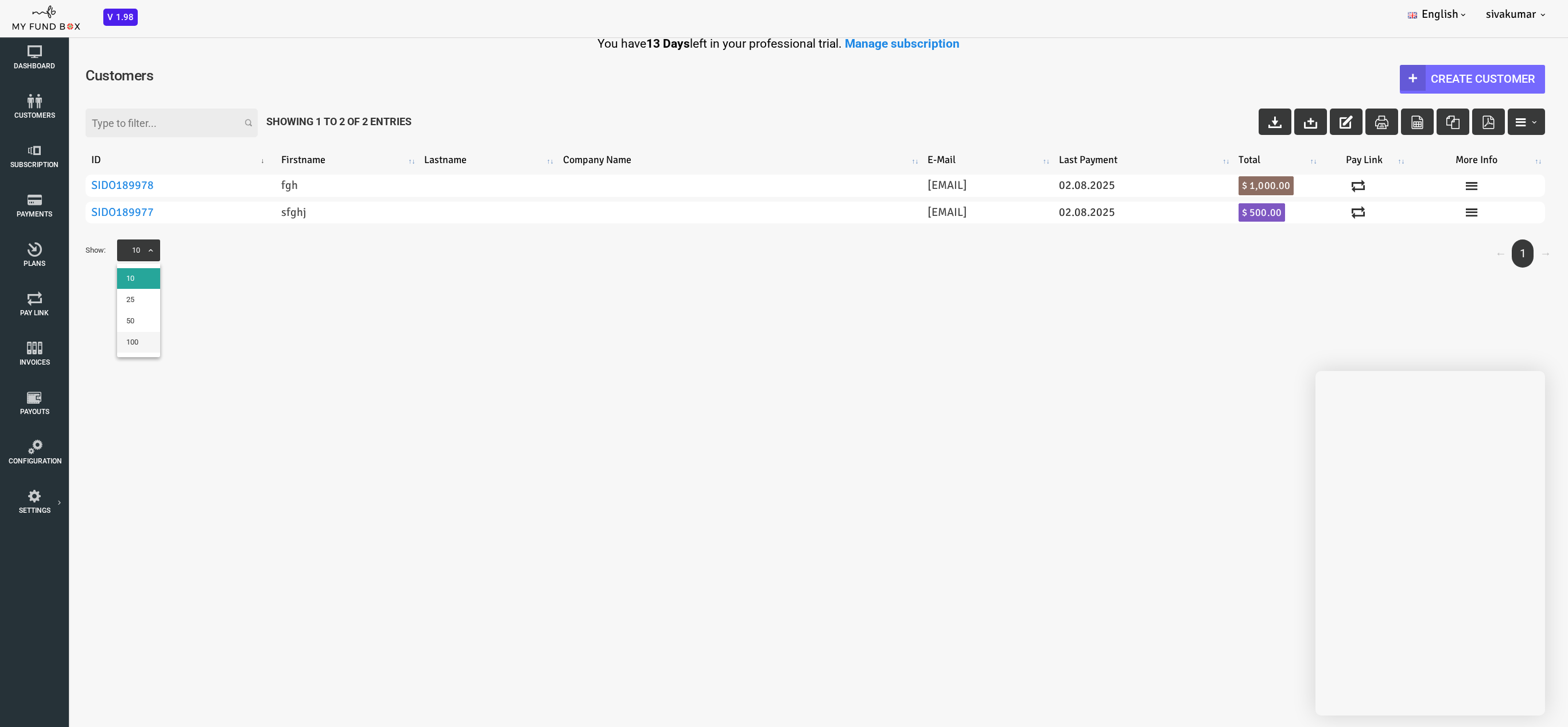 select on "100" 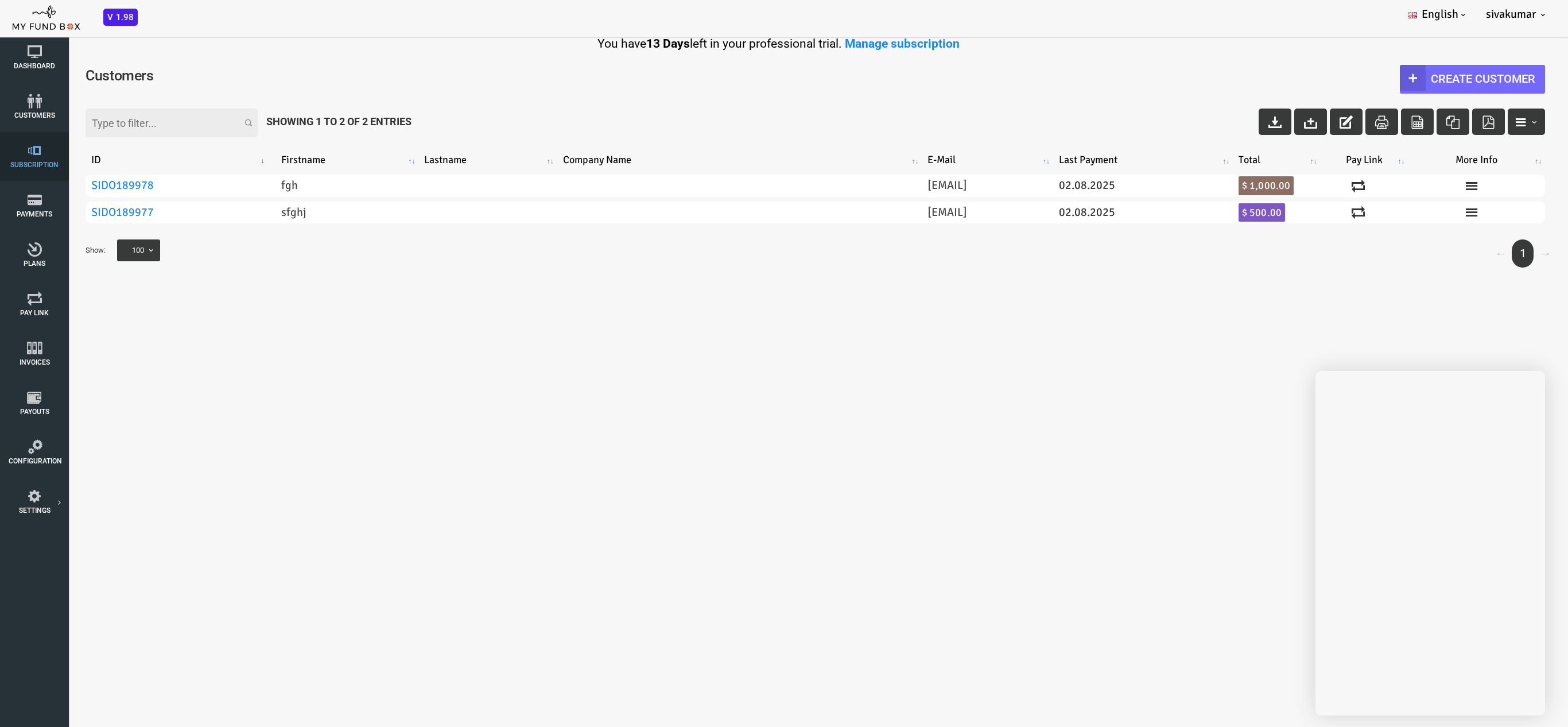 click at bounding box center [34, 150] 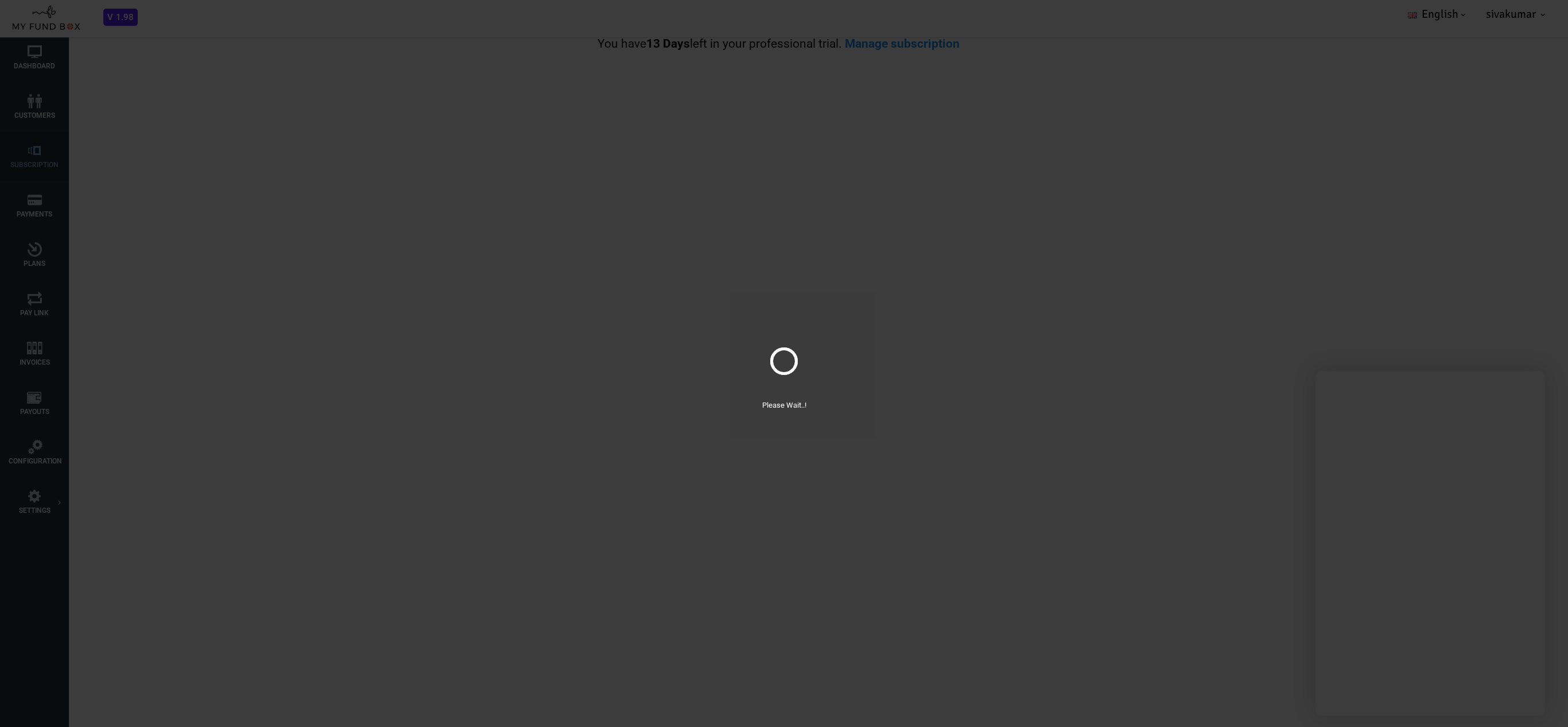 scroll, scrollTop: 0, scrollLeft: 0, axis: both 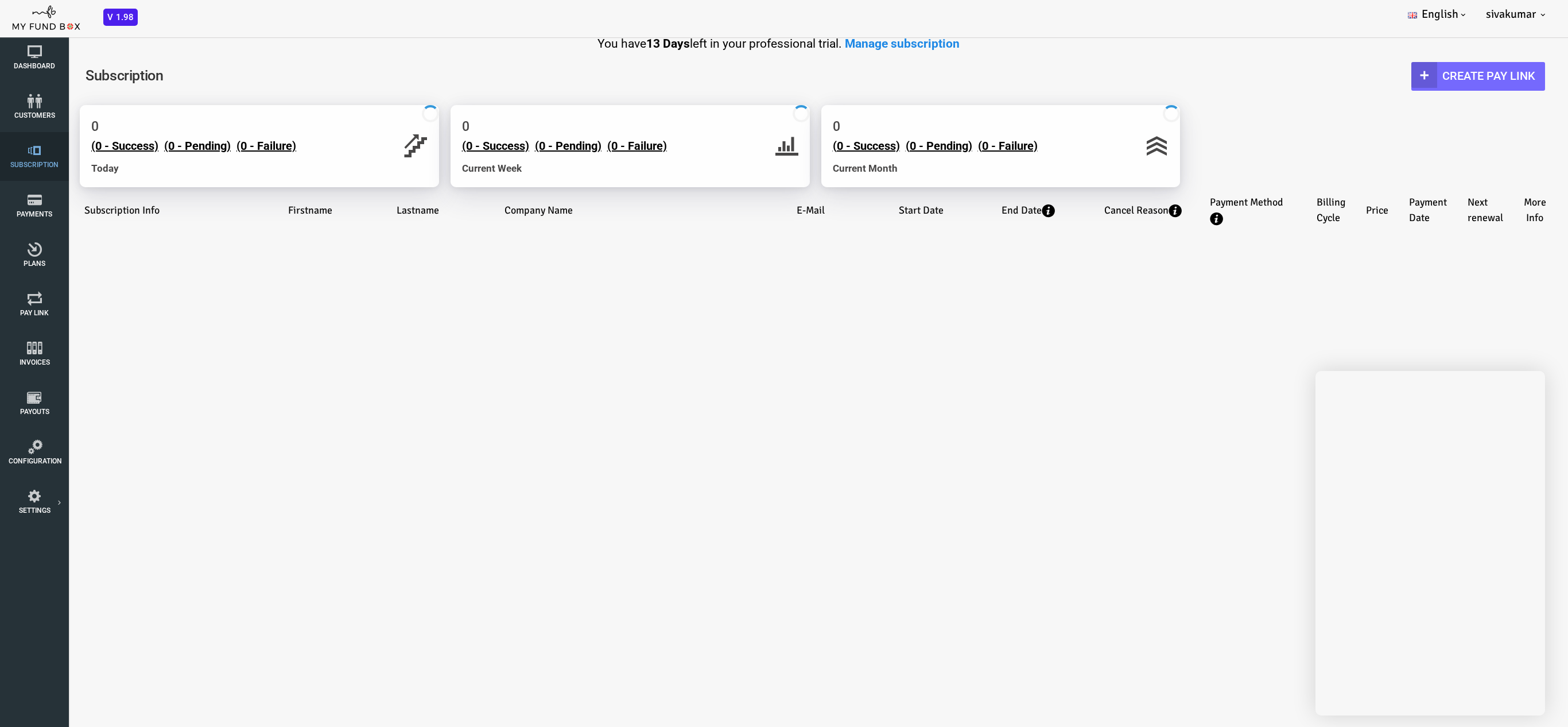 select on "100" 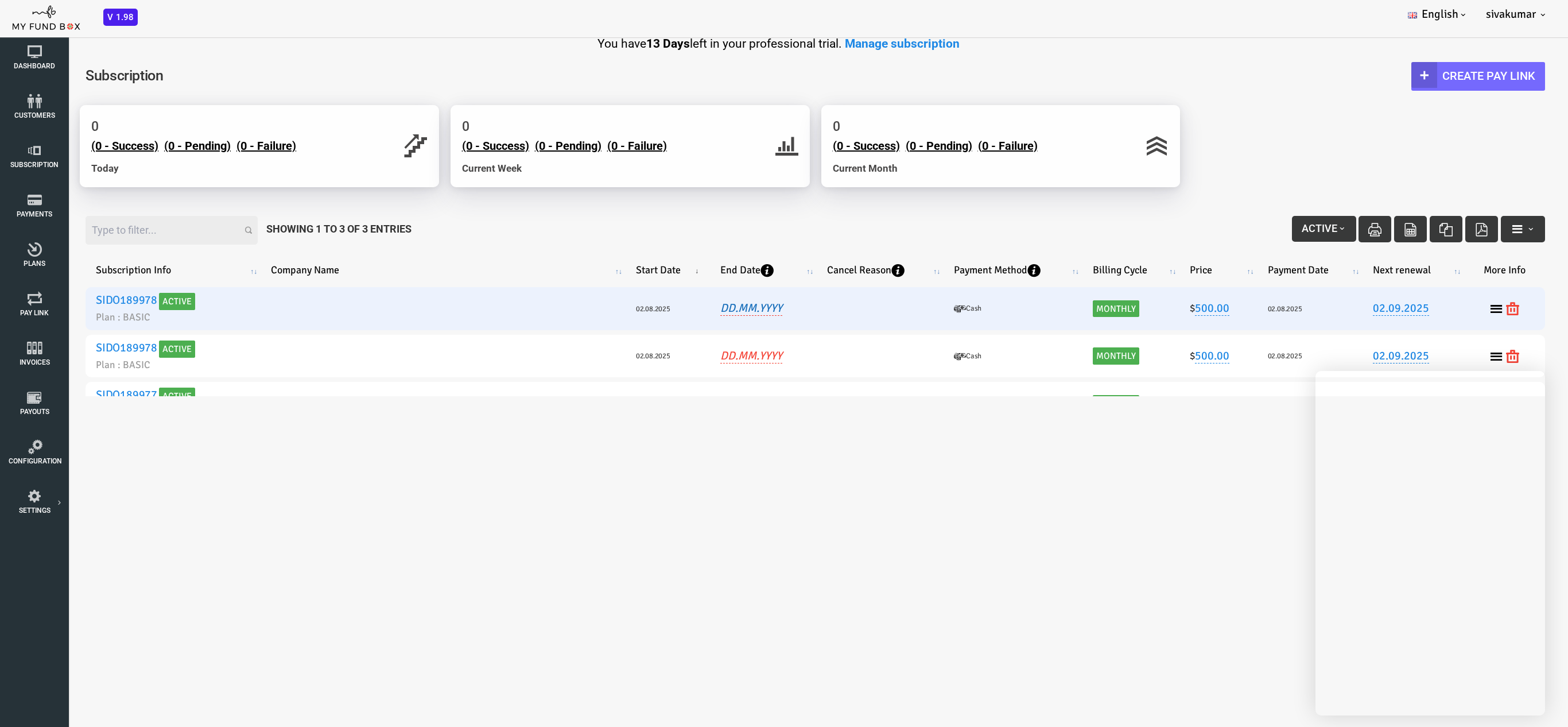 click on "DD.MM.YYYY" at bounding box center (689, 308) 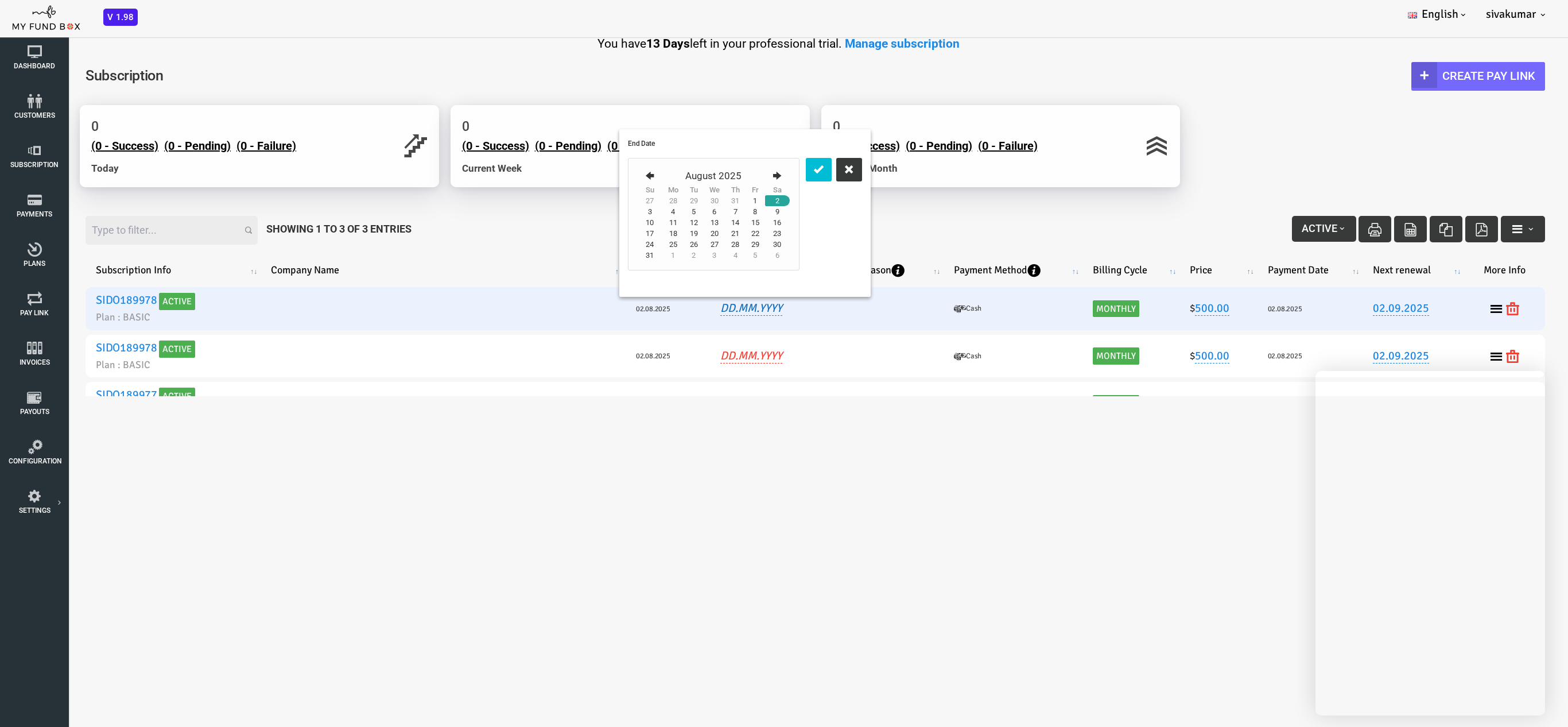click on "DD.MM.YYYY" at bounding box center [689, 308] 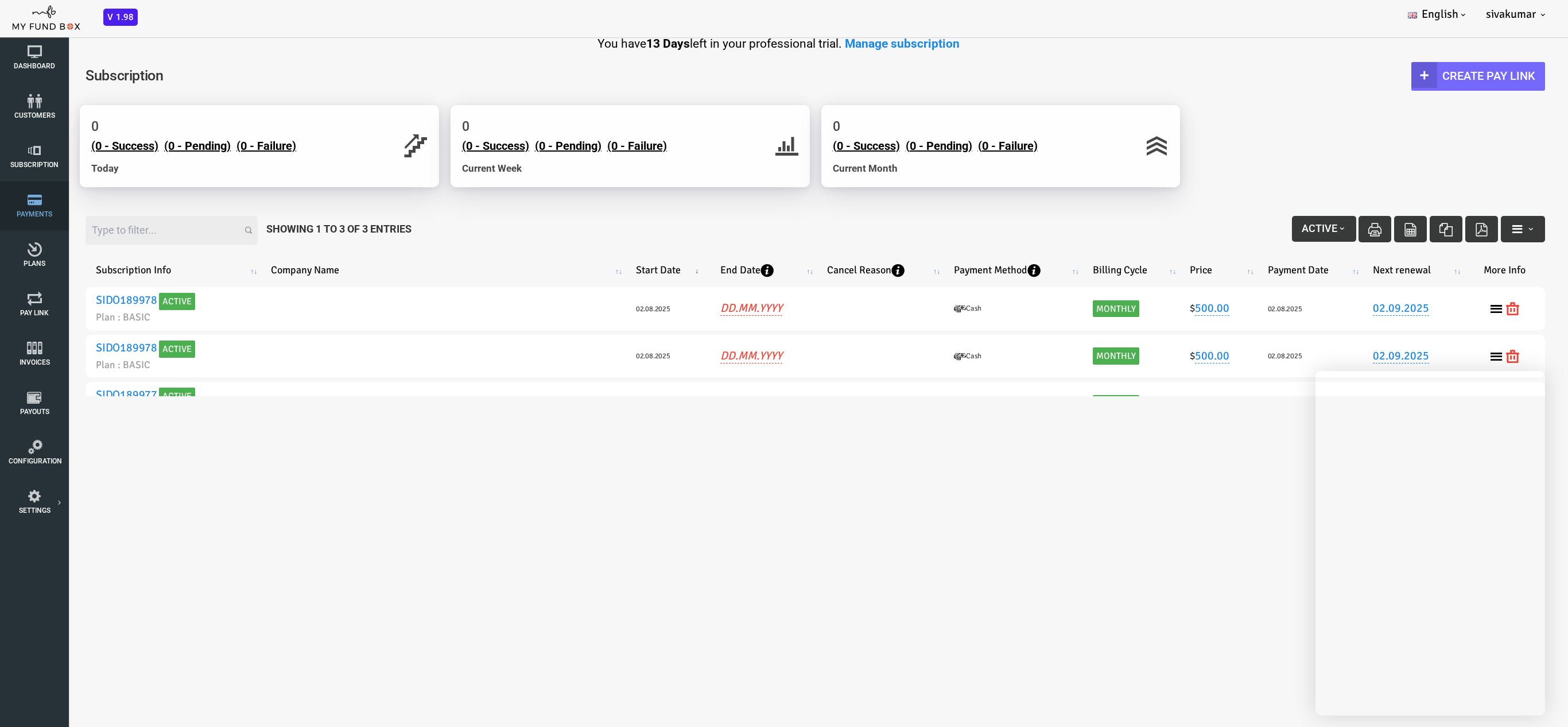 click at bounding box center [34, 200] 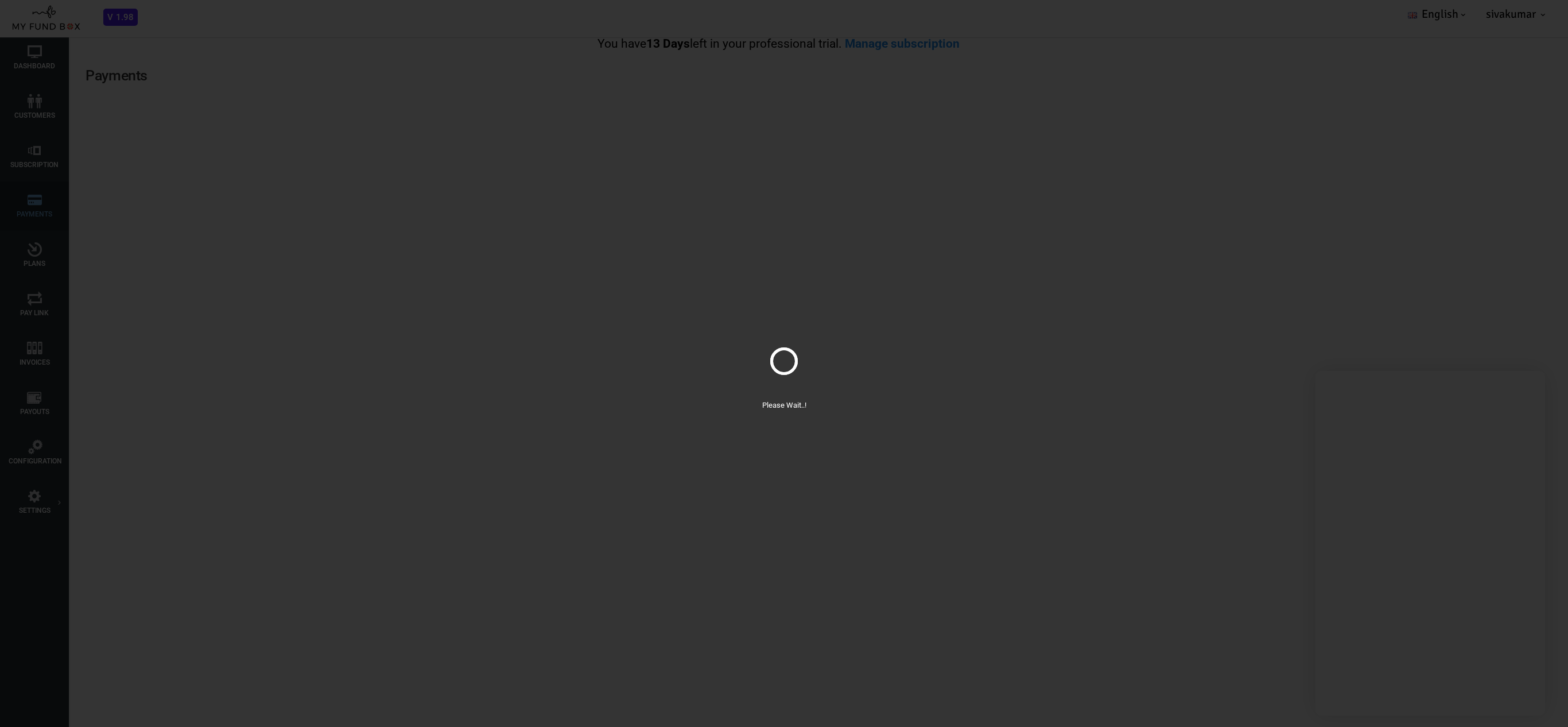 scroll, scrollTop: 0, scrollLeft: 0, axis: both 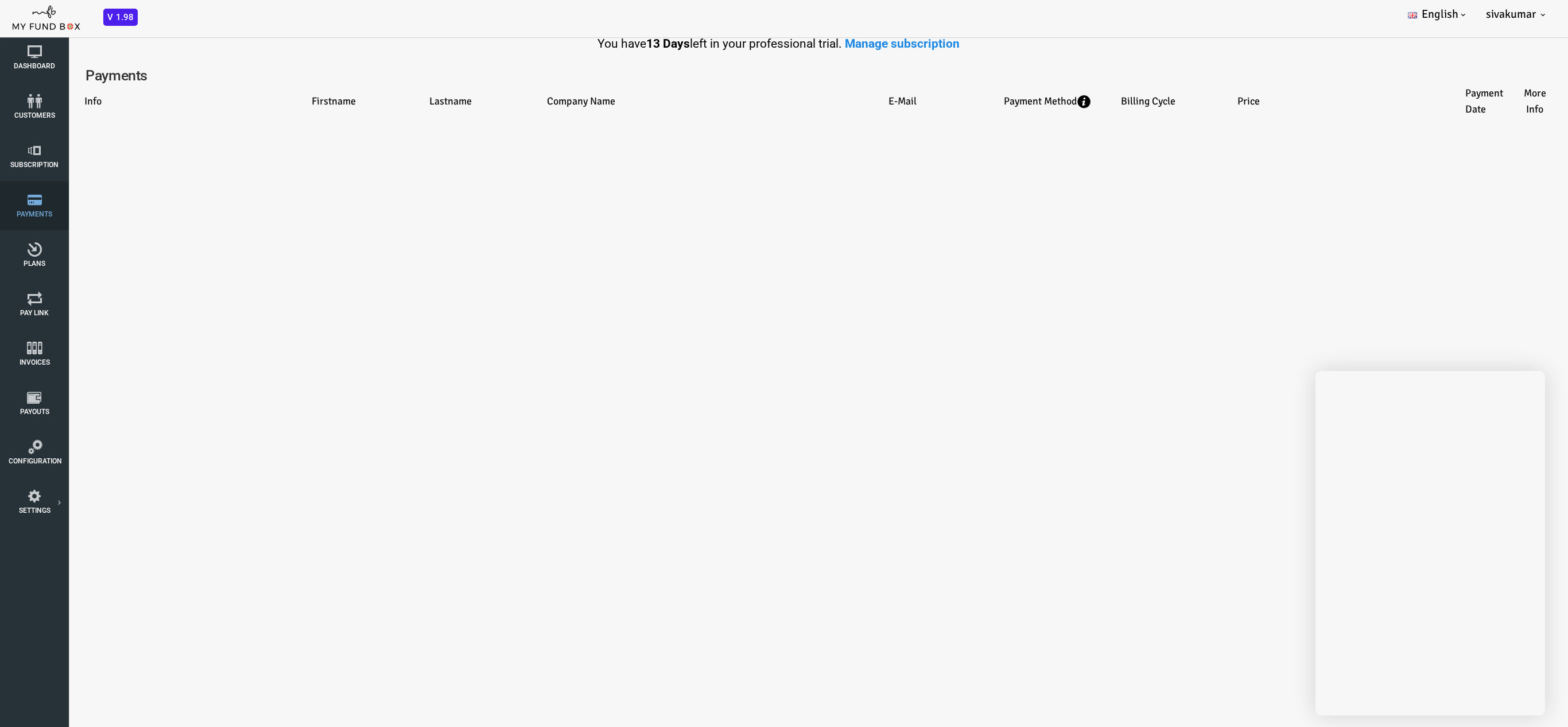 select on "100" 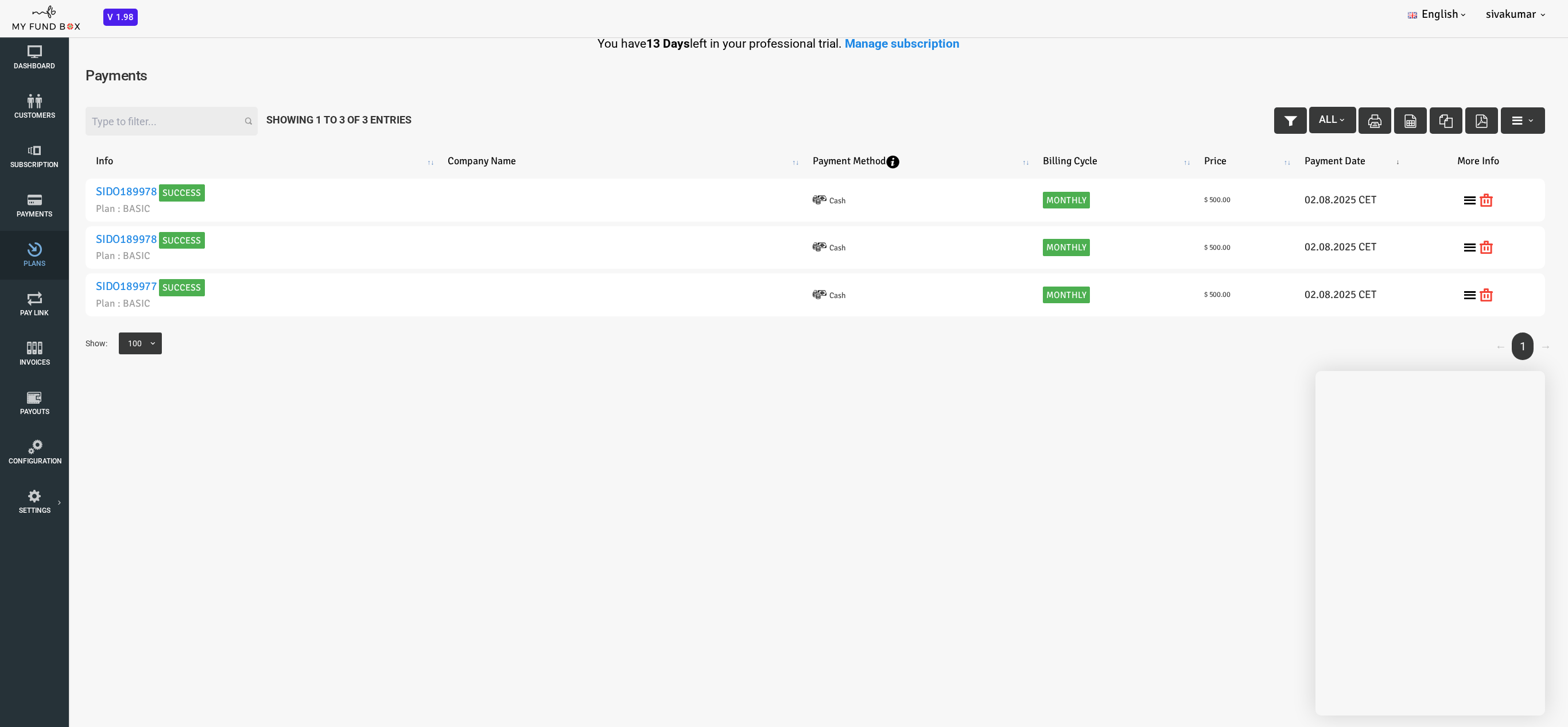 click at bounding box center [34, 249] 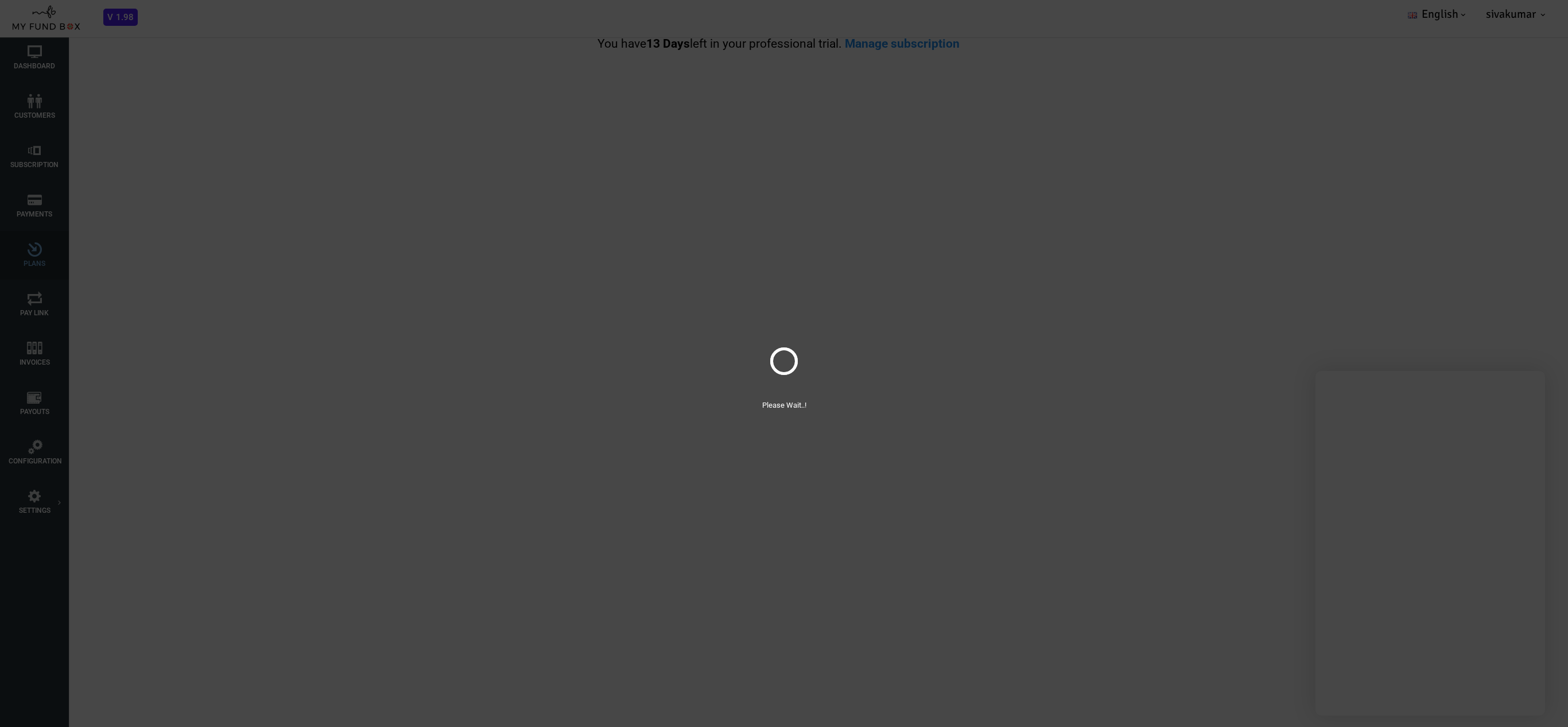 scroll, scrollTop: 0, scrollLeft: 0, axis: both 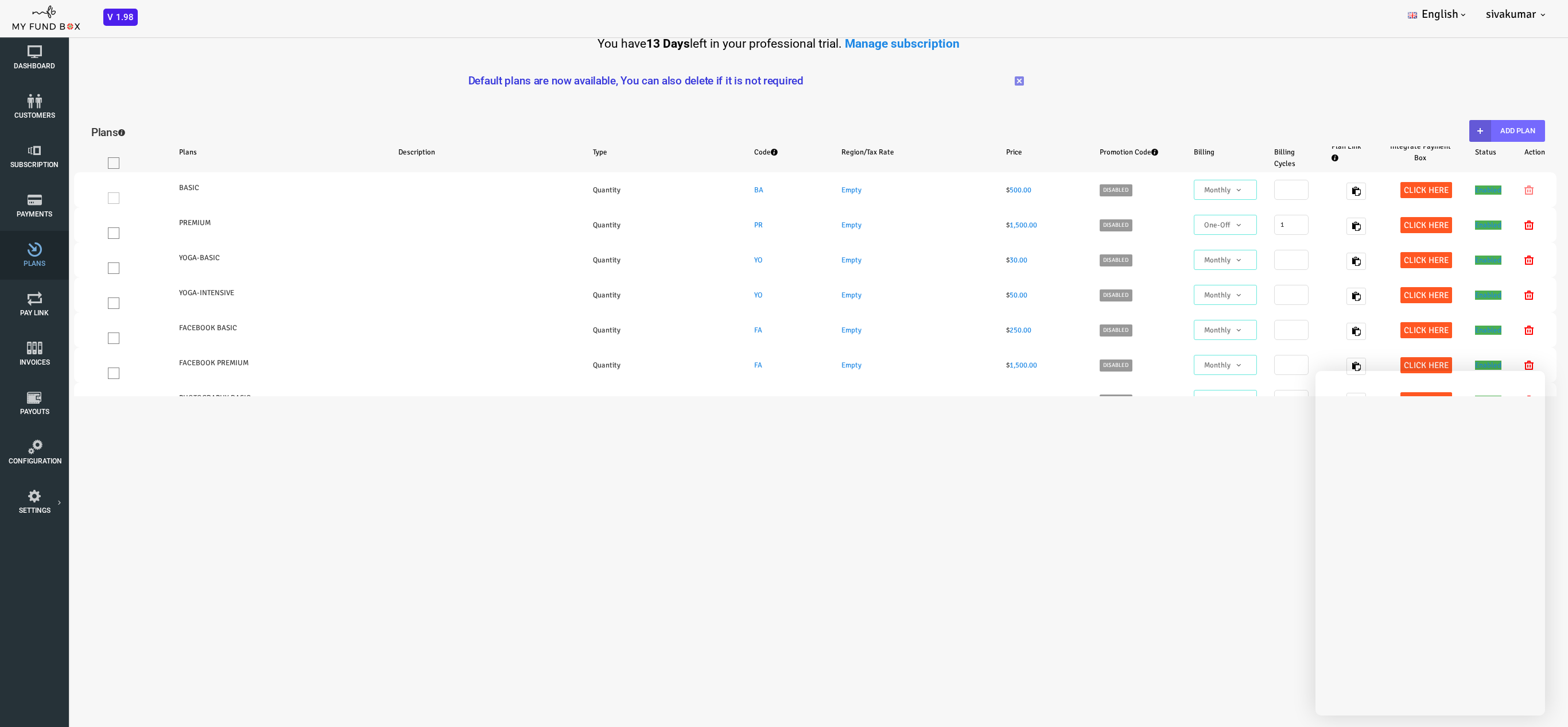 select on "100" 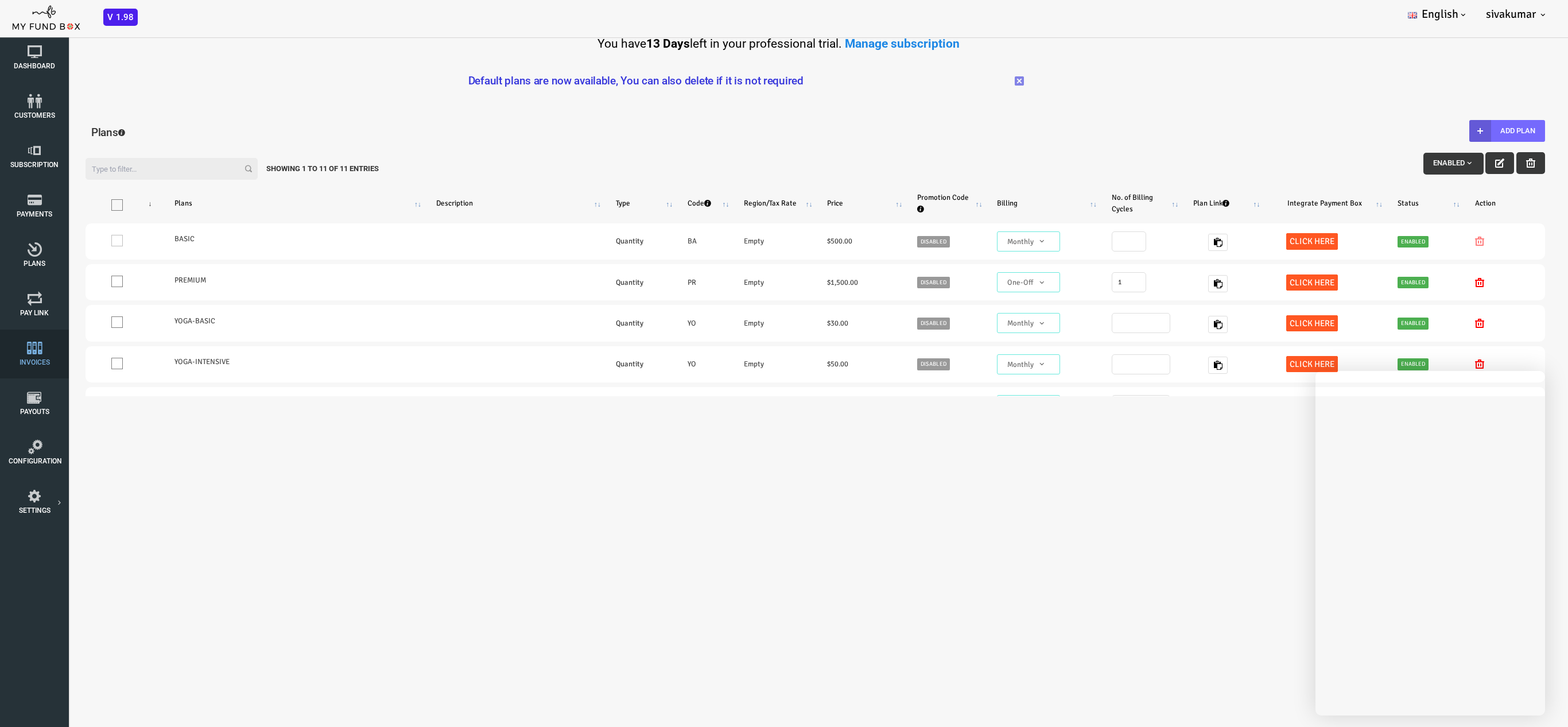 click at bounding box center [34, 348] 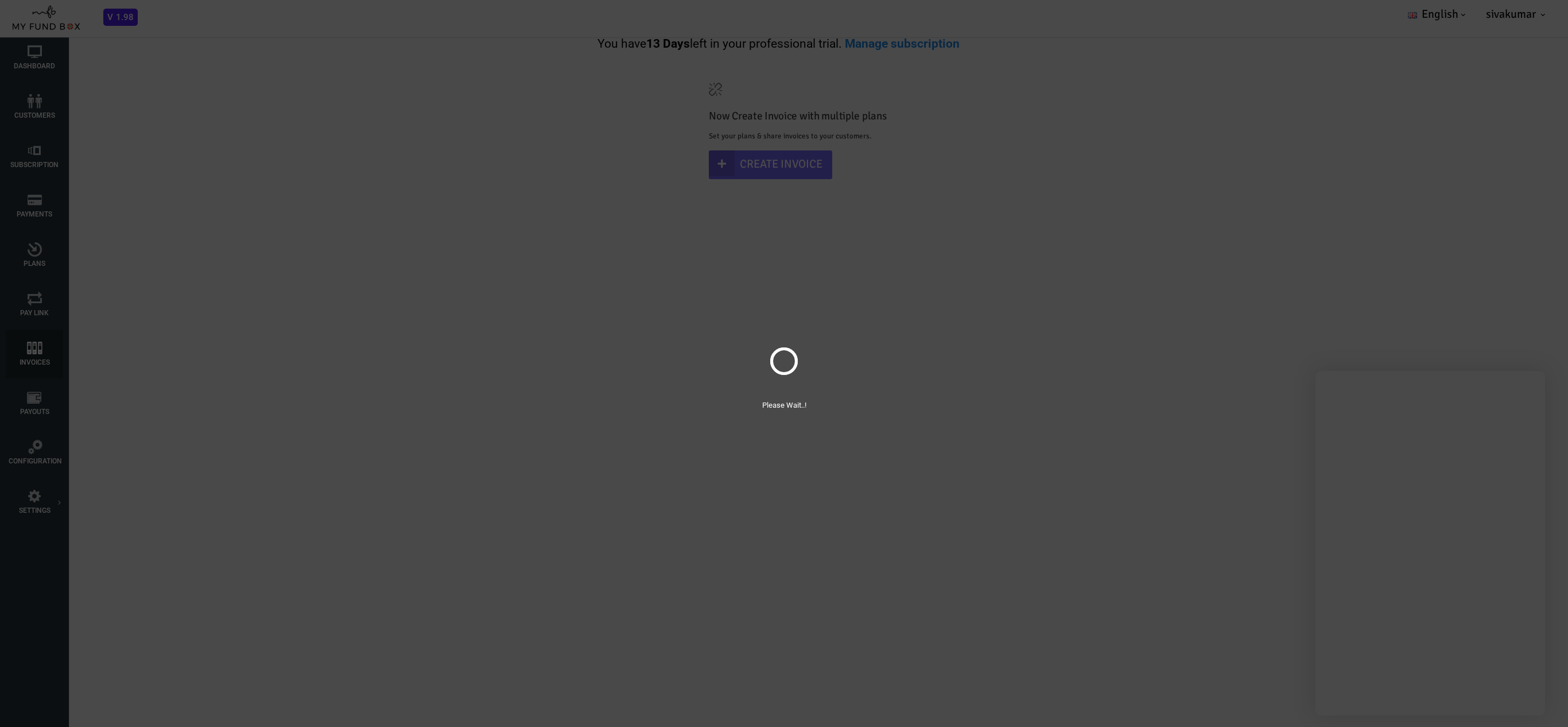 scroll, scrollTop: 0, scrollLeft: 0, axis: both 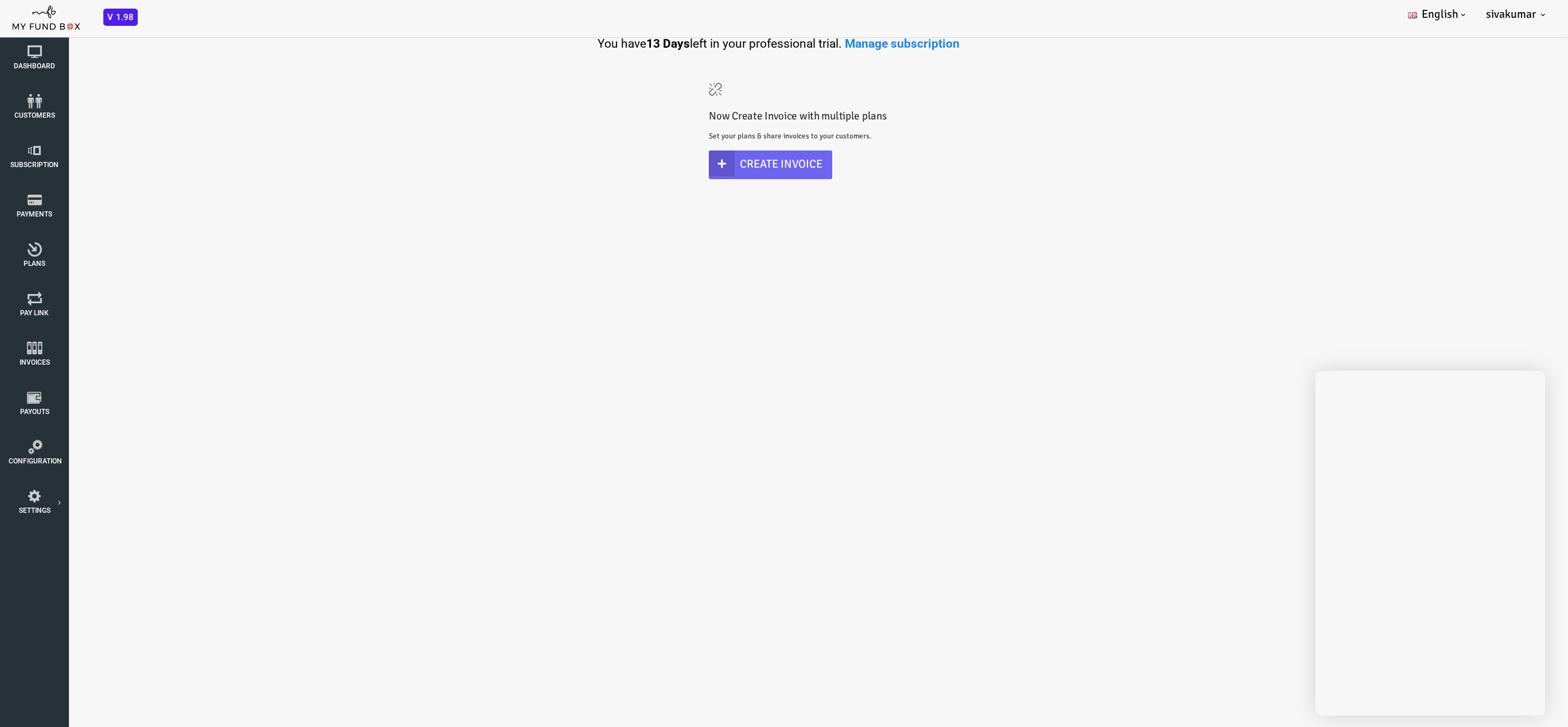 click on "Create Invoice" at bounding box center [708, 165] 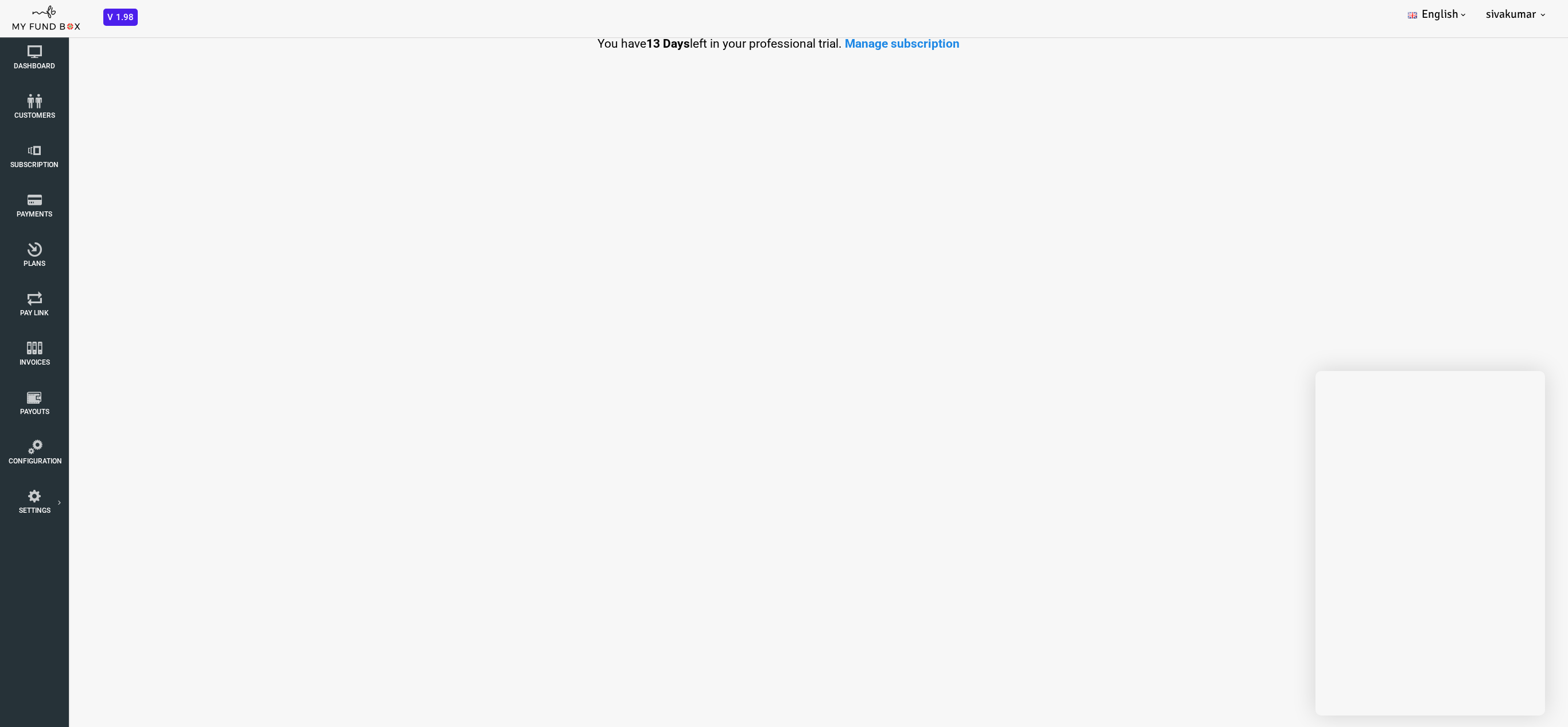 scroll, scrollTop: 0, scrollLeft: 0, axis: both 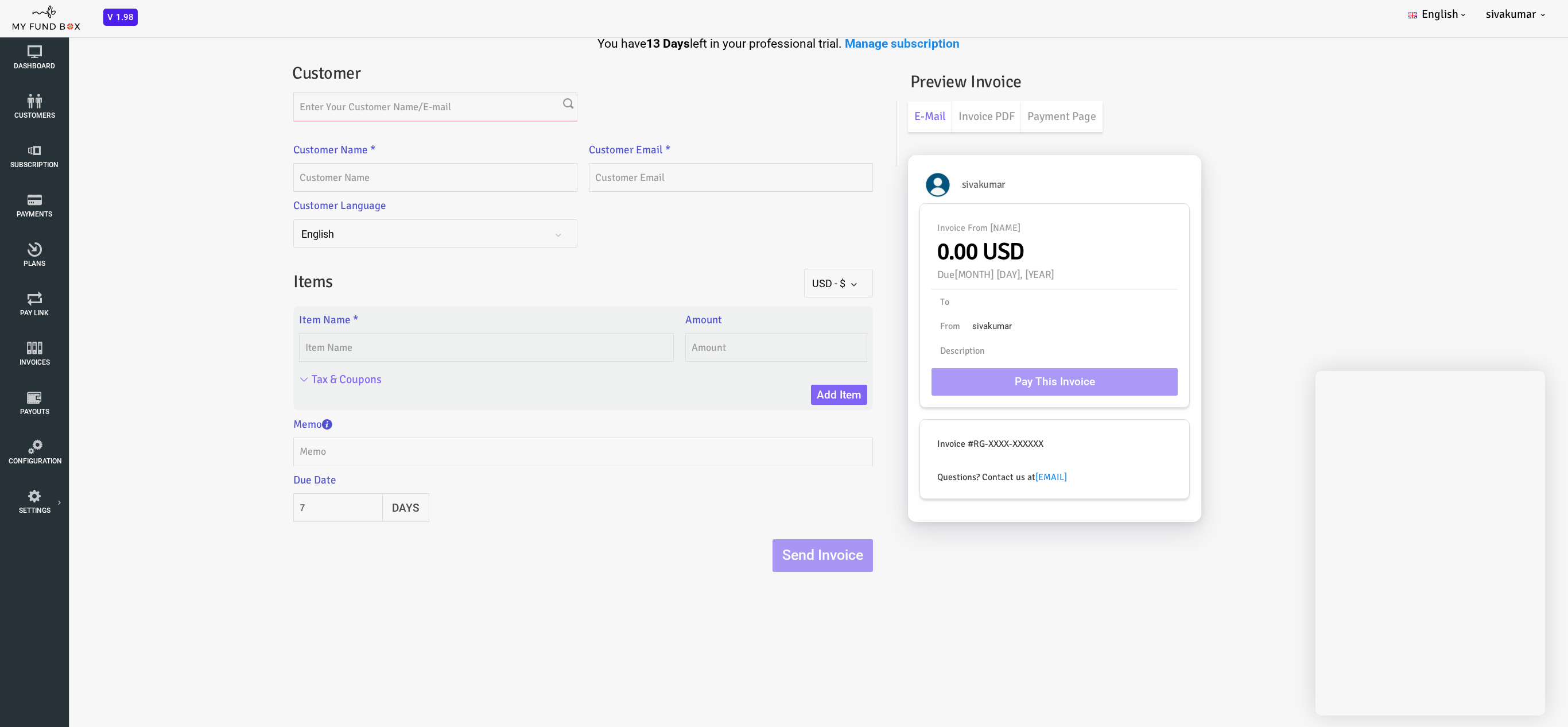 click at bounding box center (372, 107) 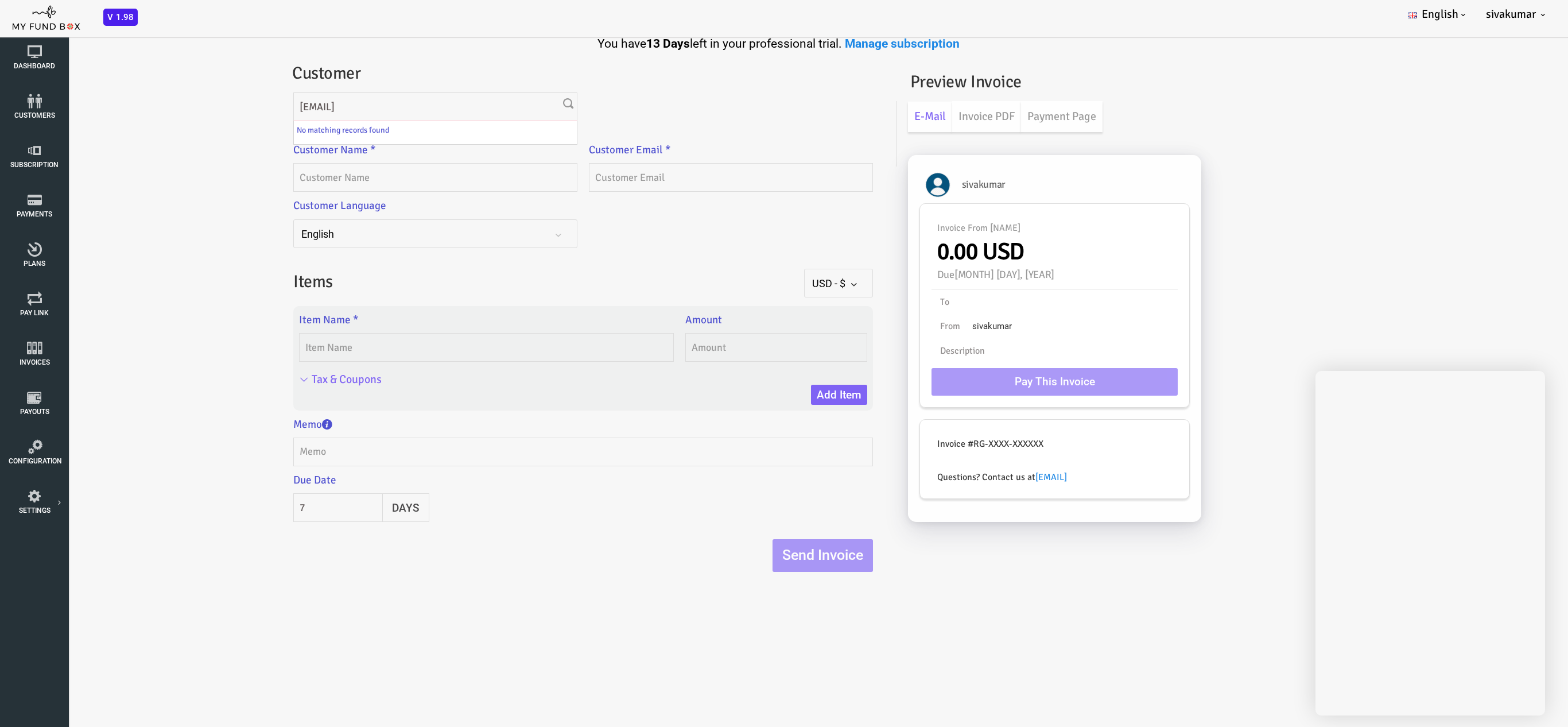 type on "sivakumaranh@gmail.com" 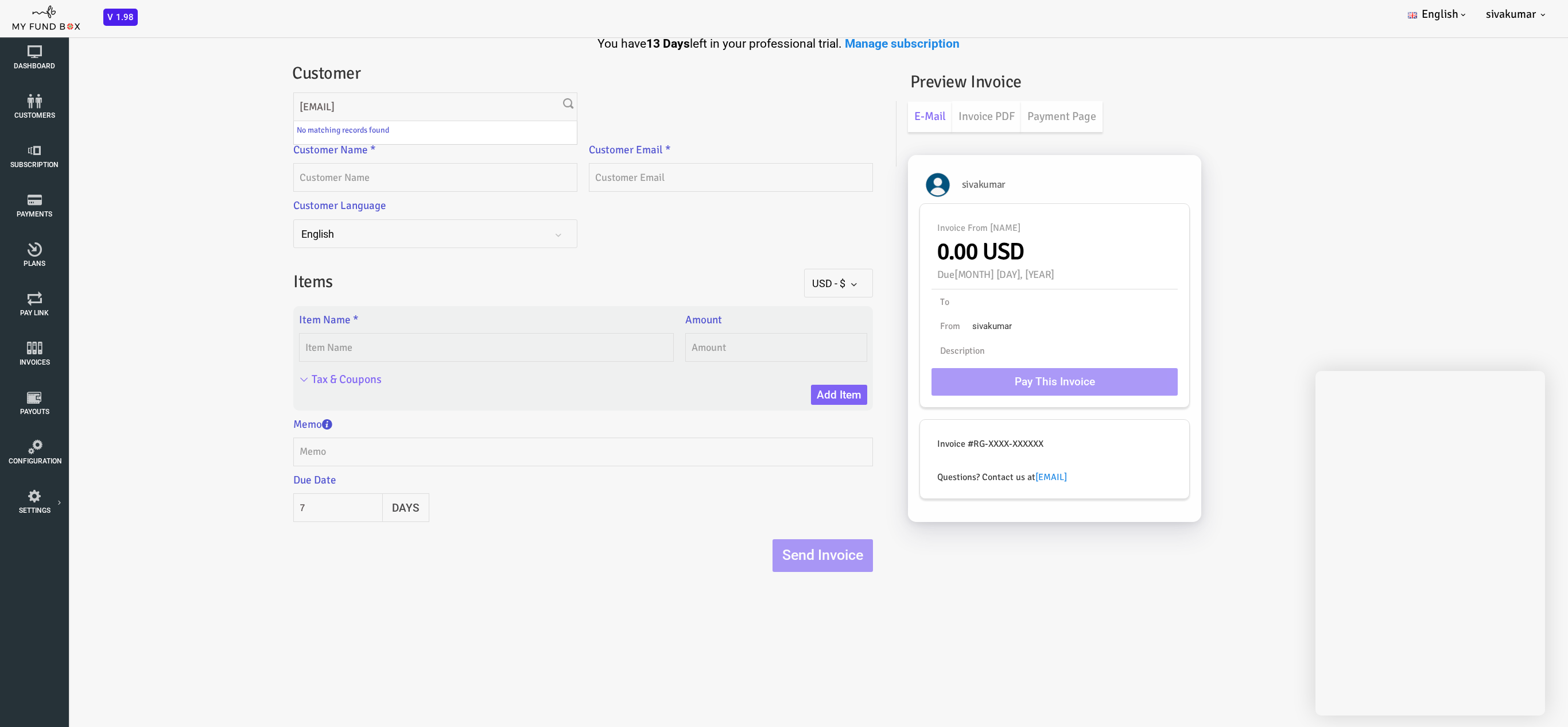 drag, startPoint x: 156, startPoint y: 164, endPoint x: 185, endPoint y: 158, distance: 29.614186 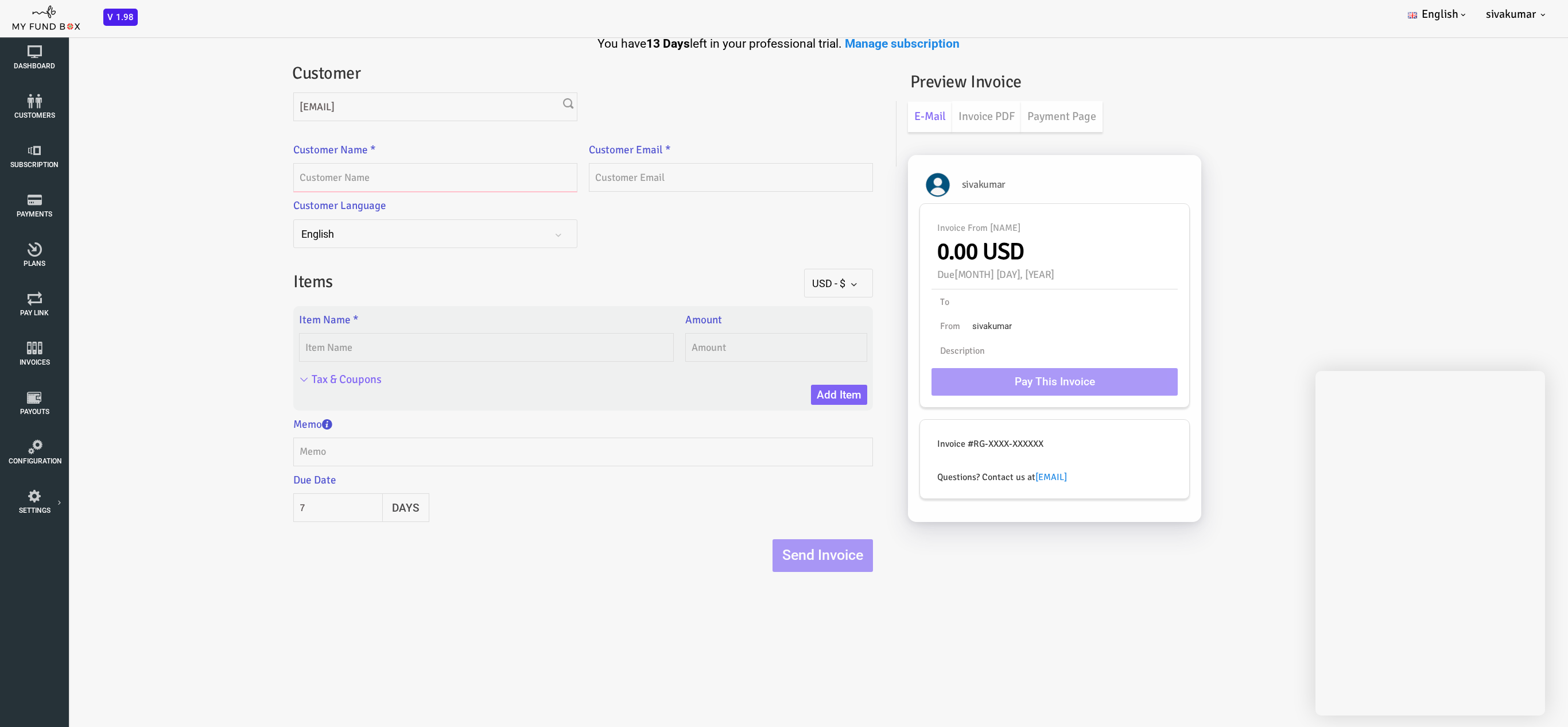 click at bounding box center [372, 177] 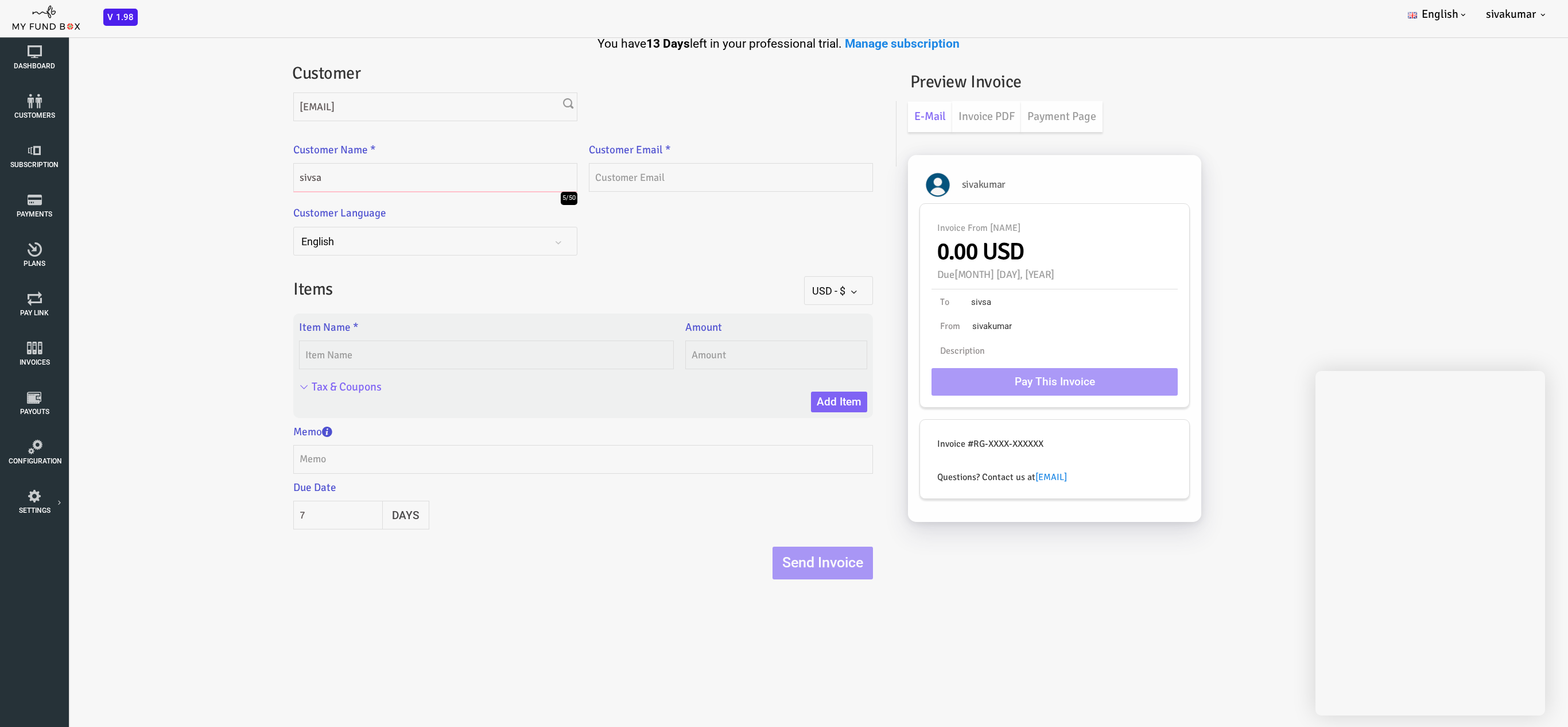type on "sivsa" 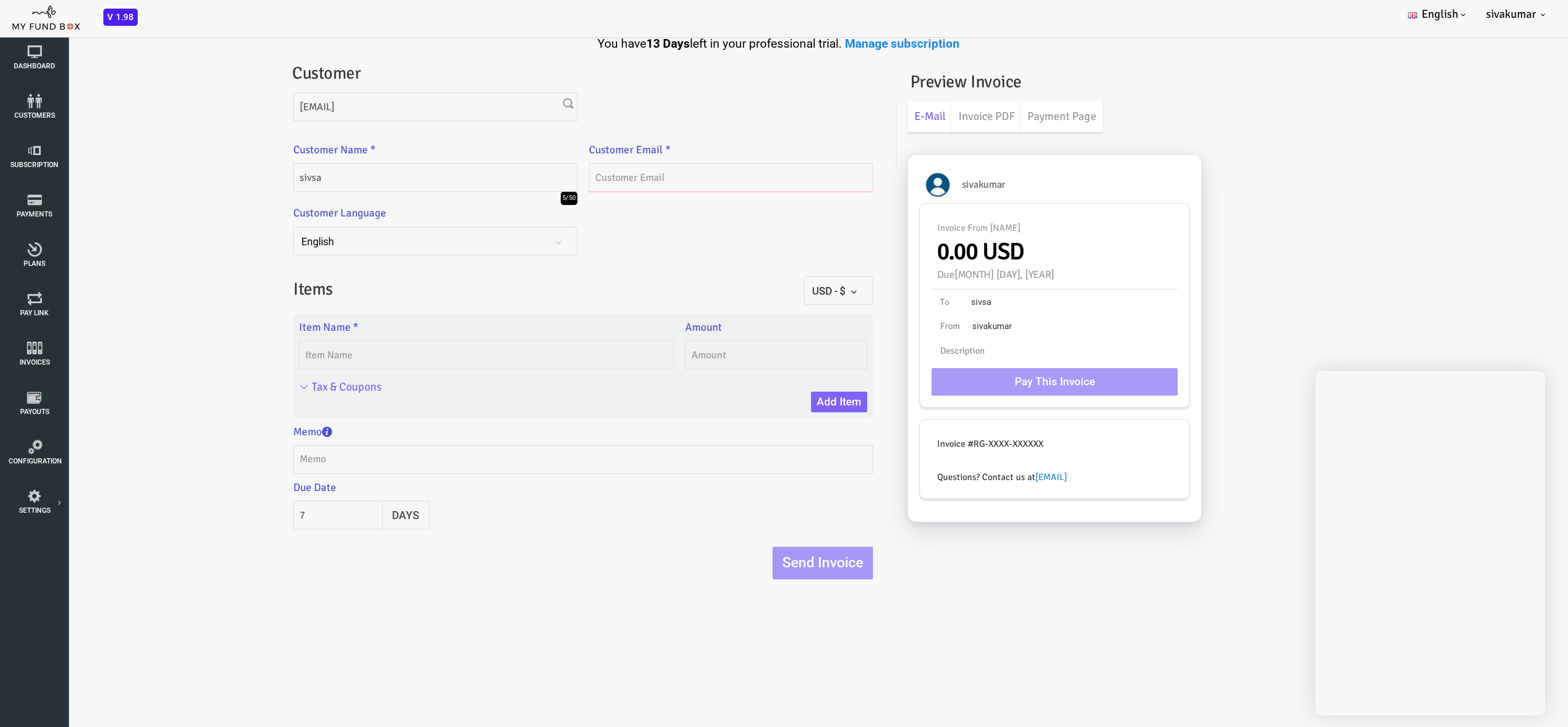 click at bounding box center [668, 177] 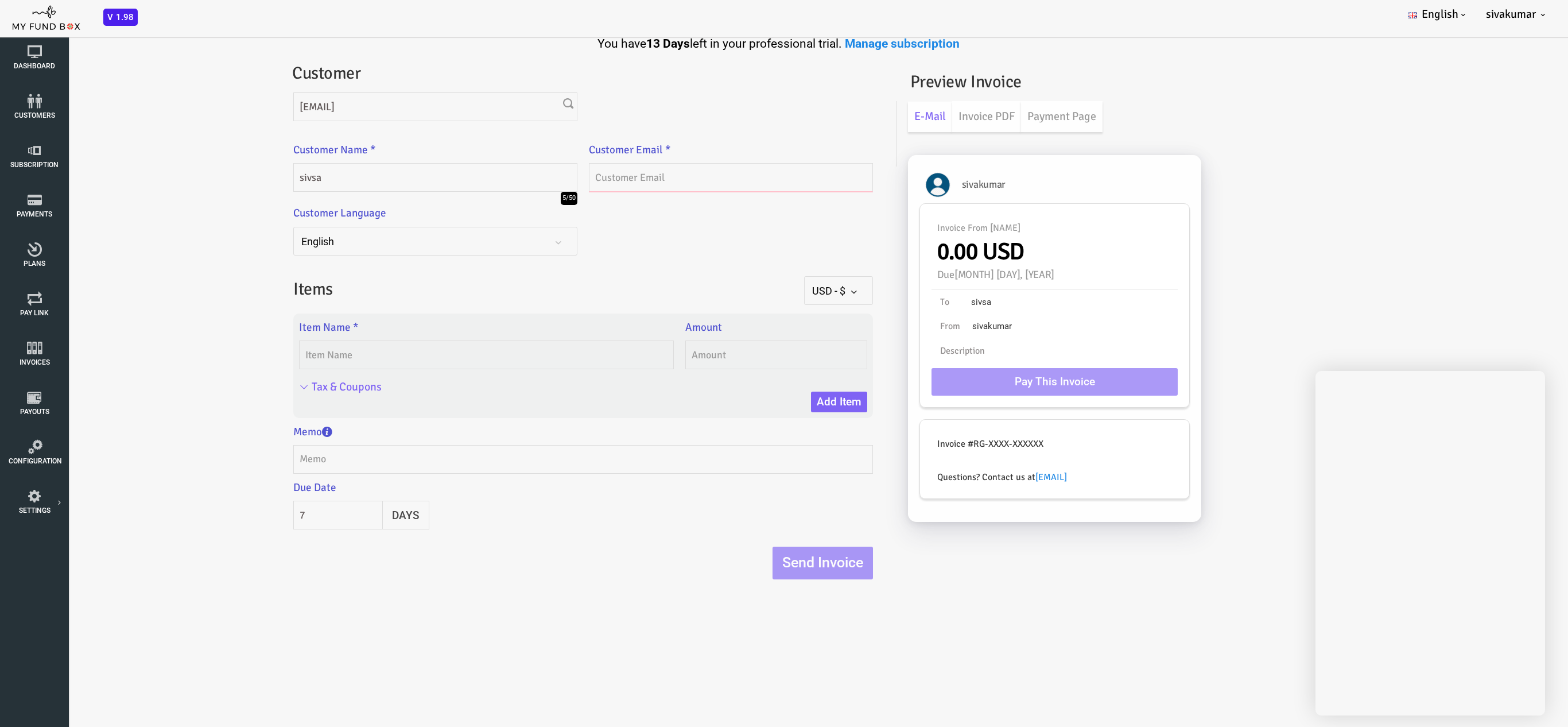 type on "[EMAIL]" 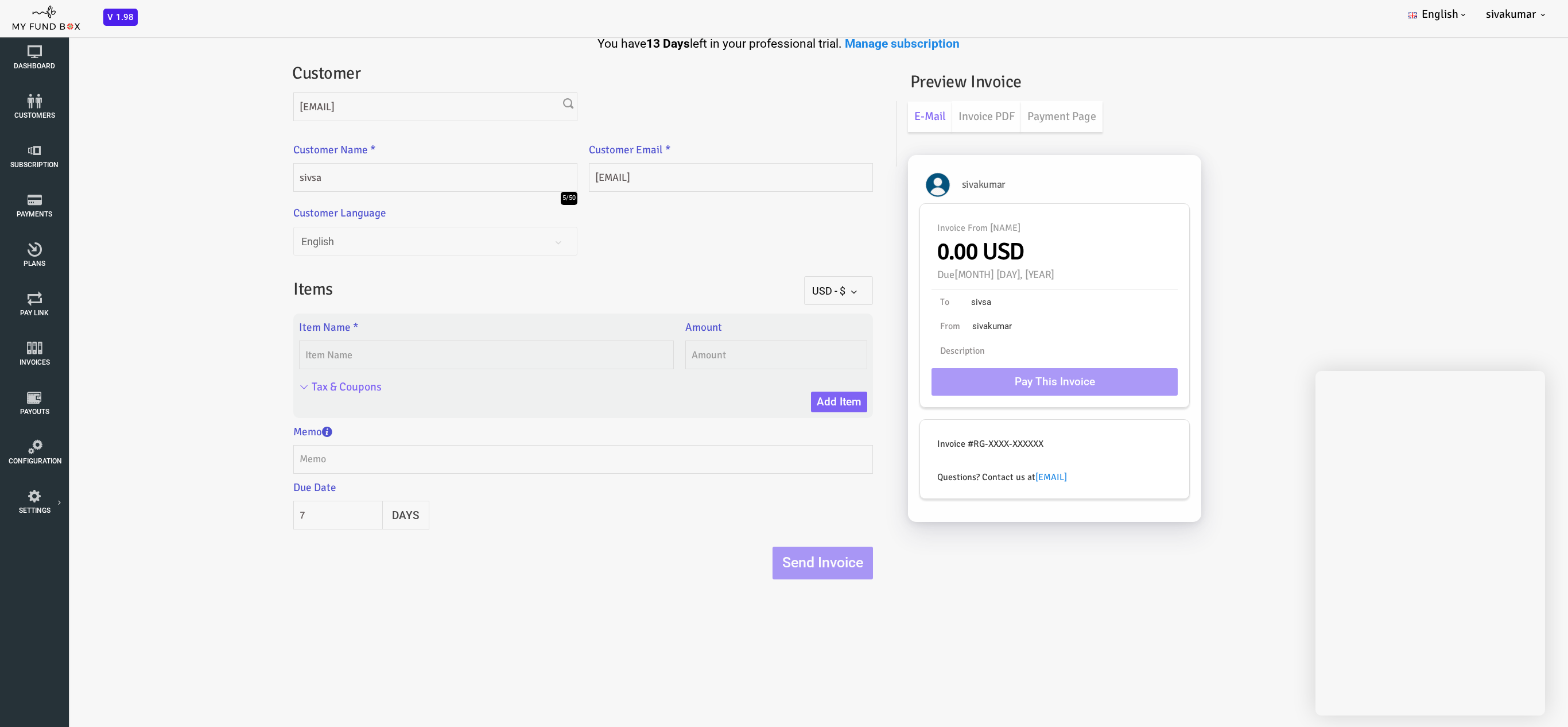 click on "English" at bounding box center [372, 242] 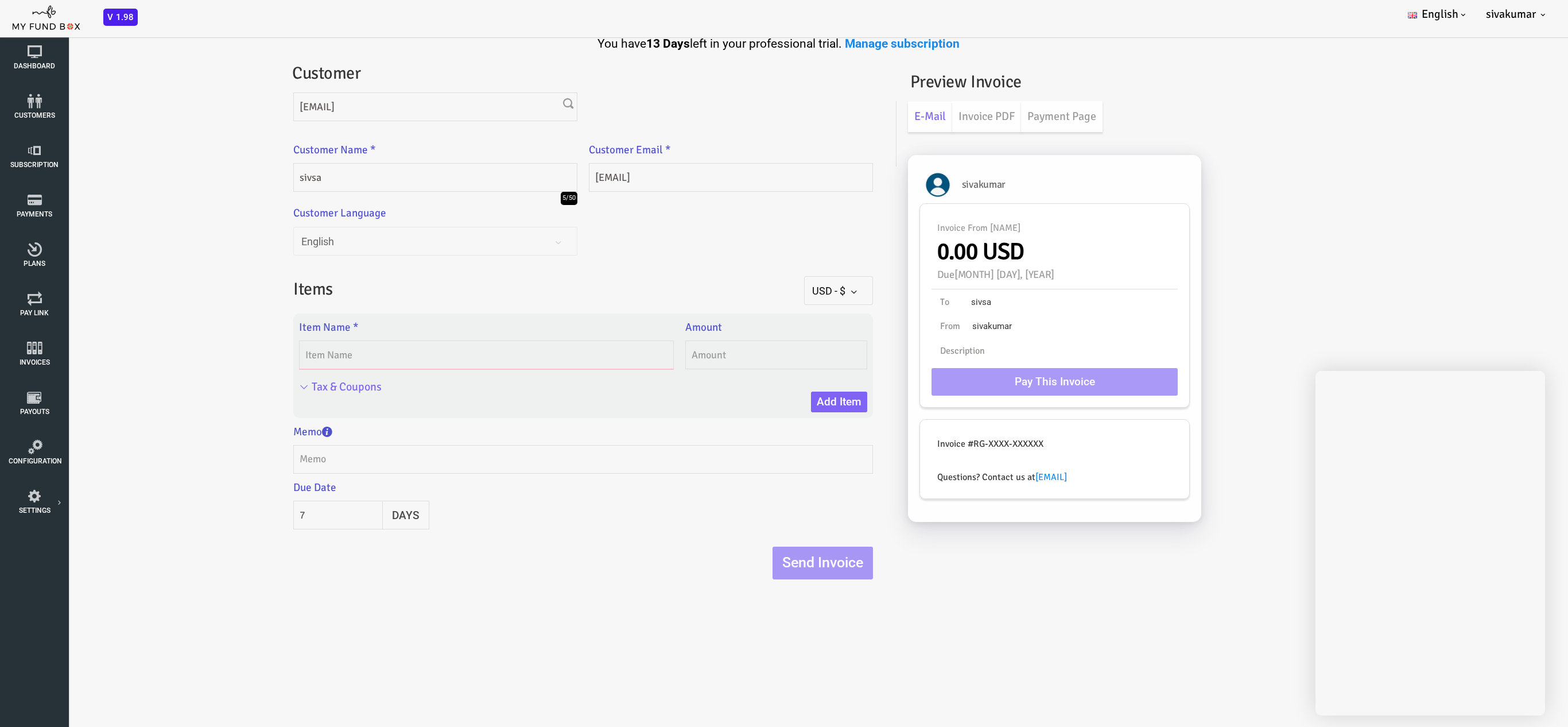 click at bounding box center [424, 355] 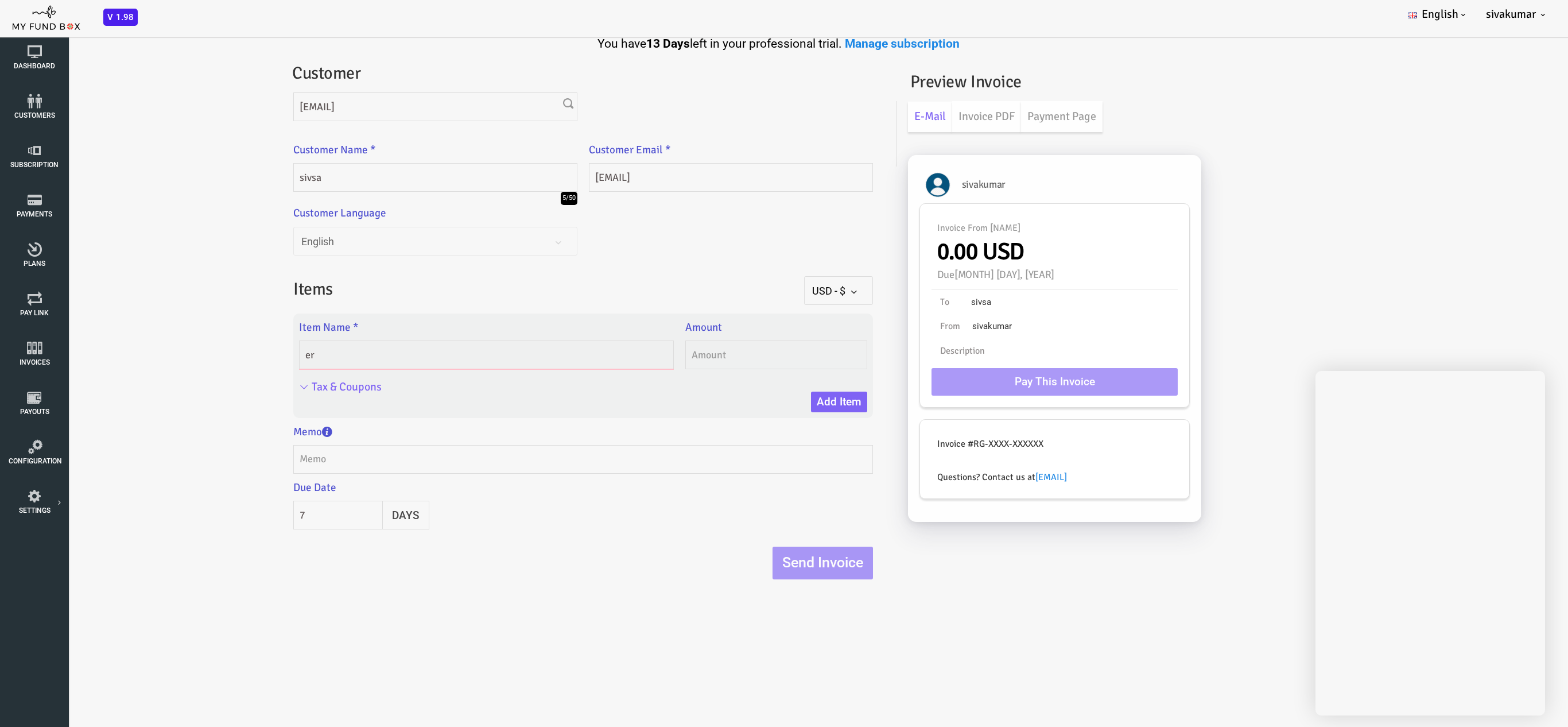 type on "e" 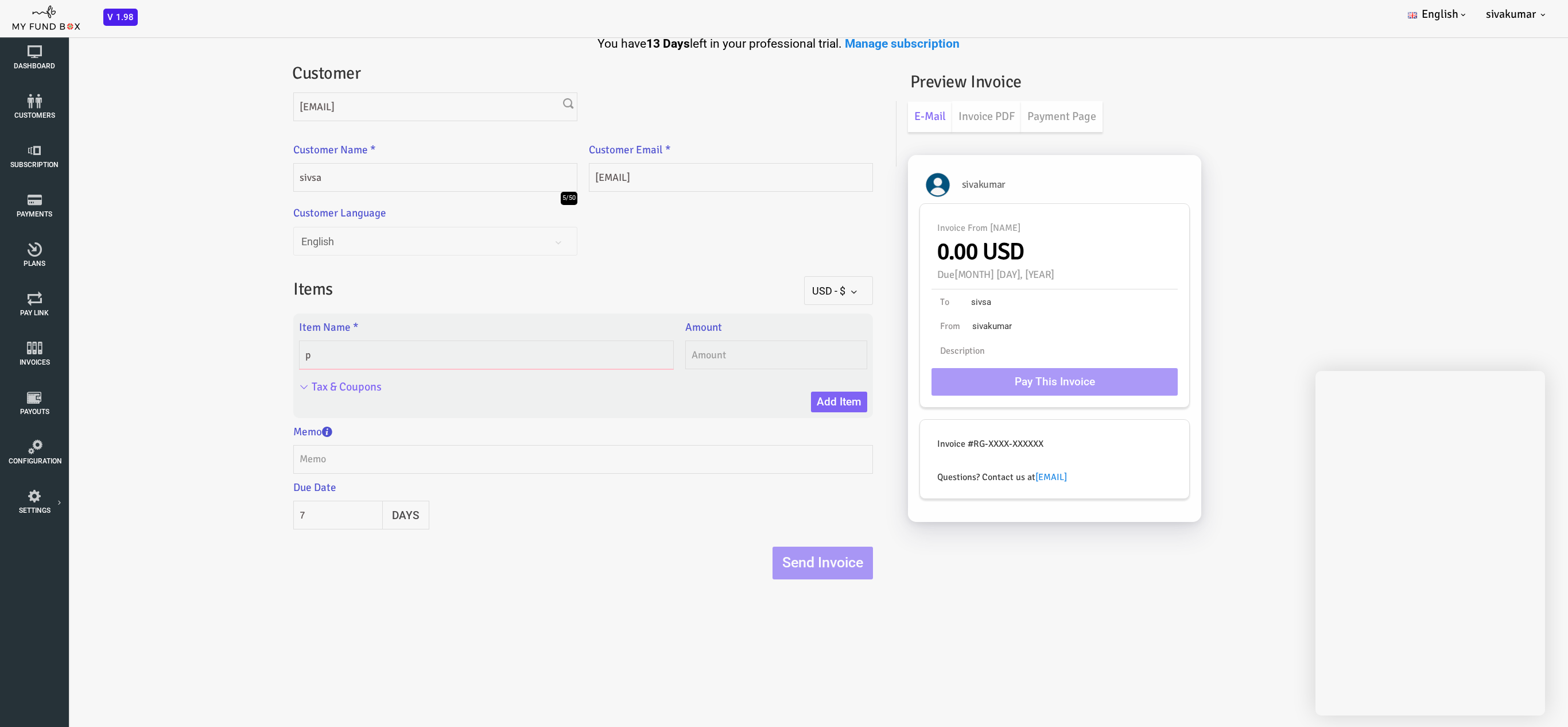 type on "PHOTOGRAPHY-BASIC" 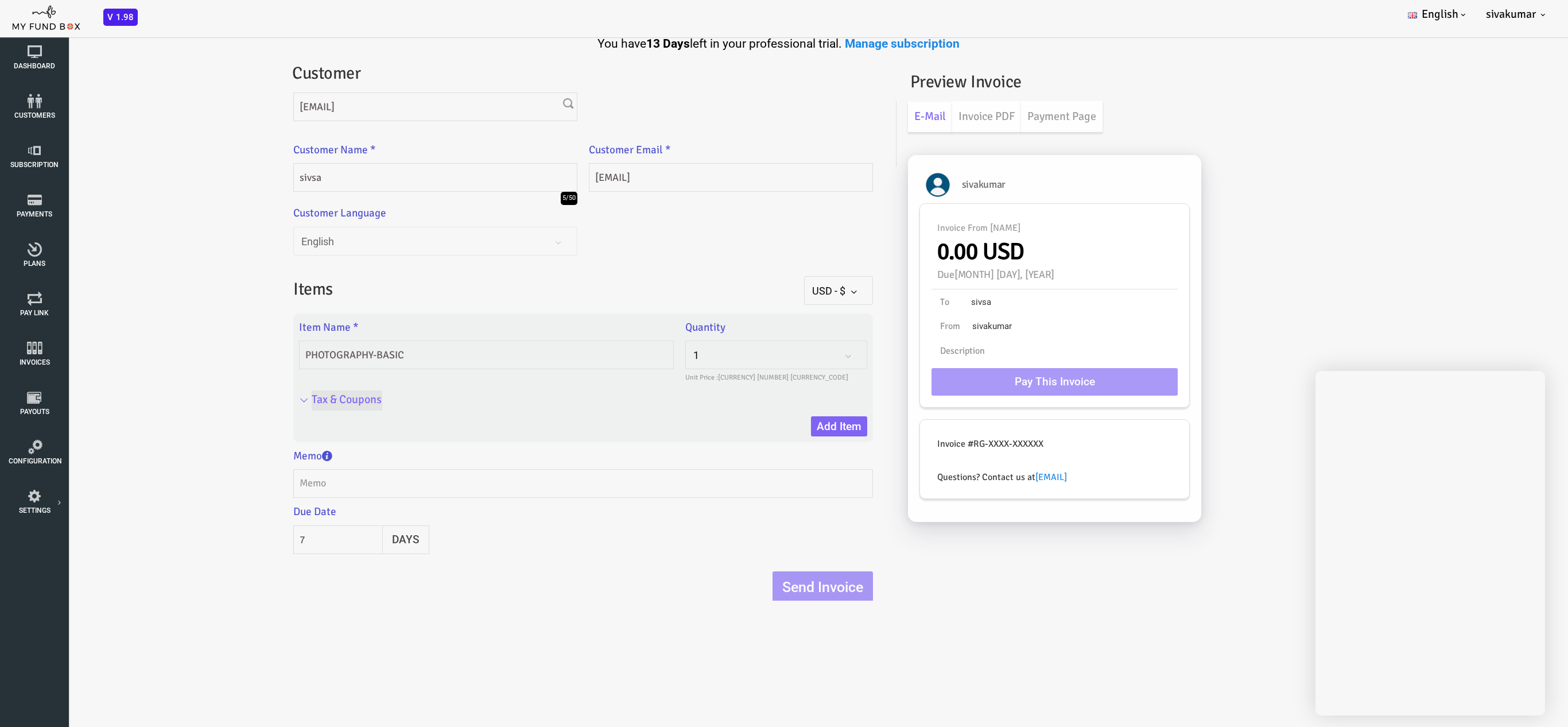 click on "Tax & Coupons" at bounding box center (284, 400) 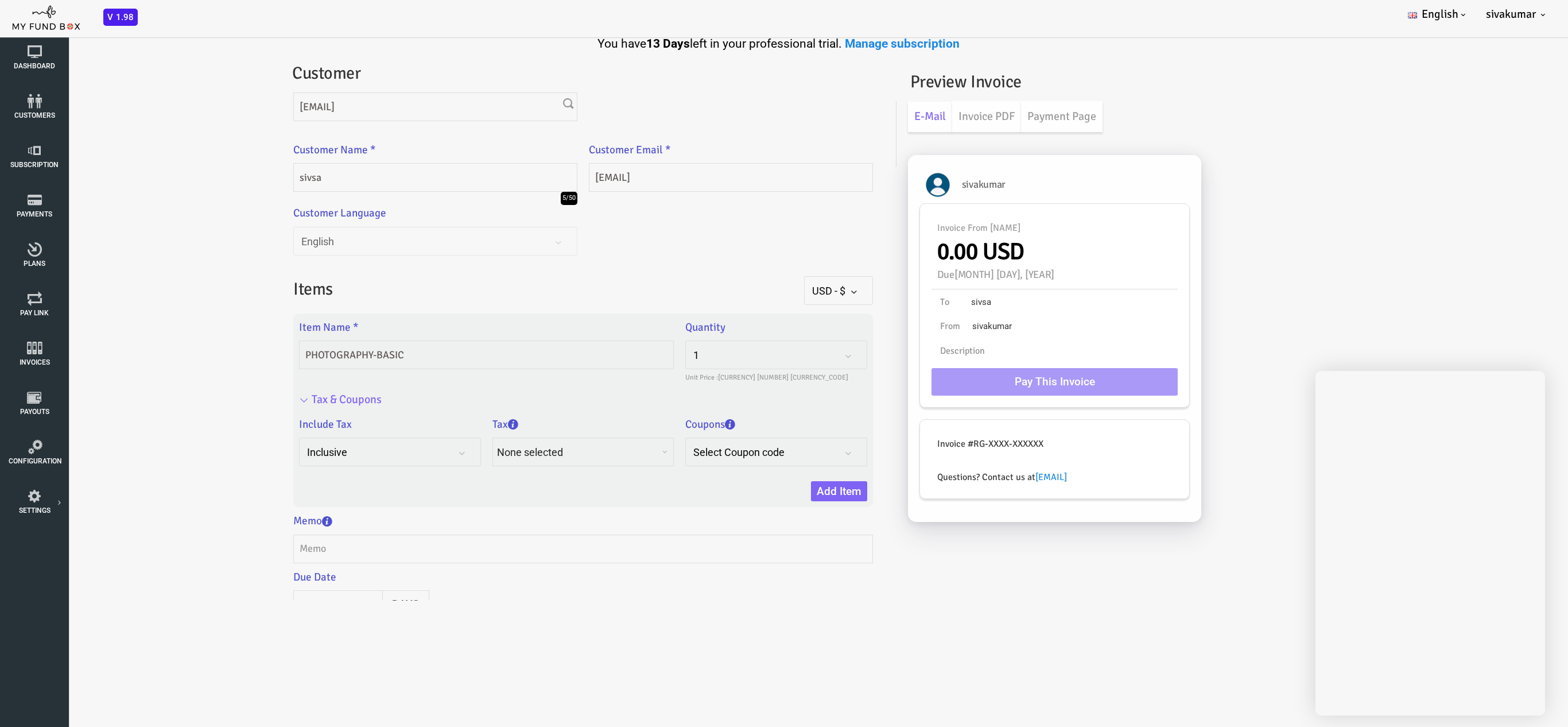 drag, startPoint x: 323, startPoint y: 435, endPoint x: 336, endPoint y: 455, distance: 23.853721 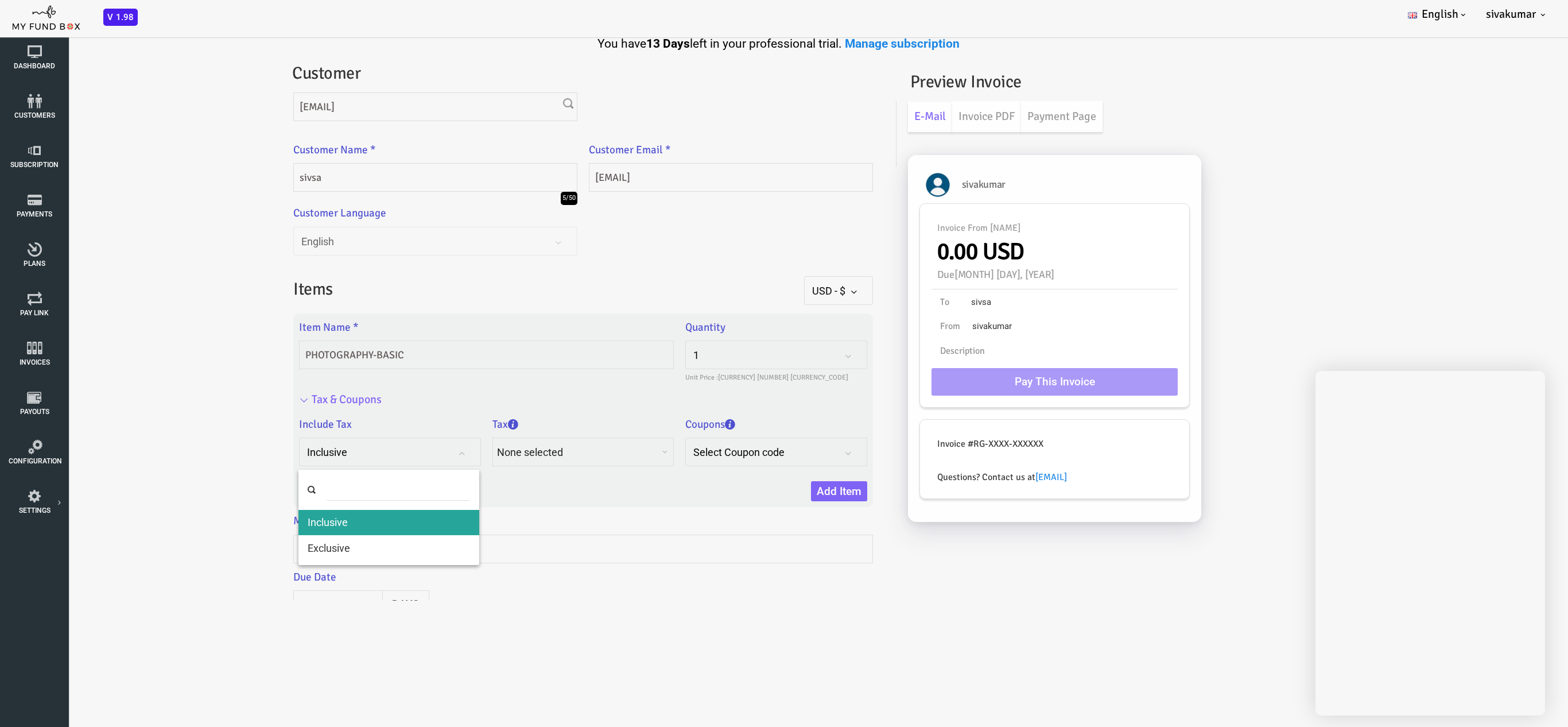 click on "Inclusive" at bounding box center [327, 453] 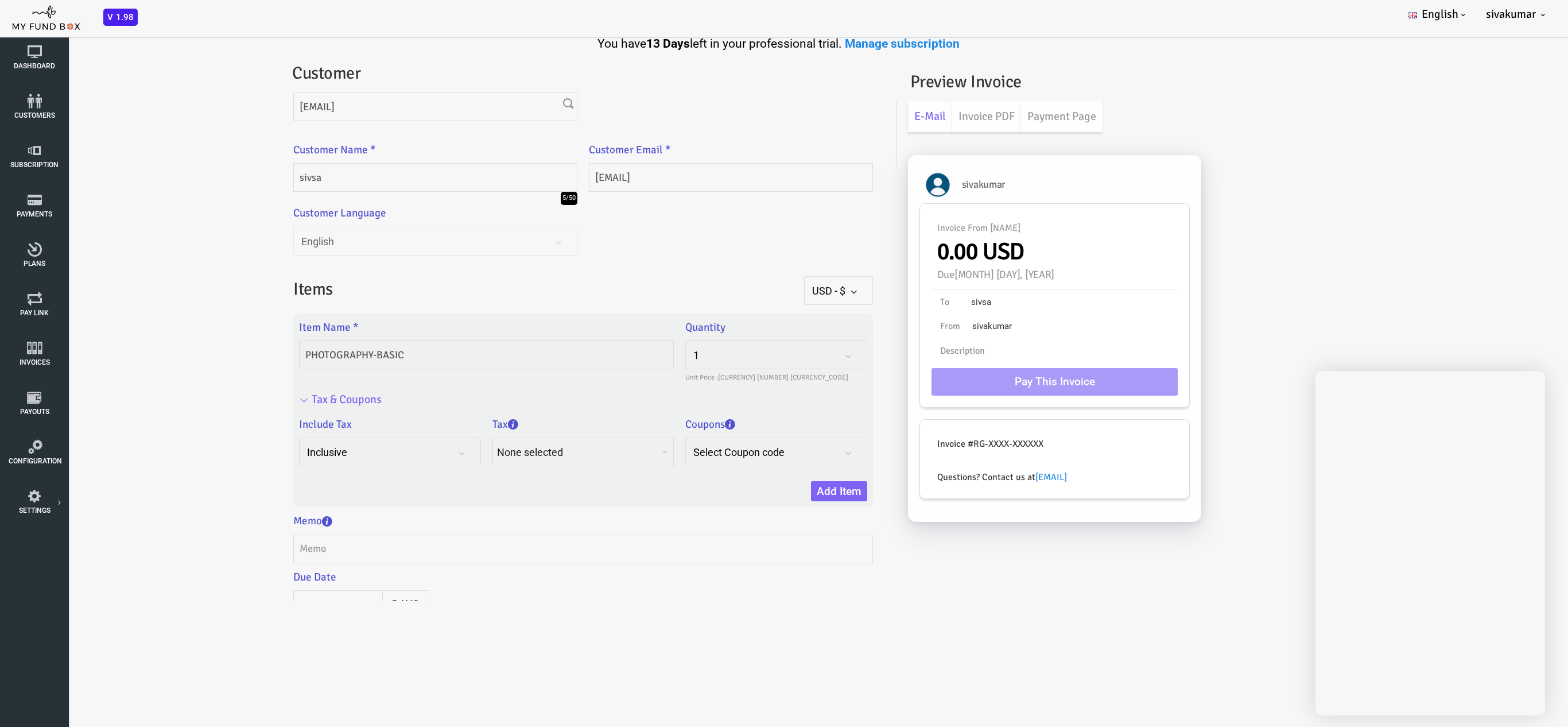 click on "None selected" at bounding box center (521, 452) 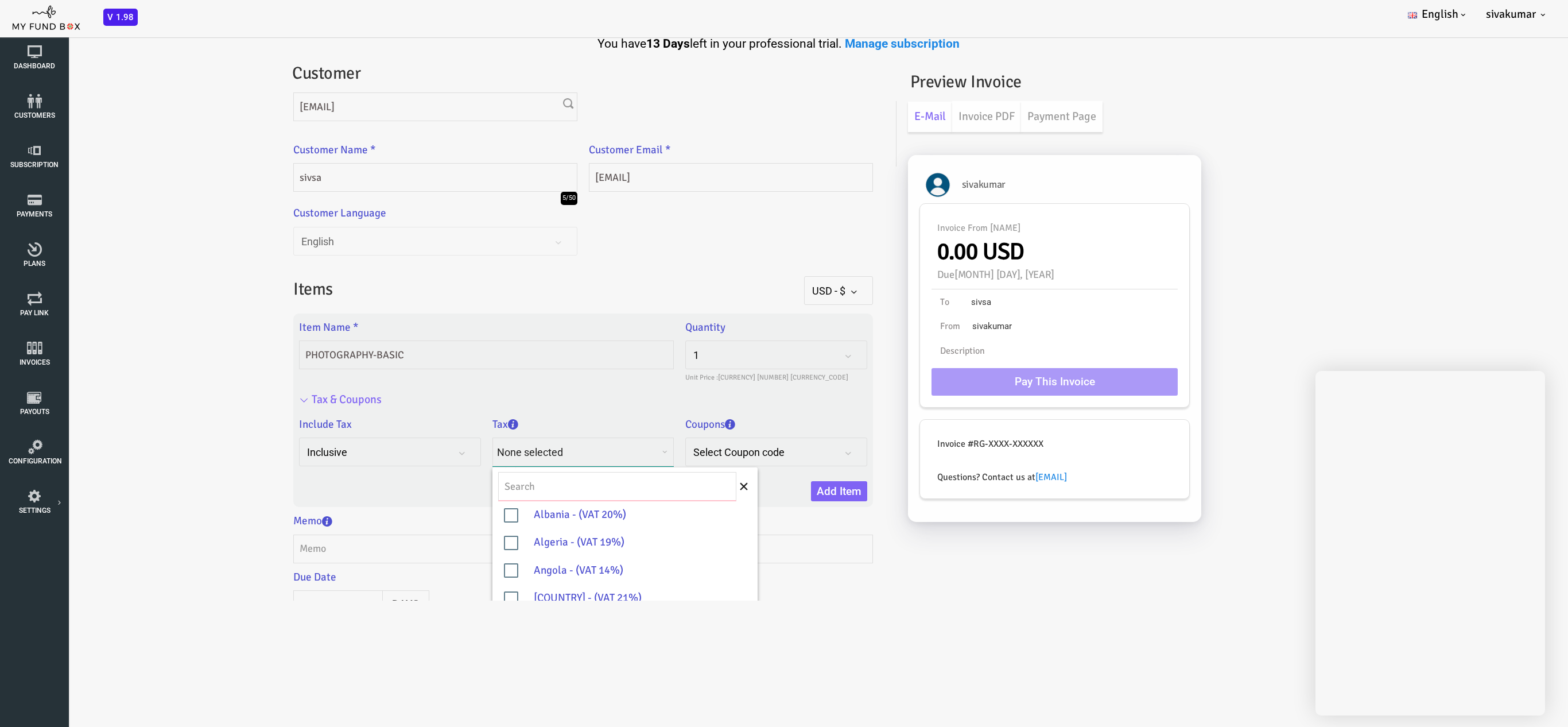 click at bounding box center (554, 486) 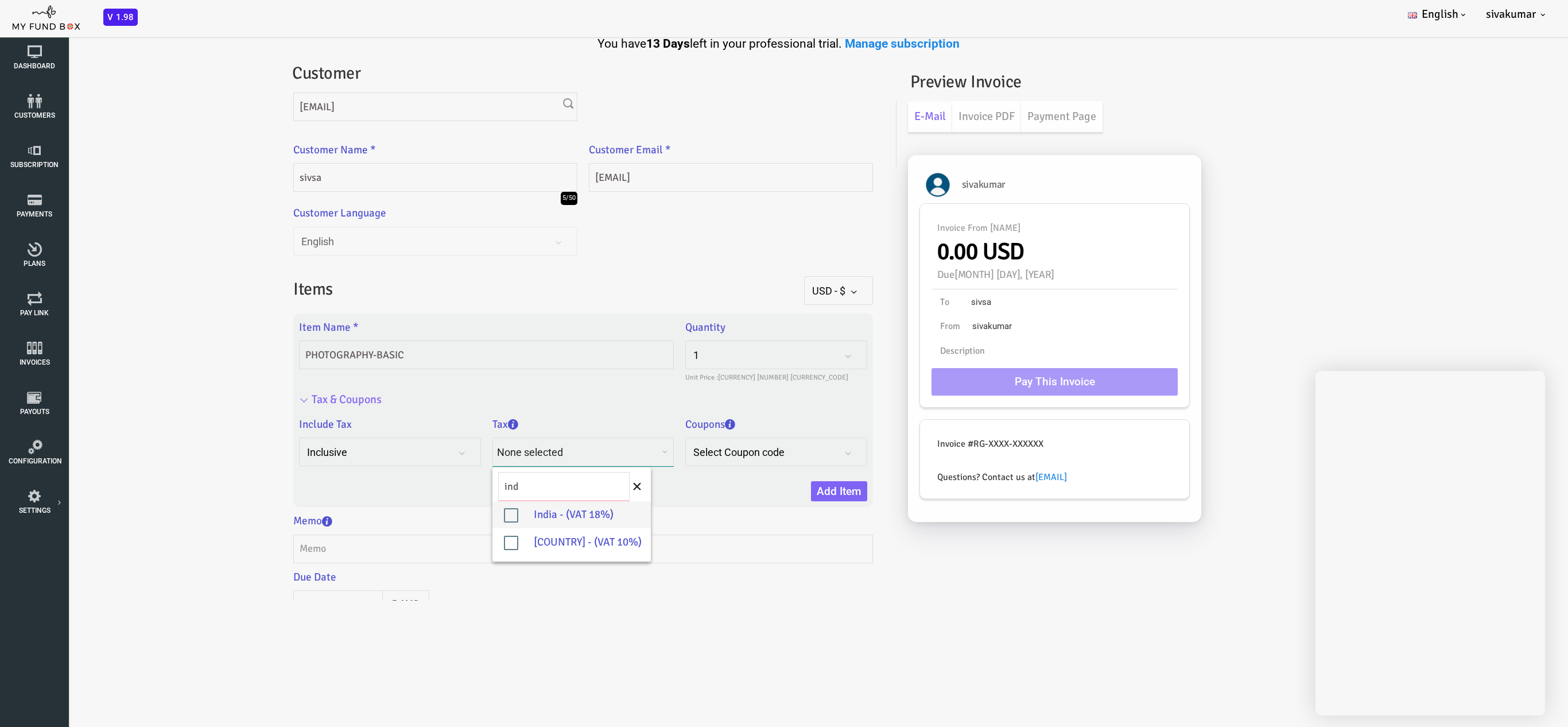 type on "ind" 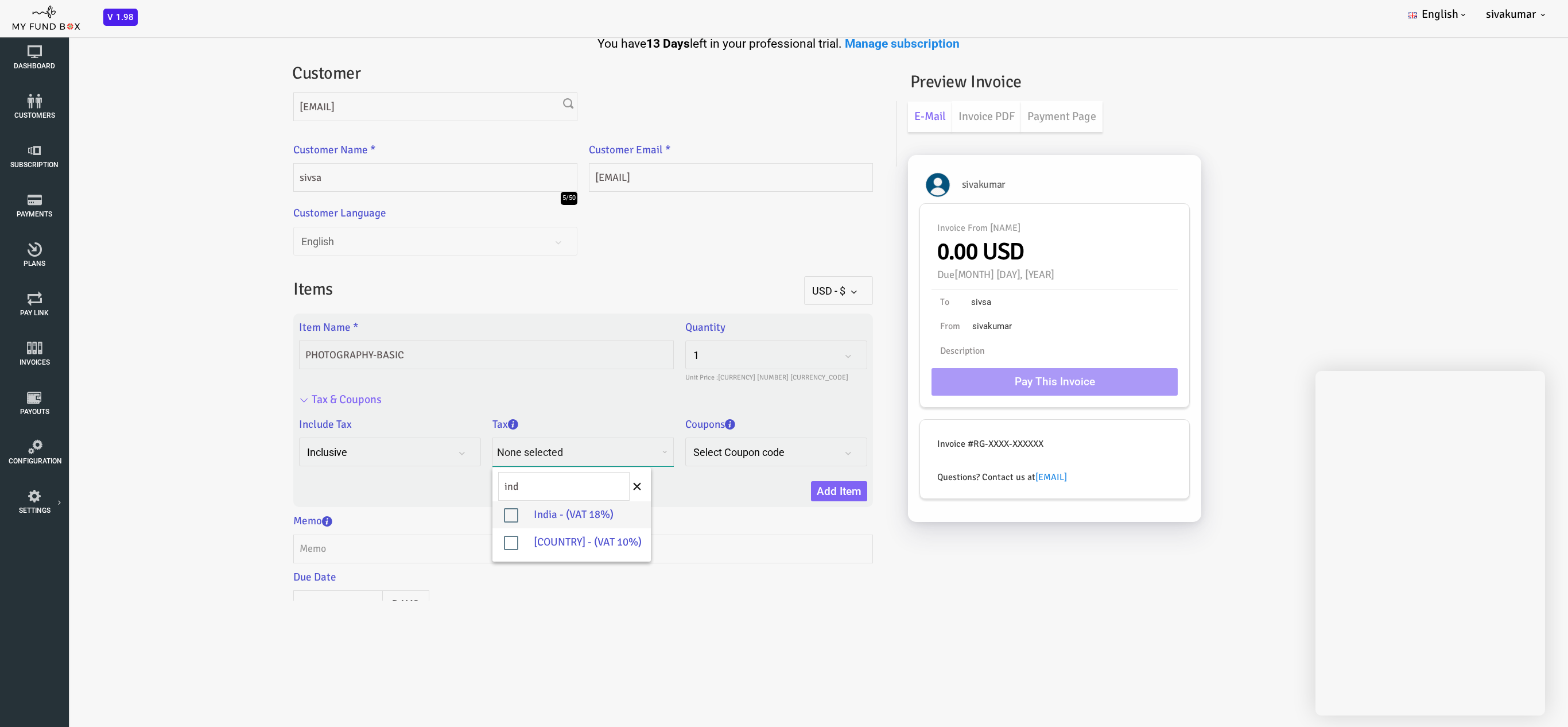 click on "India - (VAT 18%)" at bounding box center [509, 515] 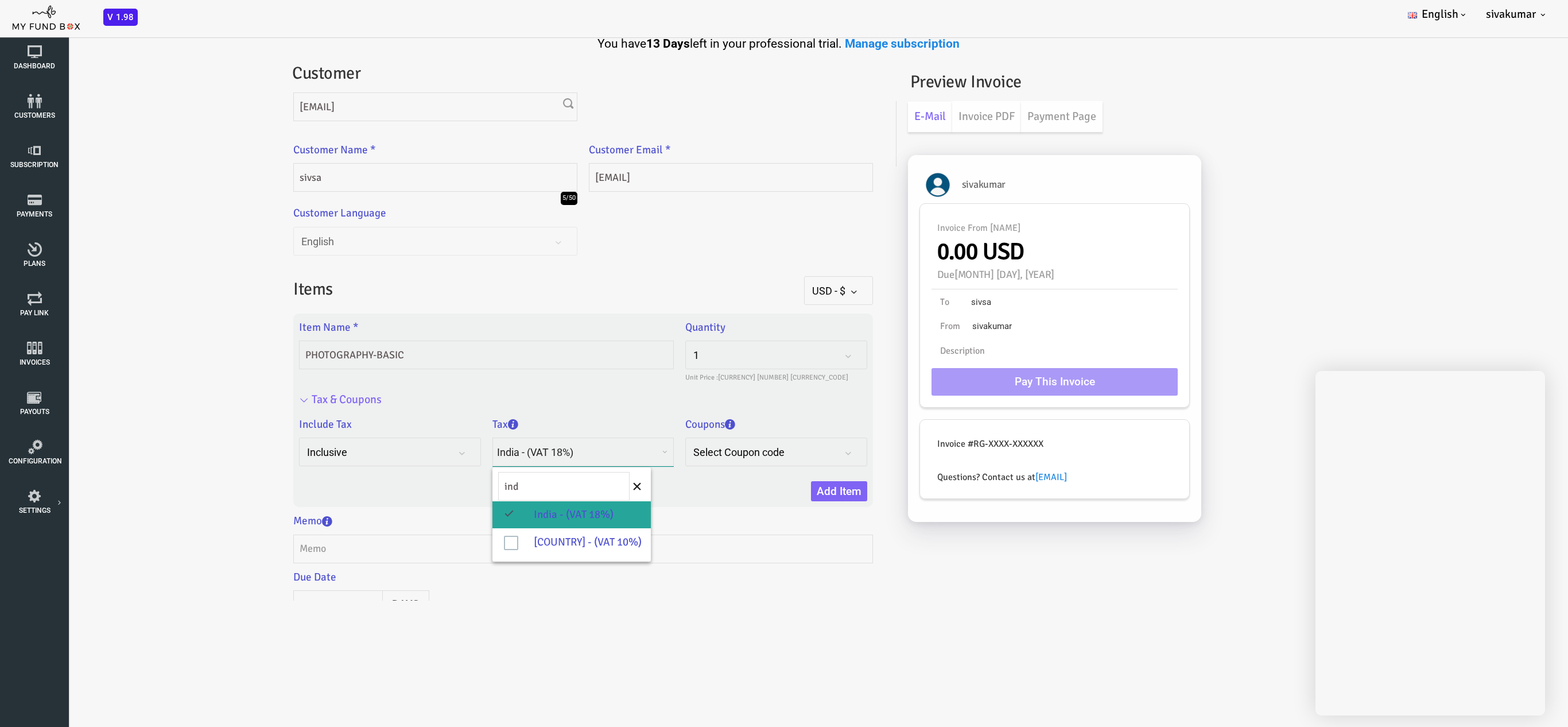 click on "Select Coupon code" at bounding box center (676, 452) 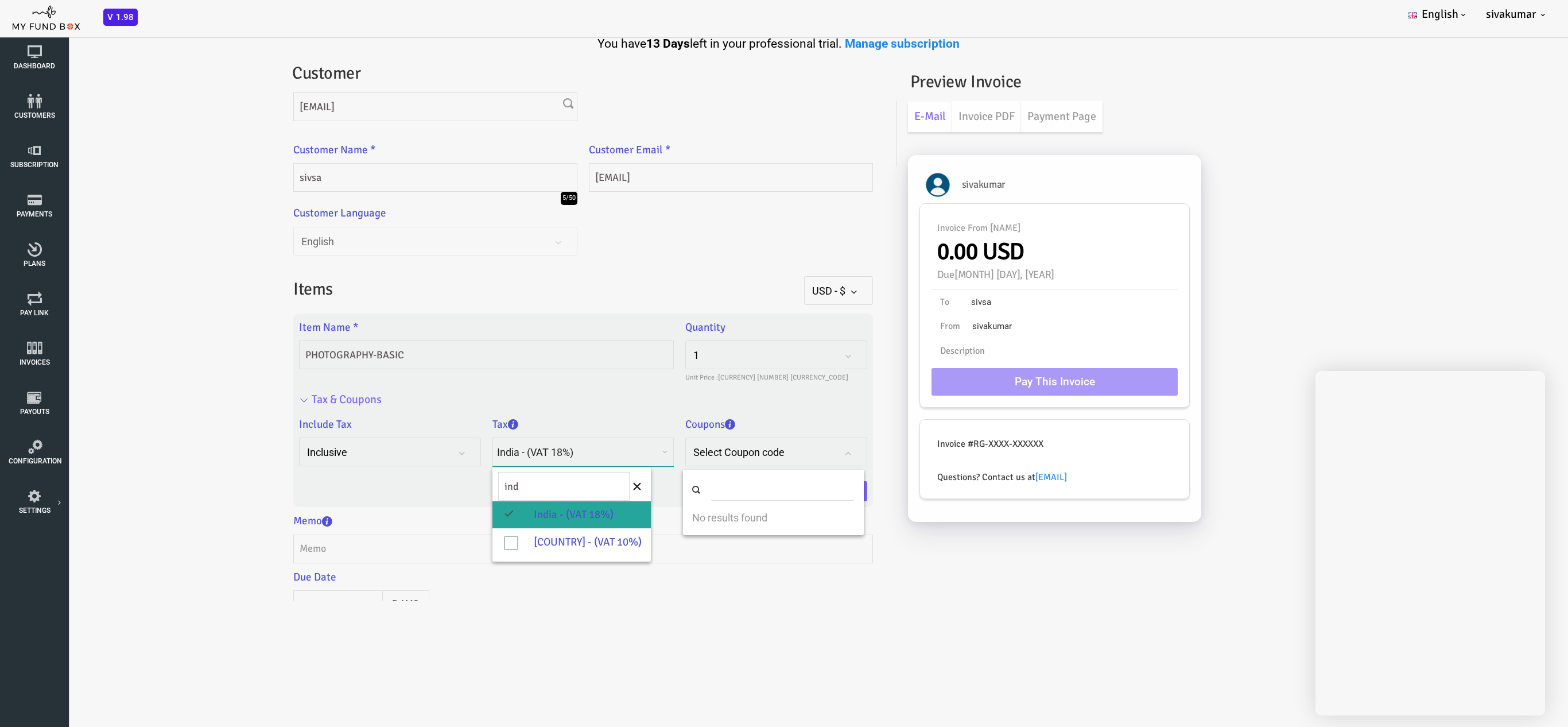click on "Select Coupon code" at bounding box center [676, 452] 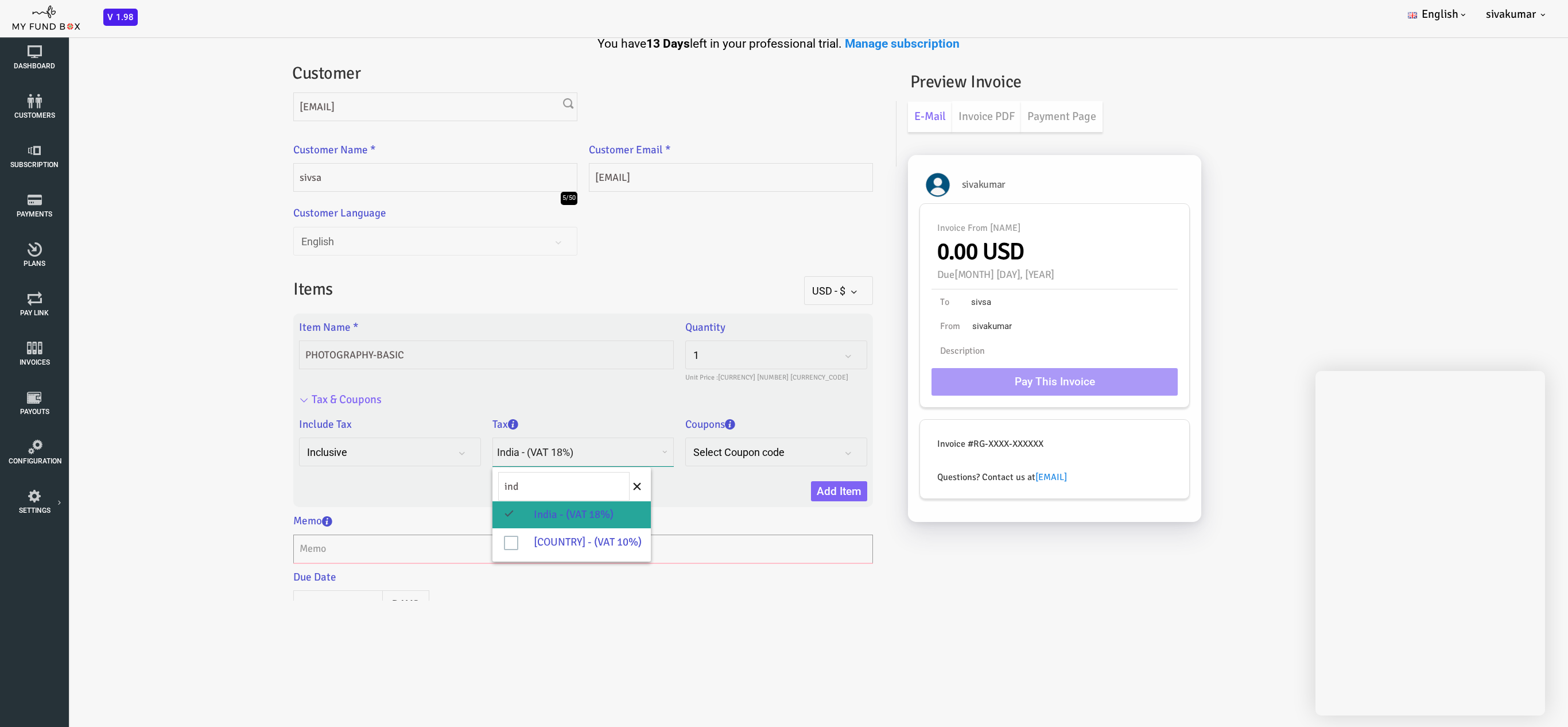 click at bounding box center (521, 549) 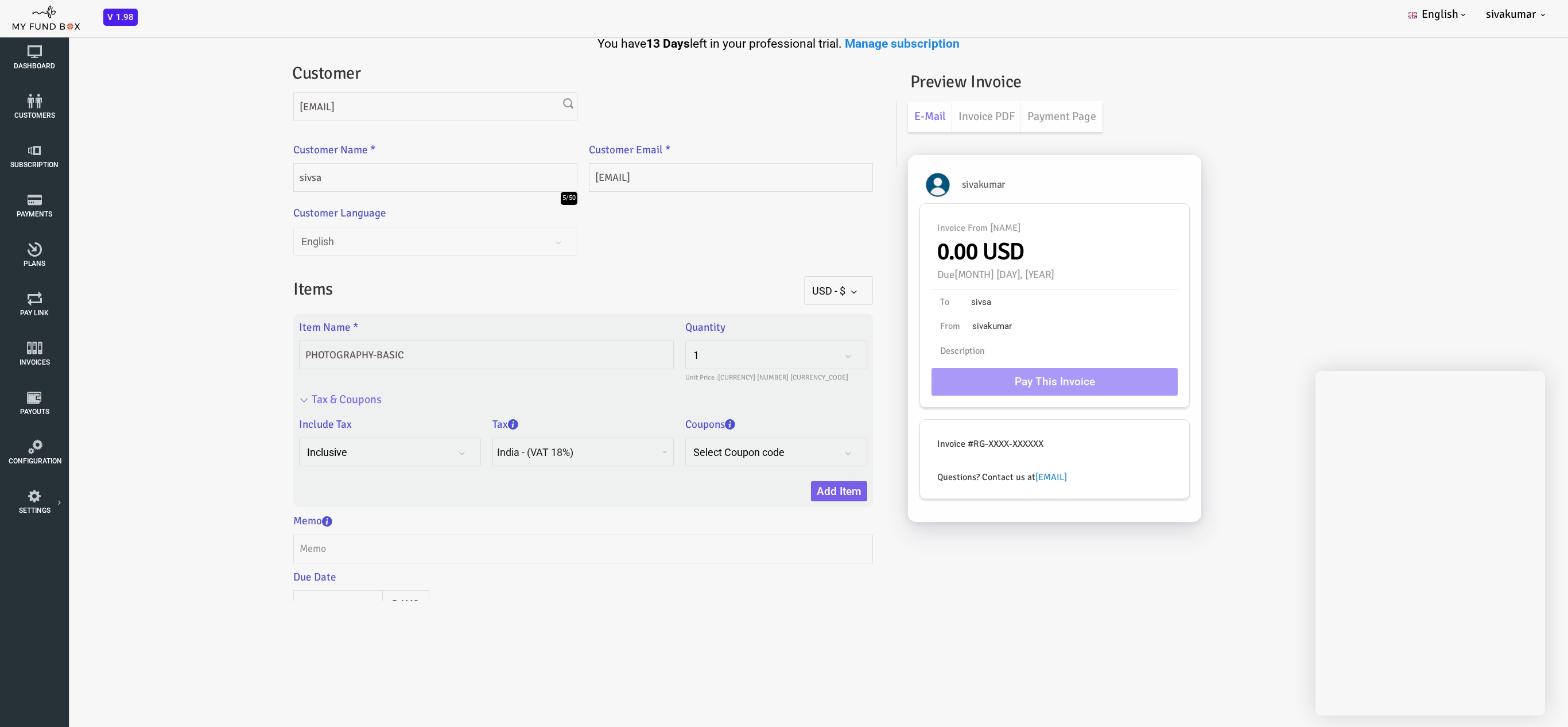 click on "Add Item" at bounding box center (777, 491) 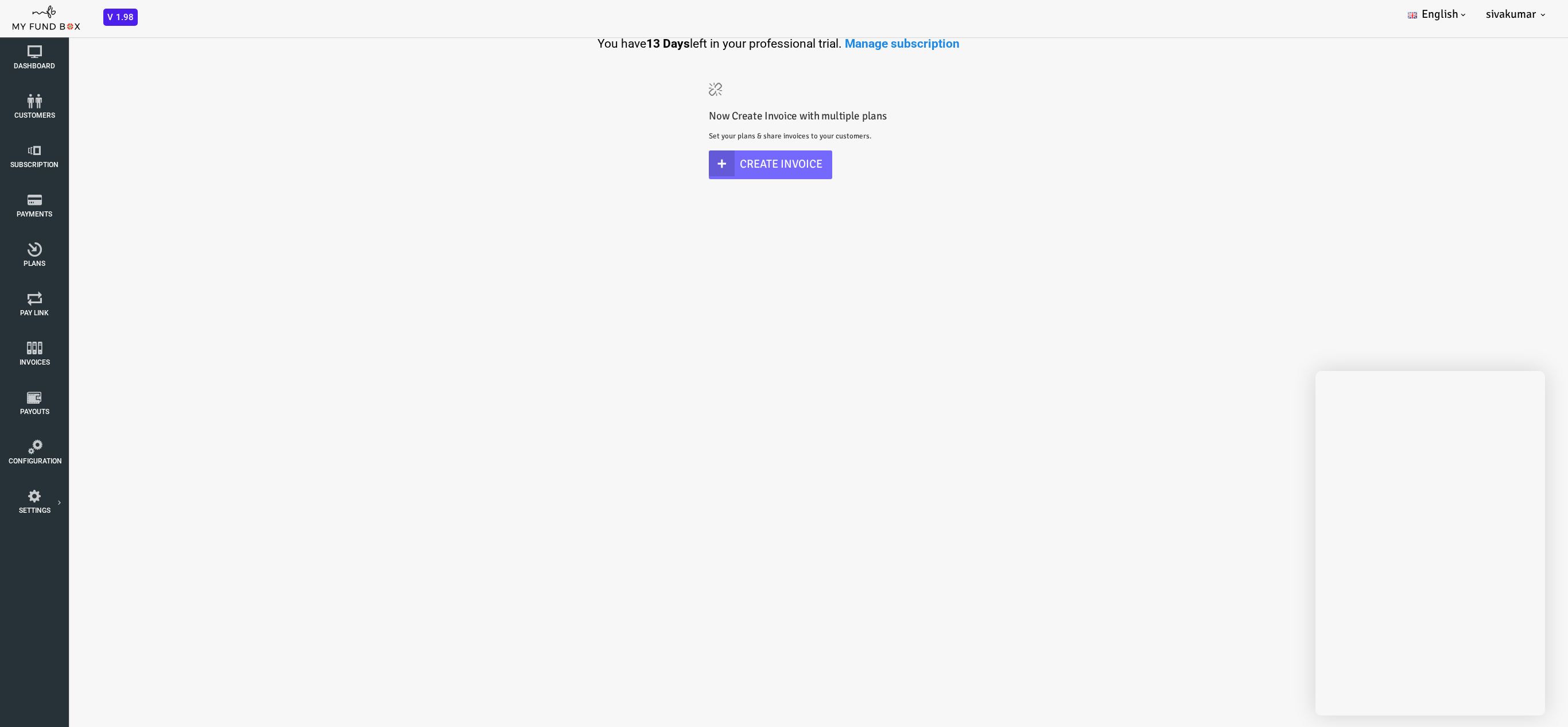 scroll, scrollTop: 0, scrollLeft: 0, axis: both 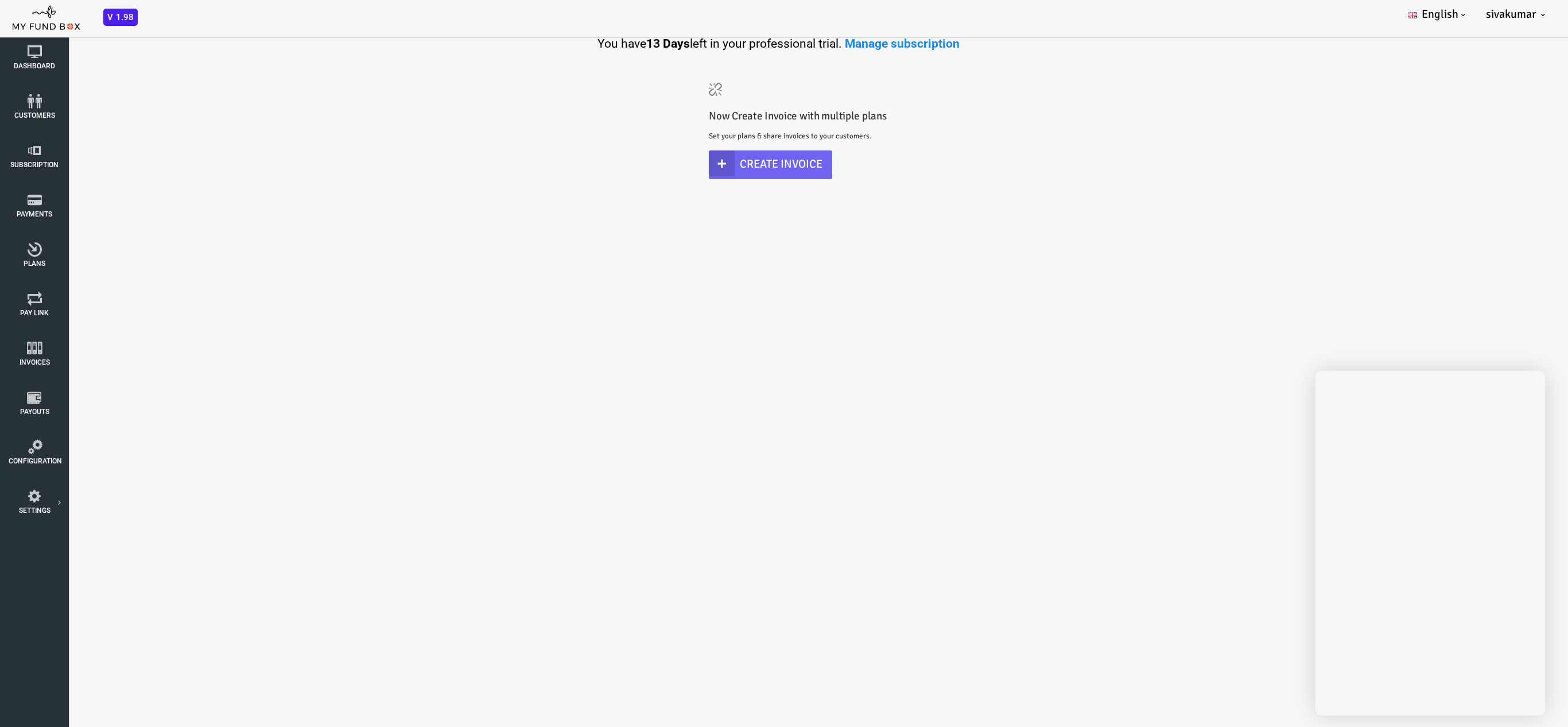 click on "Create Invoice" at bounding box center [708, 165] 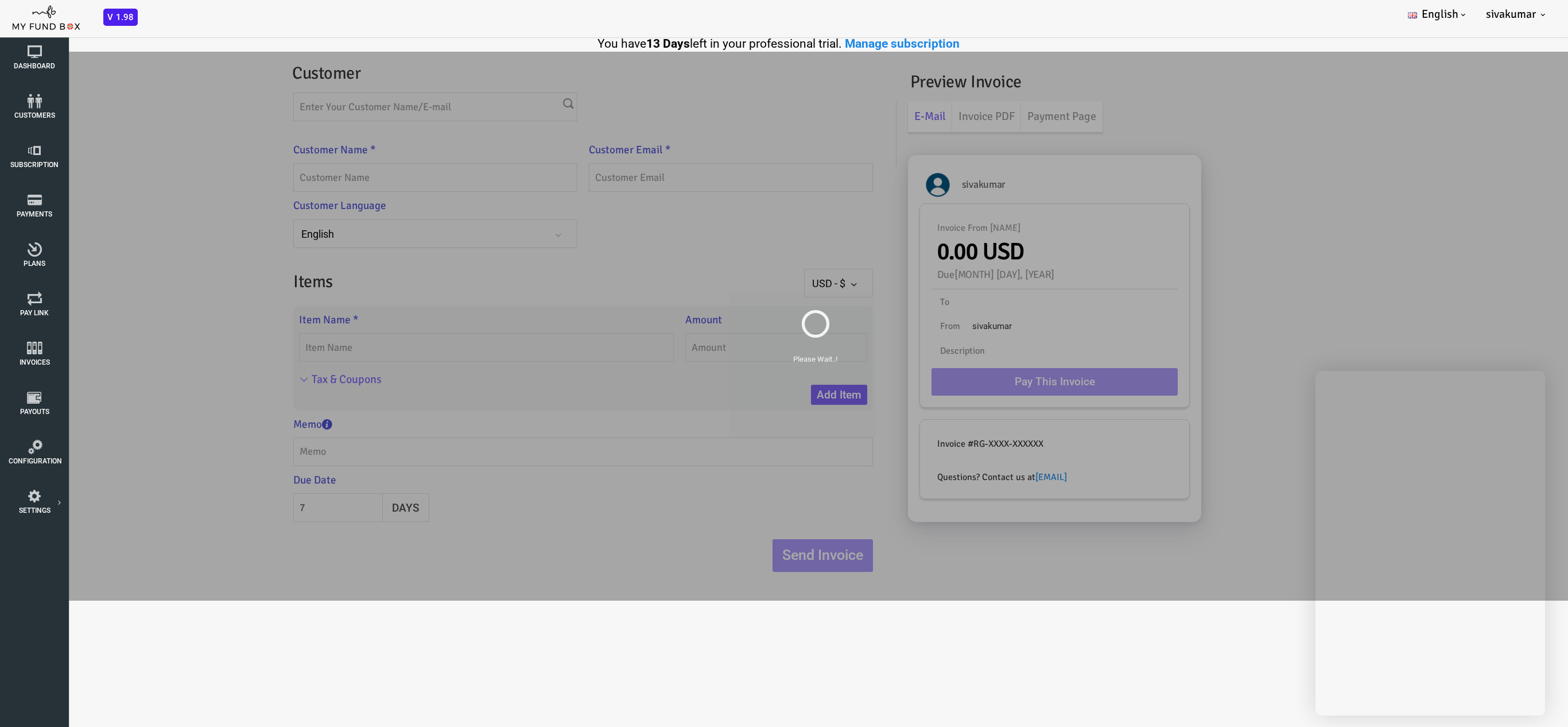 scroll, scrollTop: 0, scrollLeft: 0, axis: both 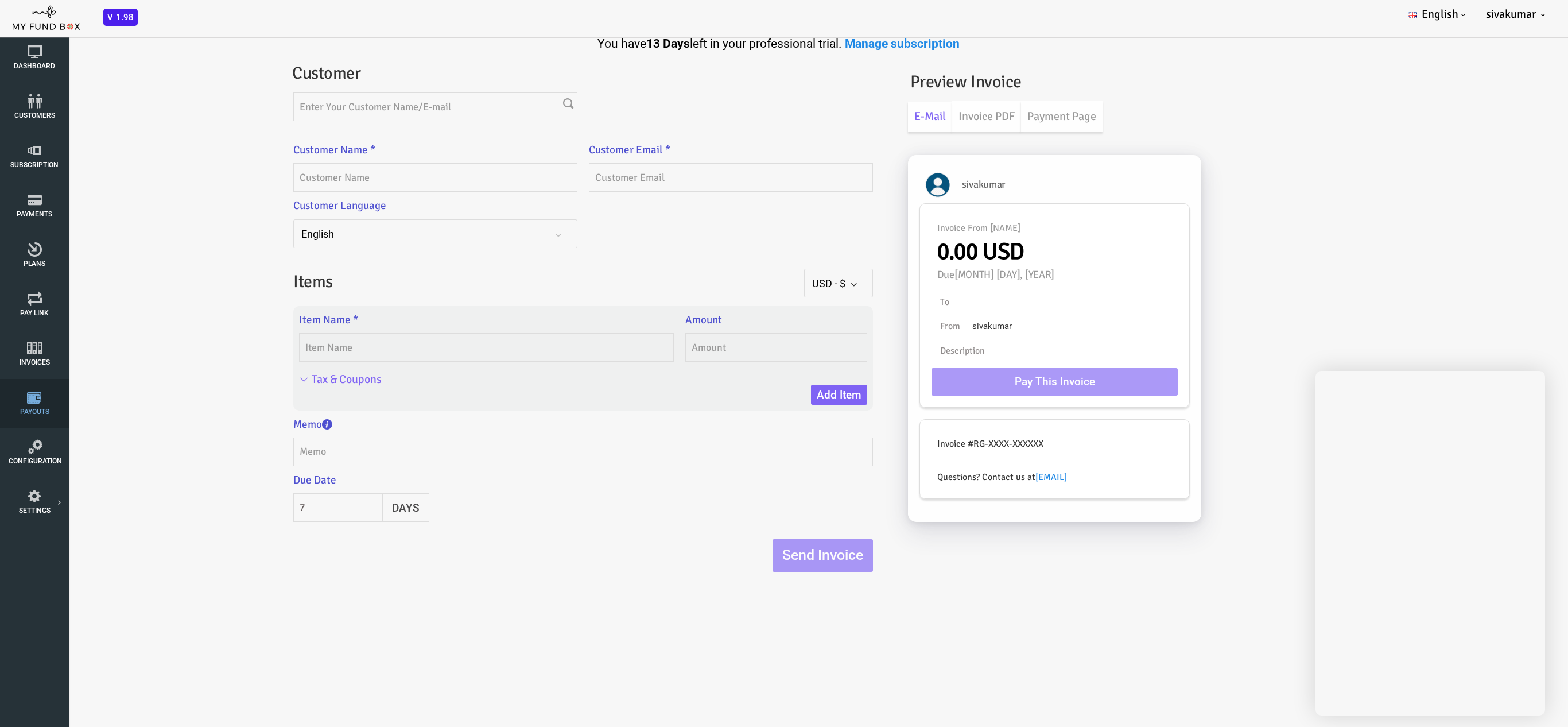 click at bounding box center (34, 397) 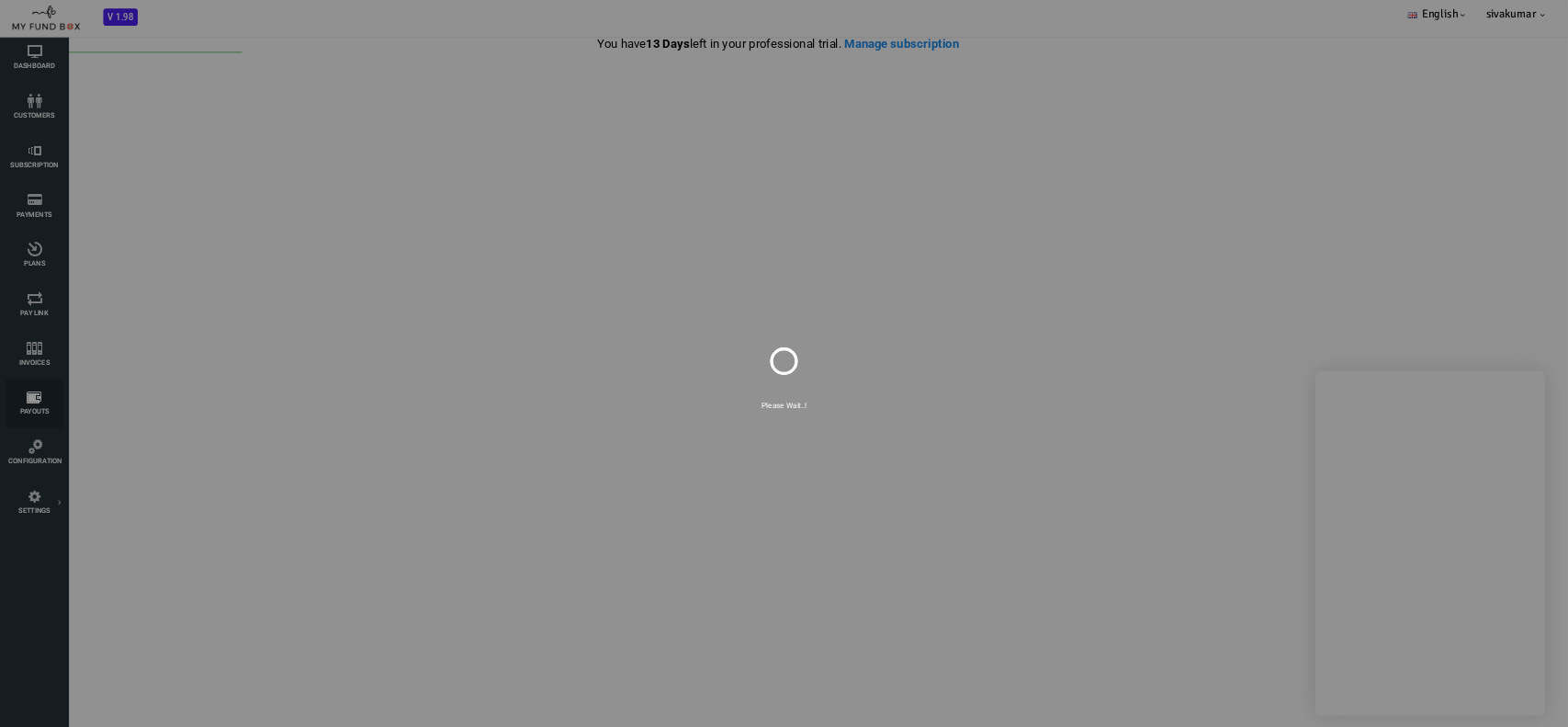 scroll, scrollTop: 0, scrollLeft: 0, axis: both 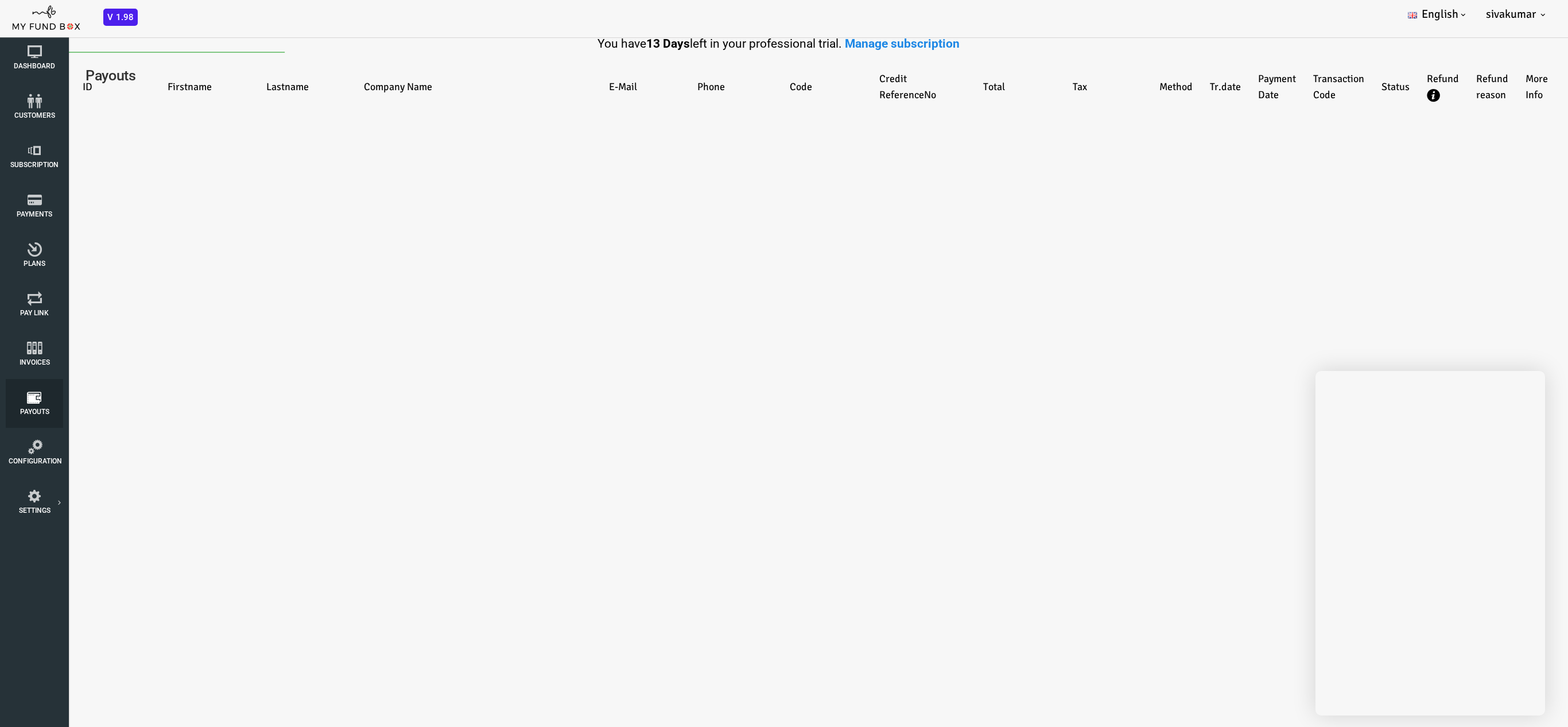 select on "100" 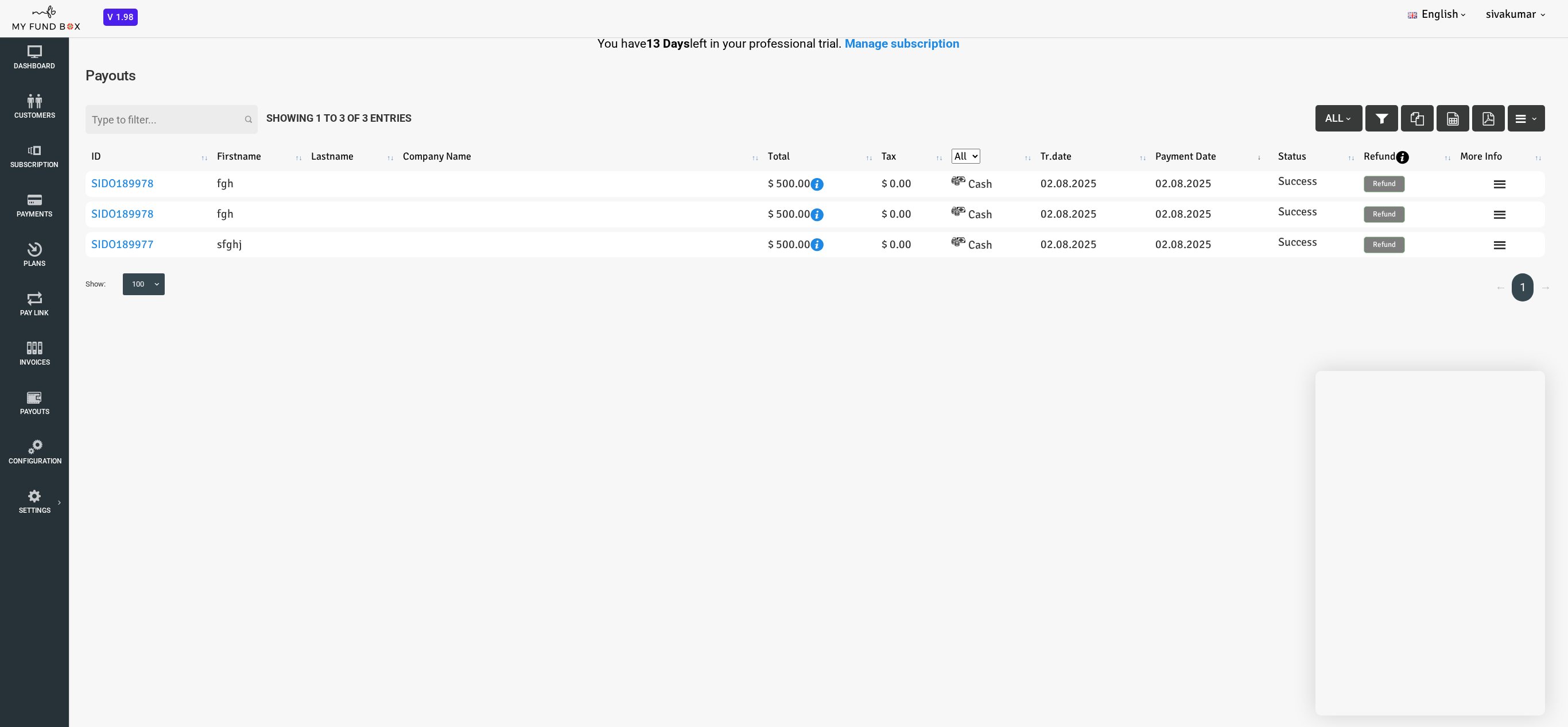 click on "You have   13 Days    left in your professional trial.
Manage subscription
Get feature" at bounding box center [784, 200] 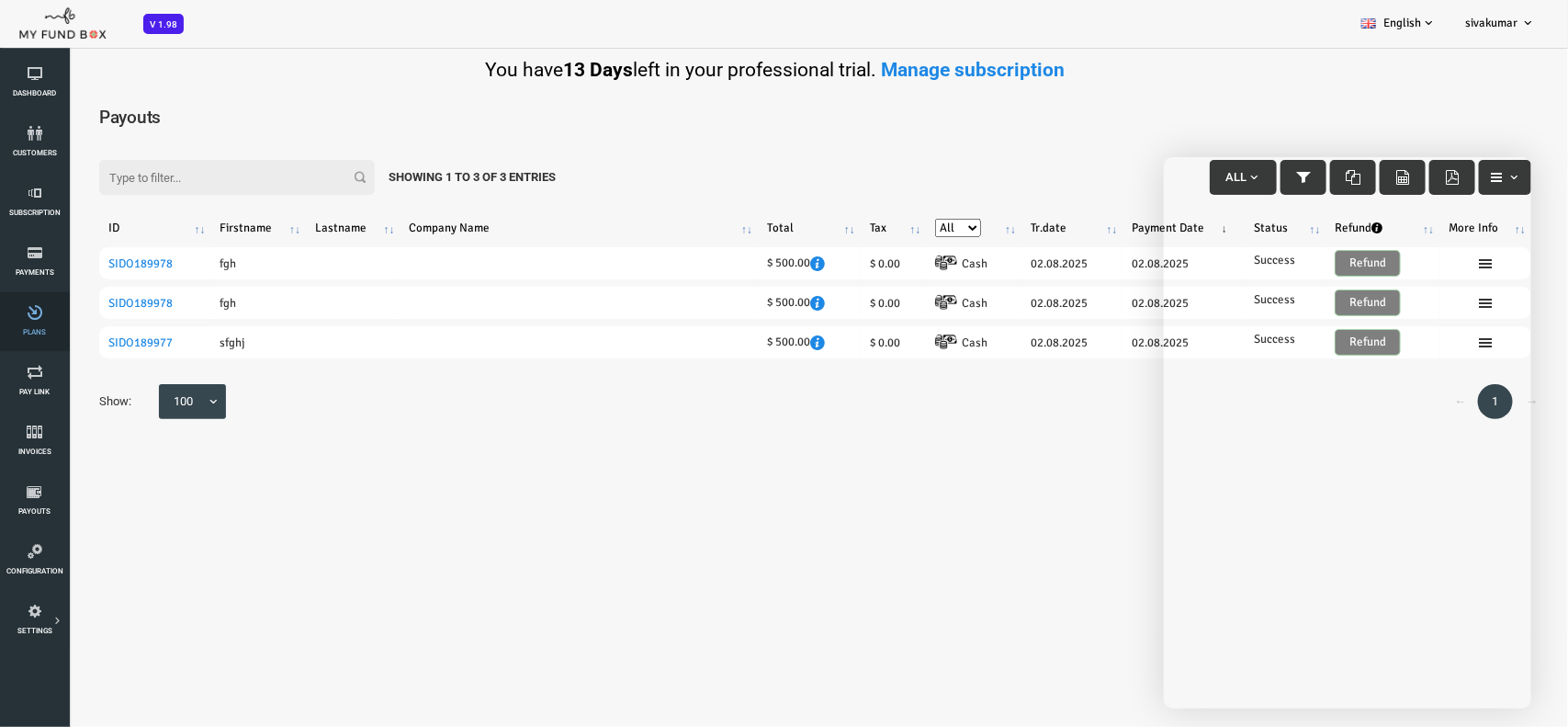 click on "Plans" at bounding box center (34, 322) 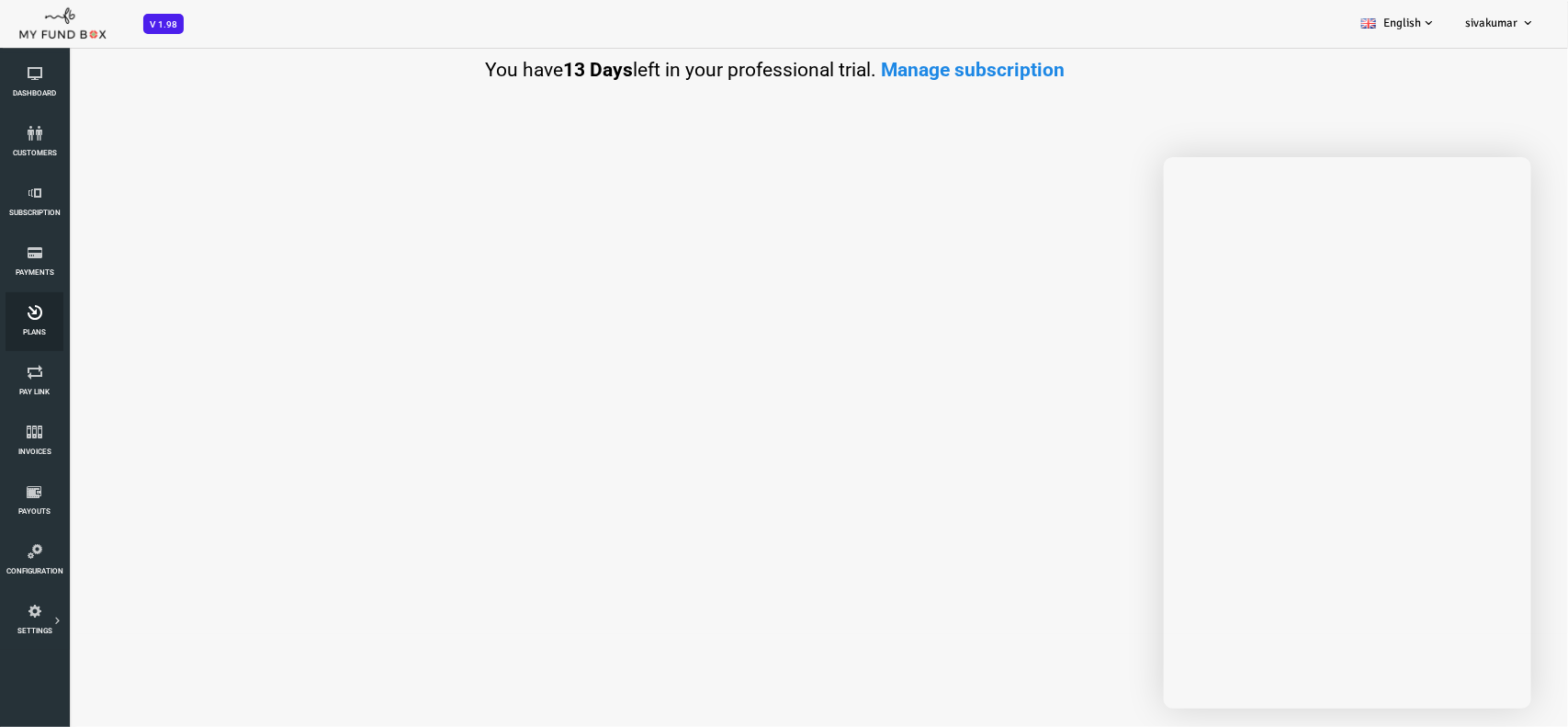 scroll, scrollTop: 0, scrollLeft: 0, axis: both 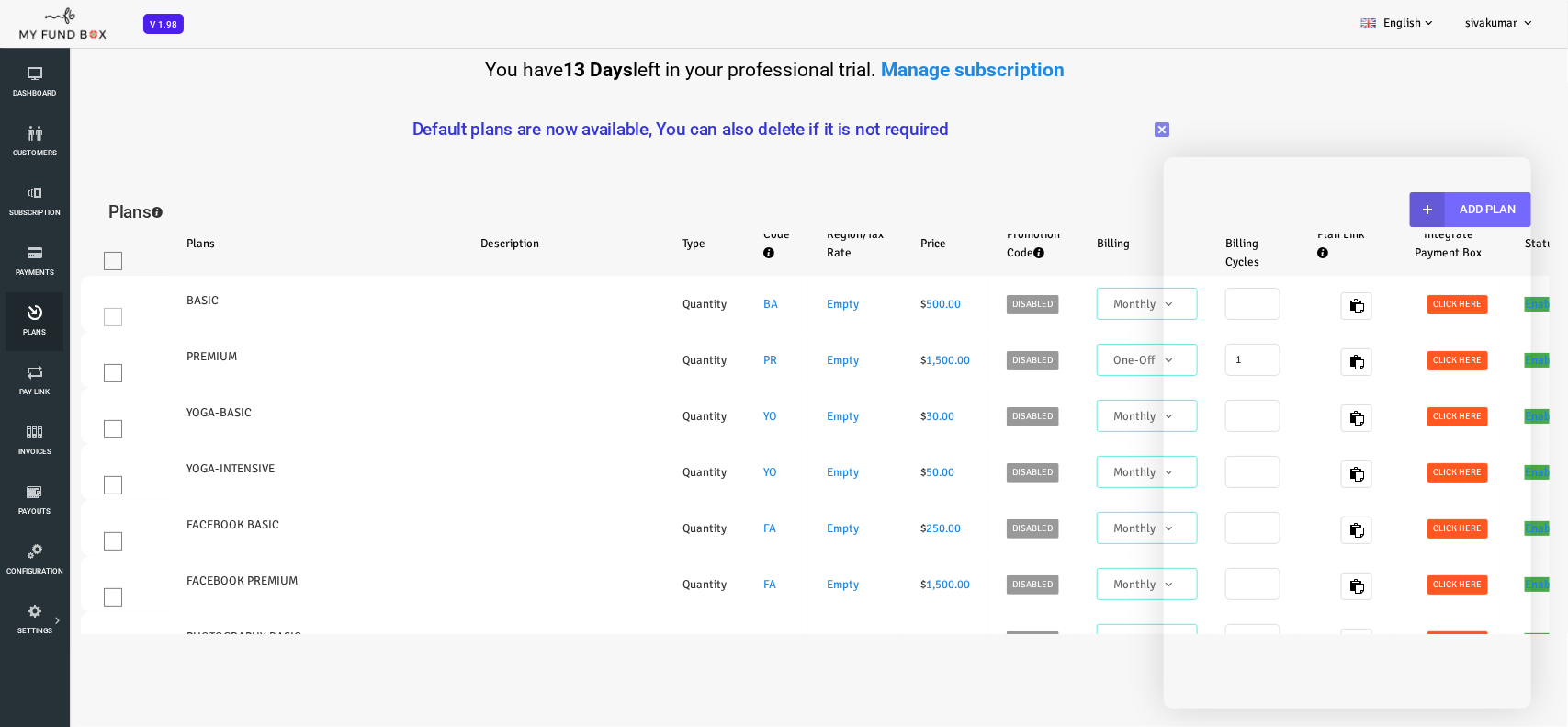 select on "100" 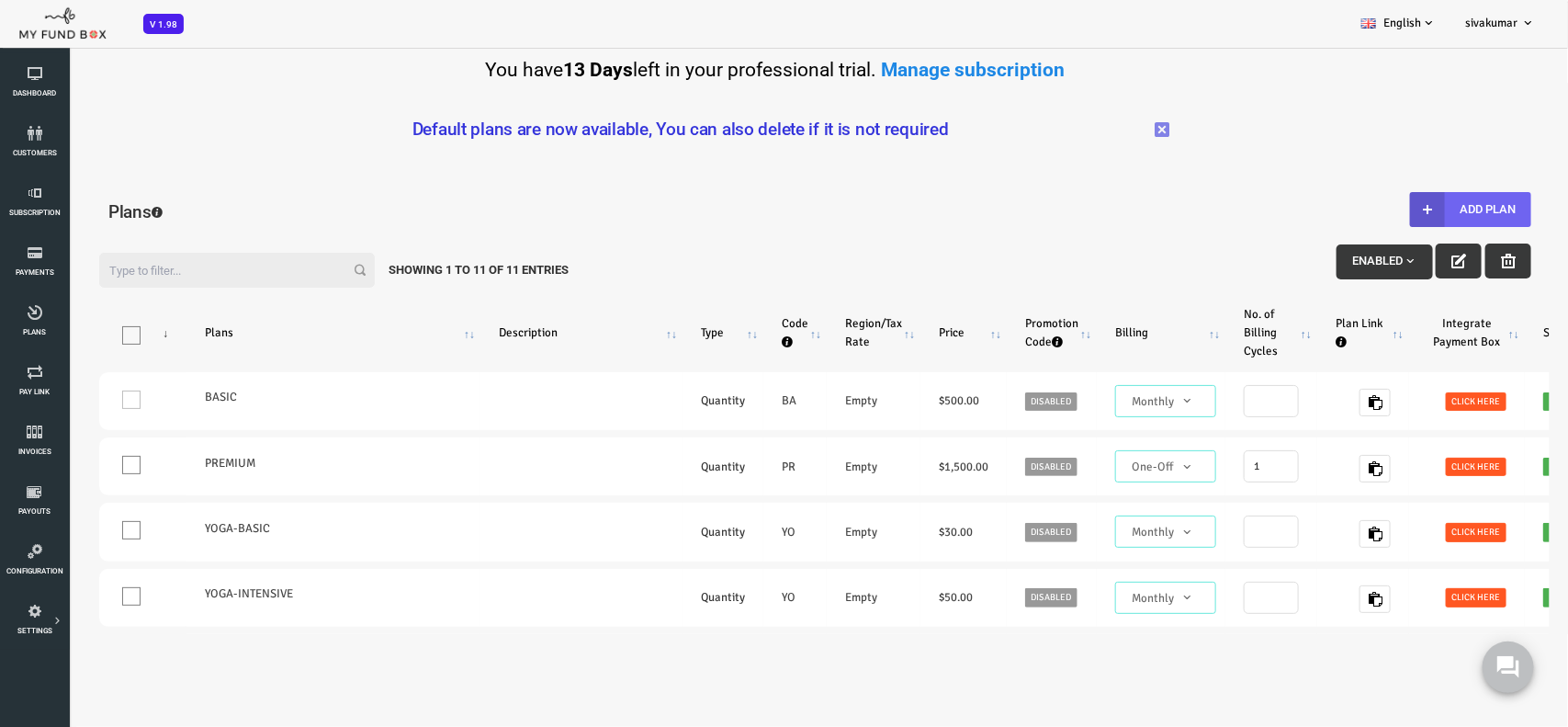click at bounding box center [1365, 210] 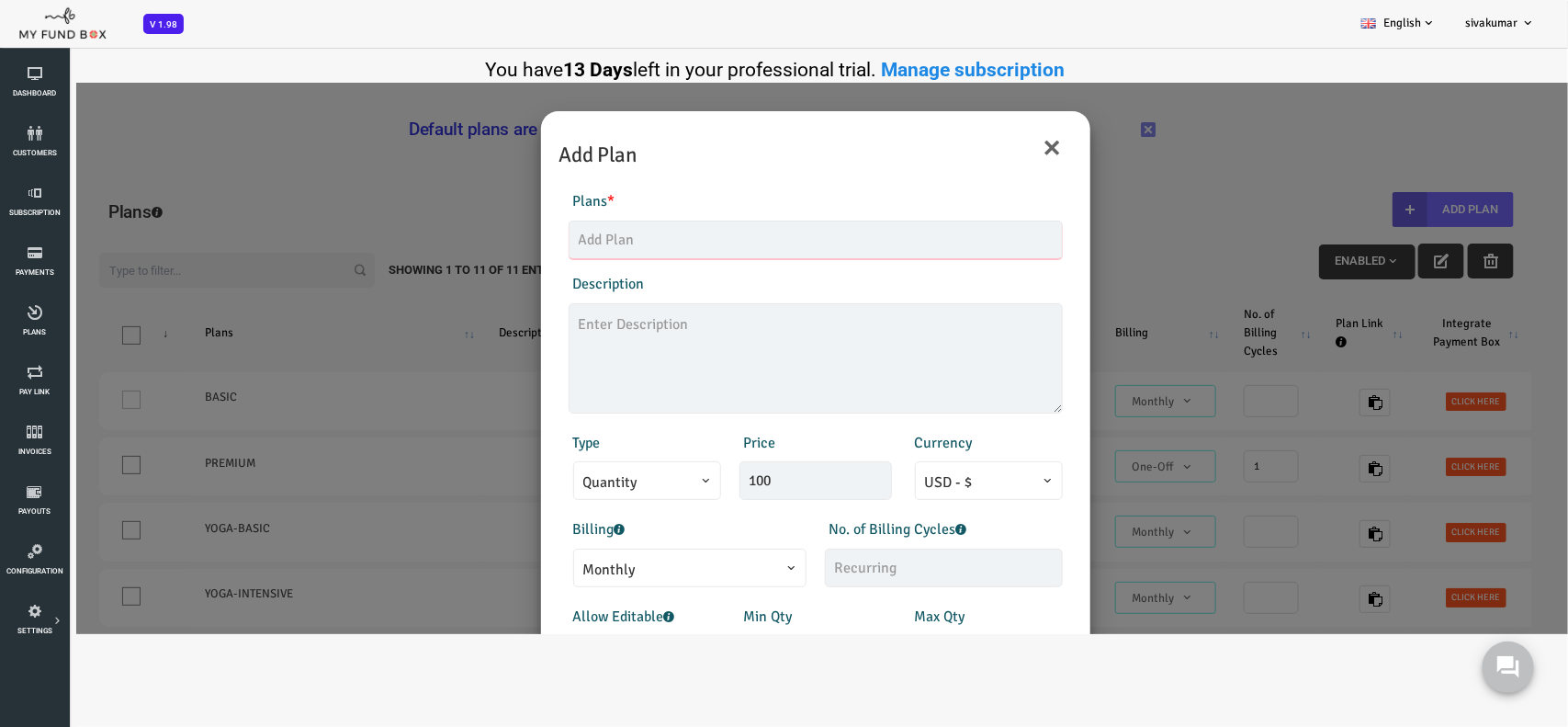 click at bounding box center (753, 240) 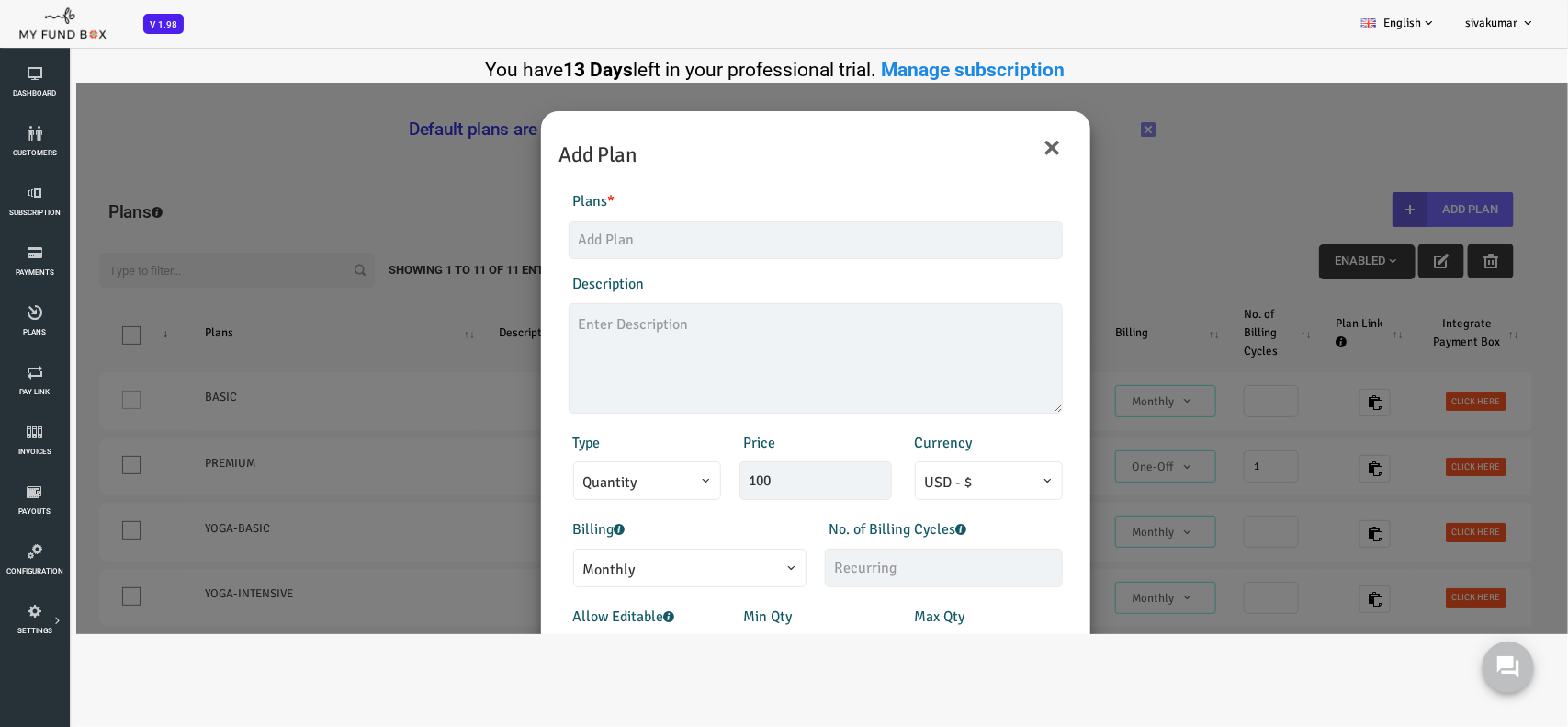 click on "Quantity" at bounding box center (584, 483) 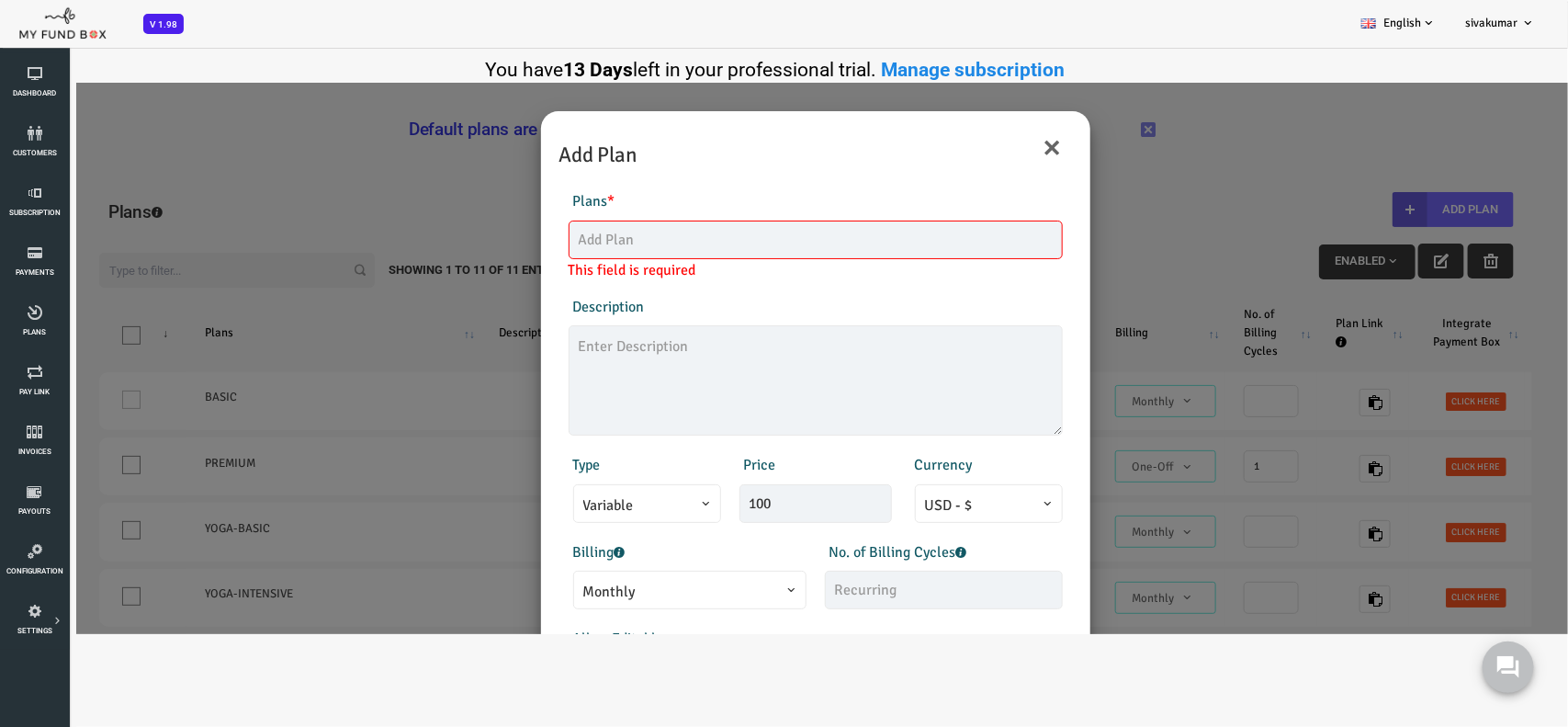 click on "Variable" at bounding box center [584, 504] 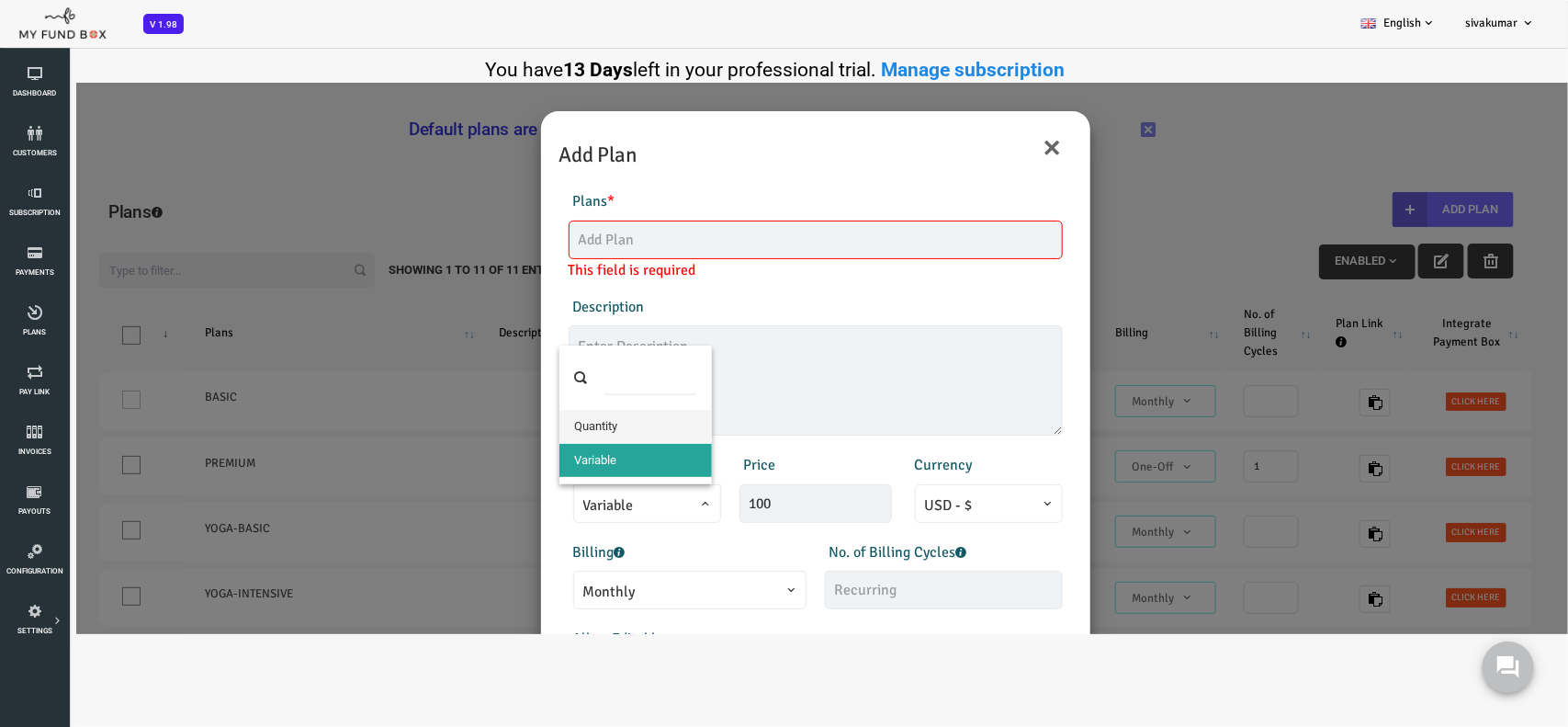 select on "1" 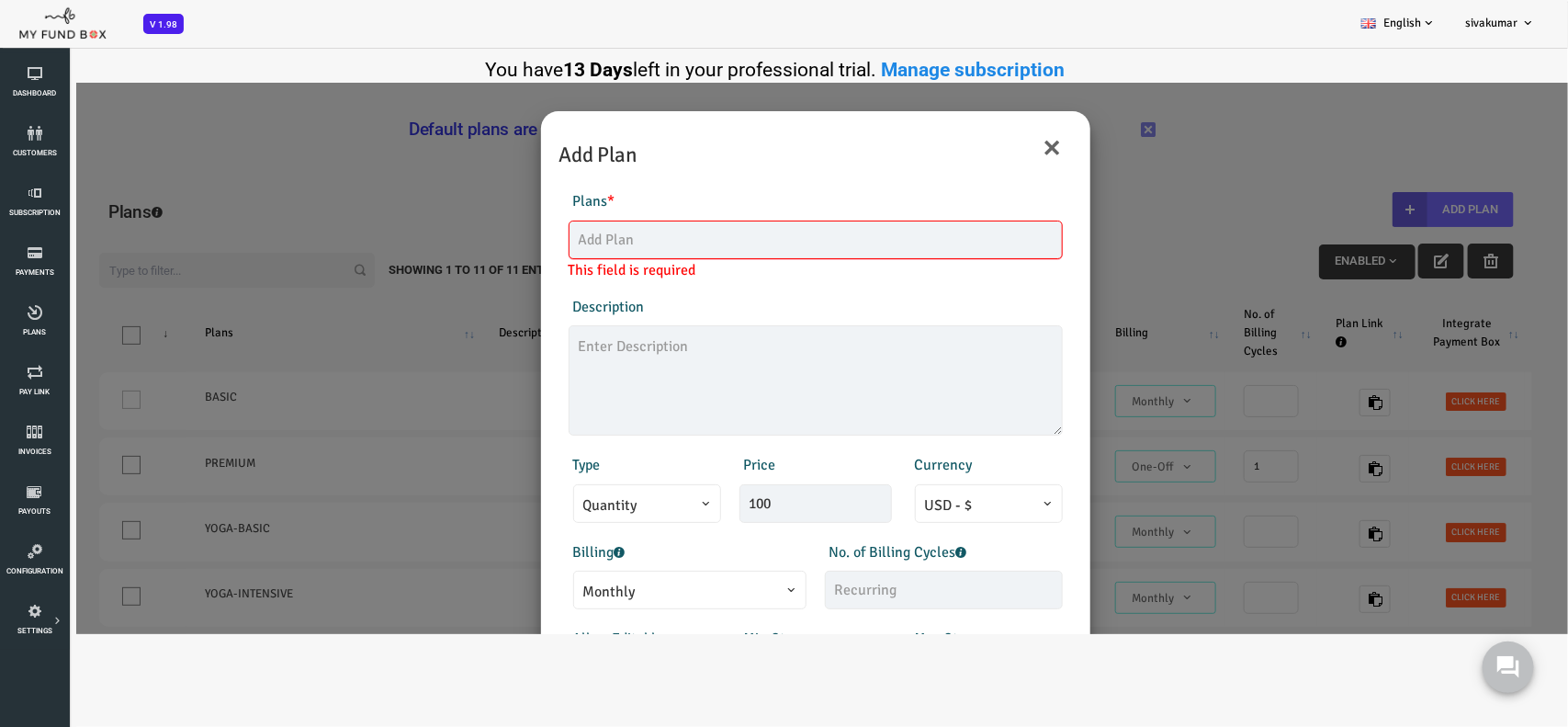 click at bounding box center [753, 240] 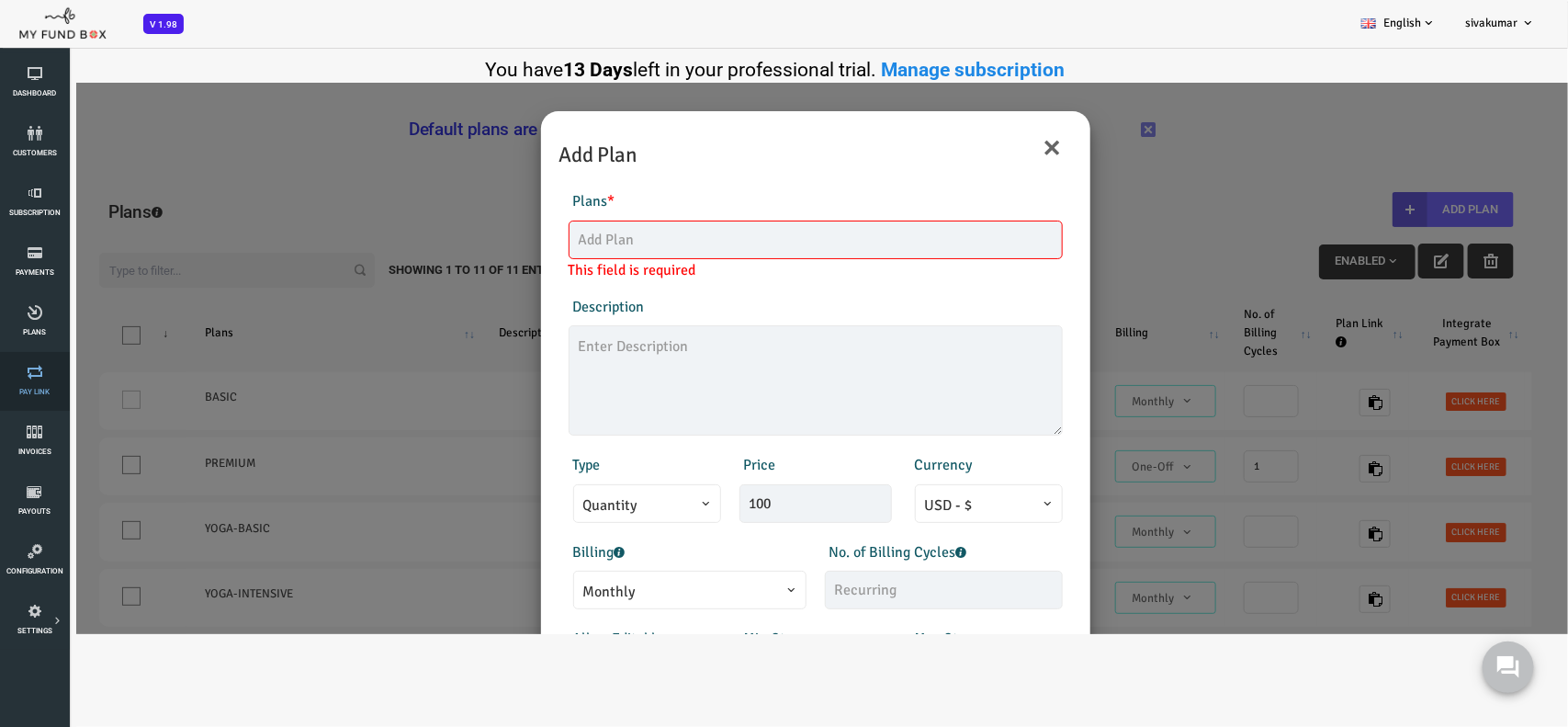 click at bounding box center (34, 372) 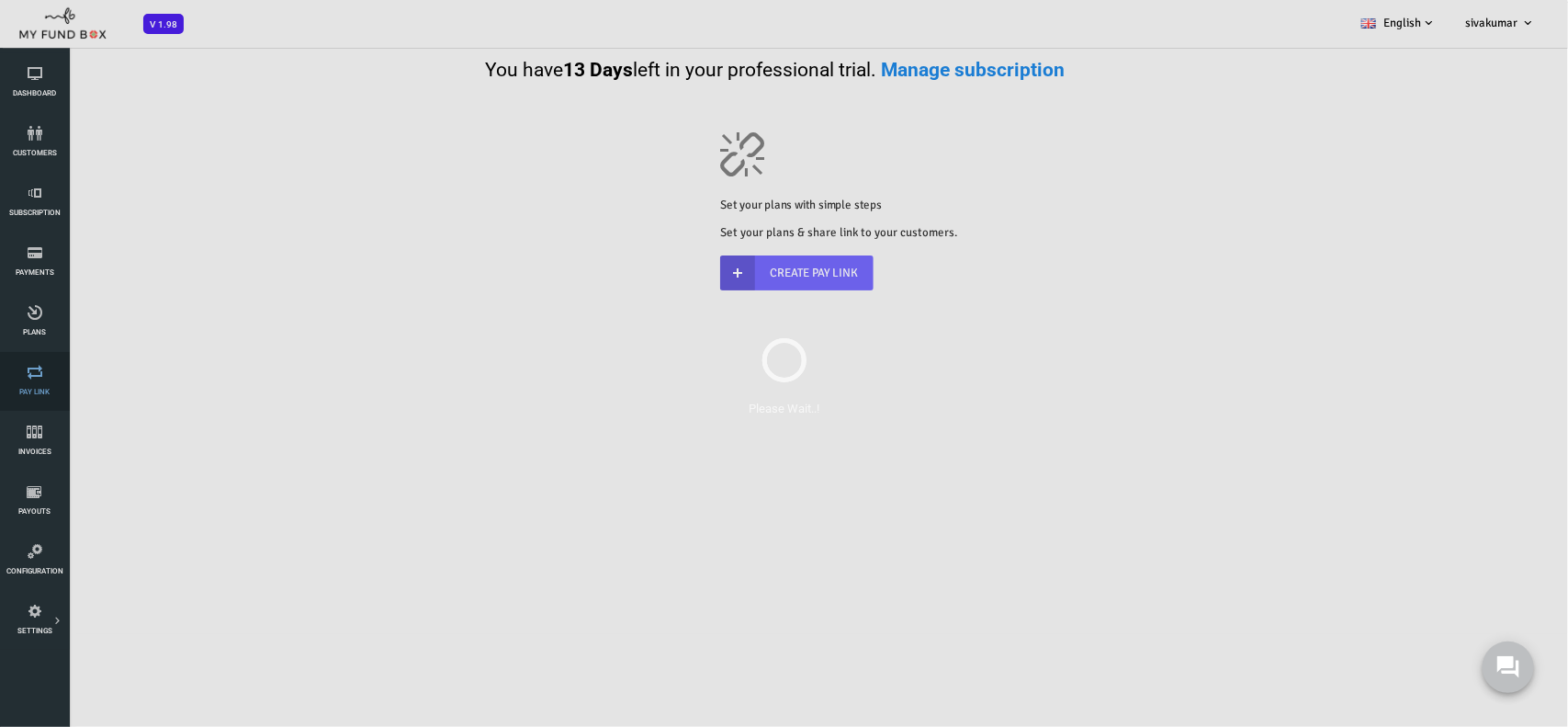 scroll, scrollTop: 0, scrollLeft: 0, axis: both 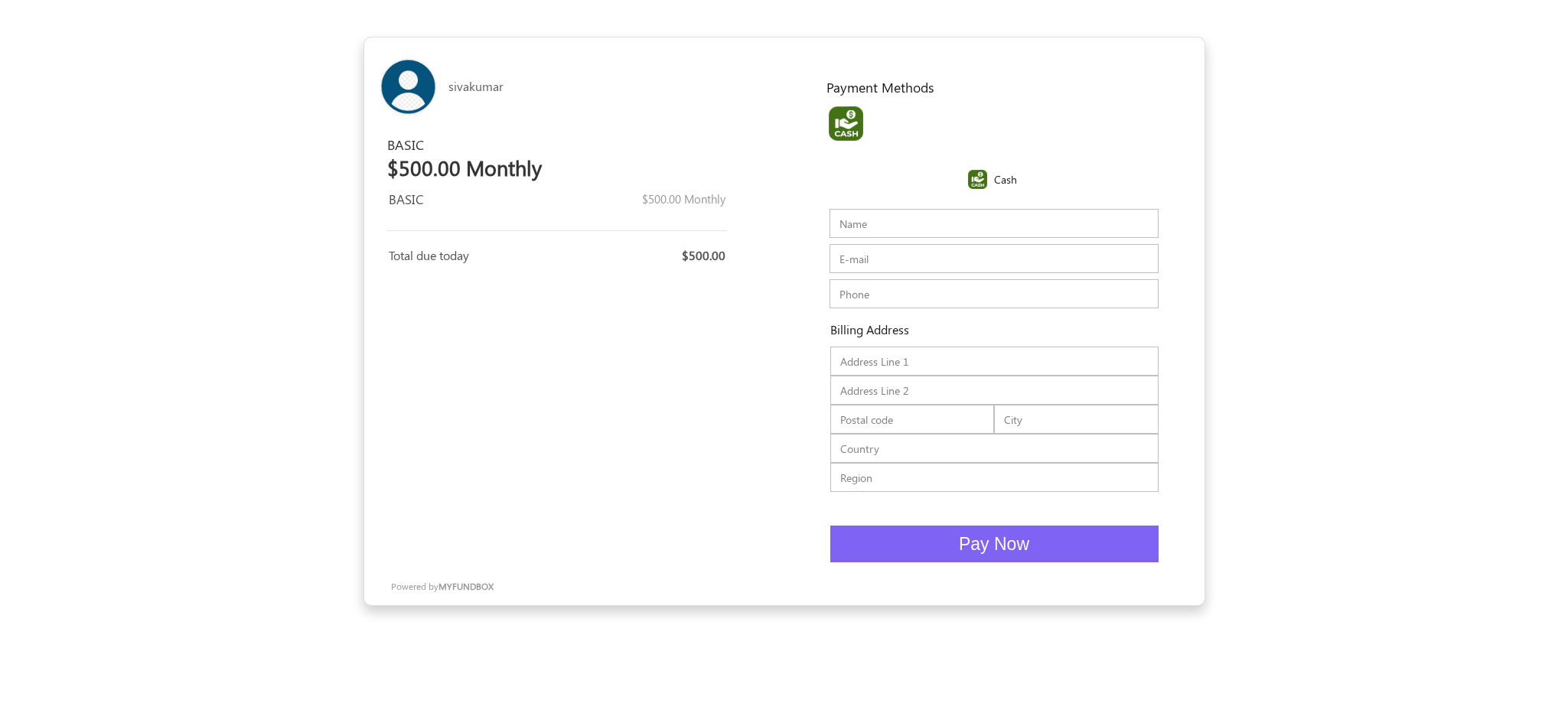 click on "Name" at bounding box center [994, 223] 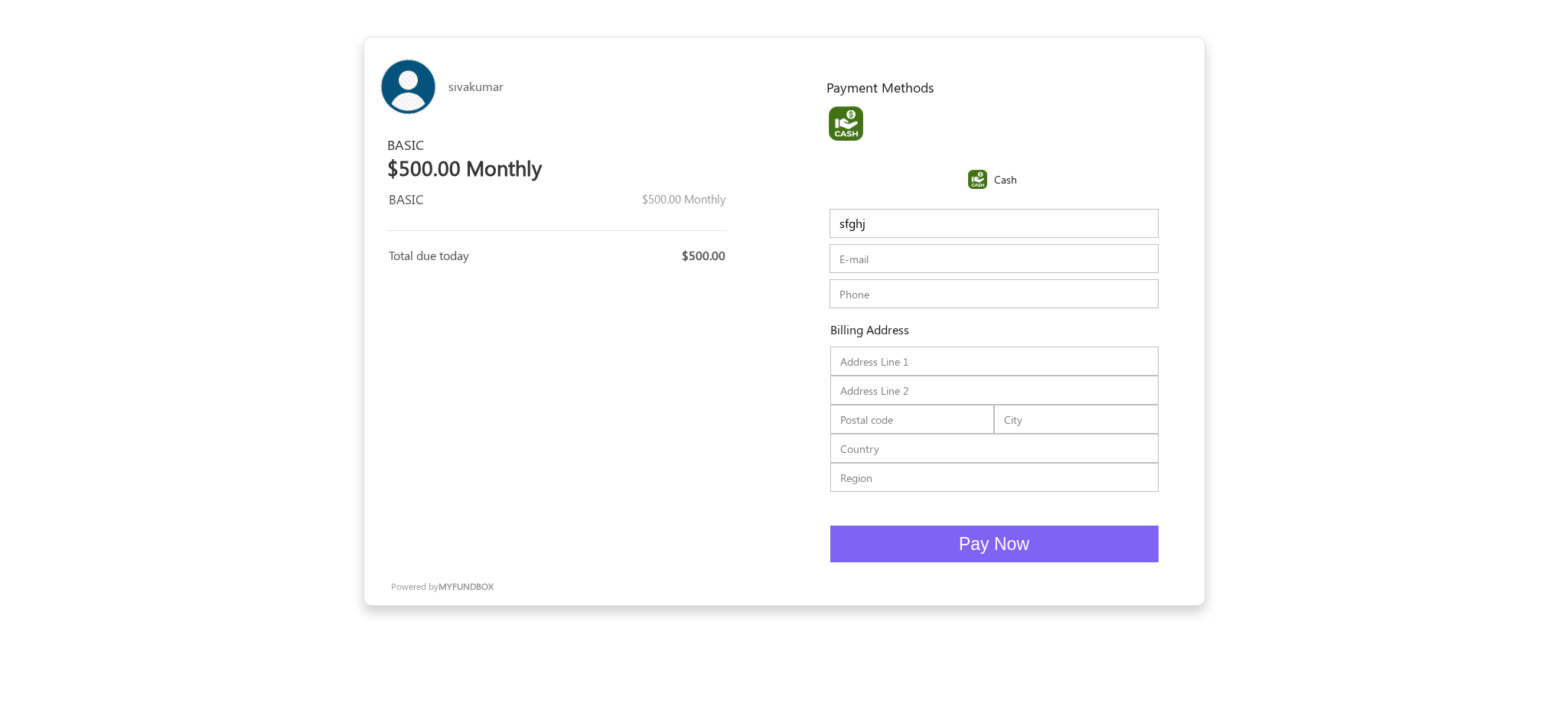 type on "sfghj" 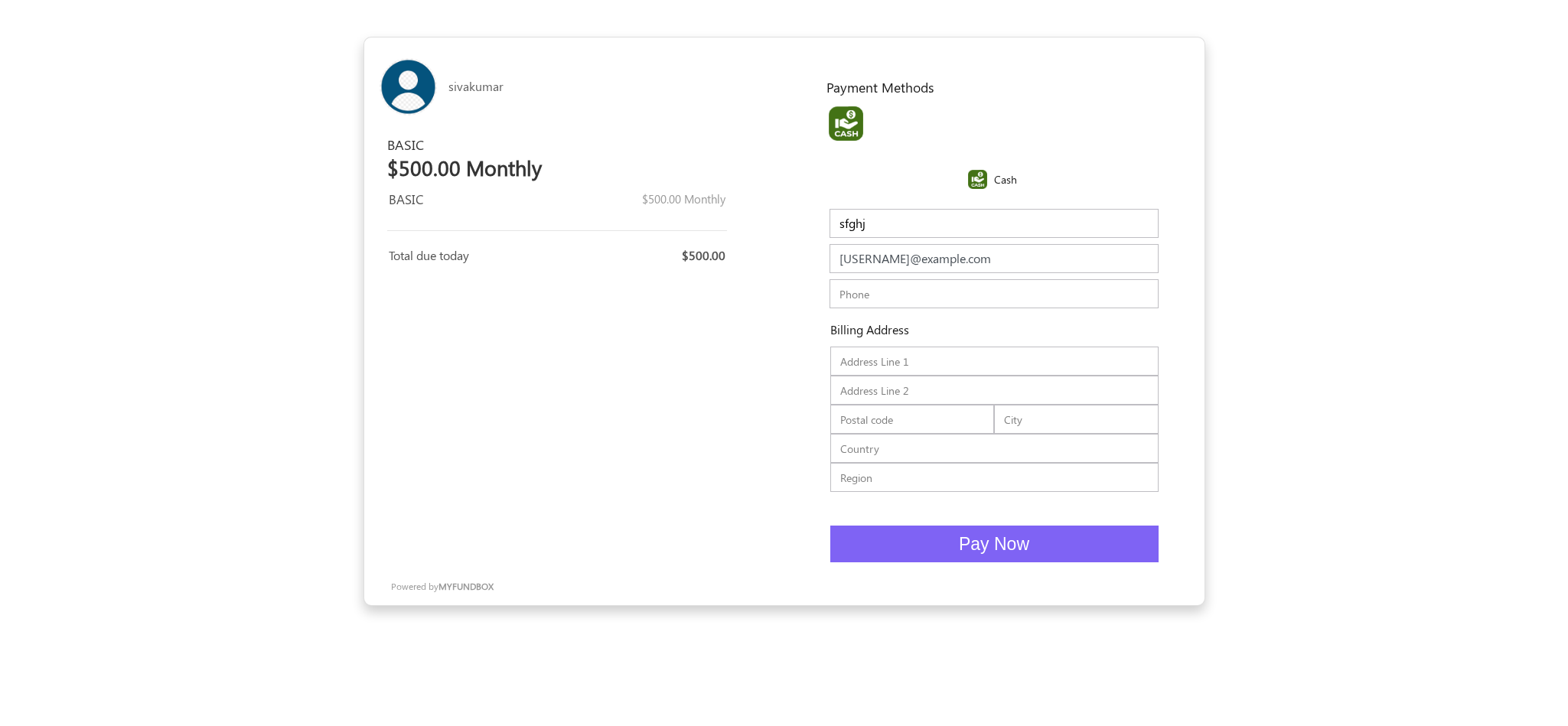drag, startPoint x: 905, startPoint y: 303, endPoint x: 909, endPoint y: 310, distance: 8.06226 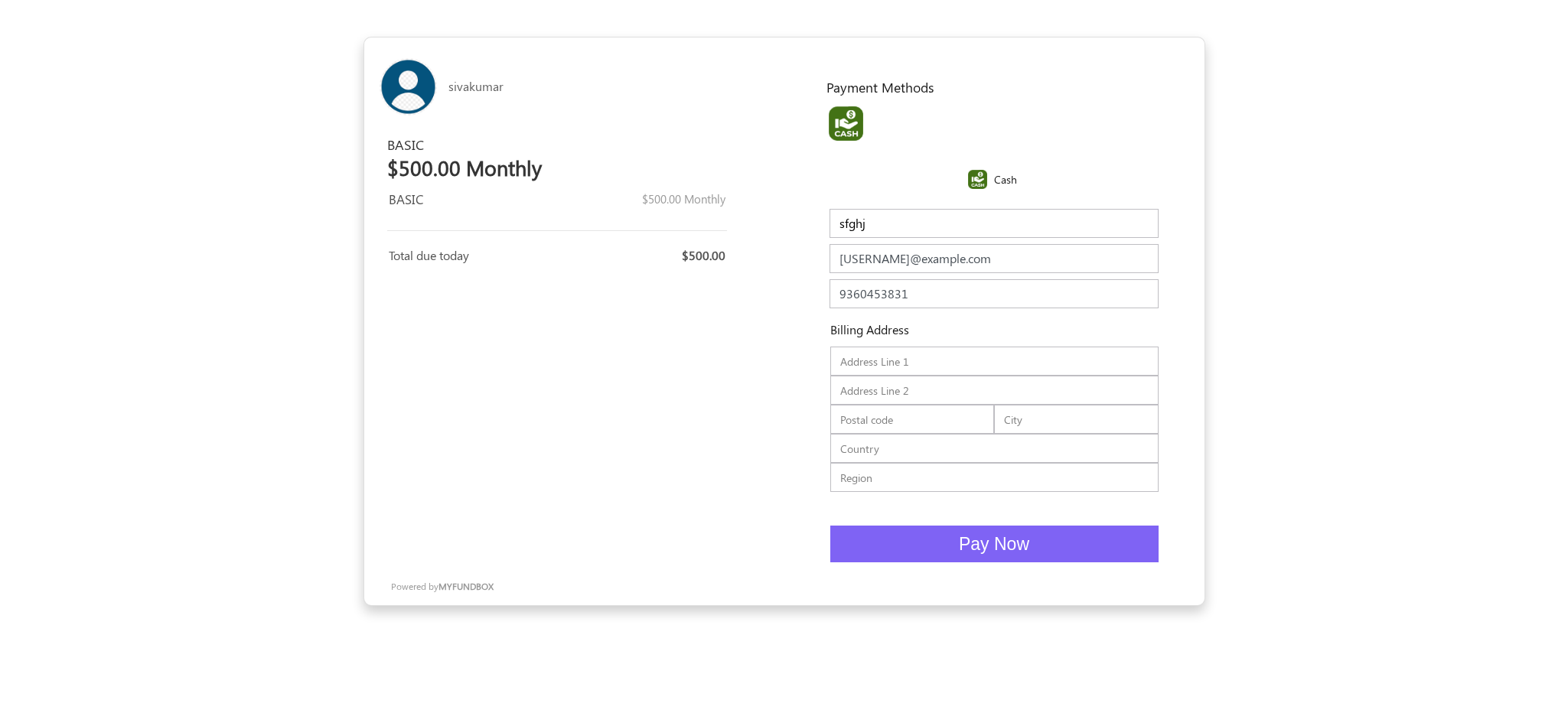 click at bounding box center (994, 361) 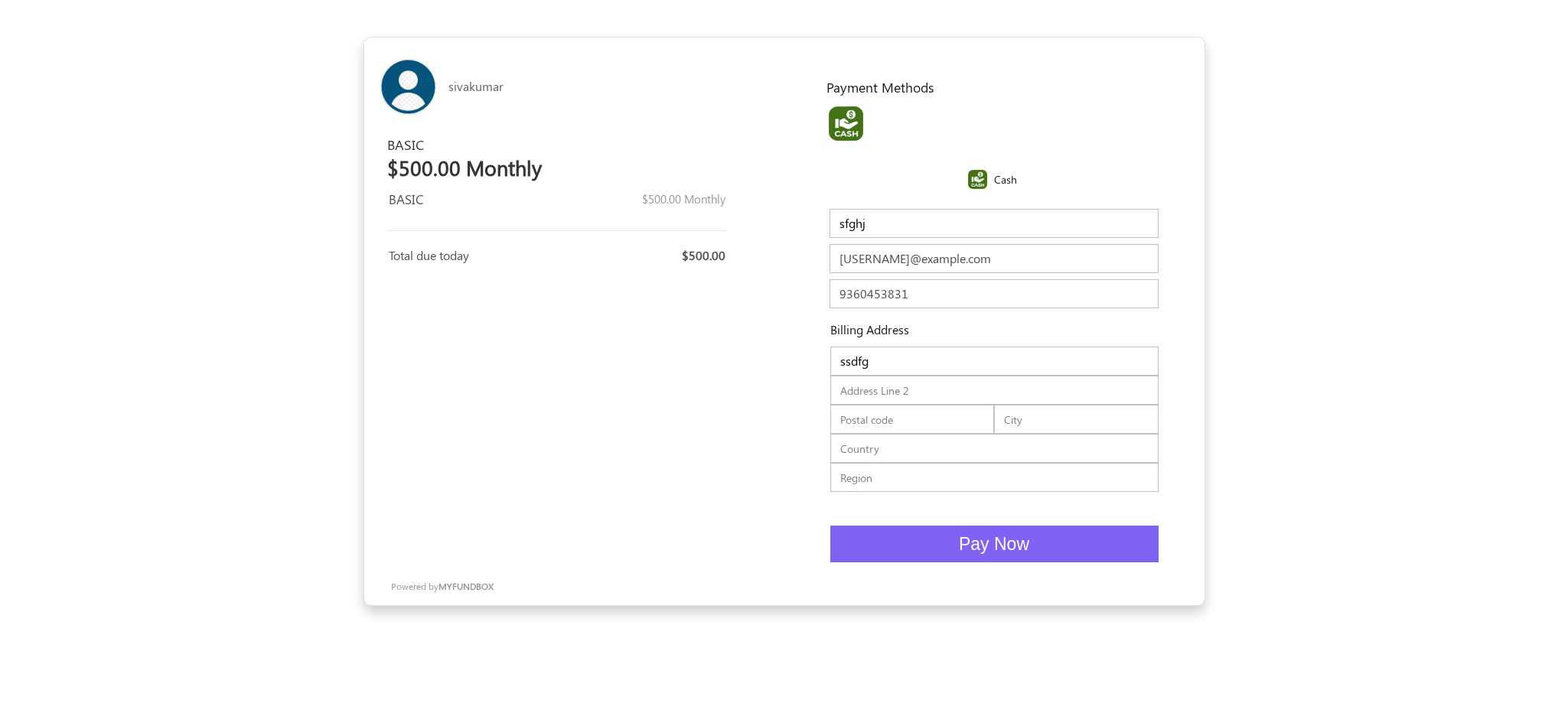 type on "ssdfg" 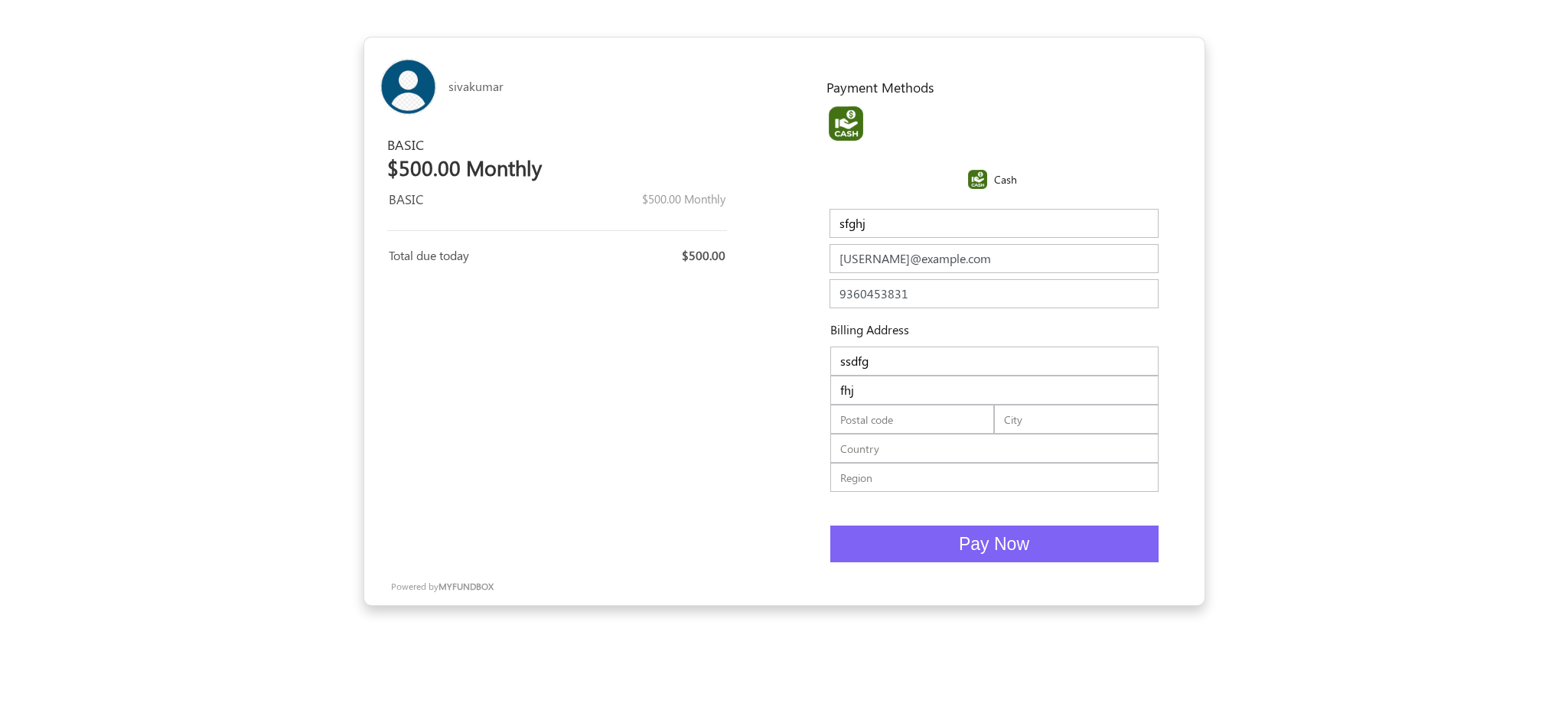 type on "fhj" 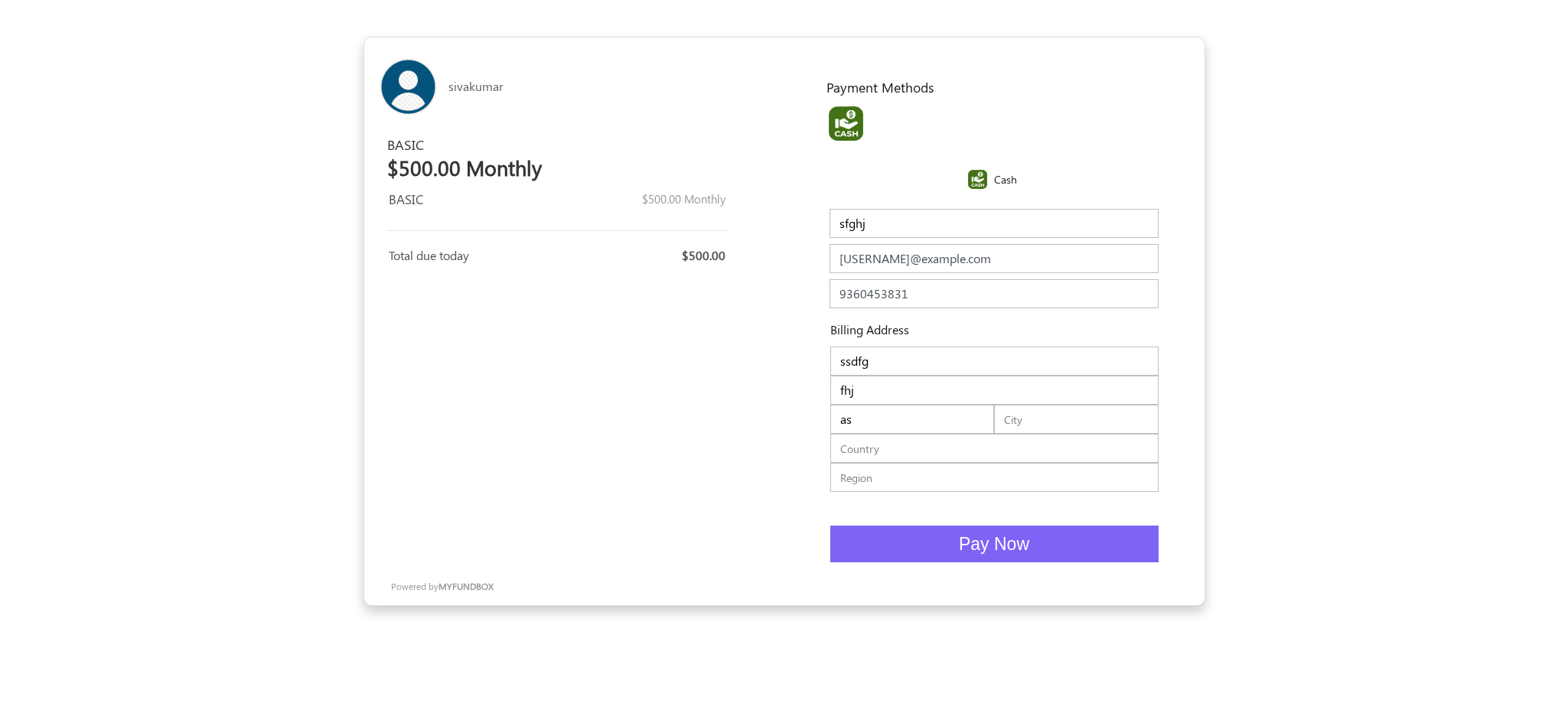type on "a" 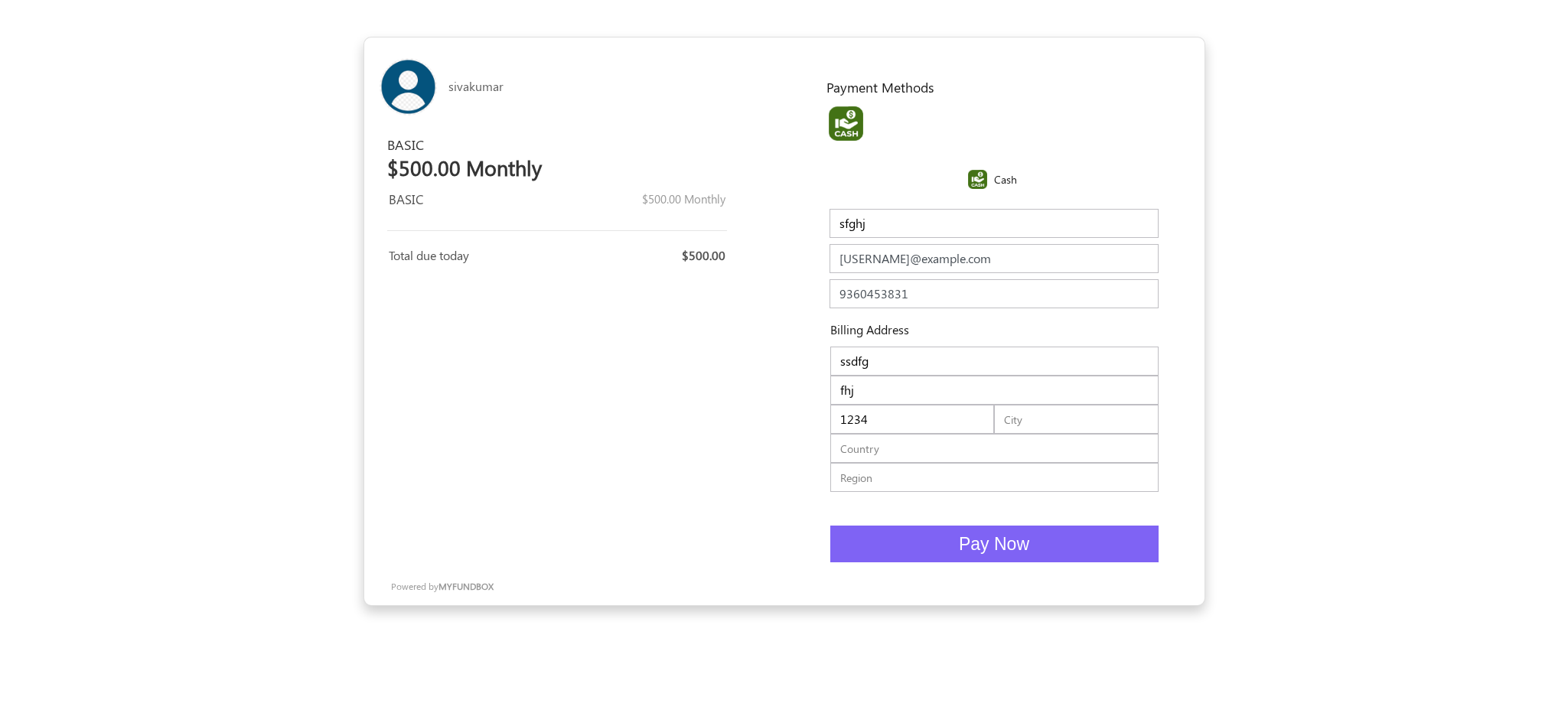 type on "1234" 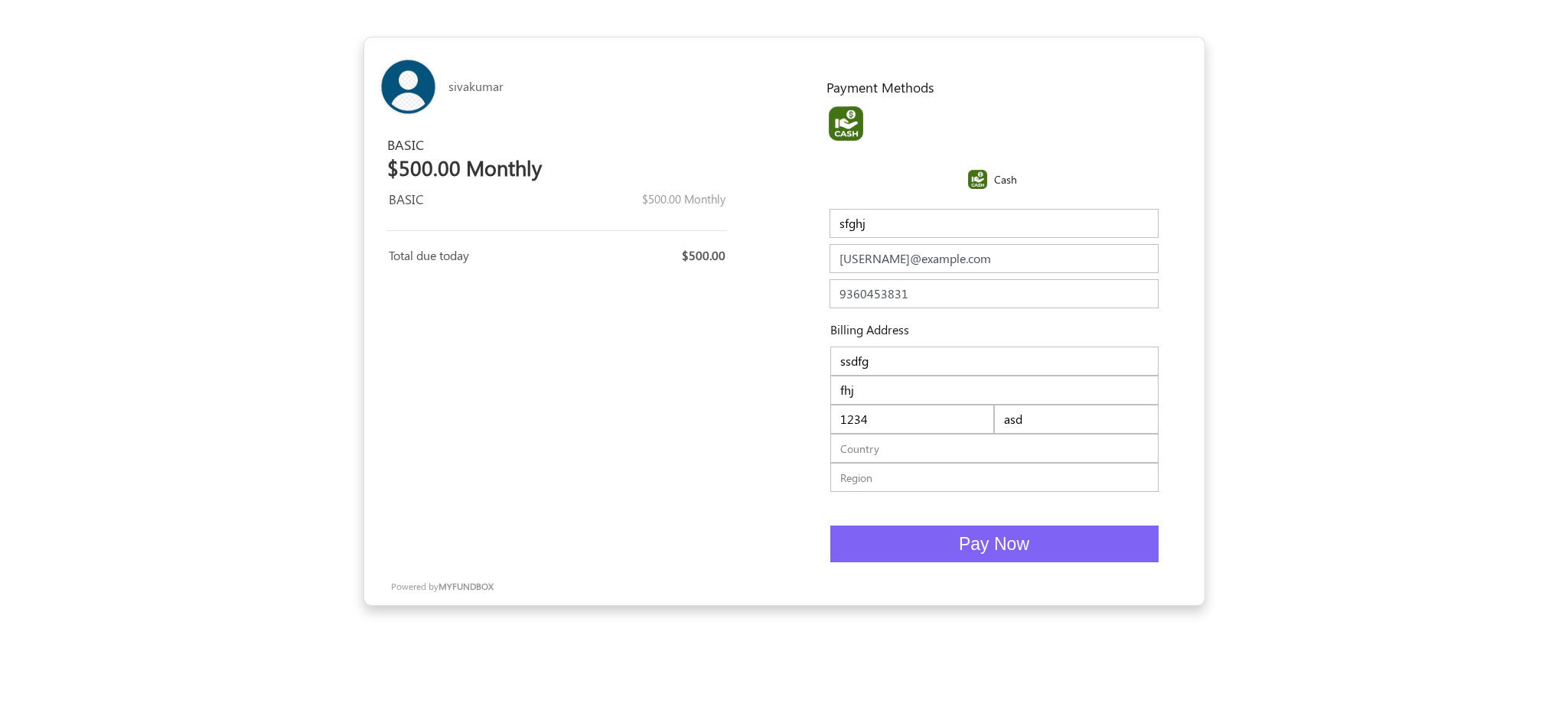 type on "asd" 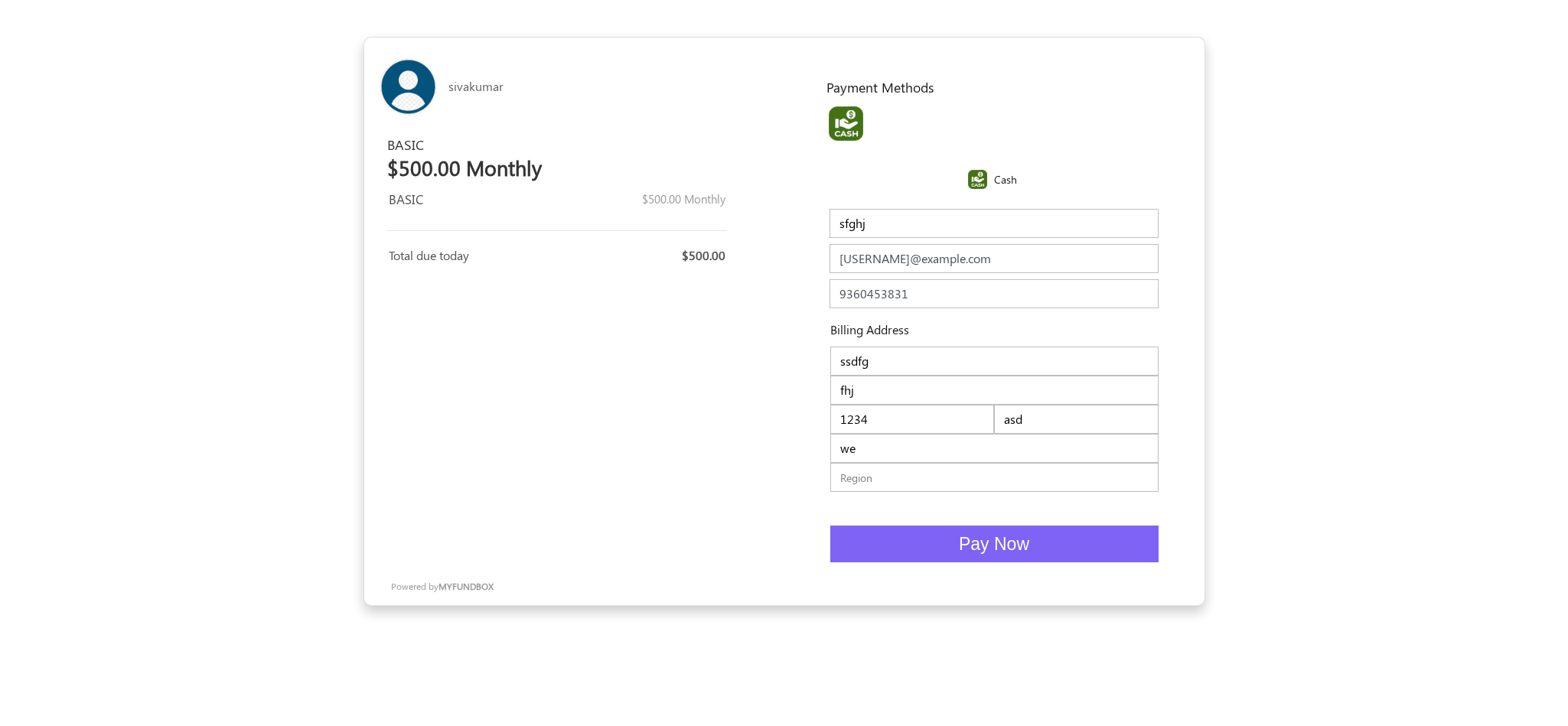 type on "we" 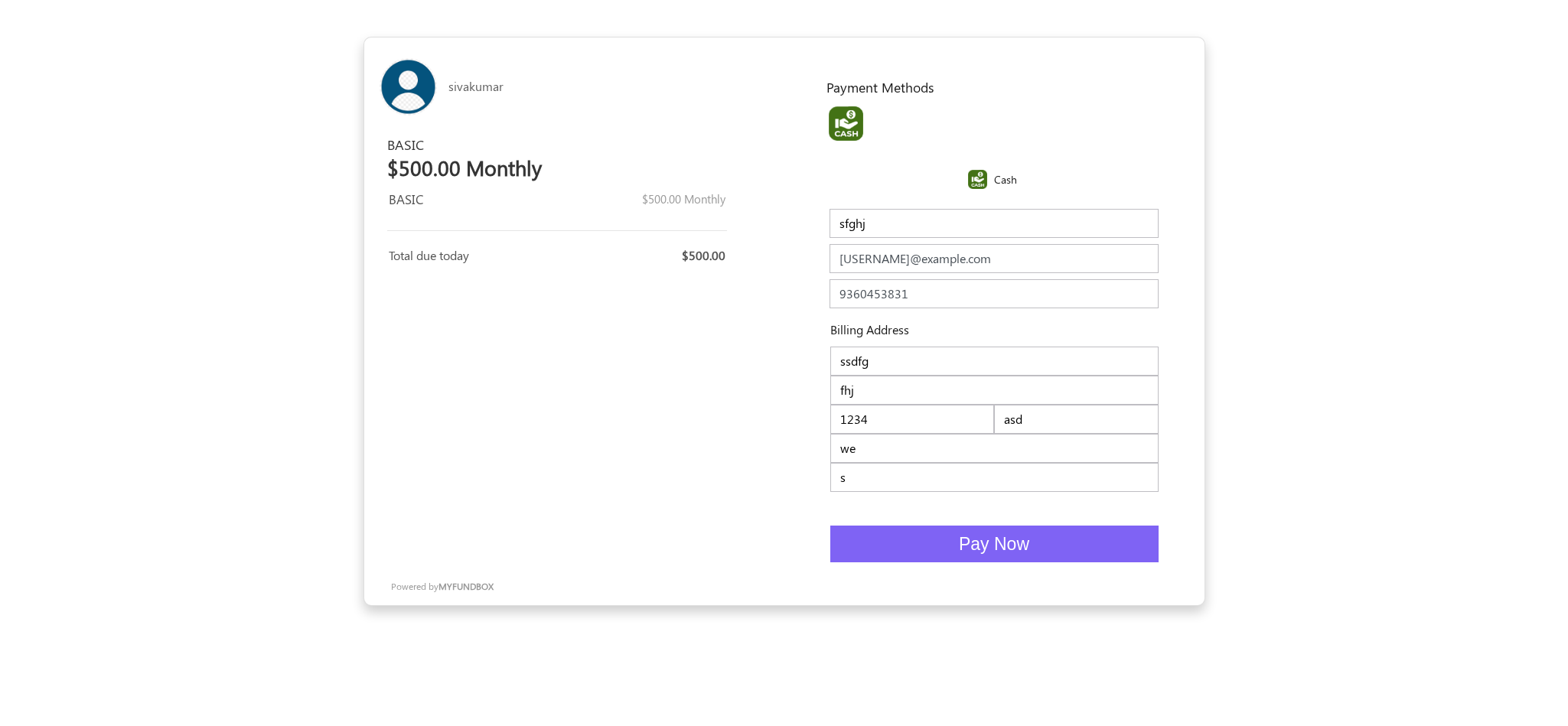 type on "s" 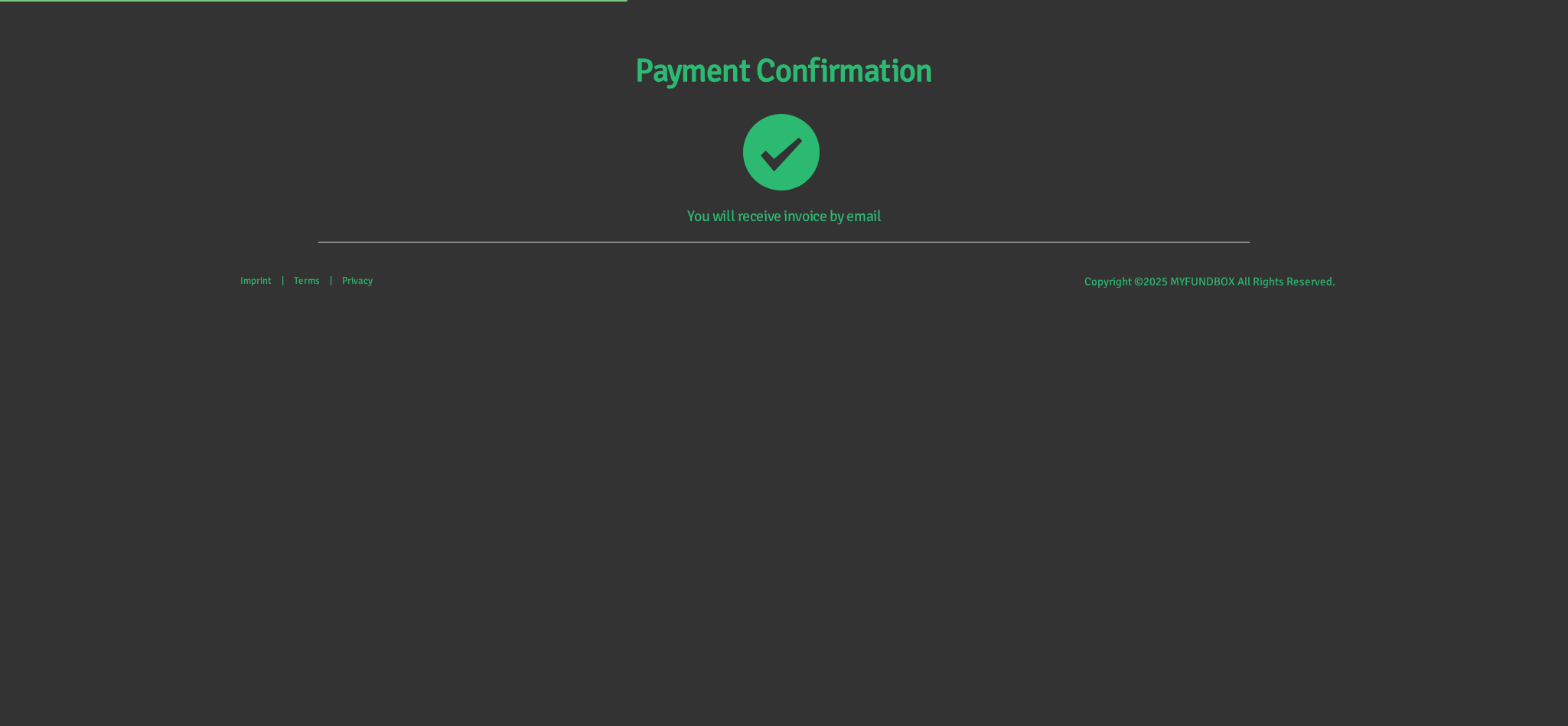 scroll, scrollTop: 0, scrollLeft: 0, axis: both 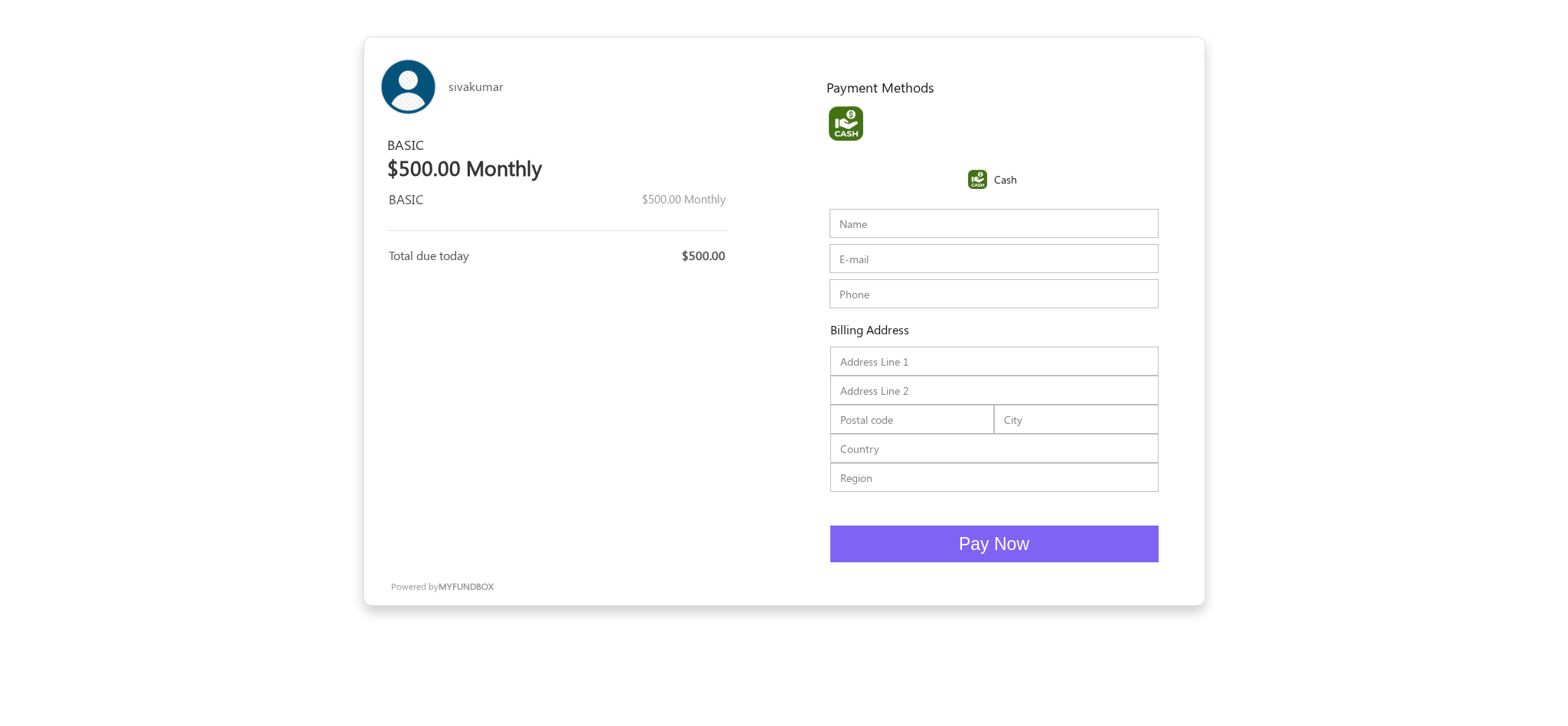 click on "E-mail" at bounding box center [994, 259] 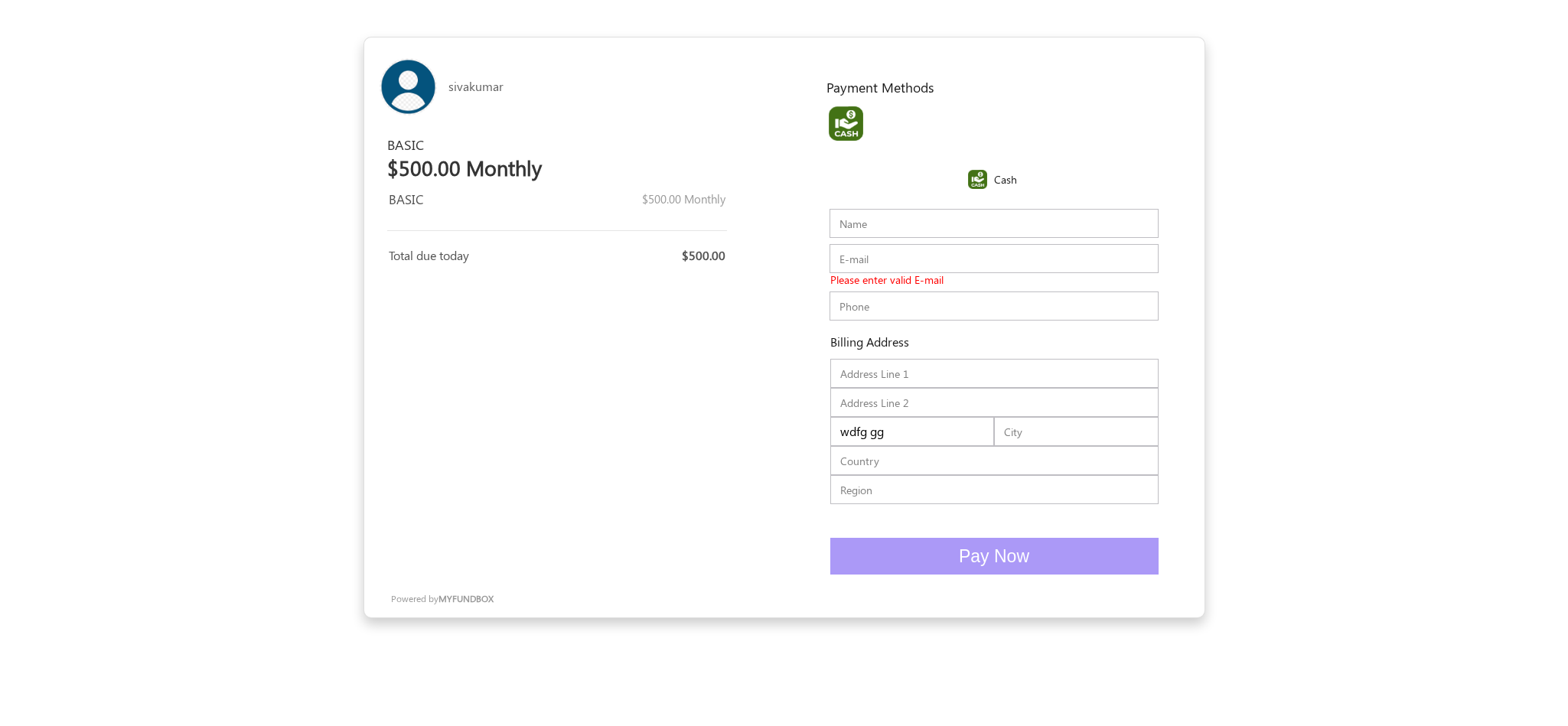 type on "wdfg gg" 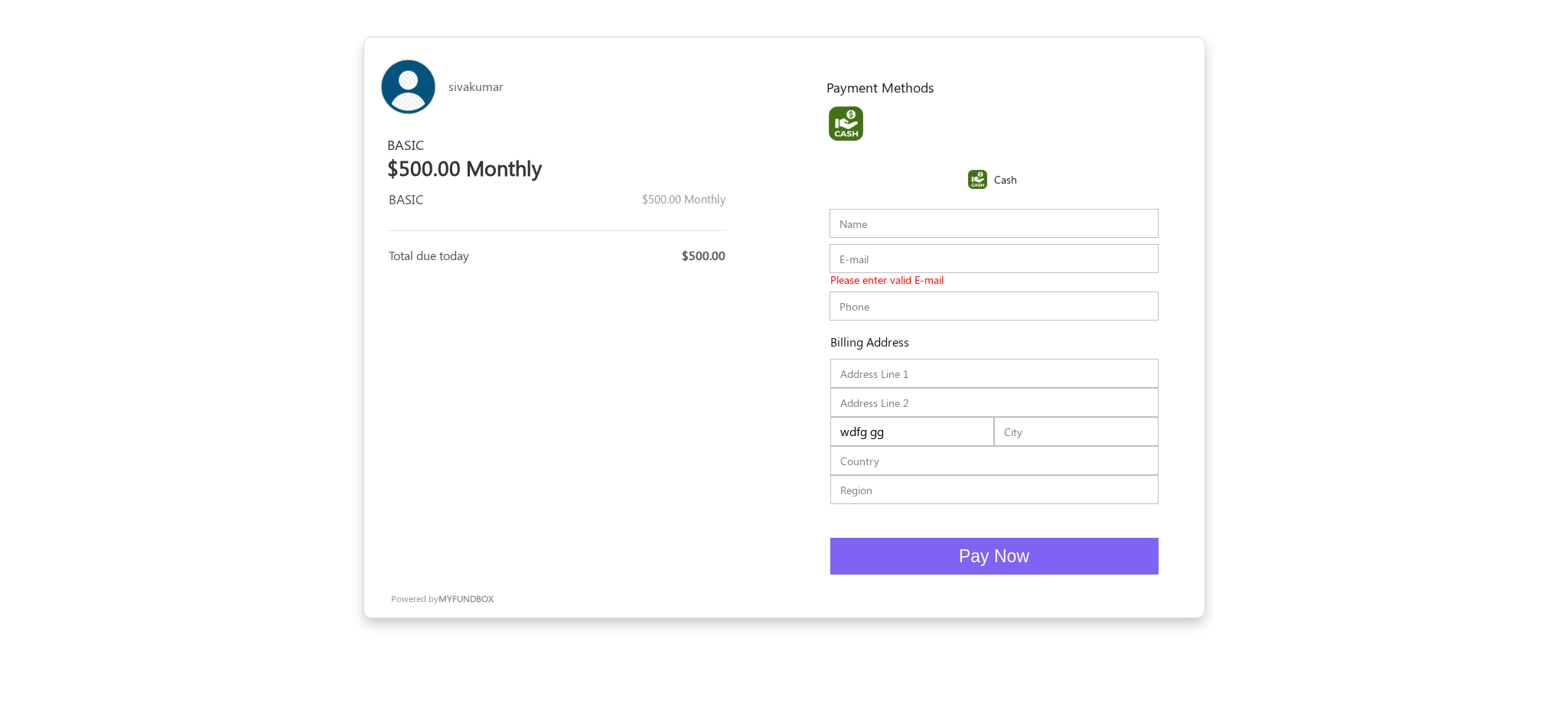 click at bounding box center [1076, 431] 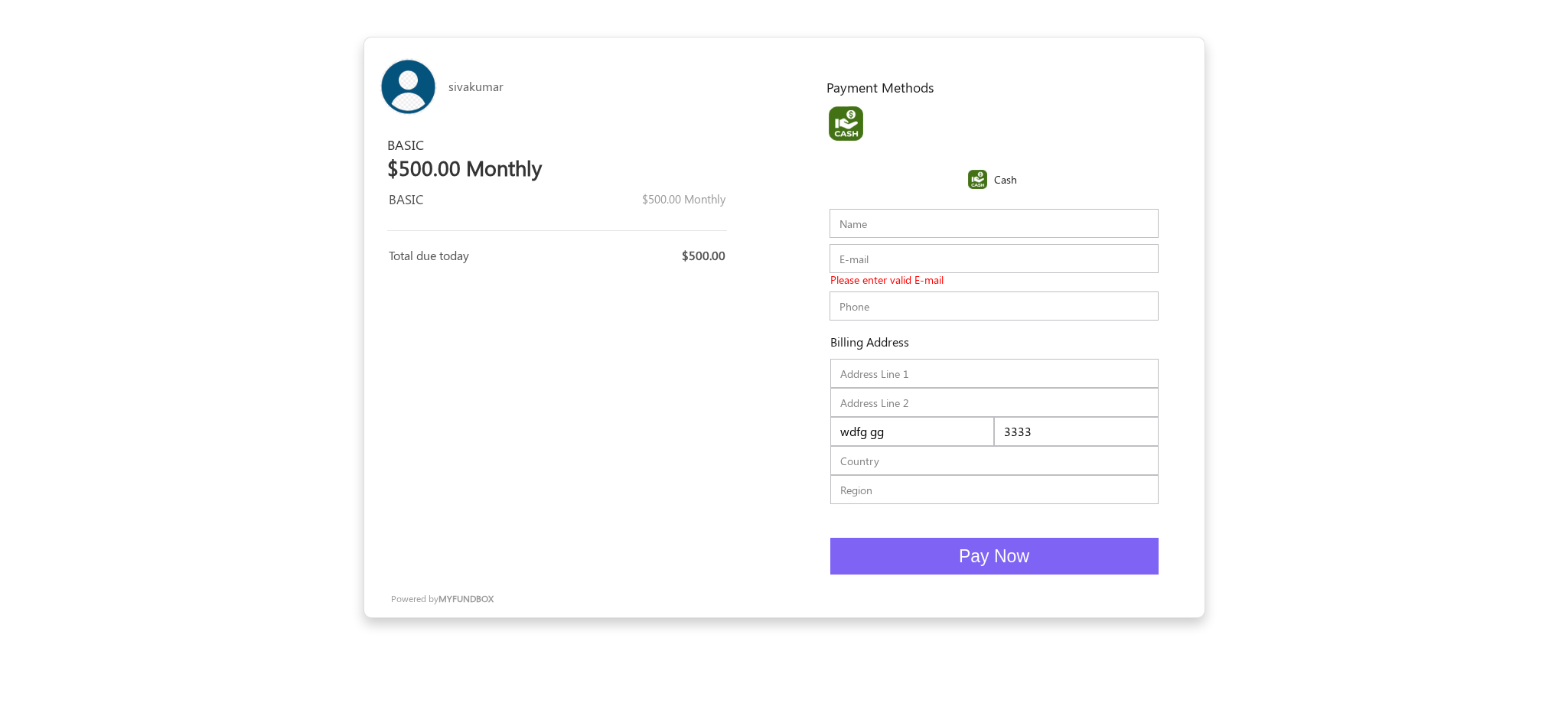 type on "33333" 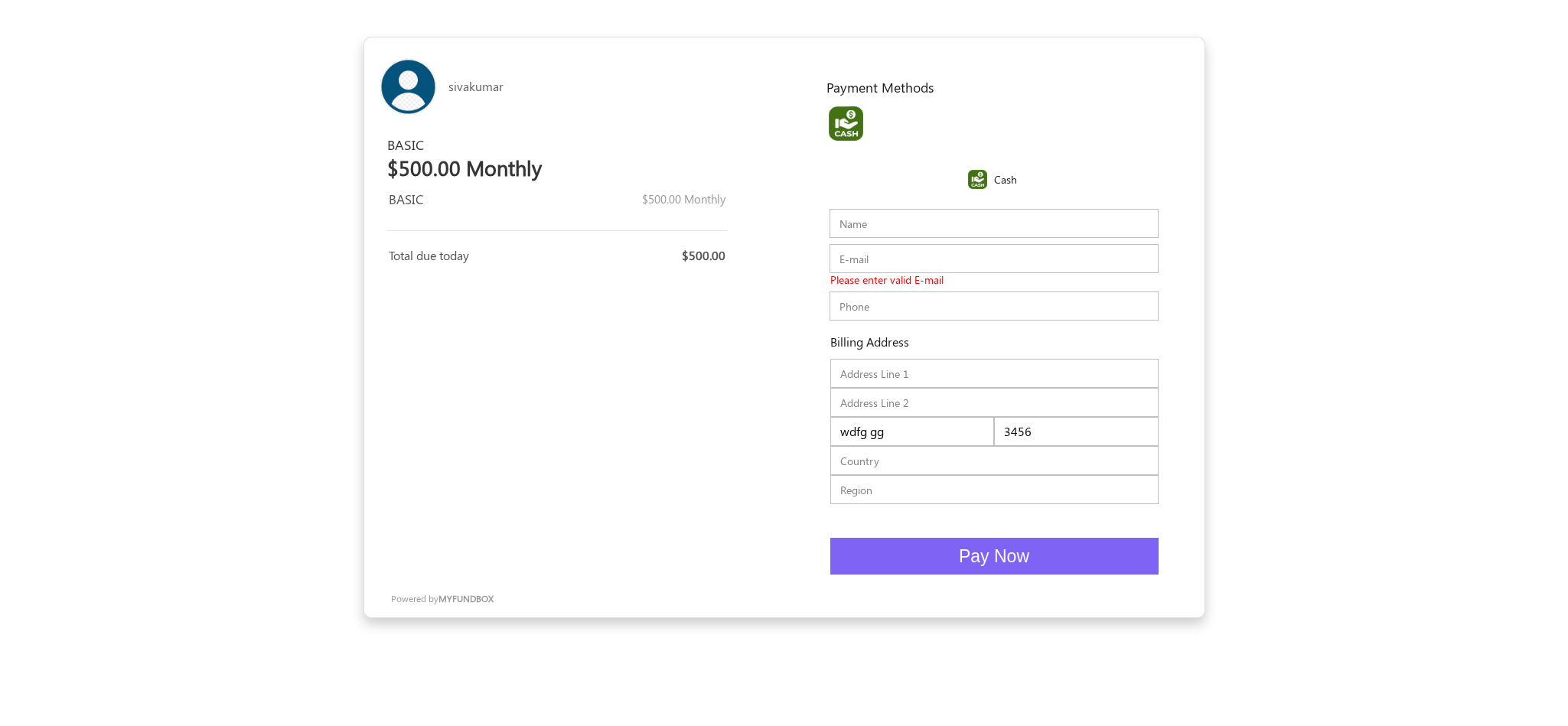 type on "3456" 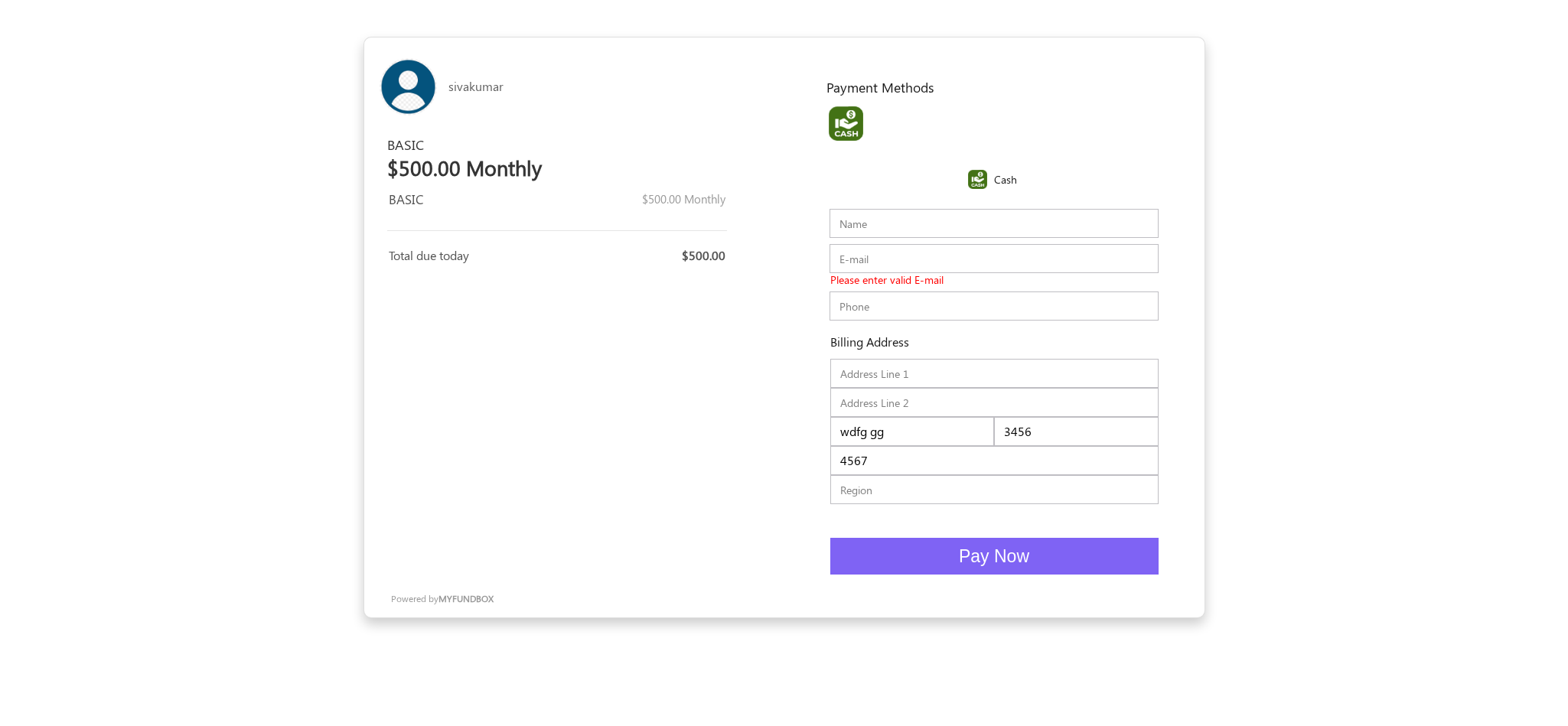 type on "4567" 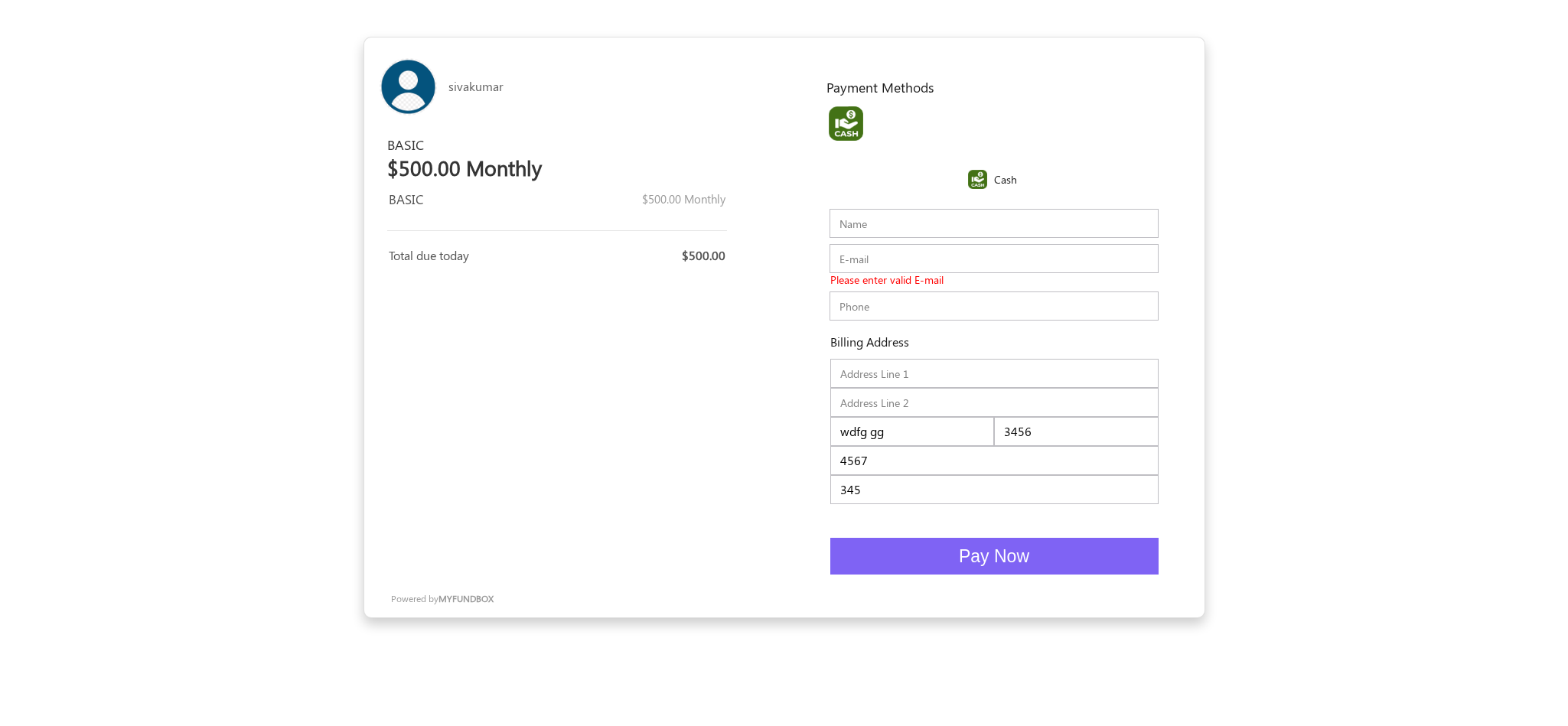 type on "345" 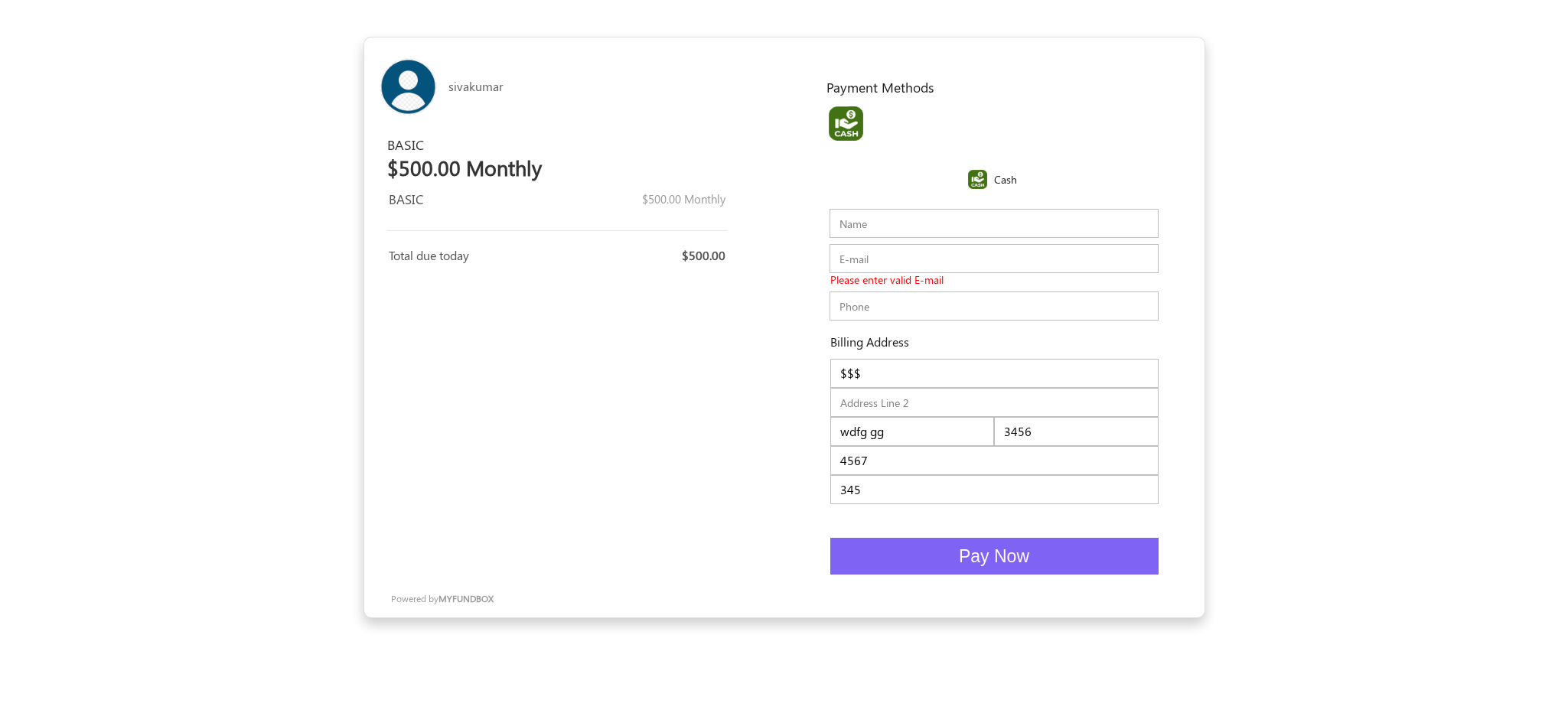 type on "$$$" 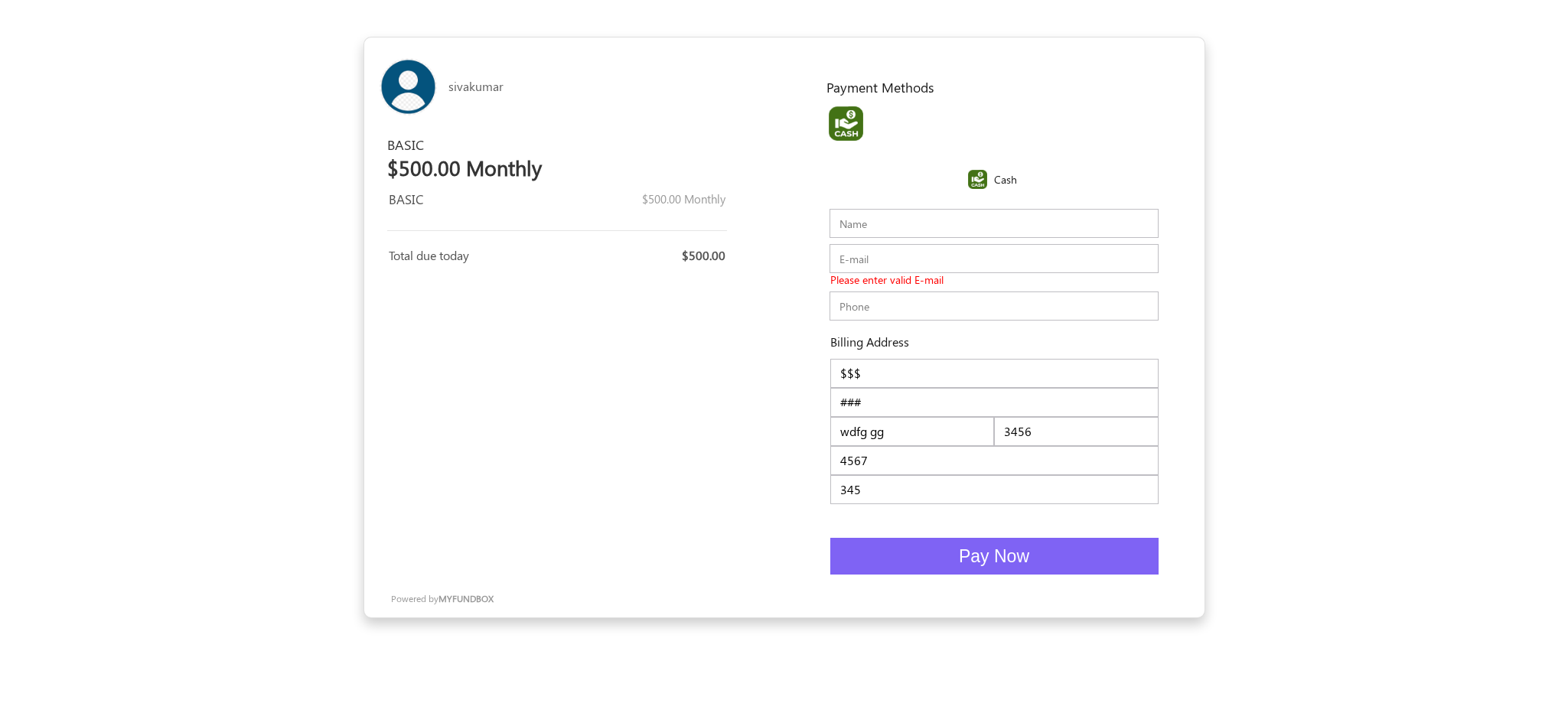 type on "###" 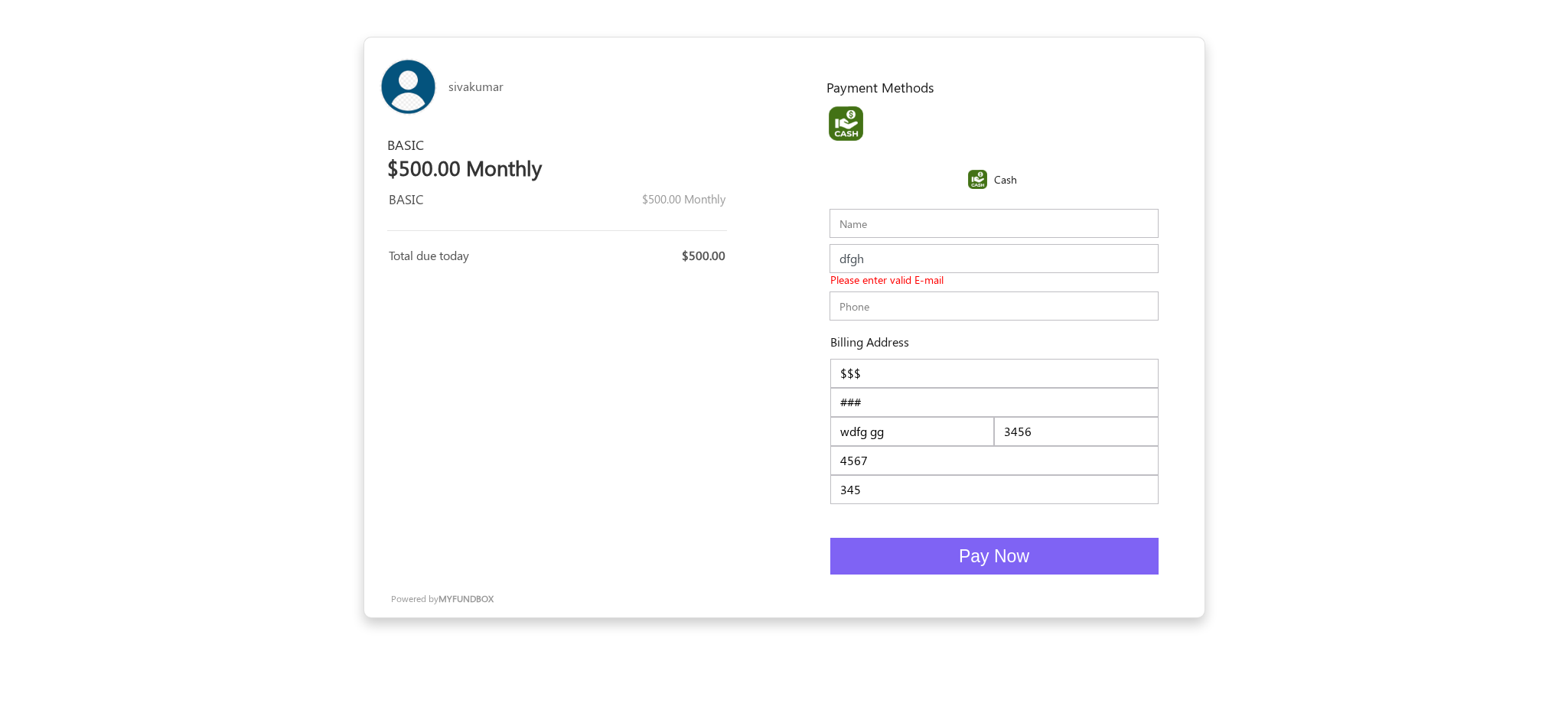 type on "dfgh" 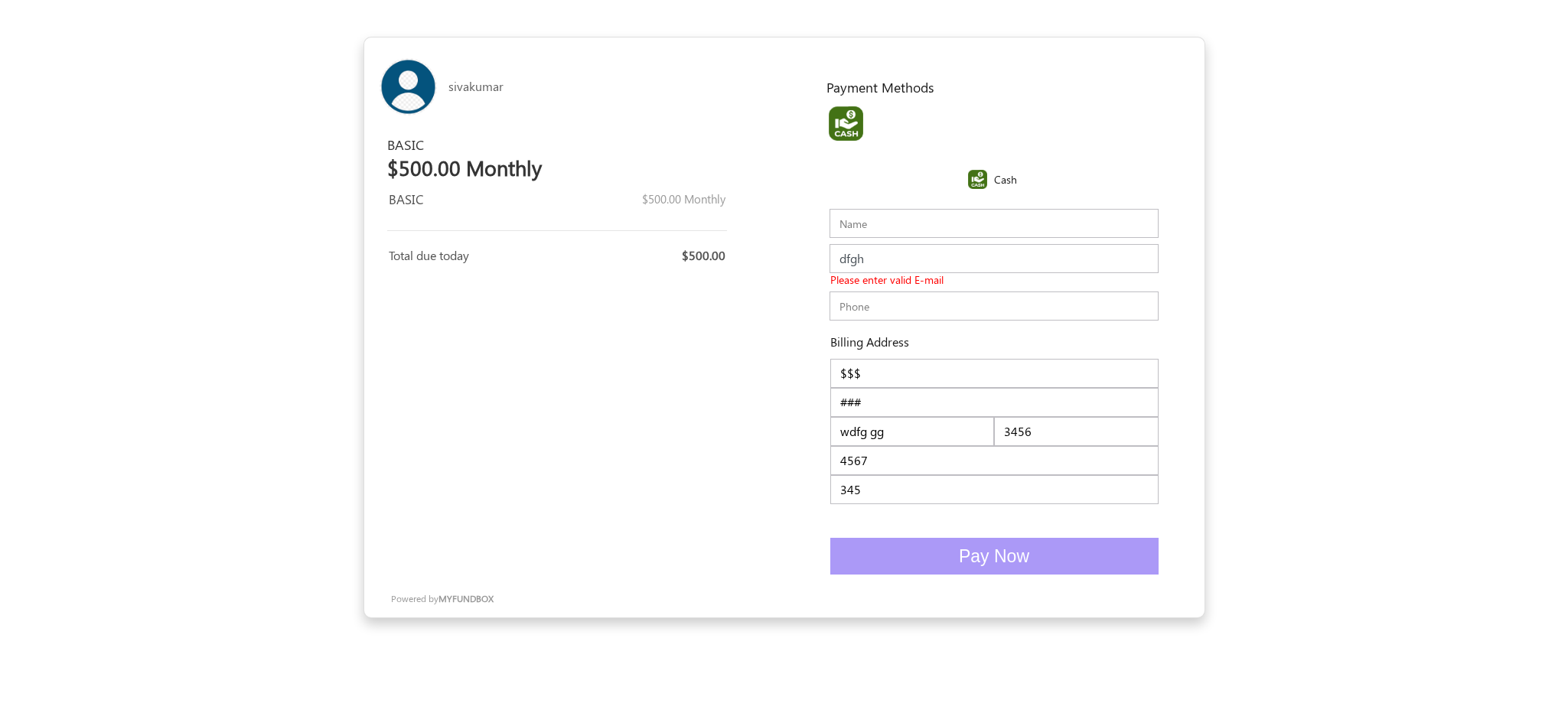 click on "Enter your details
Company Name
Name
Name should be atleast 3 characters
IBAN
Please enter valid IBAN number
IBAN of this region is currently not supported. Click here to know the supported countries.
IBAN
Please enter valid IBAN number
E-mail dfgh" at bounding box center [994, 366] 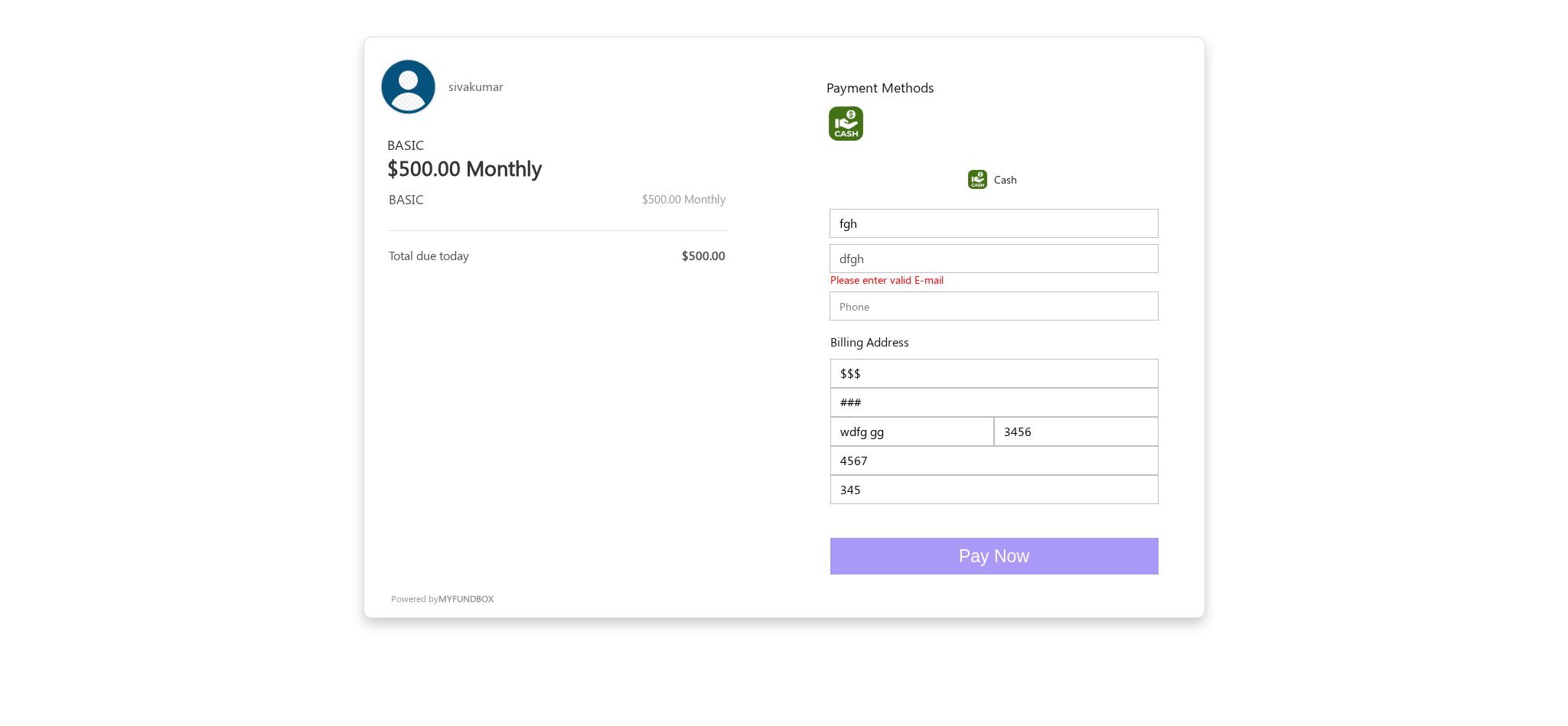 type on "fgh" 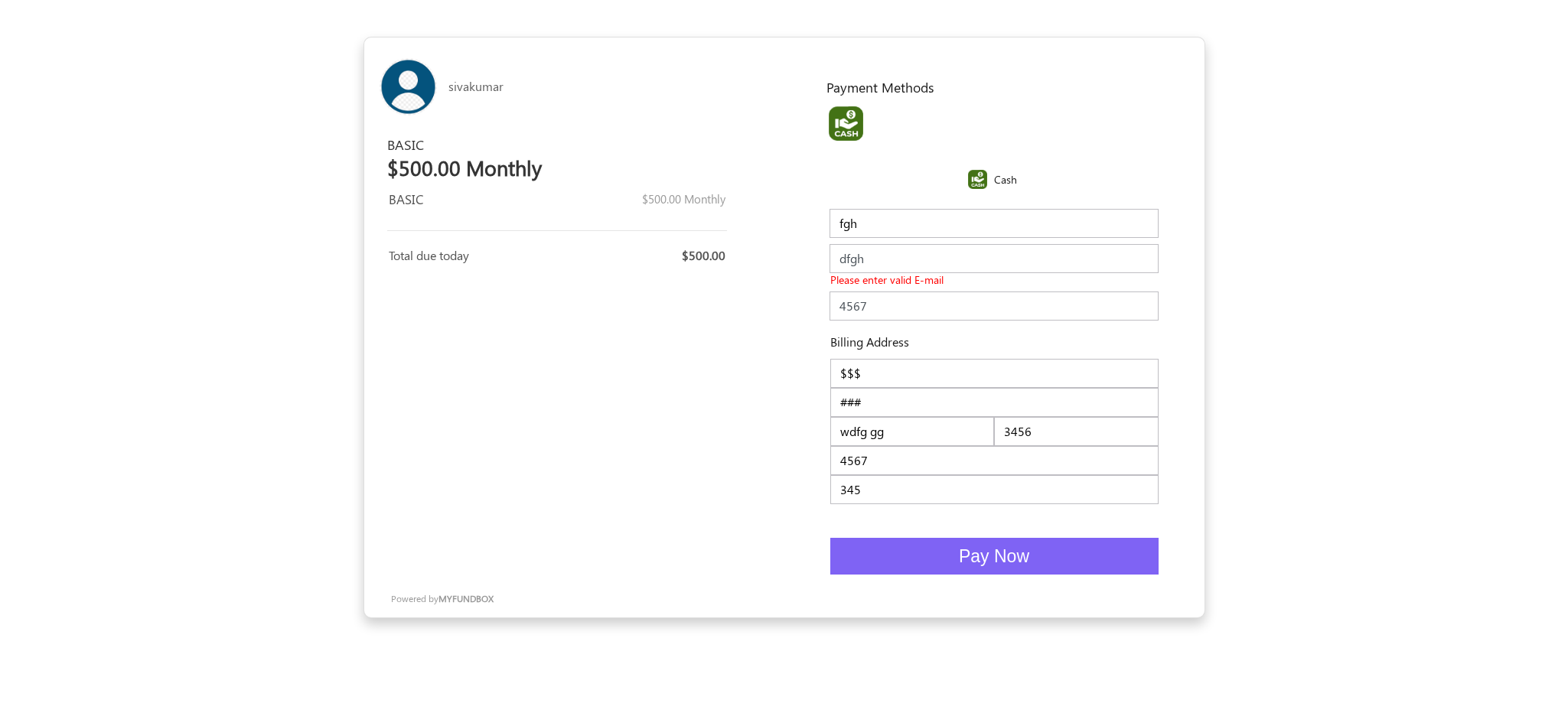 type on "4567" 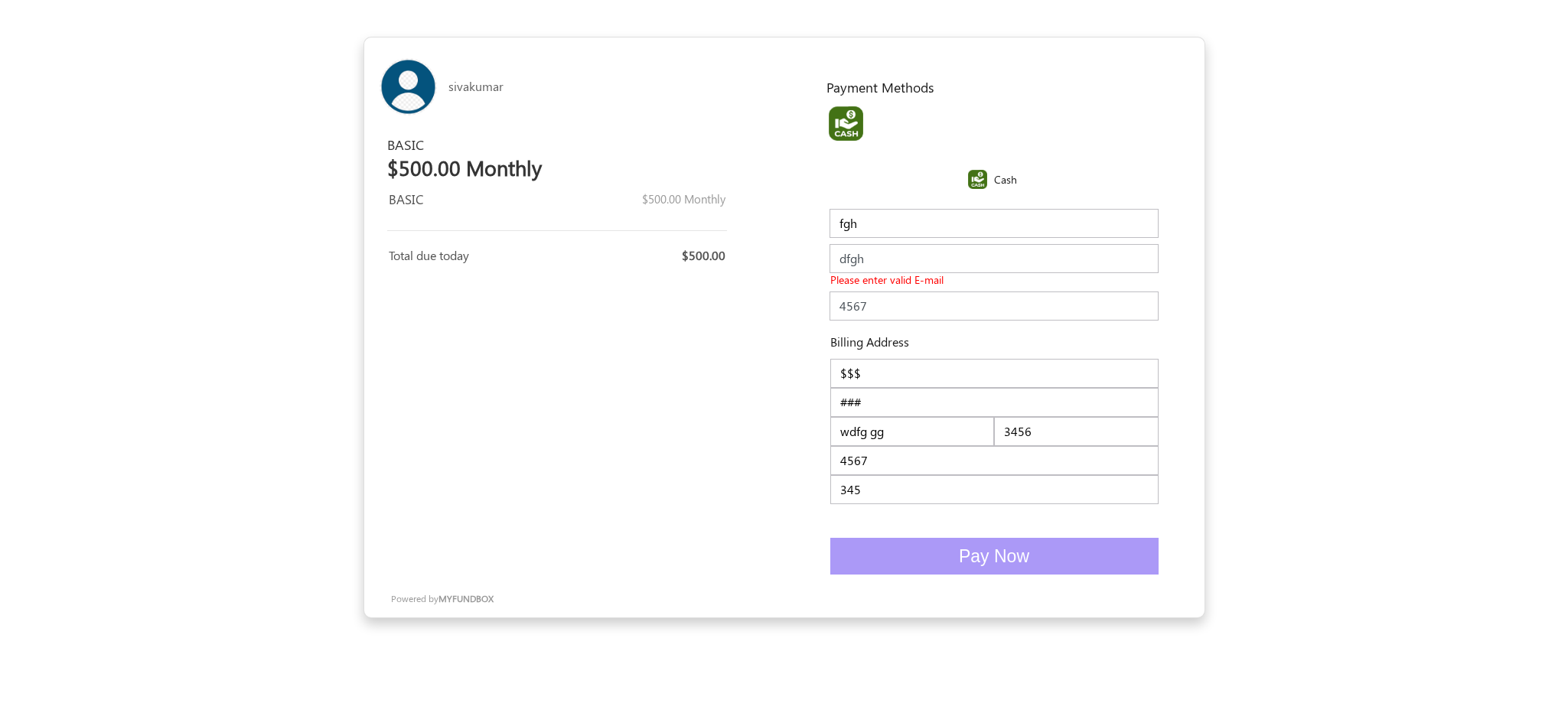 click on "dfgh" at bounding box center (994, 259) 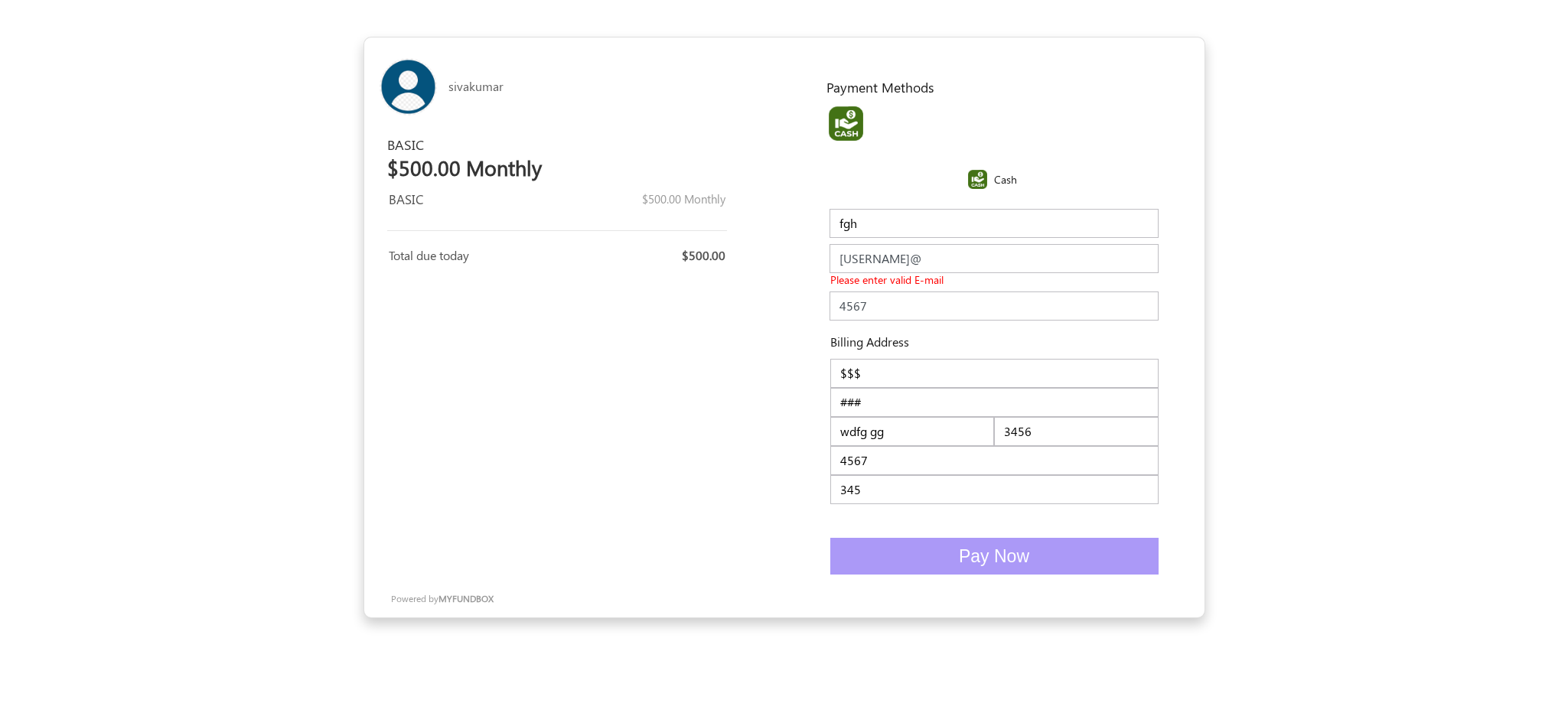 click on "dfgh@" at bounding box center [994, 259] 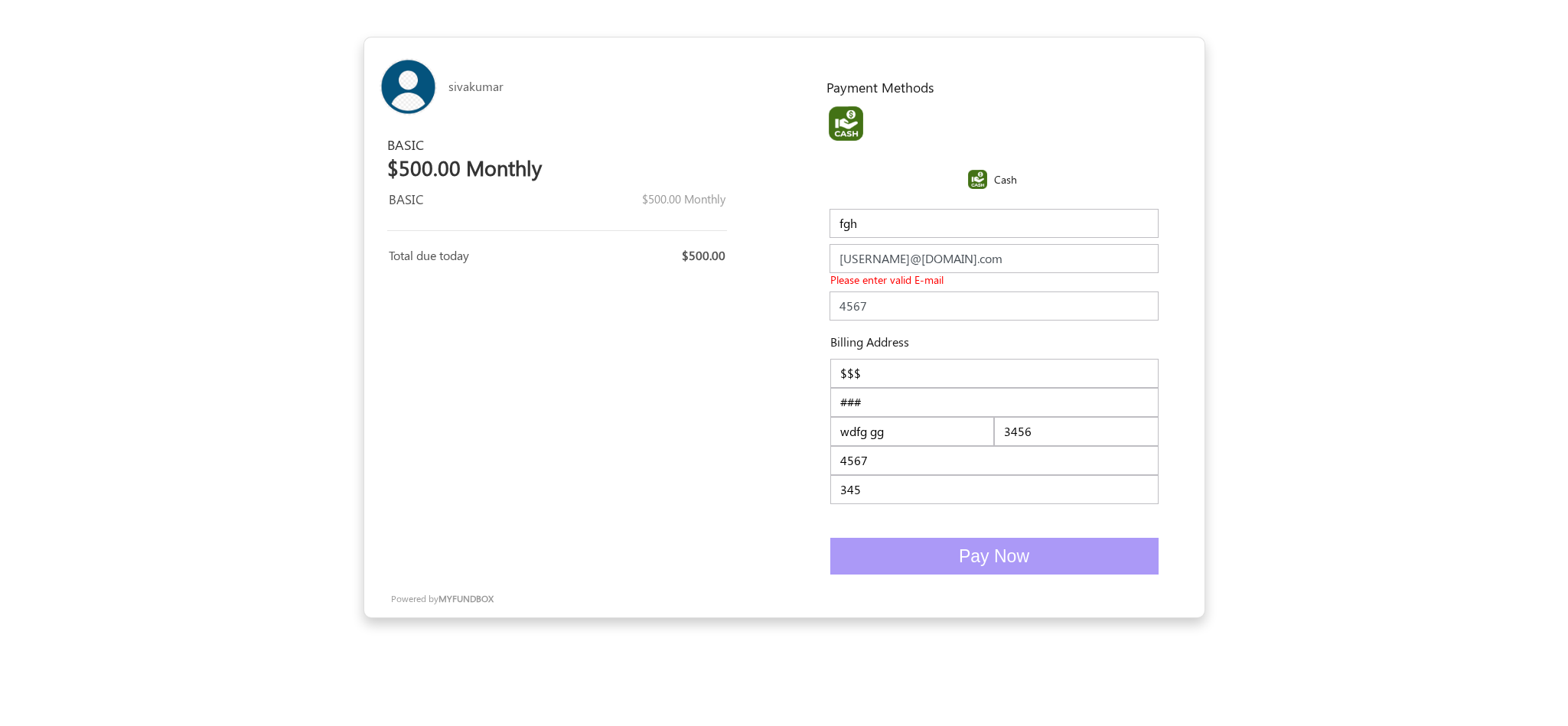 type on "[EMAIL]" 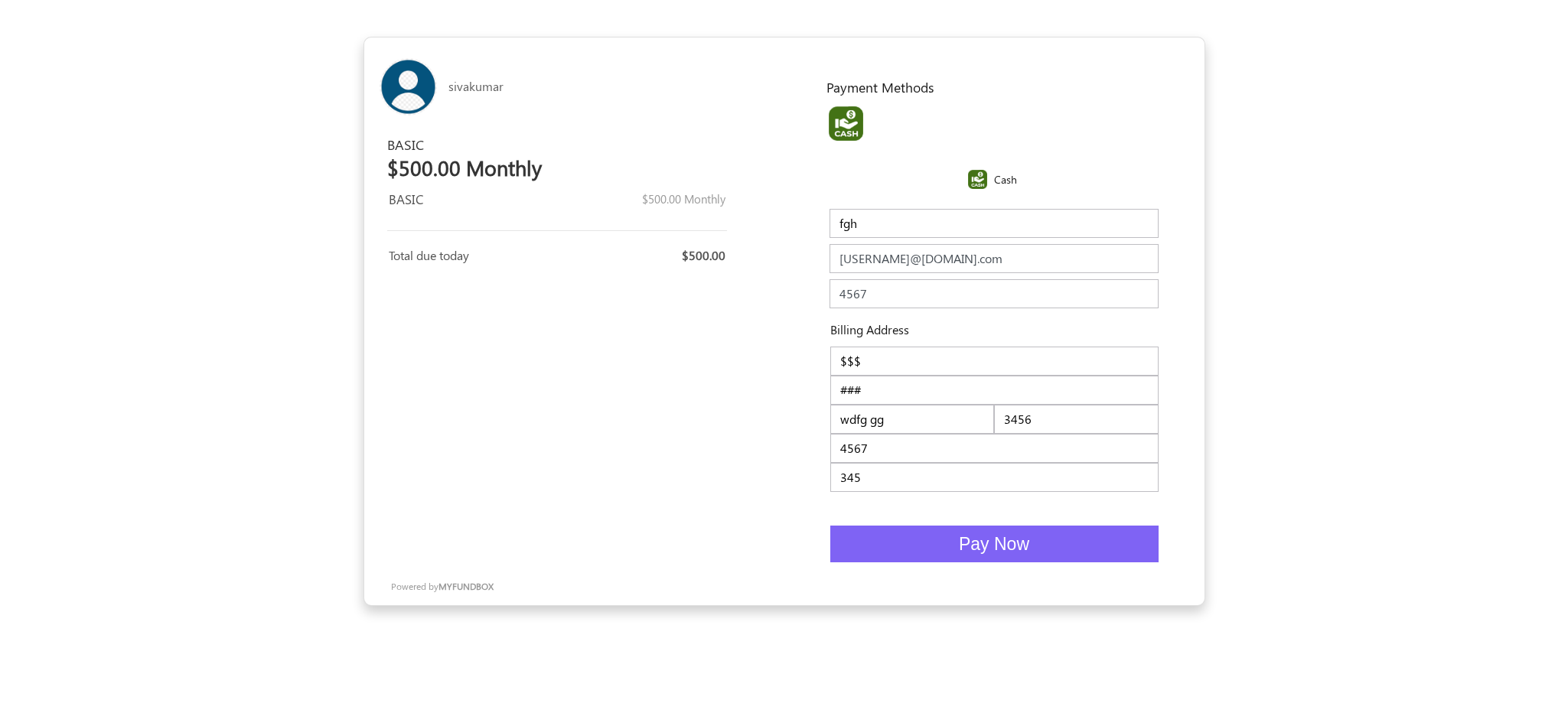 click on "Pay Now" at bounding box center [994, 544] 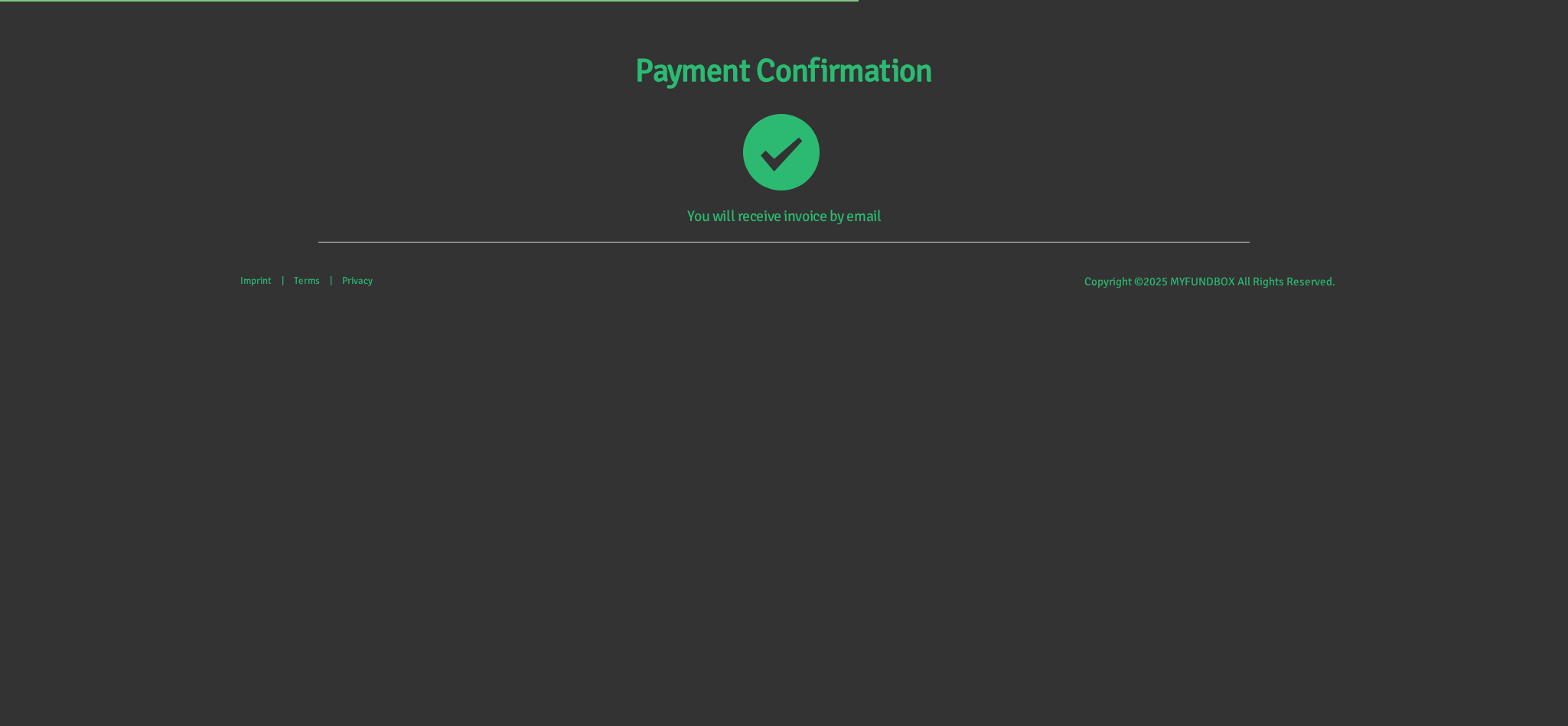 scroll, scrollTop: 0, scrollLeft: 0, axis: both 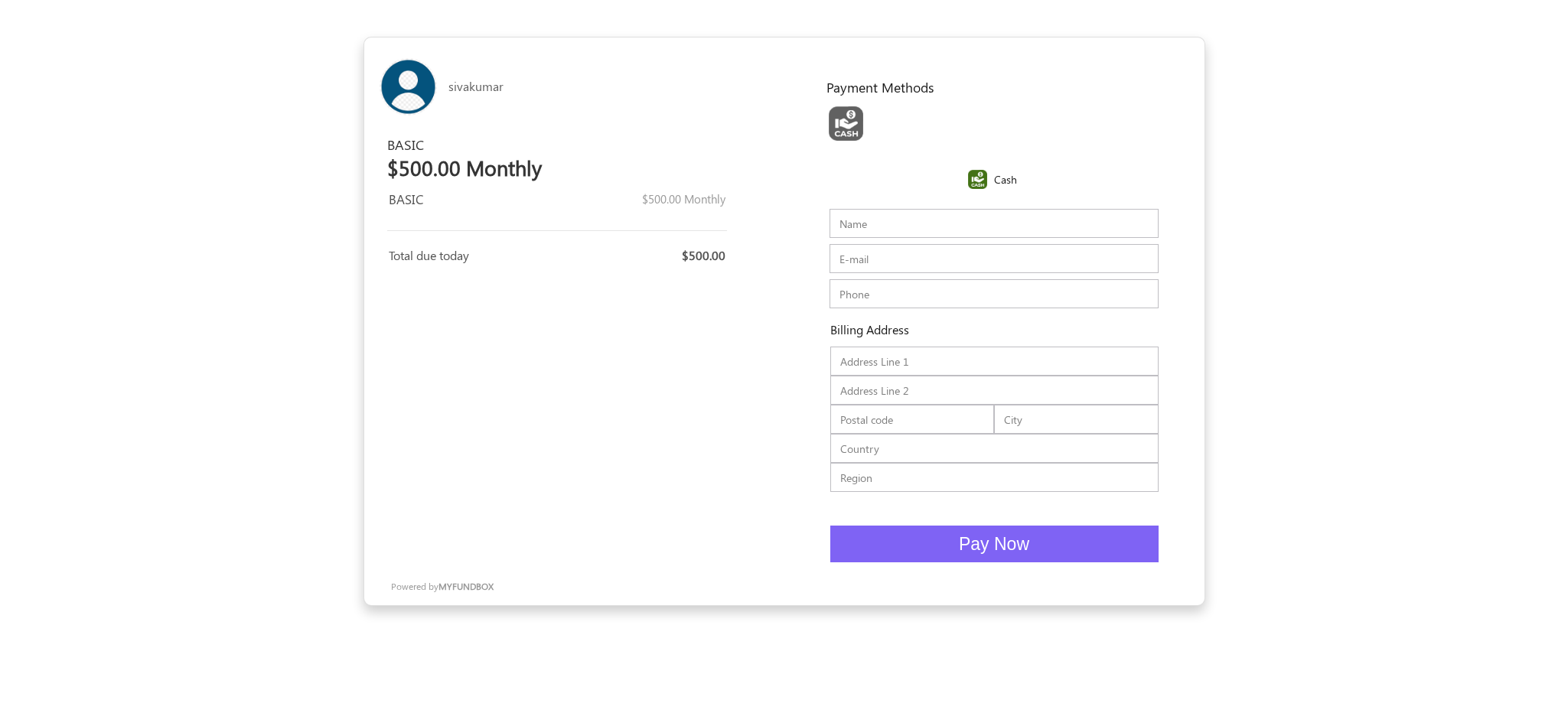 click on "Name" at bounding box center (994, 223) 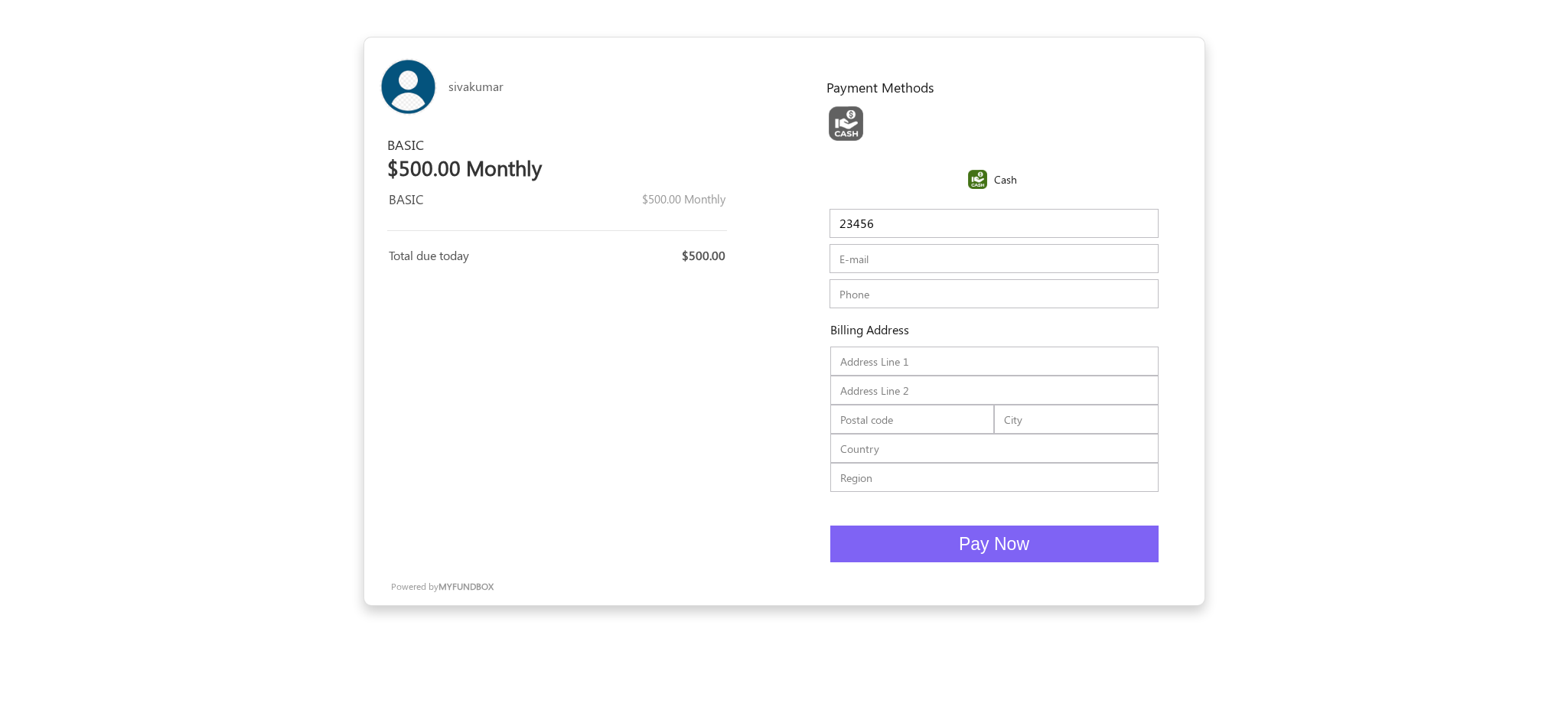 type on "23456" 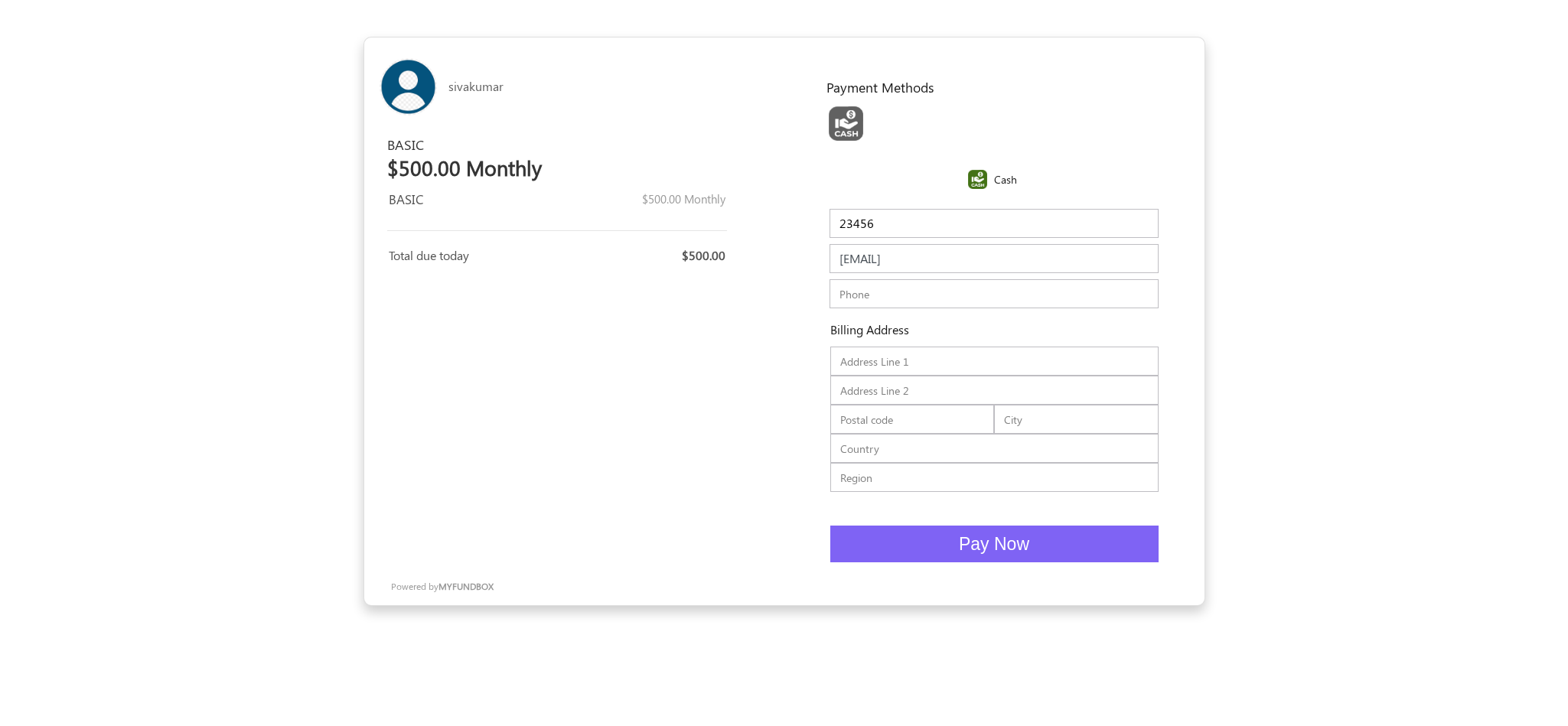 click at bounding box center [994, 294] 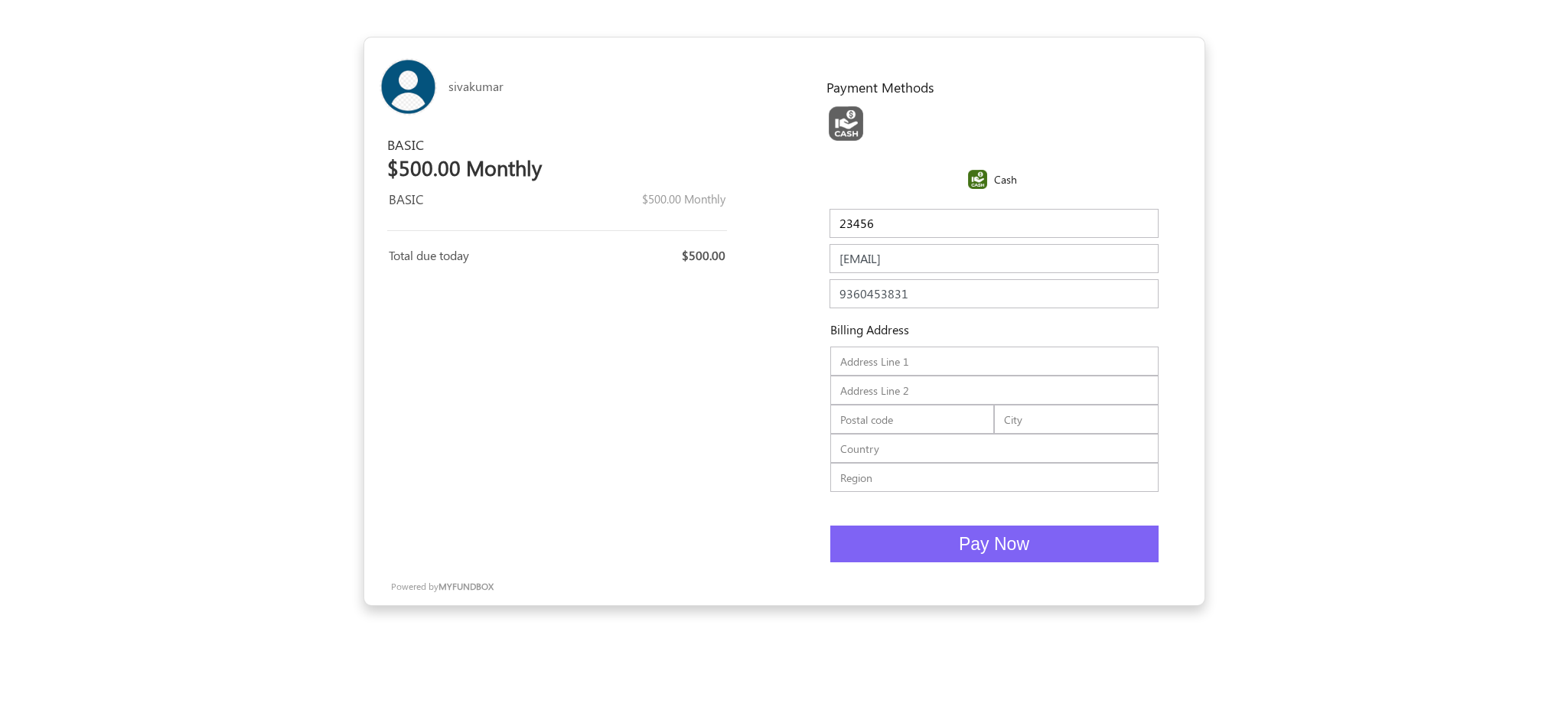click on "Pay Now" at bounding box center [994, 544] 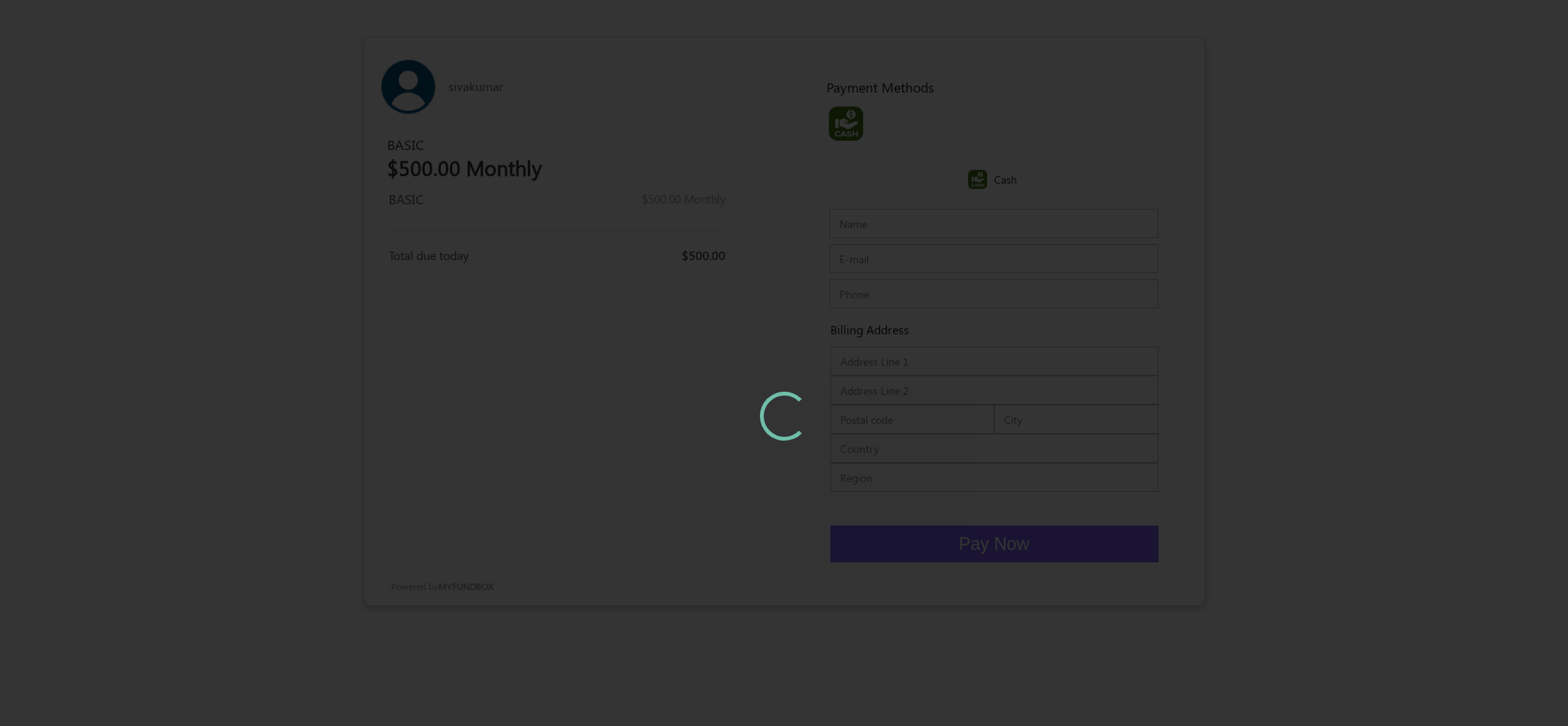 scroll, scrollTop: 0, scrollLeft: 0, axis: both 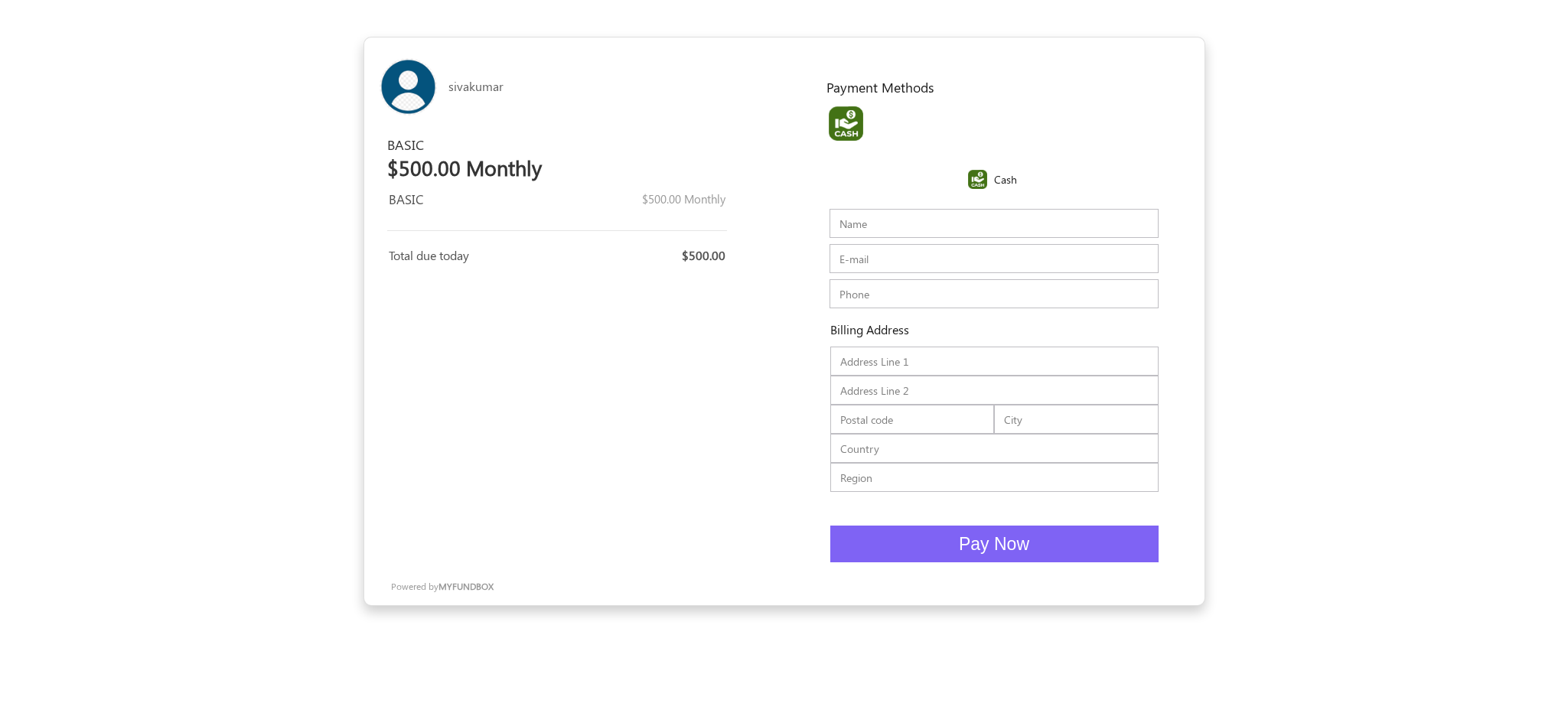 drag, startPoint x: 953, startPoint y: 184, endPoint x: 1006, endPoint y: 170, distance: 54.81788 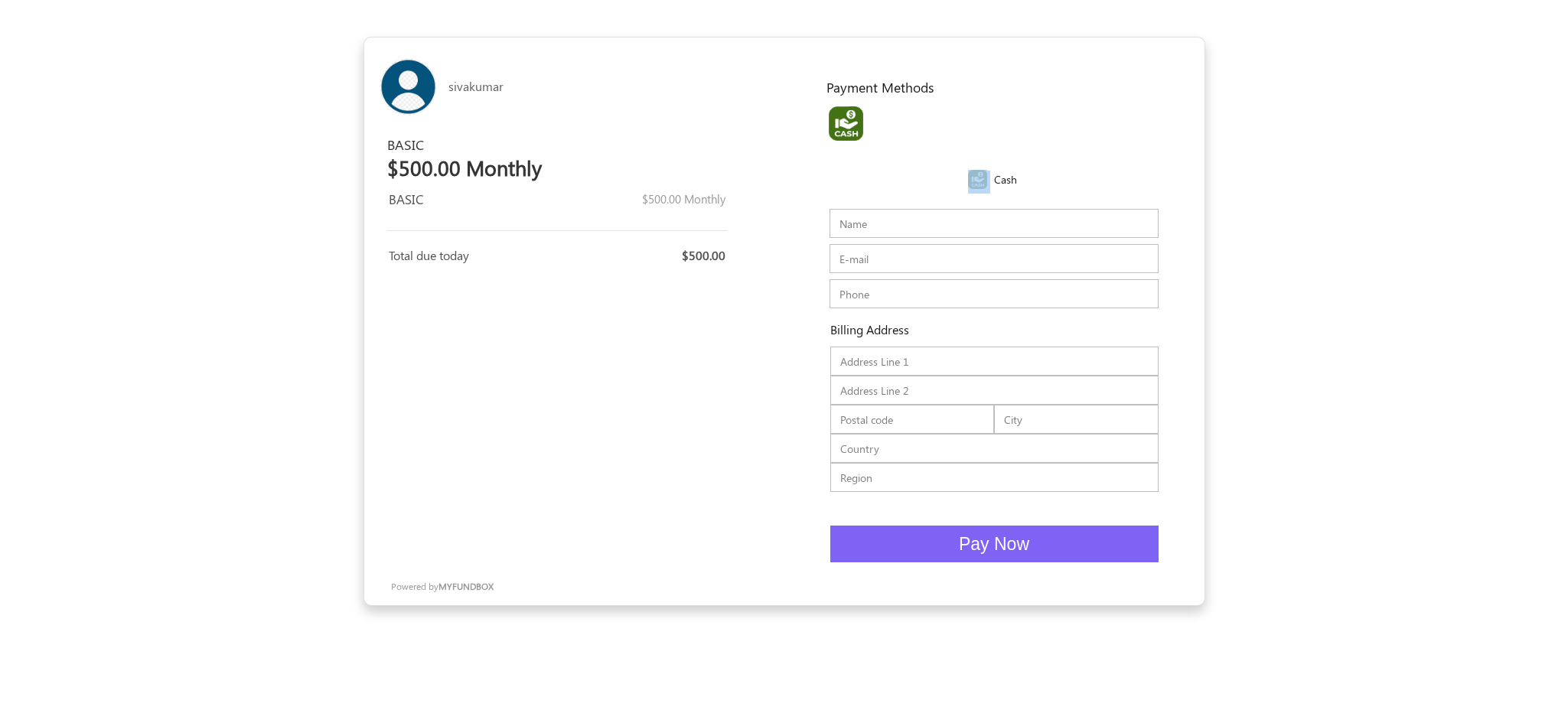 click at bounding box center (977, 179) 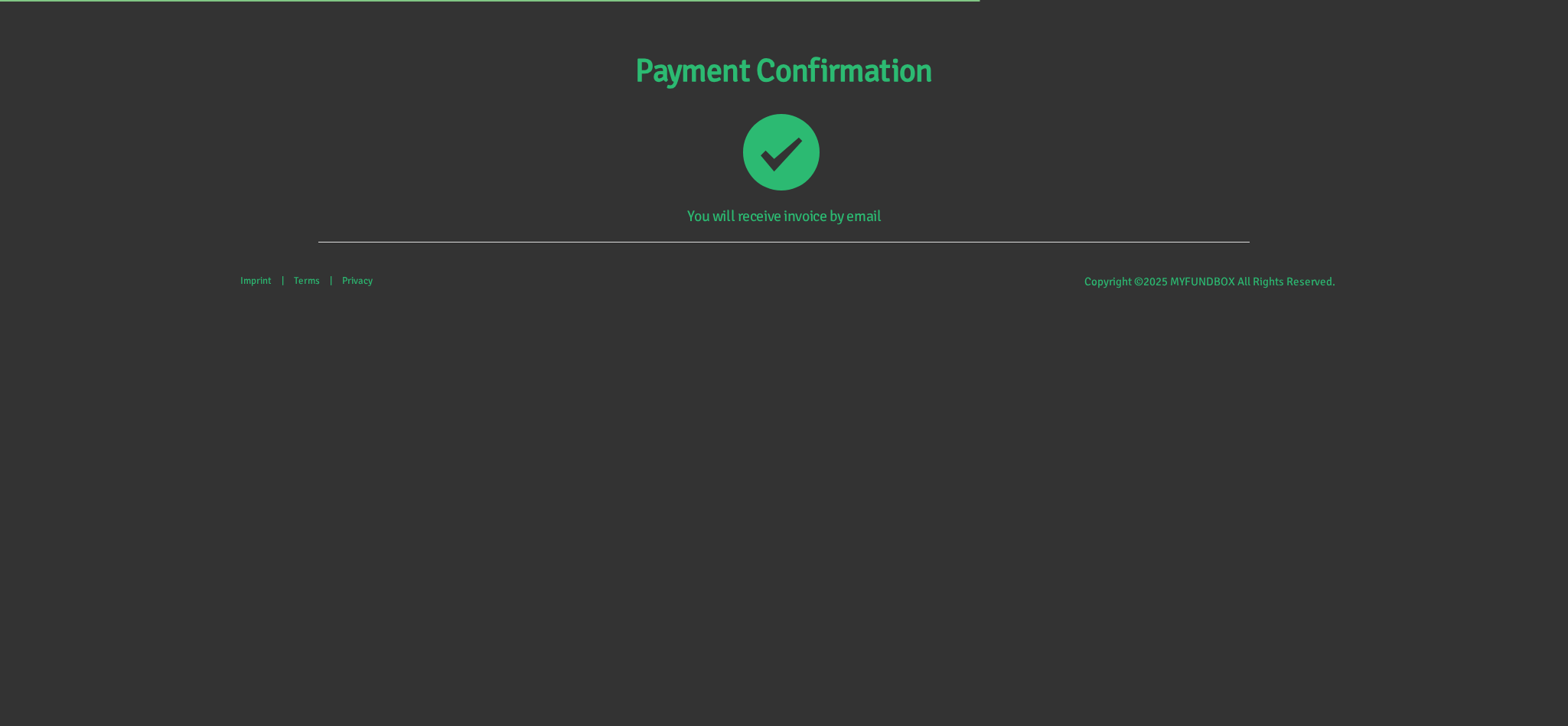 scroll, scrollTop: 0, scrollLeft: 0, axis: both 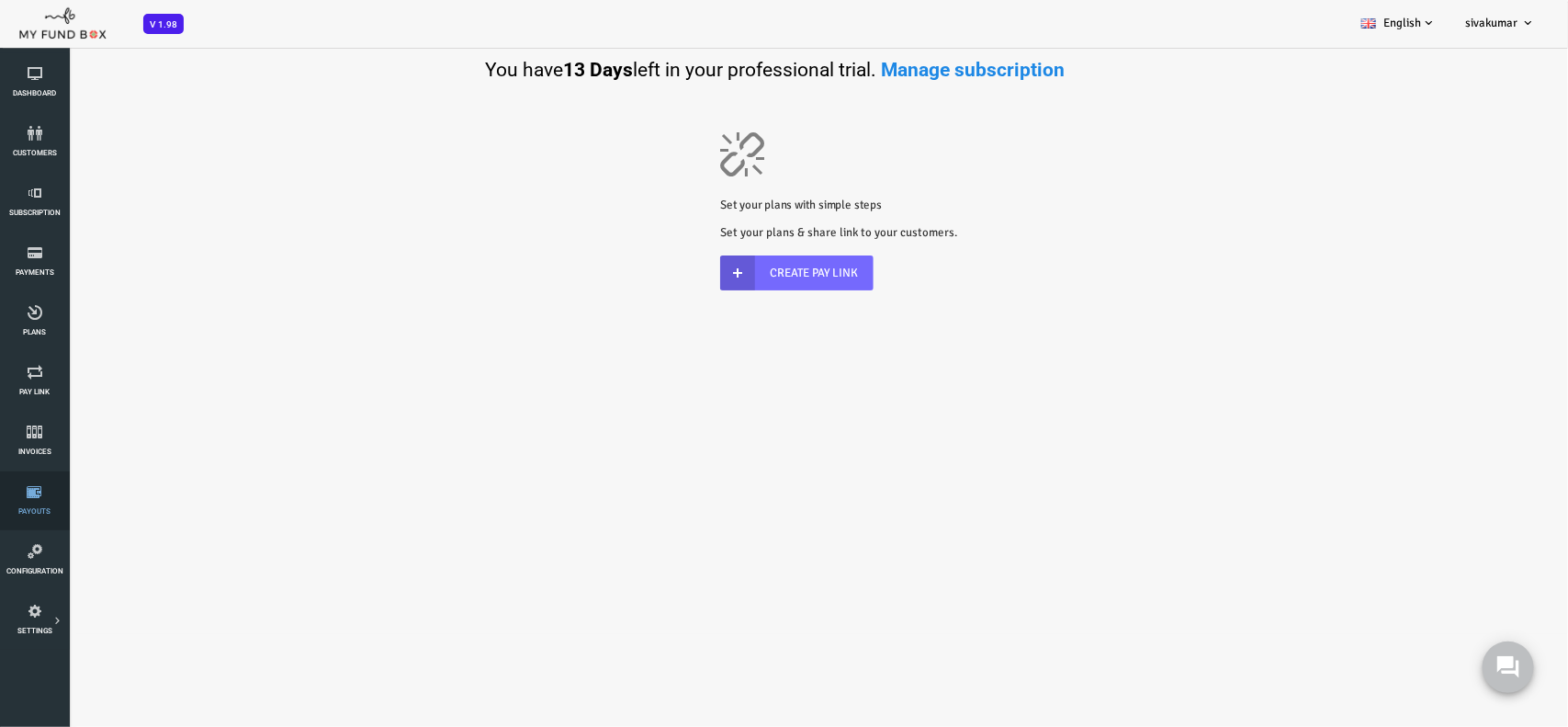 click on "Payouts" at bounding box center [0, 0] 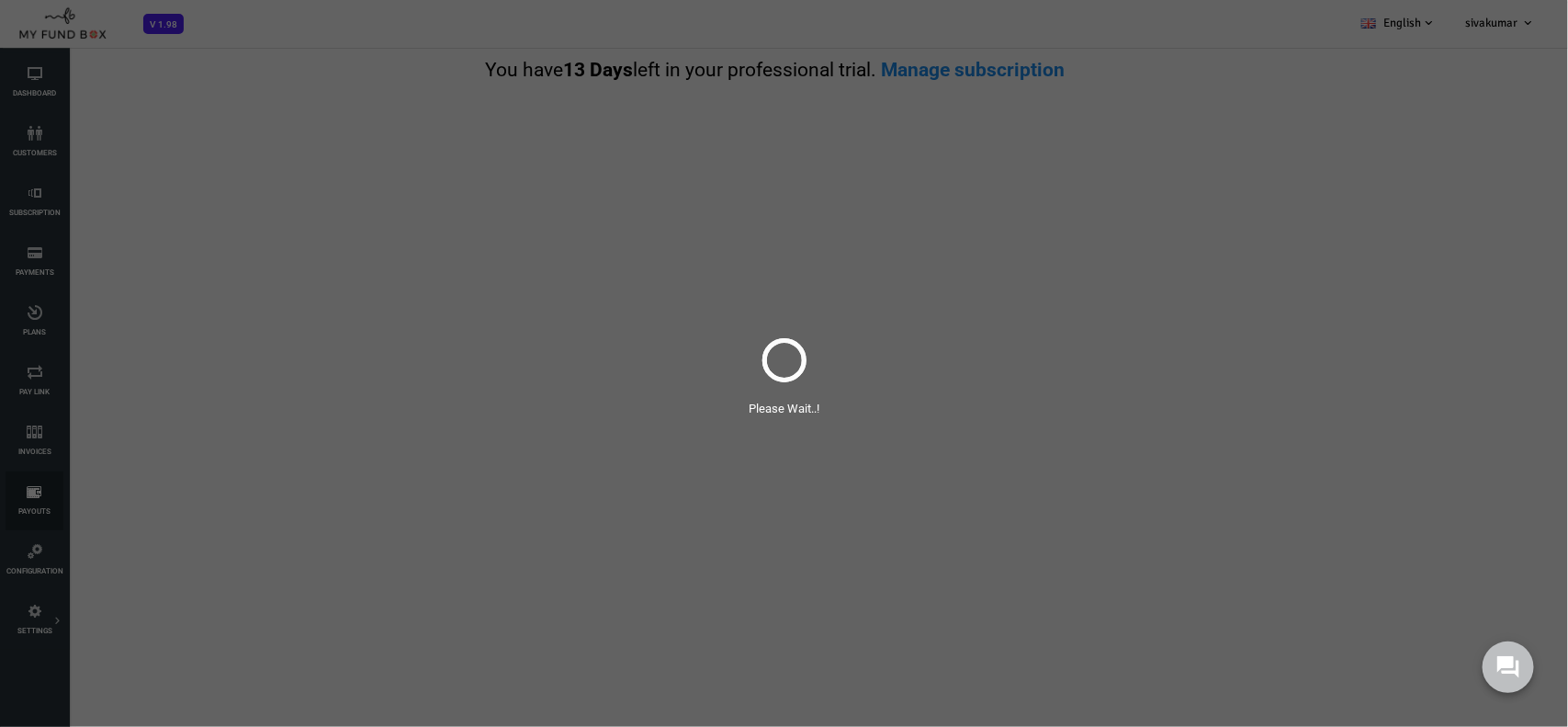 select on "100" 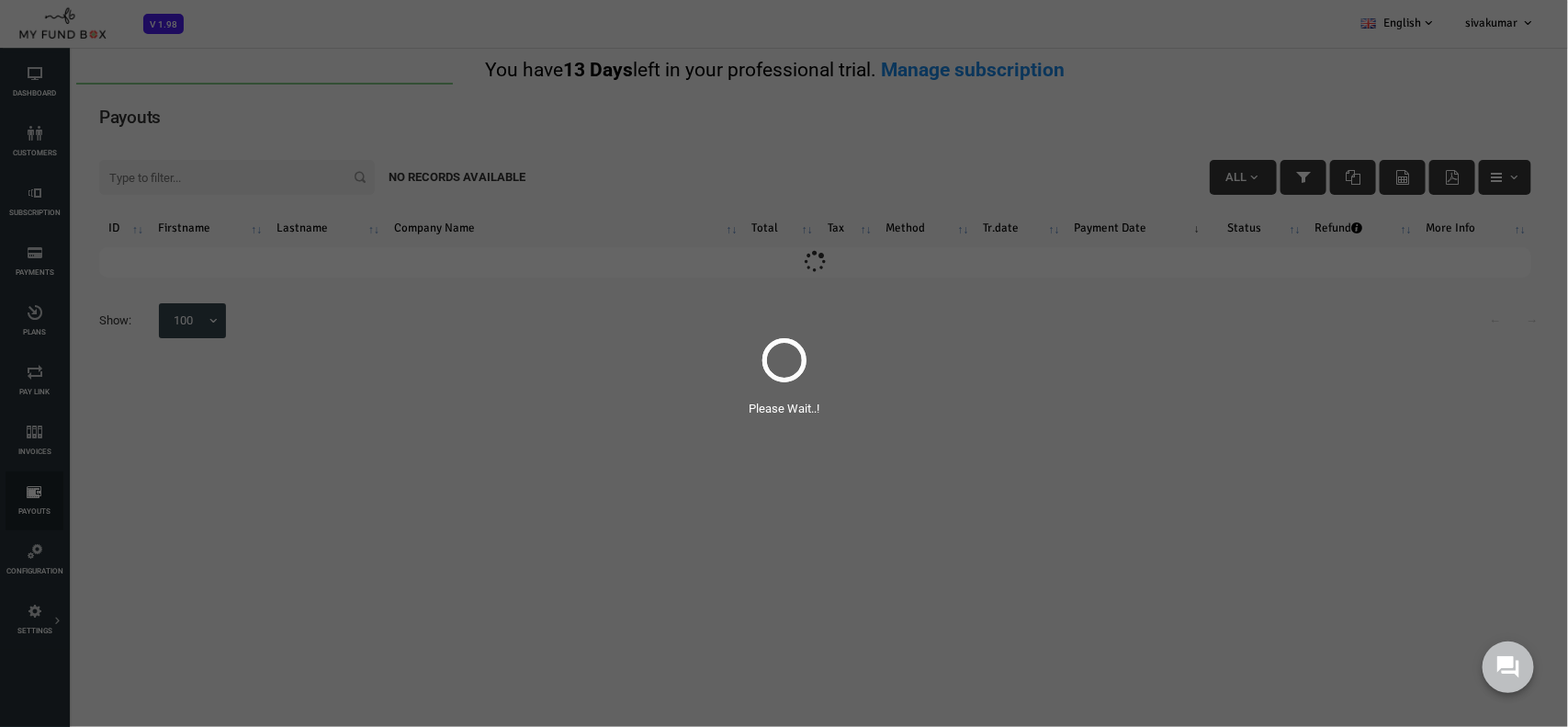 scroll, scrollTop: 0, scrollLeft: 0, axis: both 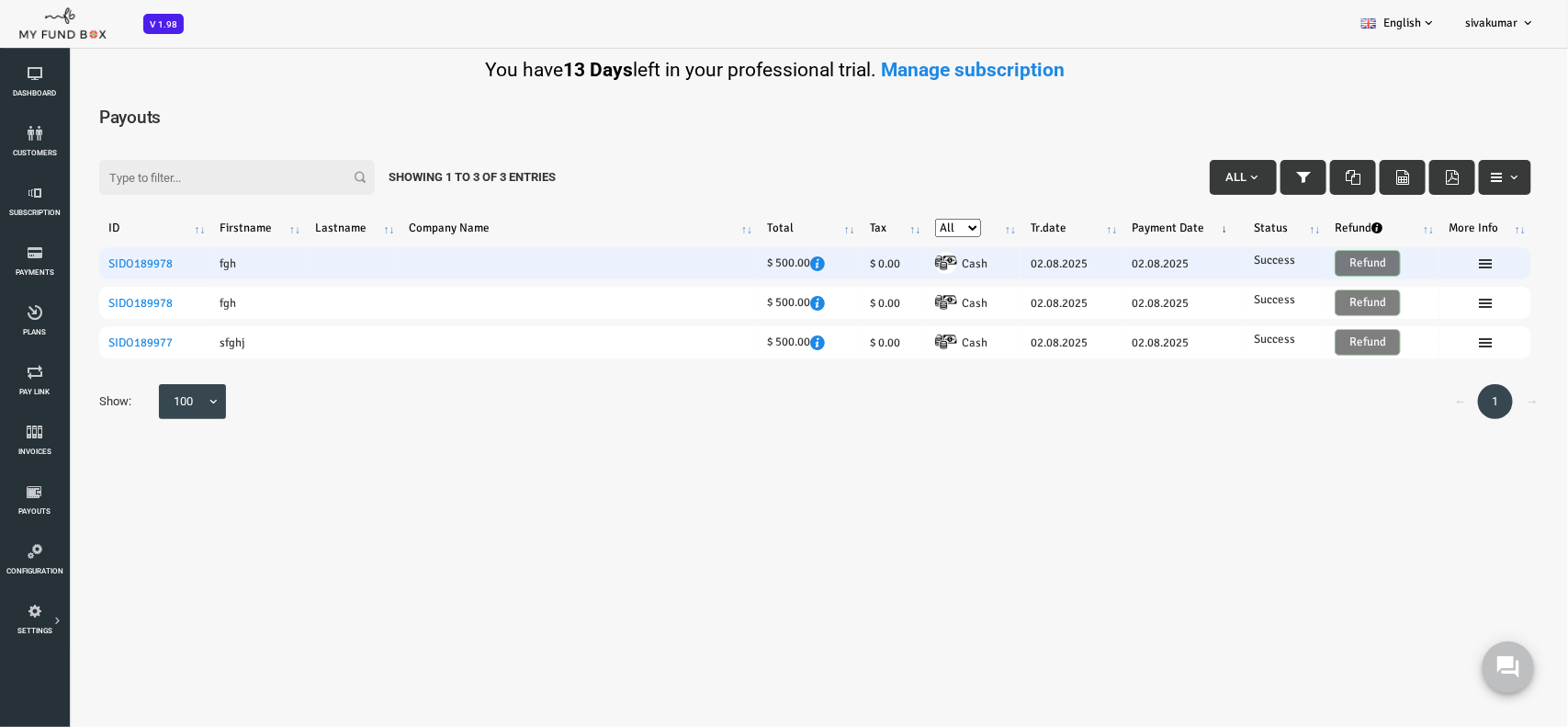 click at bounding box center (516, 263) 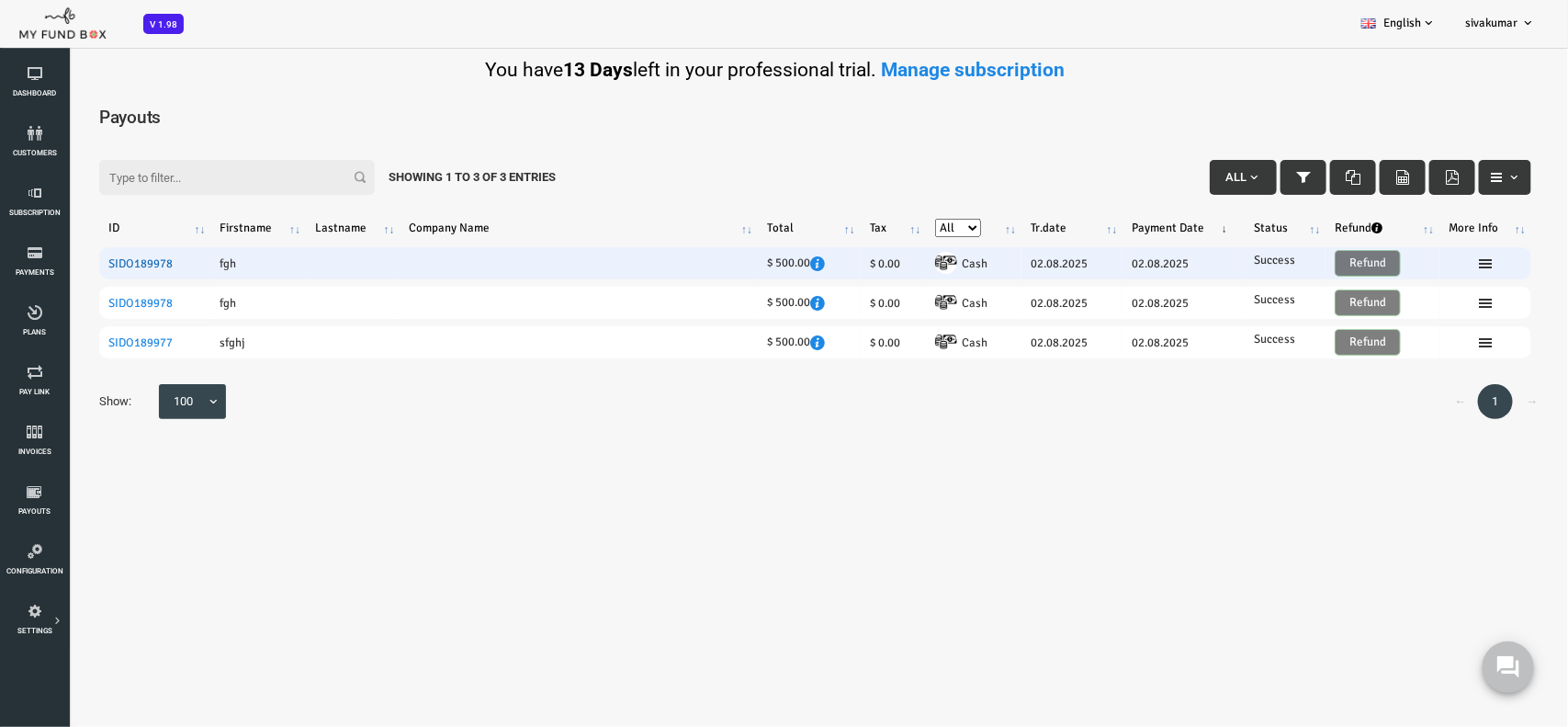 click on "SIDO189978" at bounding box center [78, 264] 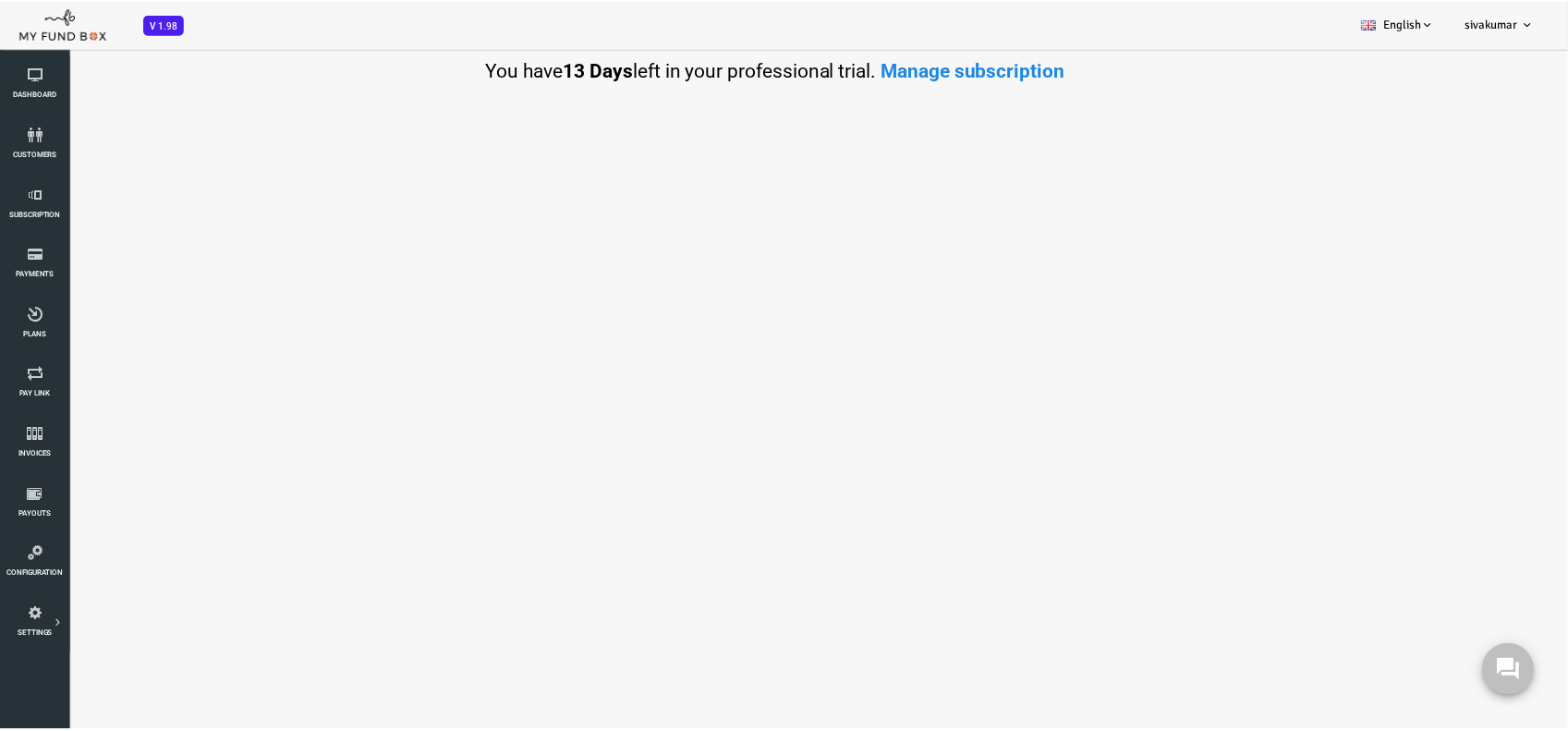 scroll, scrollTop: 0, scrollLeft: 0, axis: both 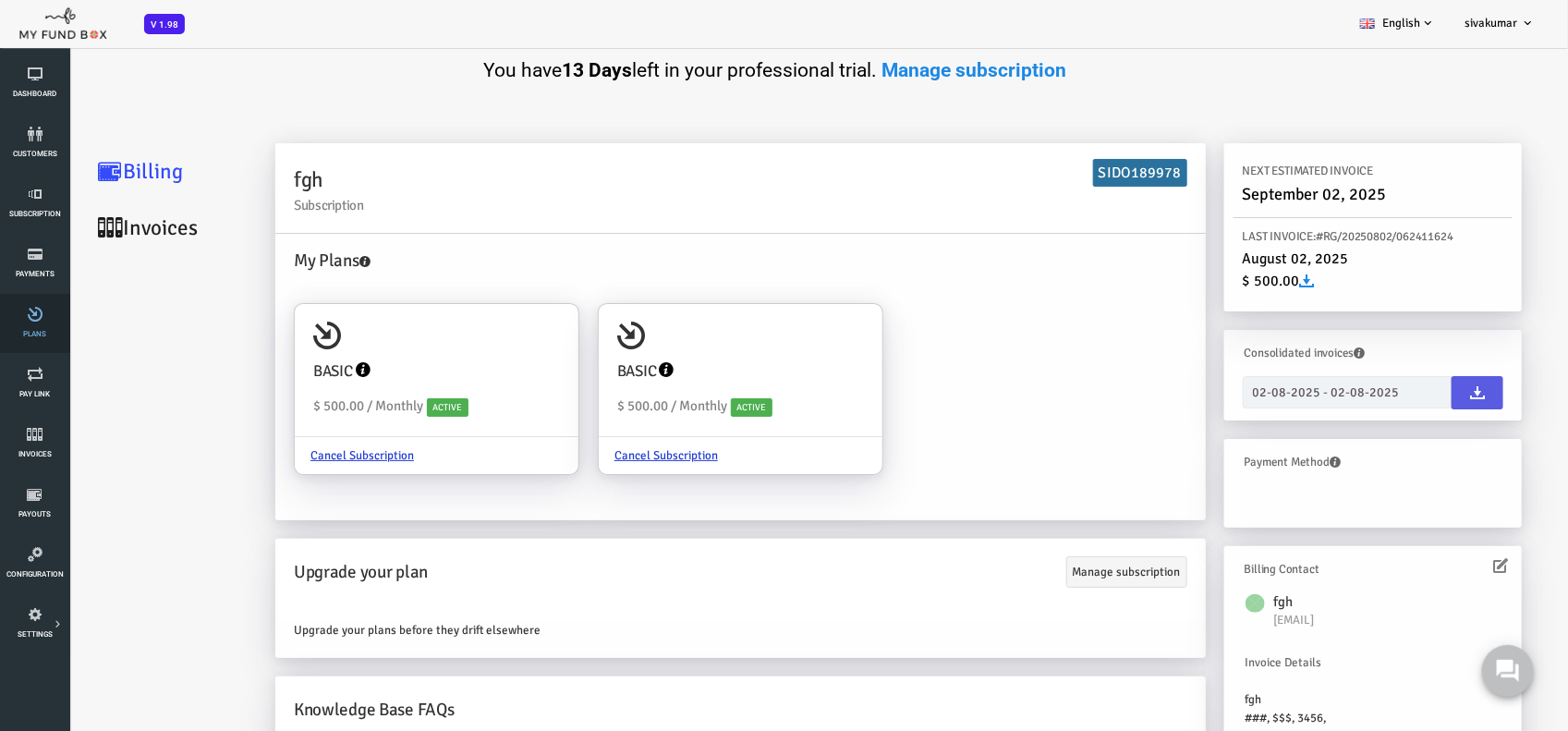 click on "Plans" at bounding box center (34, 323) 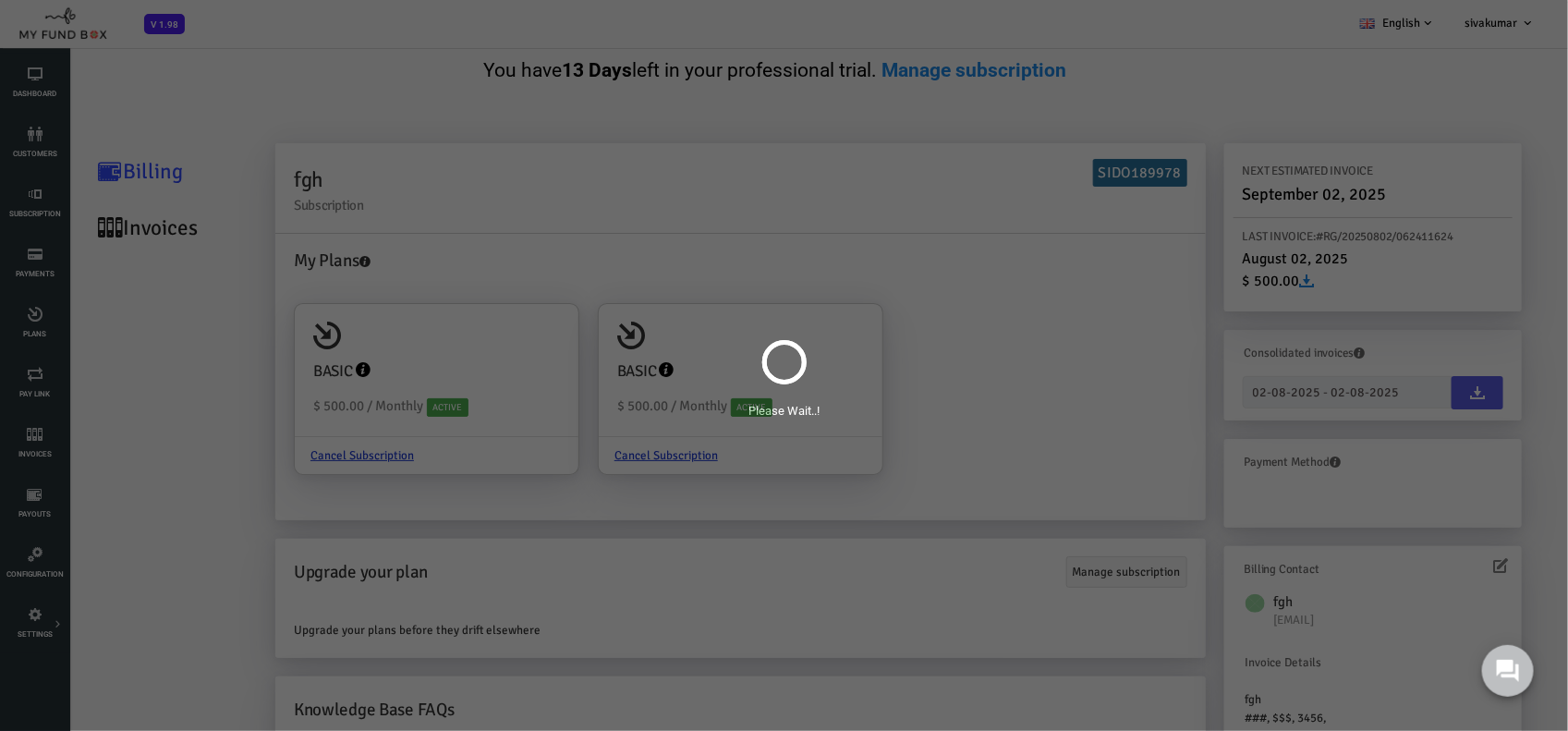 click on "Please Wait..!" at bounding box center [784, 365] 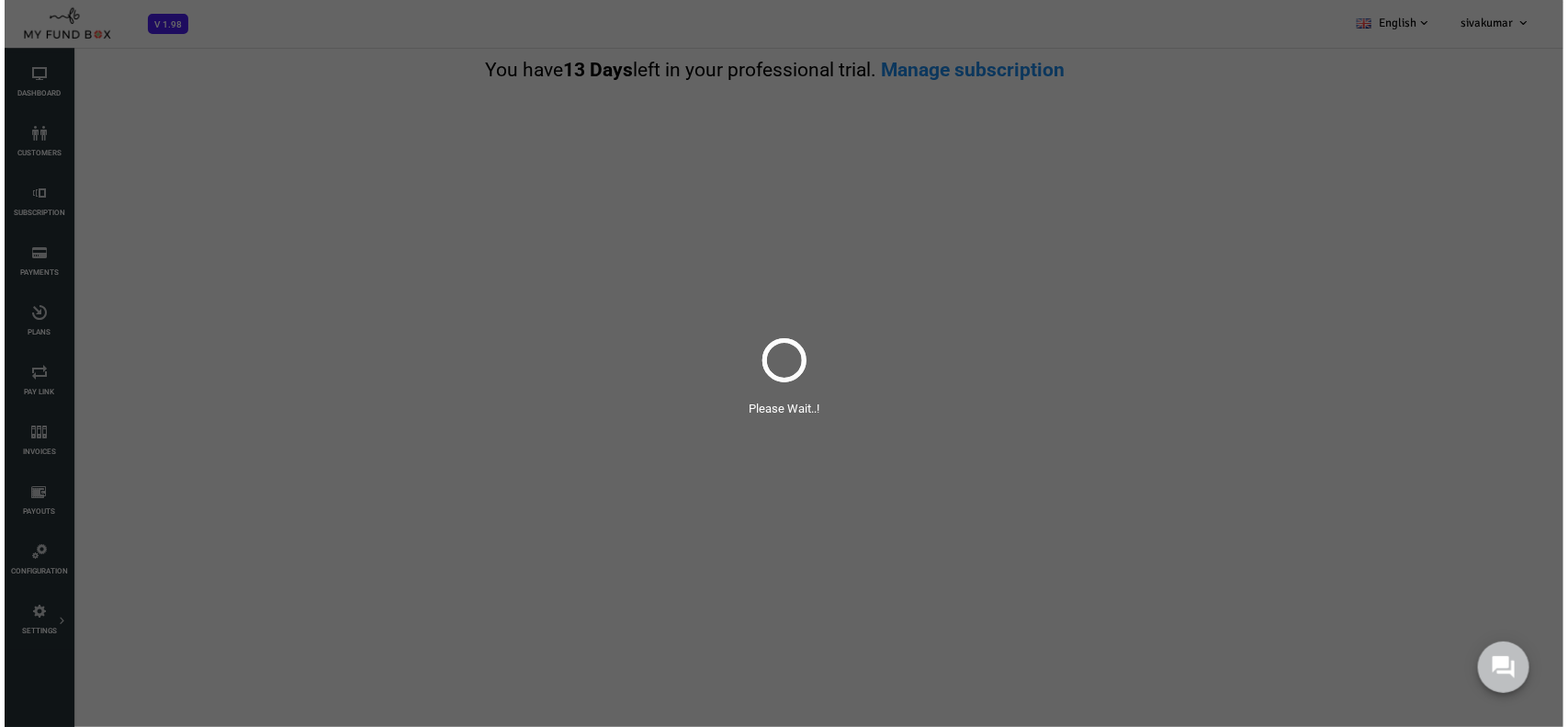 scroll, scrollTop: 0, scrollLeft: 0, axis: both 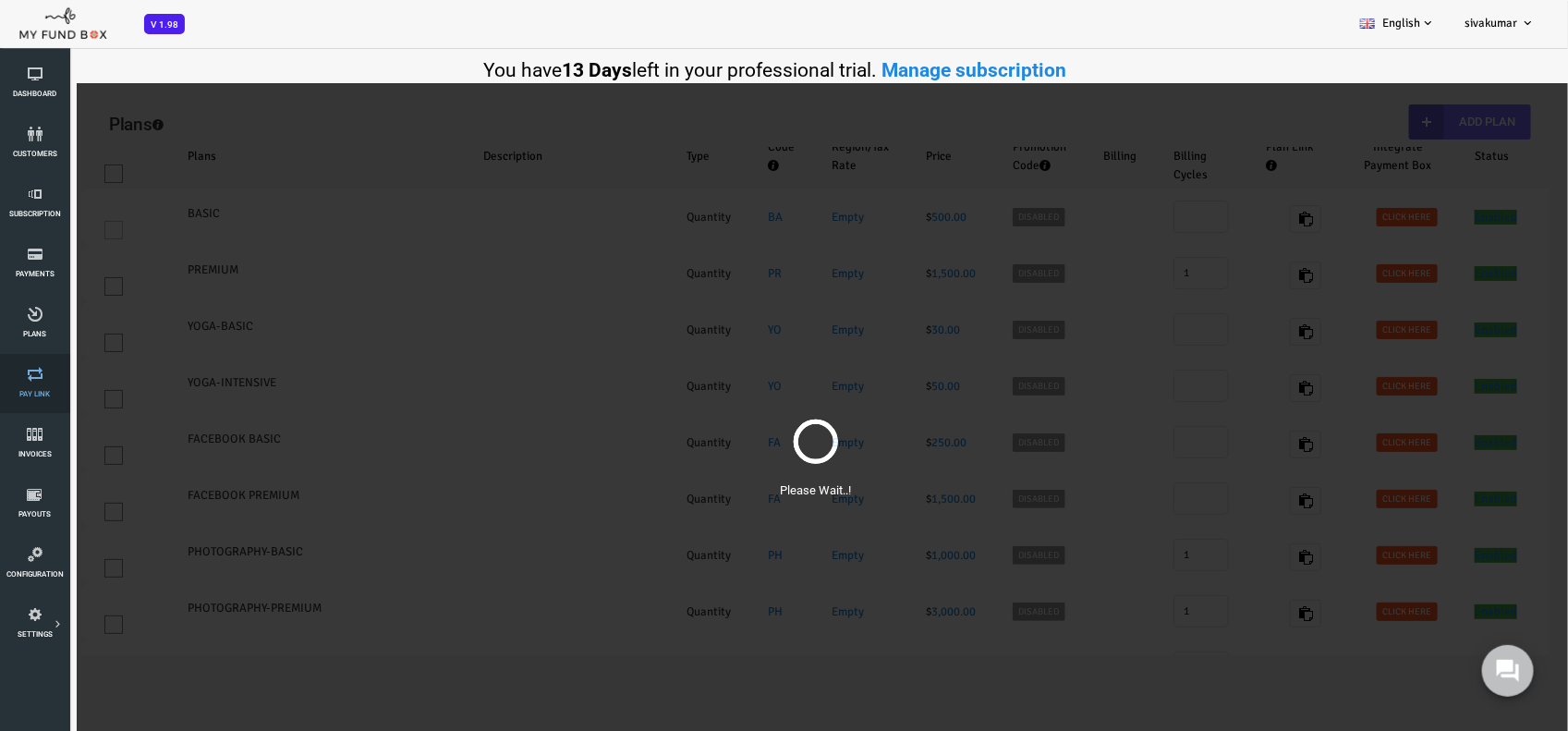 click at bounding box center (34, 374) 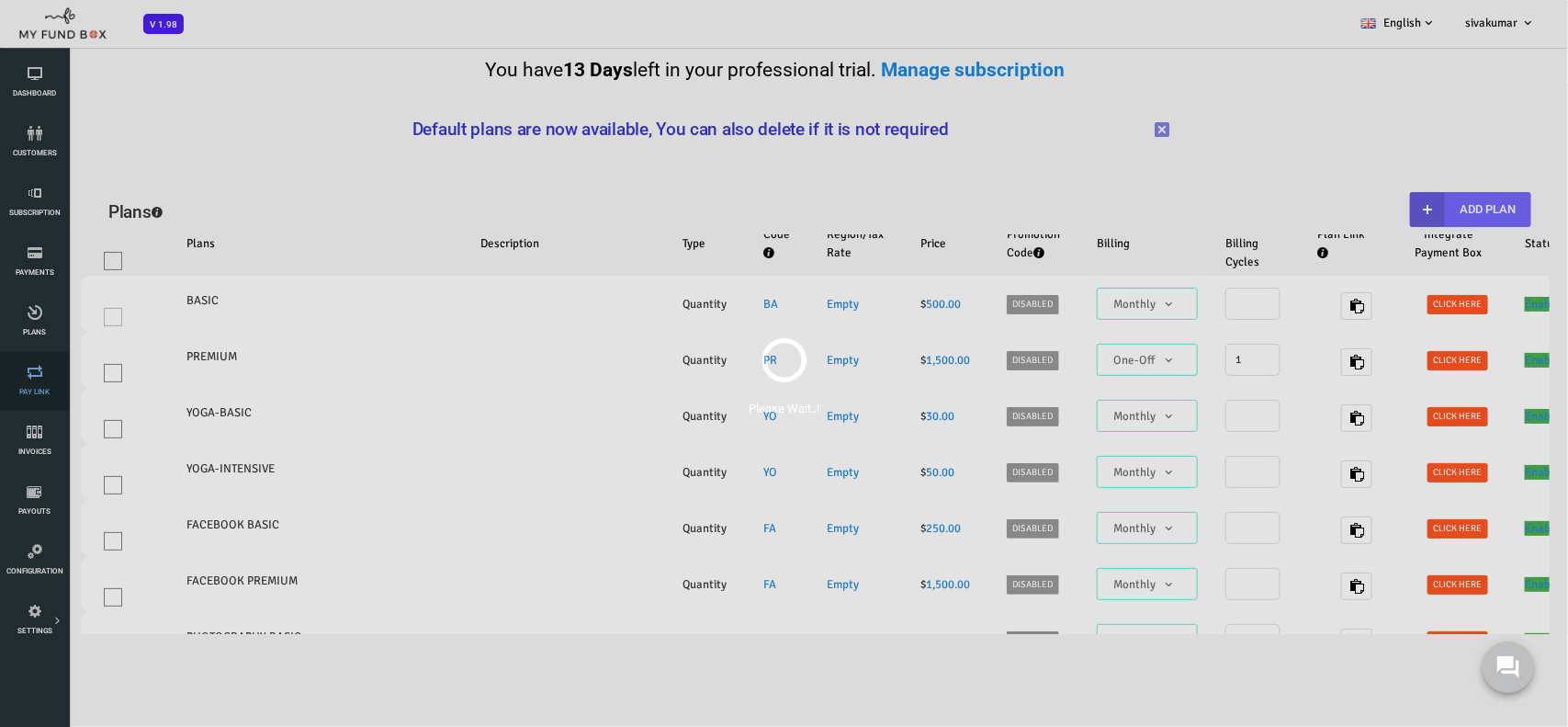 select on "100" 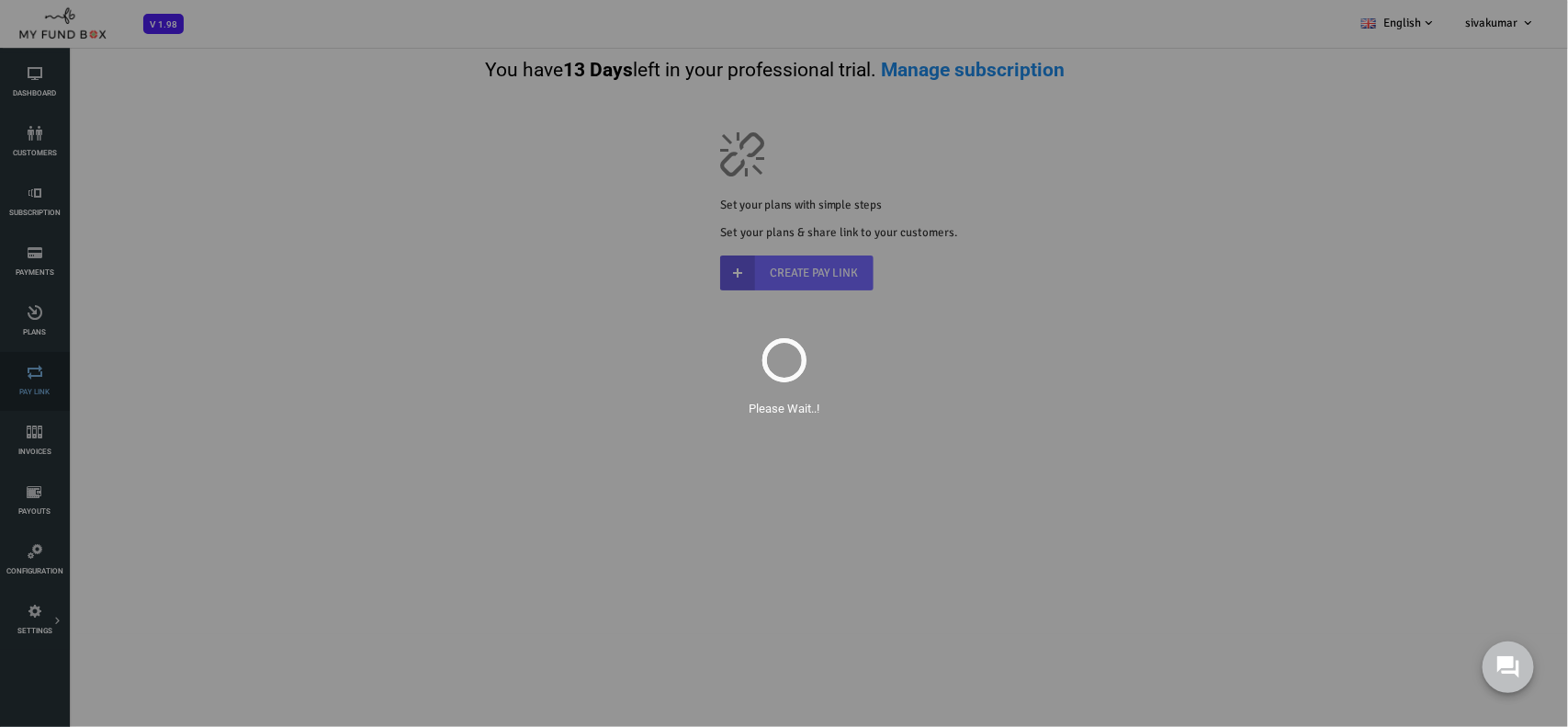 scroll, scrollTop: 0, scrollLeft: 0, axis: both 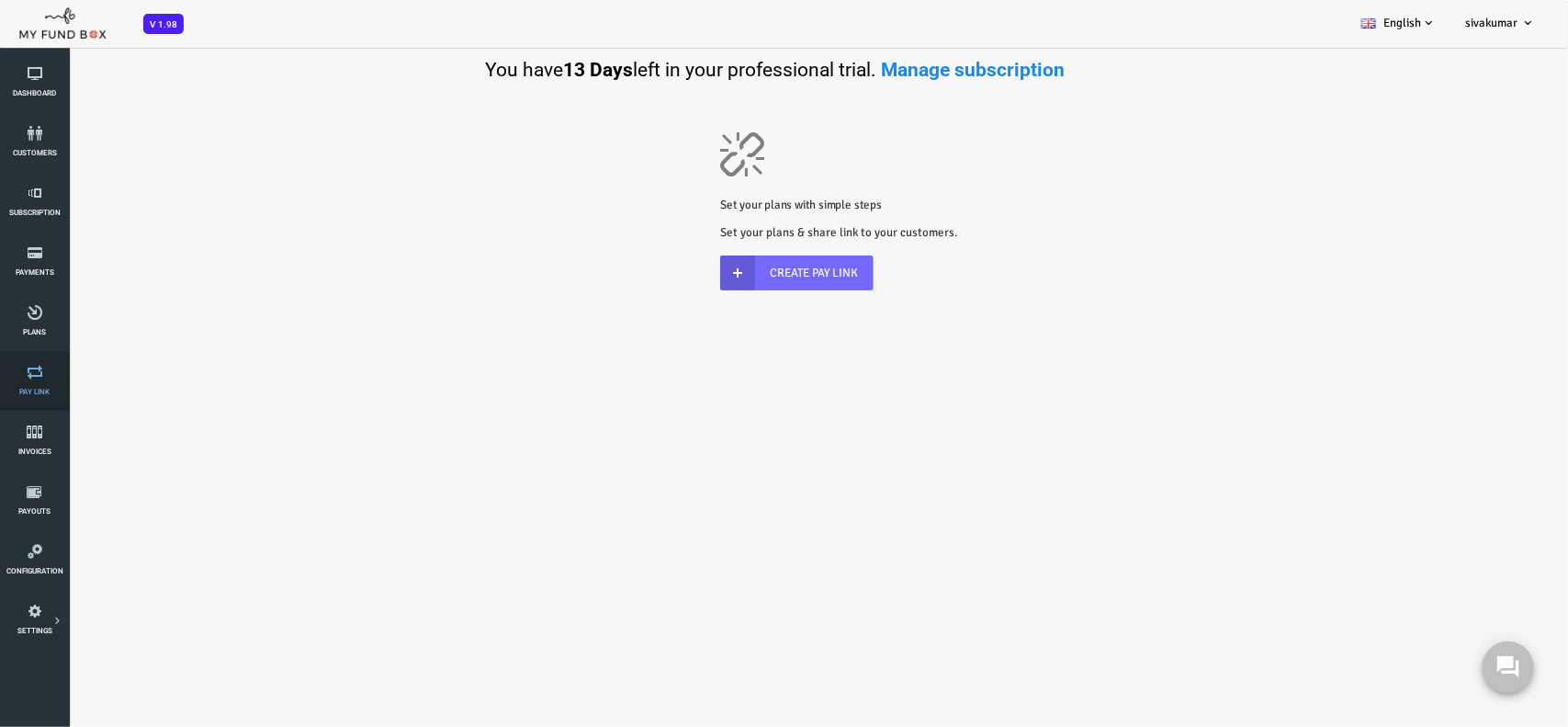 click at bounding box center [34, 372] 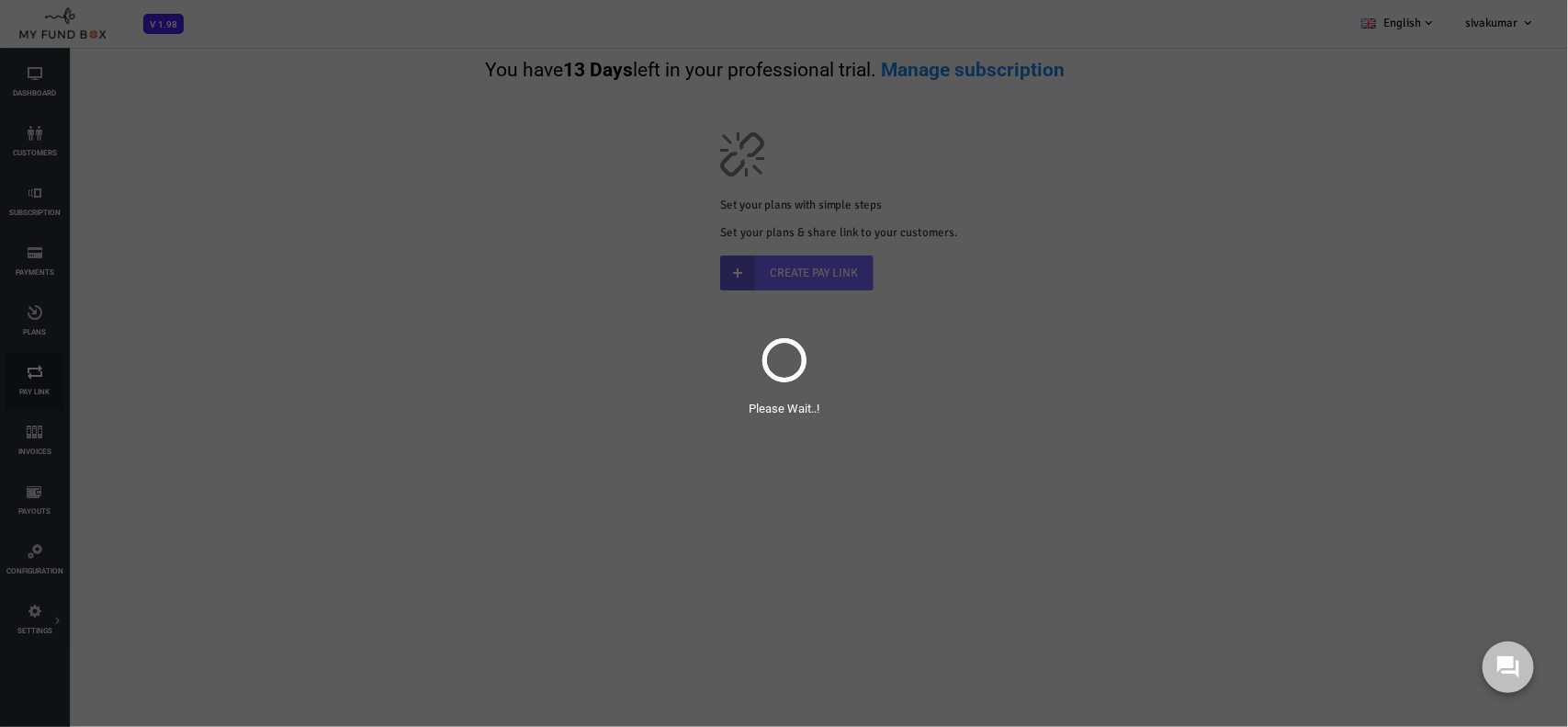 scroll, scrollTop: 0, scrollLeft: 0, axis: both 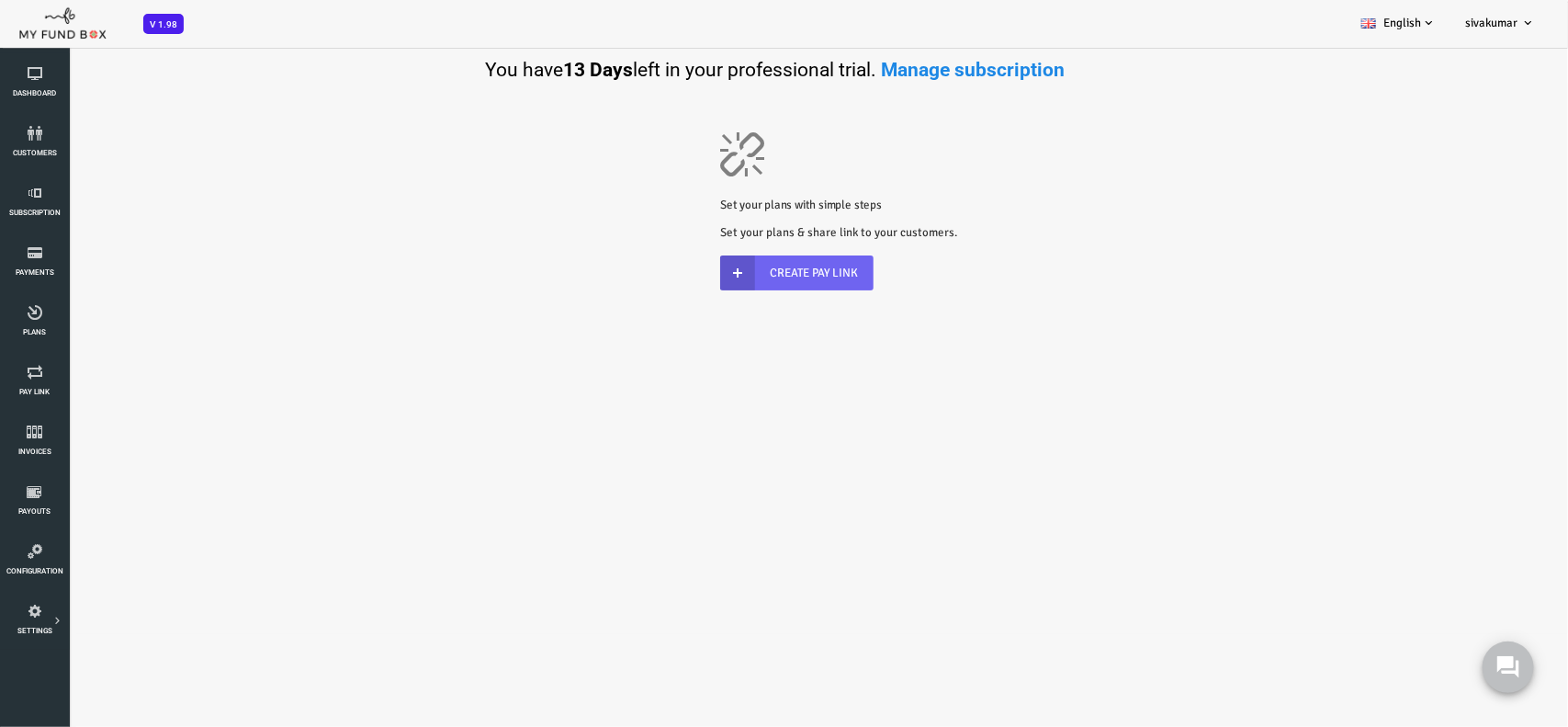 click at bounding box center [675, 273] 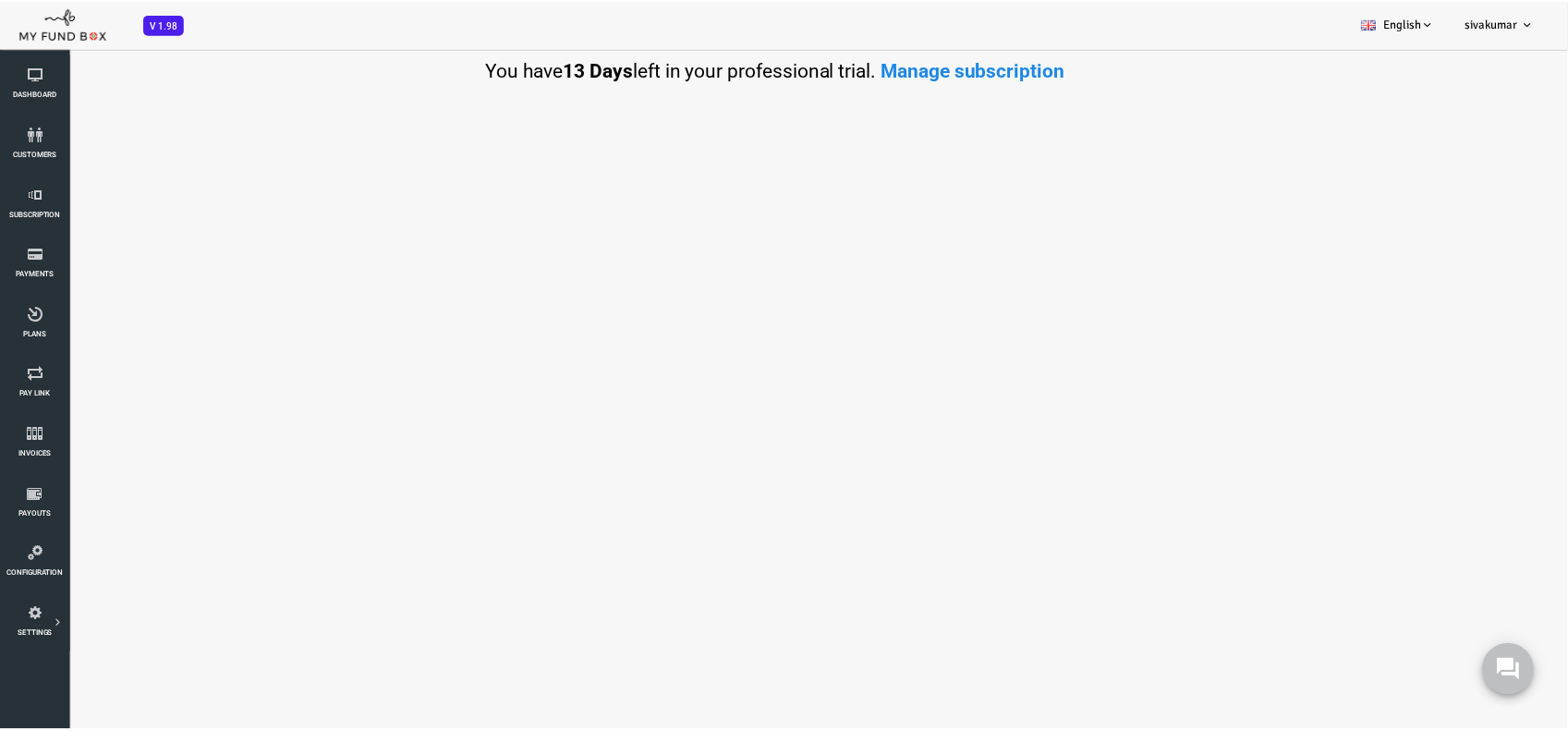 scroll, scrollTop: 0, scrollLeft: 0, axis: both 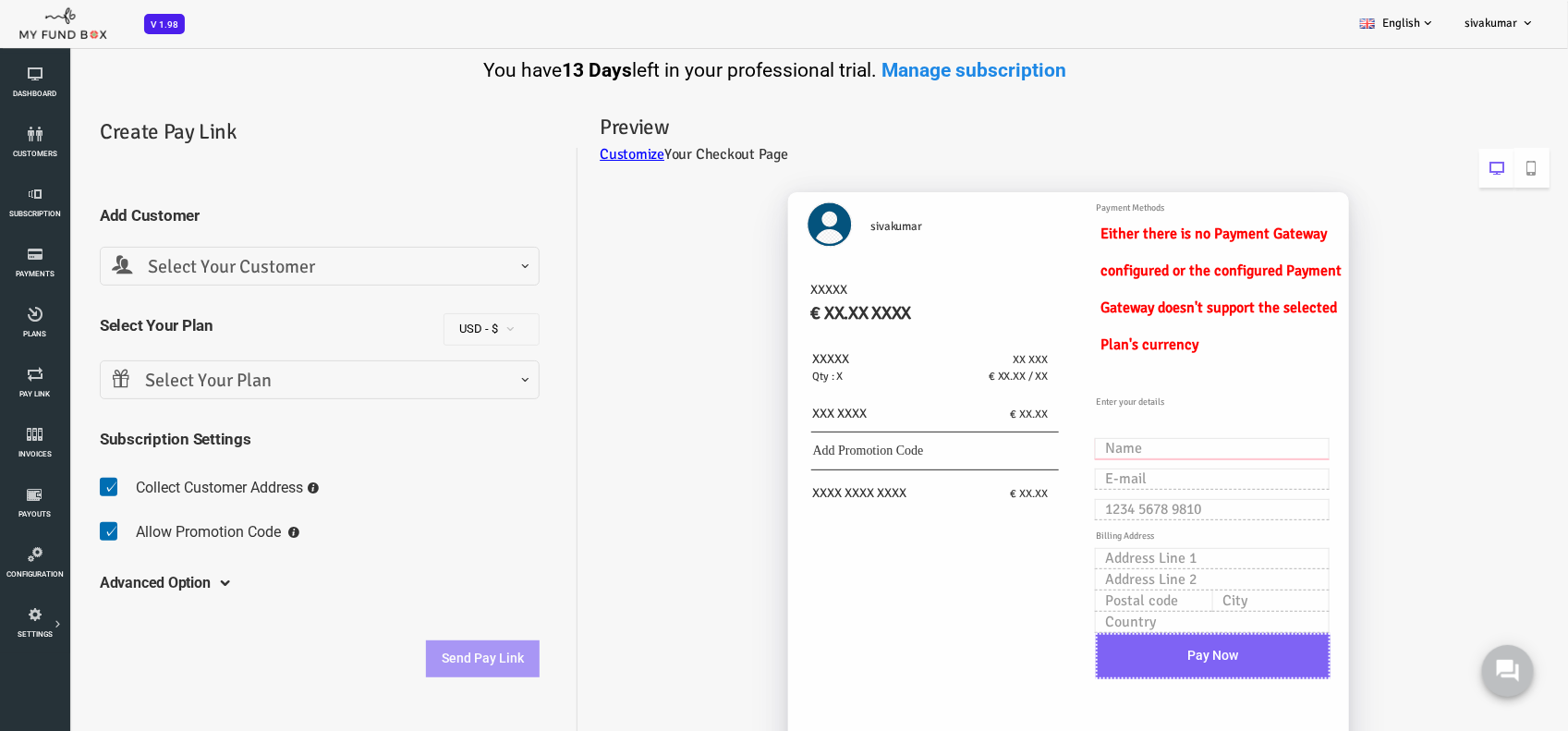 click at bounding box center [1149, 448] 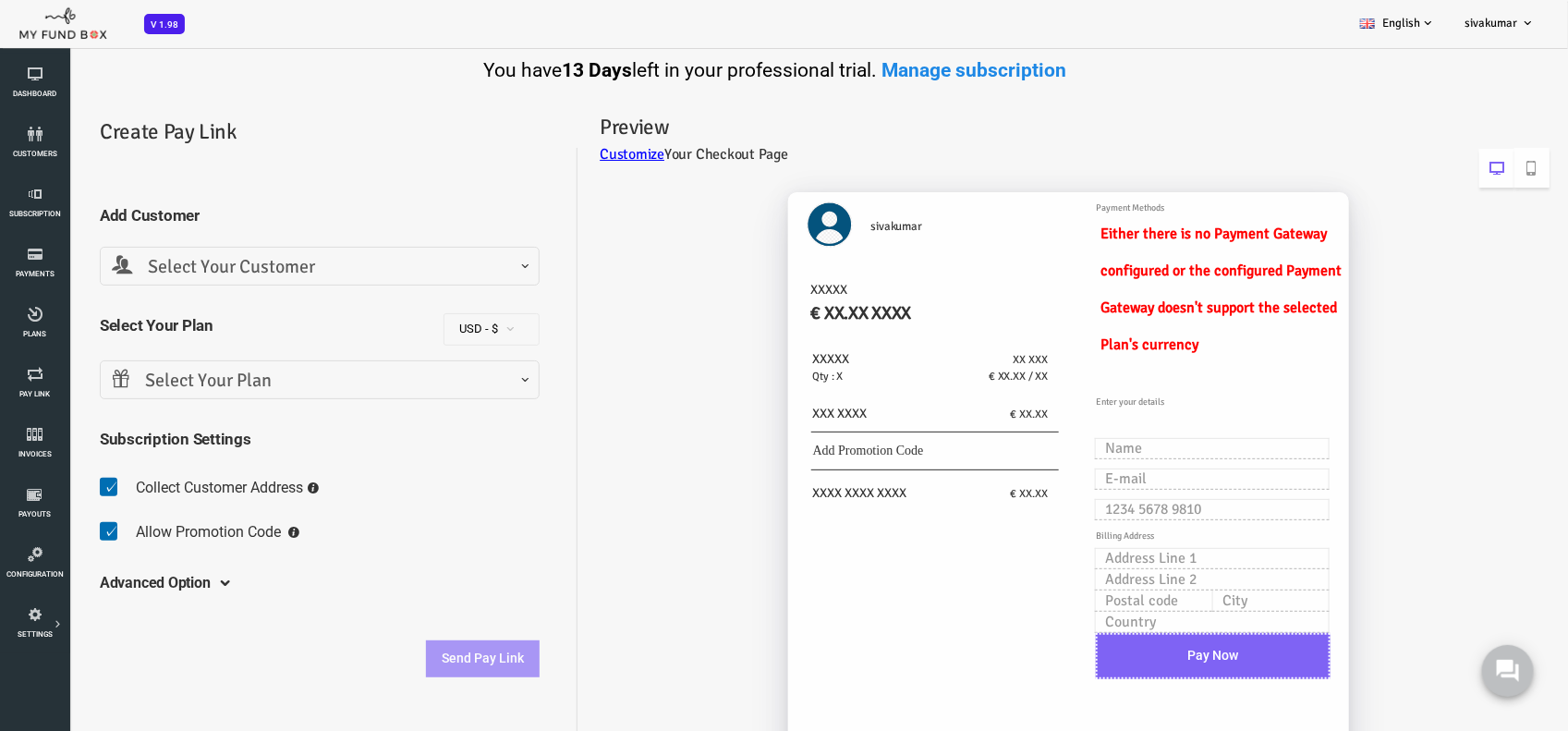 click on "Select Your Customer" at bounding box center [257, 267] 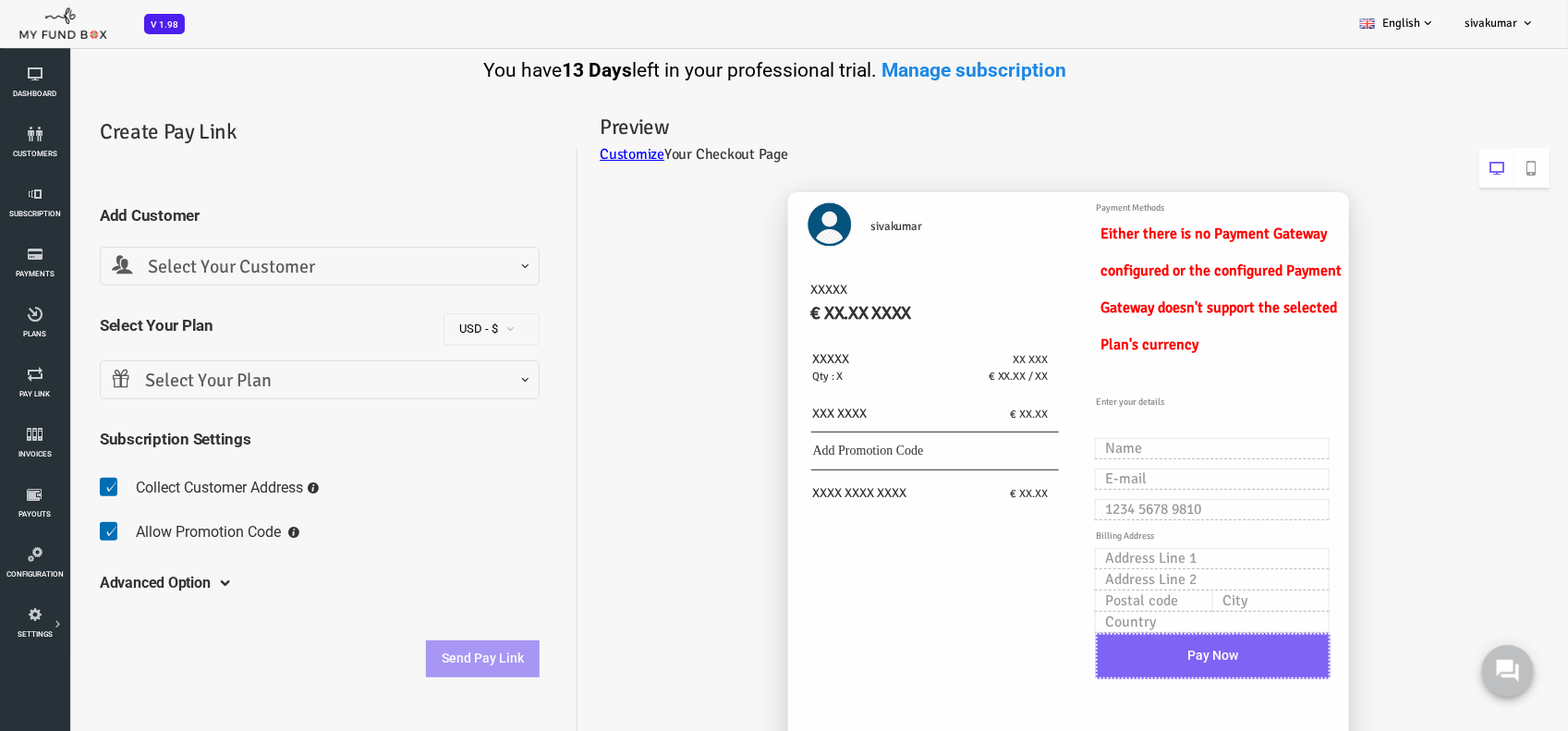 click on "Create Pay Link" at bounding box center [266, 131] 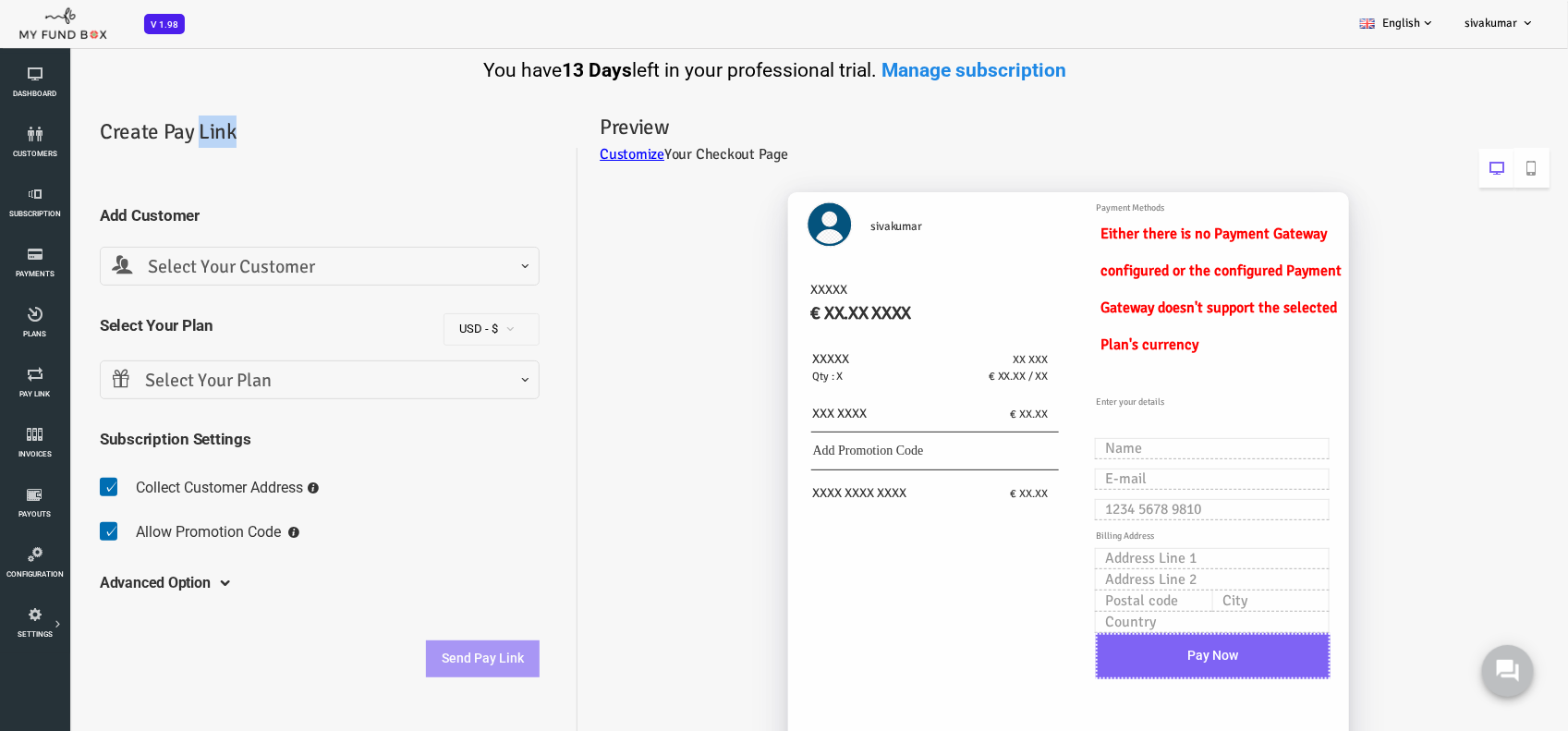 click on "Create Pay Link" at bounding box center (266, 131) 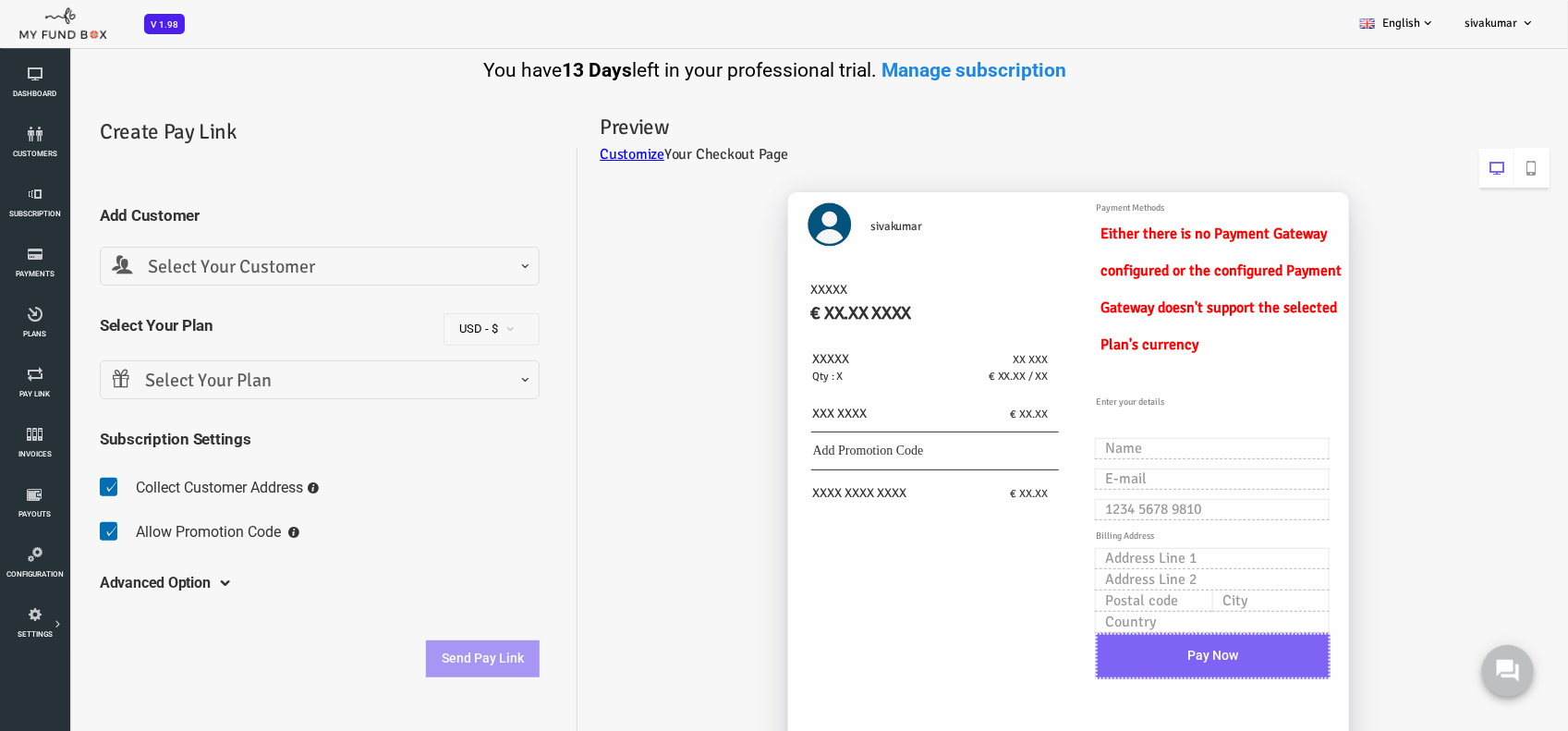 click on "Create Pay Link
Add Customer
Select Your Customer
Add Customer
sfghj (sivakumar@myfundbox.de) fgh (dfgh@gmail.com)  Select Your Customer
Select Your Plan
EUR - €
USD - $
GBP - £
INR - ₹" at bounding box center [257, 406] 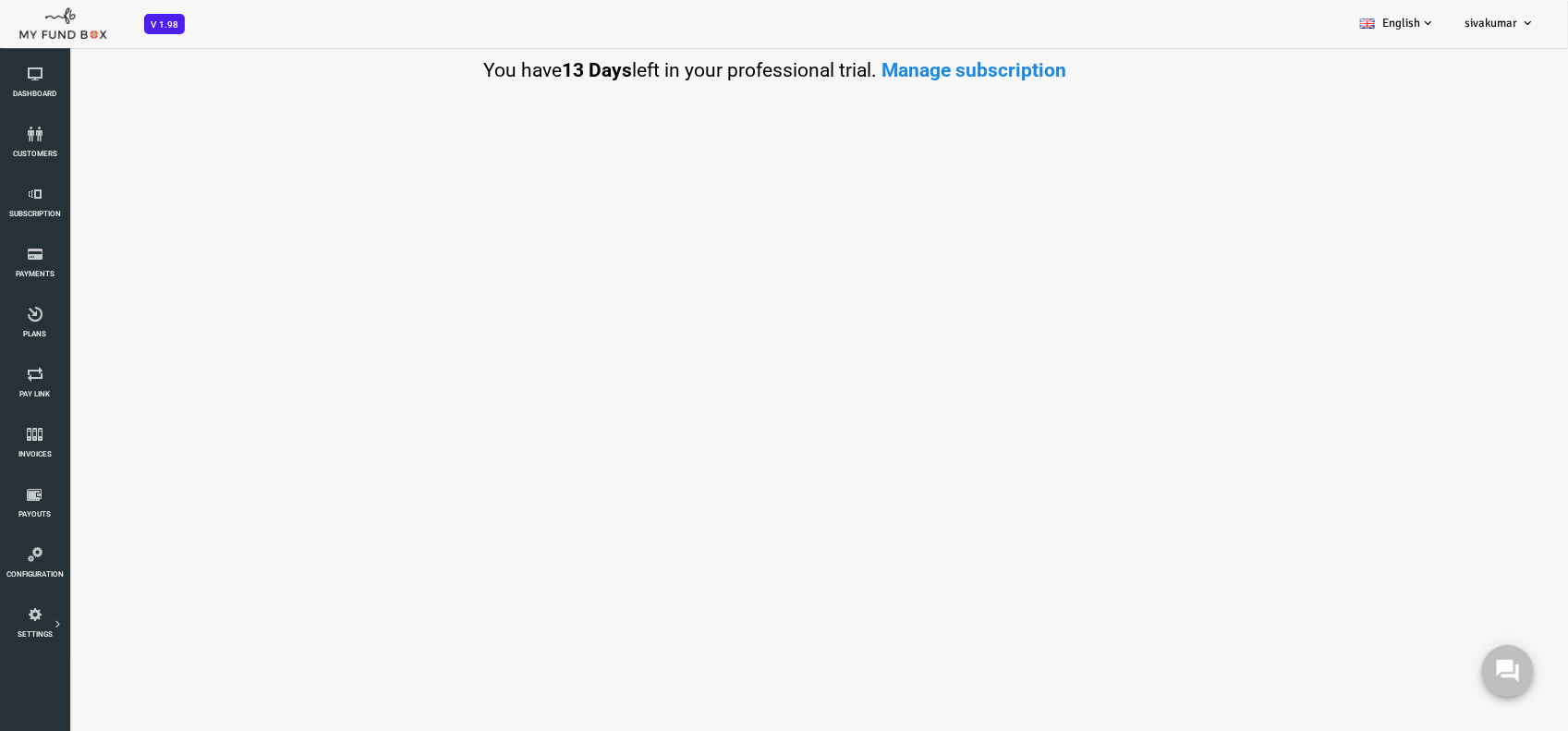 scroll, scrollTop: 0, scrollLeft: 0, axis: both 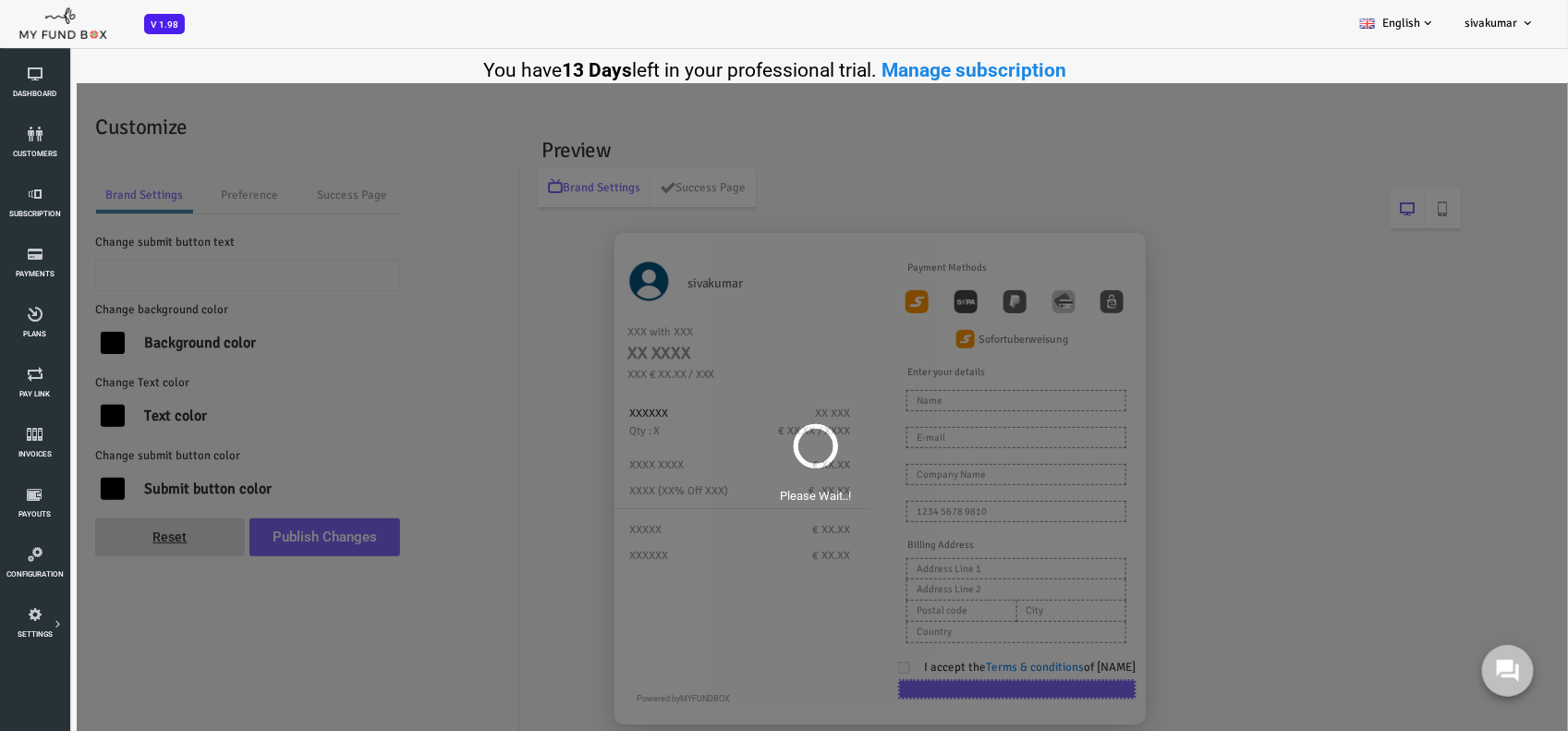 type on "Pay Now" 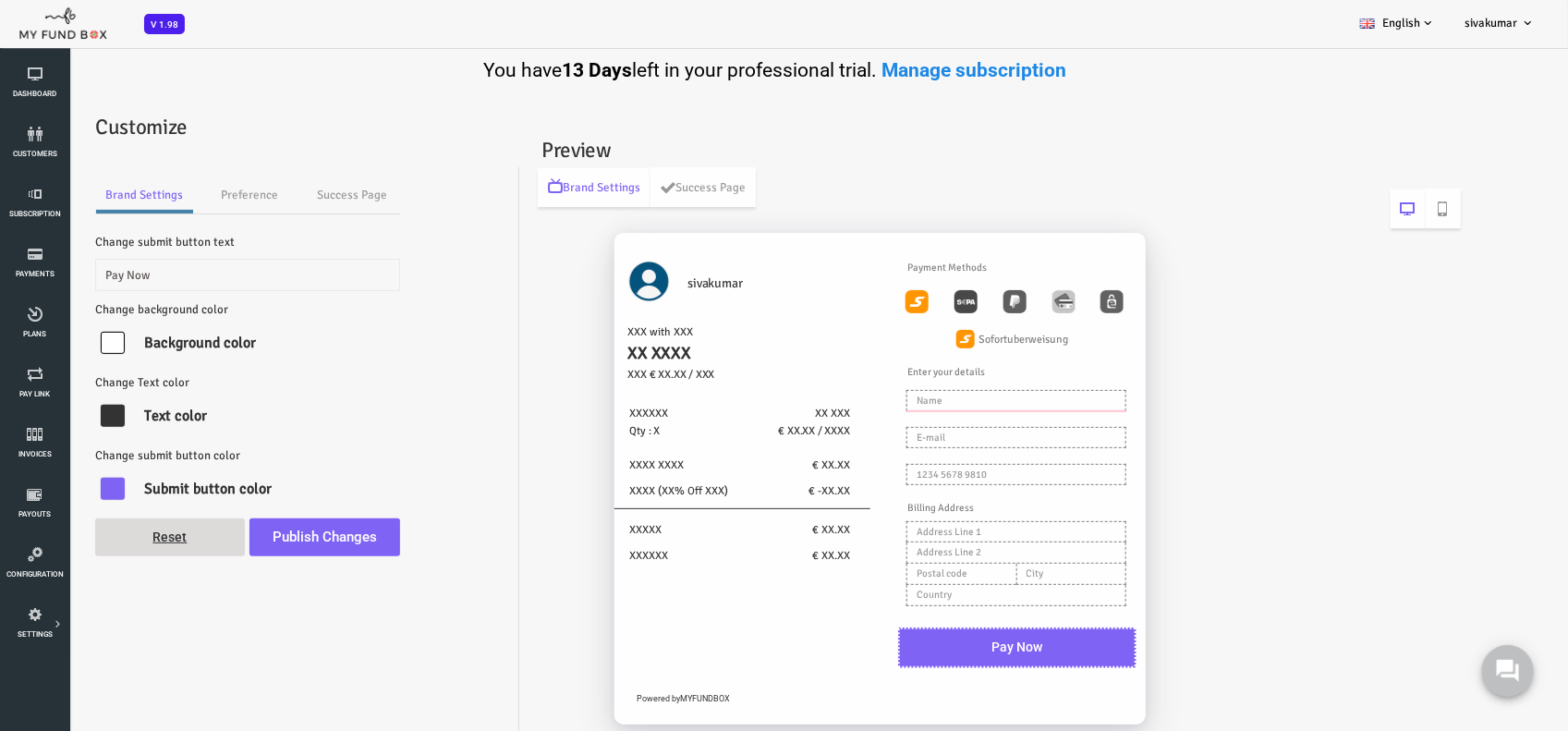 click at bounding box center [953, 400] 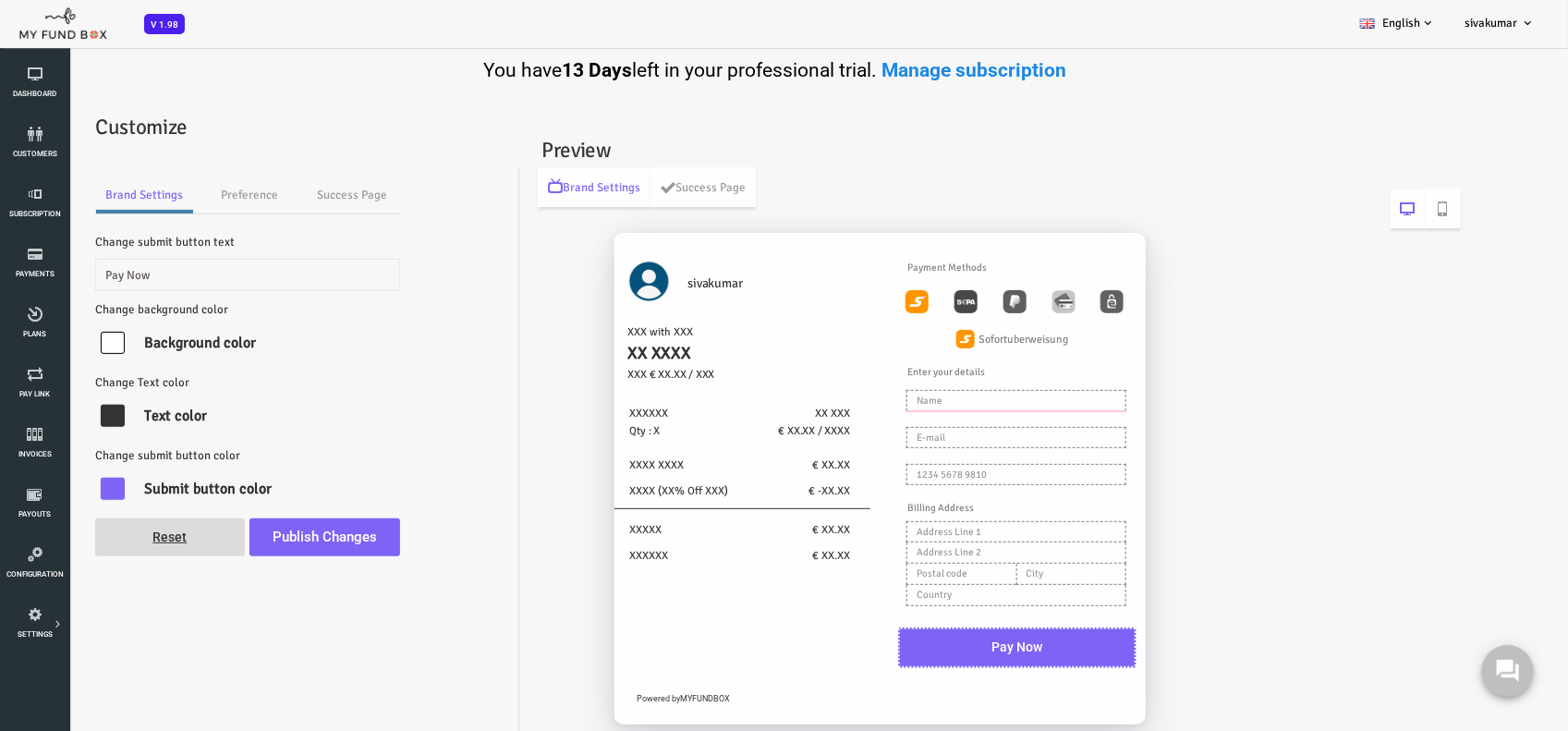 click at bounding box center (953, 400) 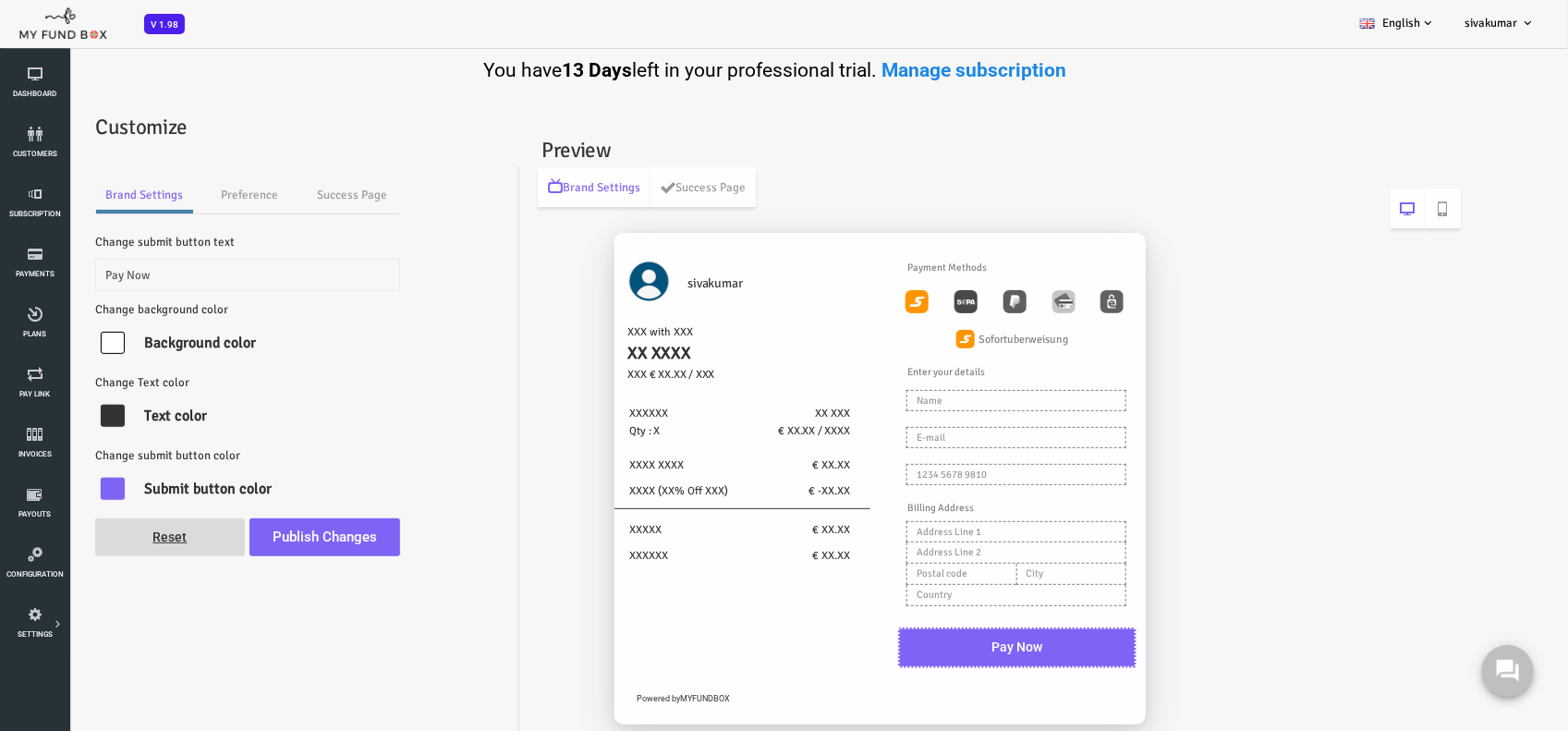 click on "Enter your details
Billing Address" at bounding box center (954, 481) 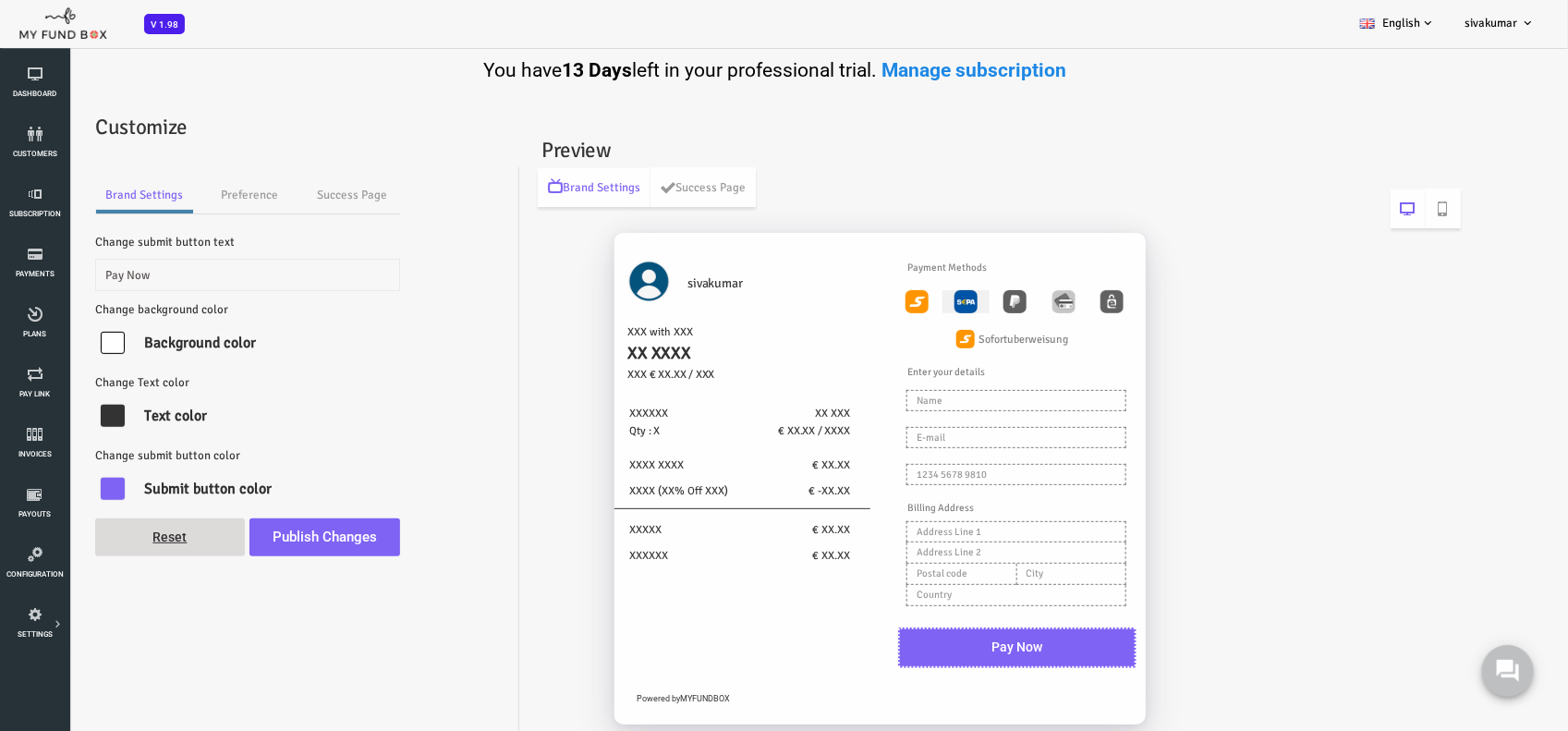 click at bounding box center (903, 301) 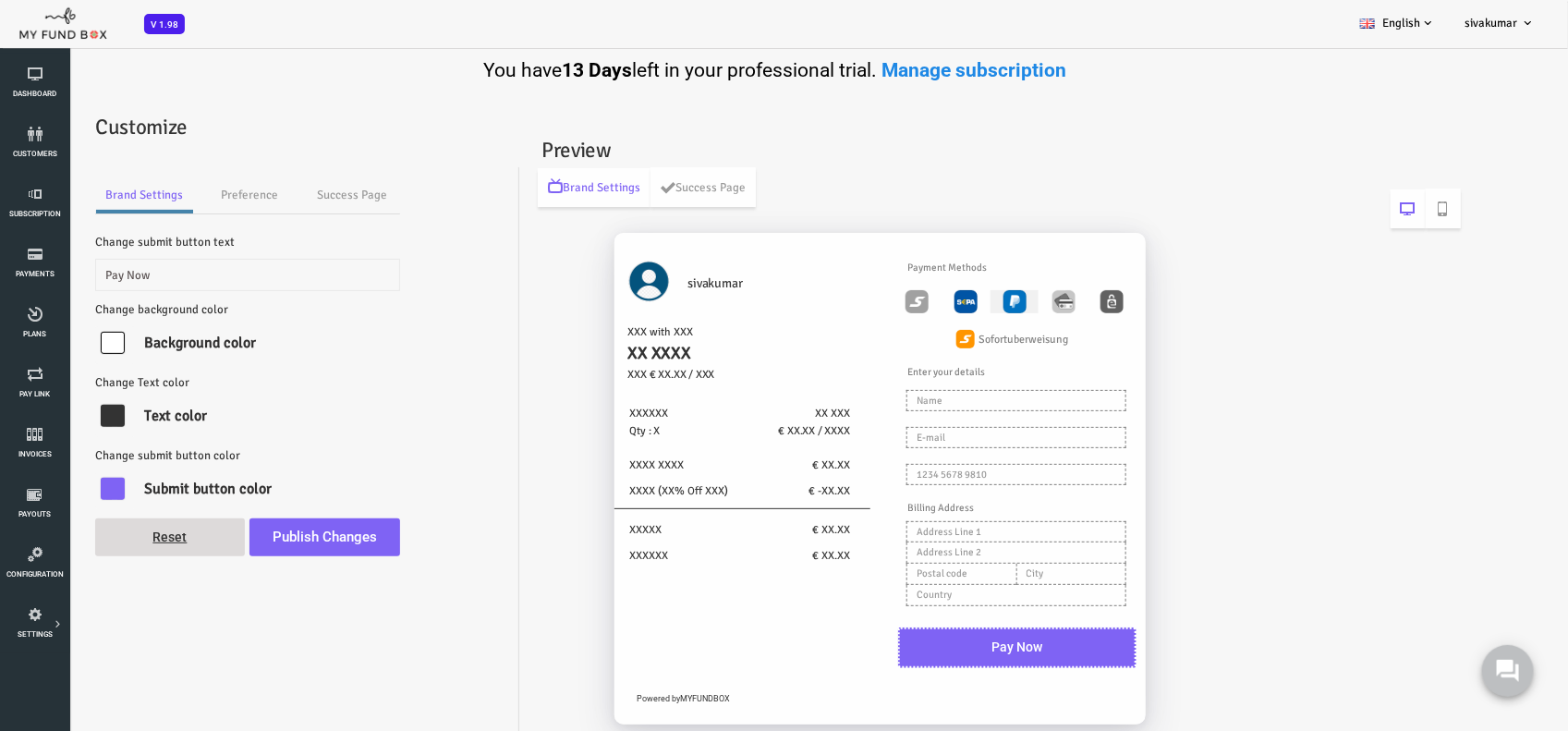 click at bounding box center [952, 301] 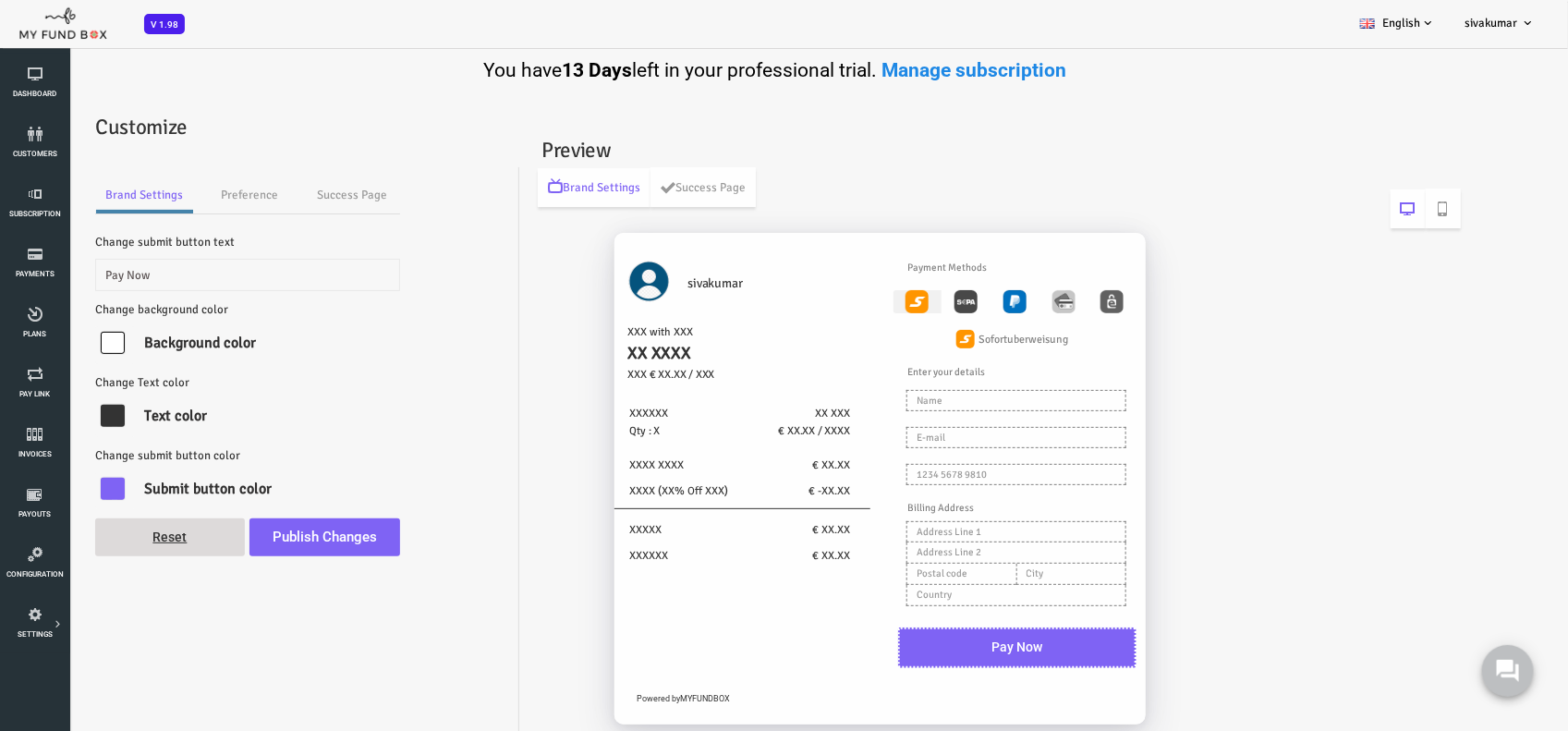 click at bounding box center [854, 301] 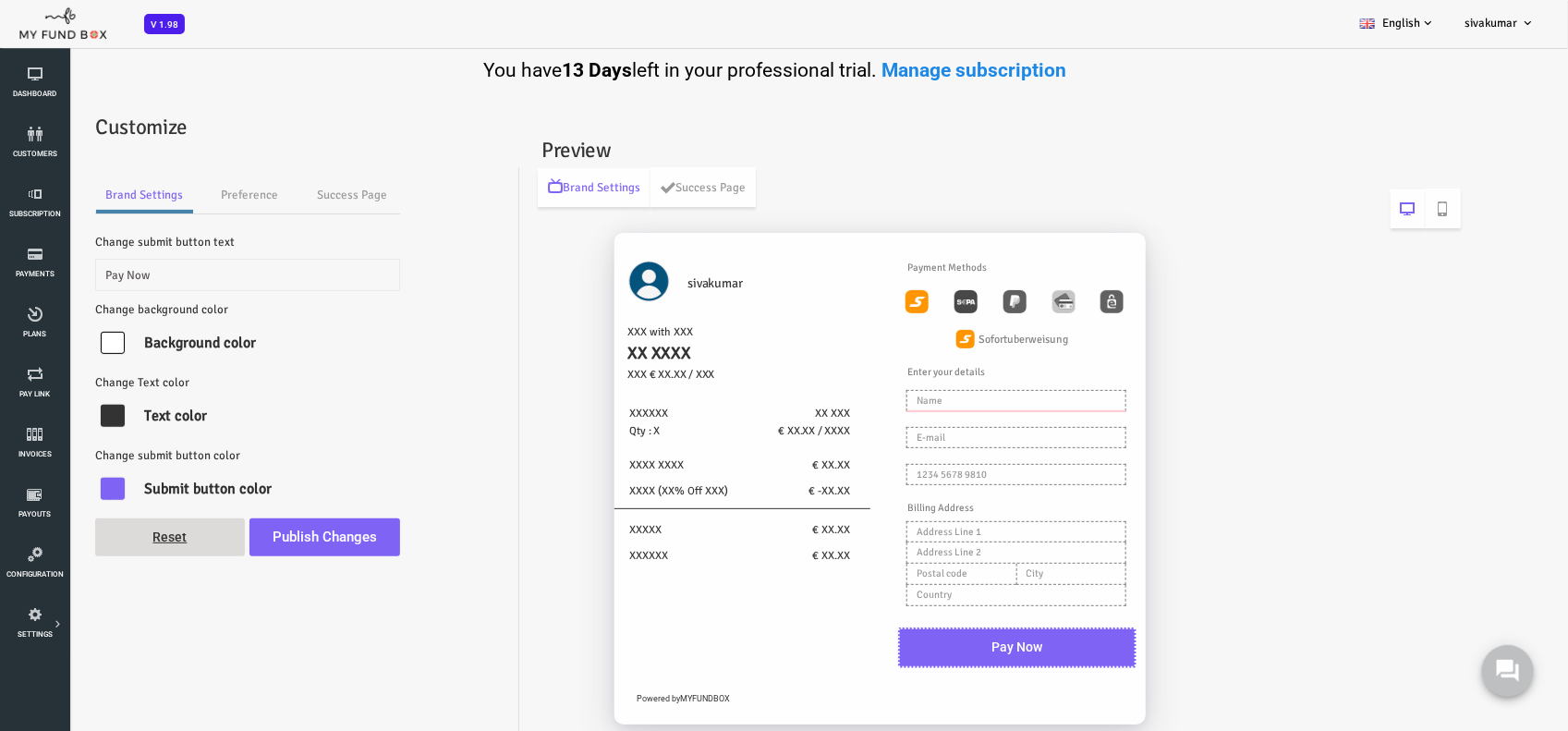 click at bounding box center [953, 400] 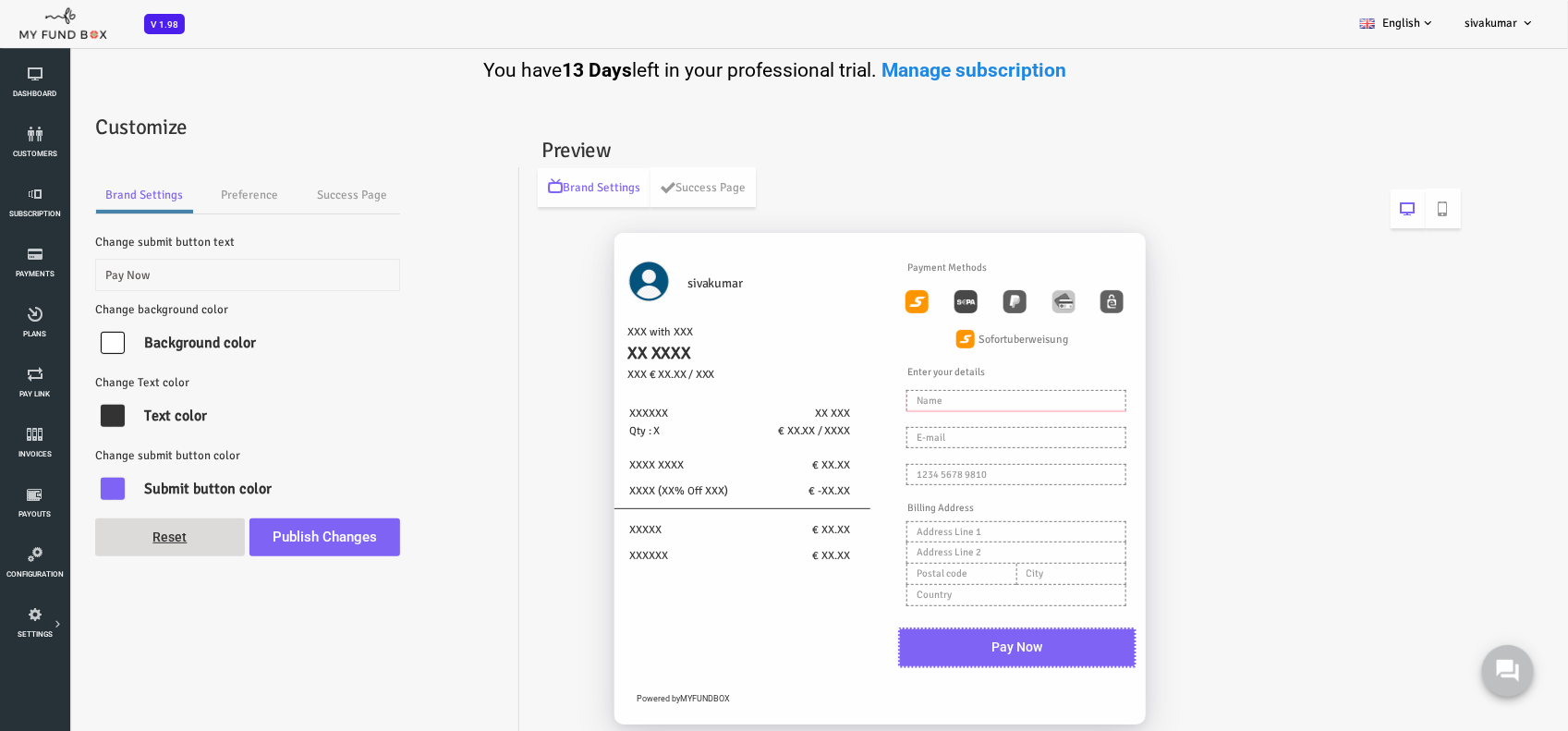 click at bounding box center (953, 400) 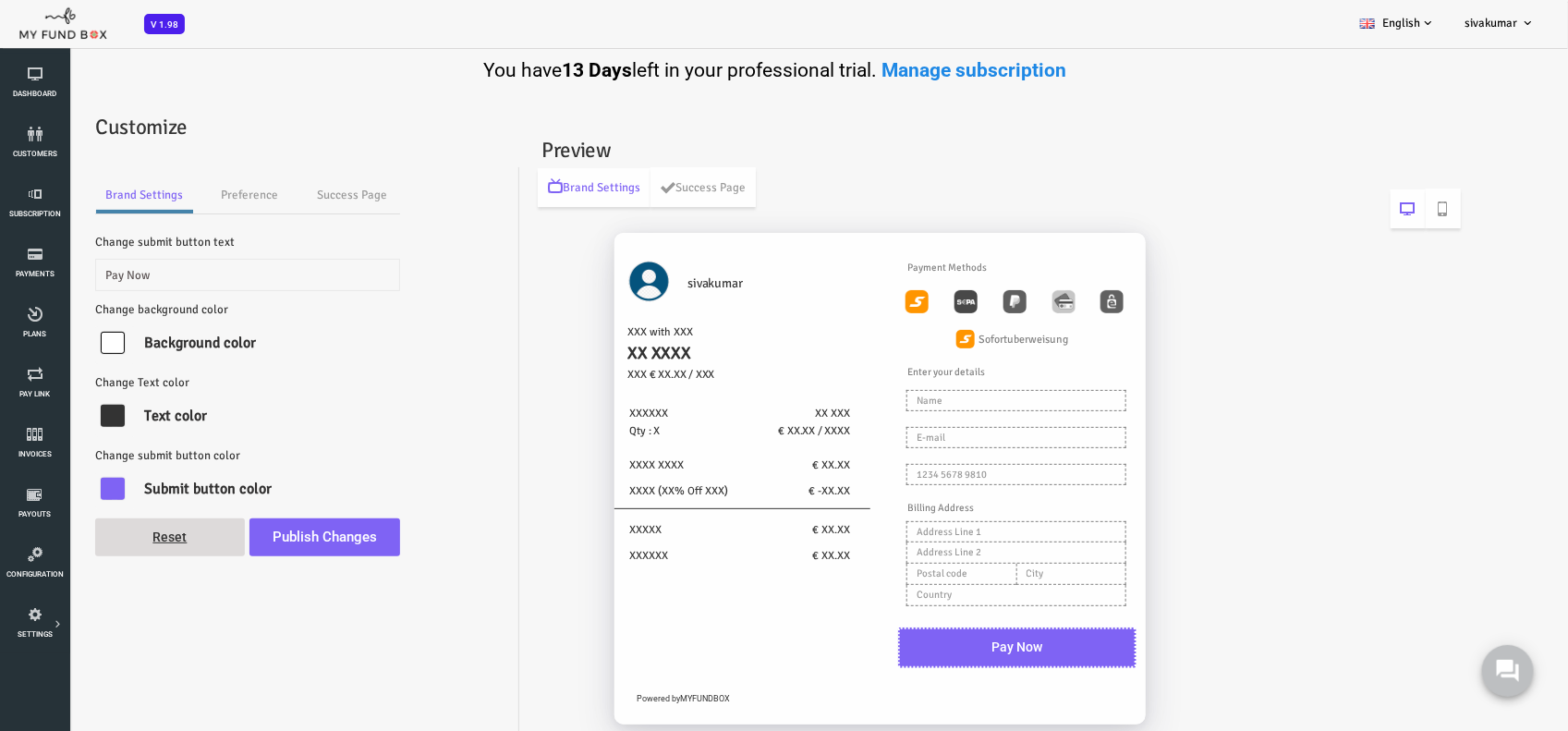 click at bounding box center (50, 343) 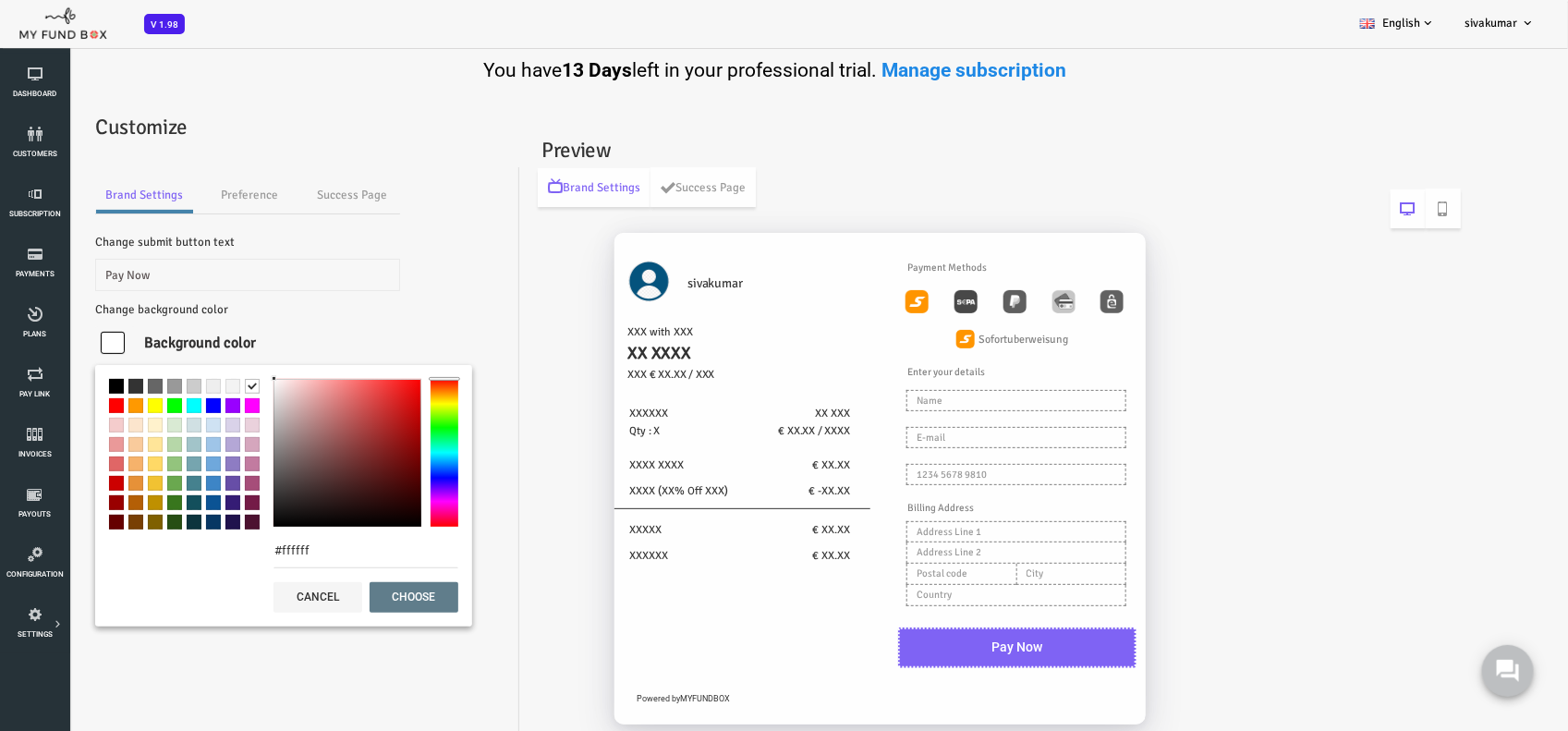 click at bounding box center [170, 406] 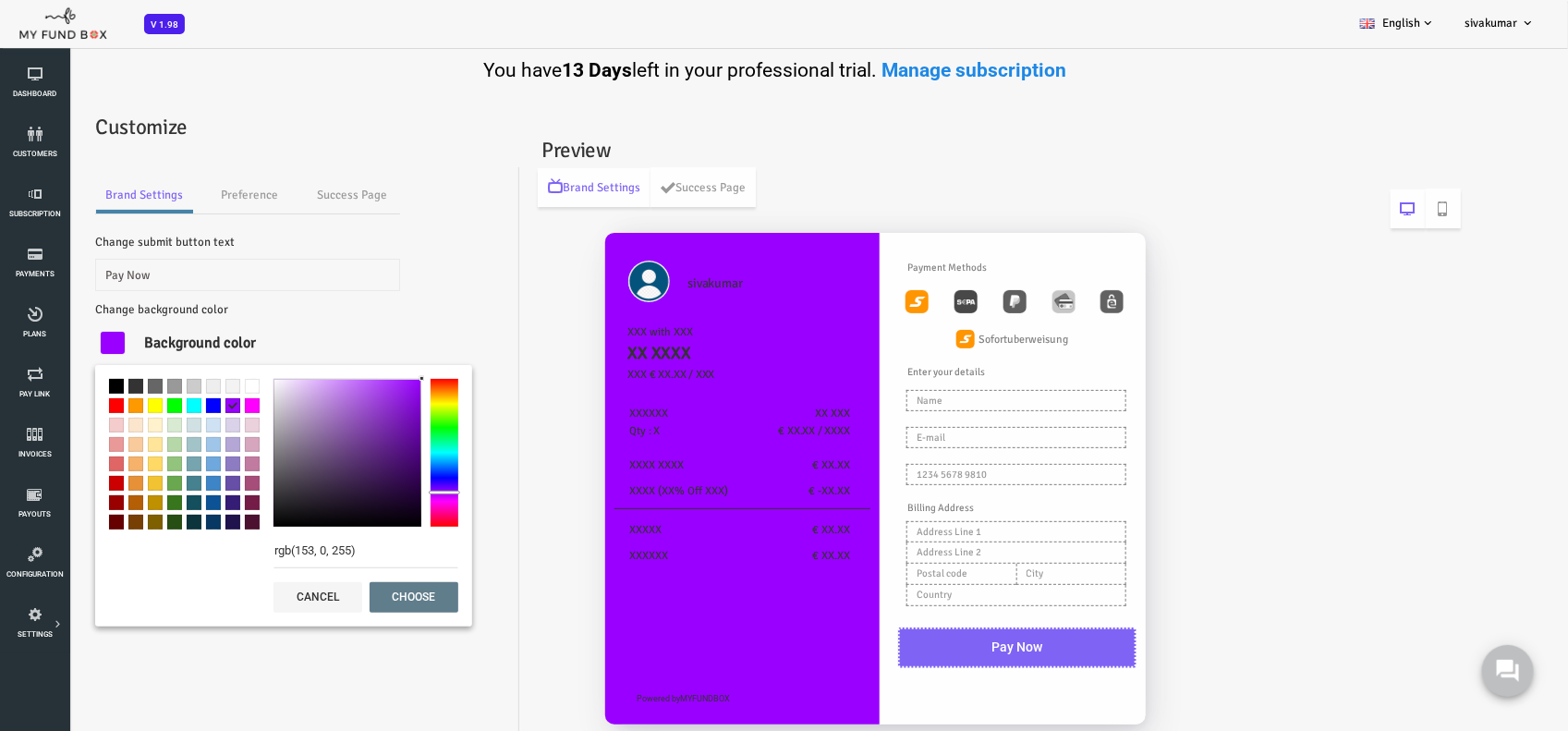 click on "rgb(153, 0, 255) cancel choose" at bounding box center (303, 629) 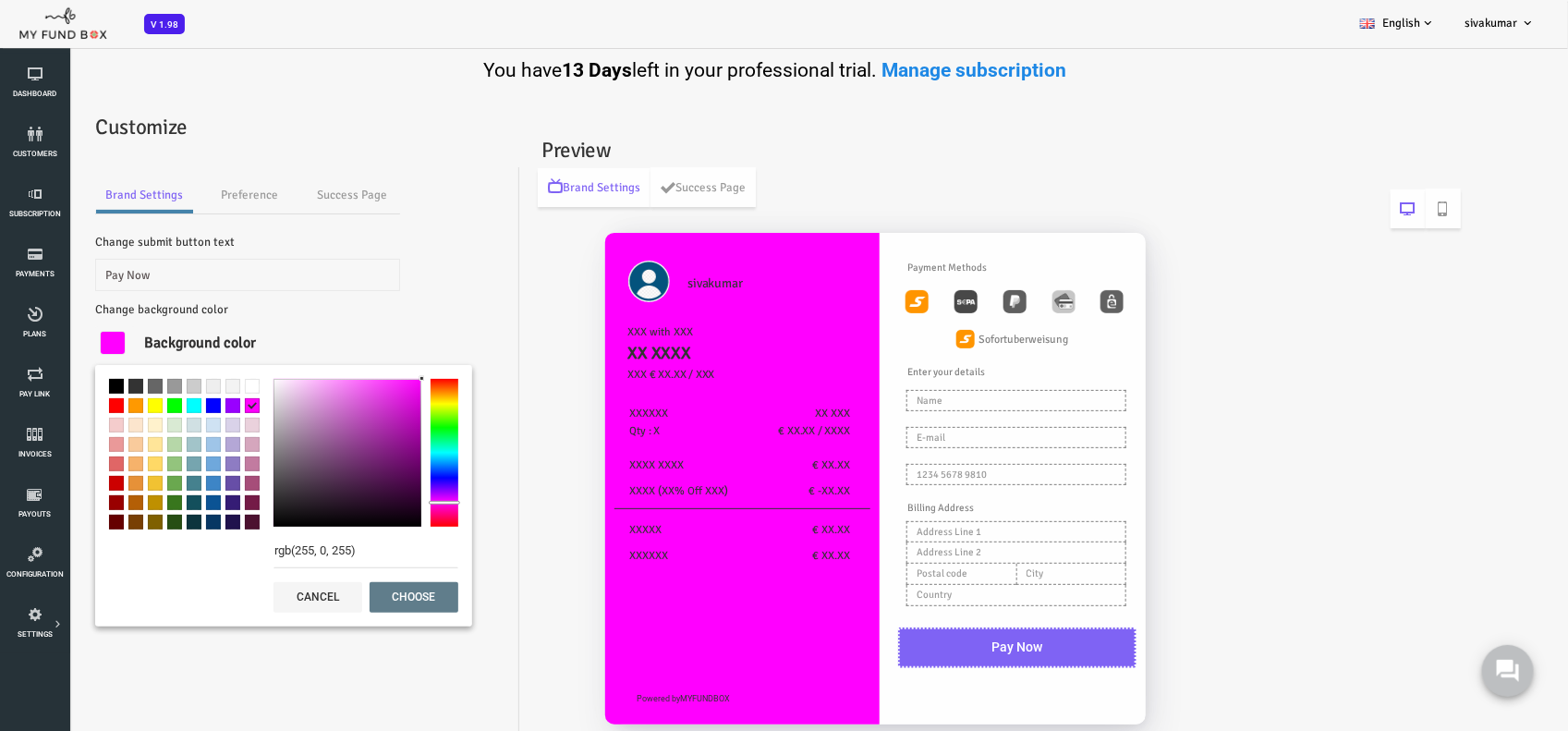 click at bounding box center (189, 445) 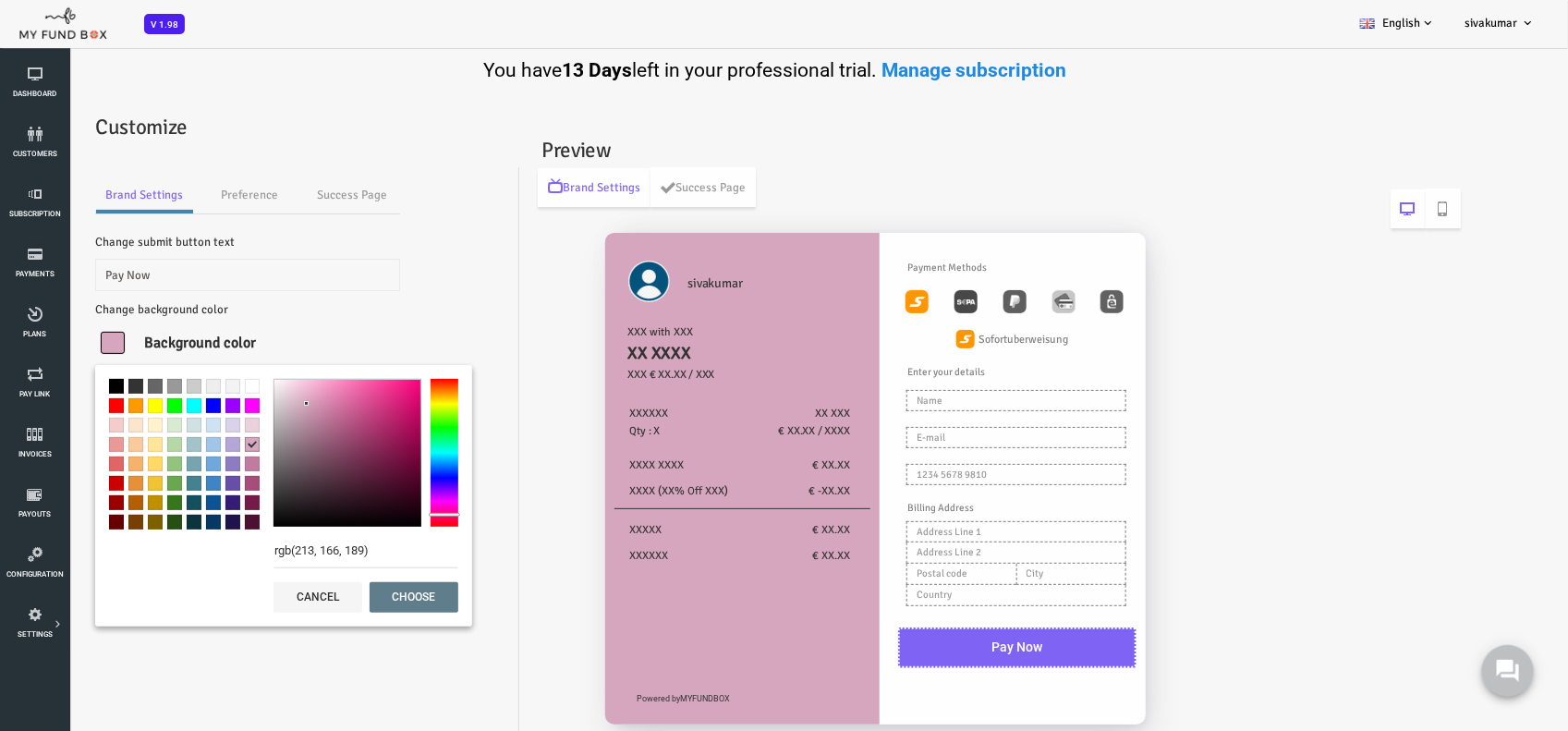 click at bounding box center (121, 445) 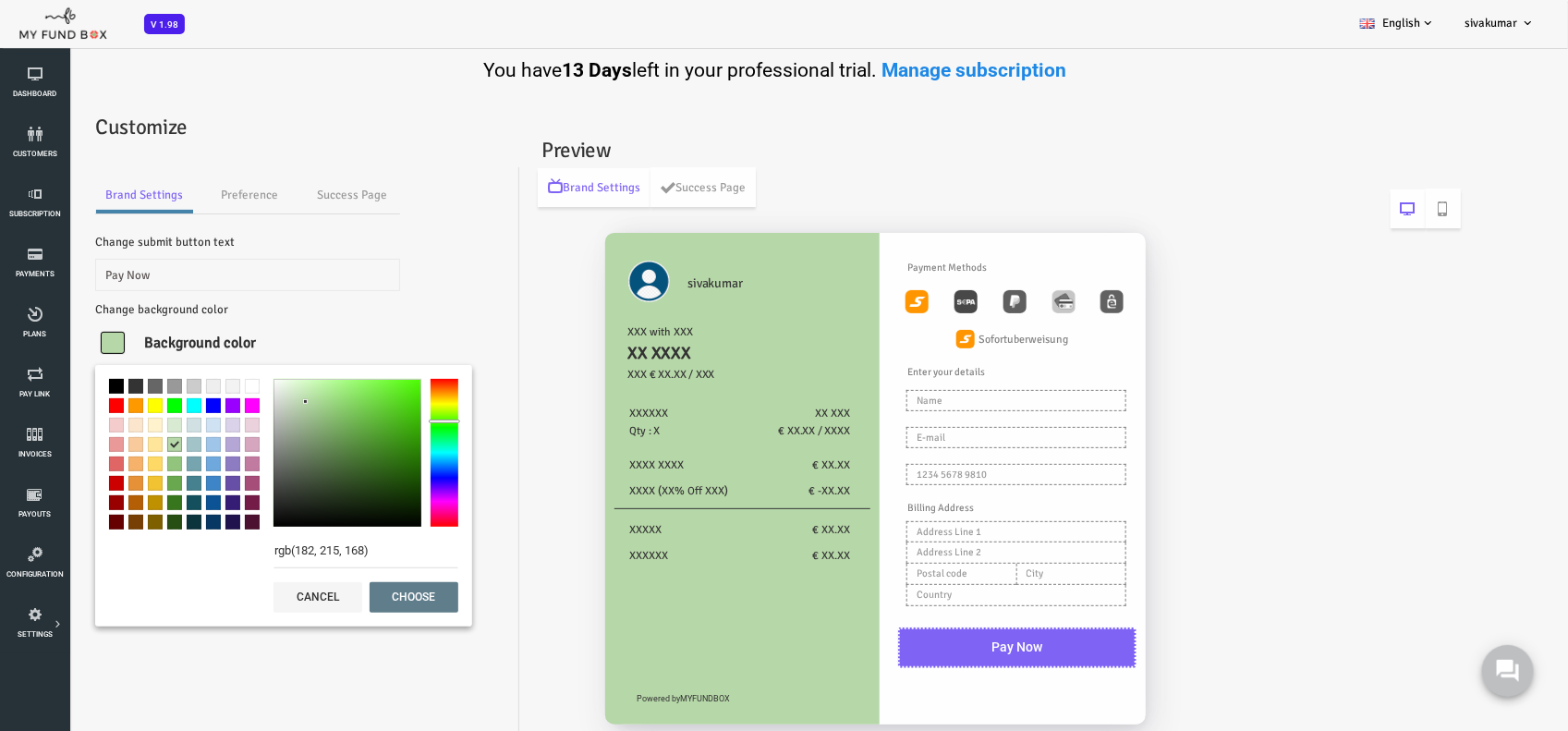 click at bounding box center (131, 445) 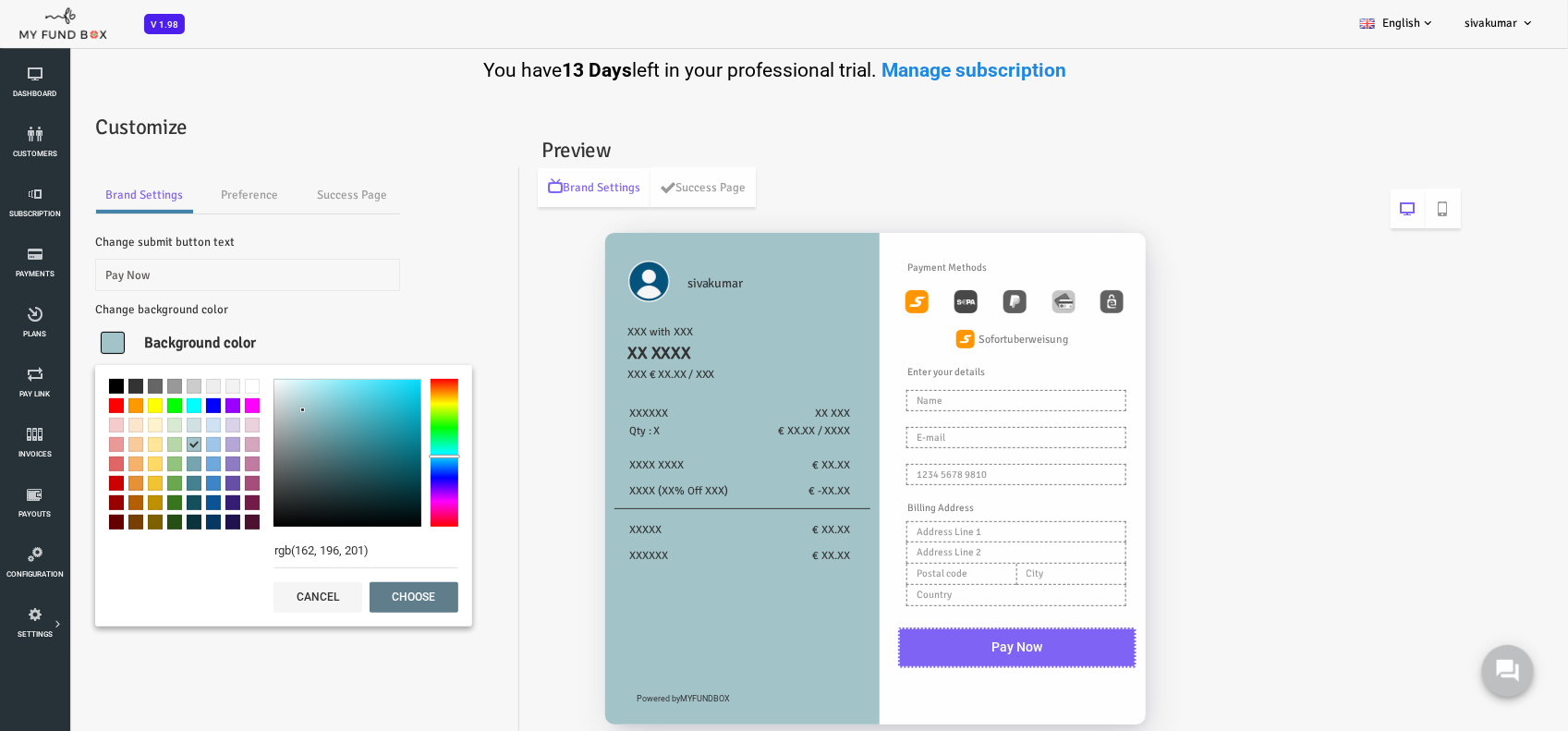 click at bounding box center (151, 445) 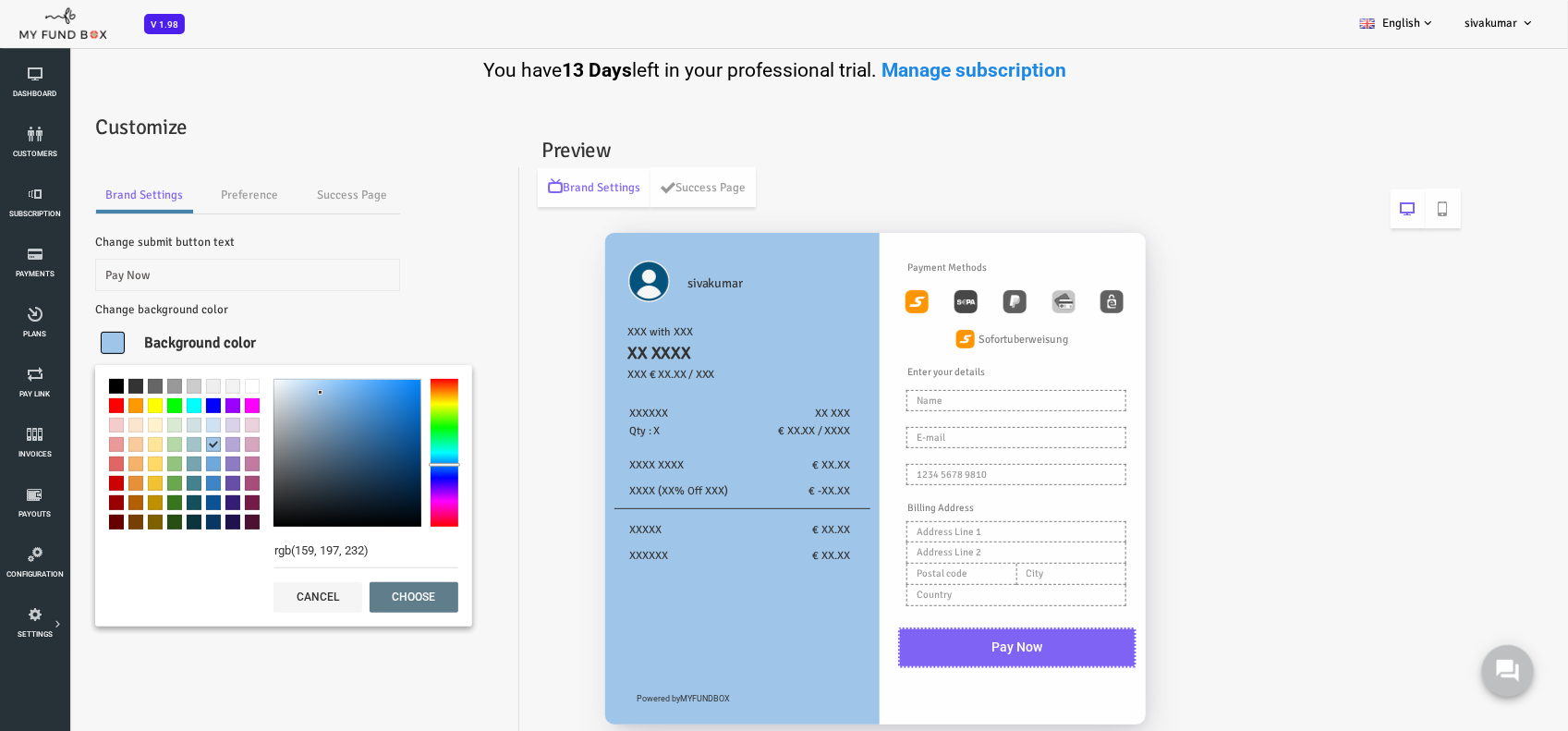 click on "Brand Settings
Preference
Success Page
Change submit button text
Pay Now
Change background color
rgb(159, 197, 232) ▼
Background color
Change Text color
#333333 ▼
Text color
Change submit button color
#7f63f4 ▼
Submit button color
×" at bounding box center [752, 470] 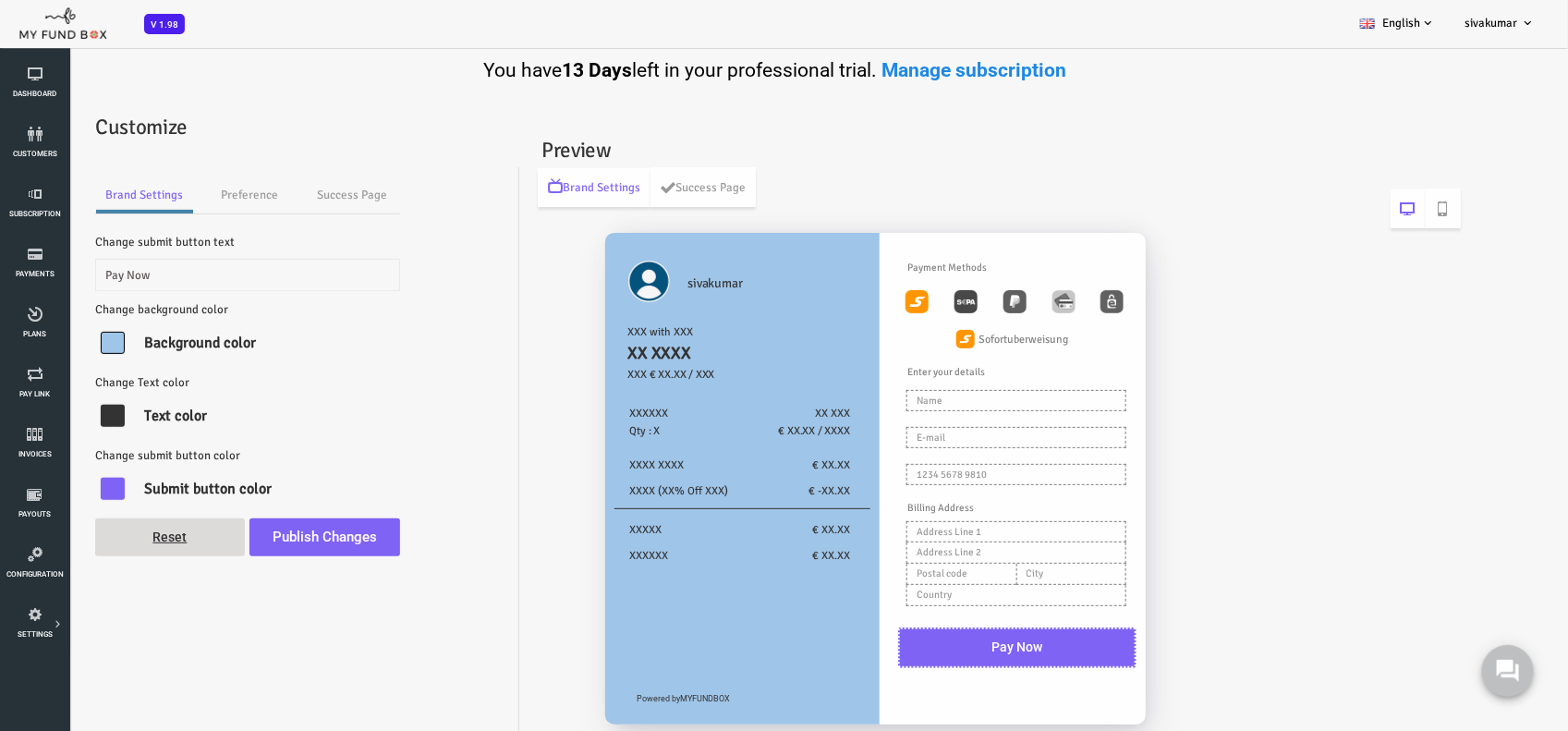 click at bounding box center (50, 489) 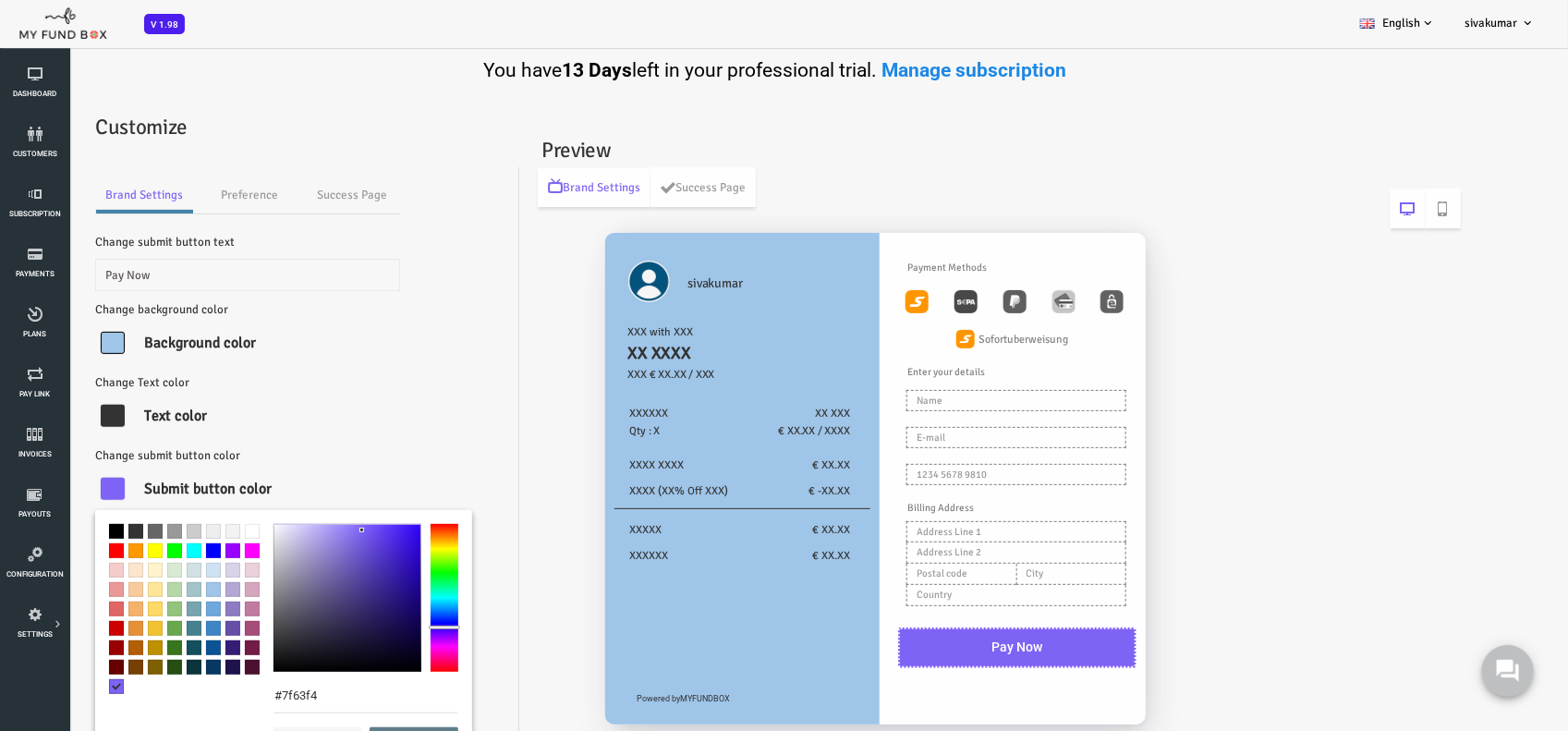 click at bounding box center (73, 531) 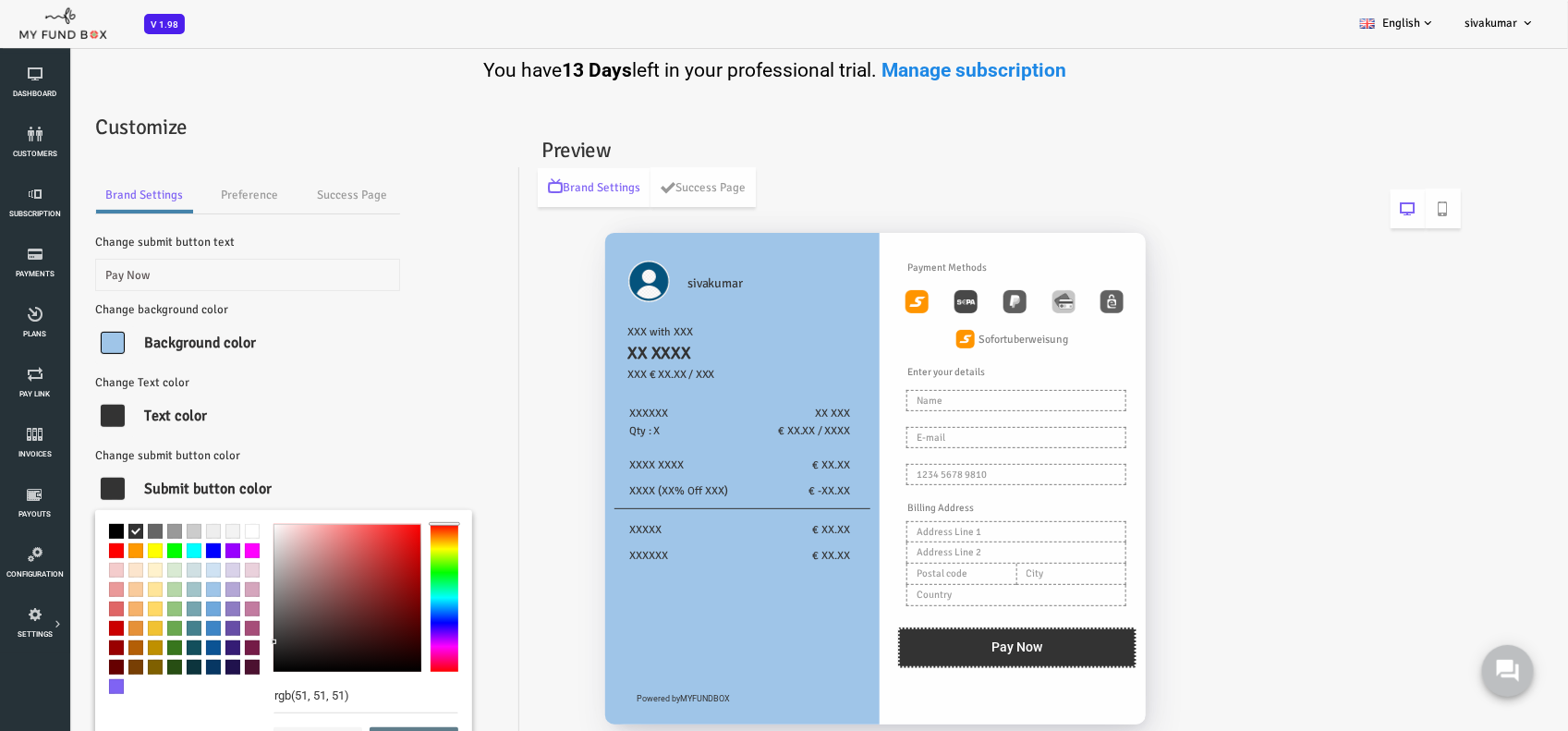 click at bounding box center (189, 531) 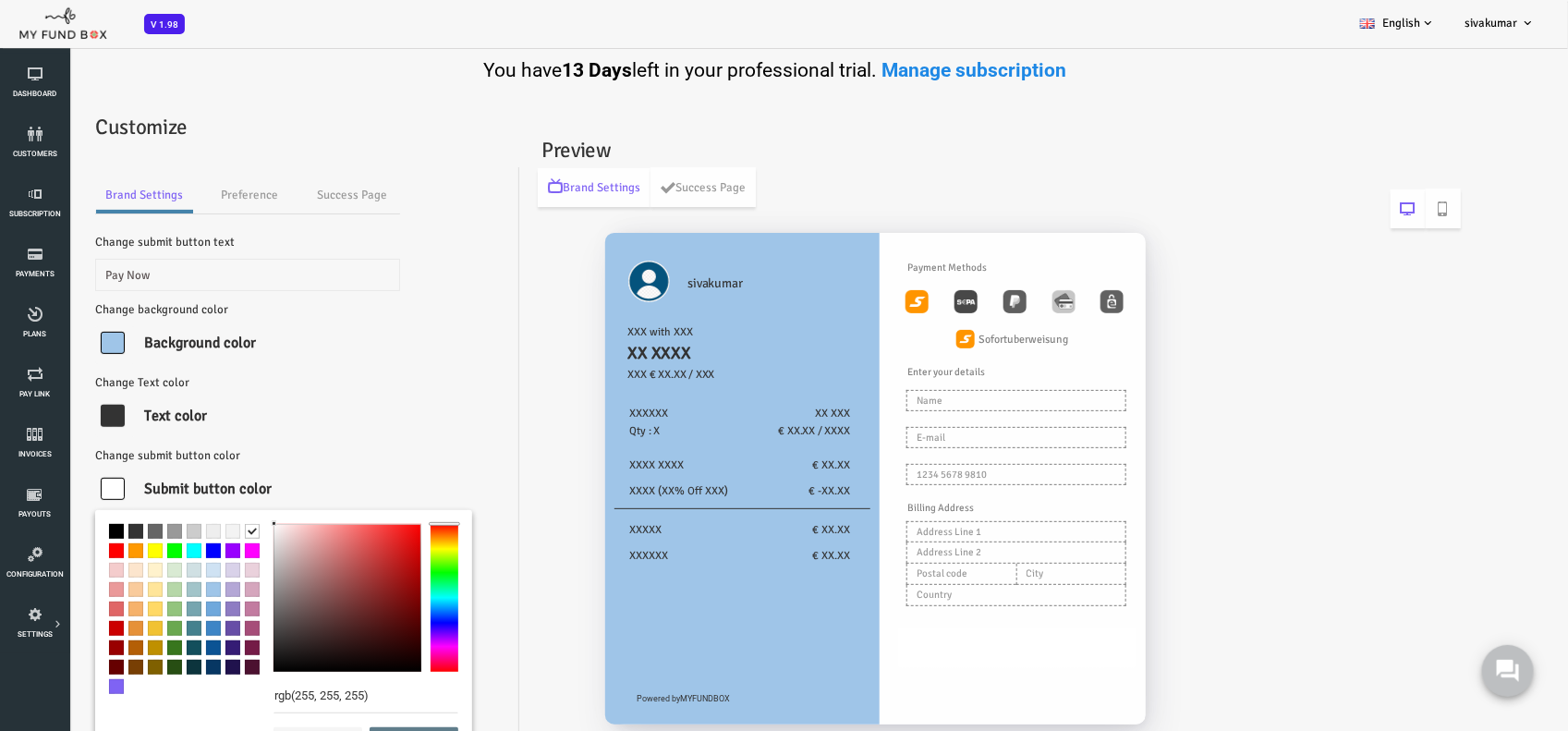 click at bounding box center (54, 531) 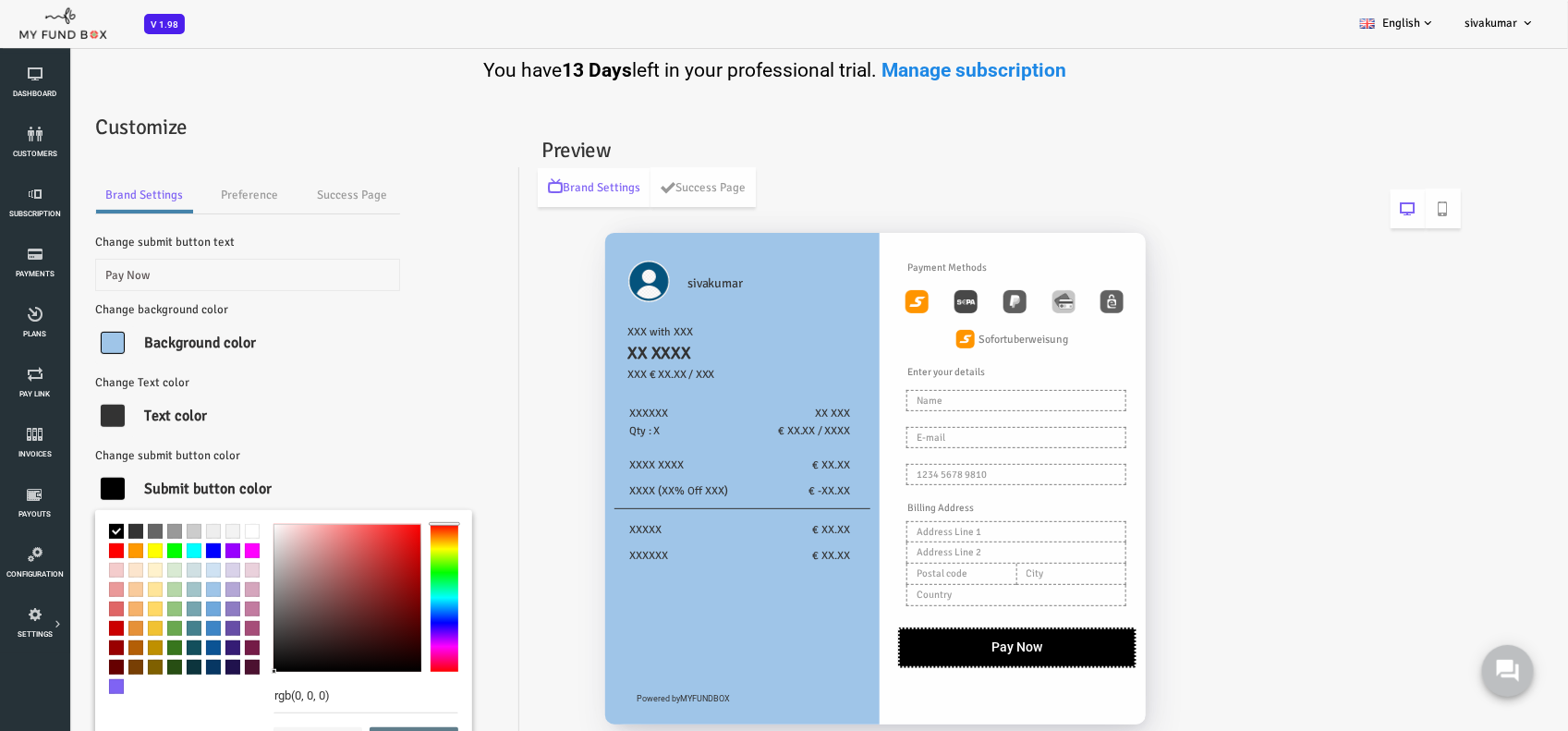 click on "Change submit button color
rgb(0, 0, 0) ▼
Submit button color" at bounding box center [185, 478] 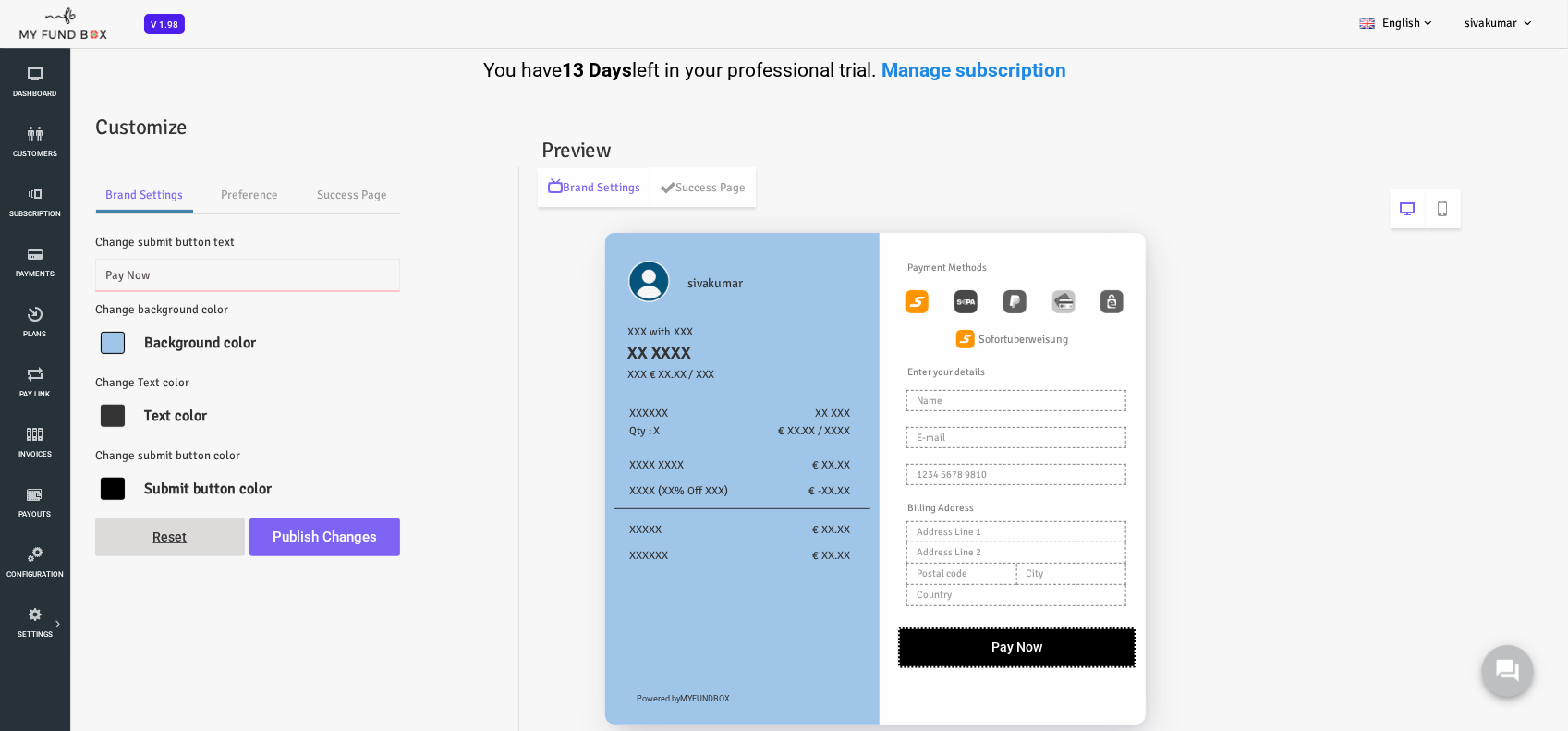 click on "Pay Now" at bounding box center (185, 274) 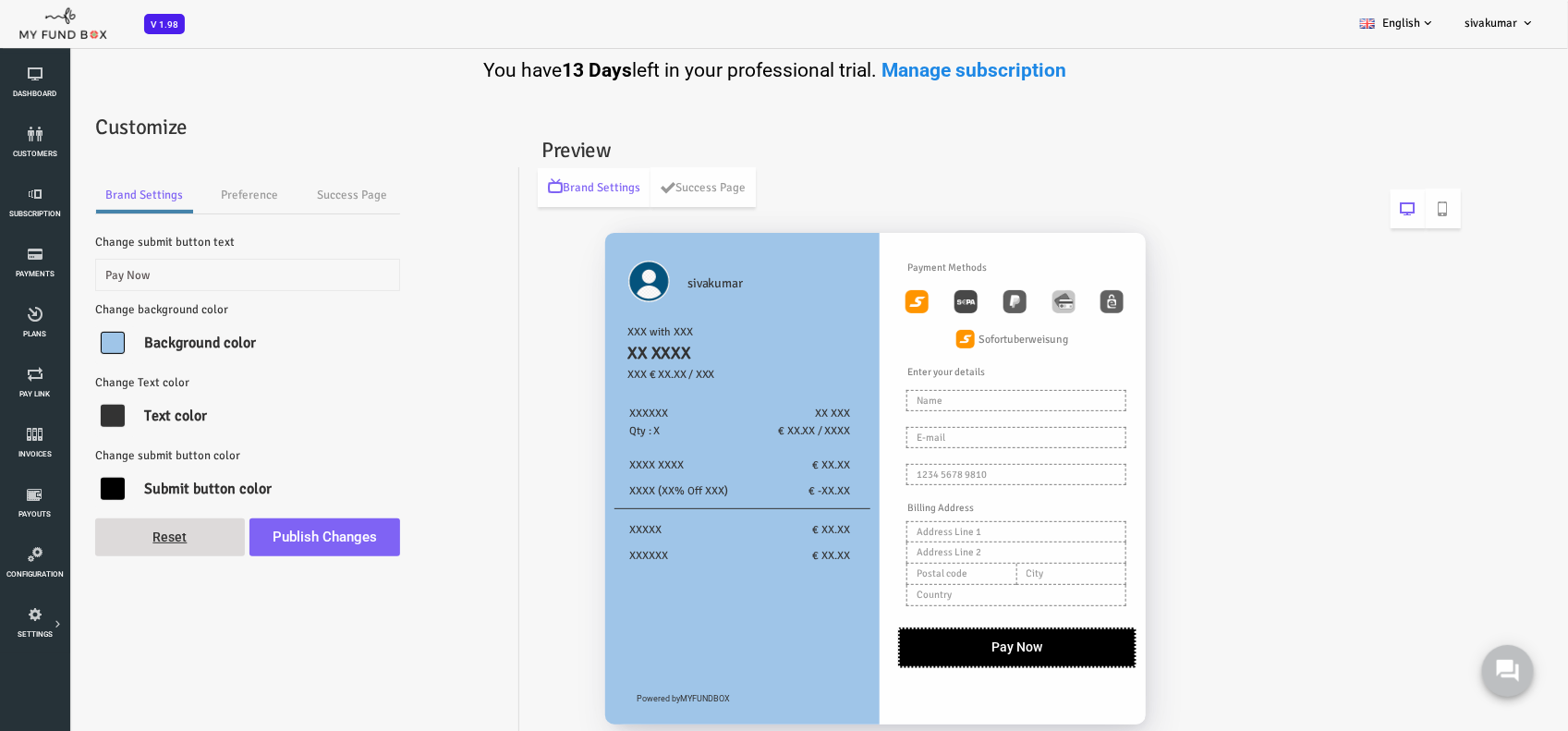 click on "Brand Settings
Preference
Success Page
Change submit button text
Pay Now
Change background color
rgb(159, 197, 232) ▼
Background color
Change Text color
#333333 ▼
Text color
Change submit button color
rgb(0, 0, 0) ▼
Submit button color
Reset  Logo" at bounding box center (752, 470) 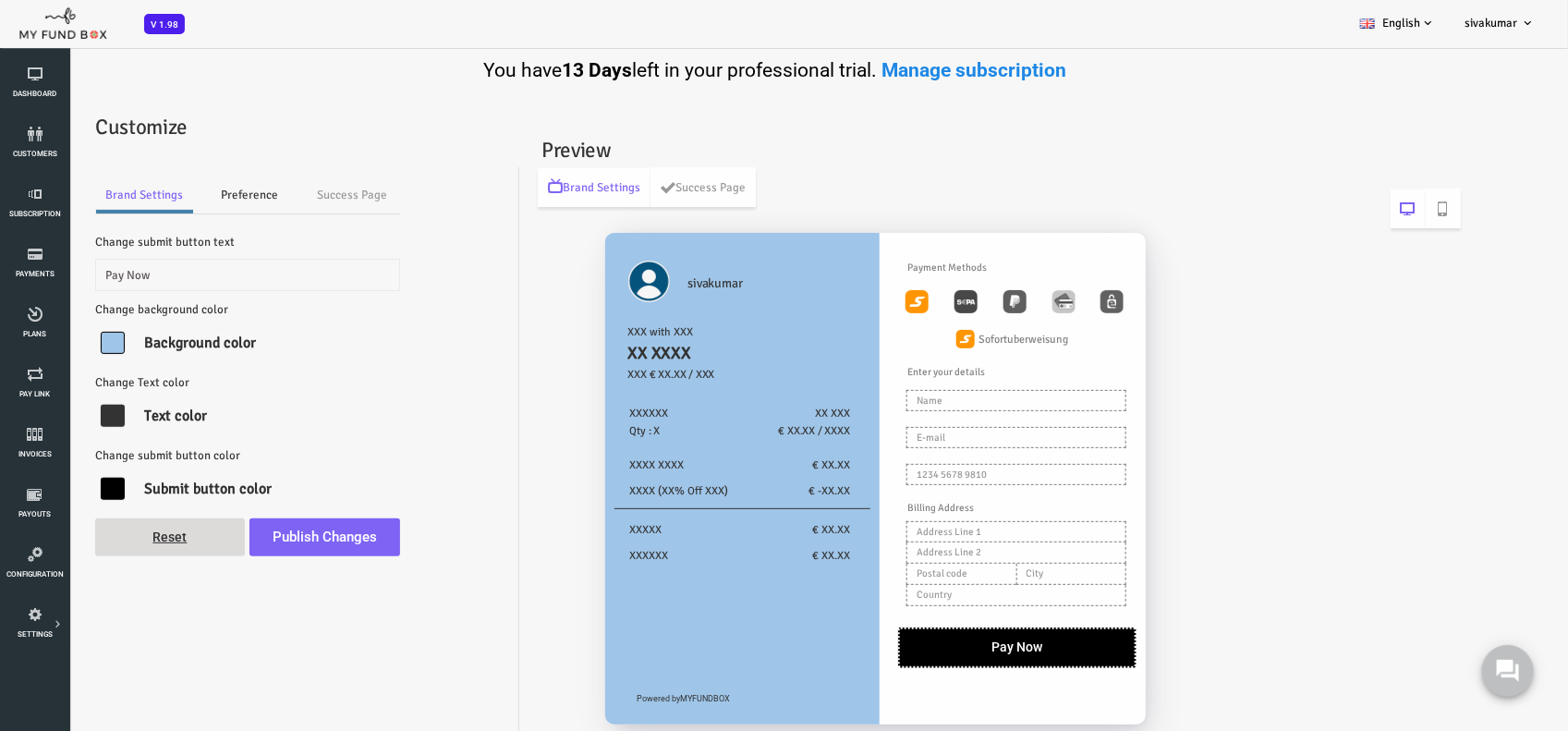 click on "Preference" at bounding box center (187, 195) 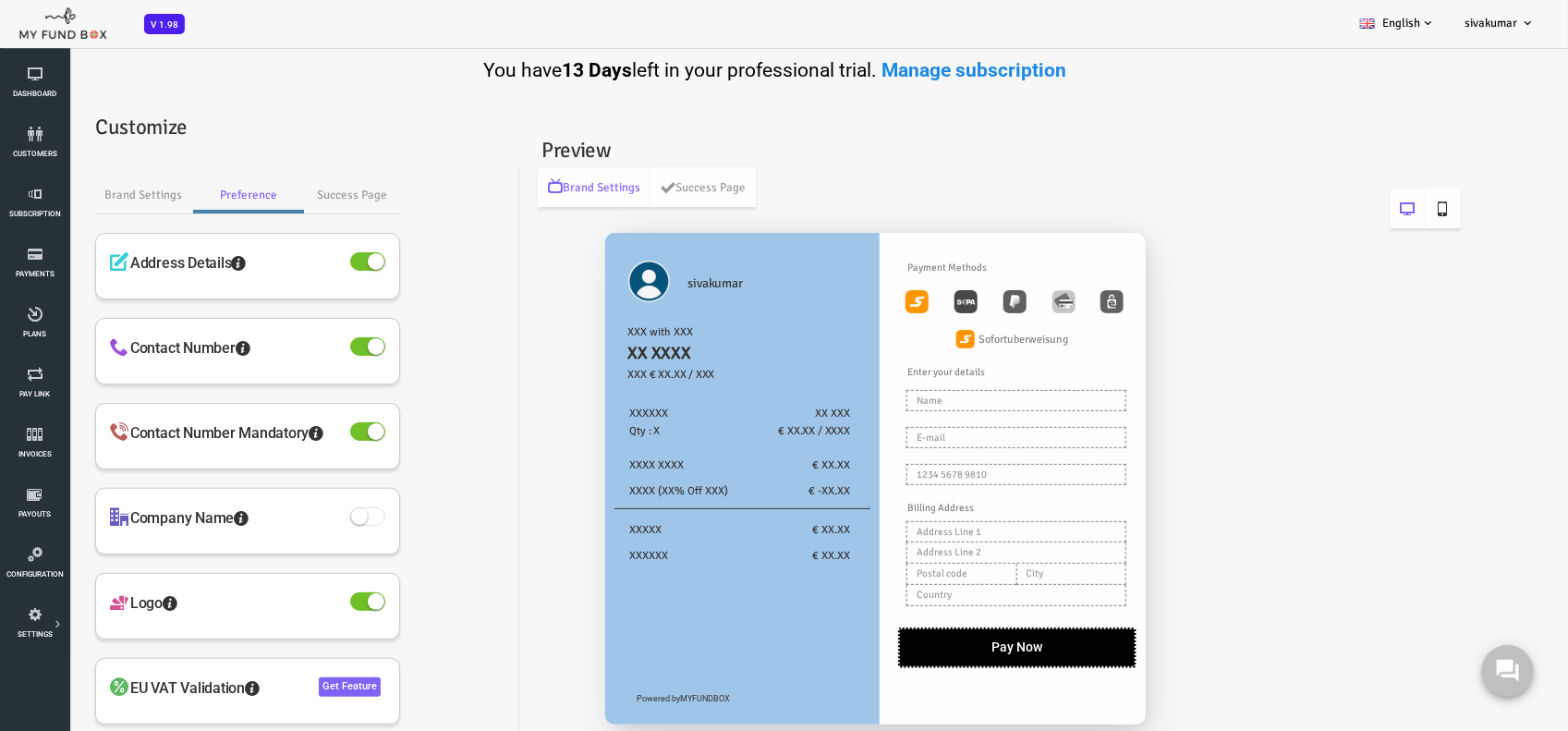click at bounding box center (1380, 208) 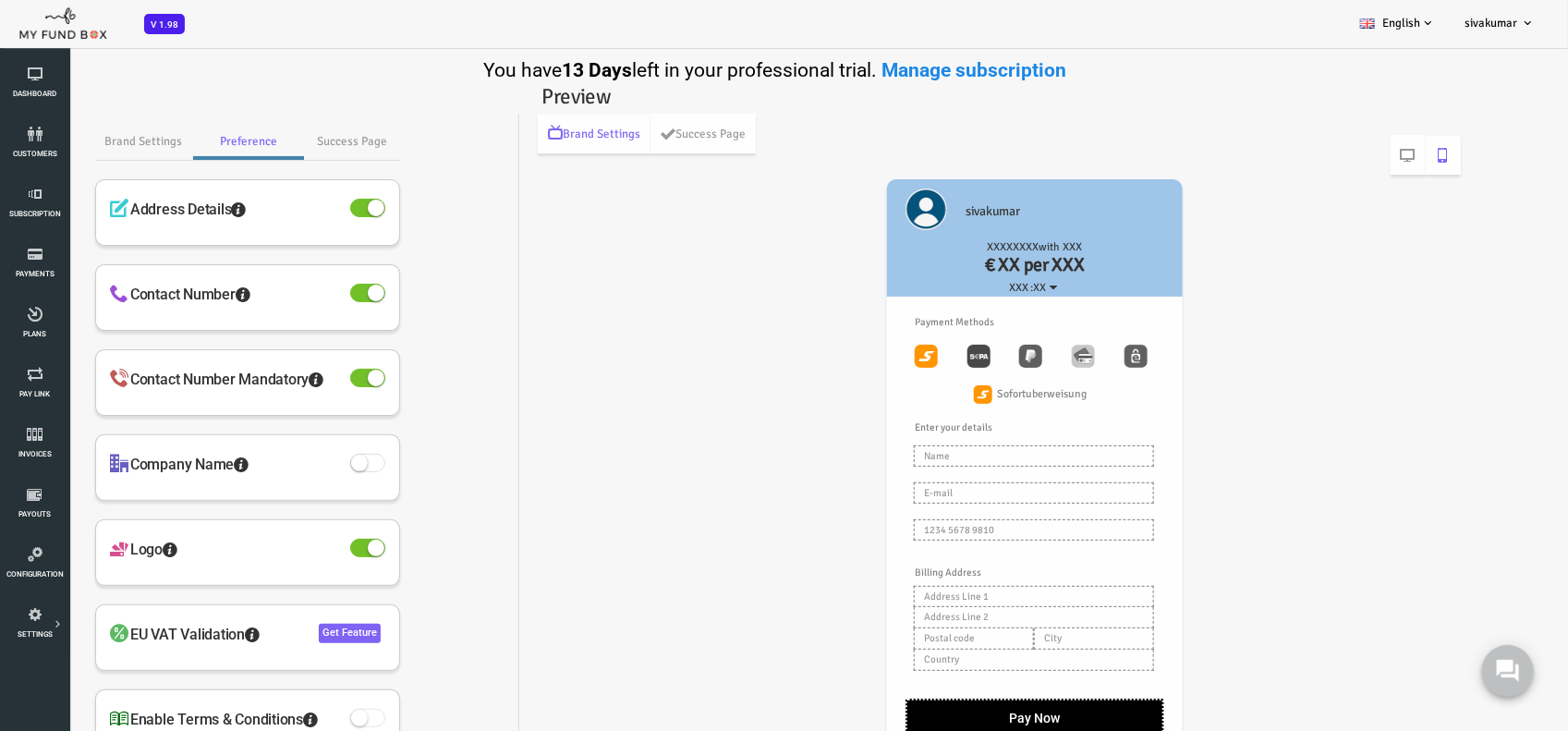 scroll, scrollTop: 3, scrollLeft: 0, axis: vertical 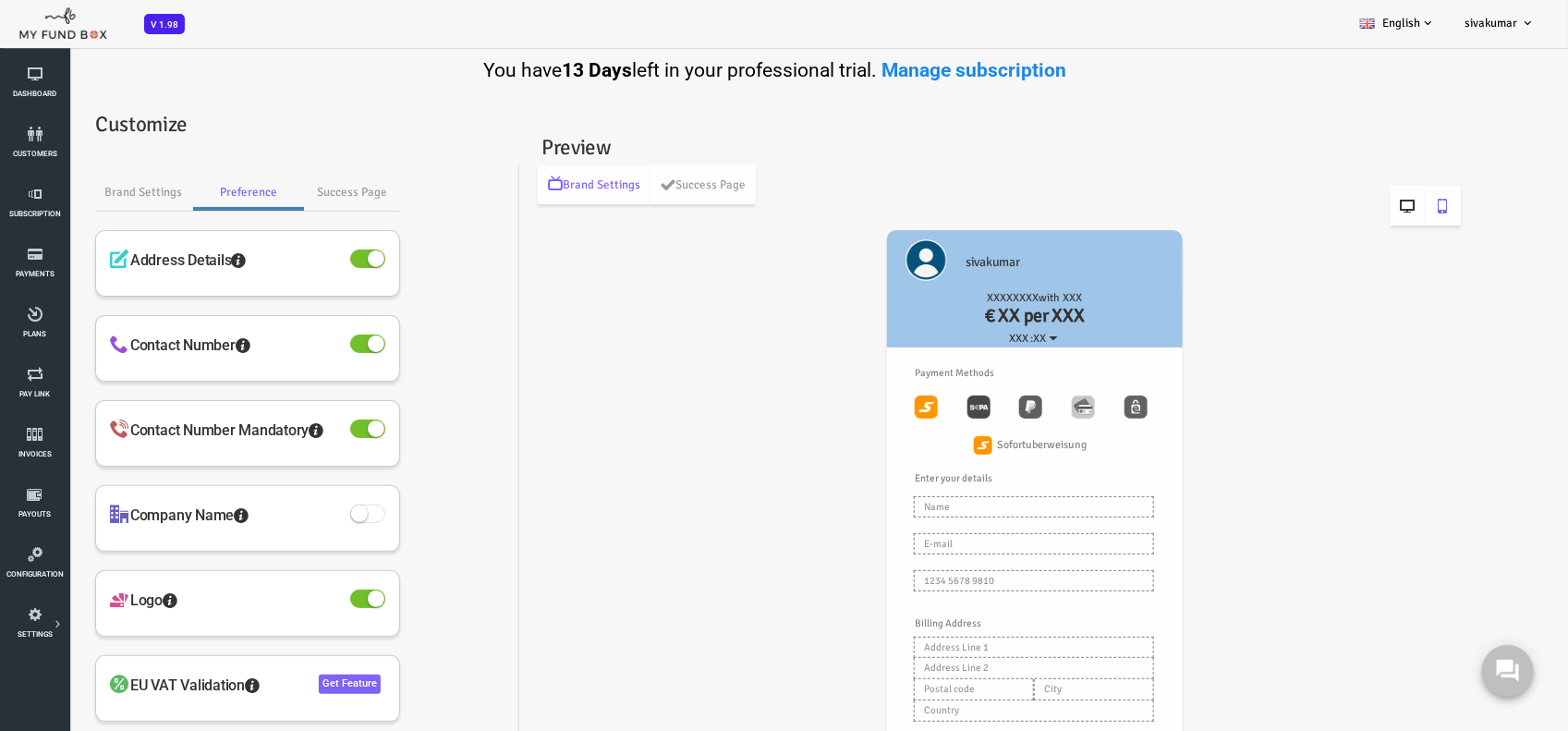 click at bounding box center (1345, 206) 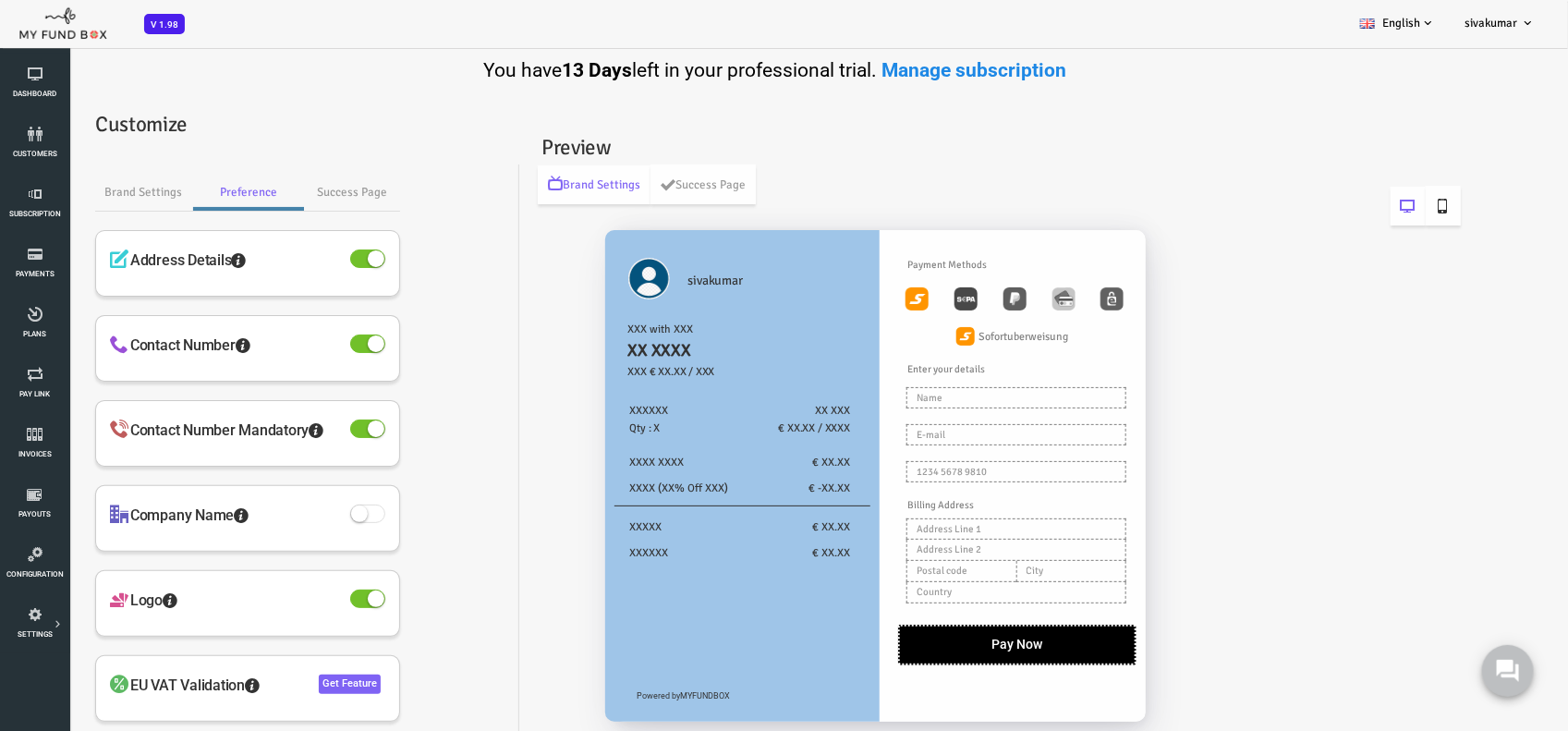 click at bounding box center [1380, 205] 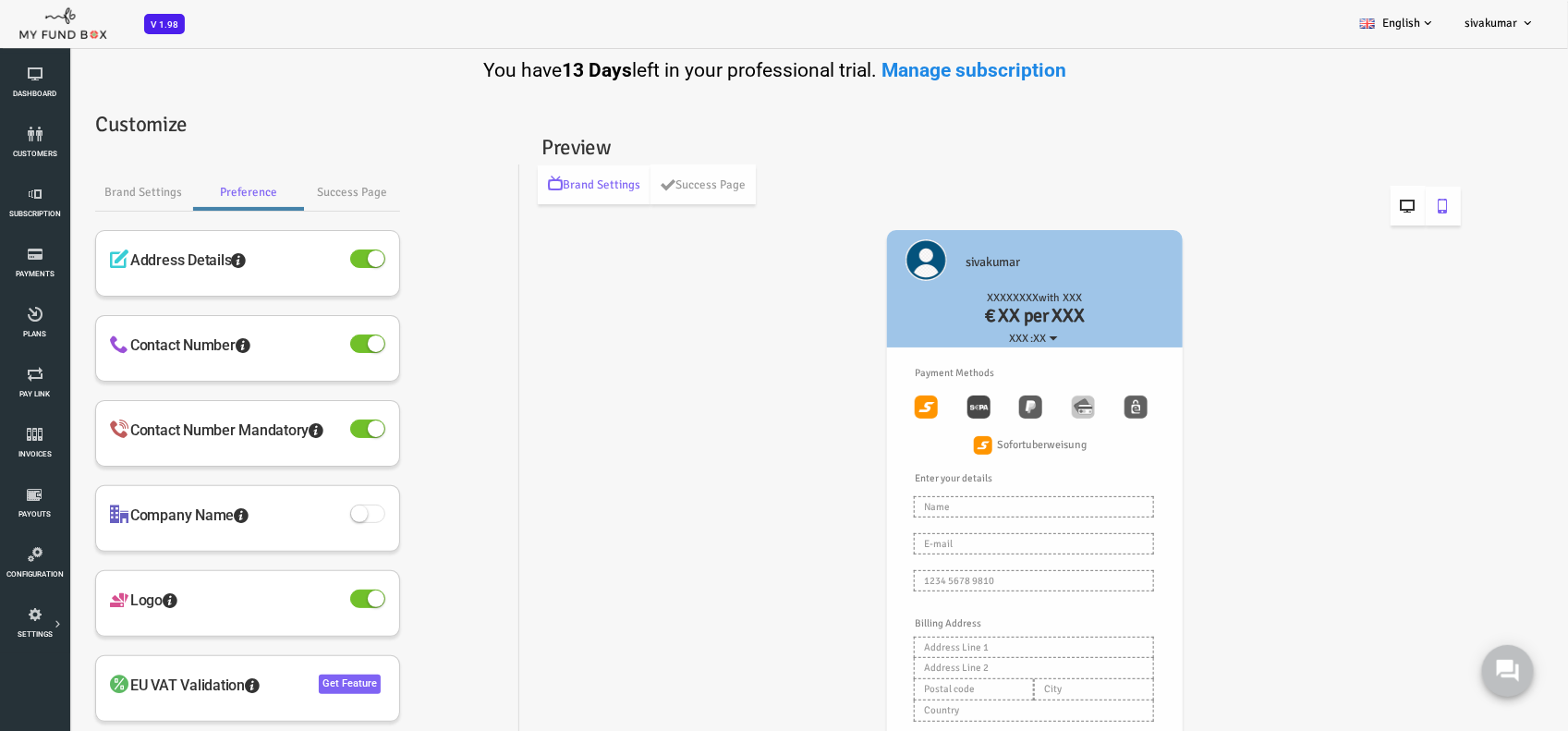 click at bounding box center (1345, 205) 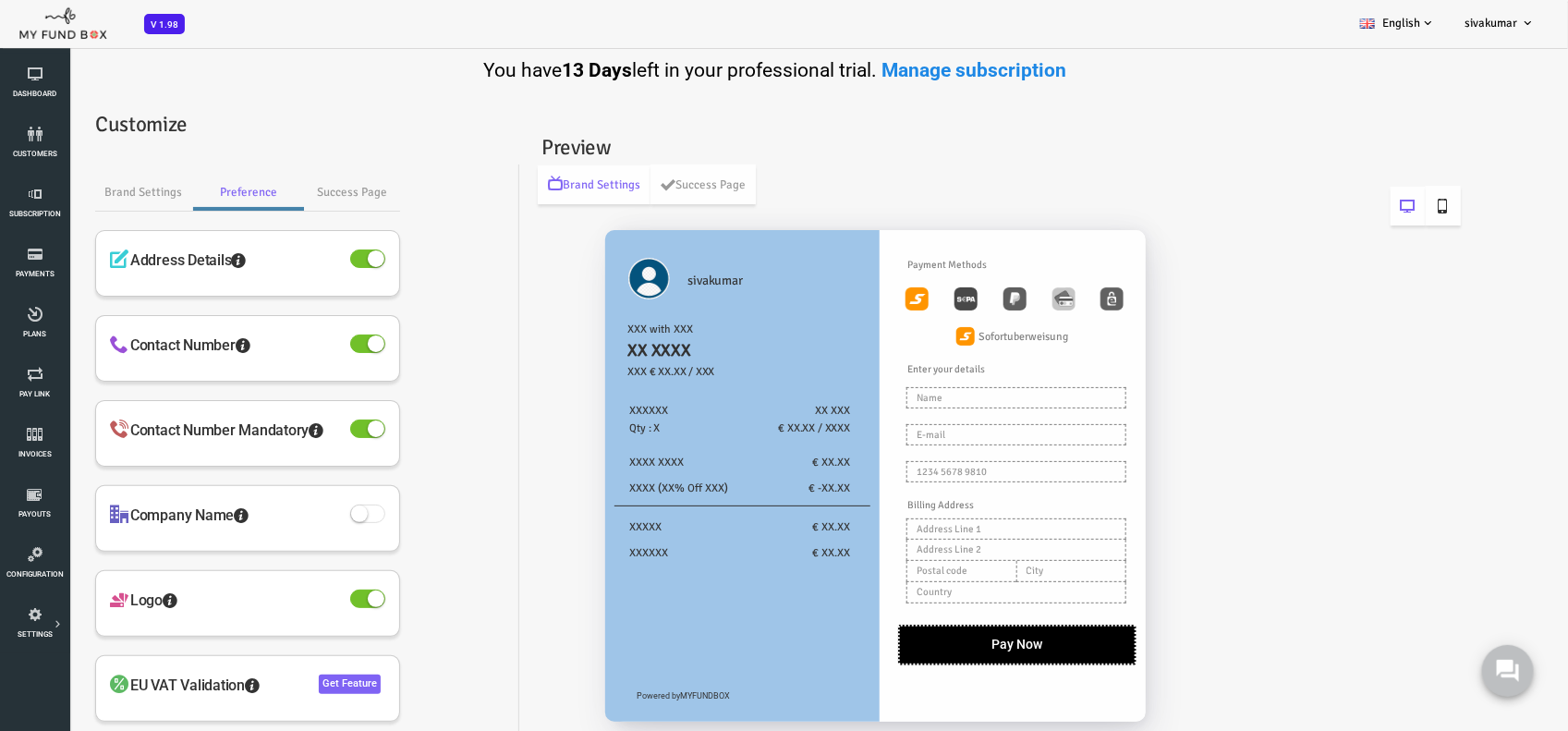 click at bounding box center [1380, 205] 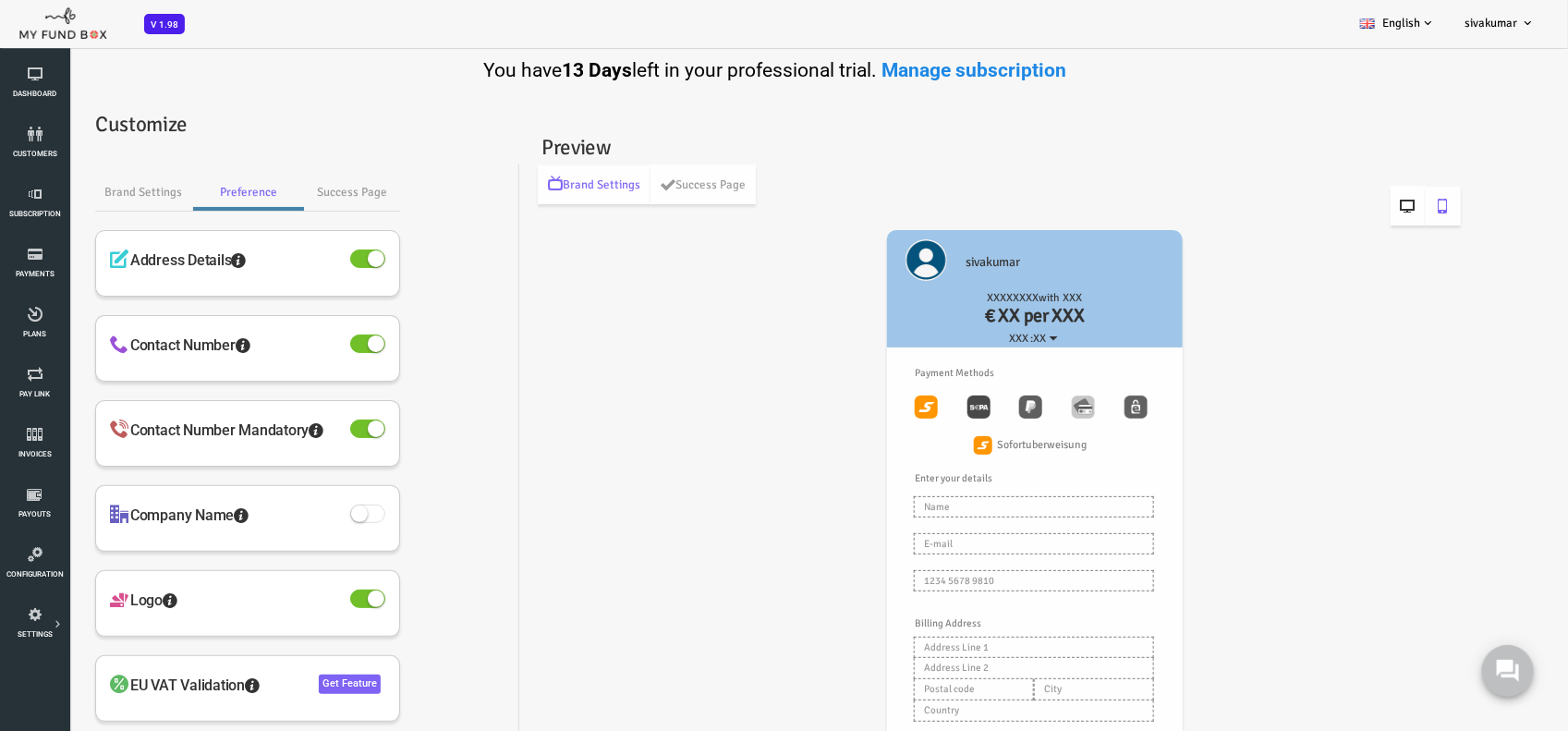 click at bounding box center [1345, 206] 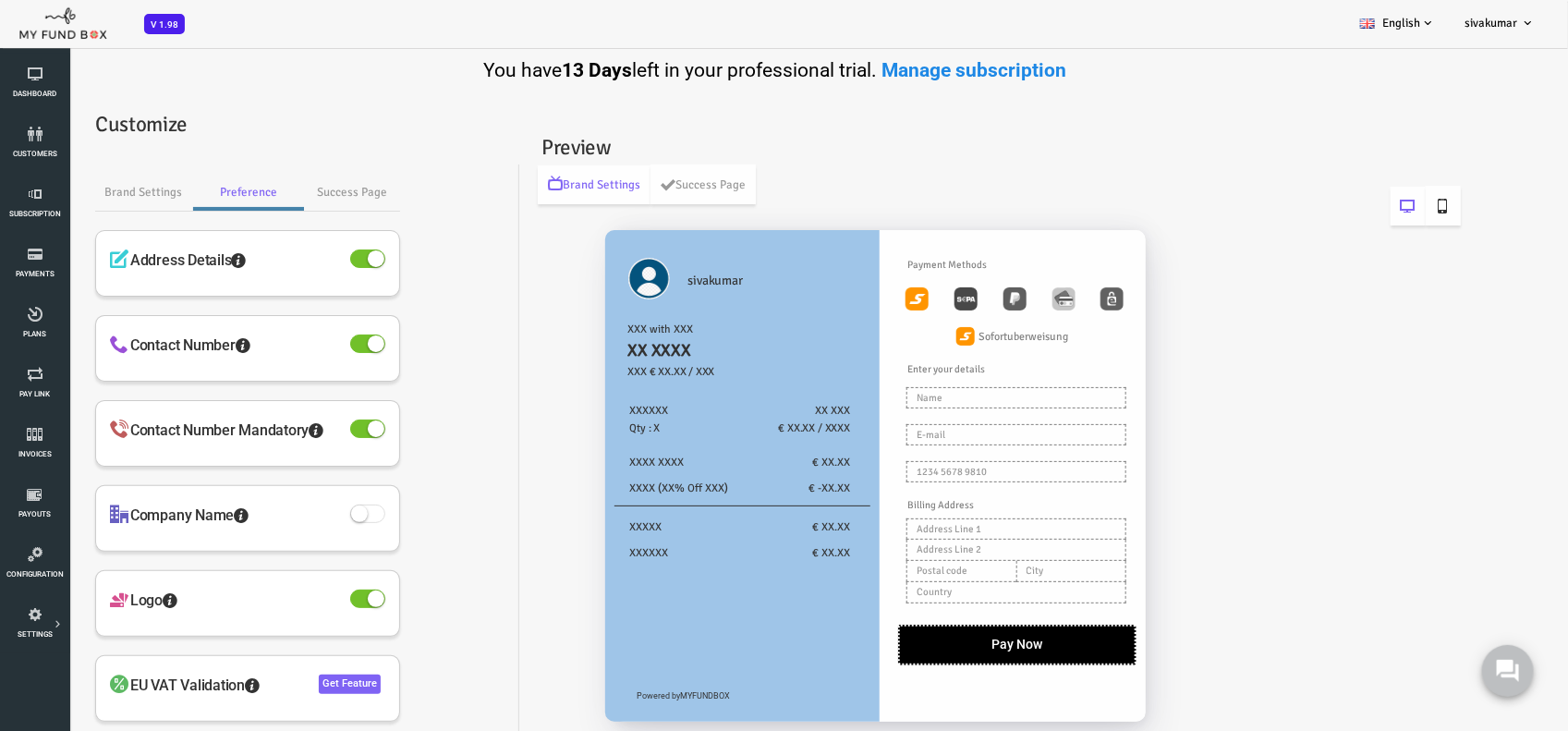 click at bounding box center [1380, 206] 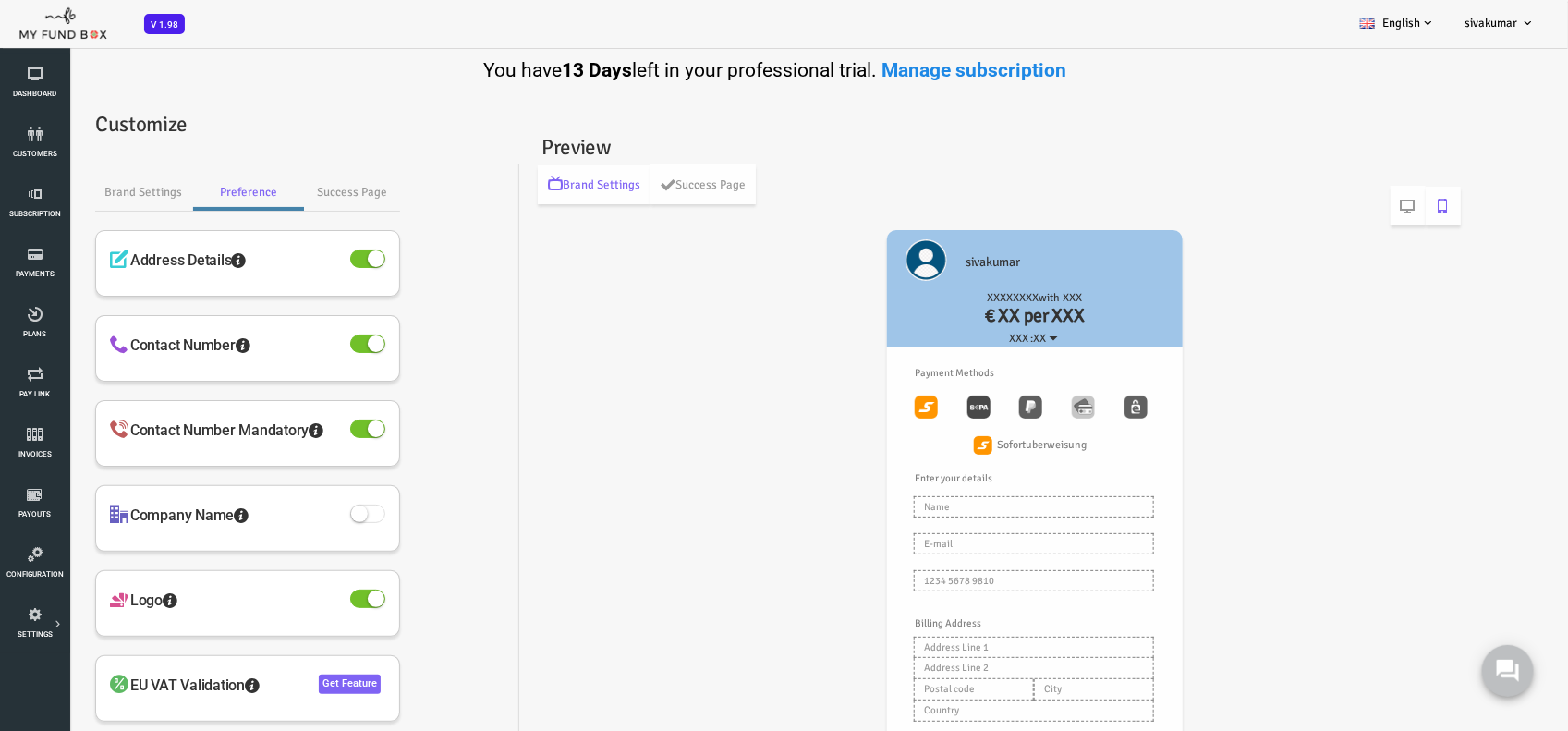 click at bounding box center (1380, 206) 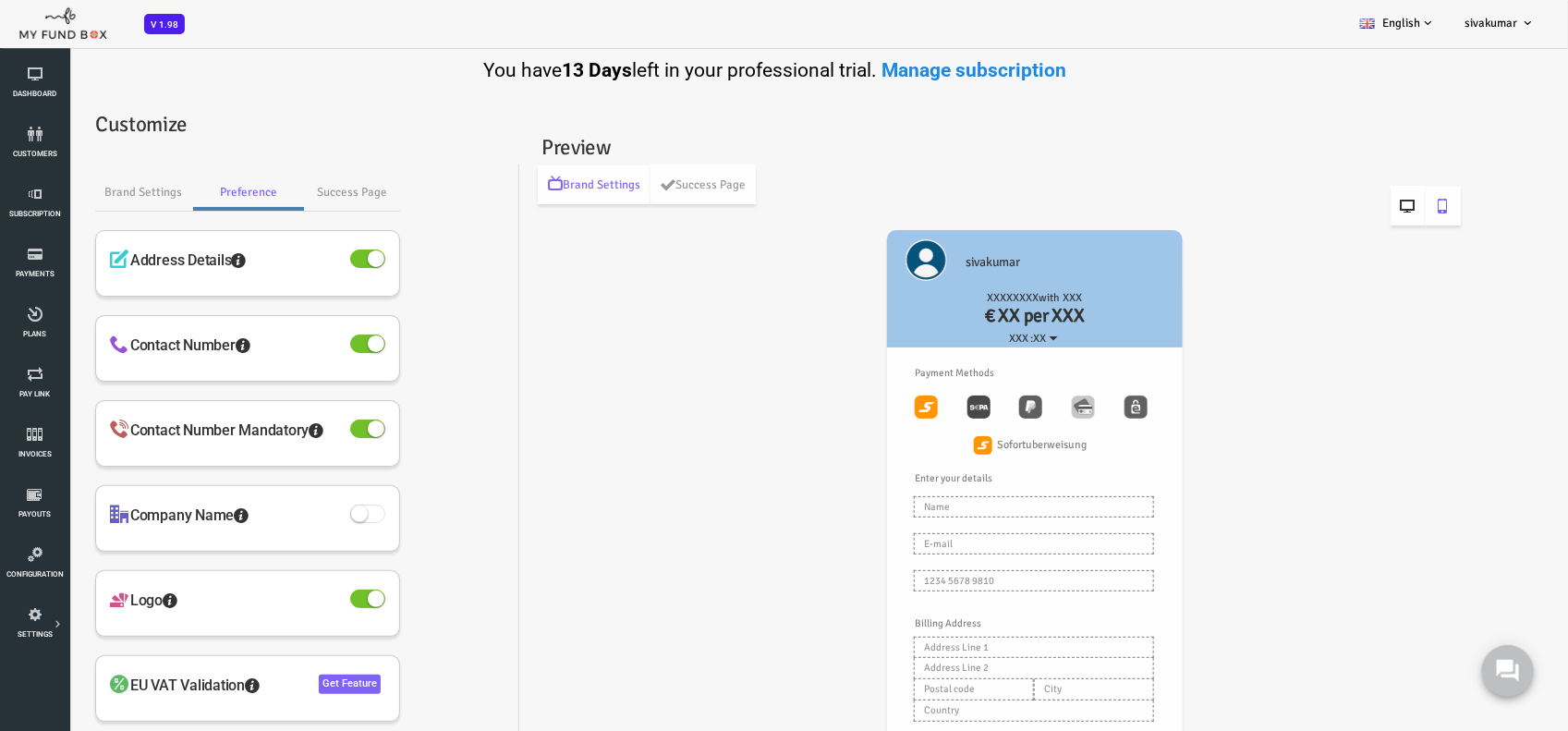 click at bounding box center [1345, 206] 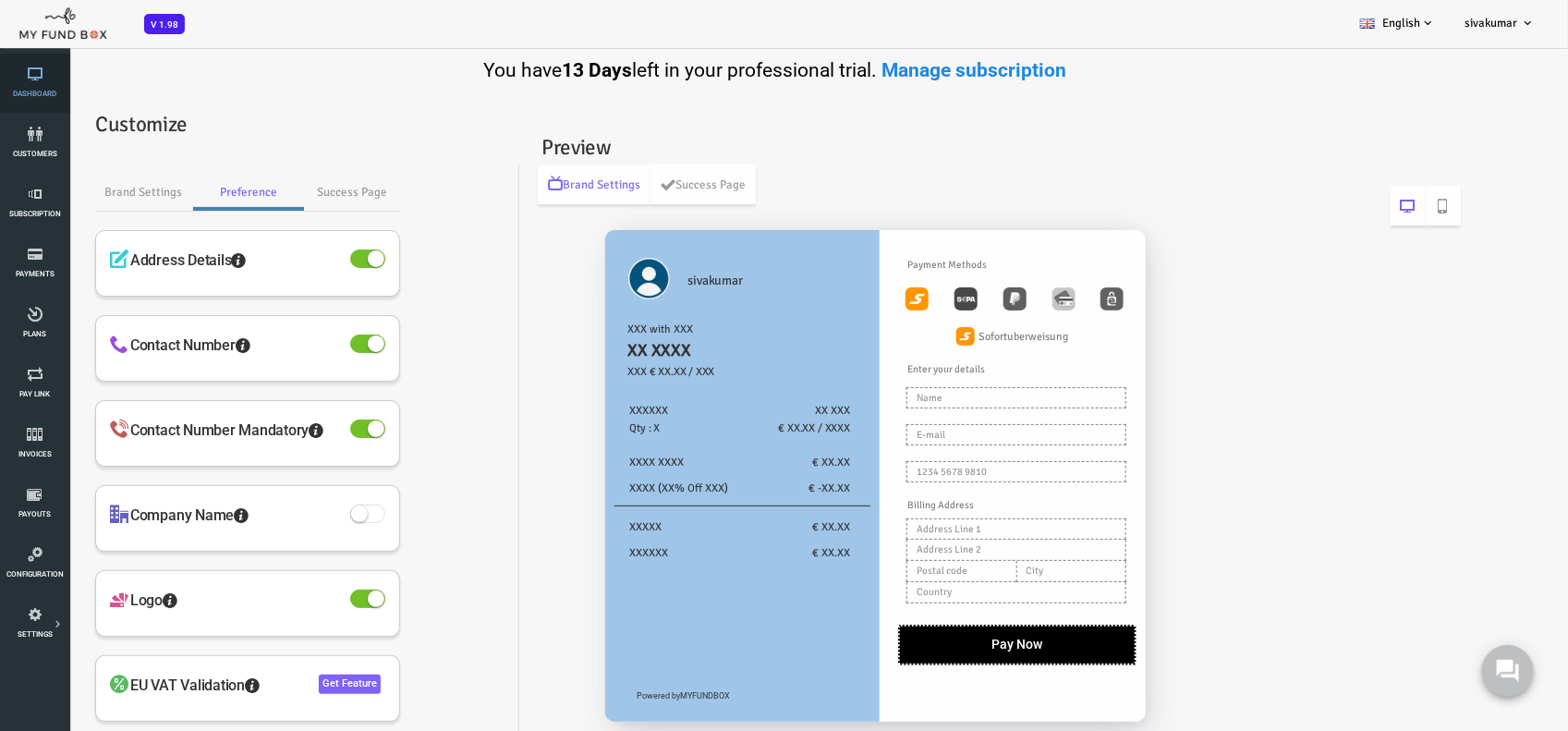 click at bounding box center (34, 74) 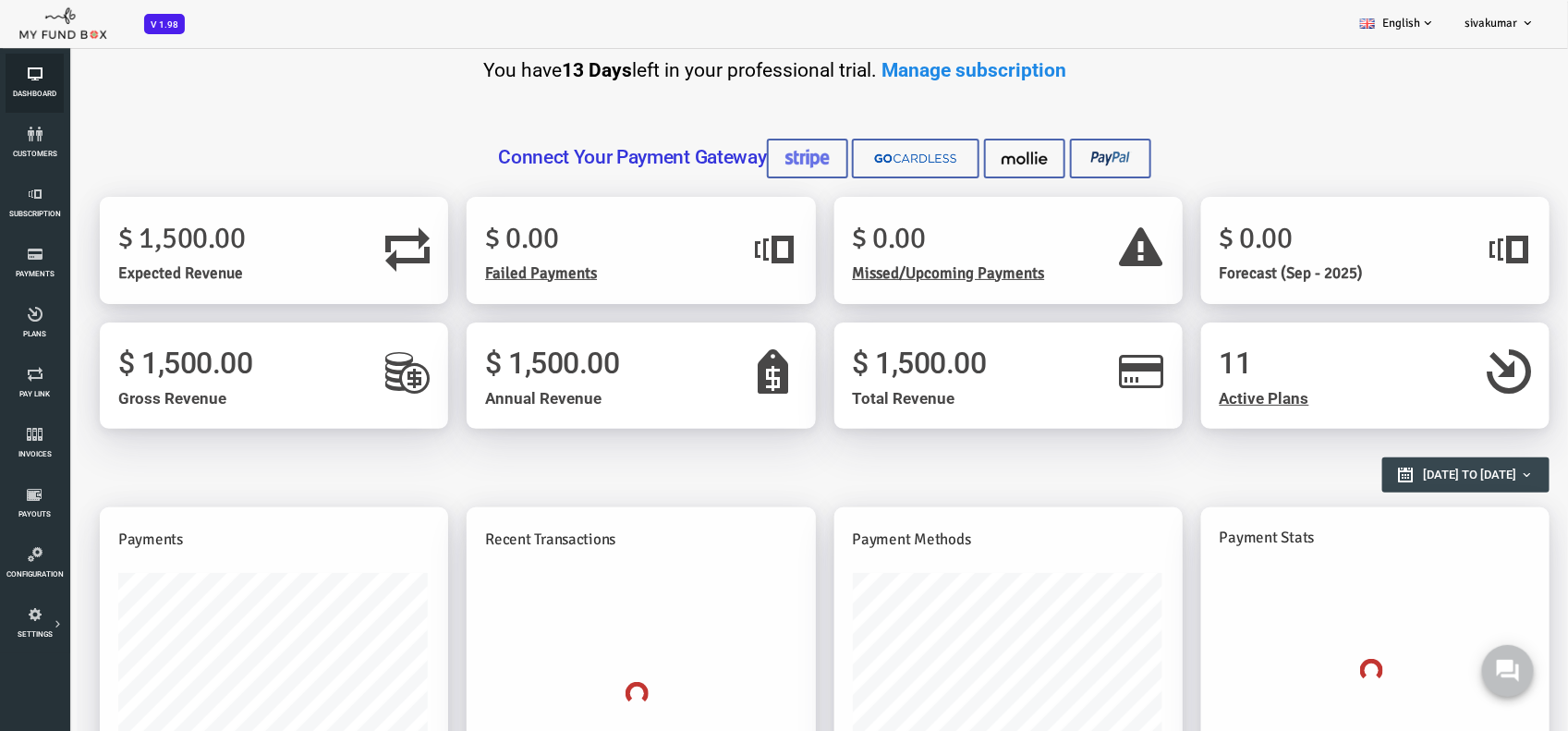 scroll, scrollTop: 0, scrollLeft: 0, axis: both 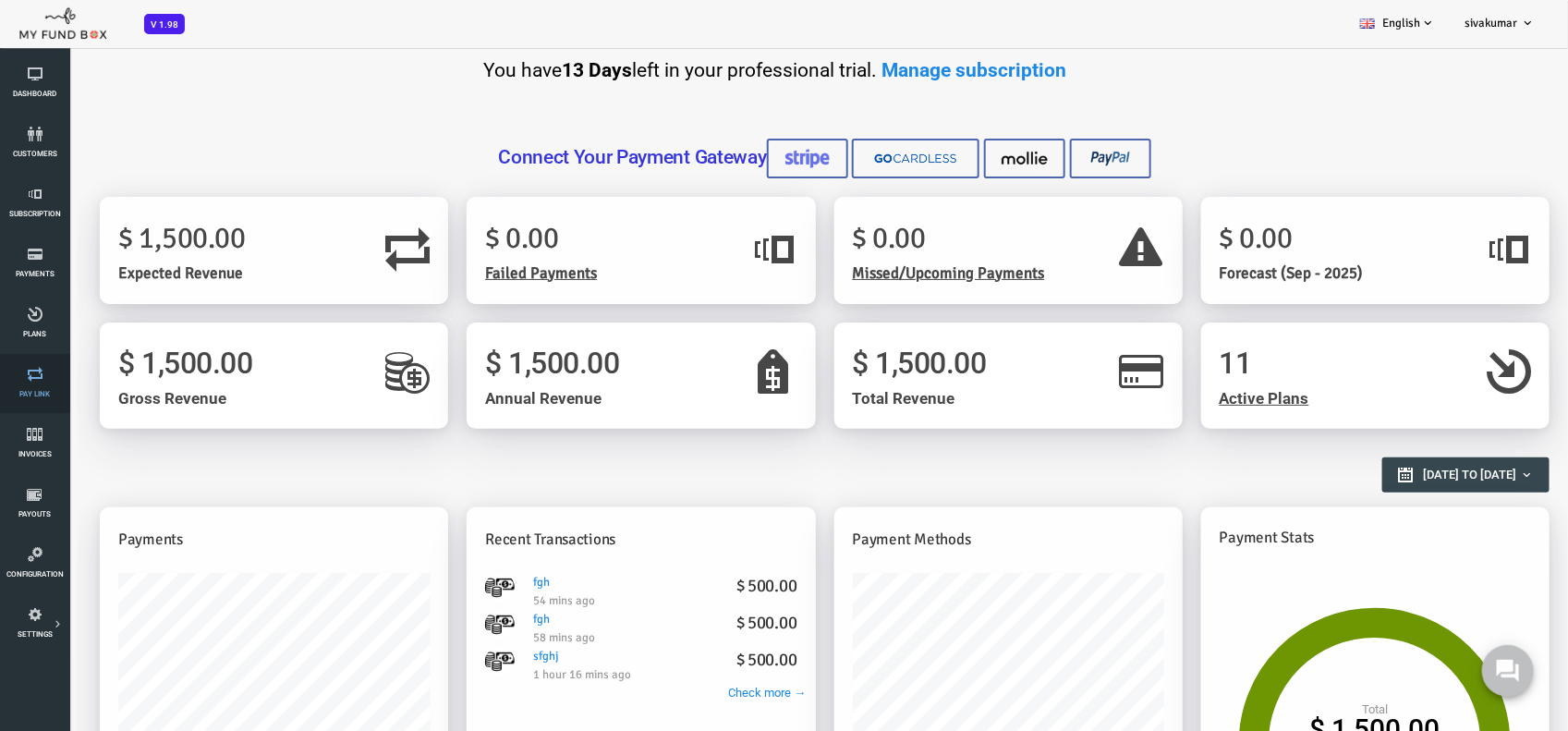 click at bounding box center [34, 374] 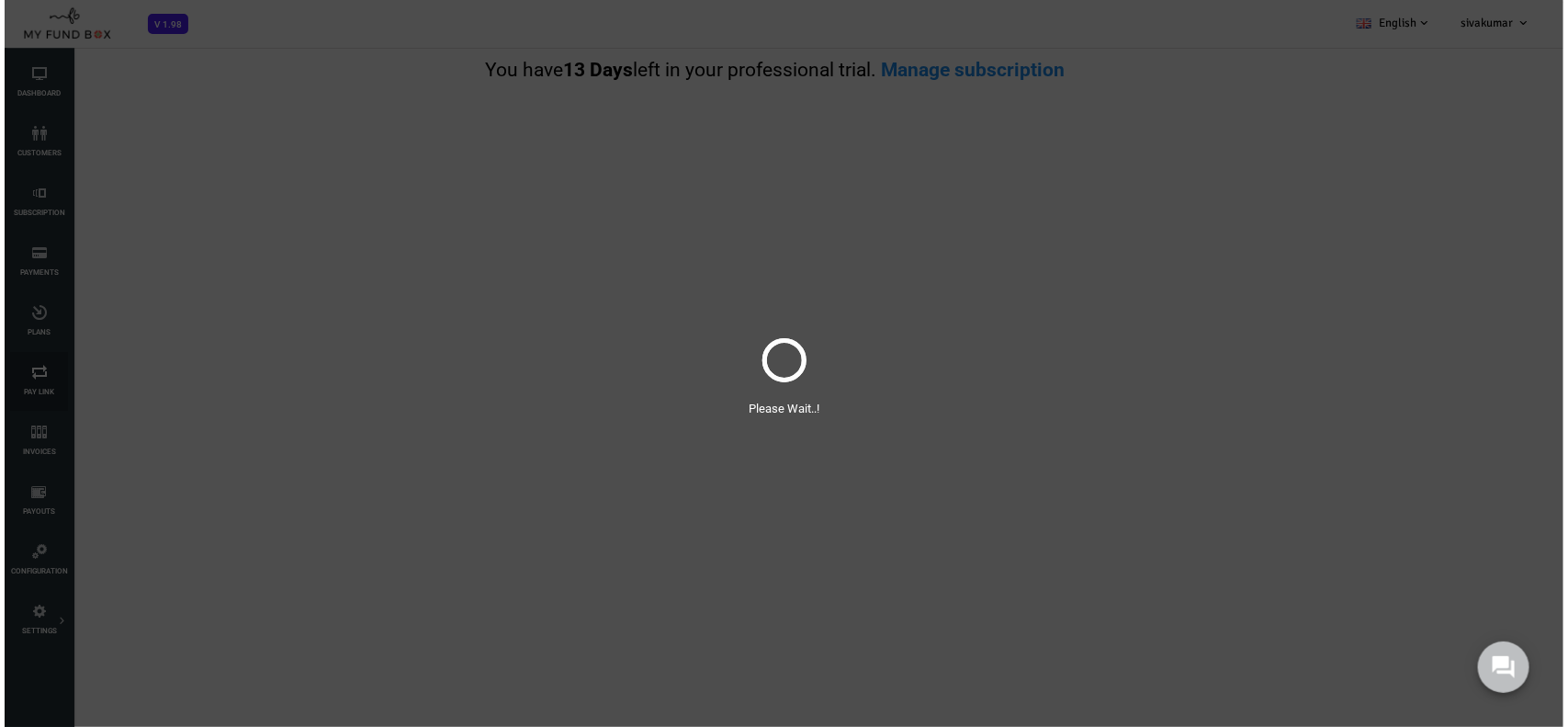 scroll, scrollTop: 0, scrollLeft: 0, axis: both 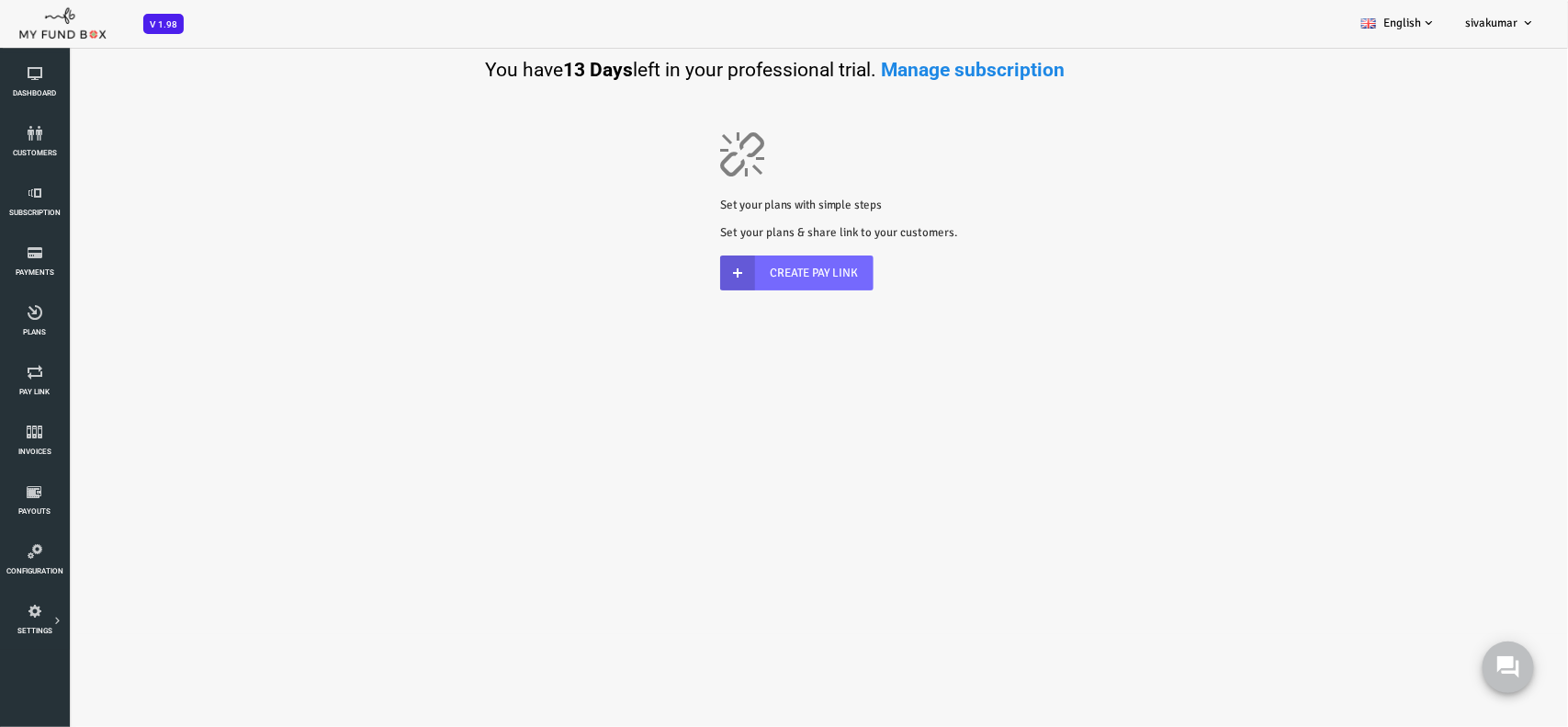 click on "Subscriber not found
Beneficiary Not Found
Partner Not Found!!!!
Please Fill out this field
Please Enter an E-mail Address
Enter The Valid Payment Status
Showing
Entries
No matching records found
(Filtered From
Total Entries)
No records available
sivakumar" at bounding box center [752, 358] 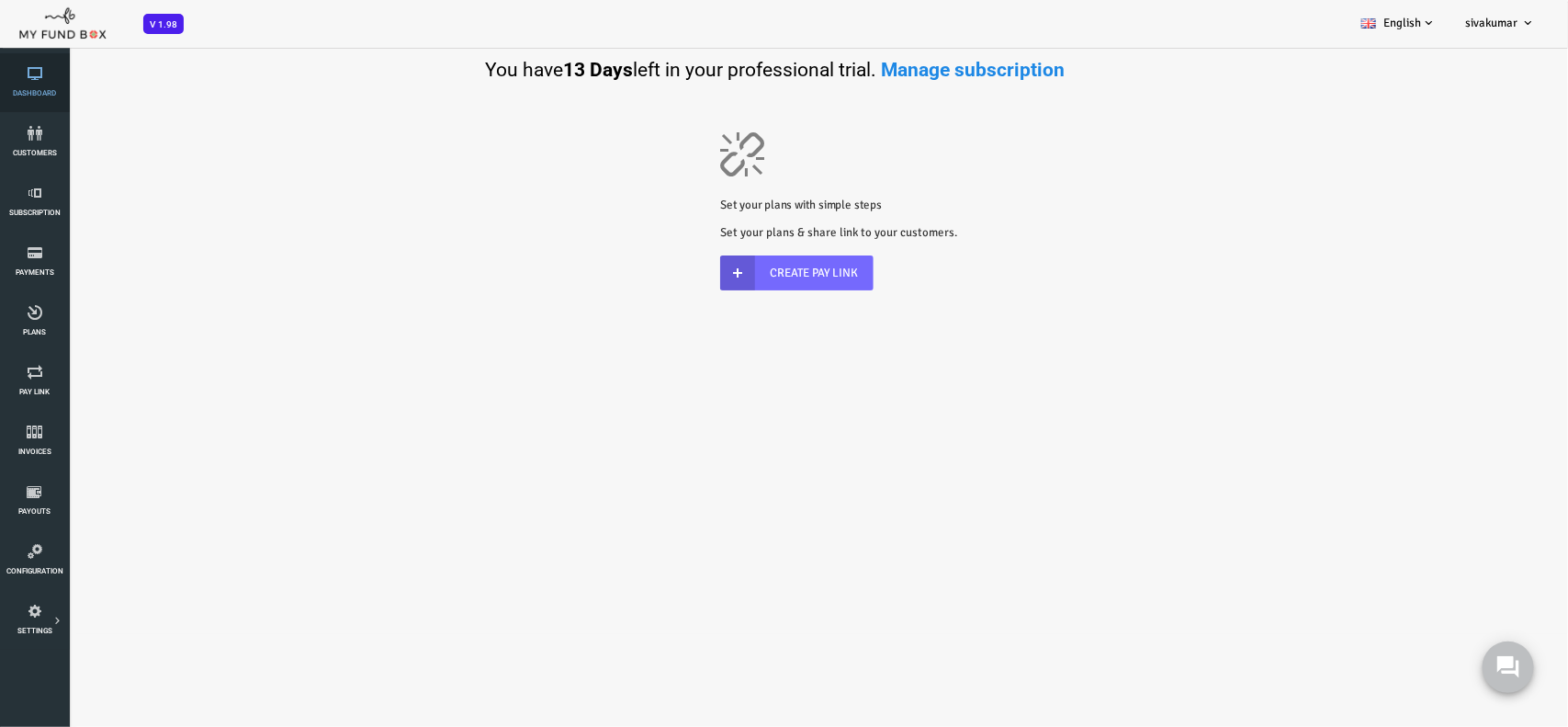 click at bounding box center [34, 74] 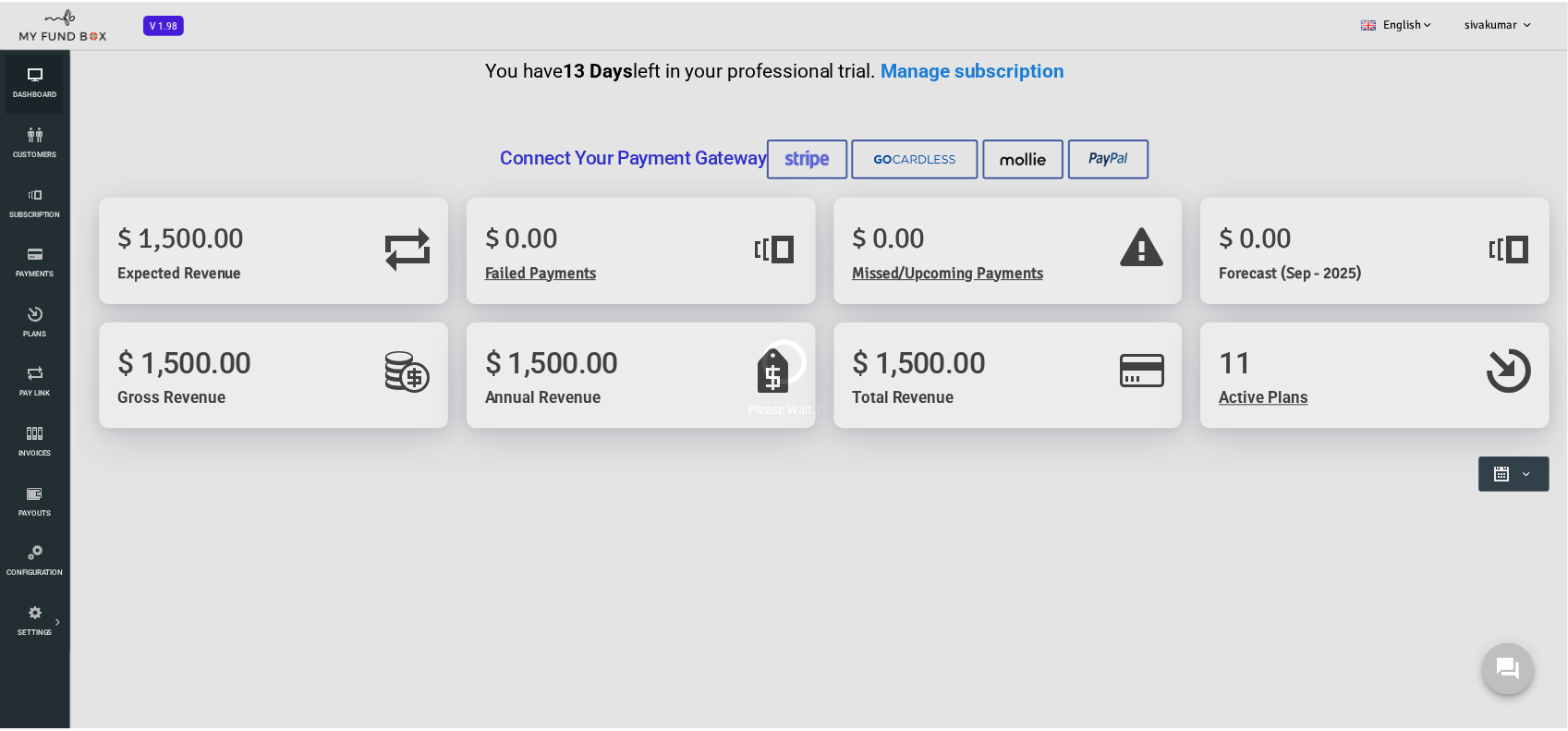 scroll, scrollTop: 0, scrollLeft: 0, axis: both 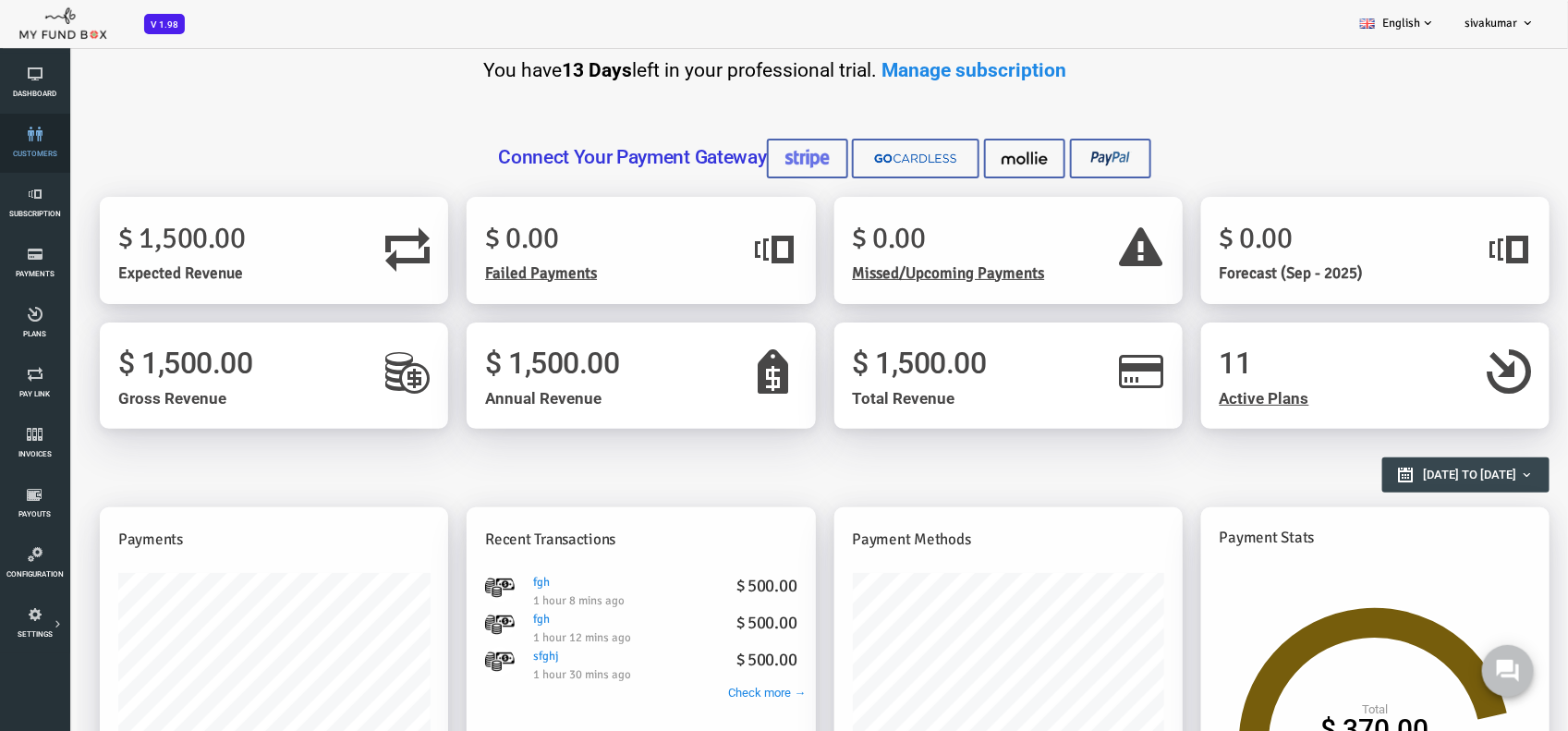 click at bounding box center (34, 134) 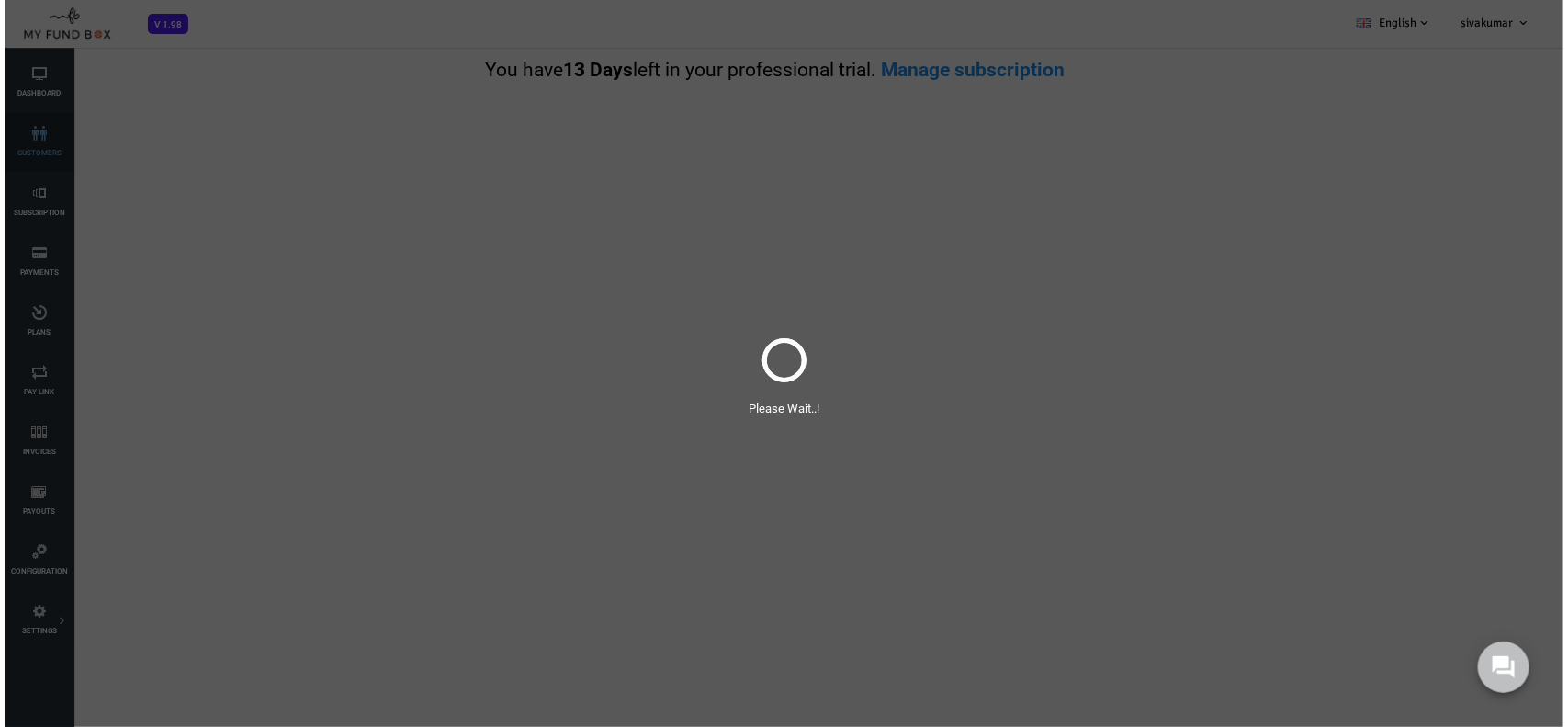 scroll, scrollTop: 0, scrollLeft: 0, axis: both 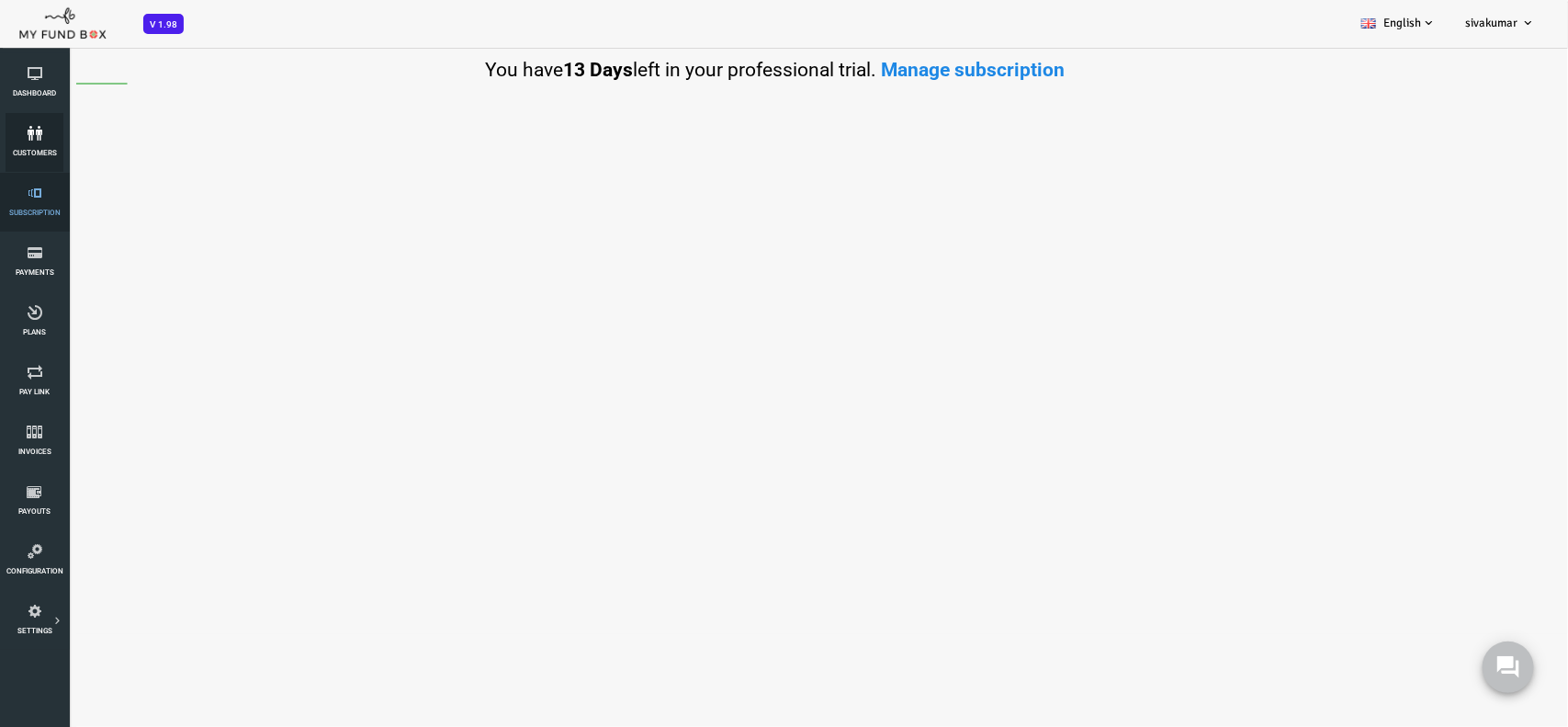select on "100" 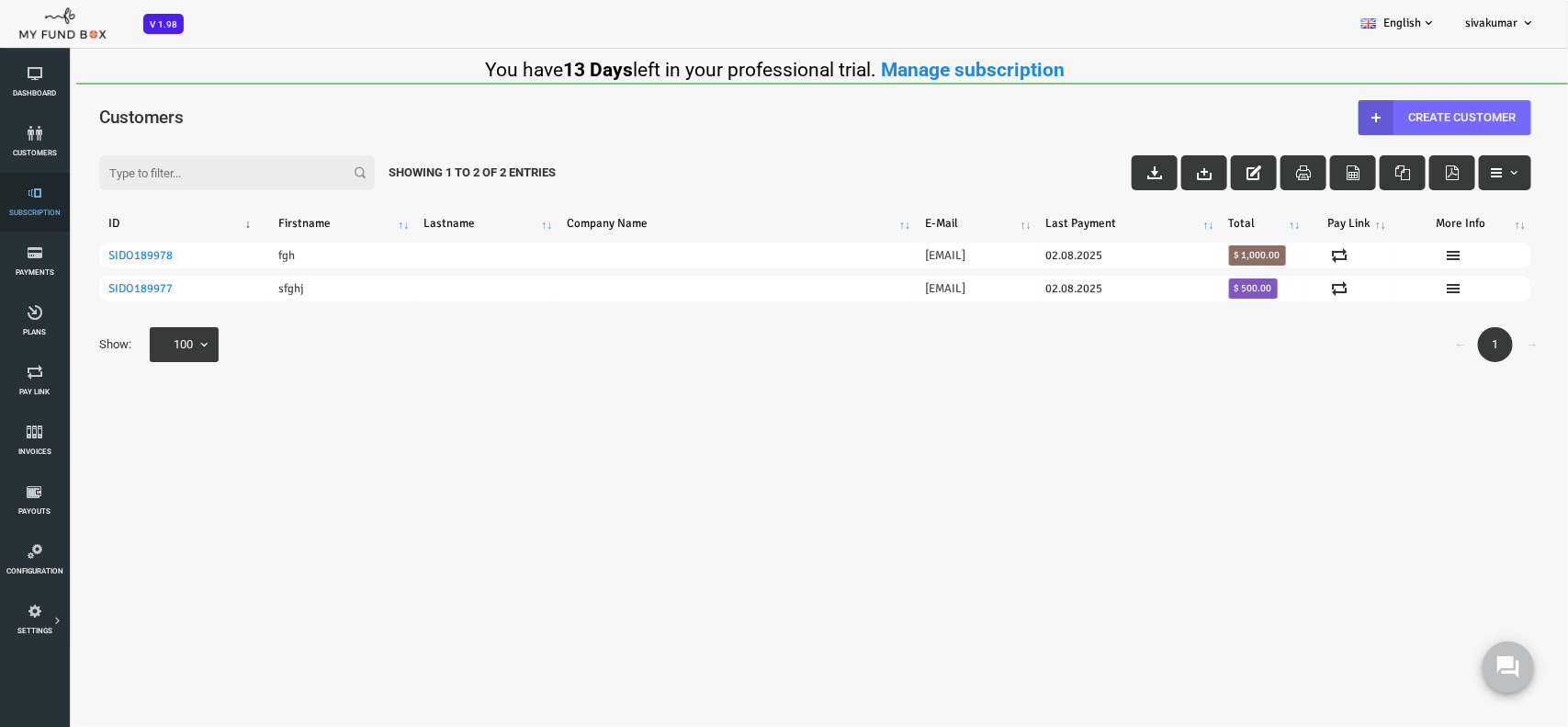 click on "Subscription" at bounding box center (34, 202) 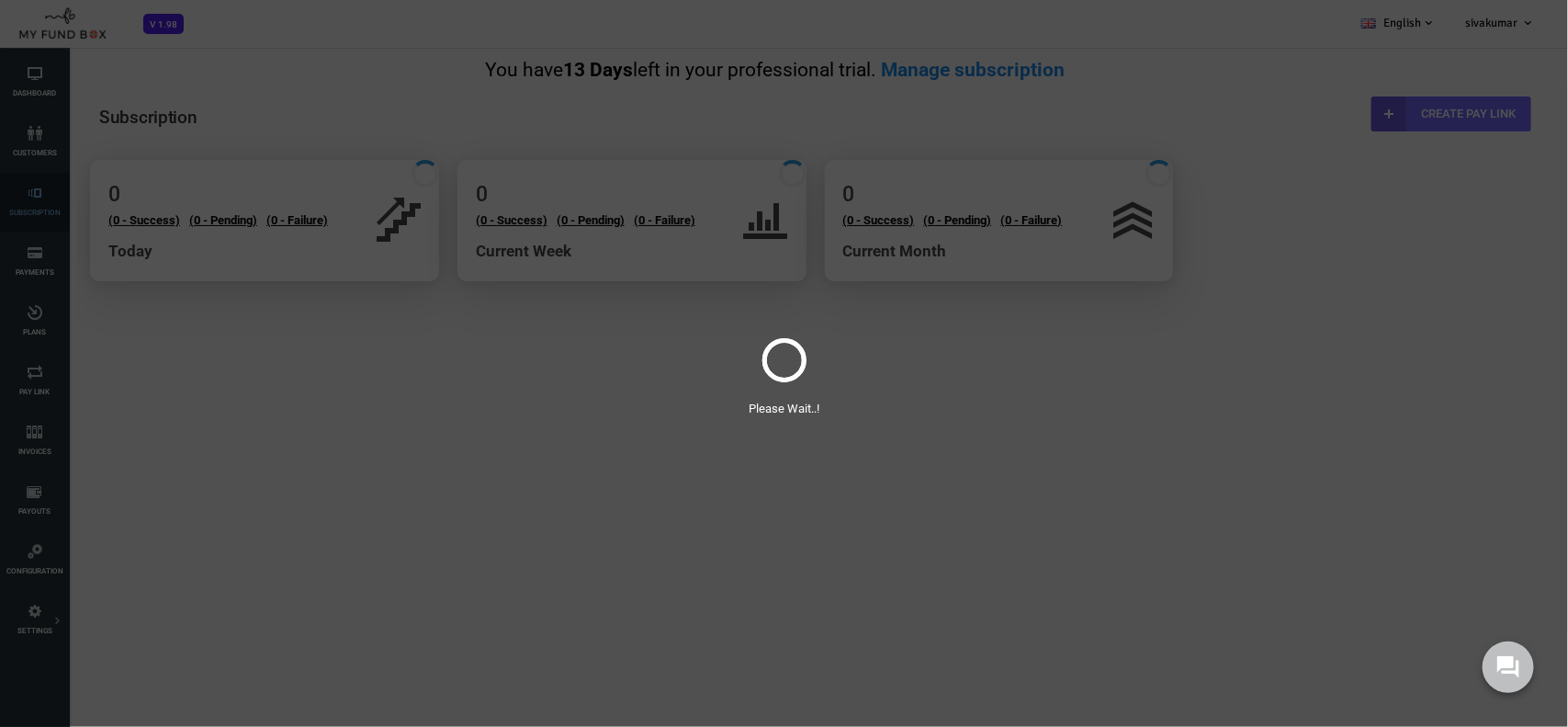 scroll, scrollTop: 0, scrollLeft: 0, axis: both 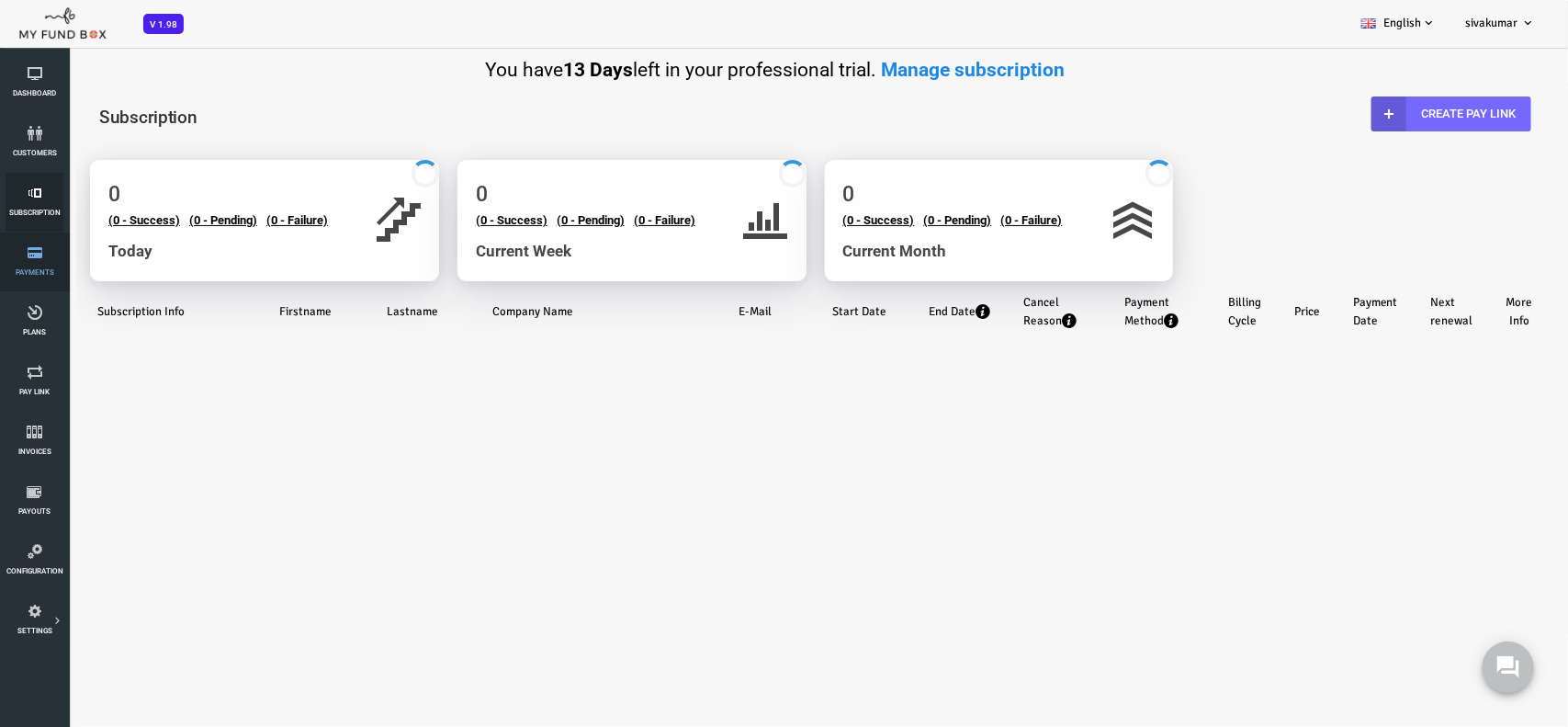 select on "100" 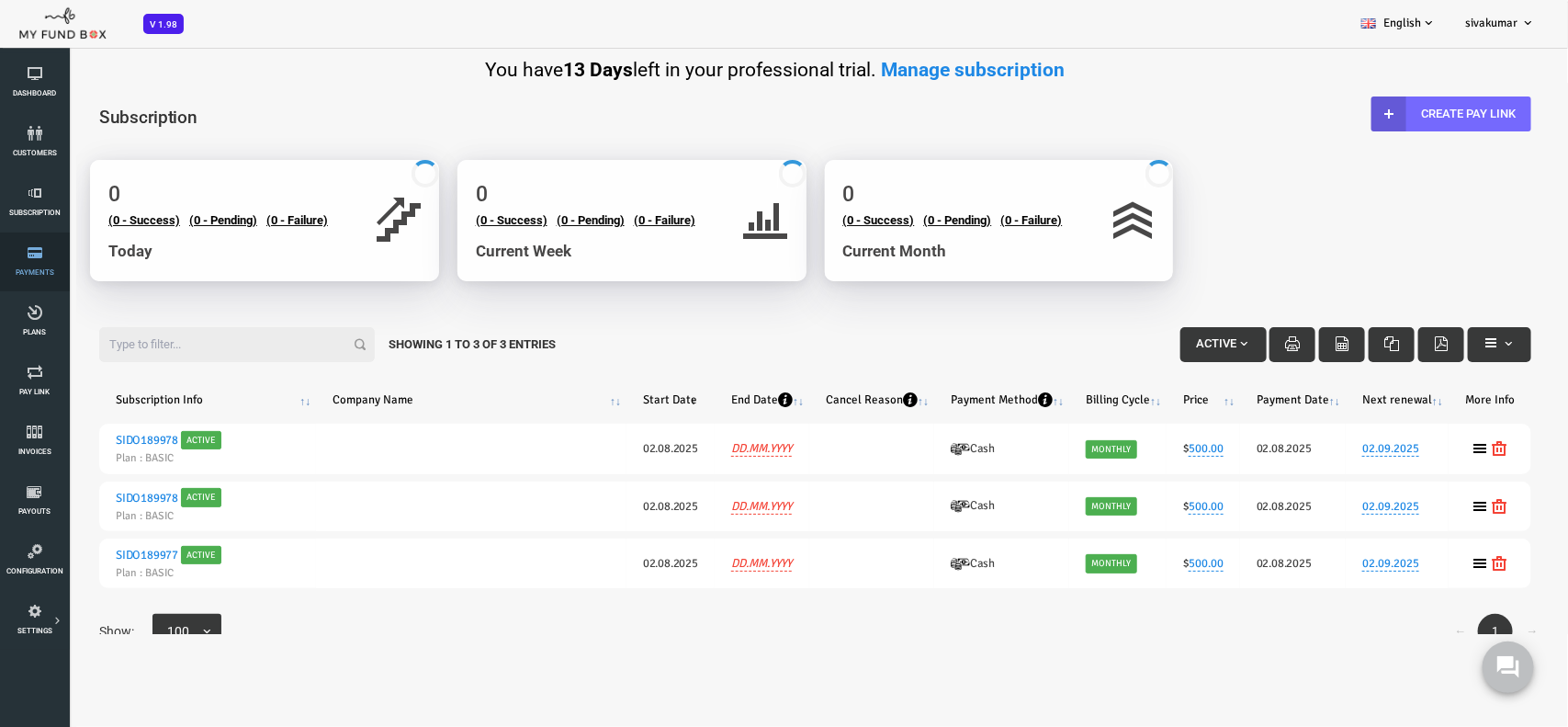 click at bounding box center [34, 253] 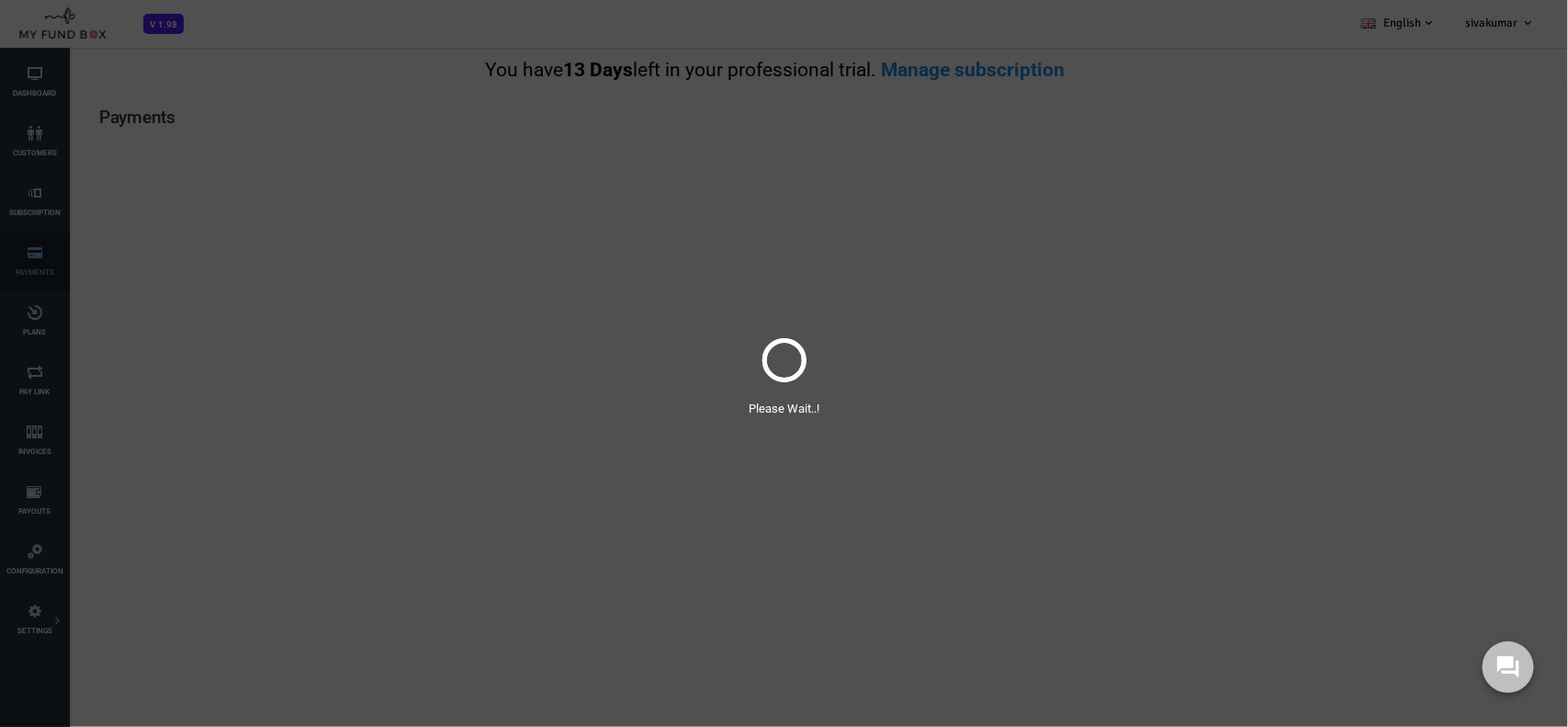 scroll, scrollTop: 0, scrollLeft: 0, axis: both 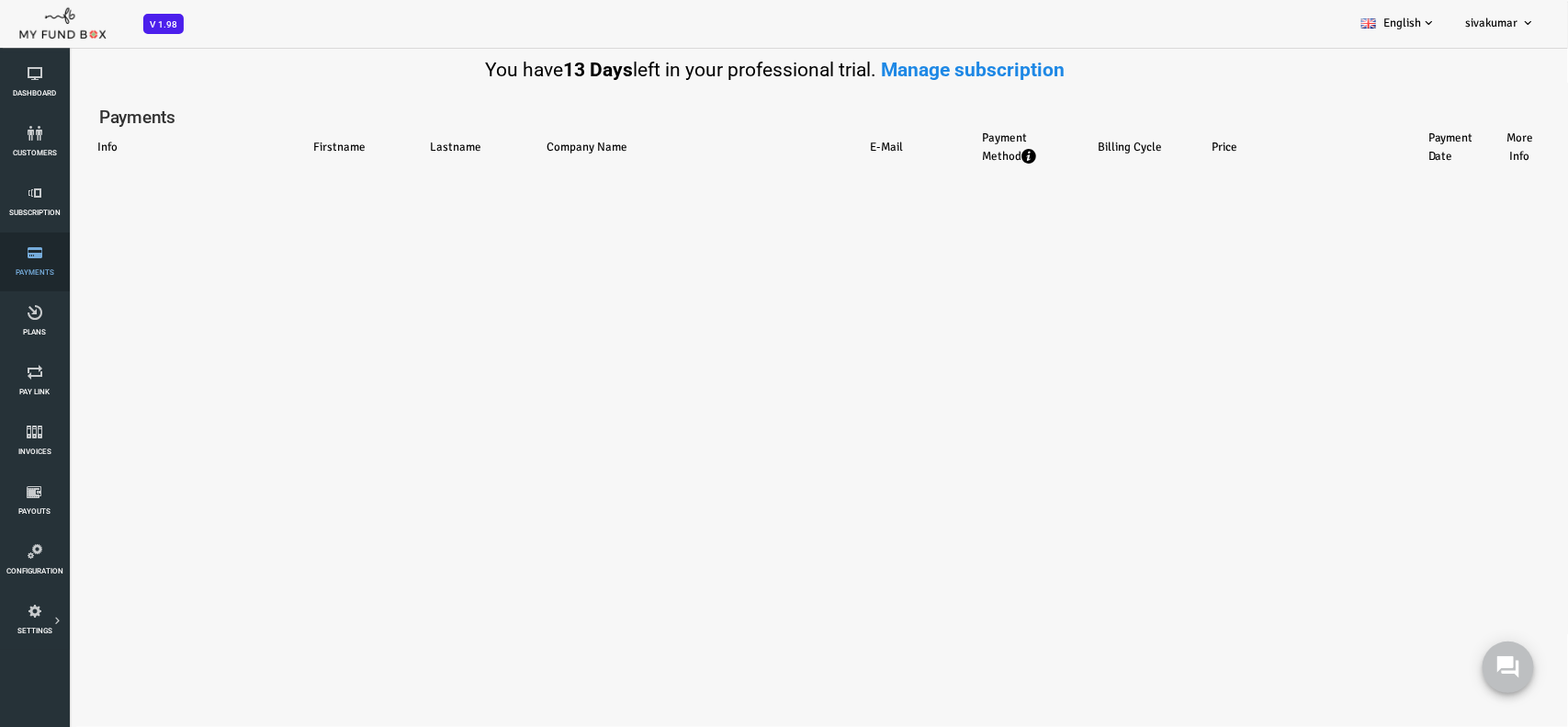 select on "100" 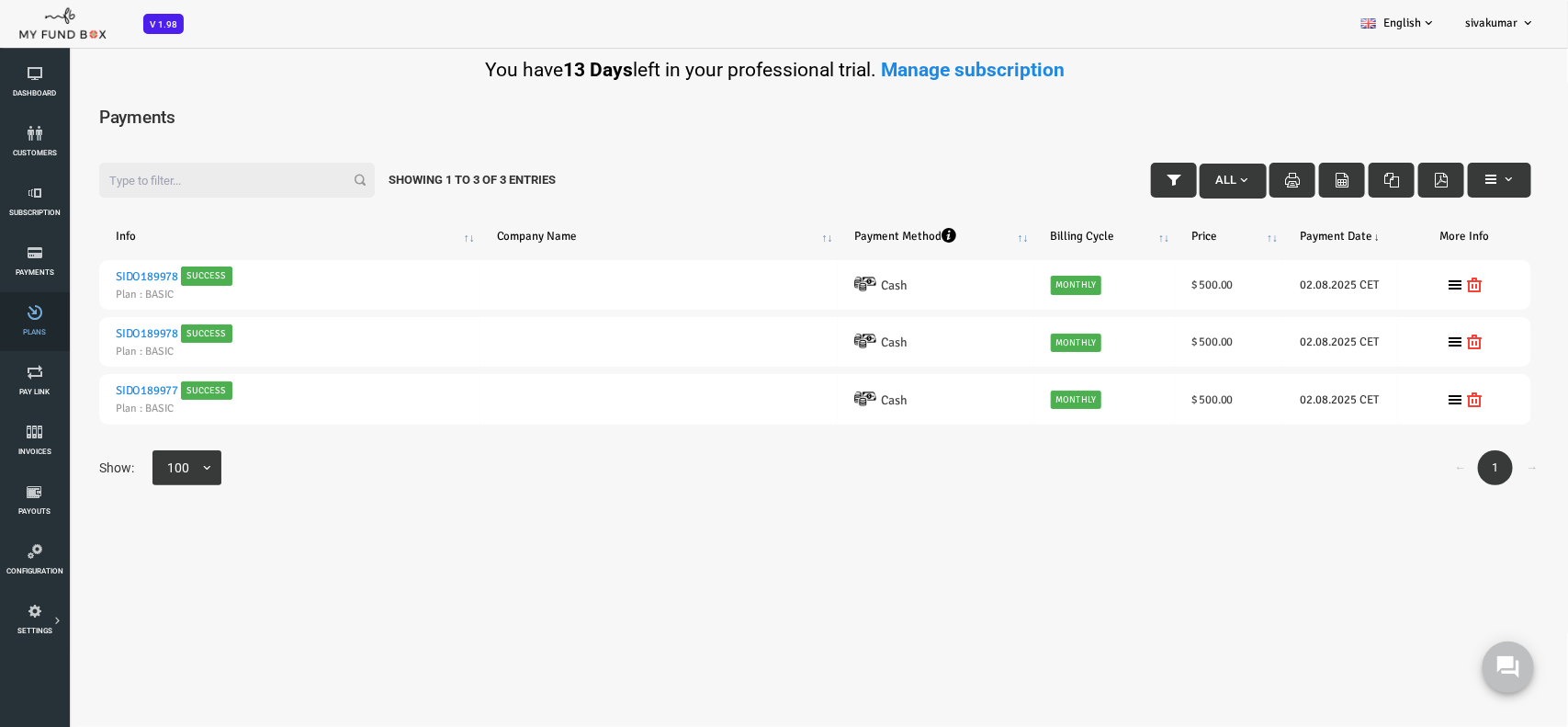 click on "Plans" at bounding box center [34, 322] 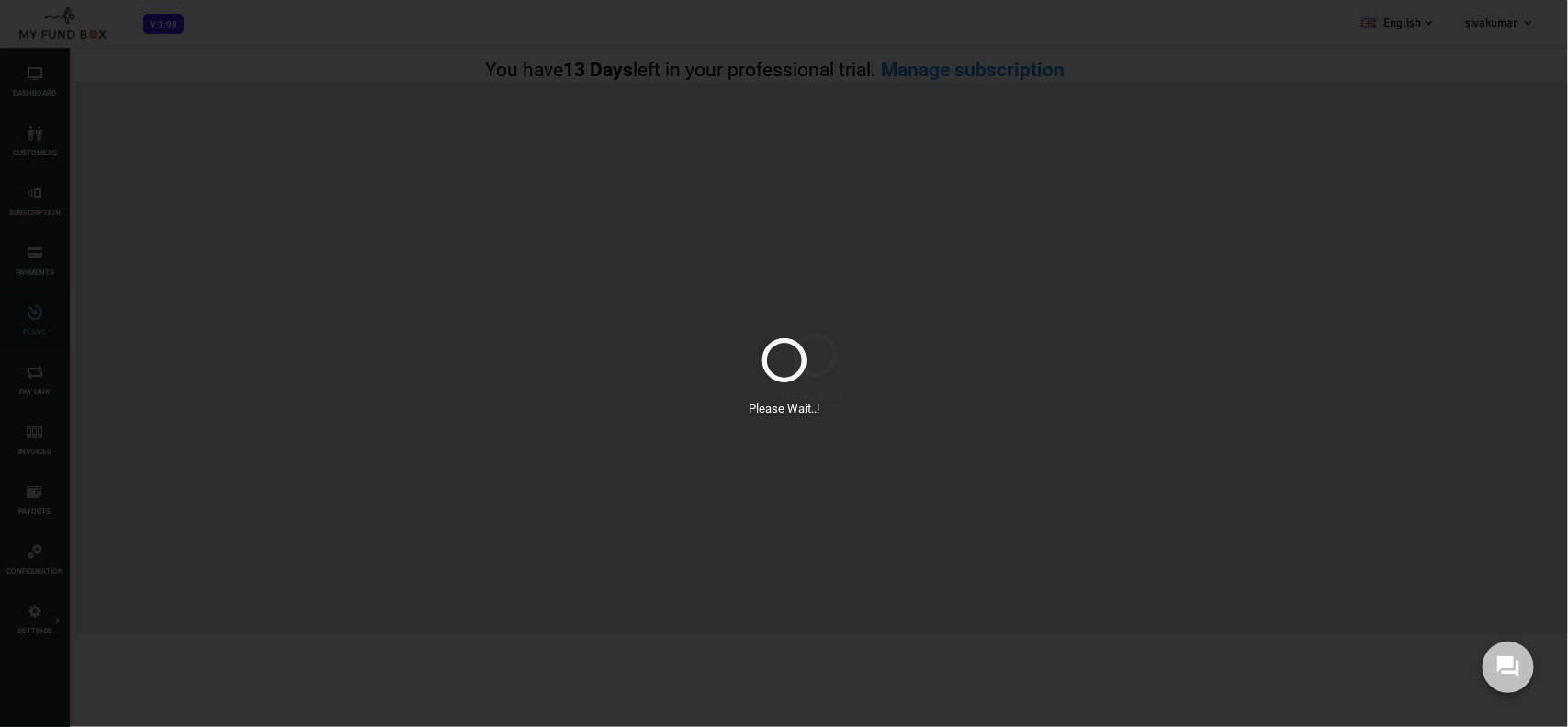 scroll, scrollTop: 0, scrollLeft: 0, axis: both 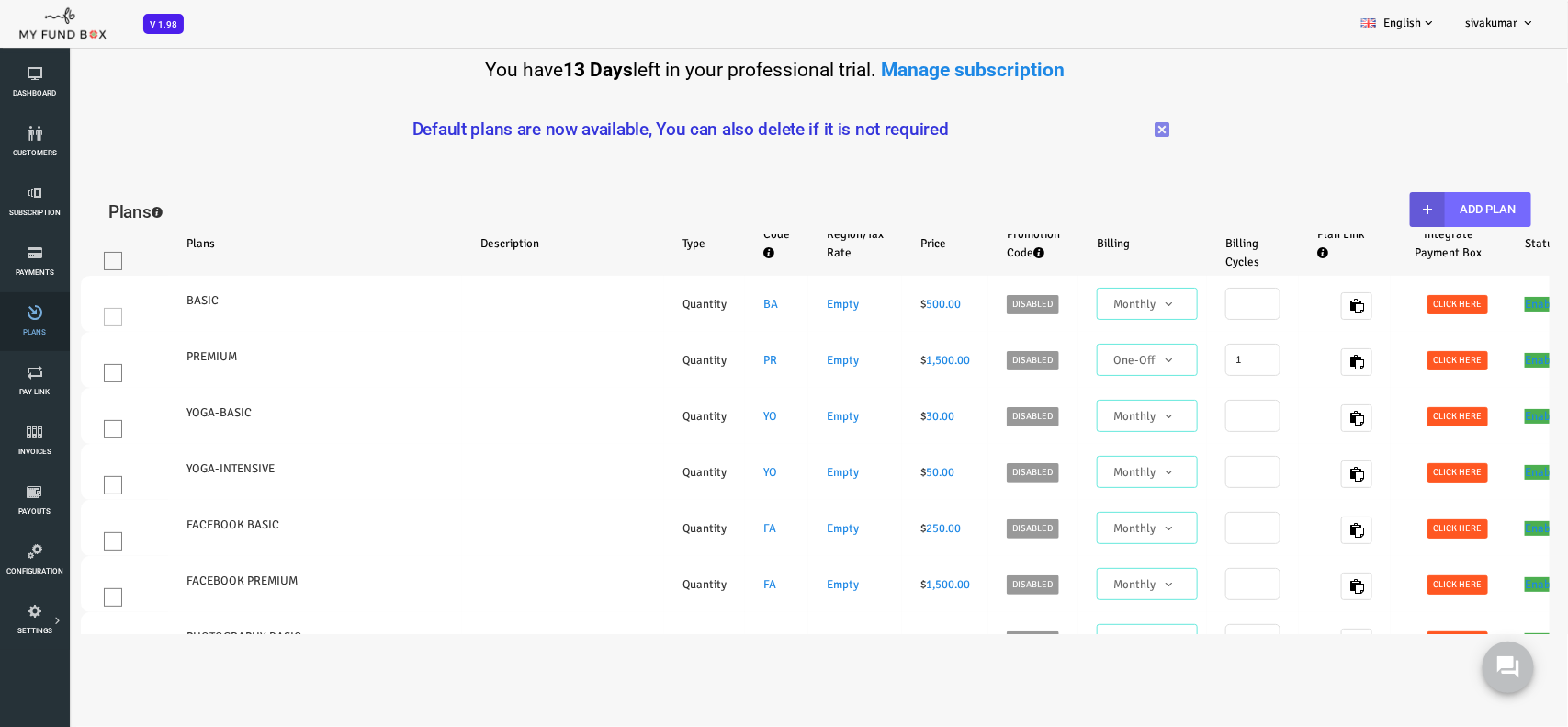 select on "100" 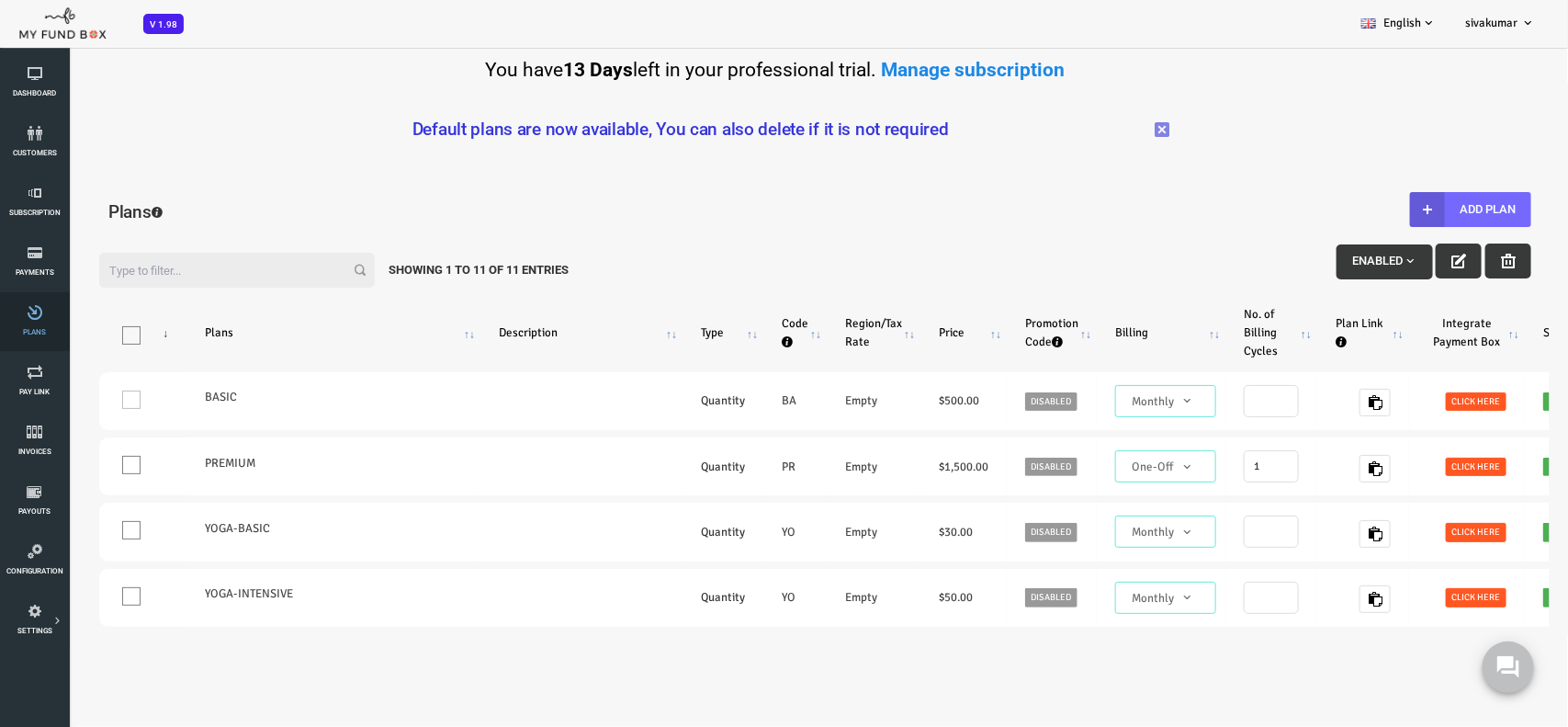 click on "Plans" at bounding box center [34, 322] 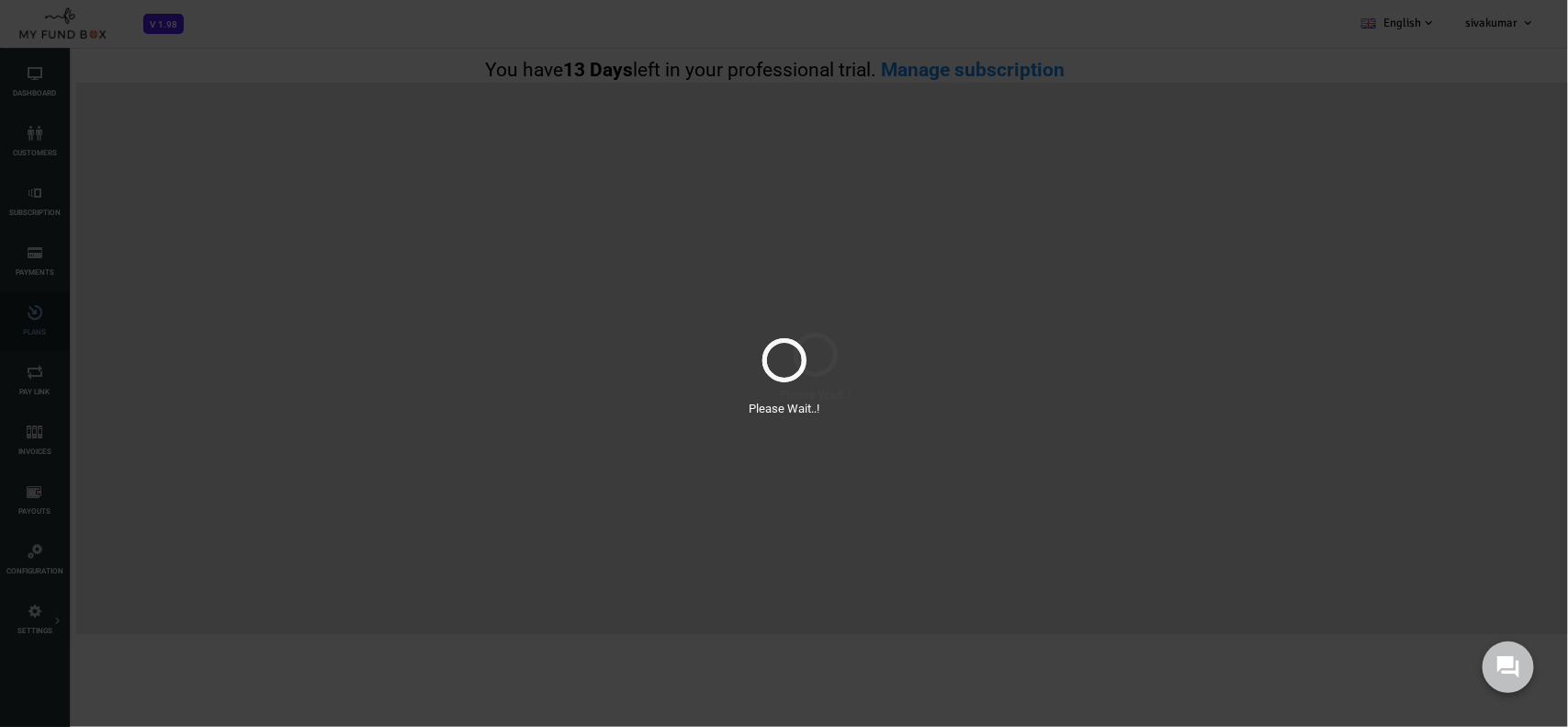 scroll, scrollTop: 0, scrollLeft: 0, axis: both 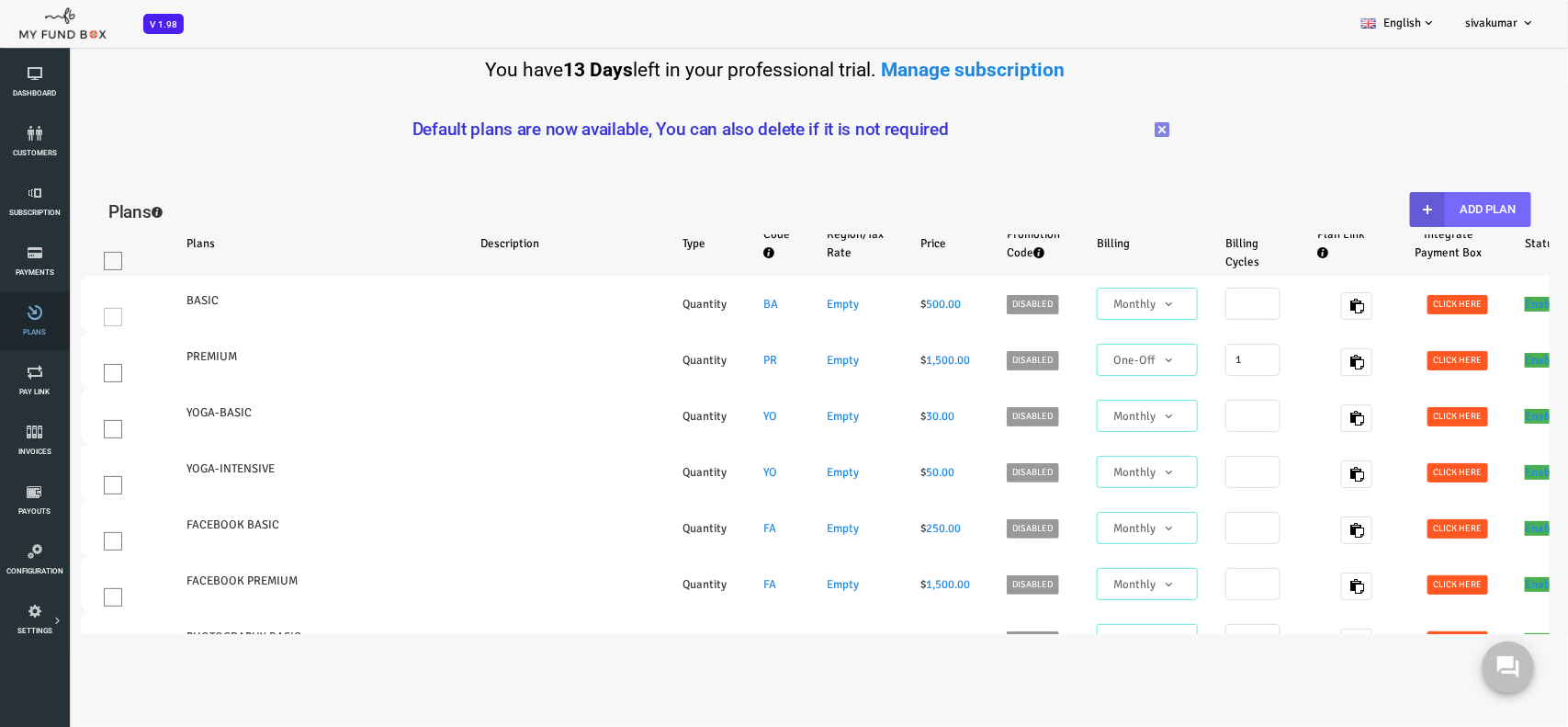 select on "100" 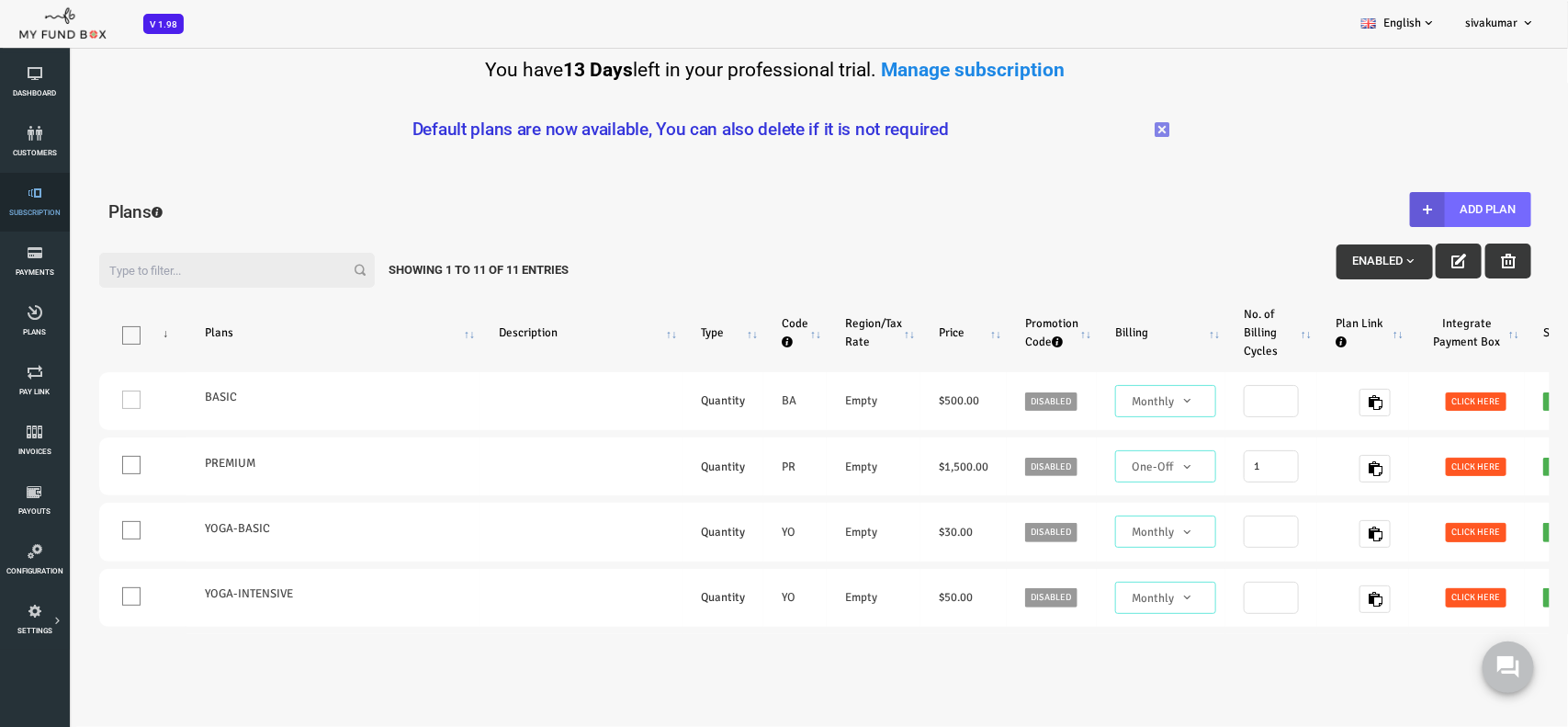 click at bounding box center (34, 193) 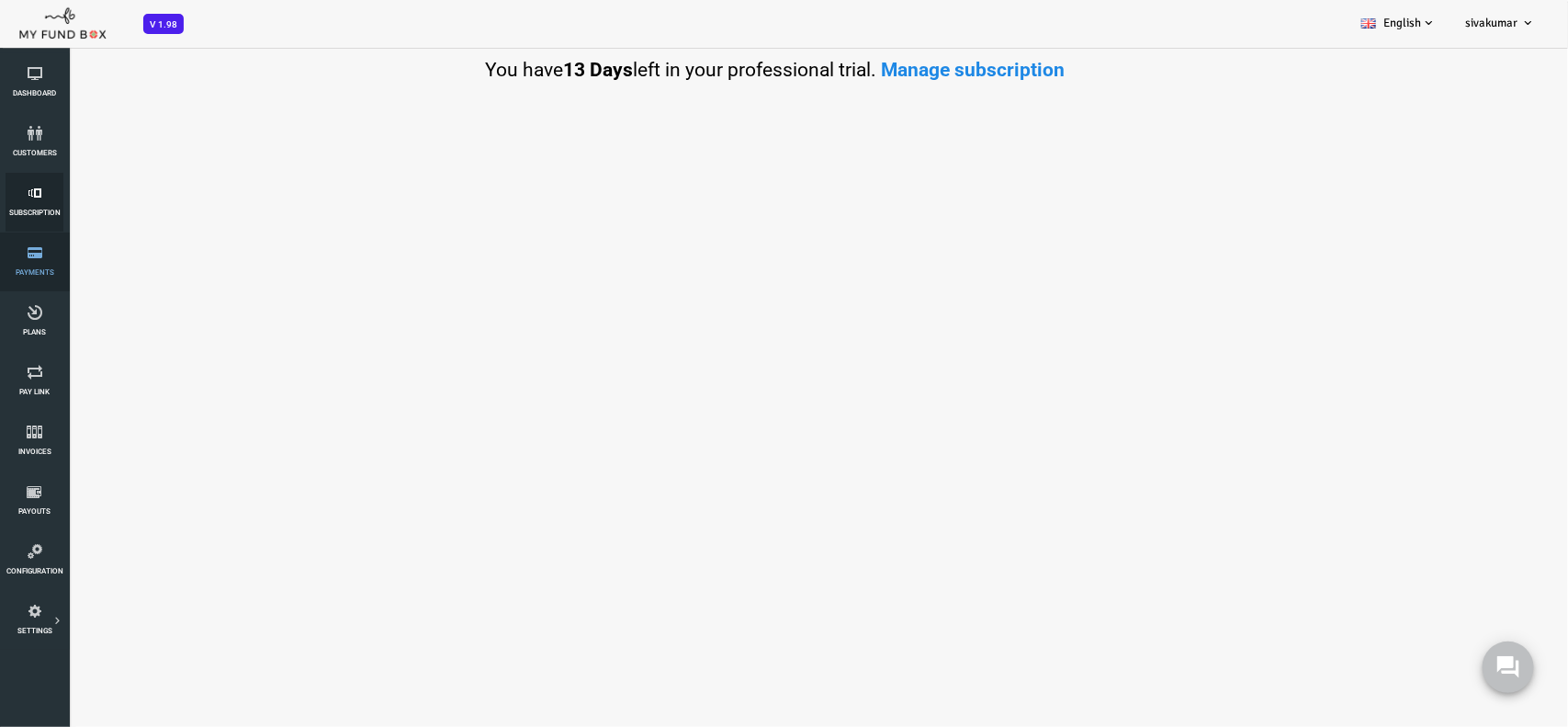 select on "100" 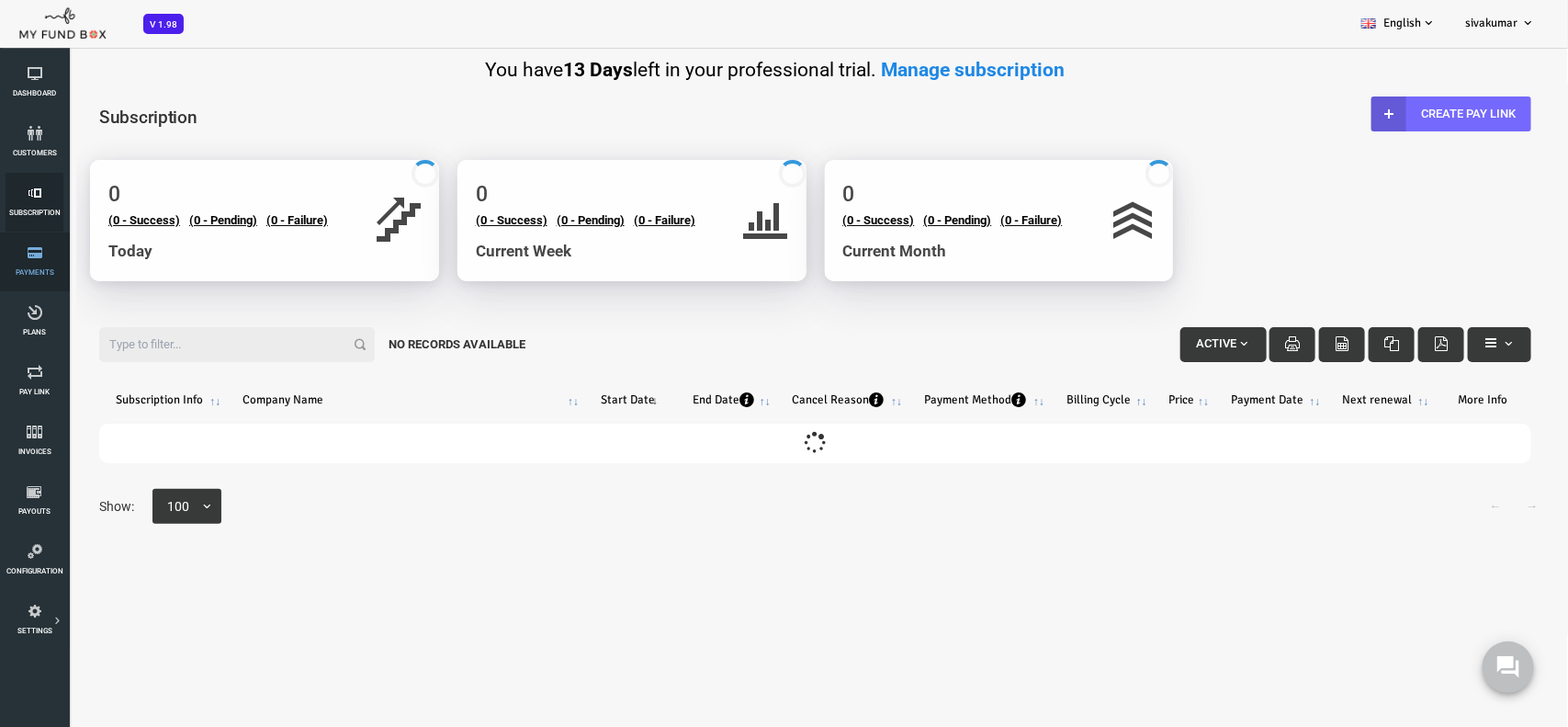 scroll, scrollTop: 0, scrollLeft: 0, axis: both 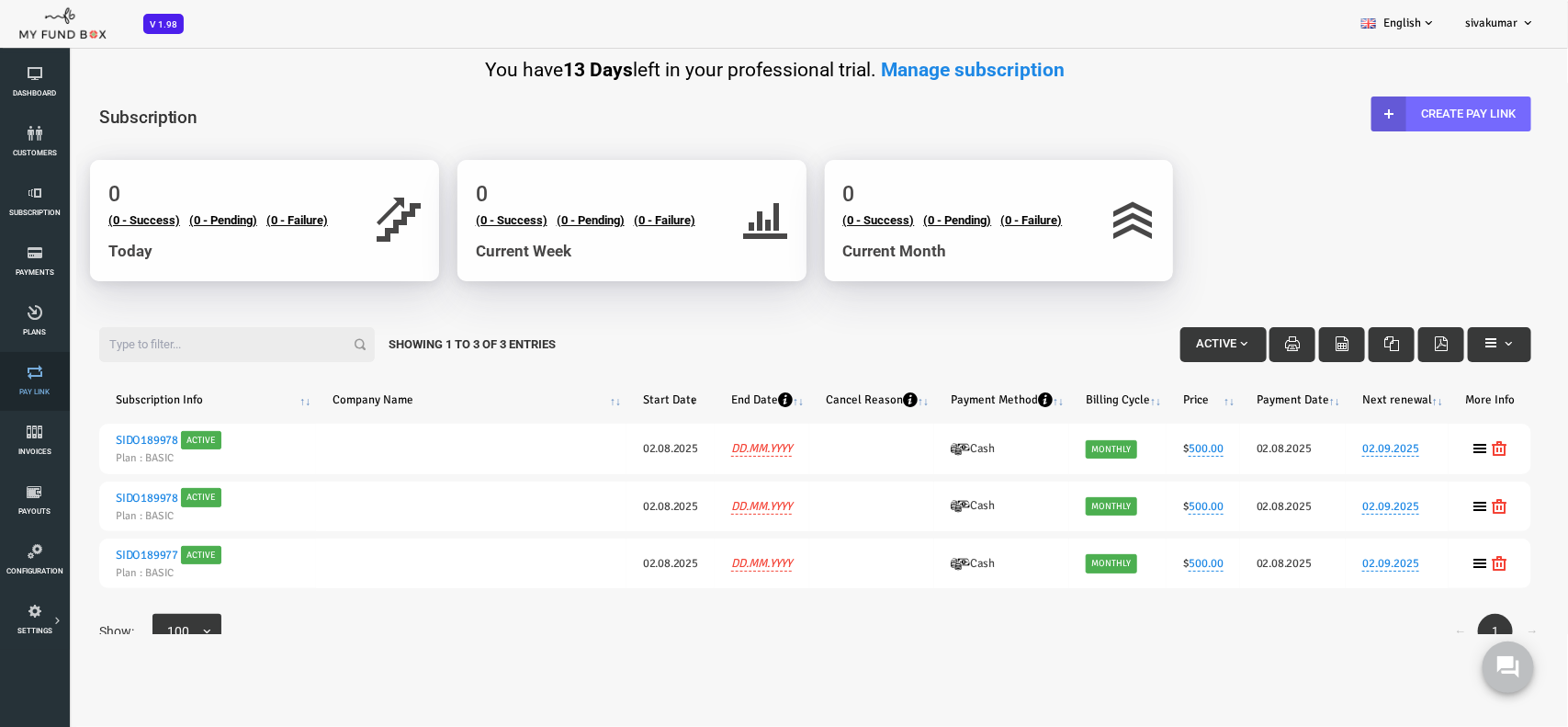 click on "Pay Link" at bounding box center (34, 381) 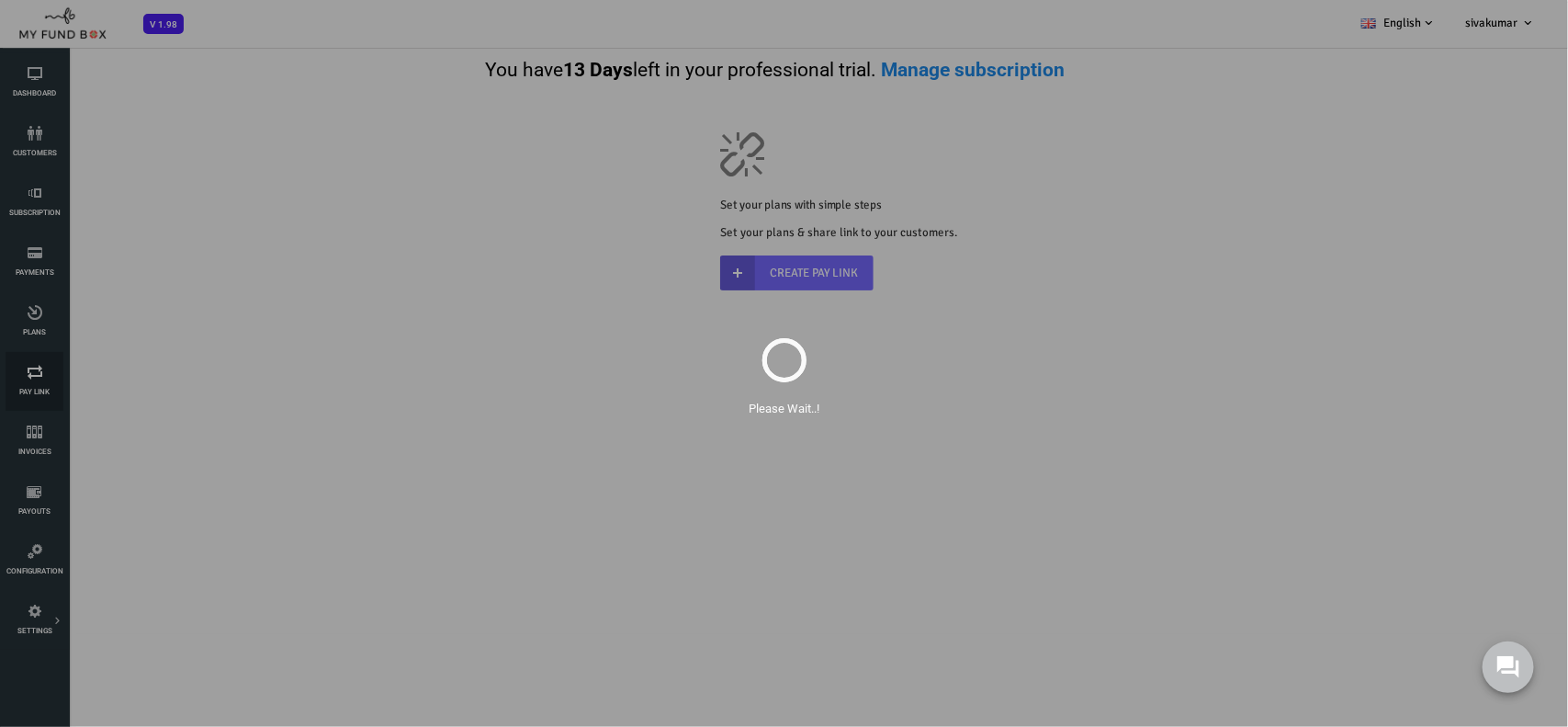 scroll, scrollTop: 0, scrollLeft: 0, axis: both 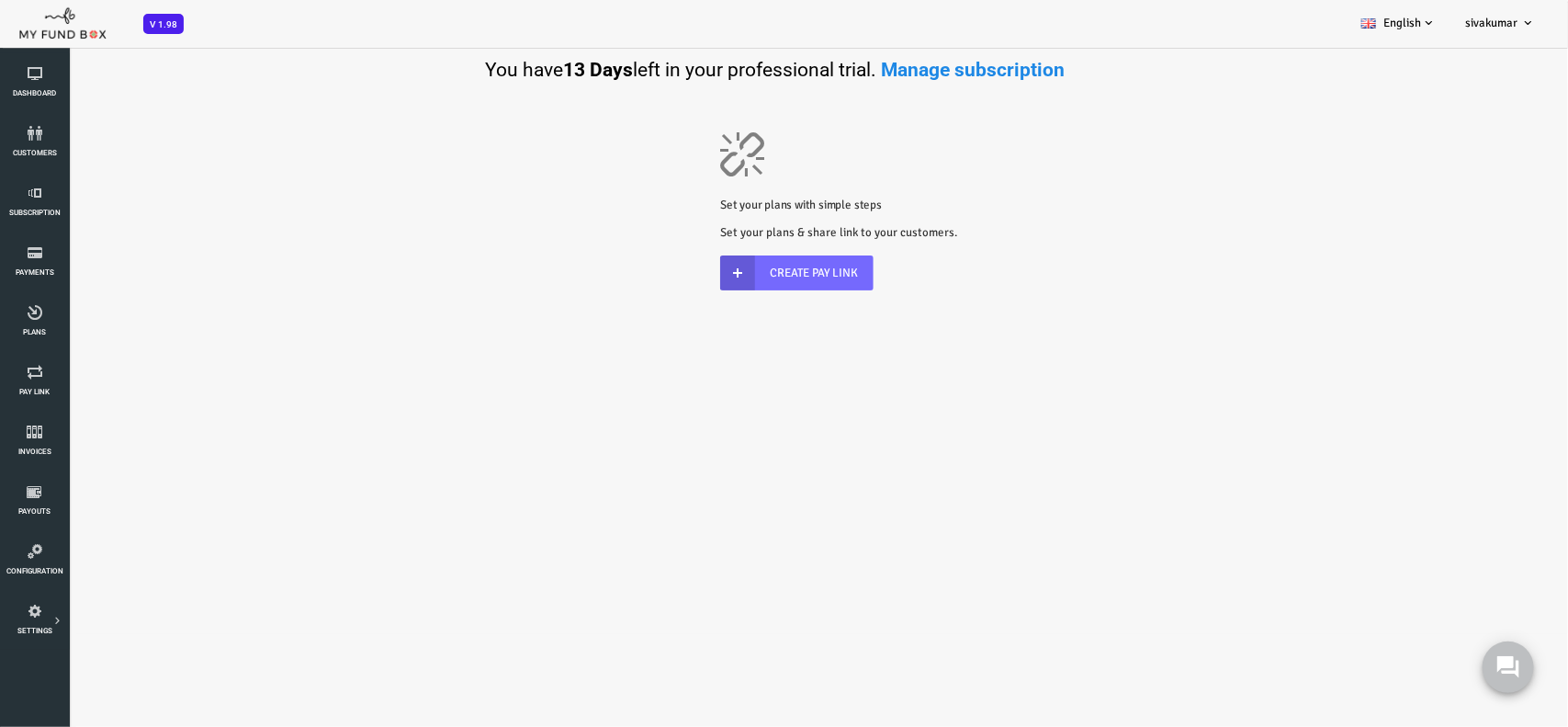 drag, startPoint x: 200, startPoint y: 104, endPoint x: 197, endPoint y: 452, distance: 348.01293 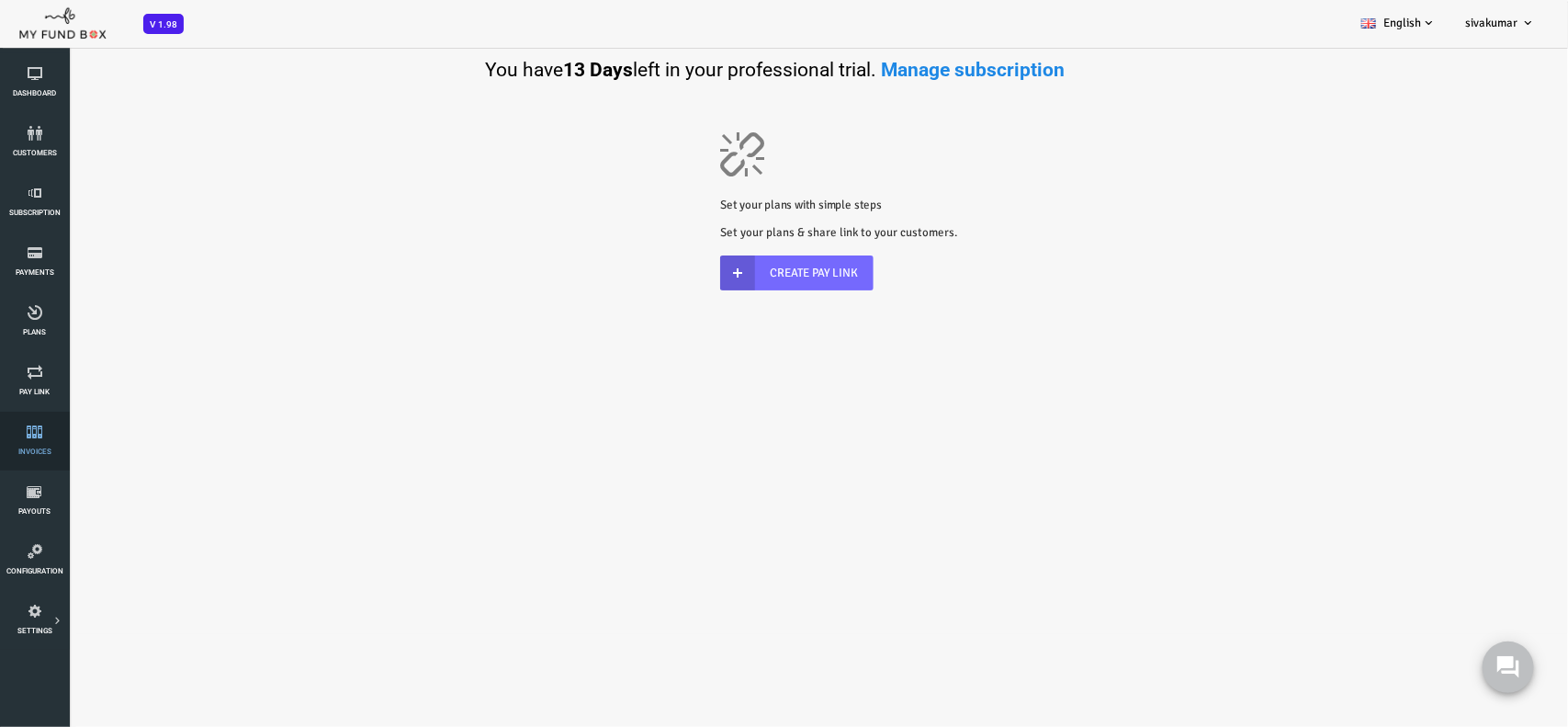 click at bounding box center [34, 432] 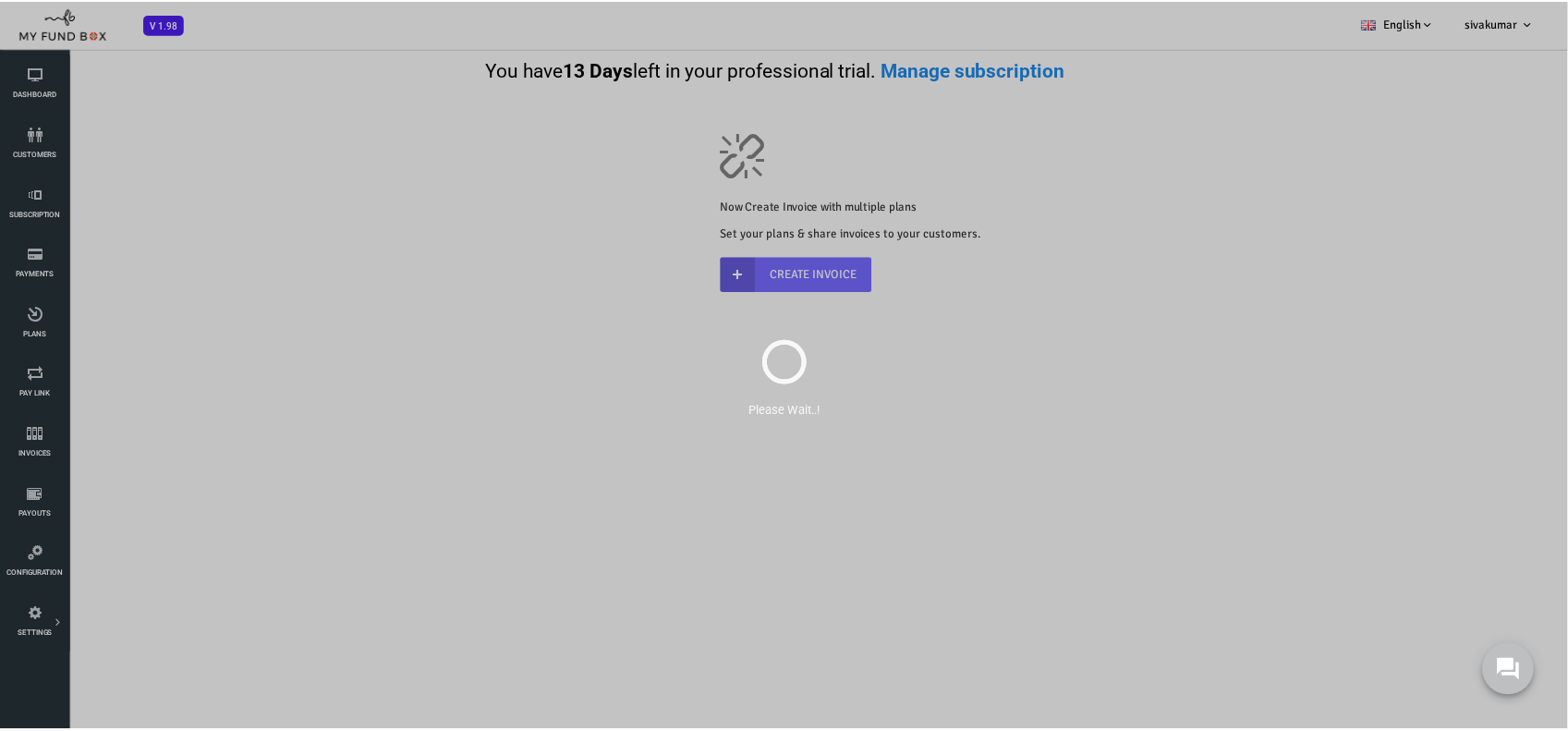 scroll, scrollTop: 0, scrollLeft: 0, axis: both 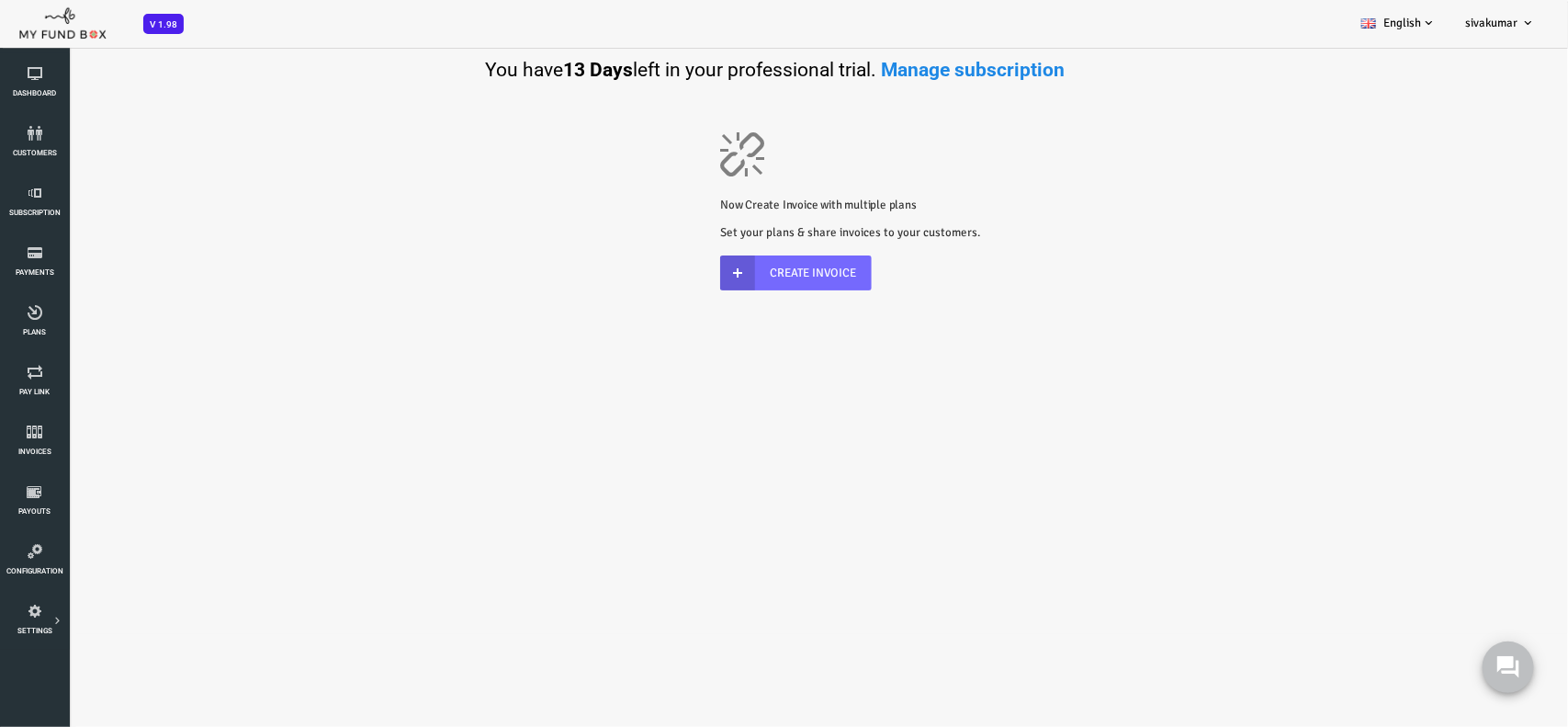 drag, startPoint x: 374, startPoint y: 417, endPoint x: 195, endPoint y: 196, distance: 284.39761 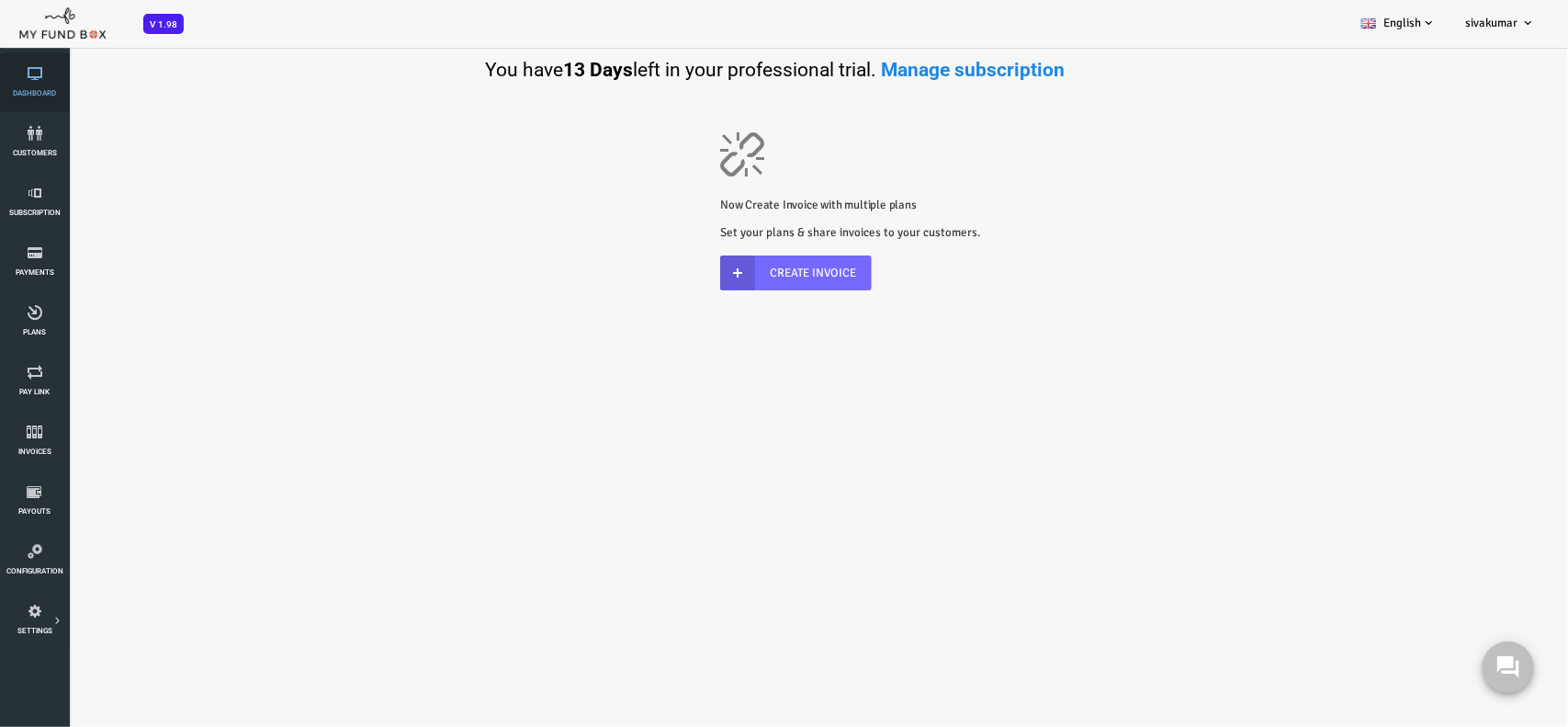 click at bounding box center (34, 74) 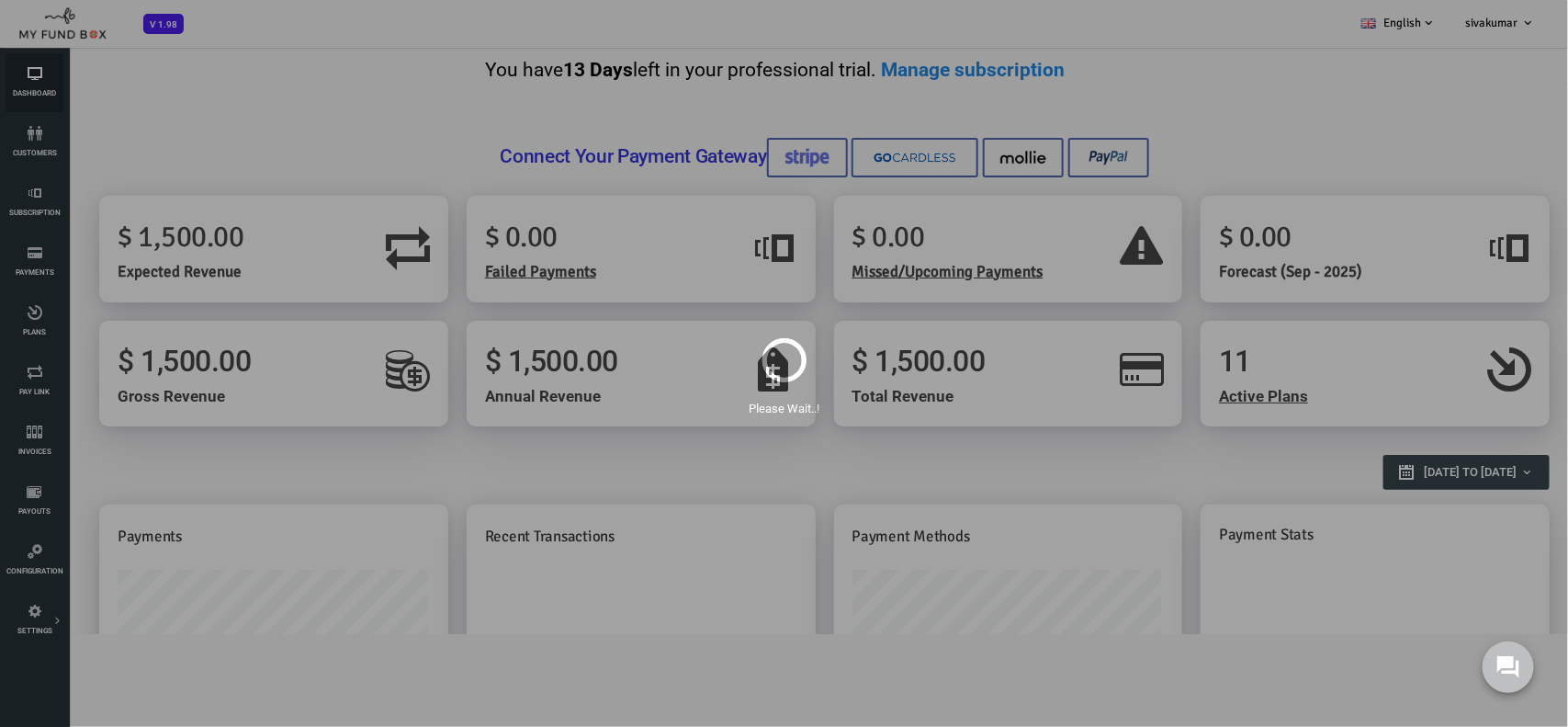 scroll, scrollTop: 0, scrollLeft: 0, axis: both 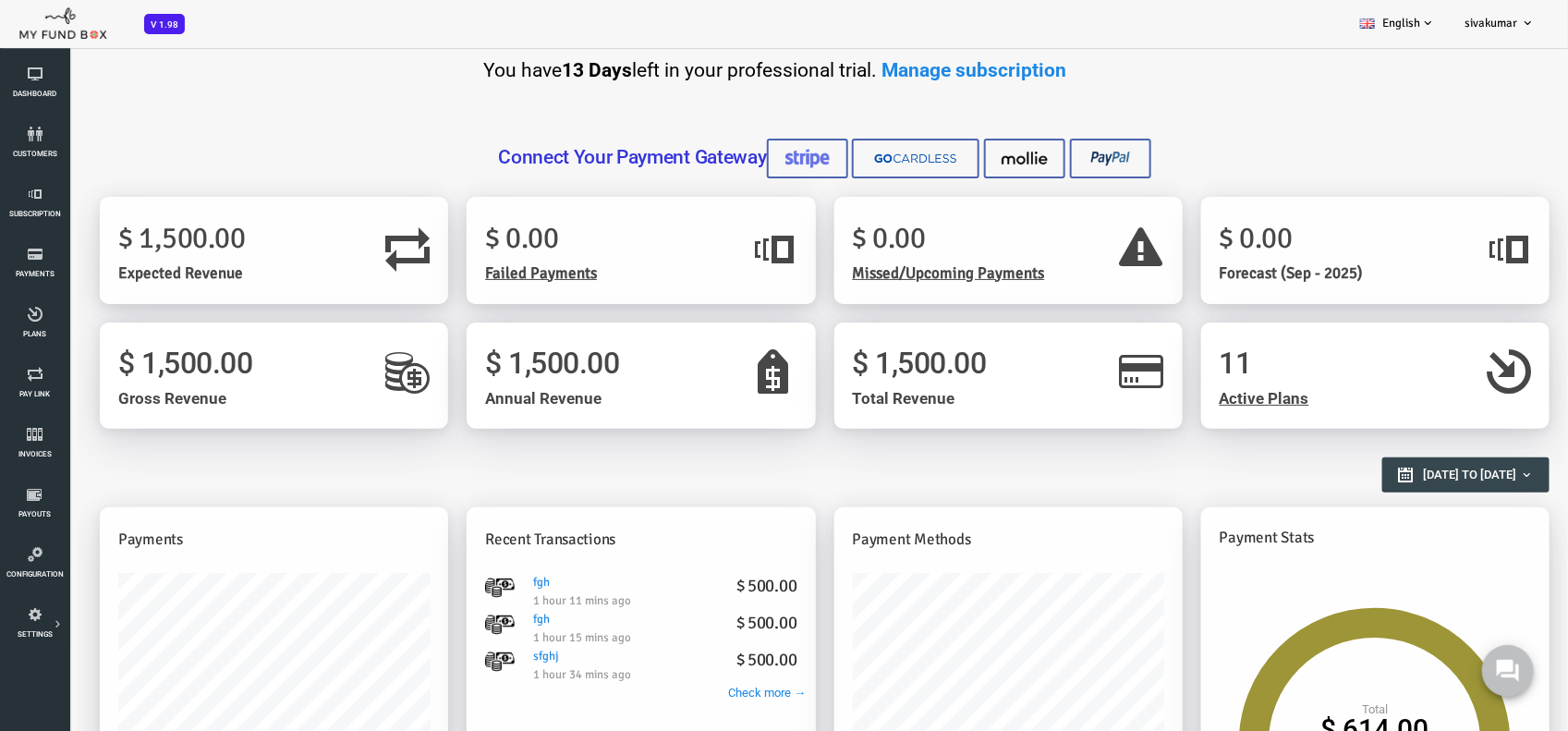 drag, startPoint x: 375, startPoint y: 79, endPoint x: 311, endPoint y: 2, distance: 100.124922 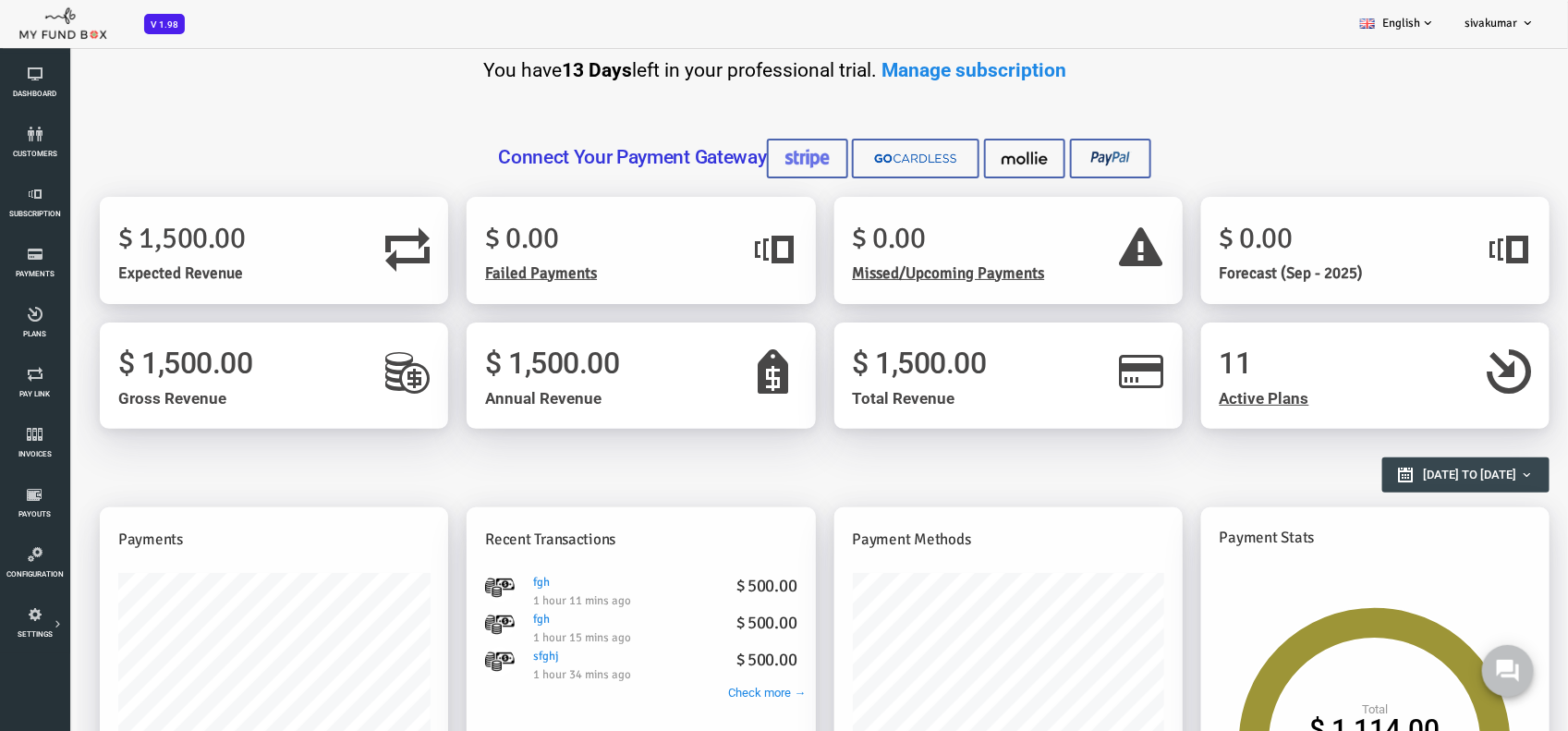 click at bounding box center (335, 250) 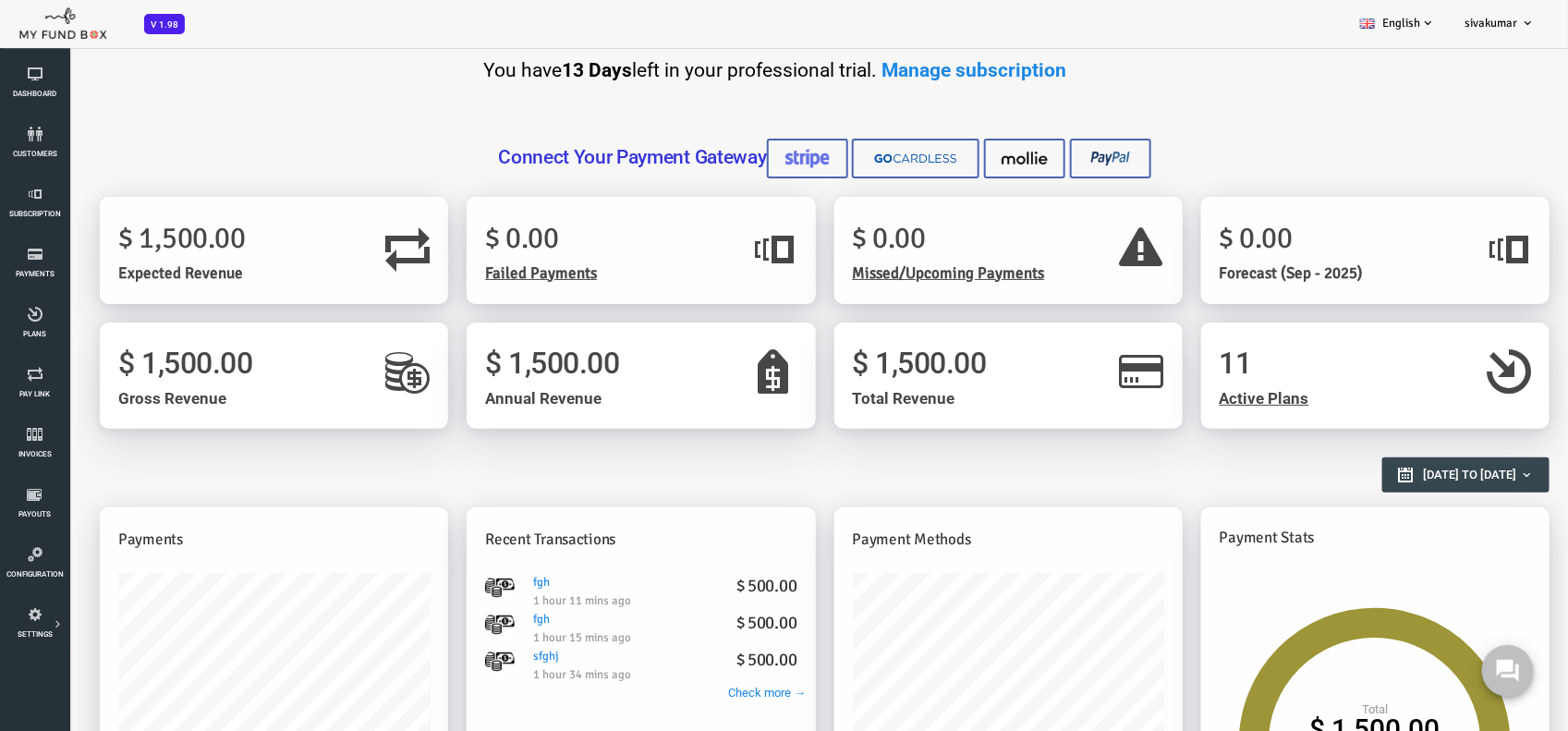 drag, startPoint x: 262, startPoint y: 247, endPoint x: 248, endPoint y: 248, distance: 14.03567 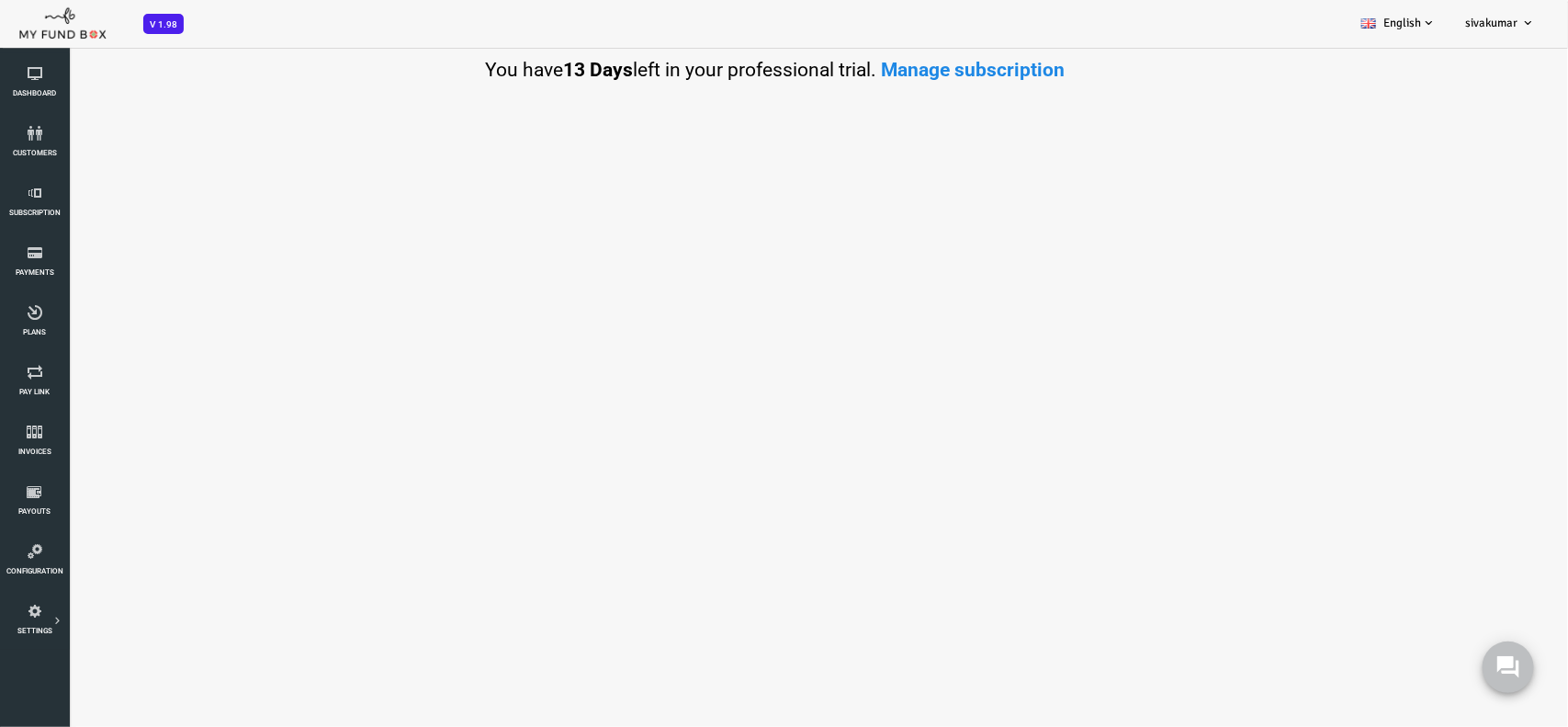 select on "100" 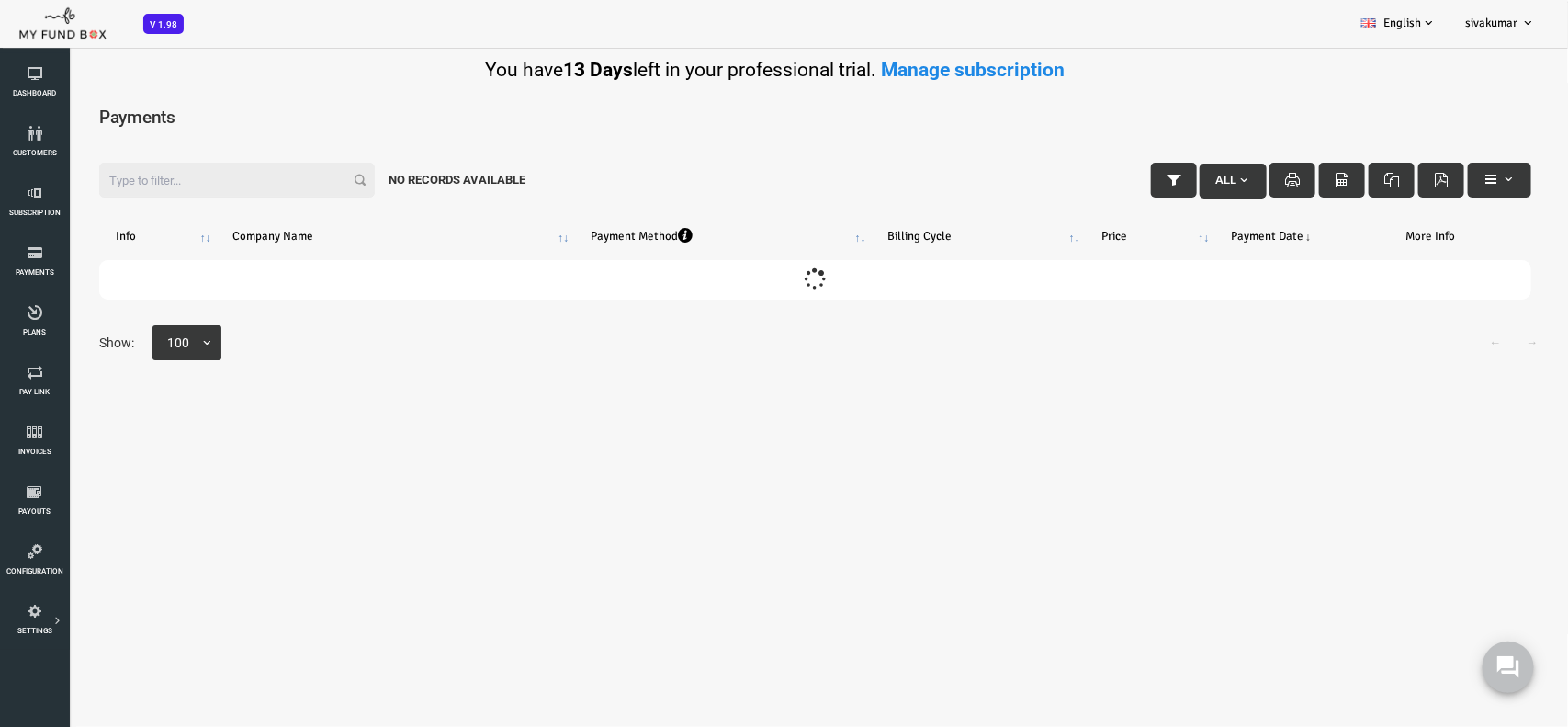 scroll, scrollTop: 0, scrollLeft: 0, axis: both 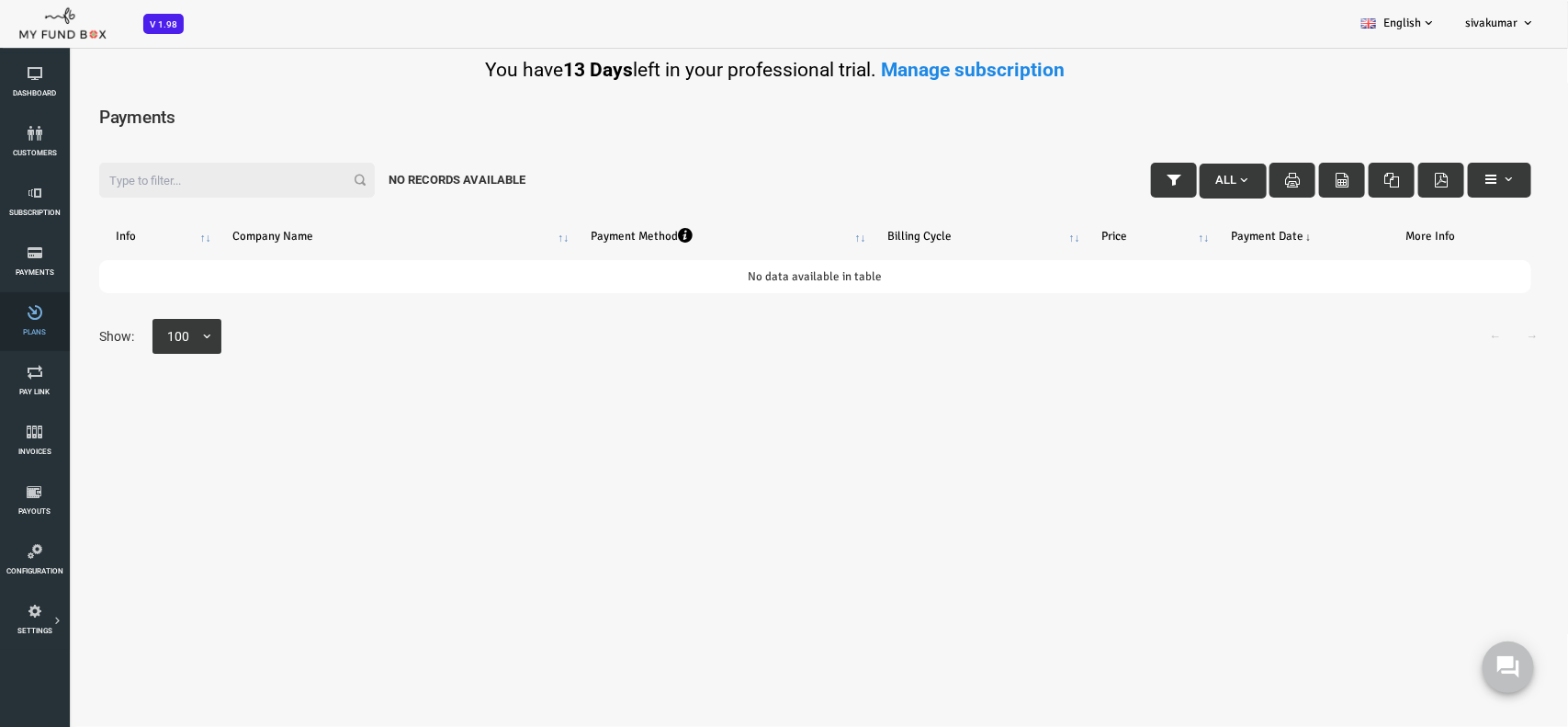 click on "Plans" at bounding box center (34, 322) 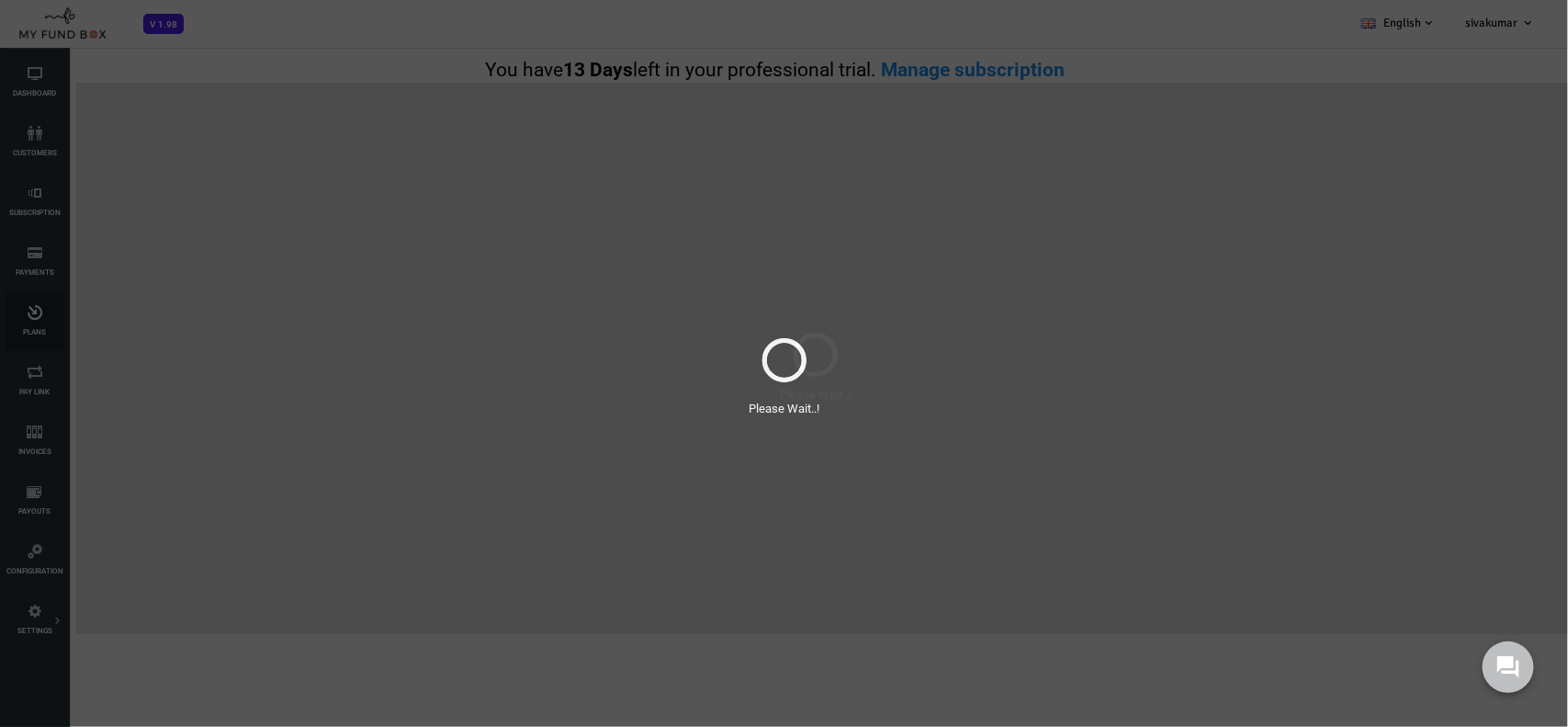 scroll, scrollTop: 0, scrollLeft: 0, axis: both 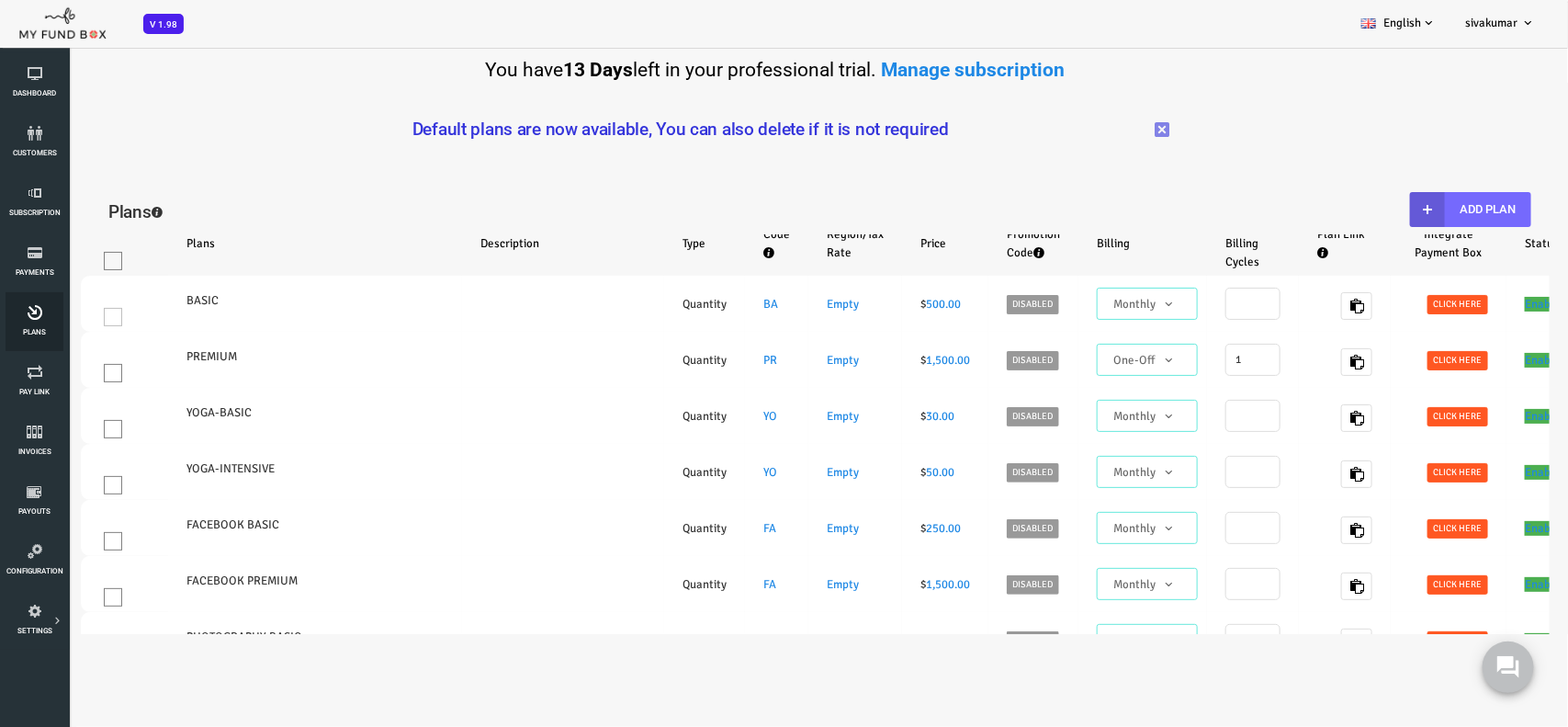 select on "100" 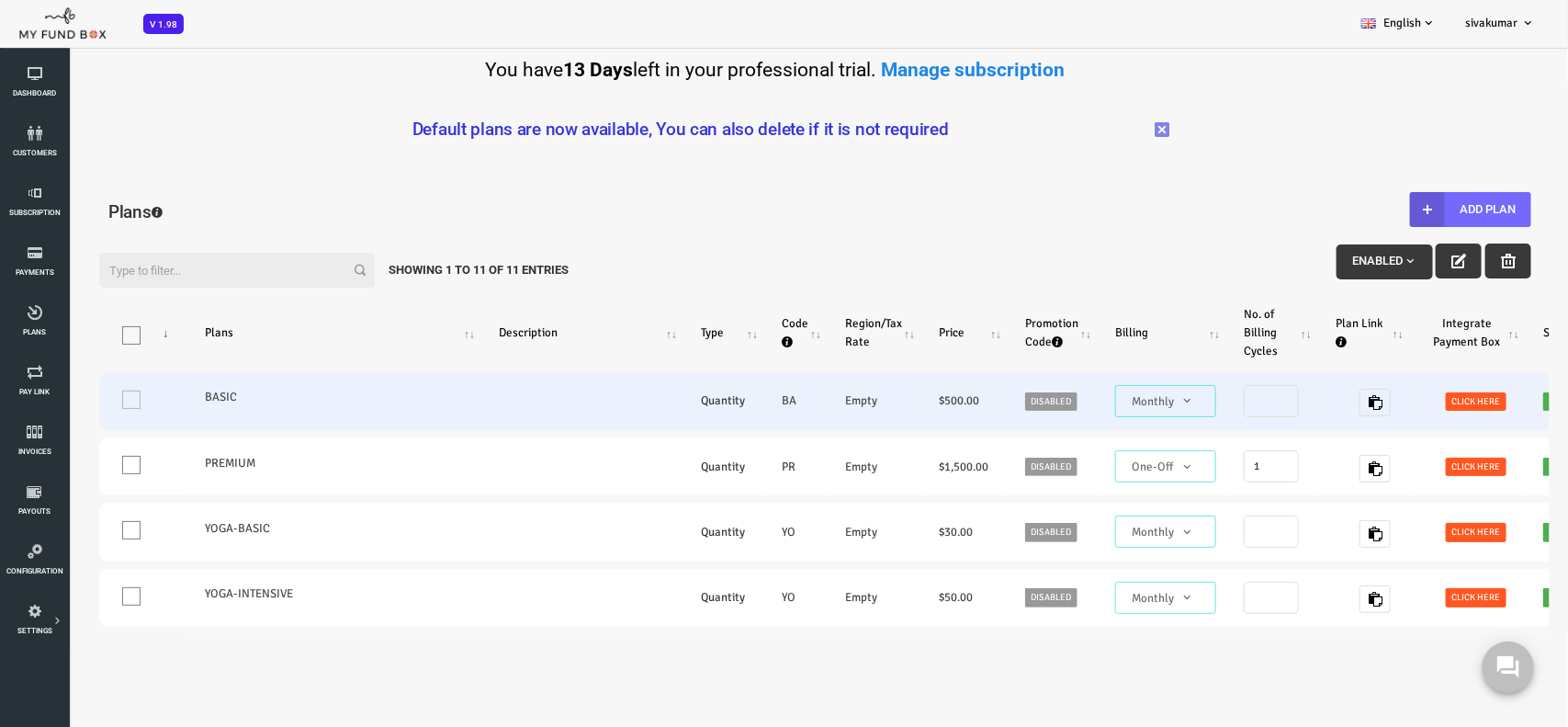 click on "One" at bounding box center [80, 401] 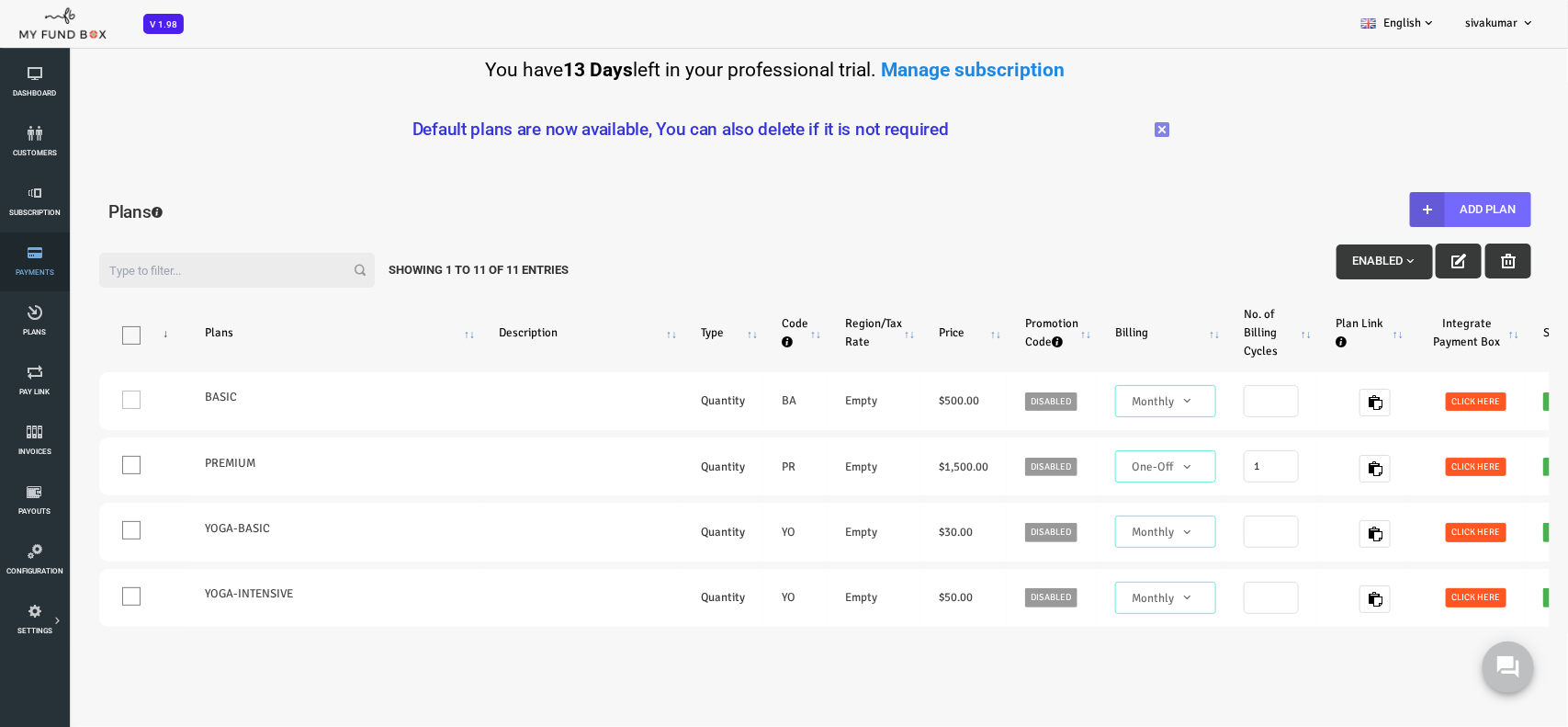 click at bounding box center [34, 253] 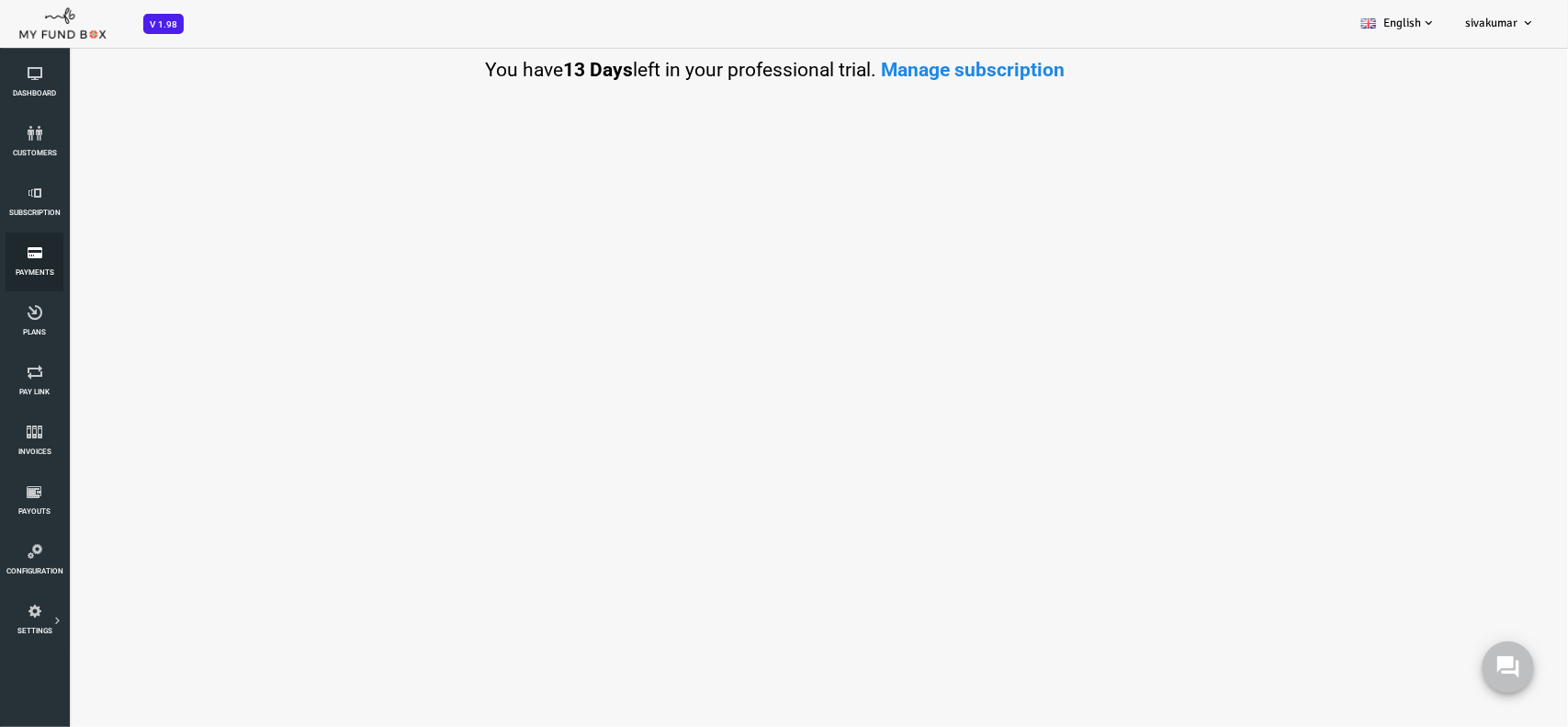 select on "100" 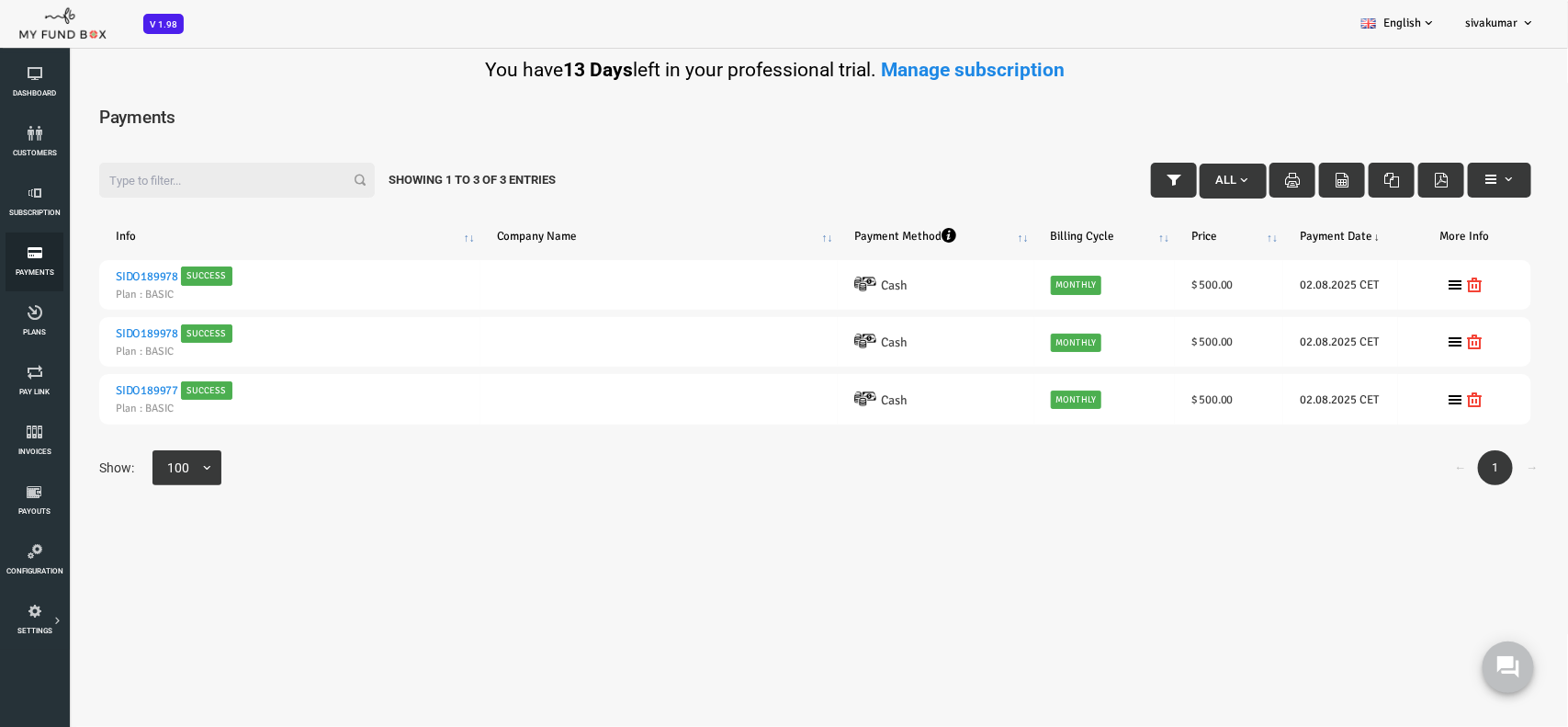 scroll, scrollTop: 0, scrollLeft: 0, axis: both 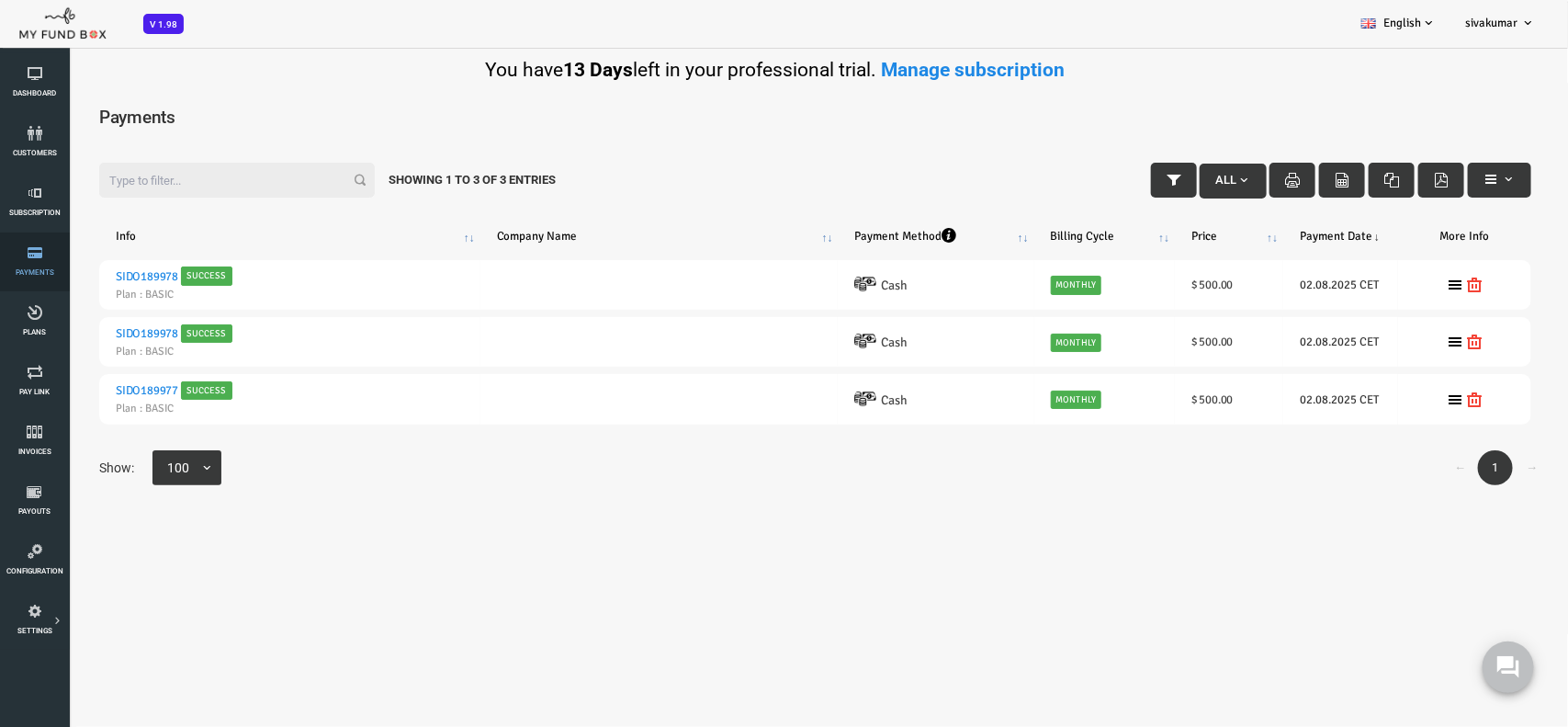 click on "Payments" at bounding box center [34, 262] 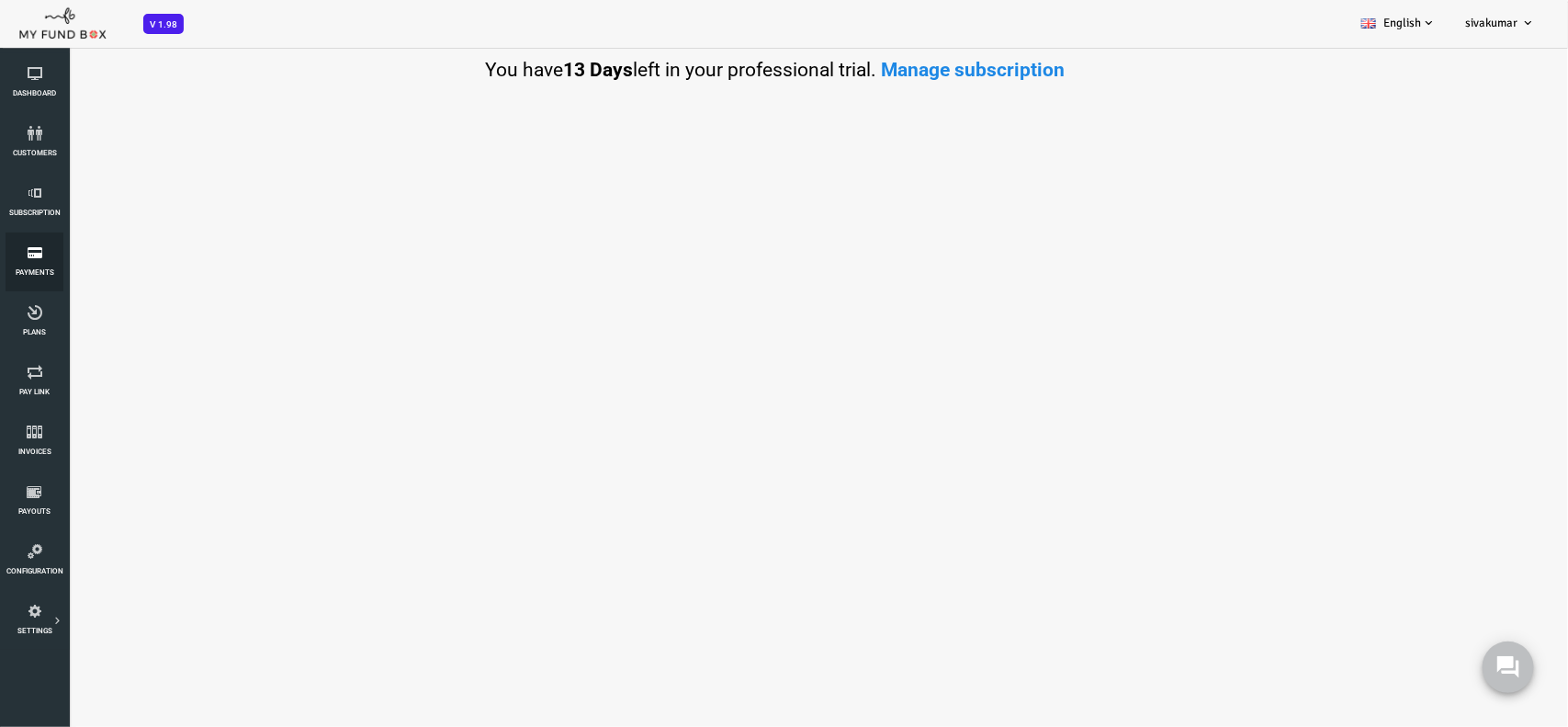 select on "100" 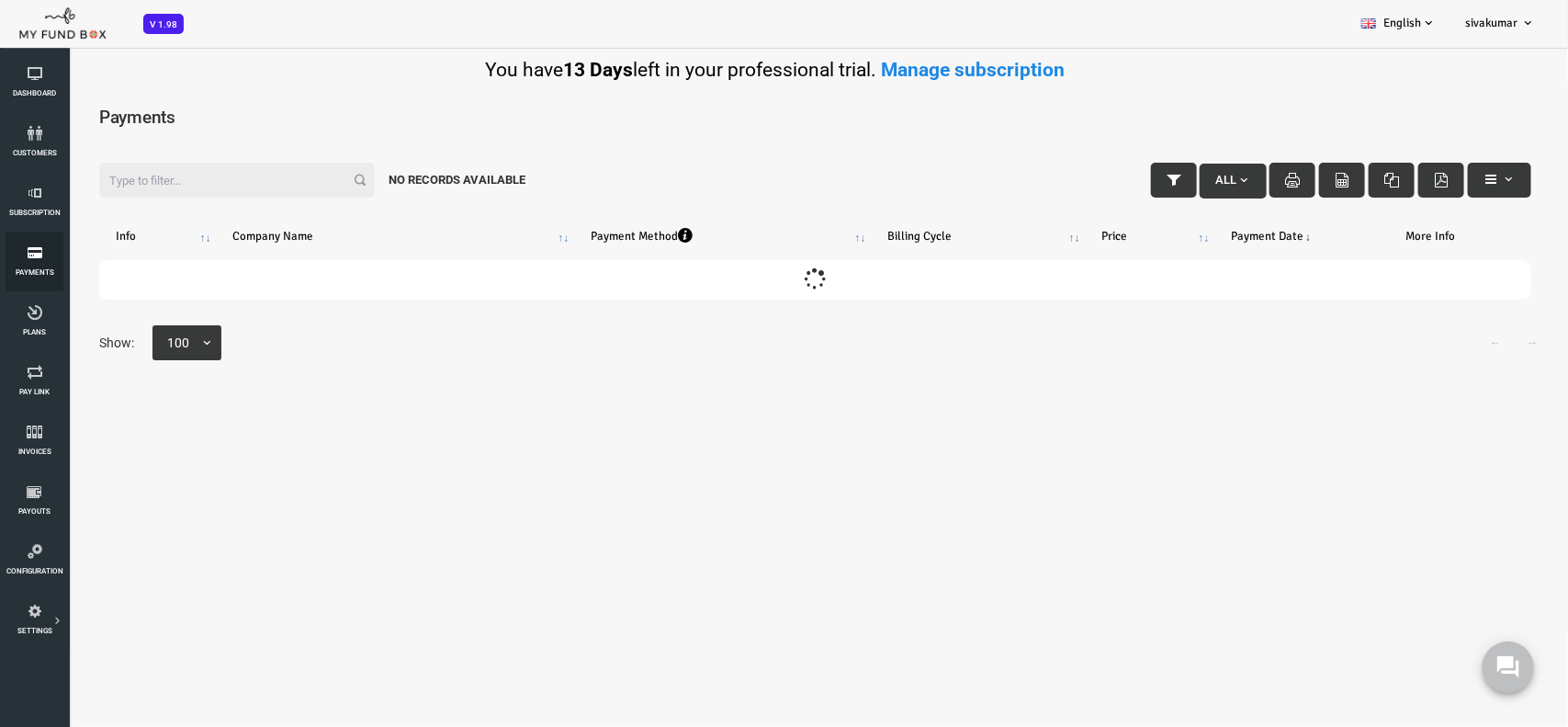 scroll, scrollTop: 0, scrollLeft: 0, axis: both 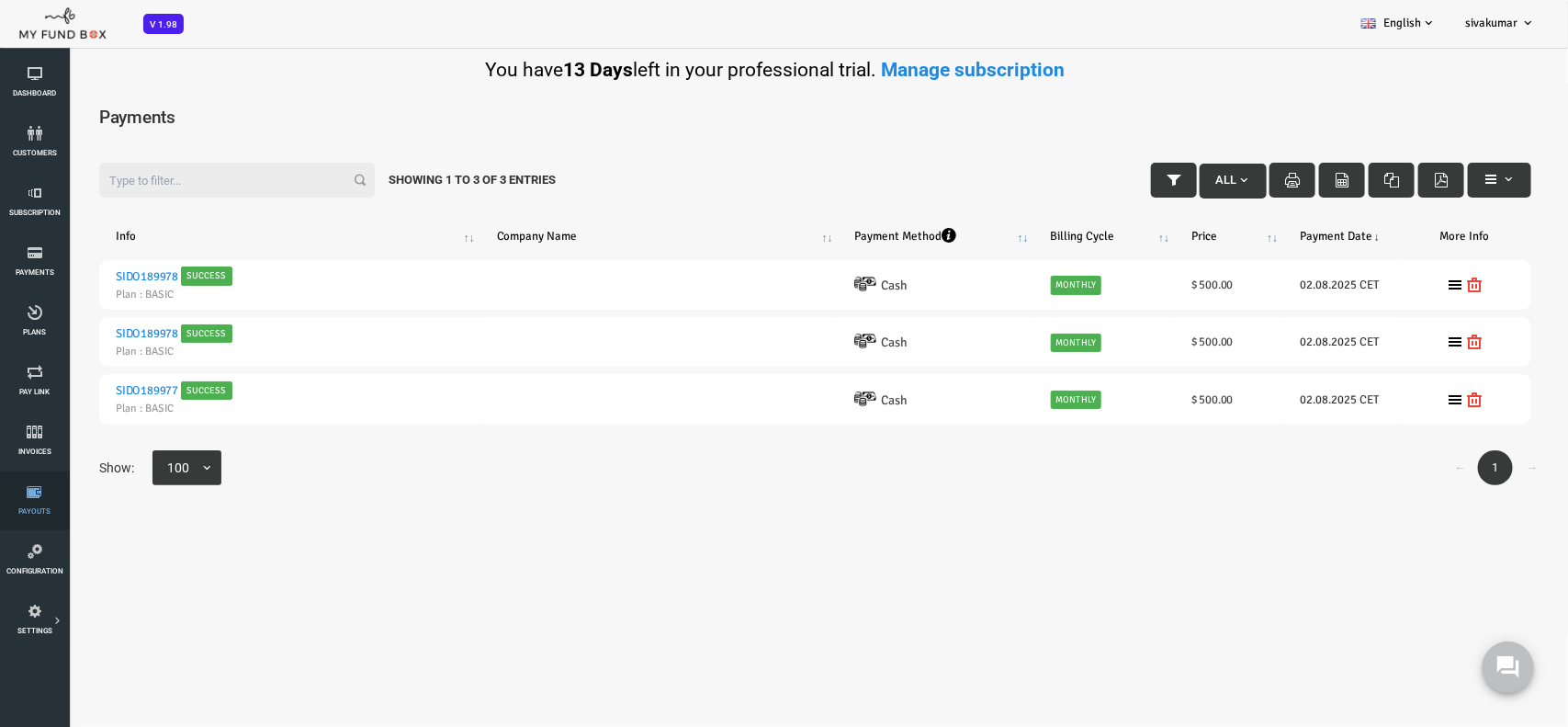 click on "Payouts" at bounding box center (34, 501) 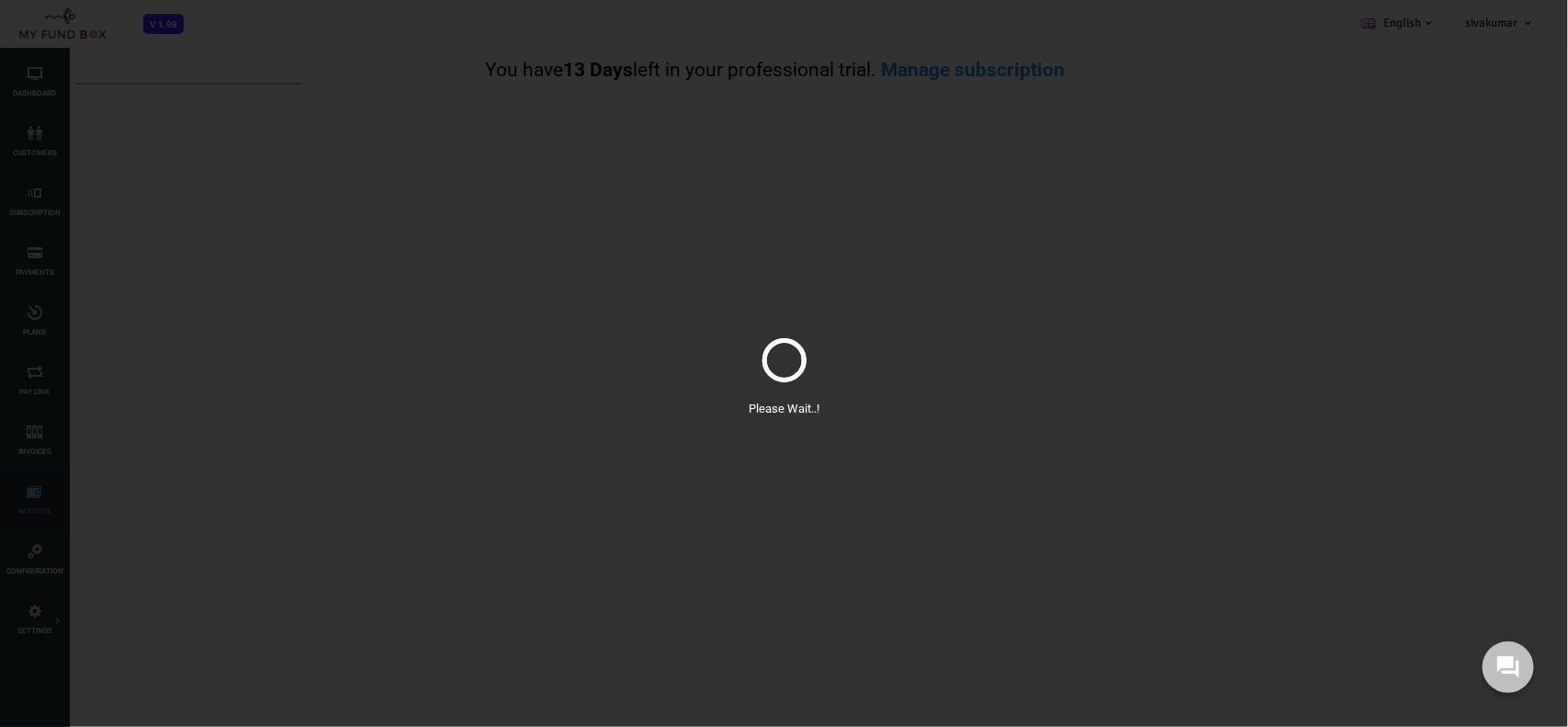 scroll, scrollTop: 0, scrollLeft: 0, axis: both 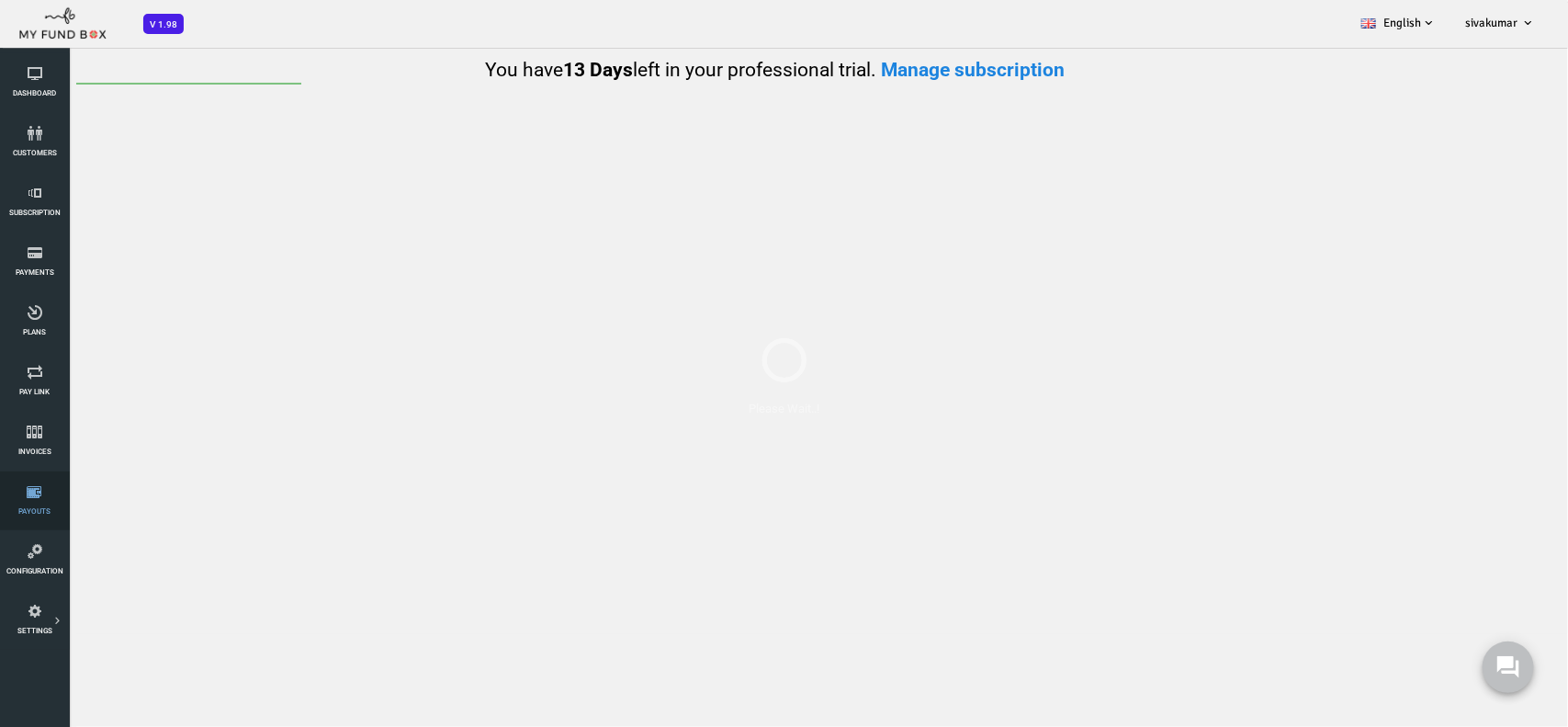 select on "100" 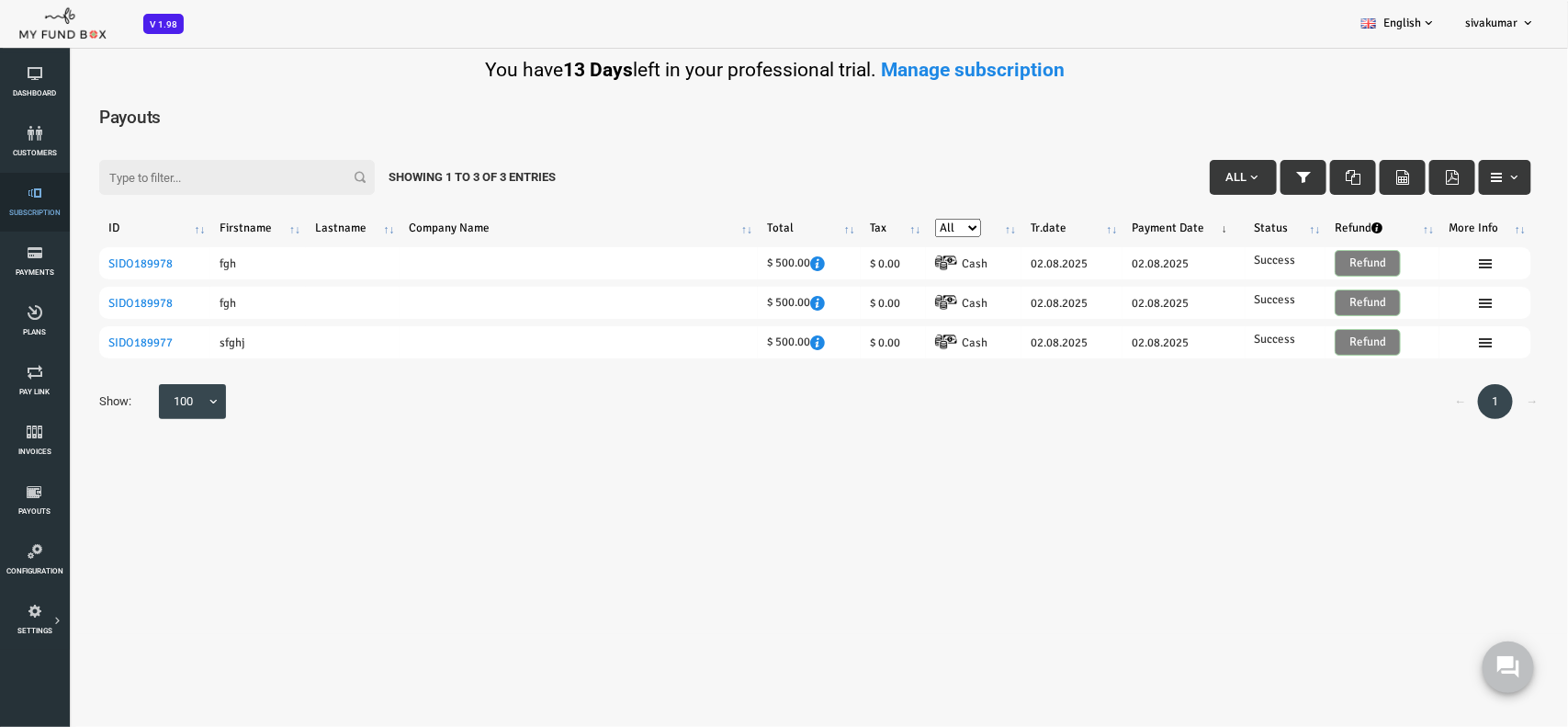 click on "Subscription" at bounding box center [34, 202] 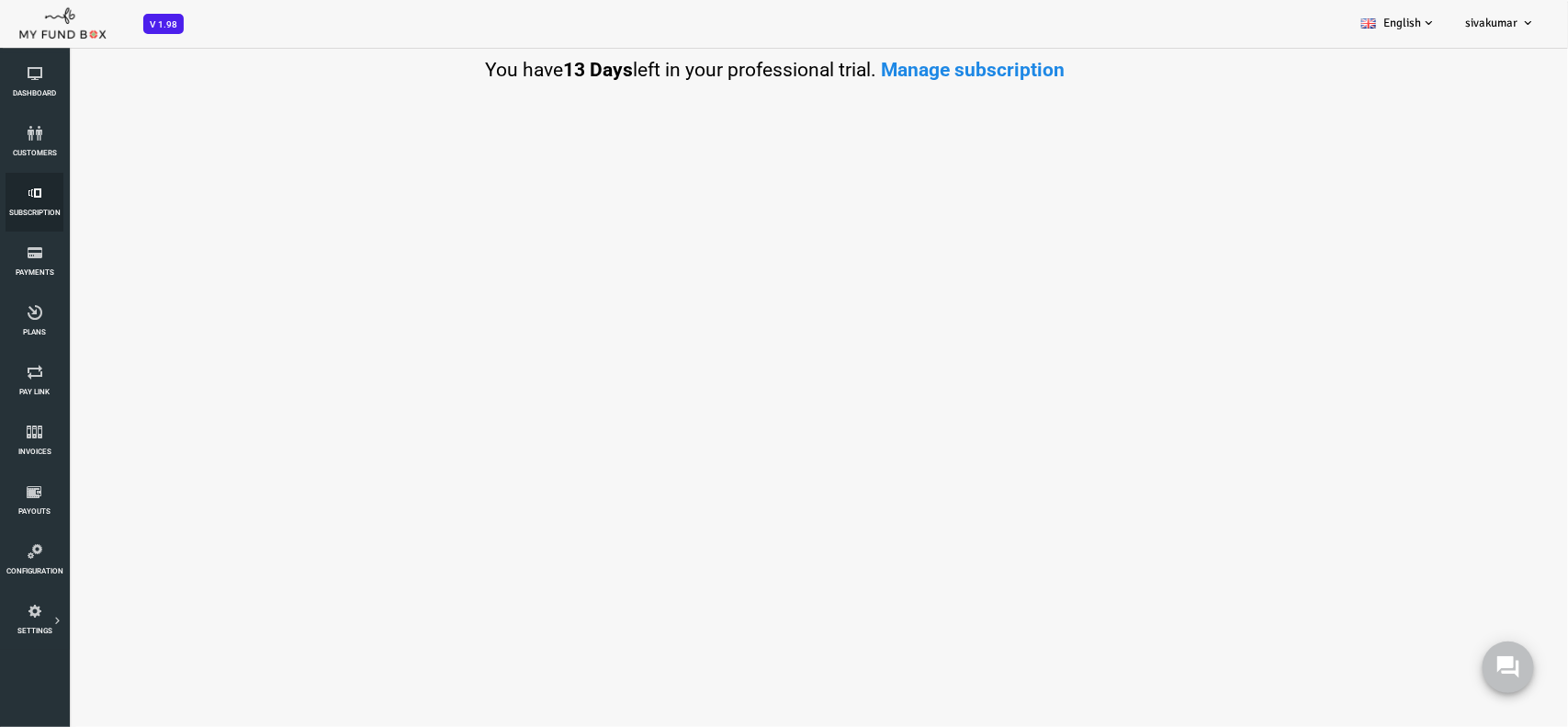 select on "100" 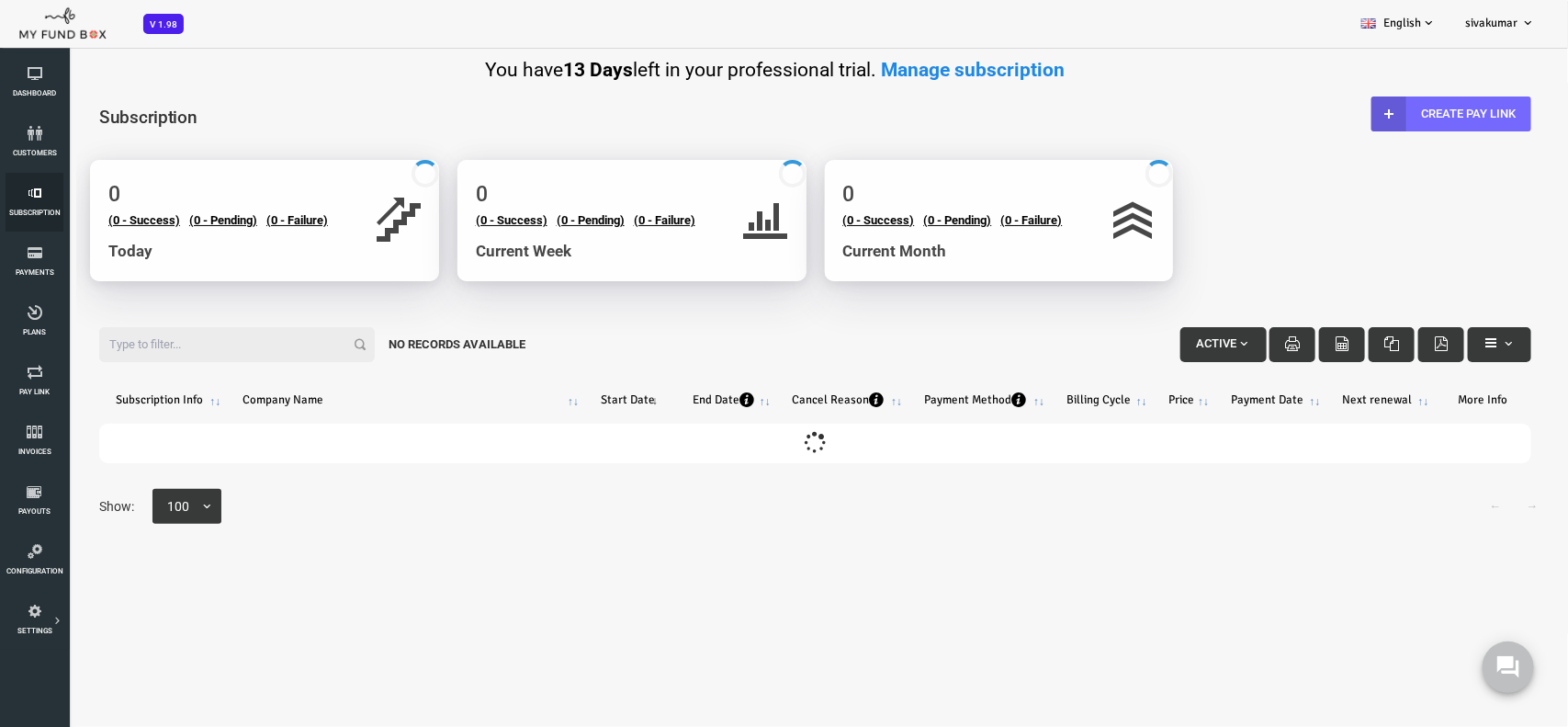 scroll, scrollTop: 0, scrollLeft: 0, axis: both 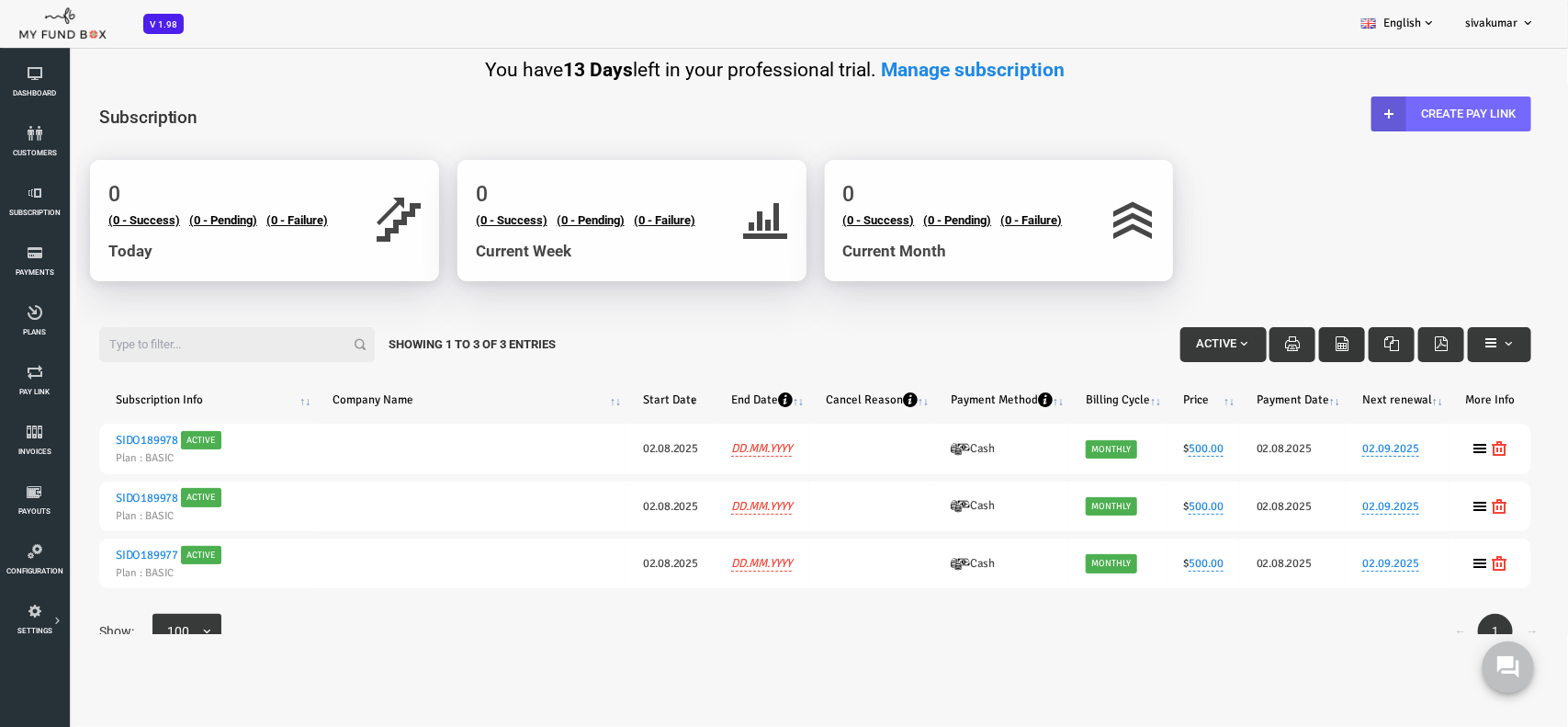 click at bounding box center (1280, 344) 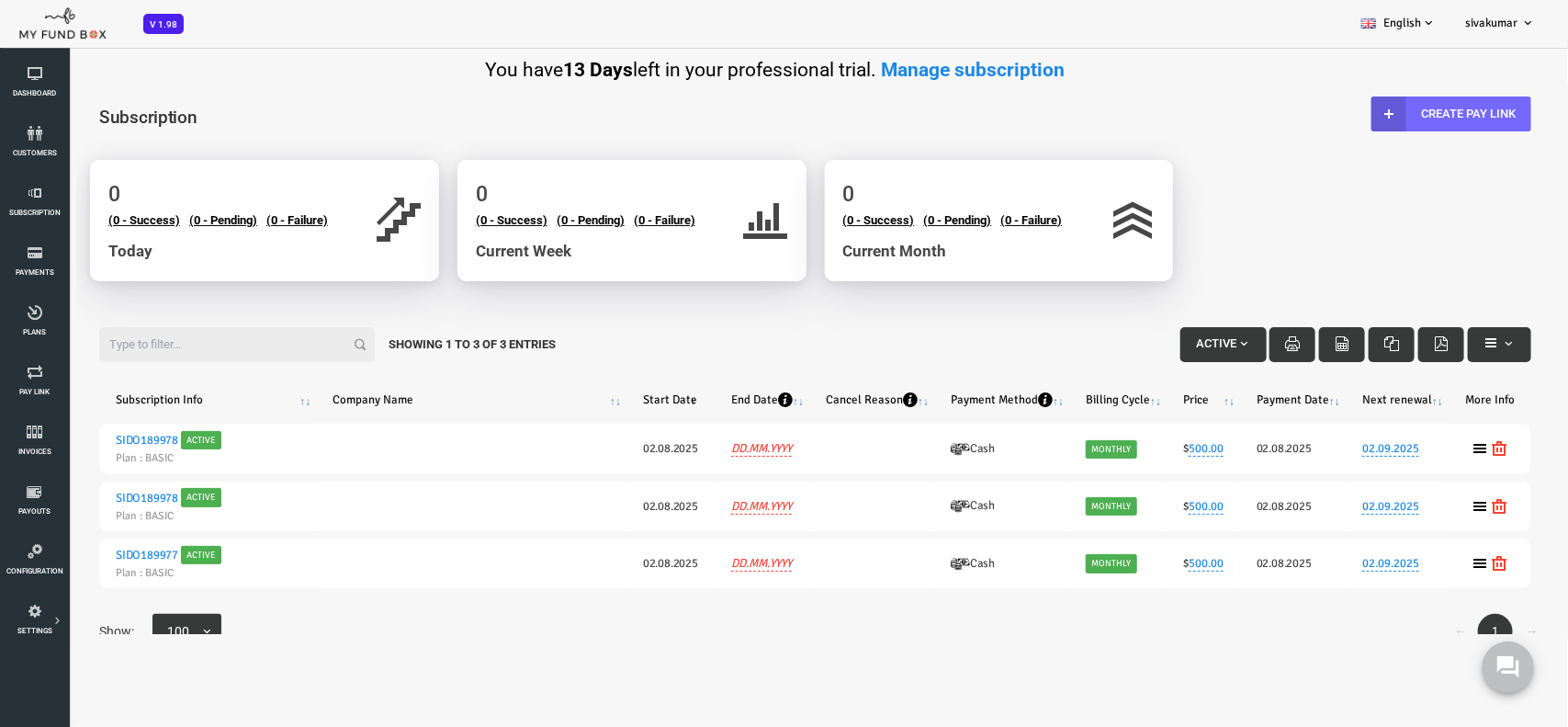 drag, startPoint x: 1426, startPoint y: 205, endPoint x: 1426, endPoint y: 215, distance: 10 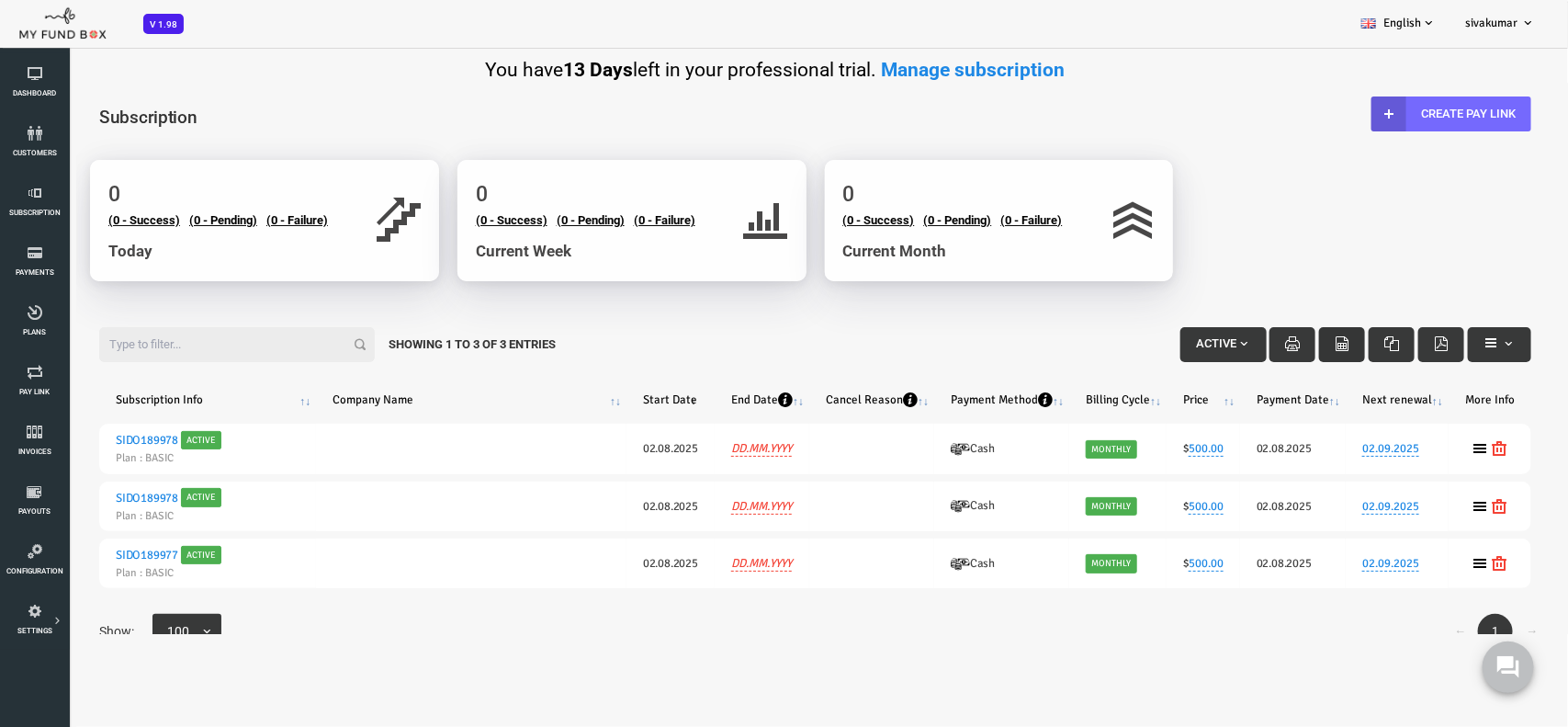 click at bounding box center (1280, 344) 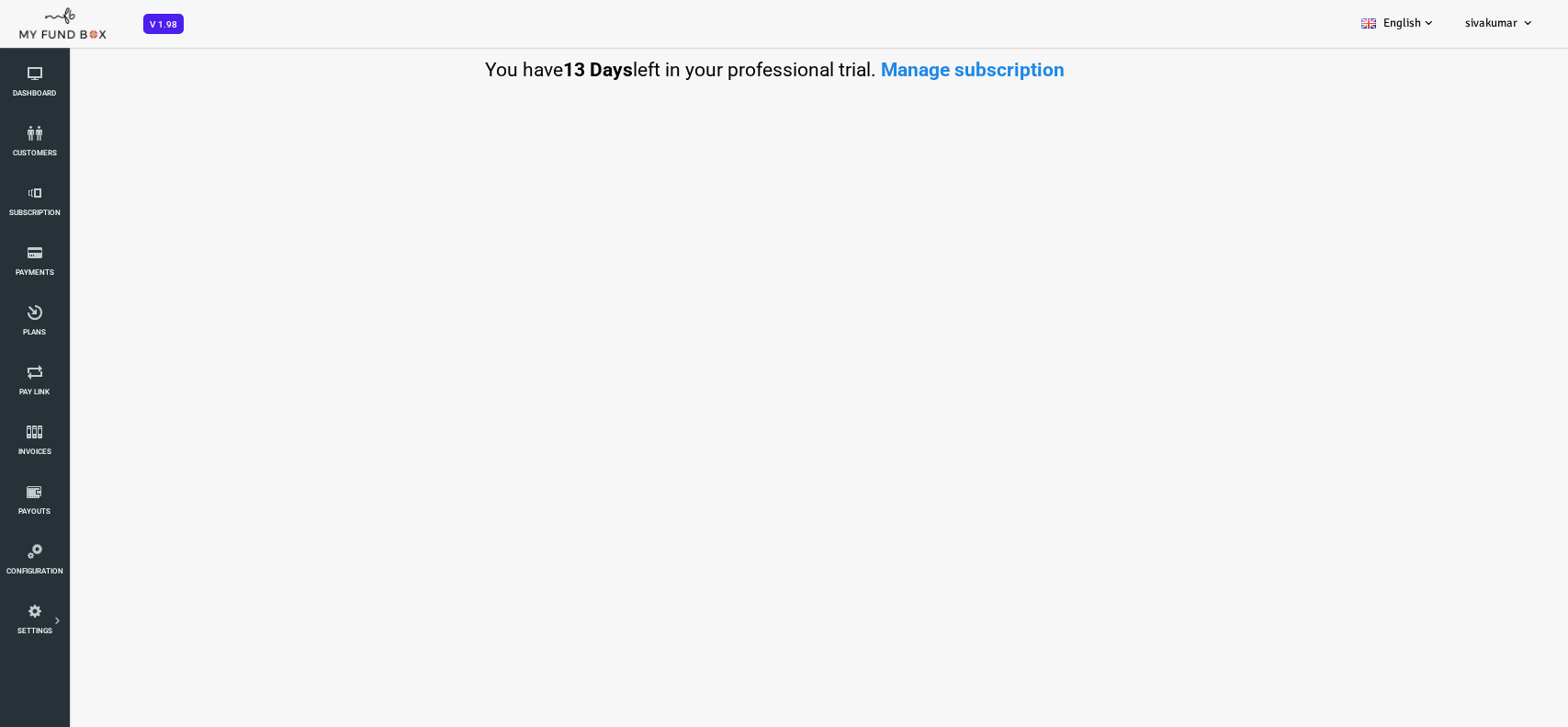 scroll, scrollTop: 0, scrollLeft: 0, axis: both 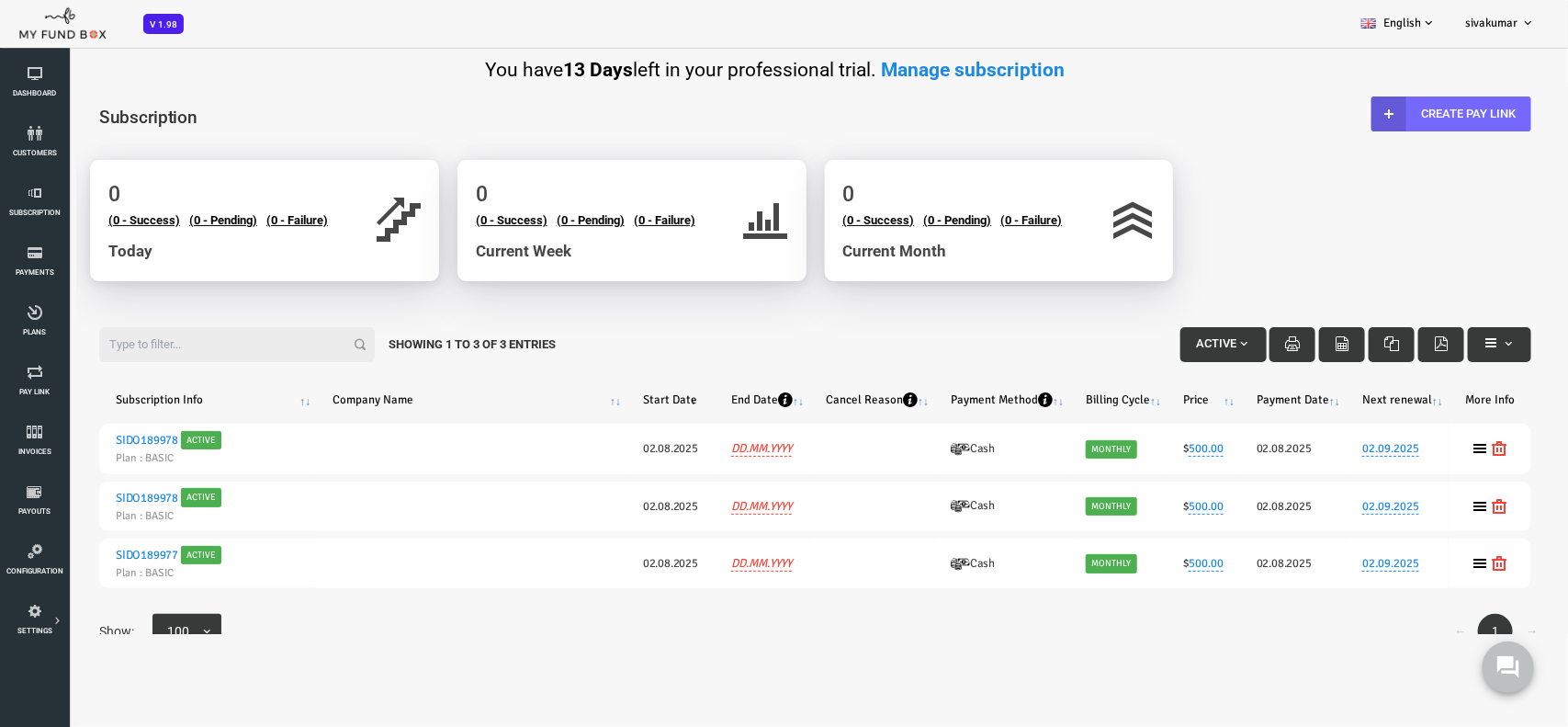 click at bounding box center [1181, 344] 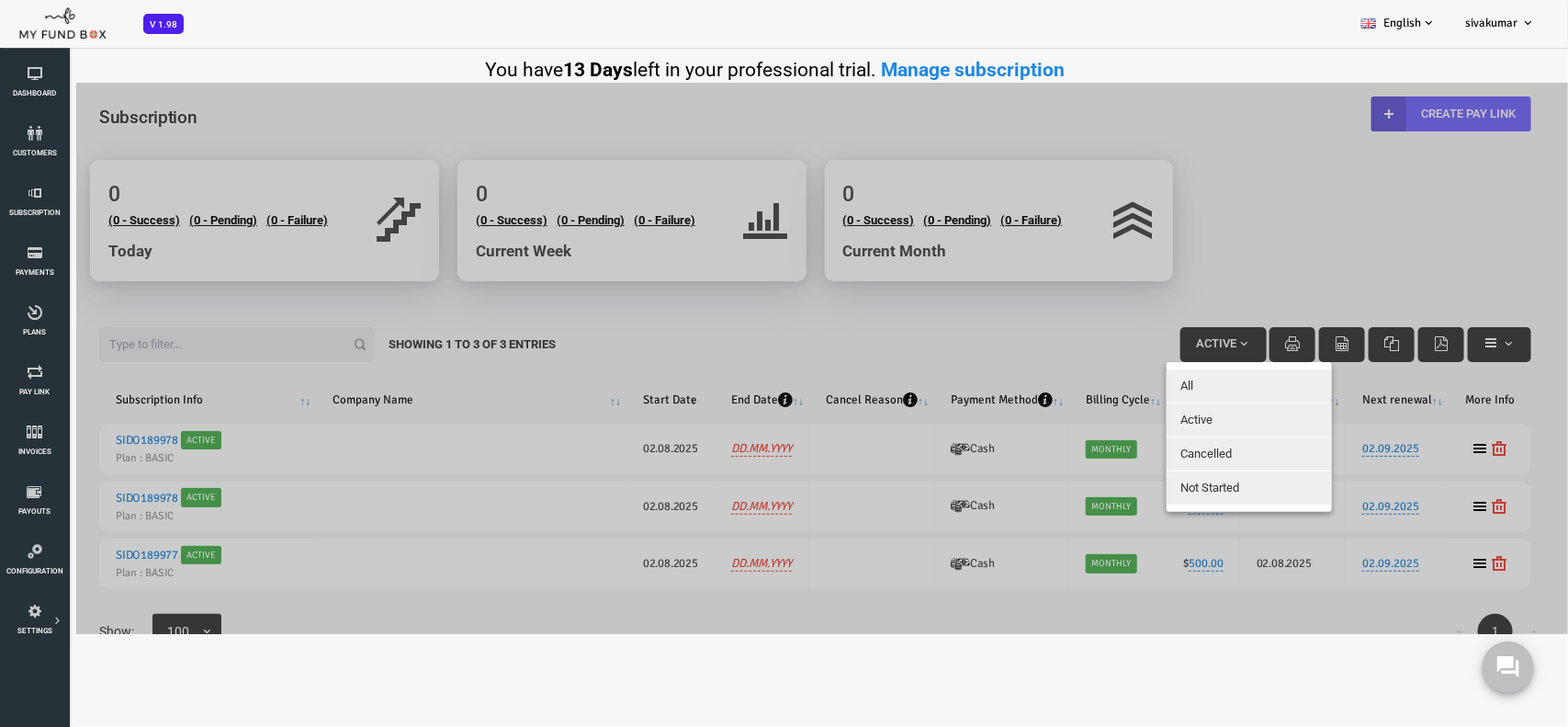 click on "Cancelled" at bounding box center [1144, 453] 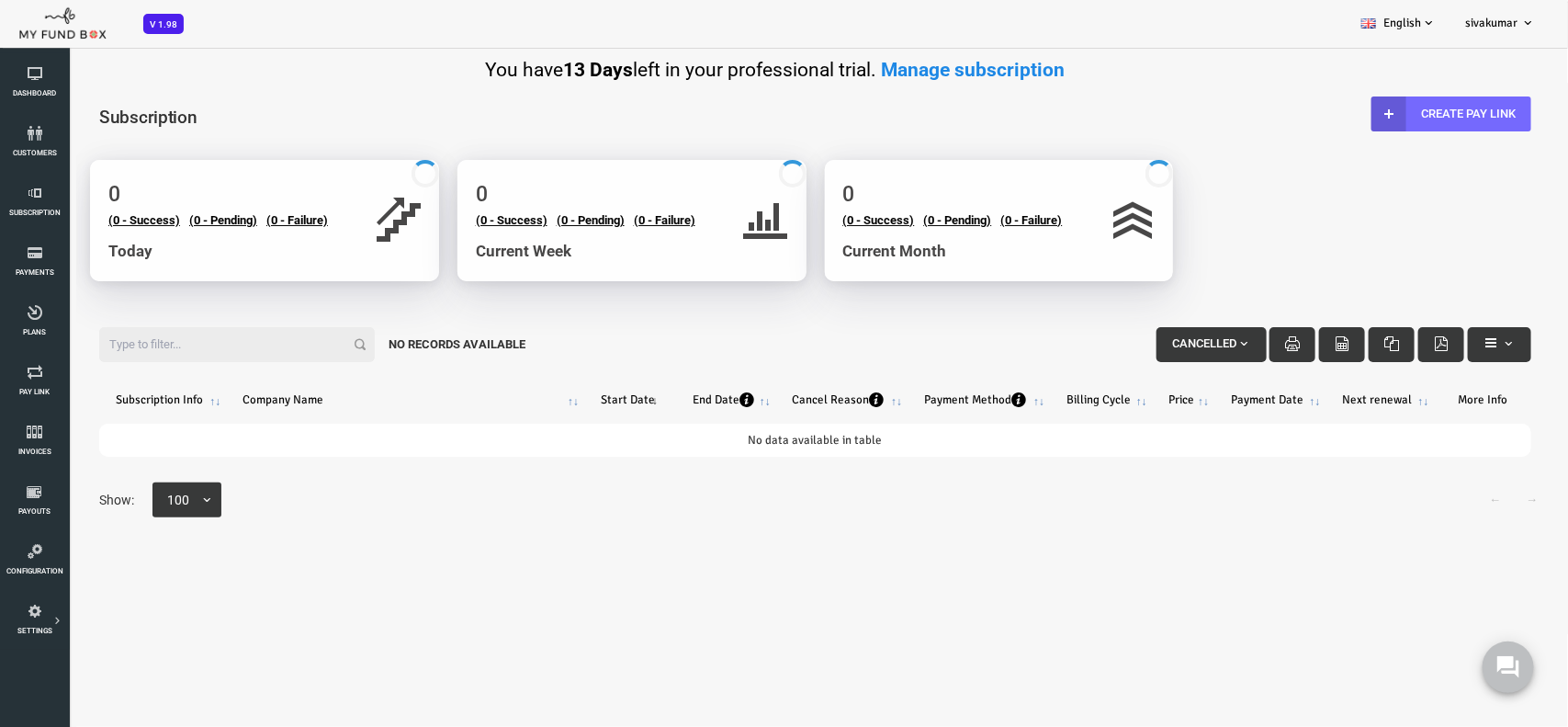scroll, scrollTop: 0, scrollLeft: 0, axis: both 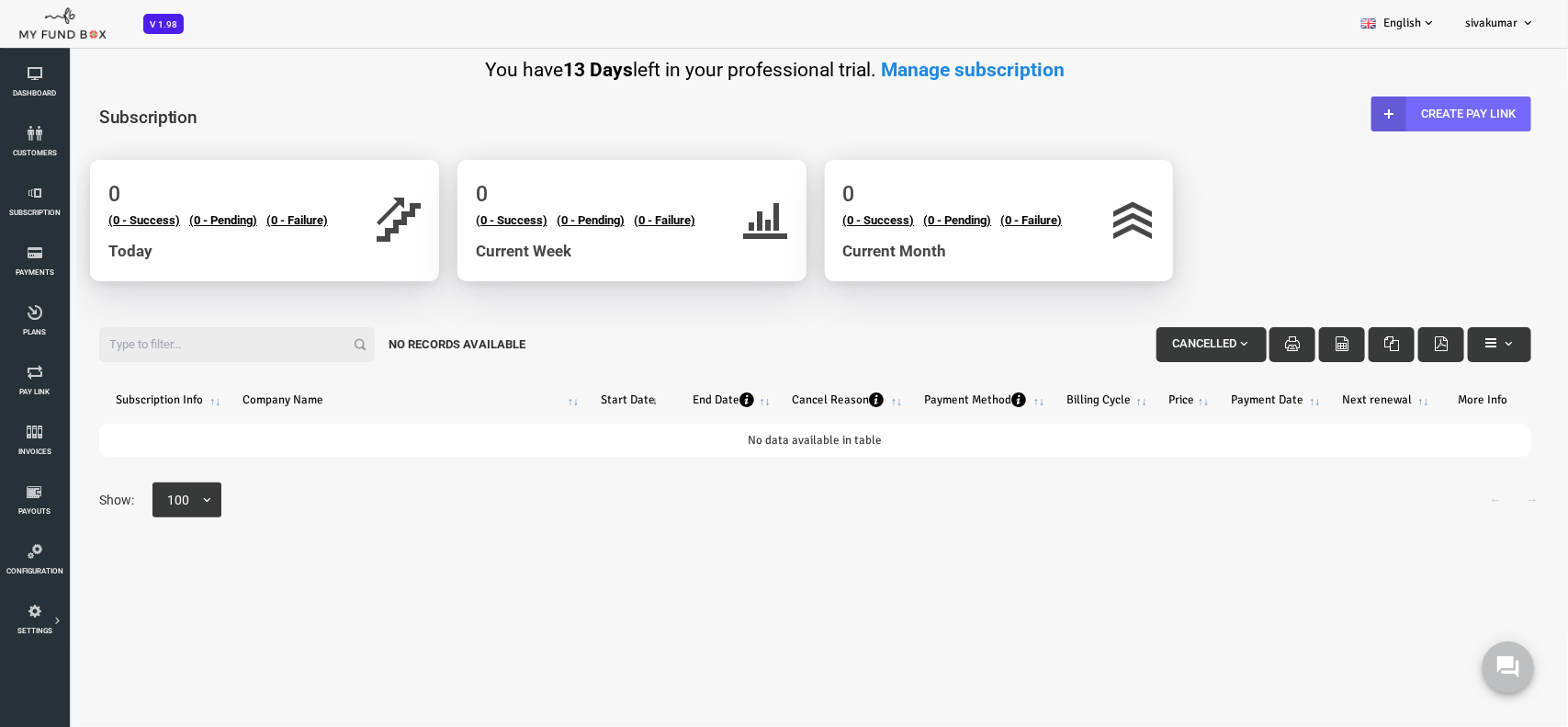 click at bounding box center [1181, 344] 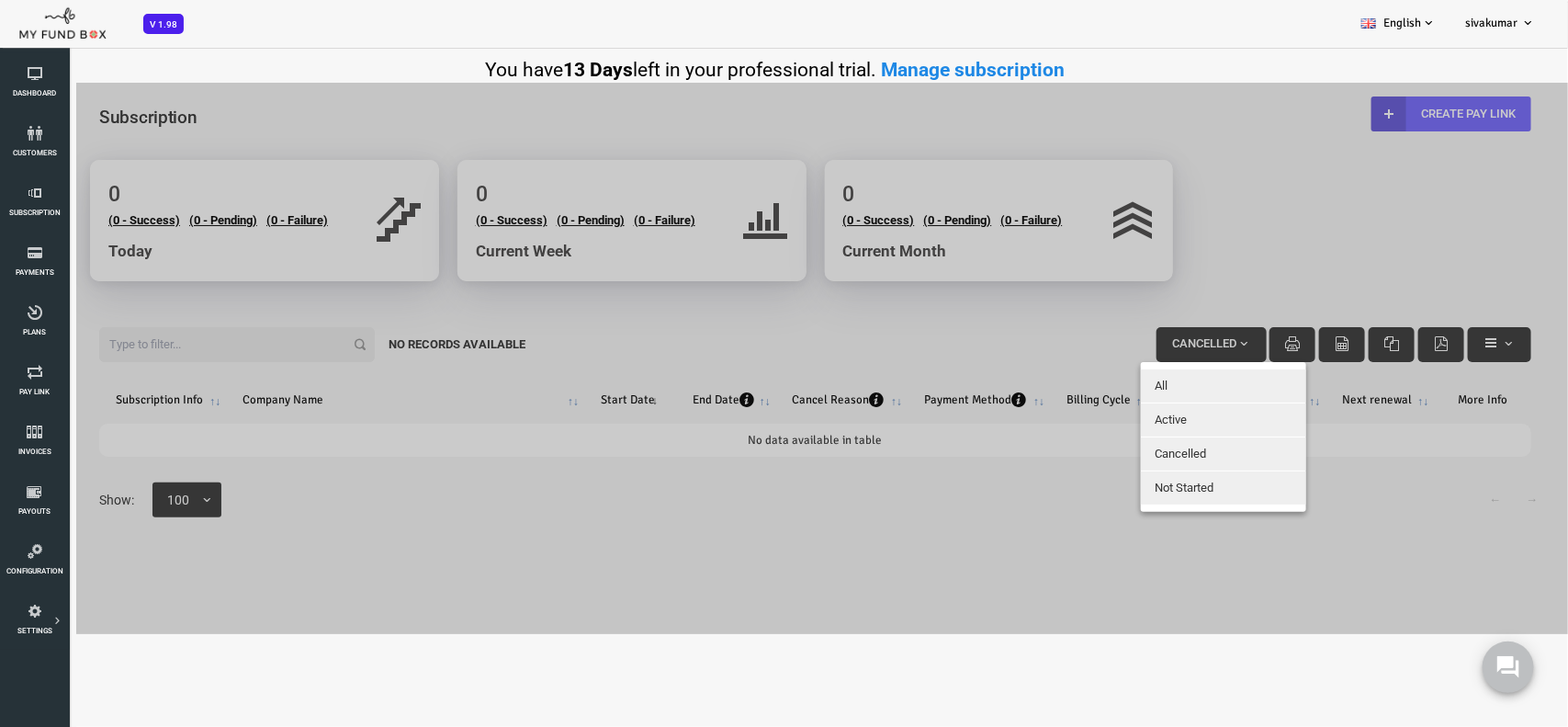 click on "All" at bounding box center [1161, 386] 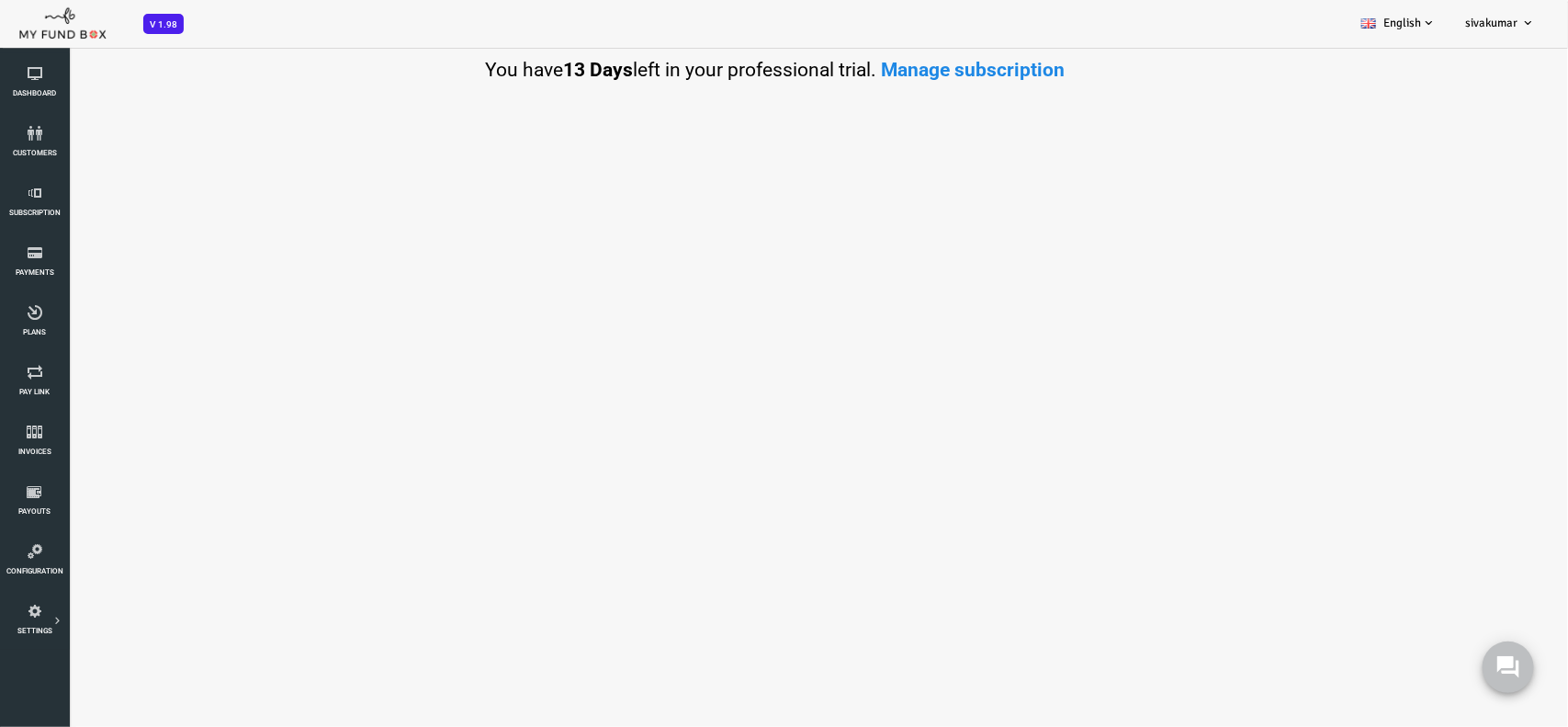 select on "100" 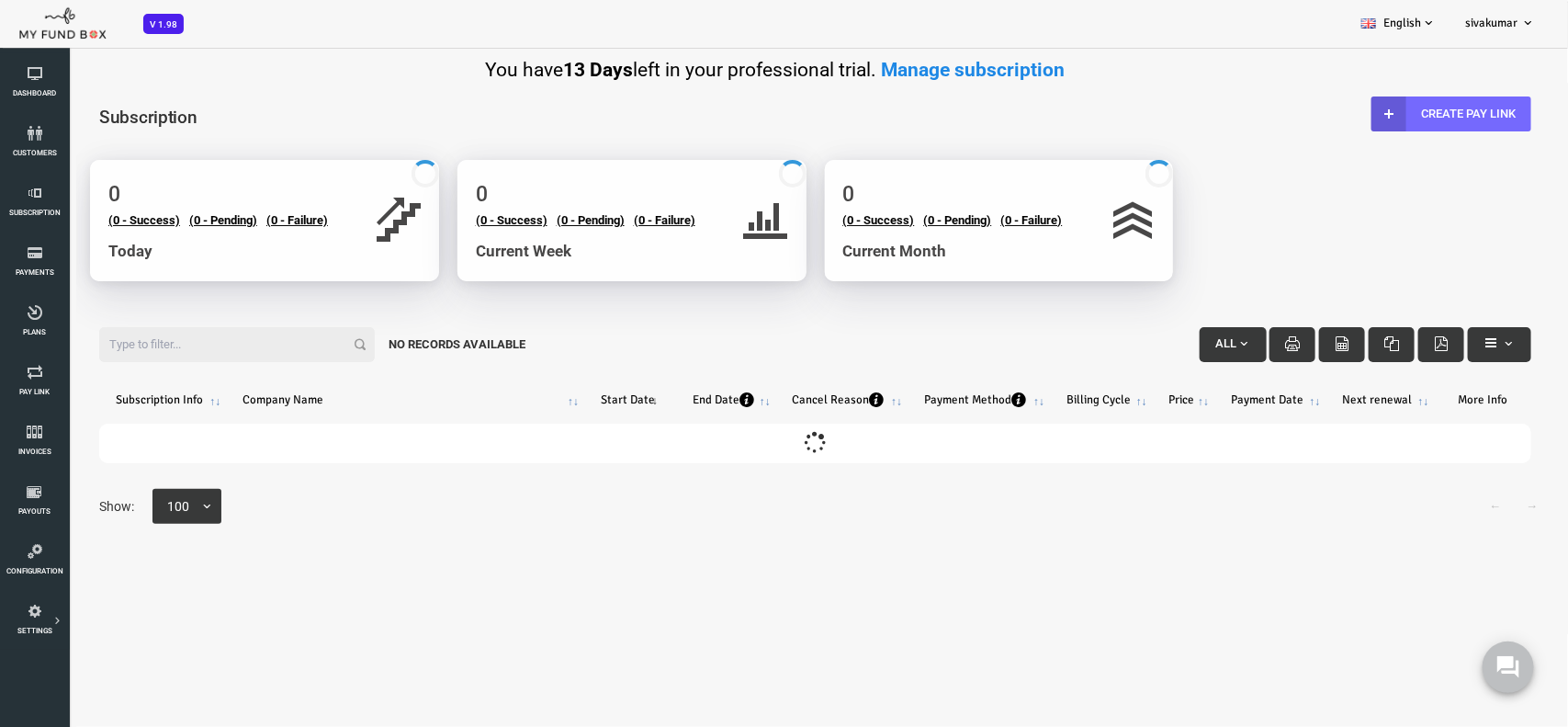 scroll, scrollTop: 0, scrollLeft: 0, axis: both 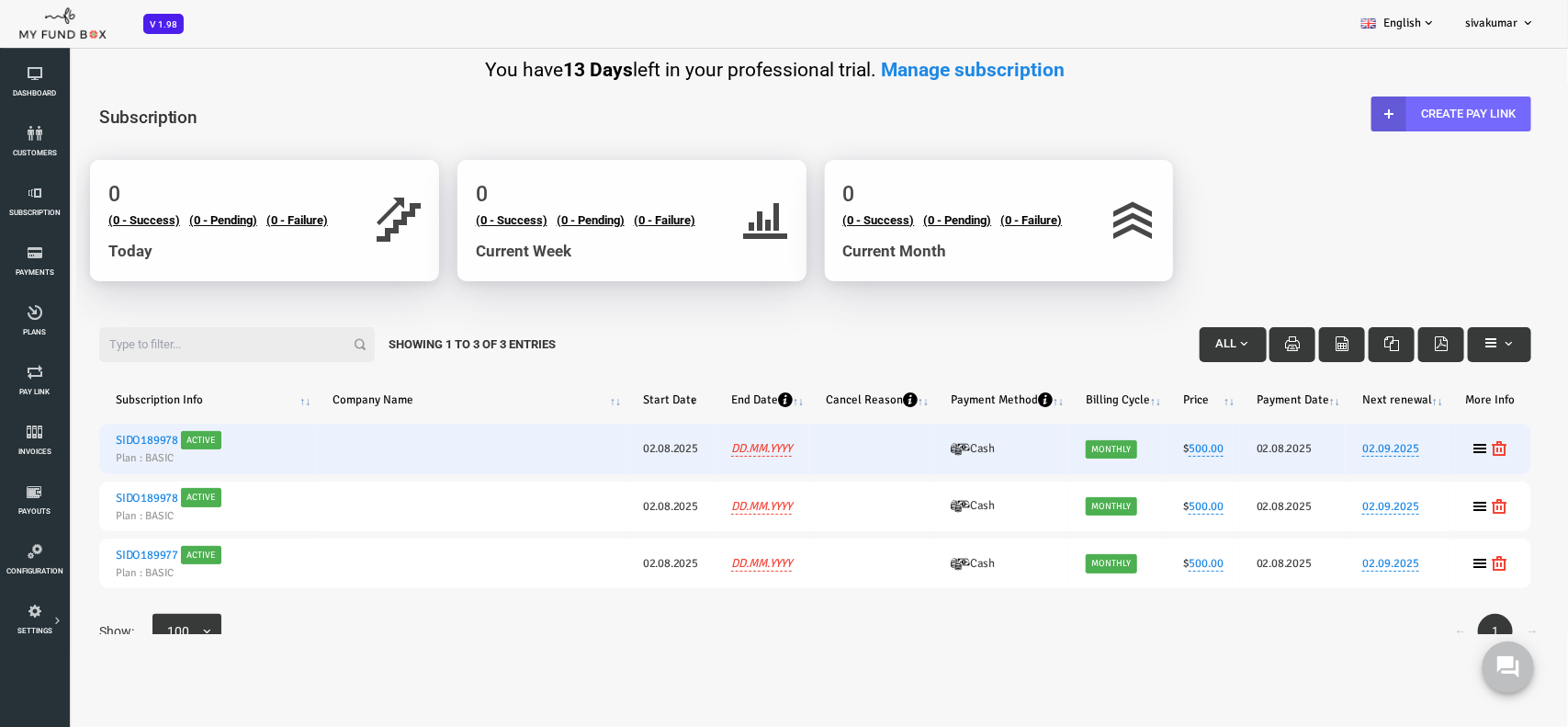click on "Active" at bounding box center (139, 440) 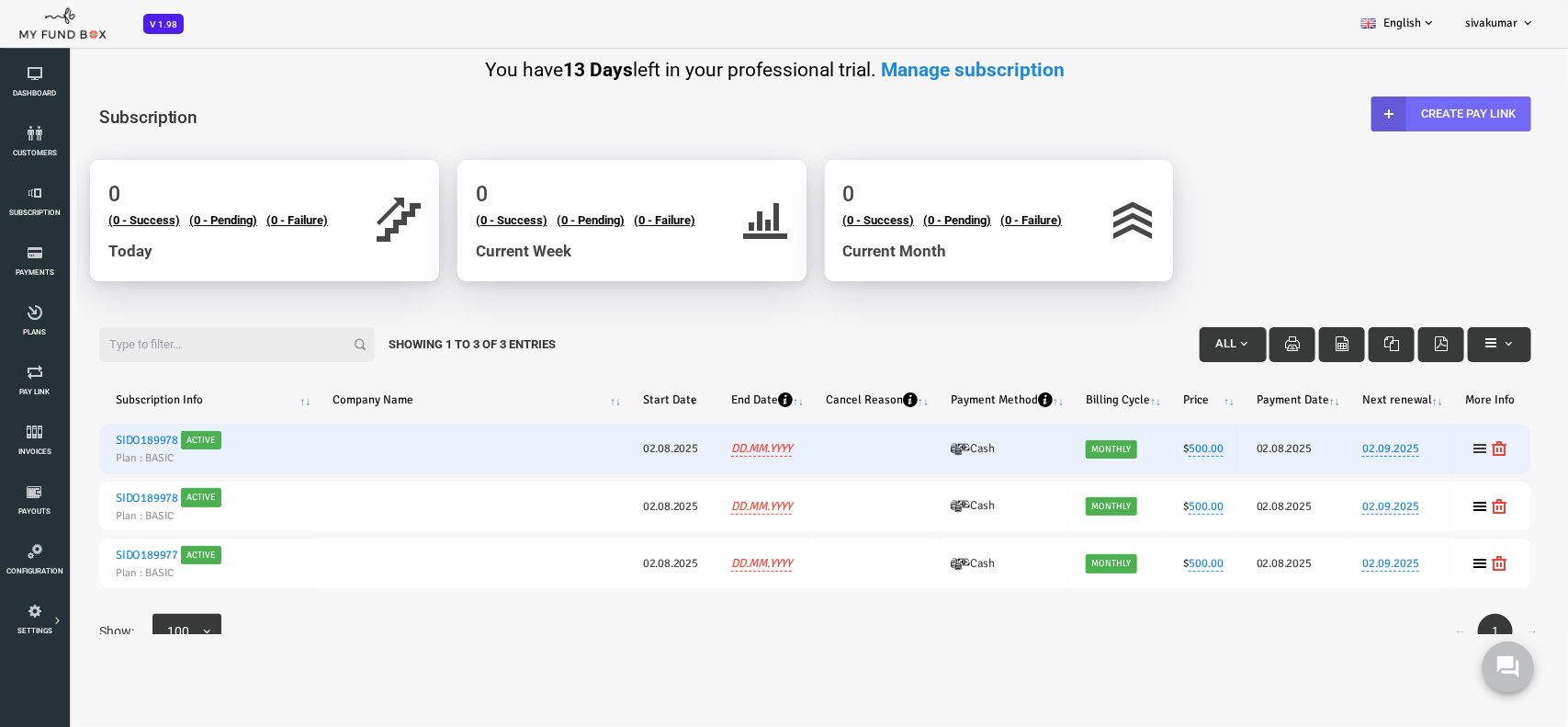 click at bounding box center (1418, 449) 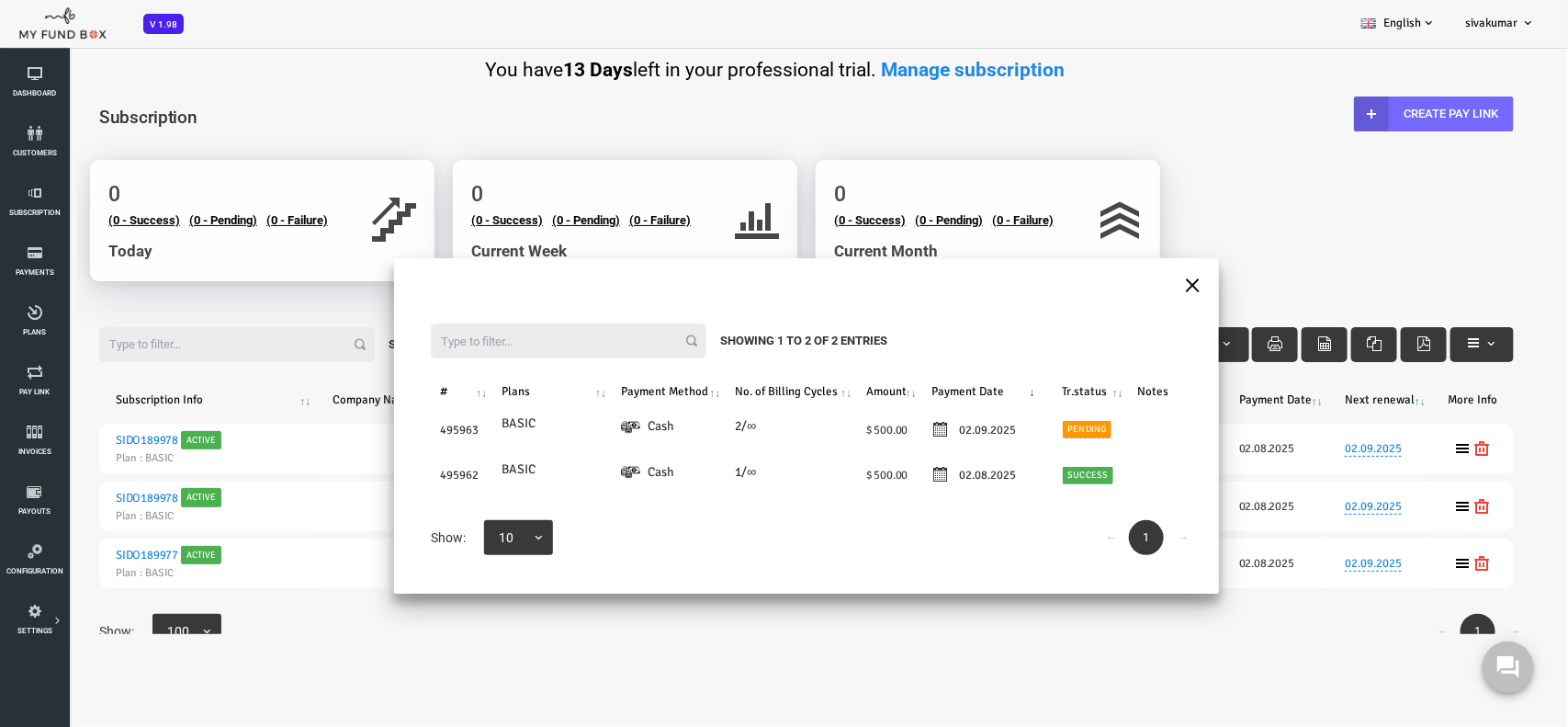 click on "×" at bounding box center [1130, 283] 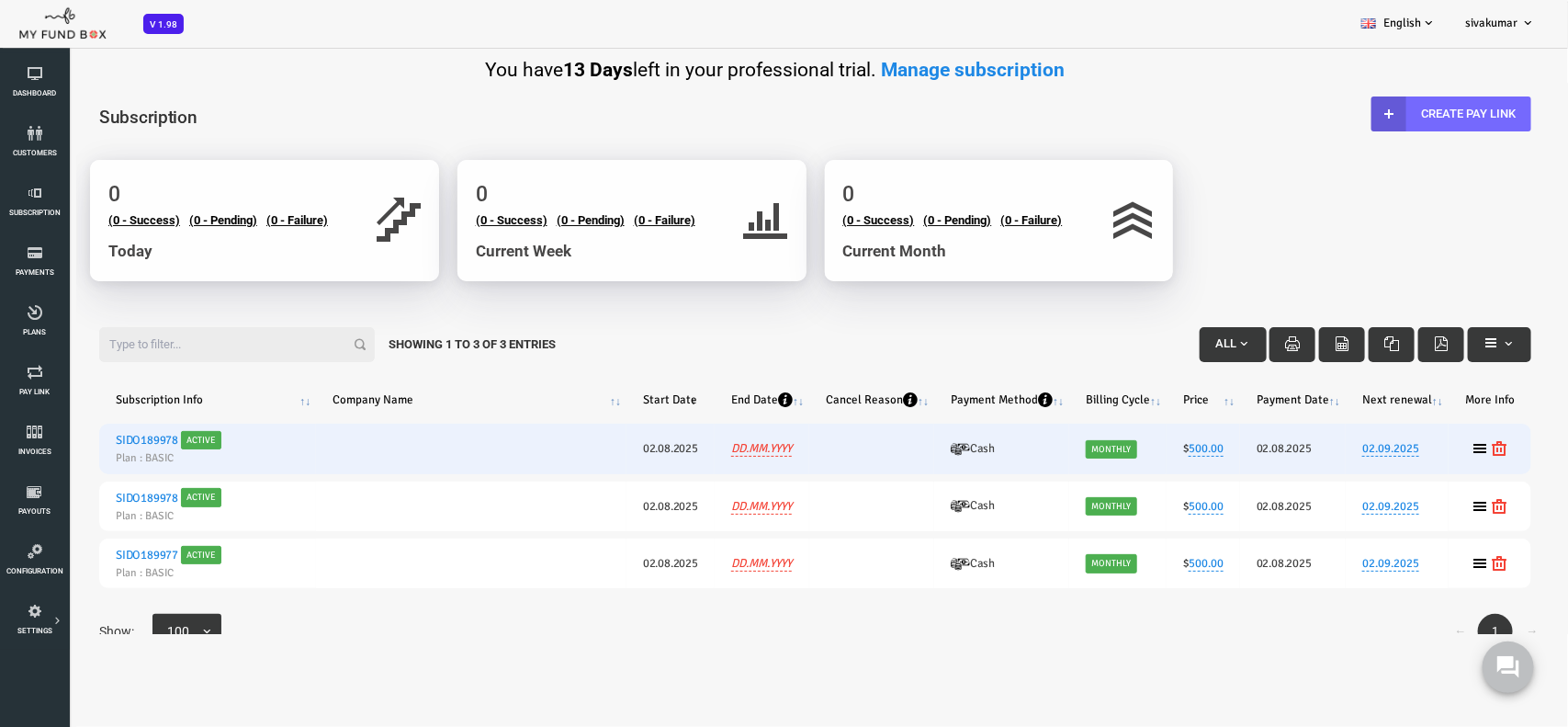 click at bounding box center (809, 449) 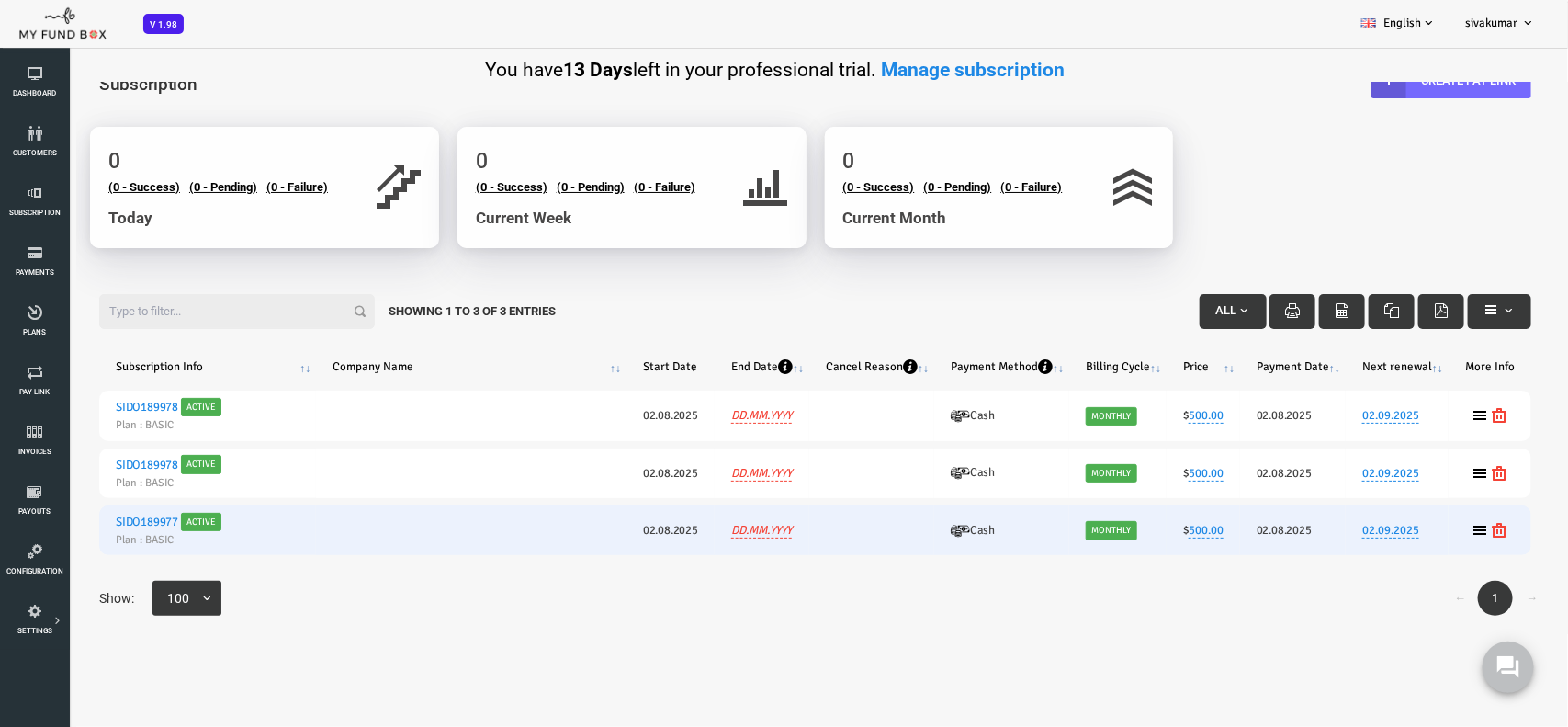 scroll, scrollTop: 51, scrollLeft: 0, axis: vertical 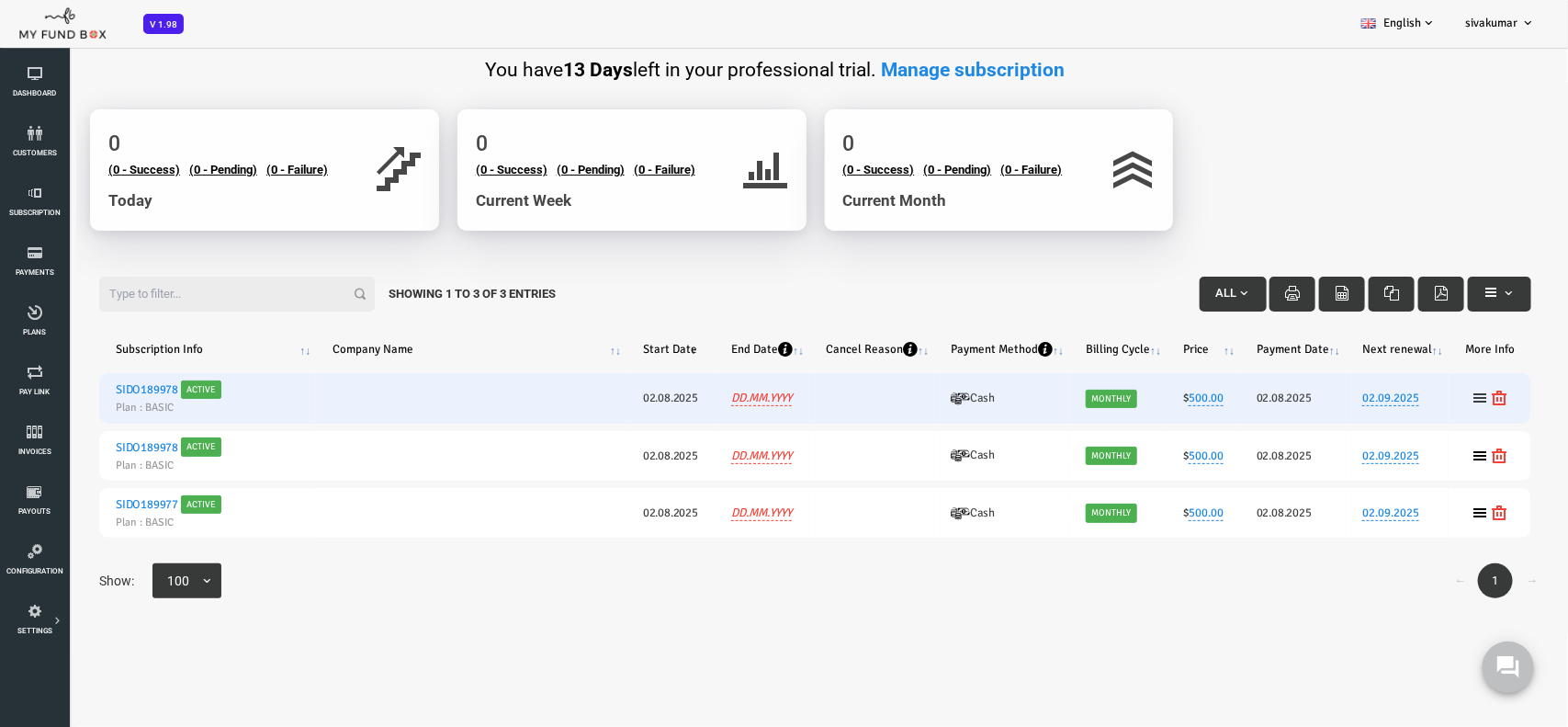 click at bounding box center (1418, 398) 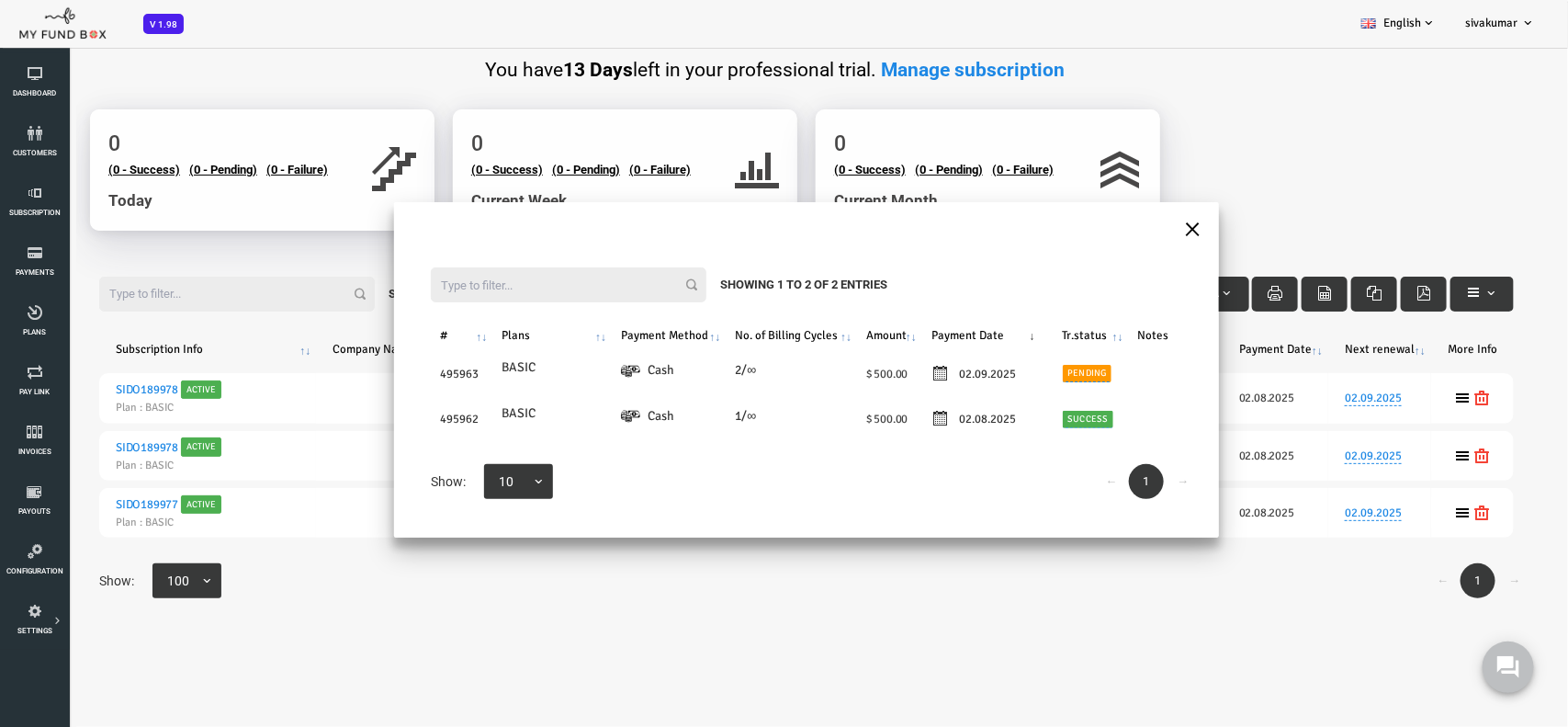 click on "×" at bounding box center (1130, 227) 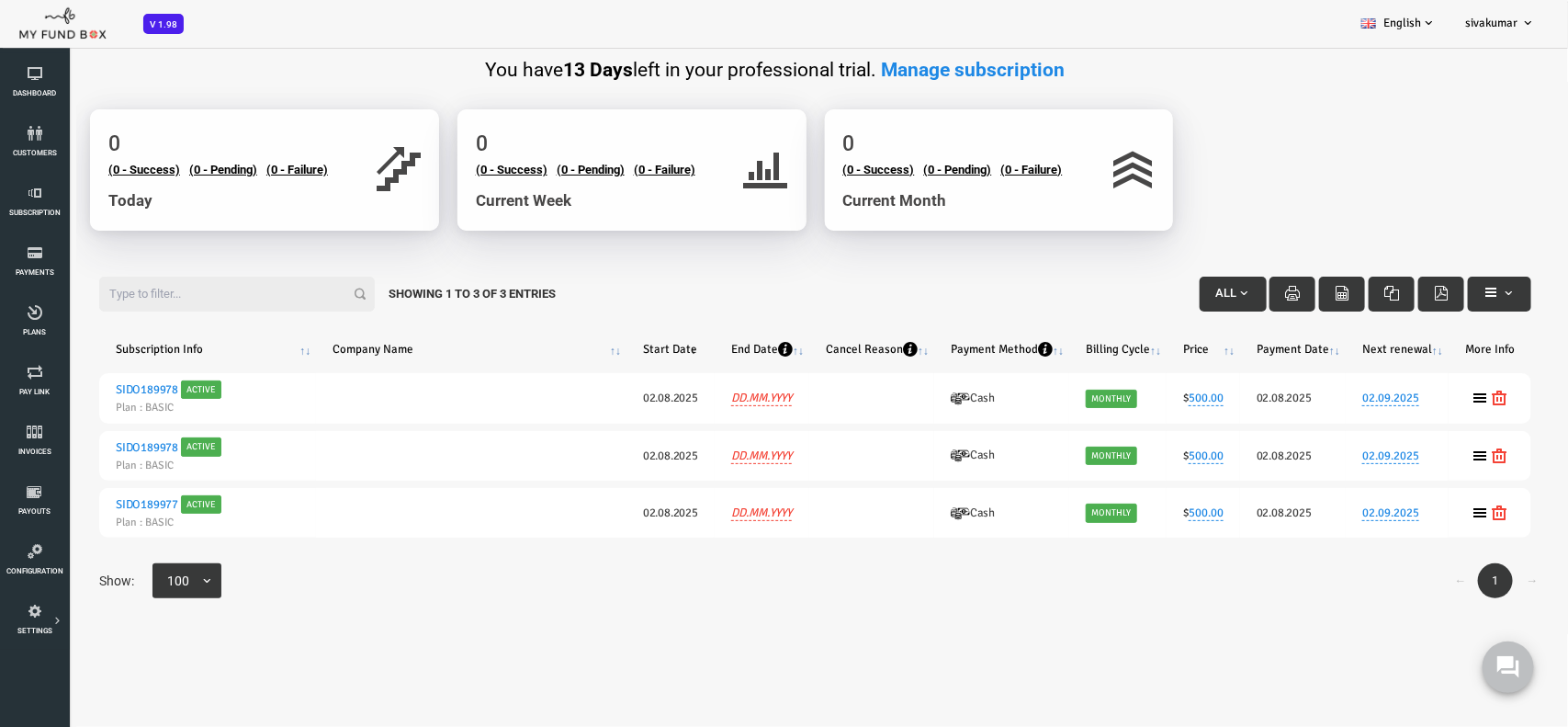 click on "Cancel Reason" at bounding box center (809, 349) 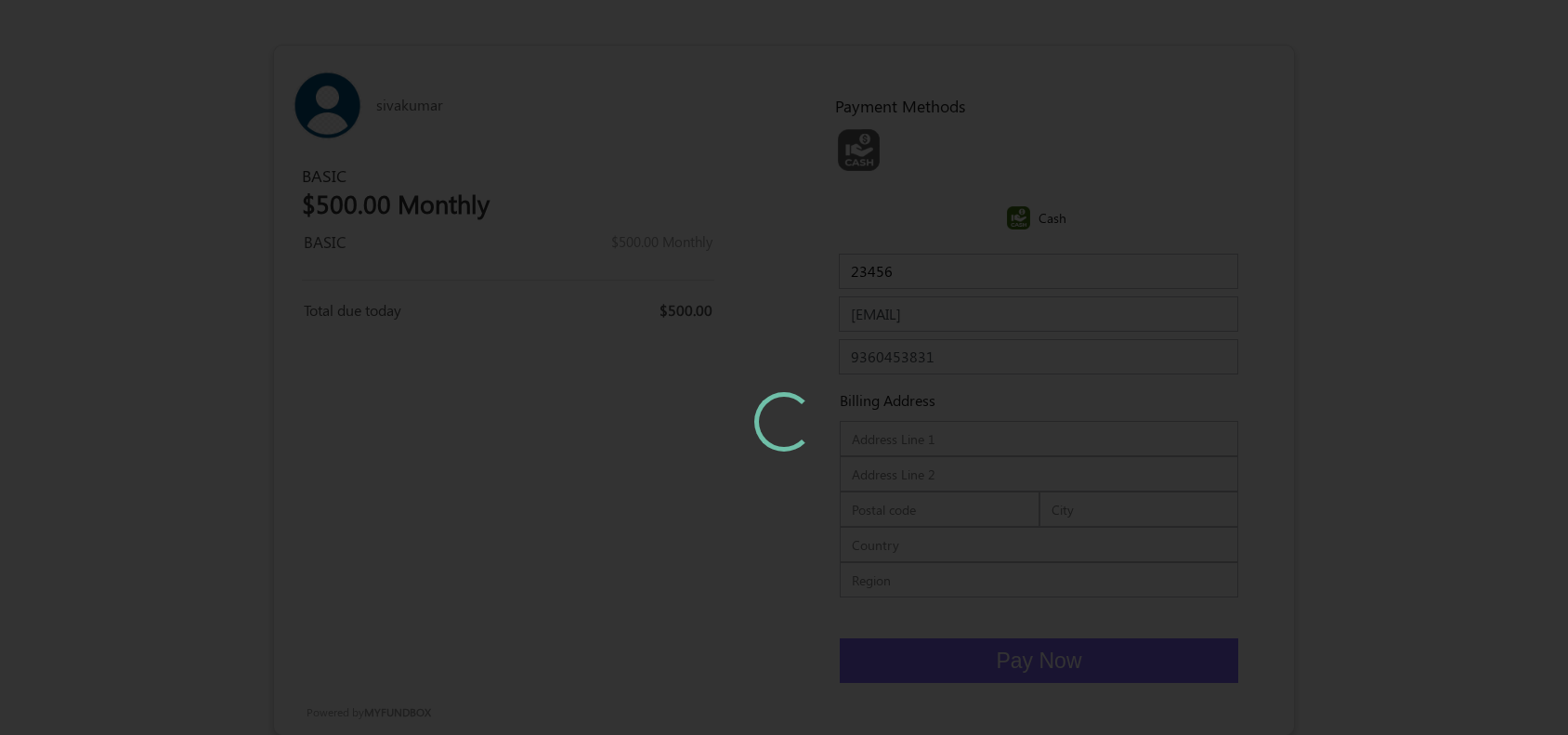scroll, scrollTop: 0, scrollLeft: 0, axis: both 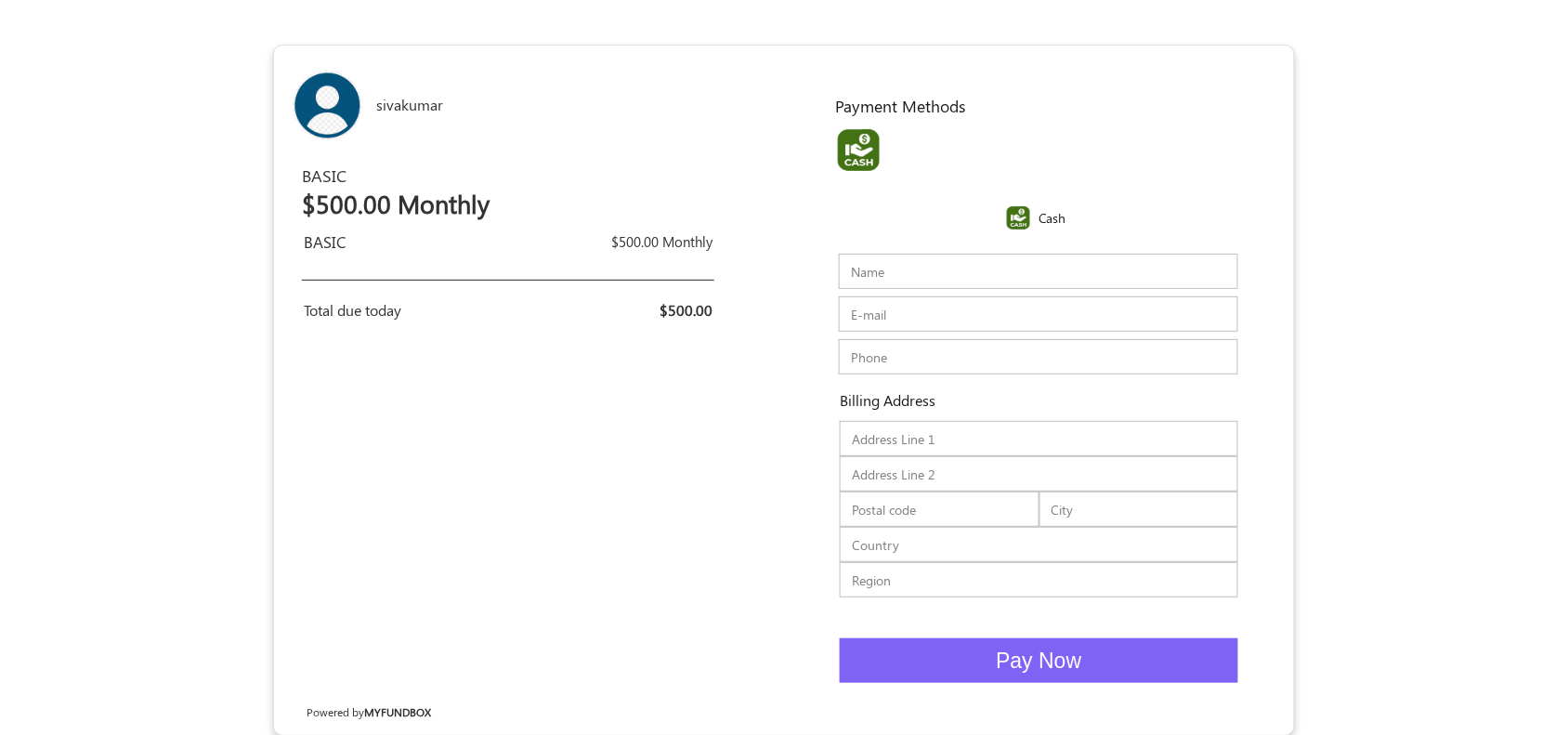 drag, startPoint x: 320, startPoint y: 5, endPoint x: 229, endPoint y: 60, distance: 106.32968 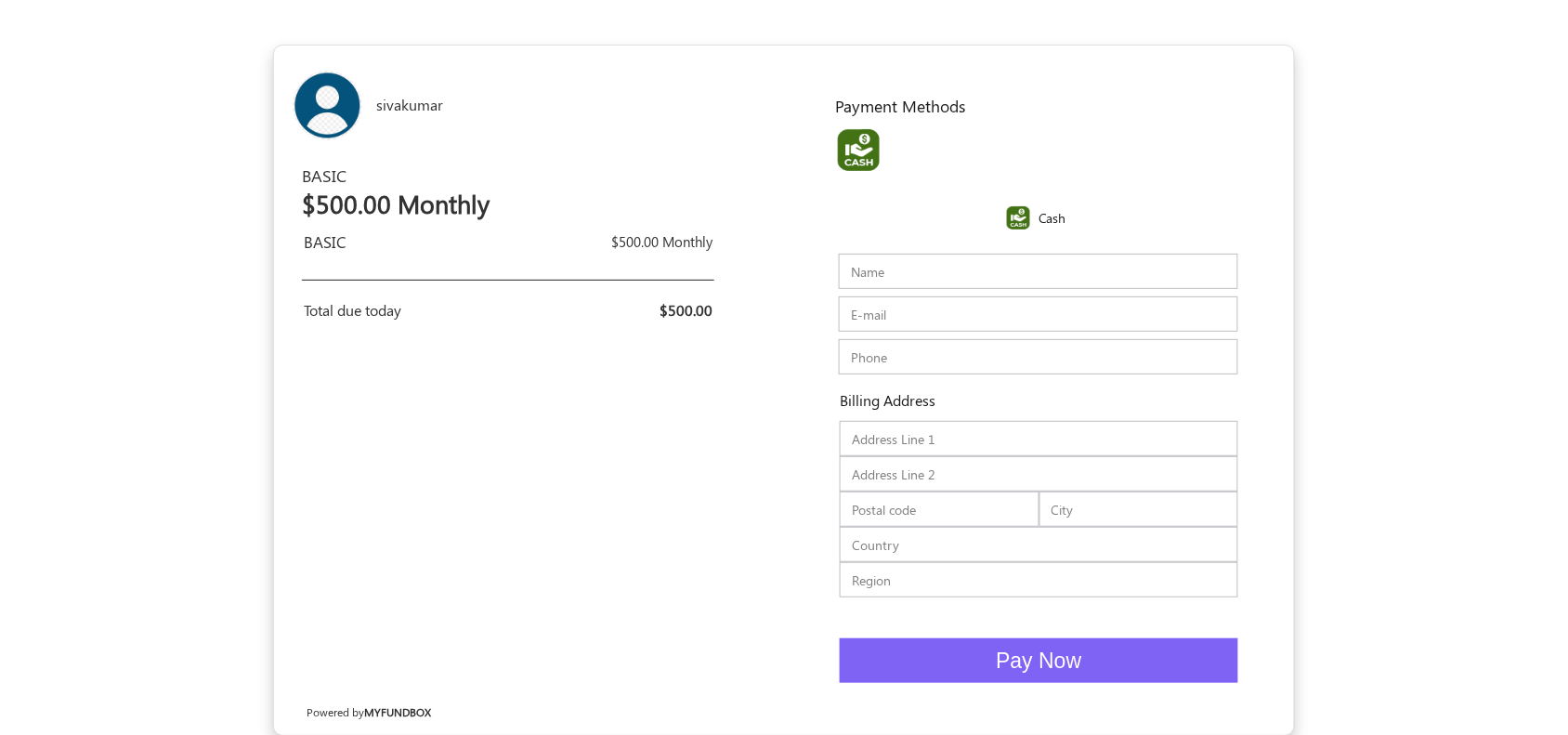 click on "Name" at bounding box center (1039, 271) 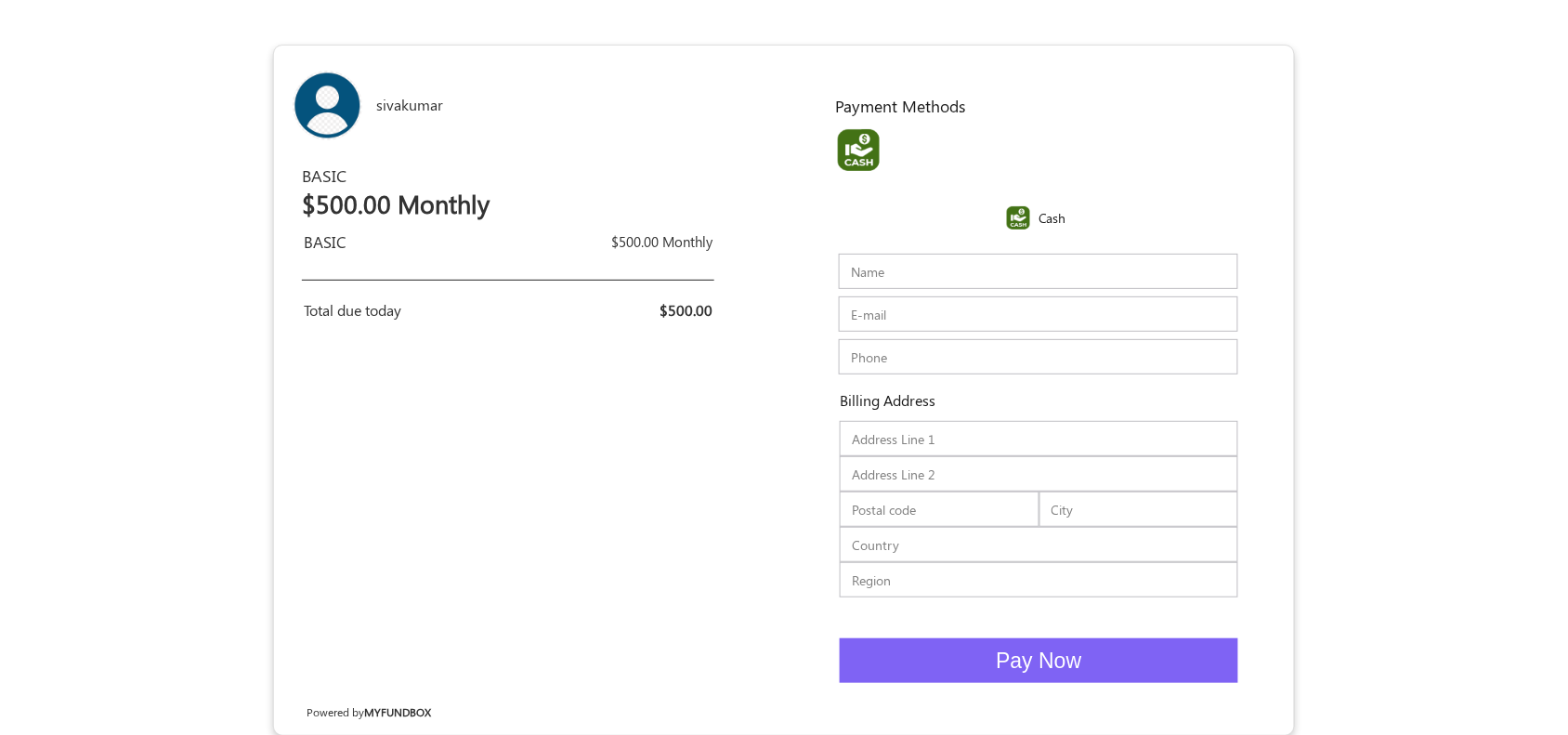 type on "s" 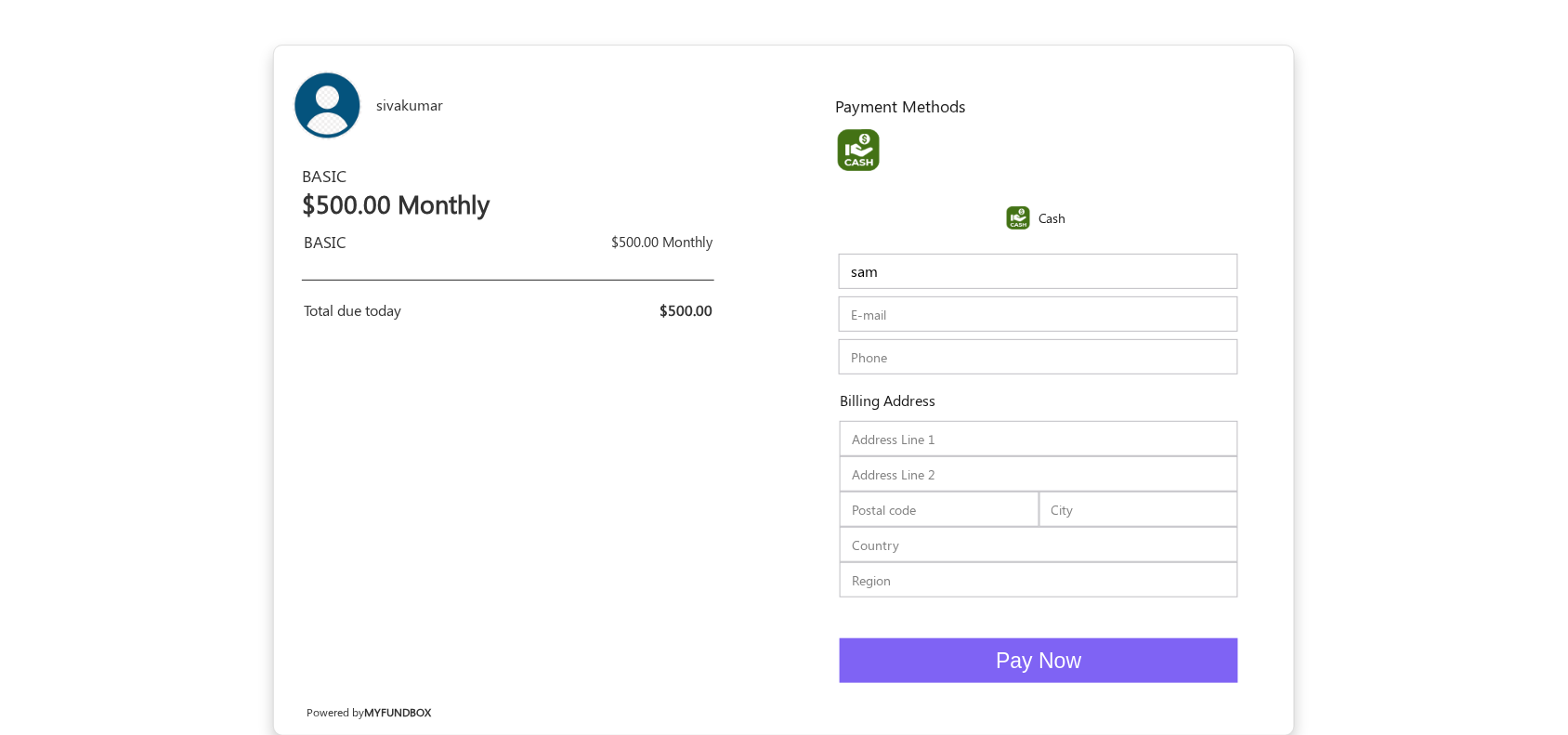 type on "sam" 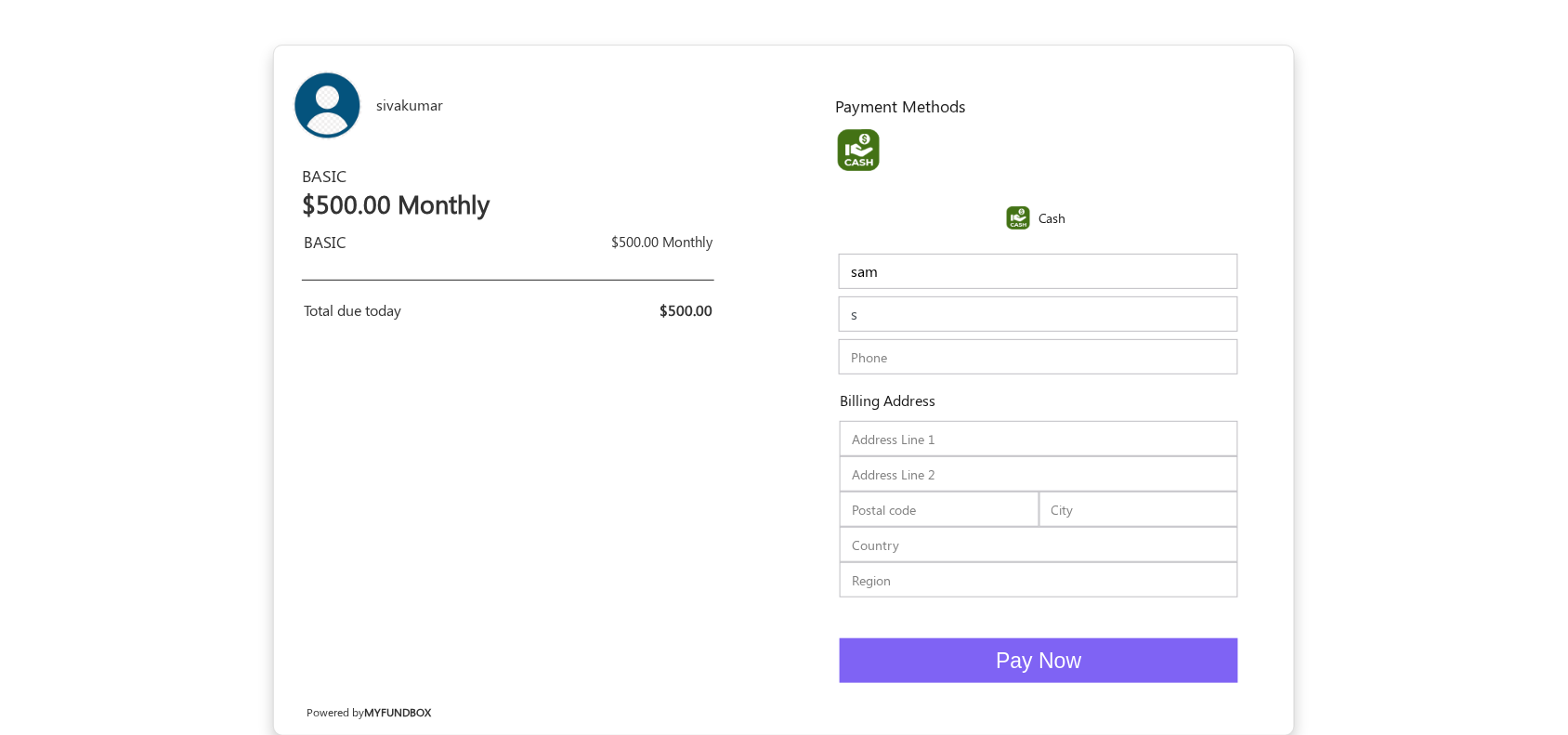 type on "[EMAIL]" 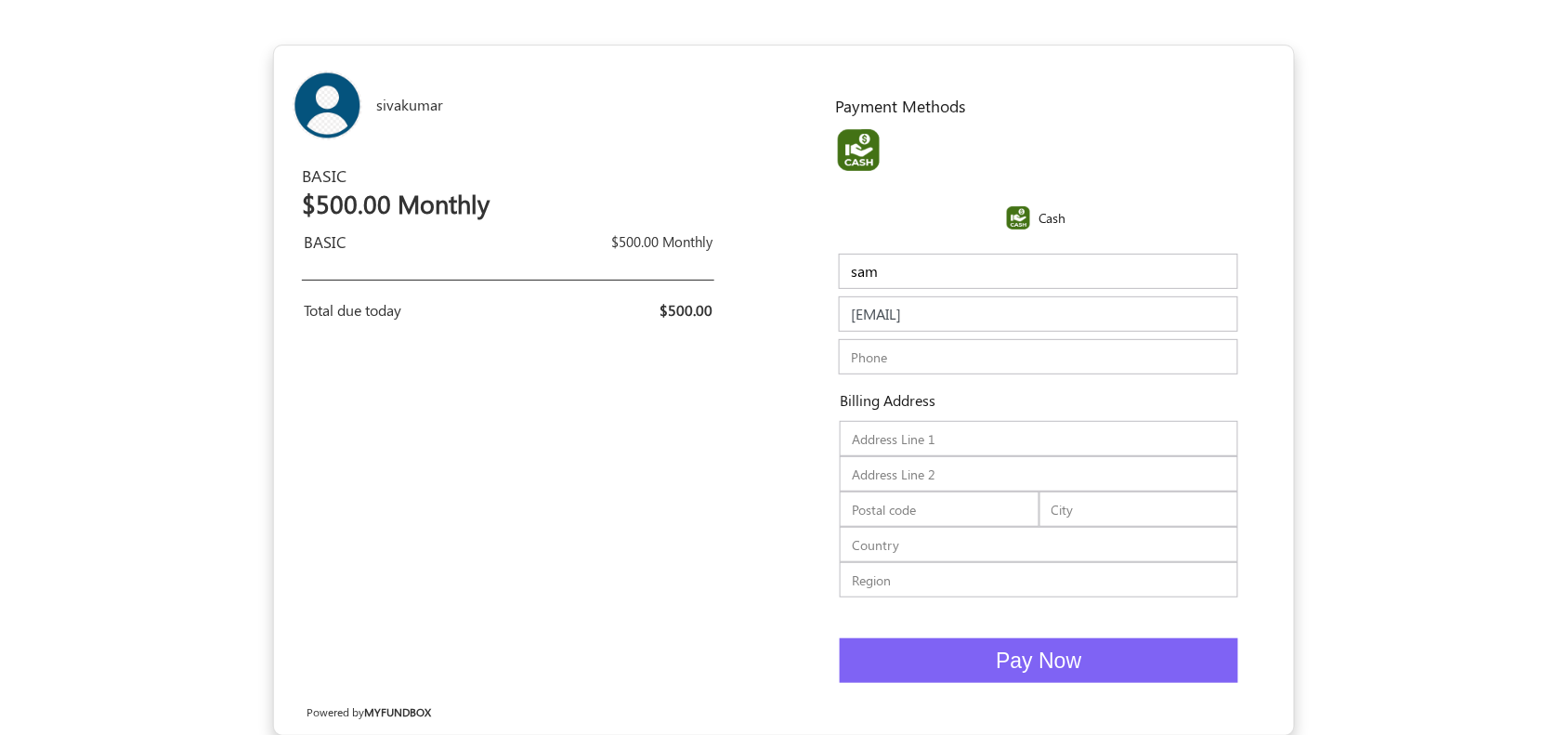 click on "sam" at bounding box center (1039, 271) 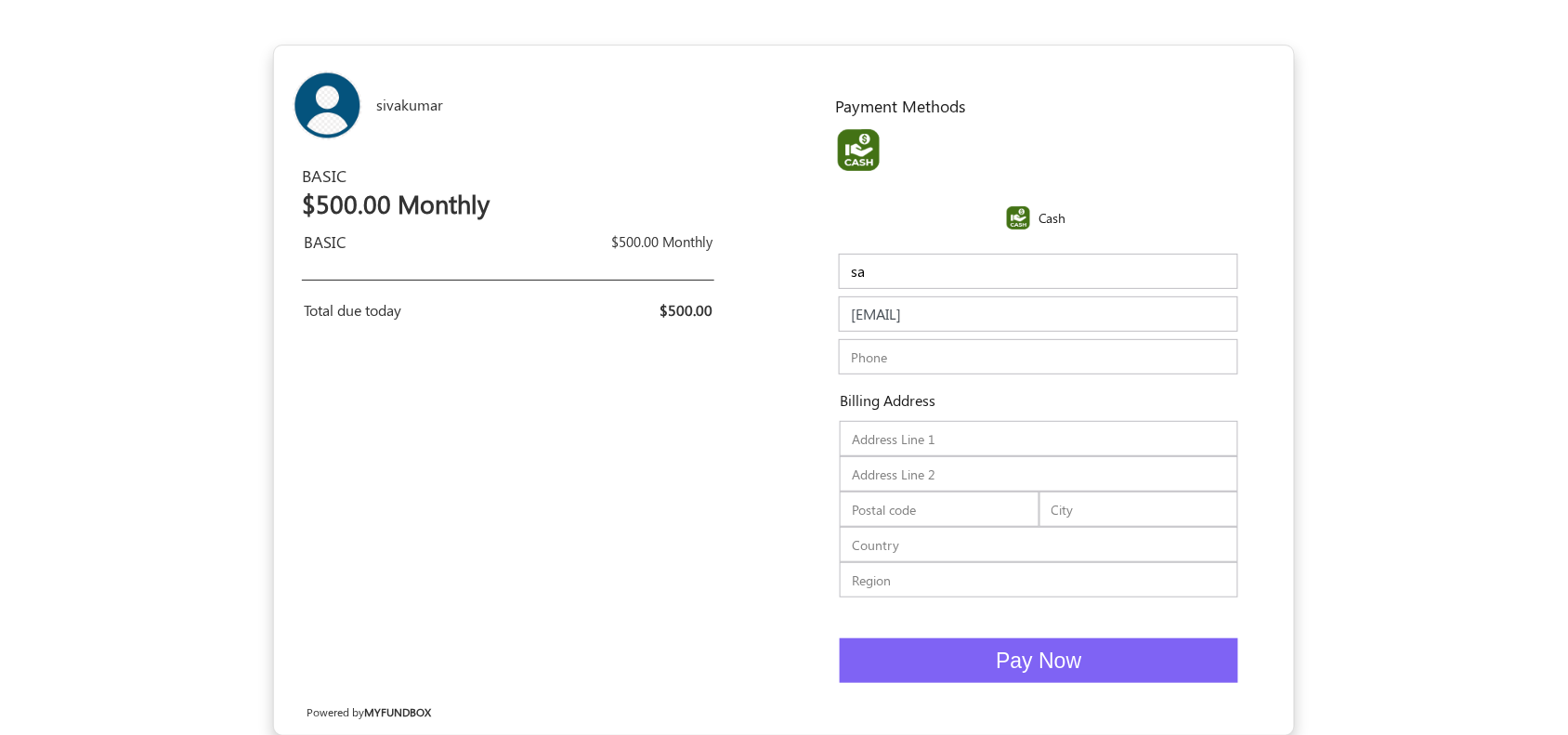type on "s" 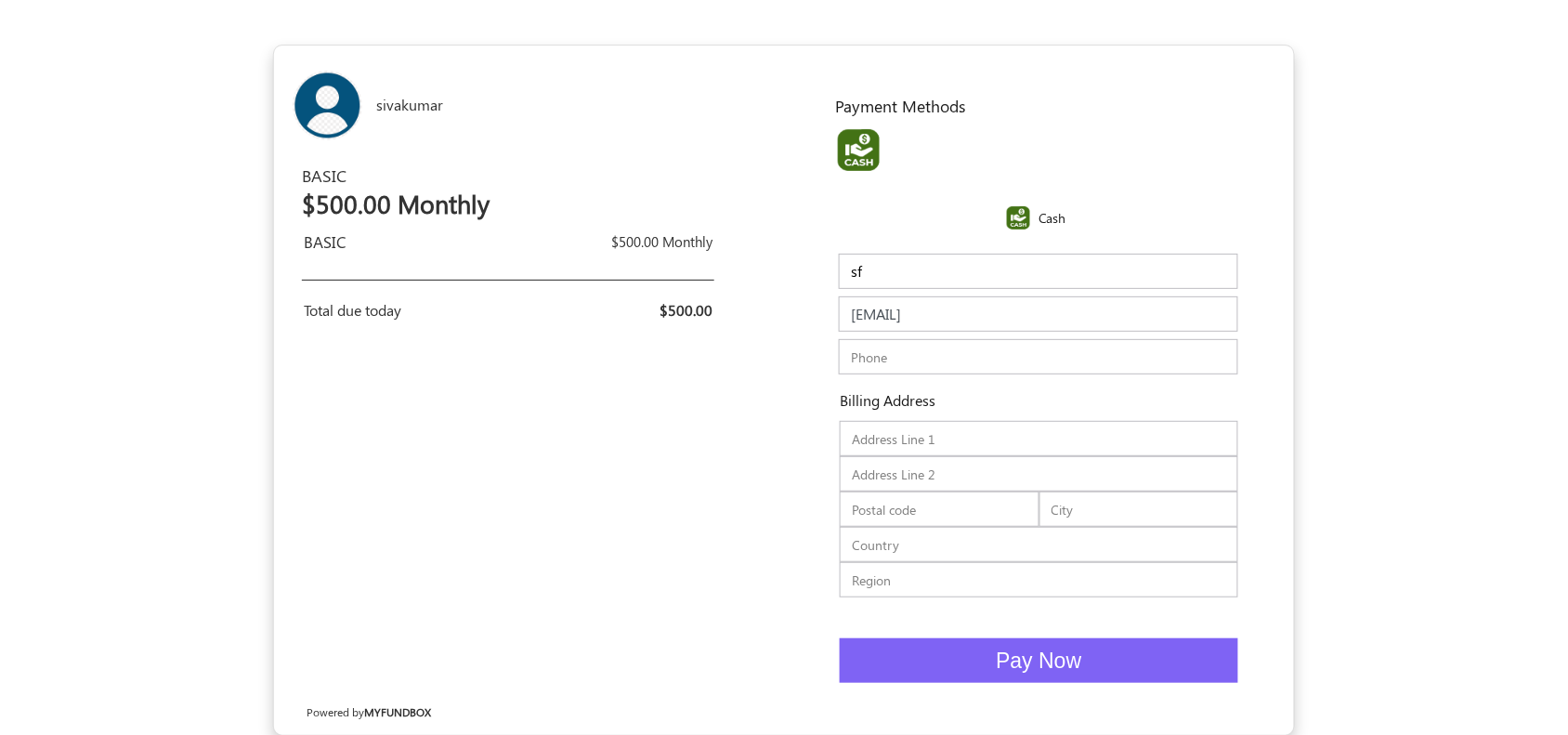 type on "s" 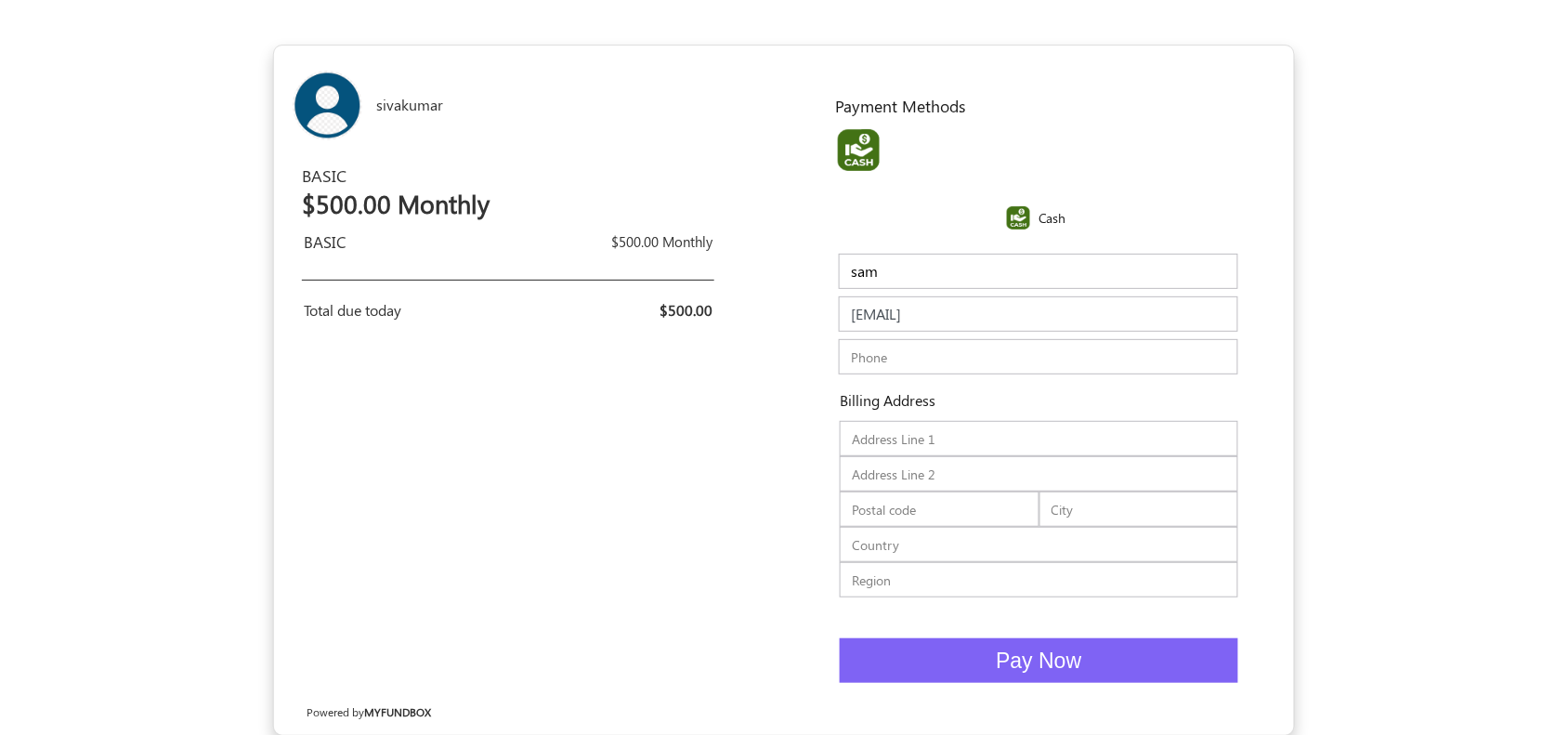 type on "sam" 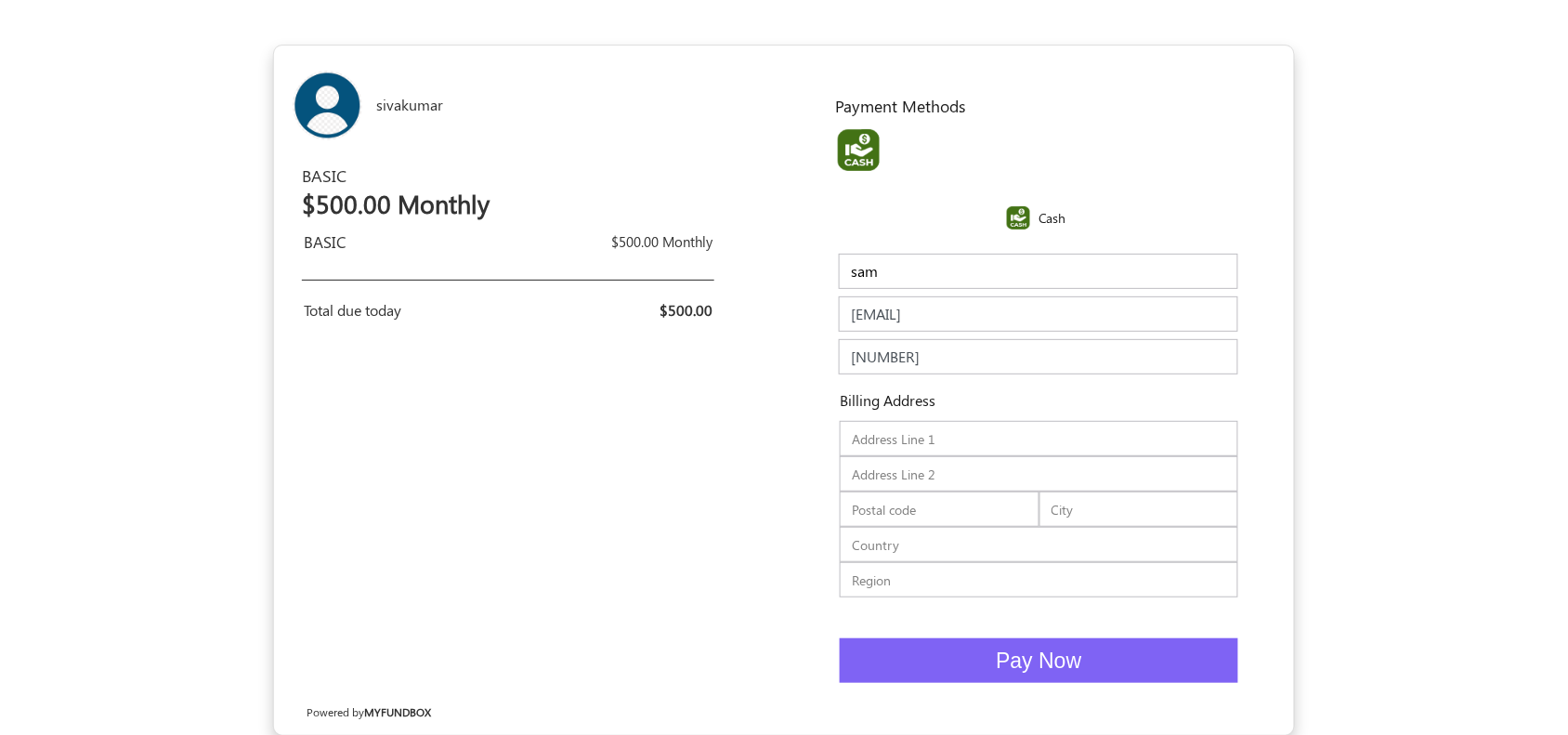 click at bounding box center [1039, 439] 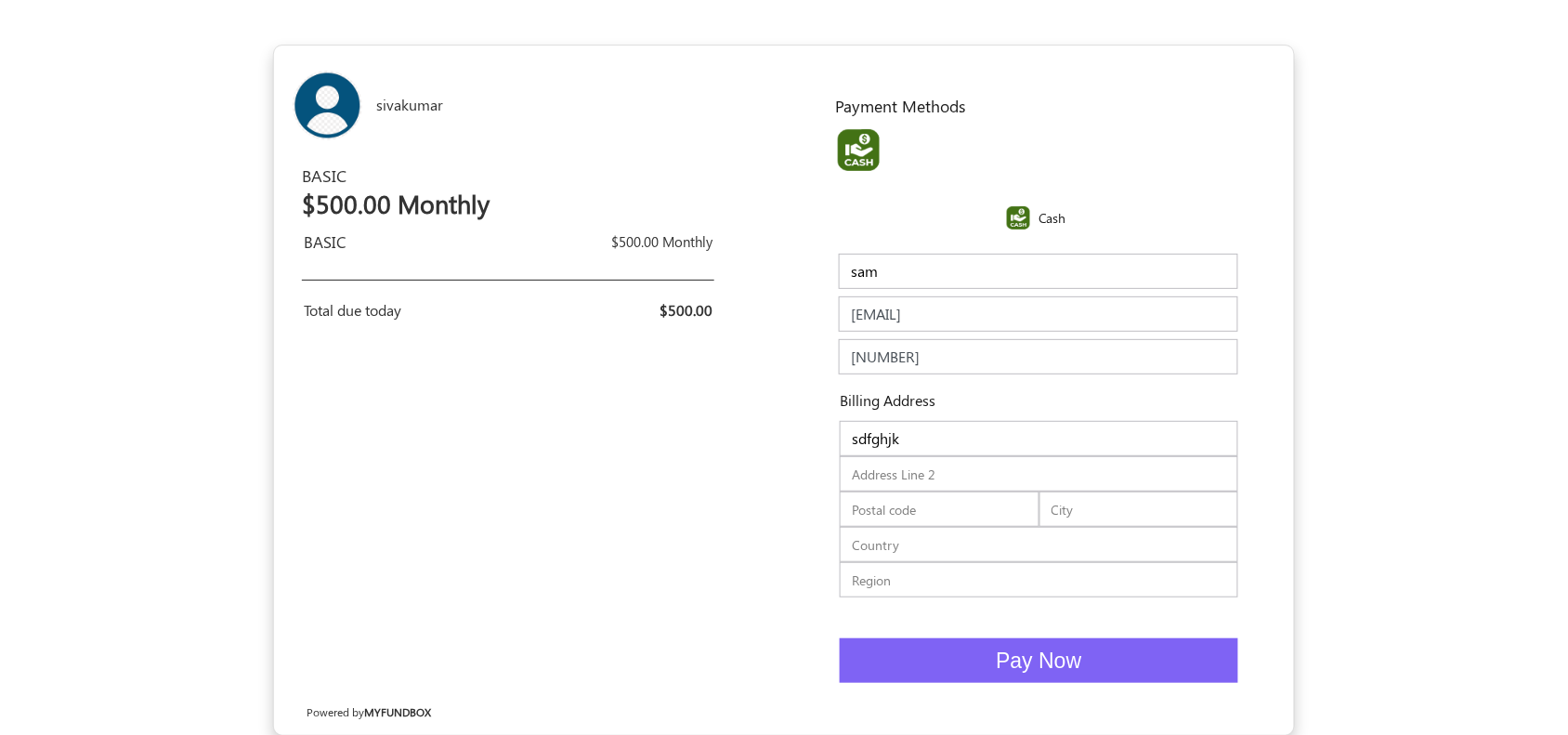 type on "sdfghjk" 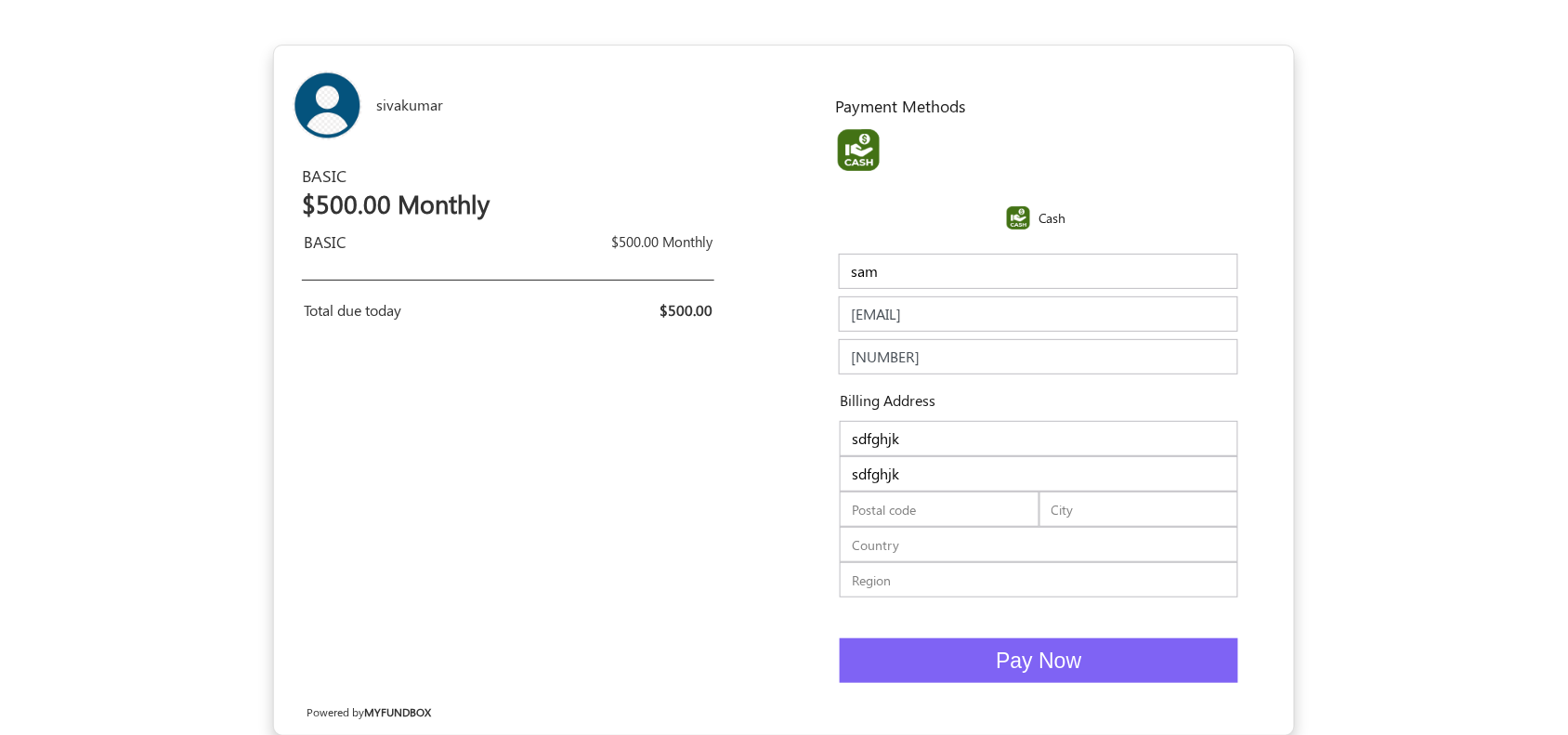 type on "sdfghjk" 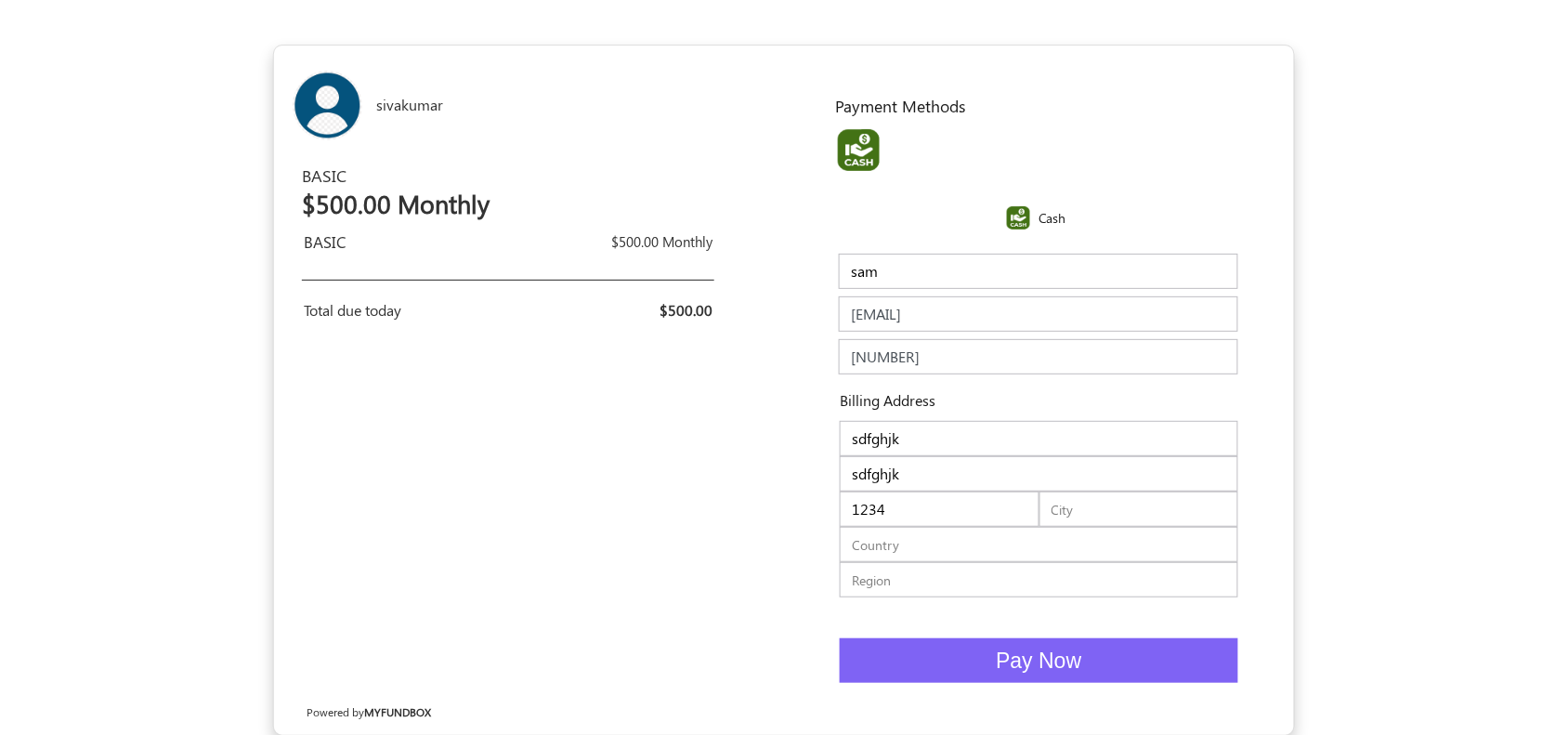 type on "1234" 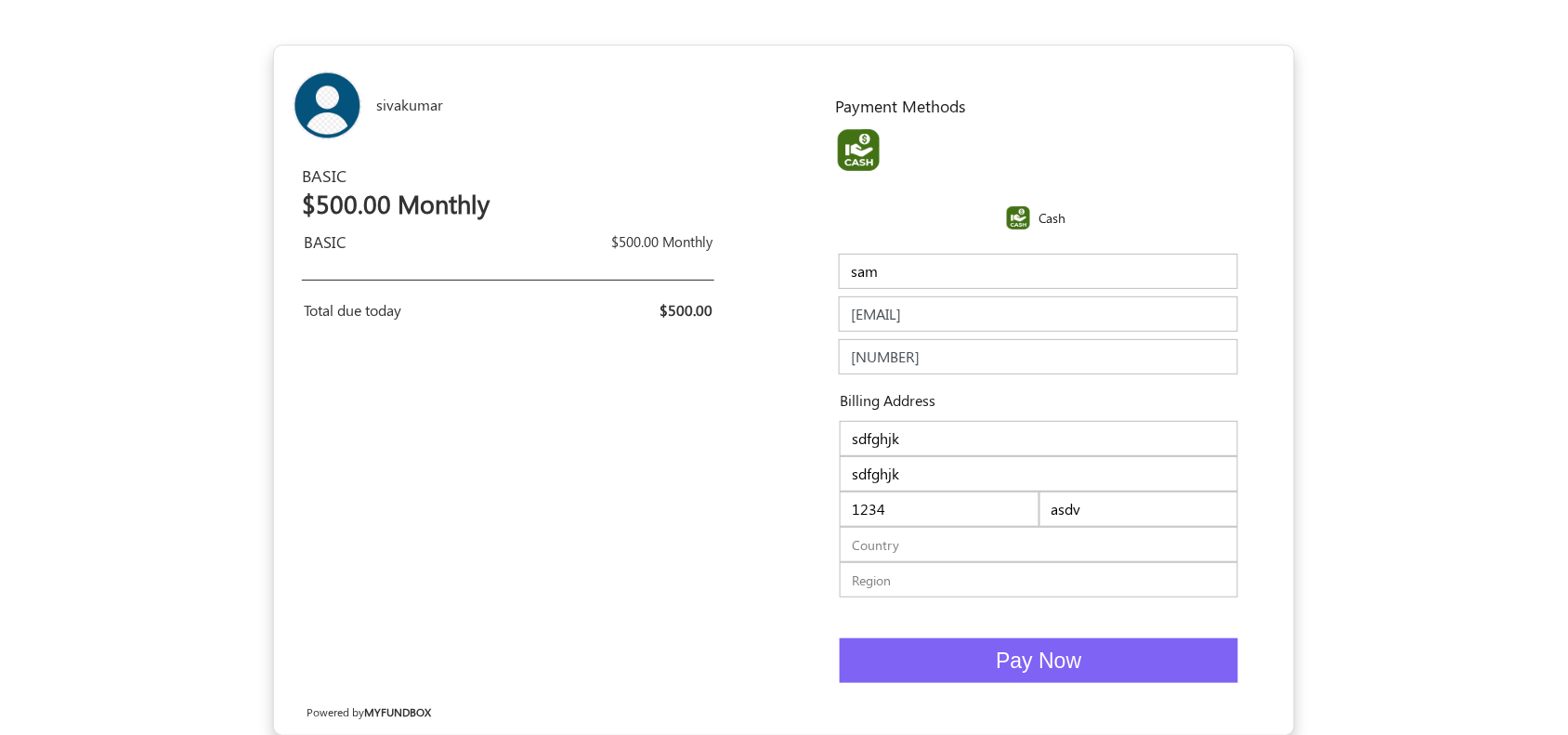 type on "asdv" 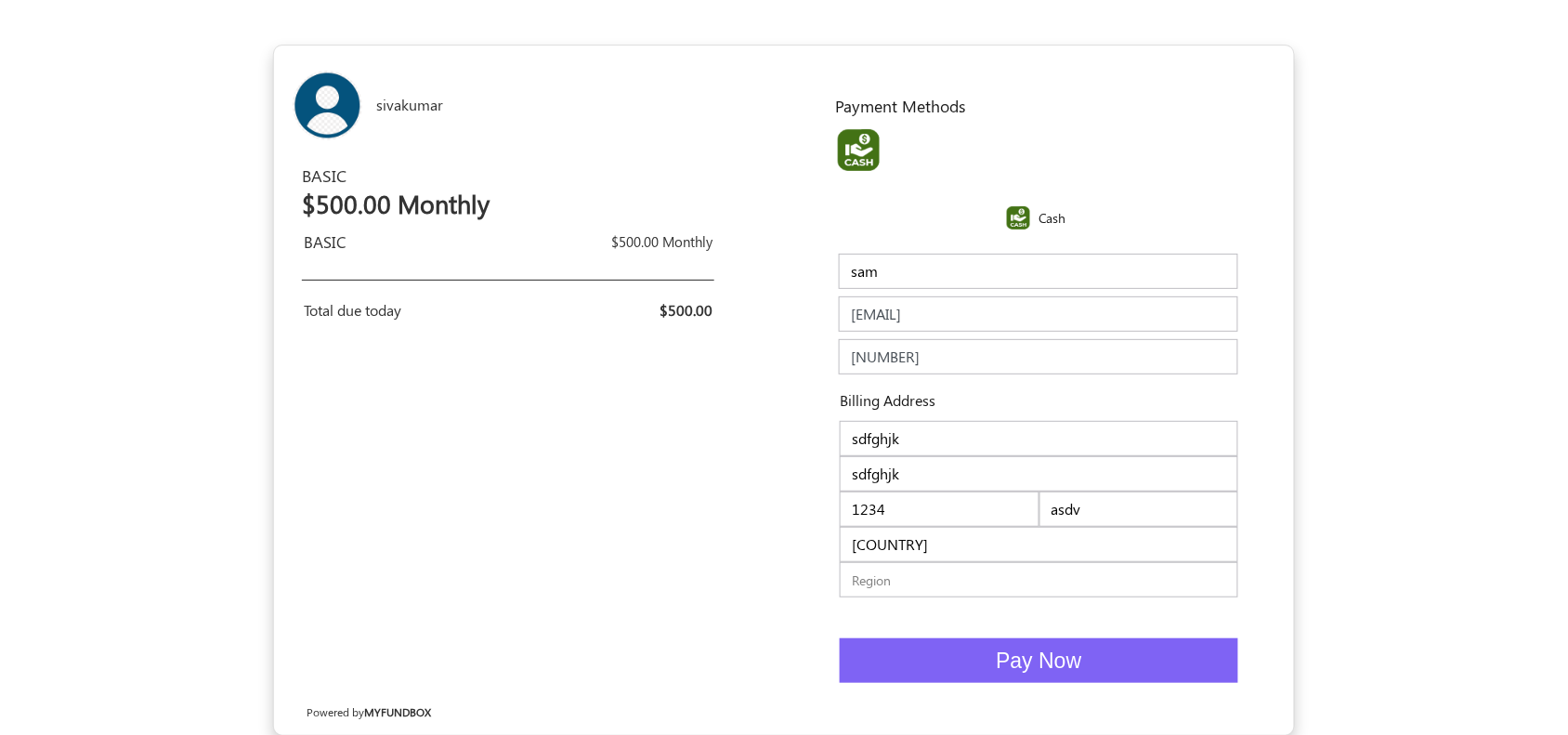 type on "india" 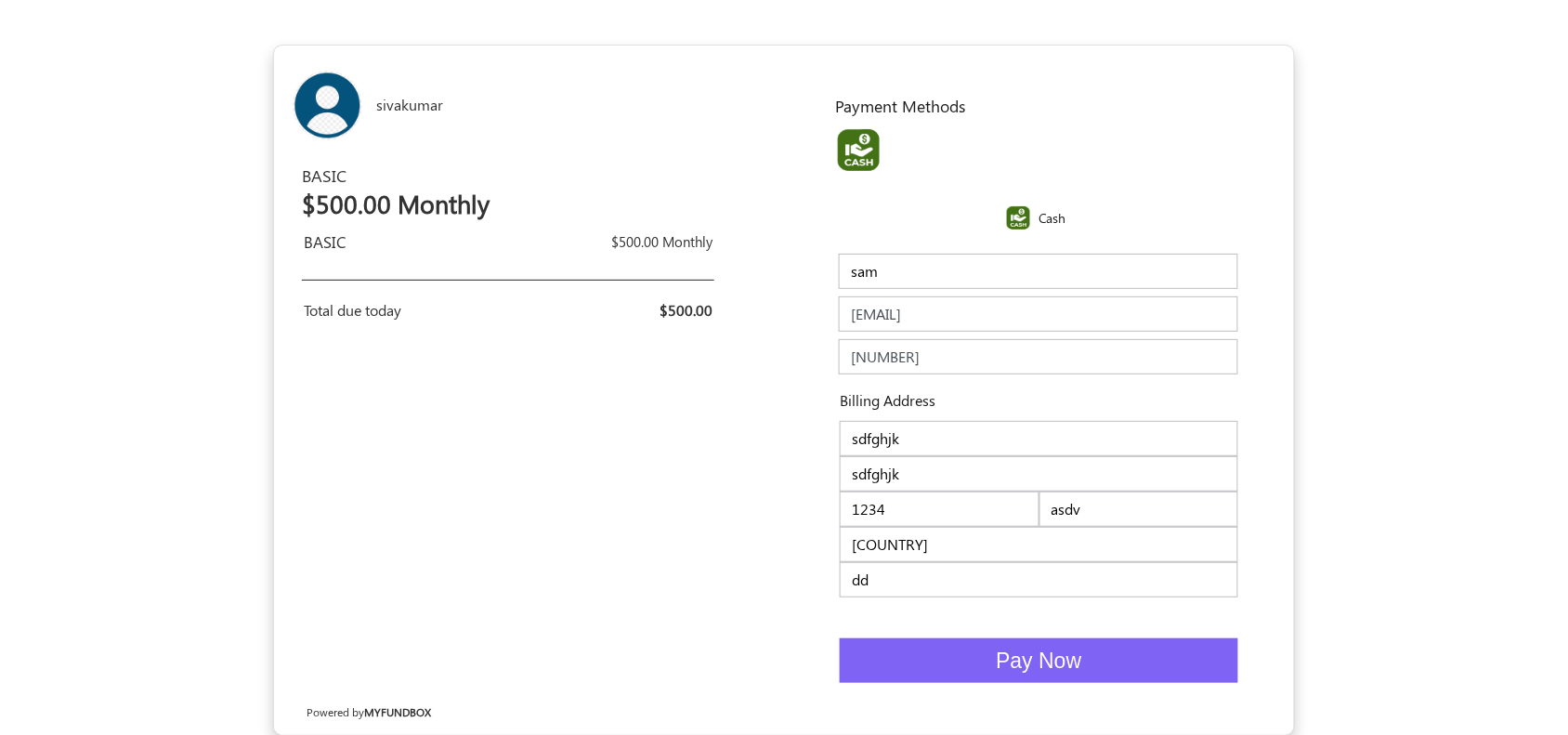 type on "dd" 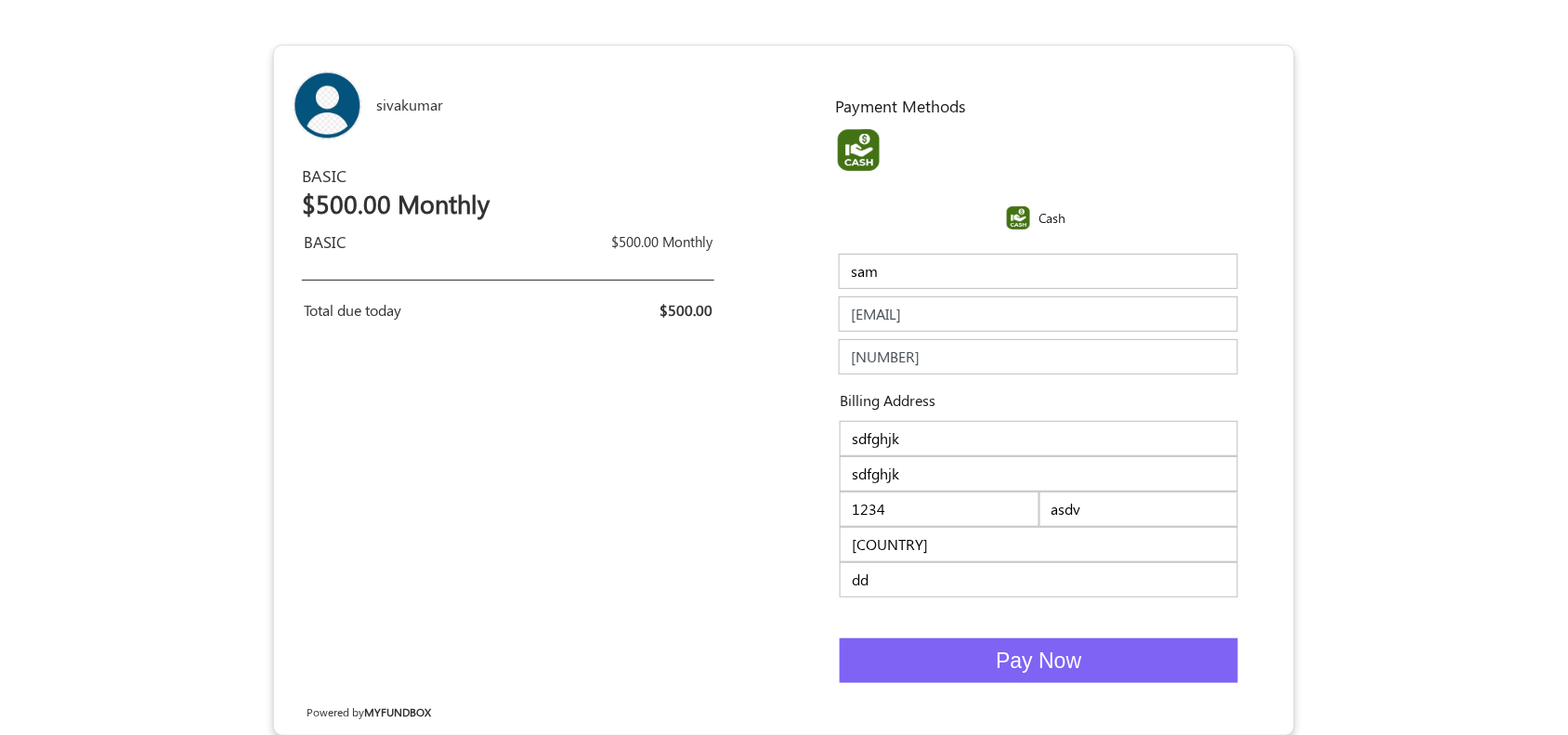 click on "Pay Now" at bounding box center (1039, 661) 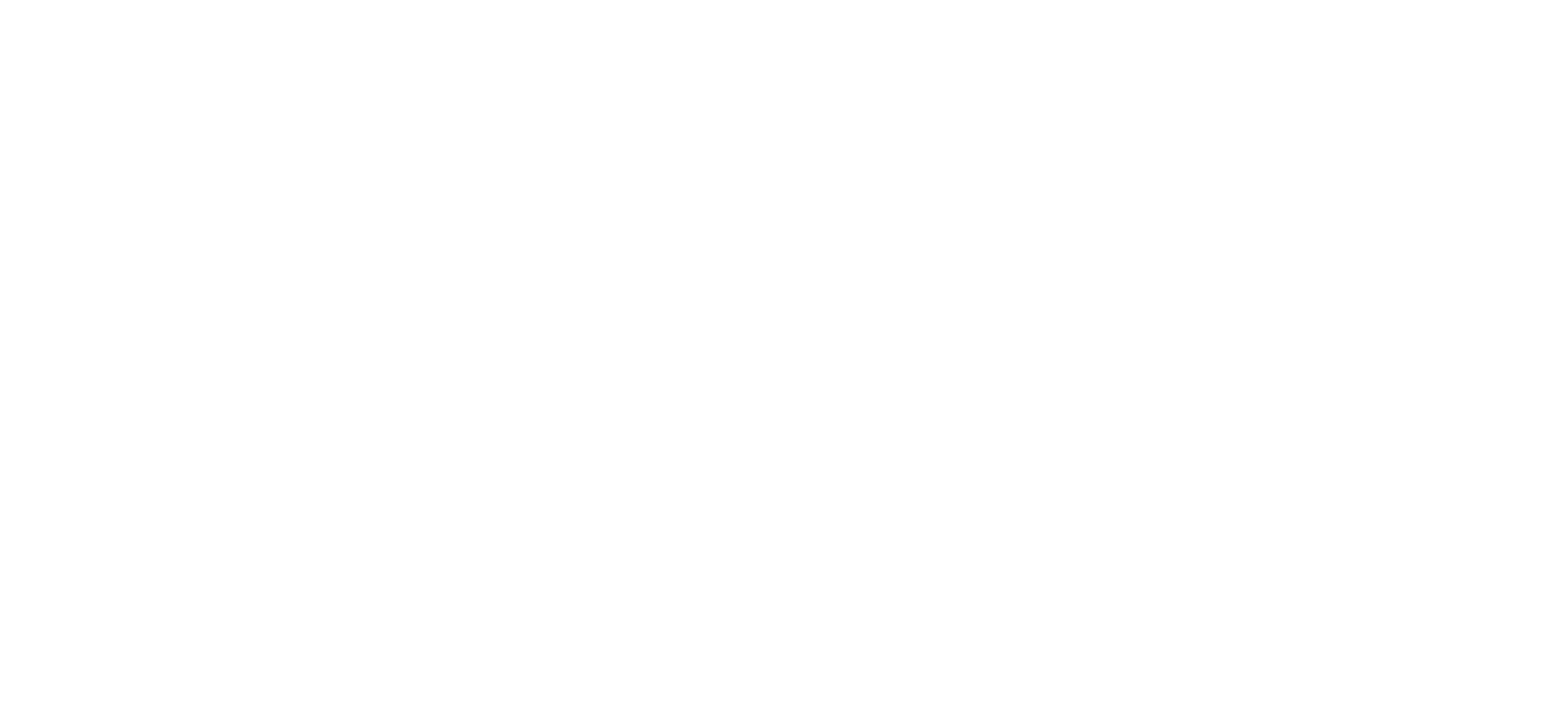 scroll, scrollTop: 0, scrollLeft: 0, axis: both 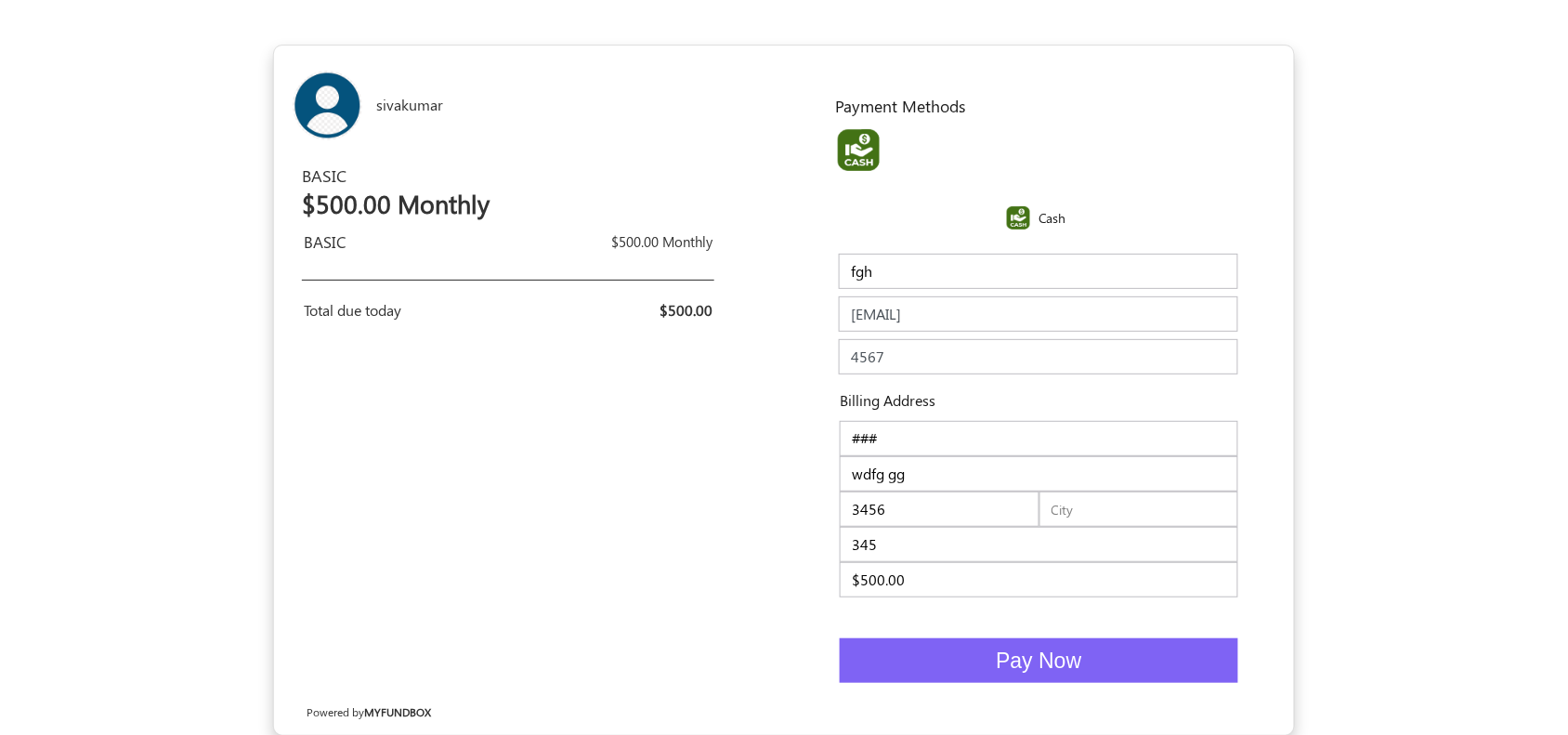 click on "$500.00" at bounding box center (686, 309) 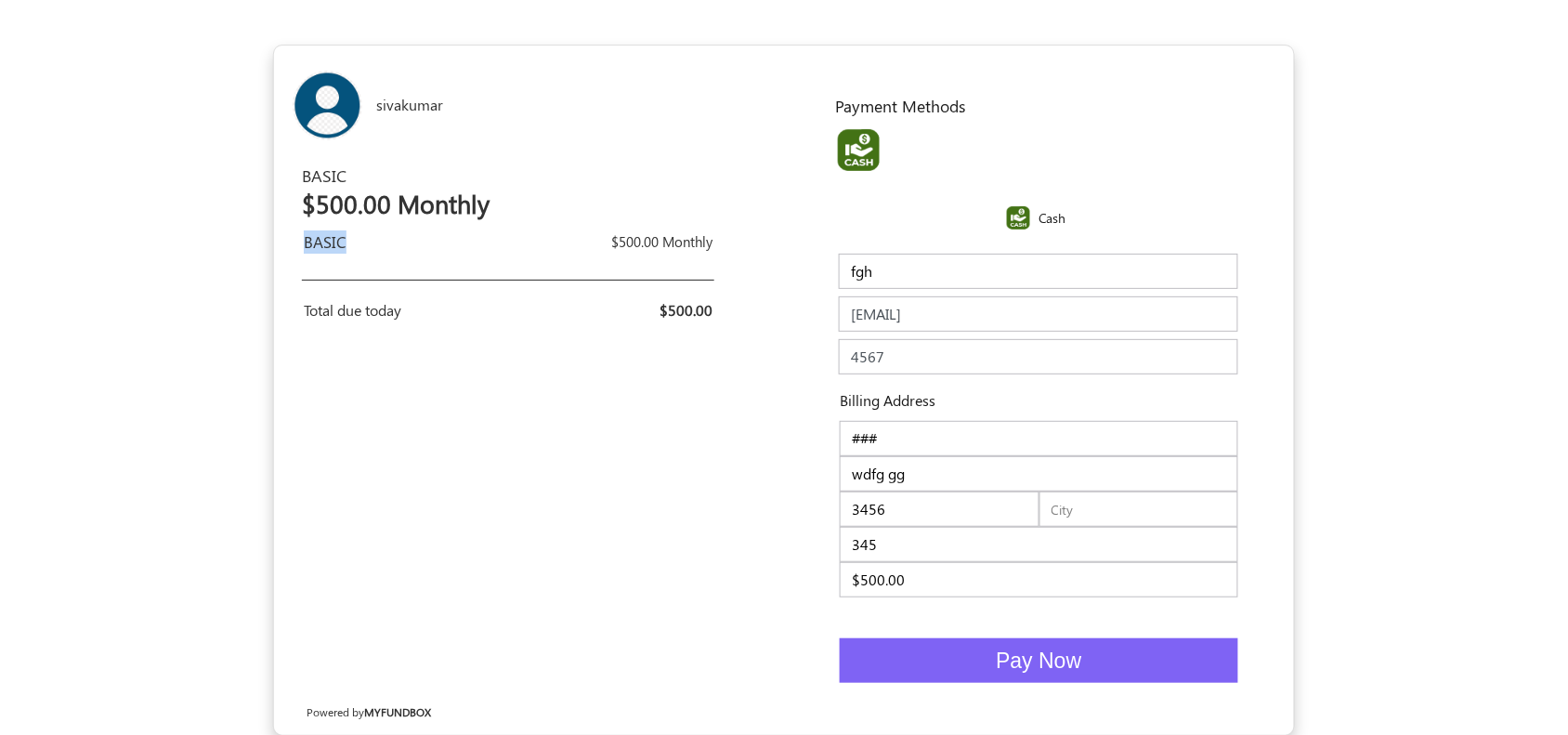 click on "BASIC" at bounding box center (417, 243) 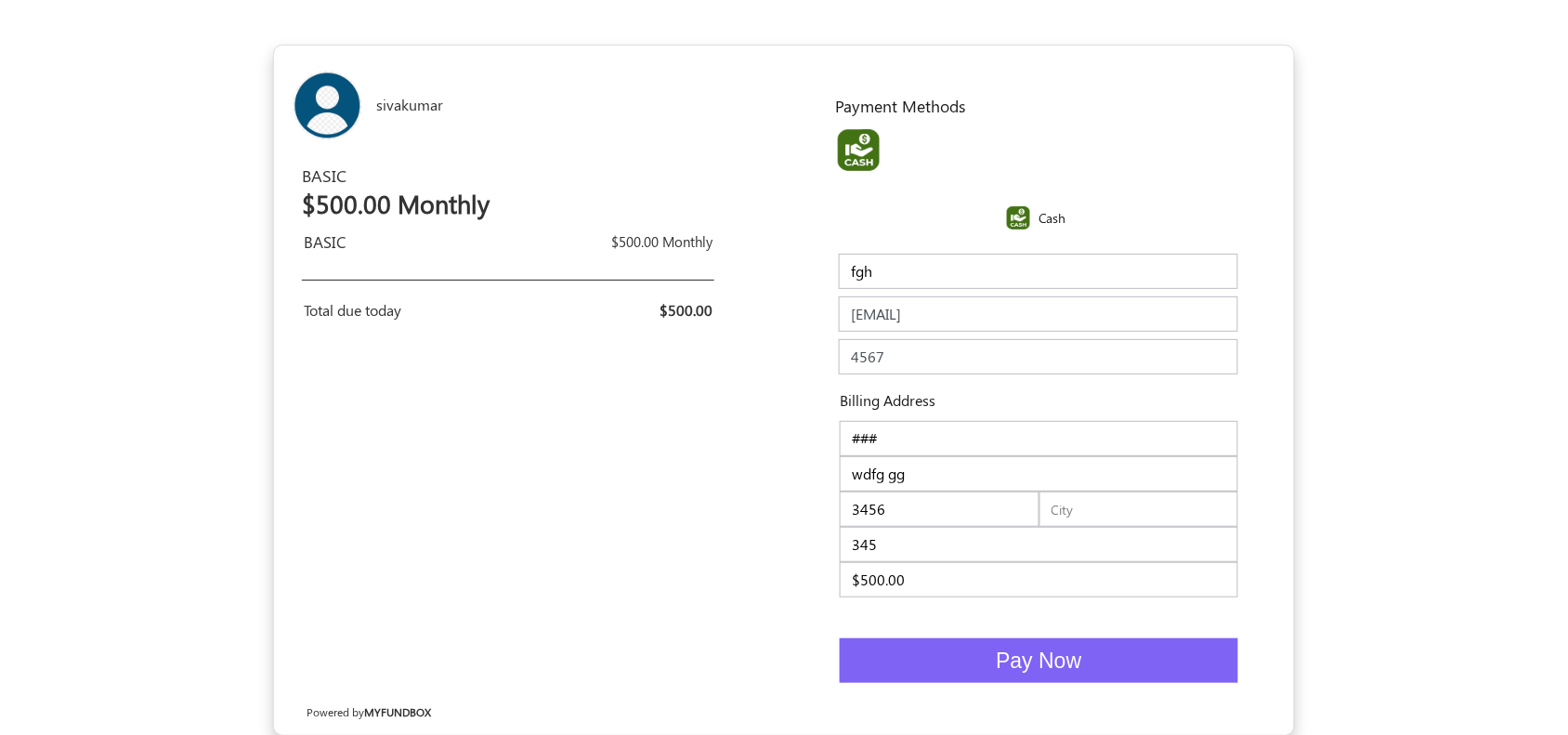 click on "BASIC    $500.00 Monthly BASIC $500.00 Monthly      Total due today $500.00" at bounding box center (529, 244) 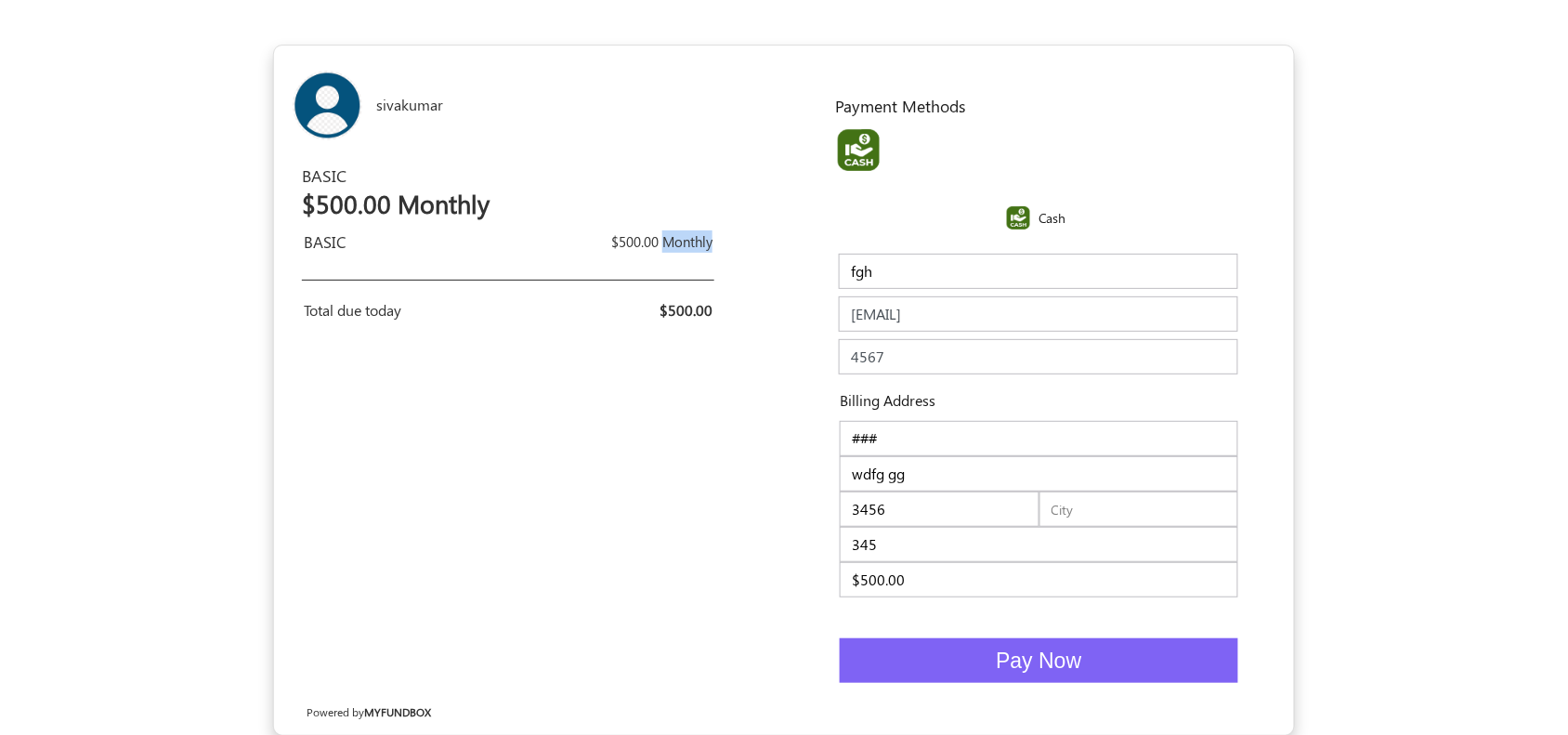 click on "$500.00 Monthly" at bounding box center [661, 242] 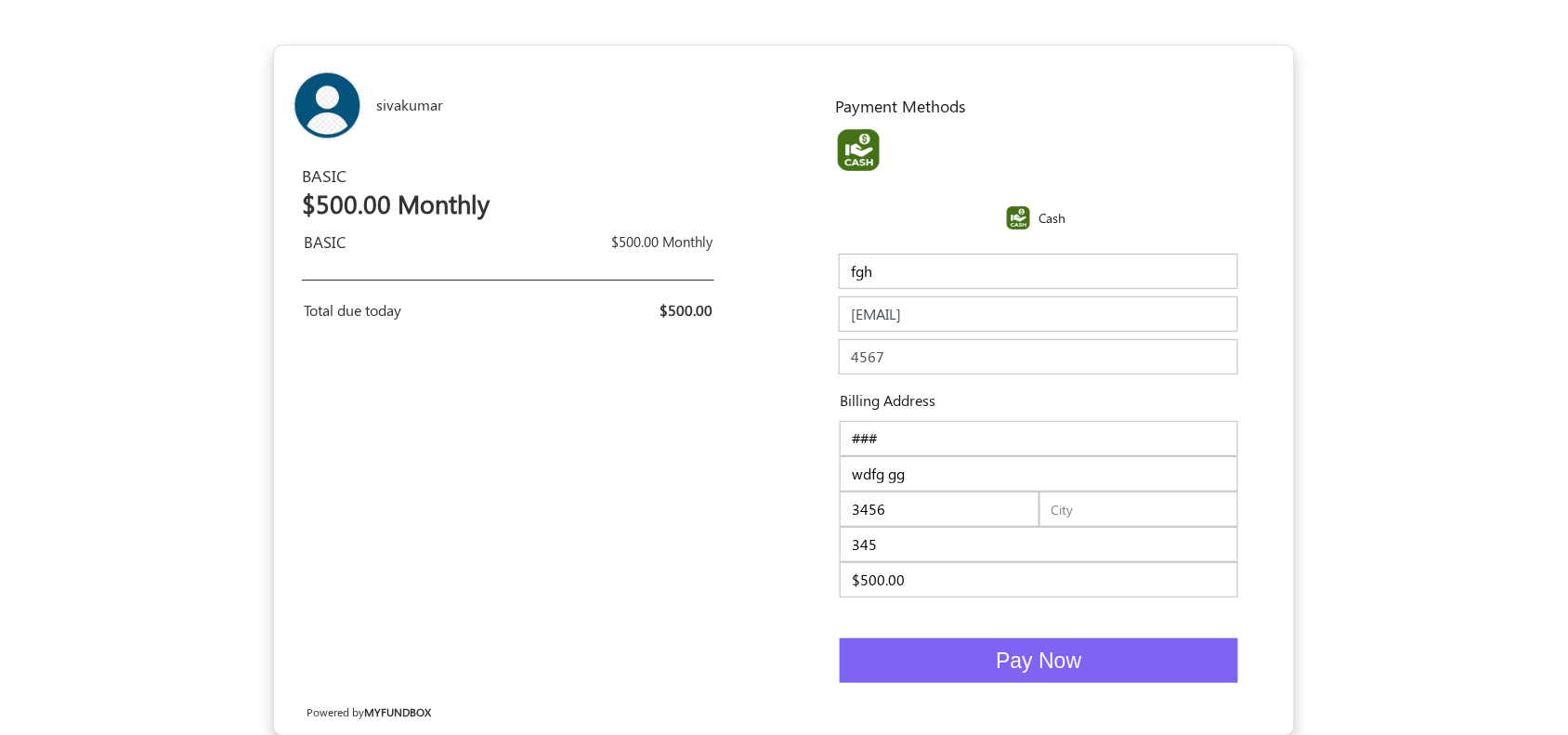 click on "BASIC    $500.00 Monthly BASIC $500.00 Monthly      Total due today $500.00" at bounding box center (529, 244) 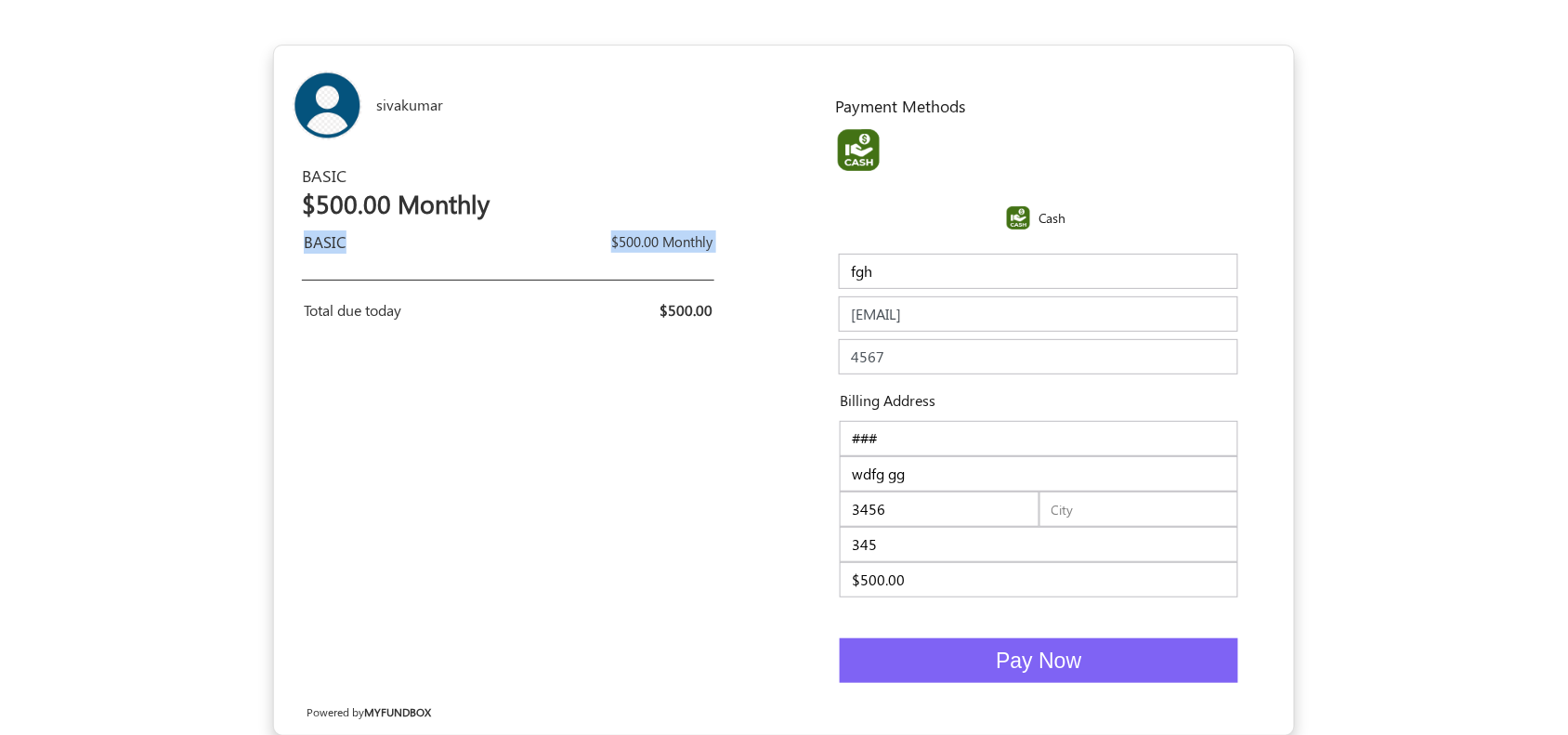 click at bounding box center [858, 150] 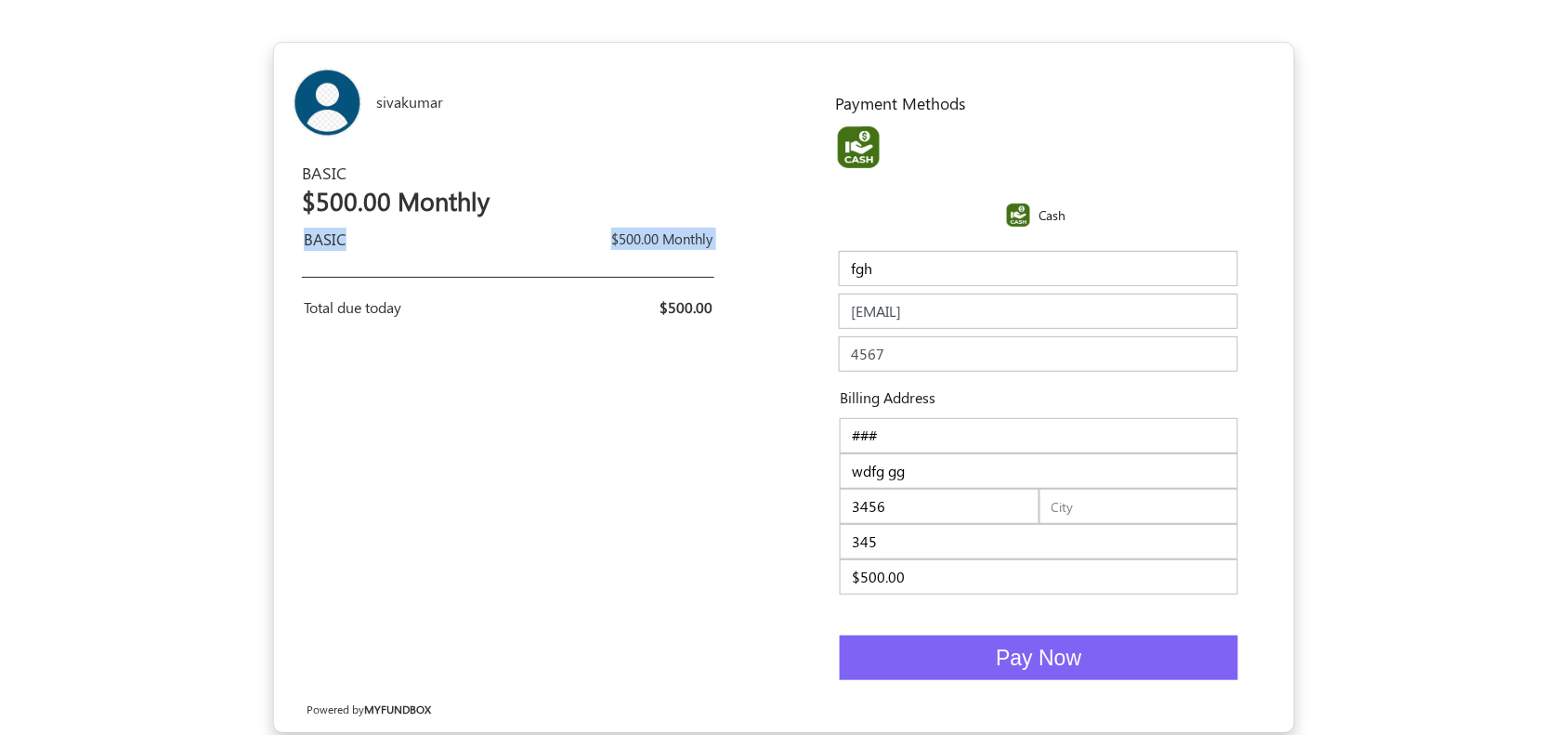 scroll, scrollTop: 0, scrollLeft: 0, axis: both 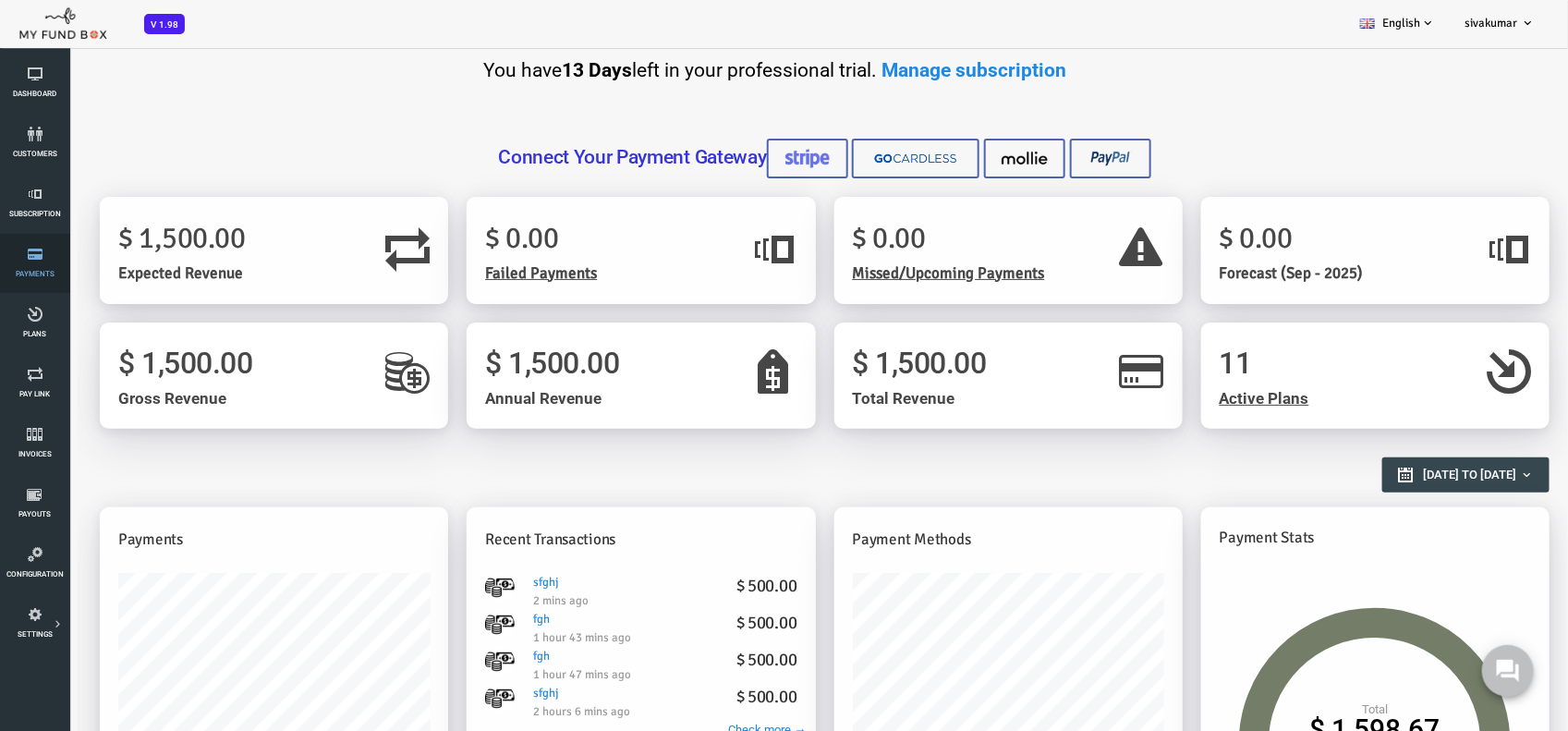 click on "Payments" at bounding box center (34, 263) 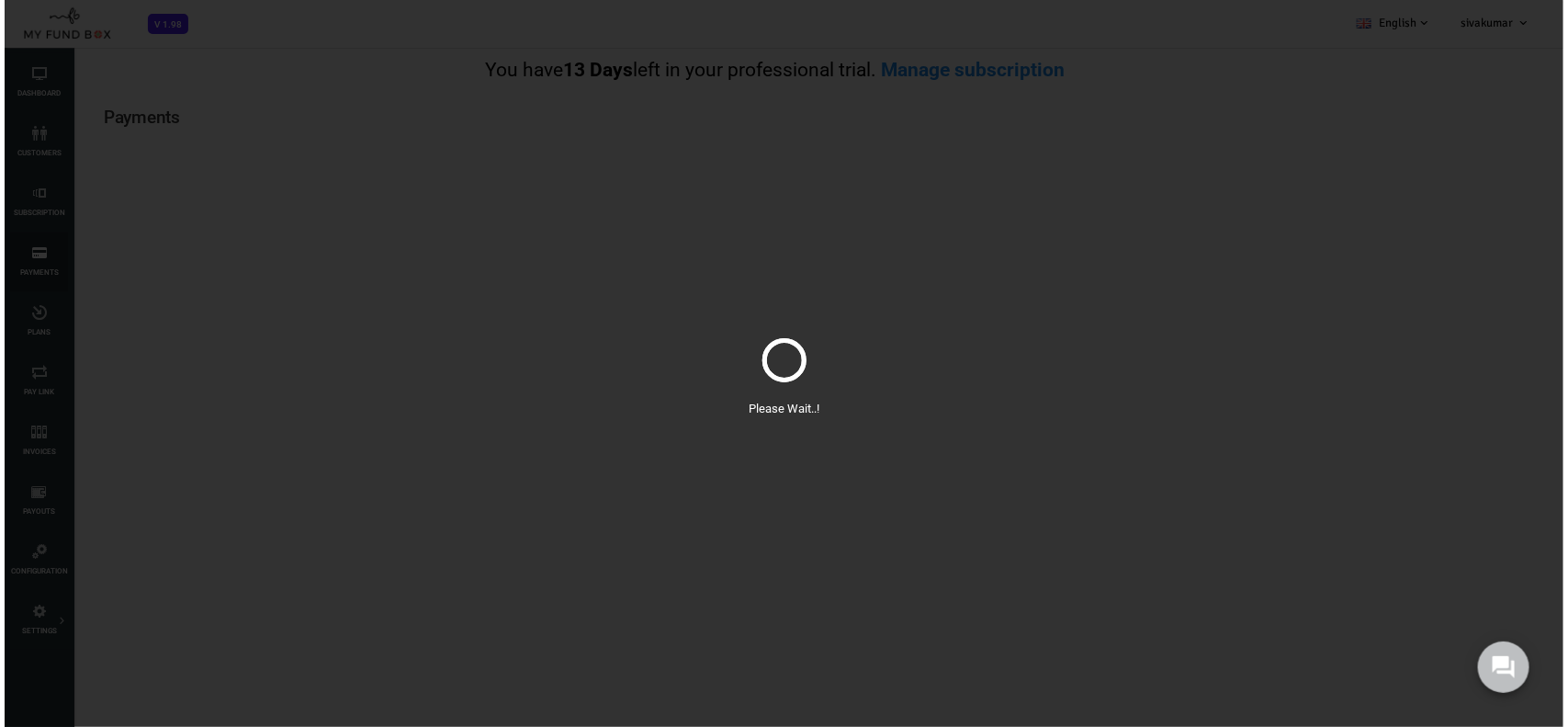 scroll, scrollTop: 0, scrollLeft: 0, axis: both 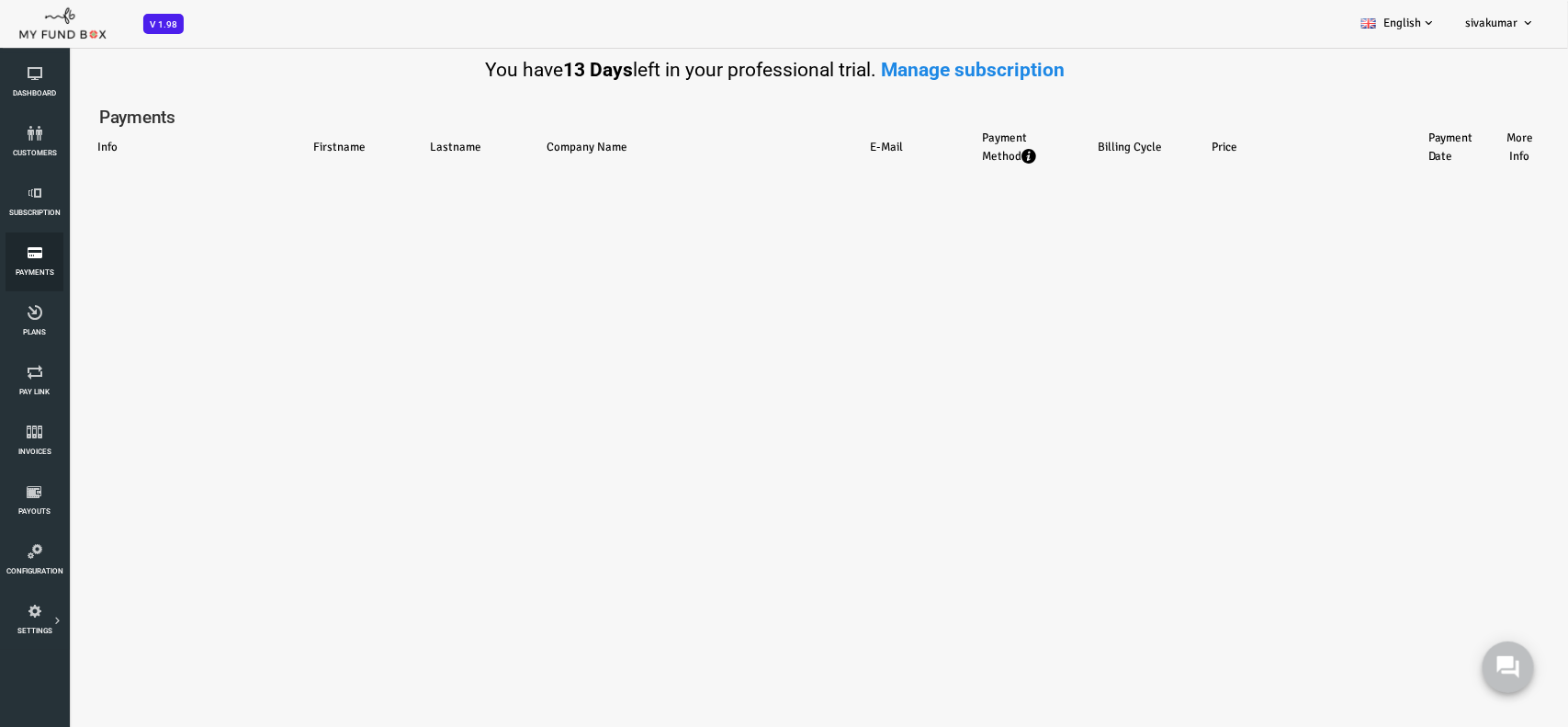 select on "100" 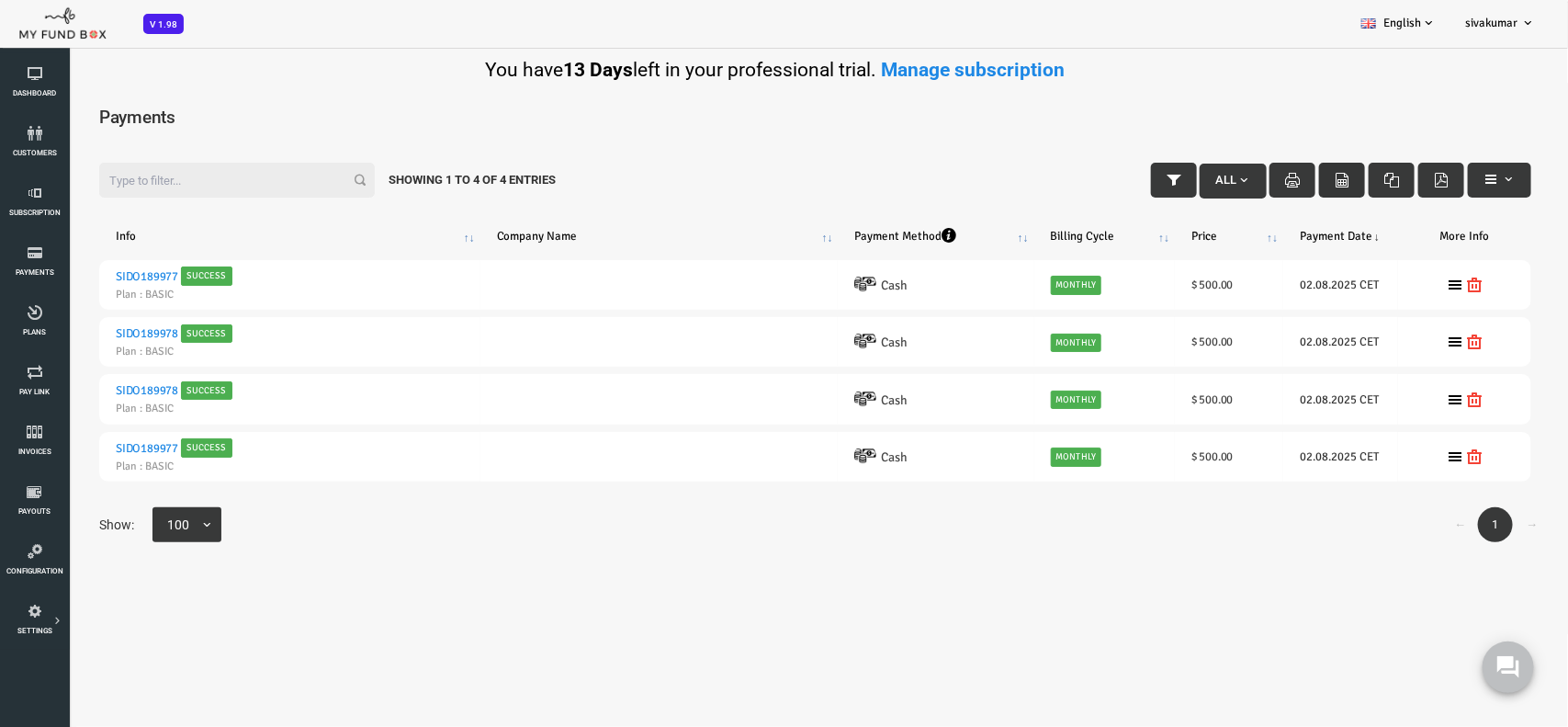 click at bounding box center (1280, 180) 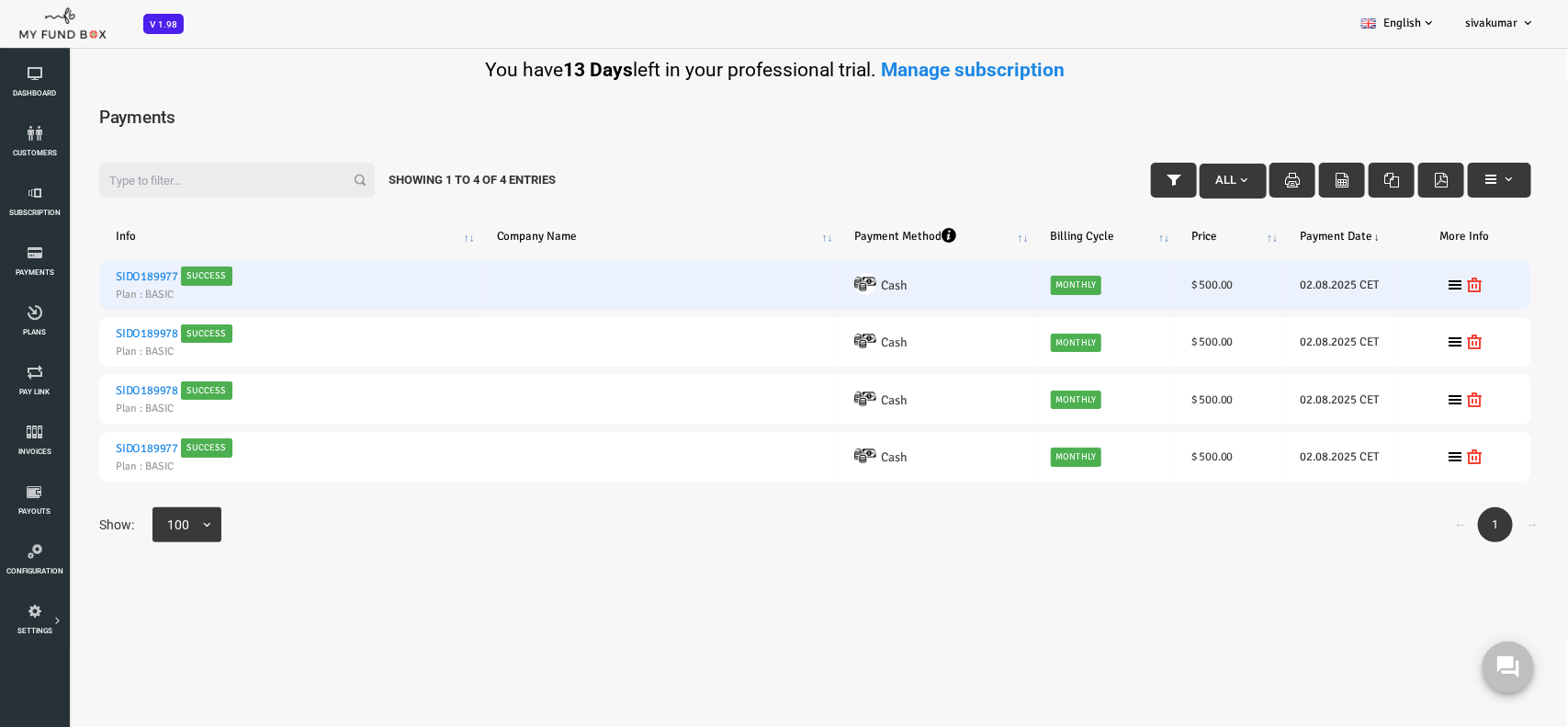 click on "Success" at bounding box center (144, 276) 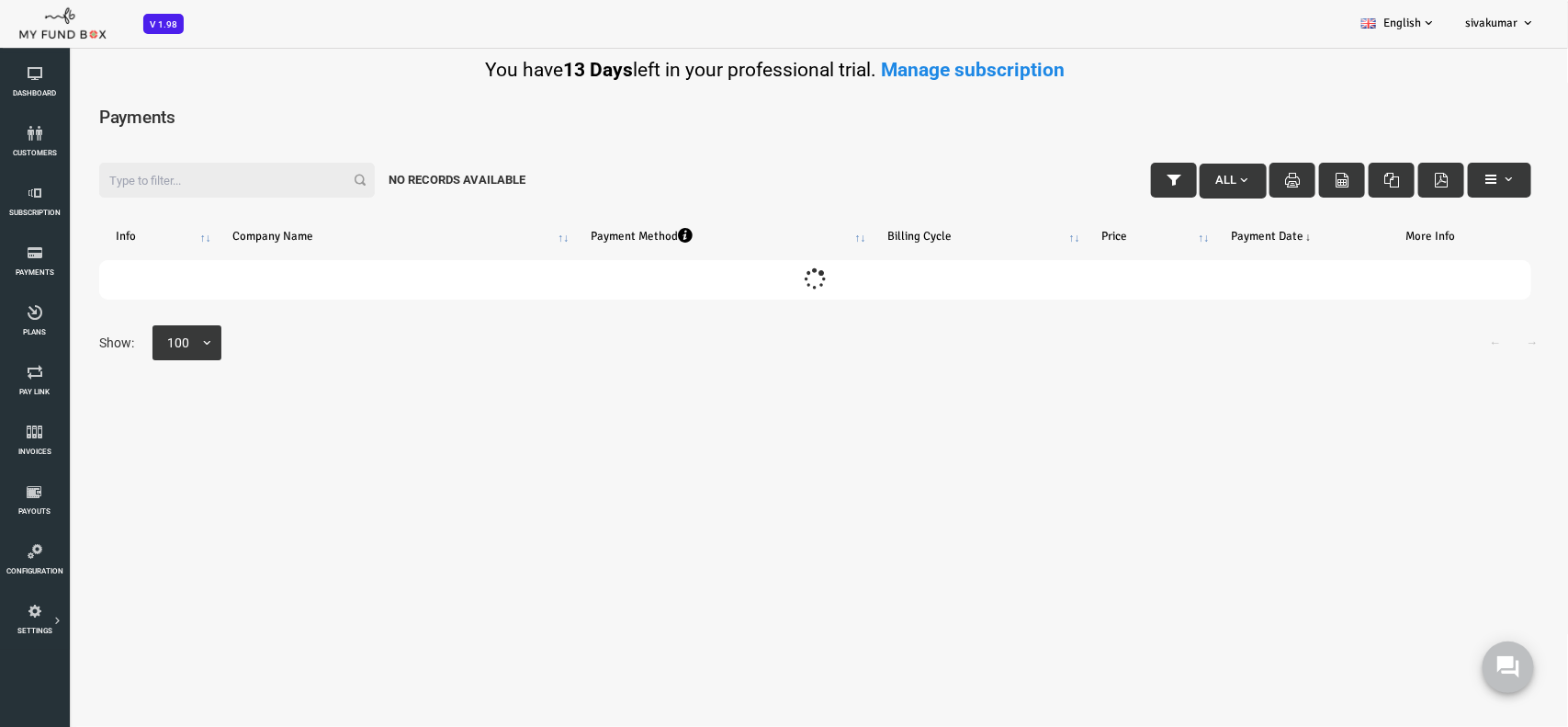 scroll, scrollTop: 0, scrollLeft: 0, axis: both 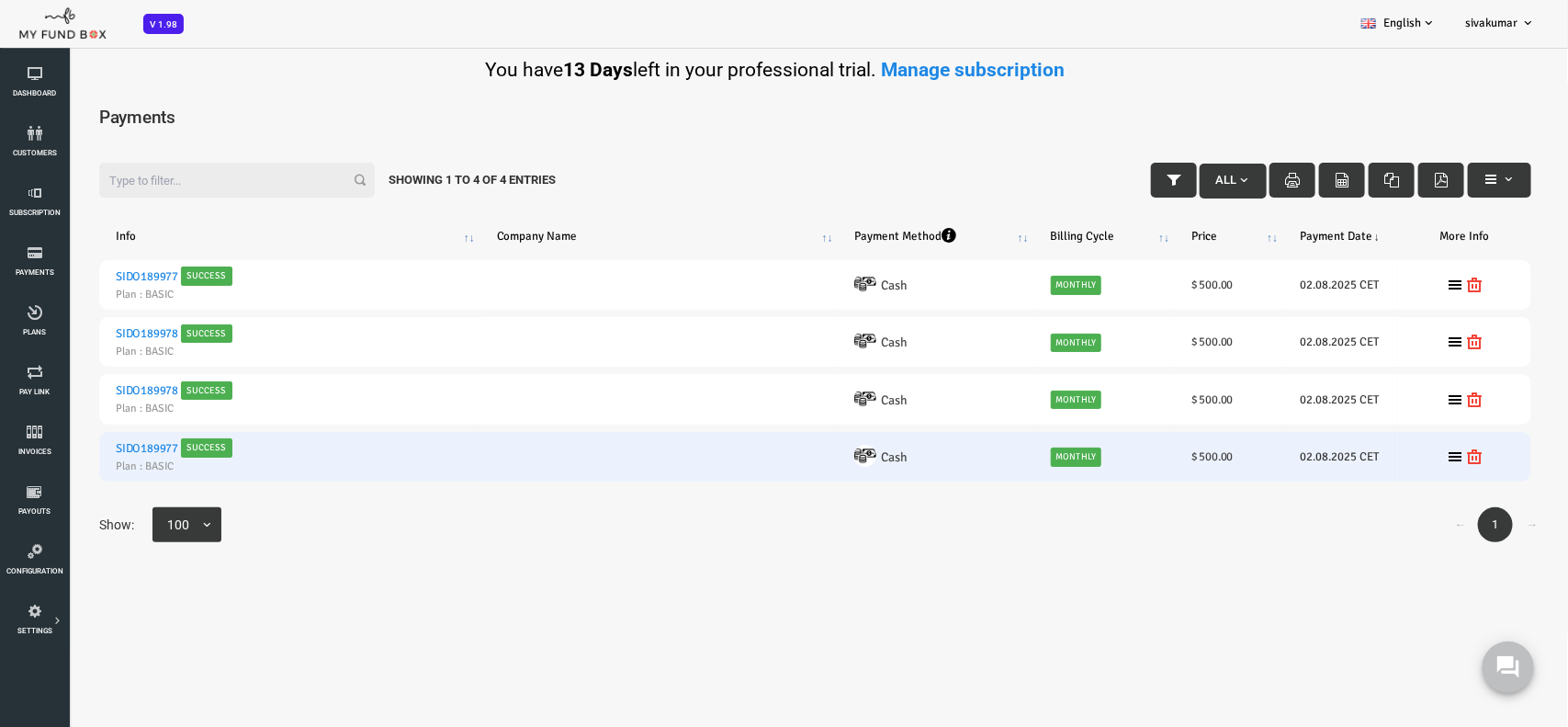 click on "SIDO189977" at bounding box center [85, 449] 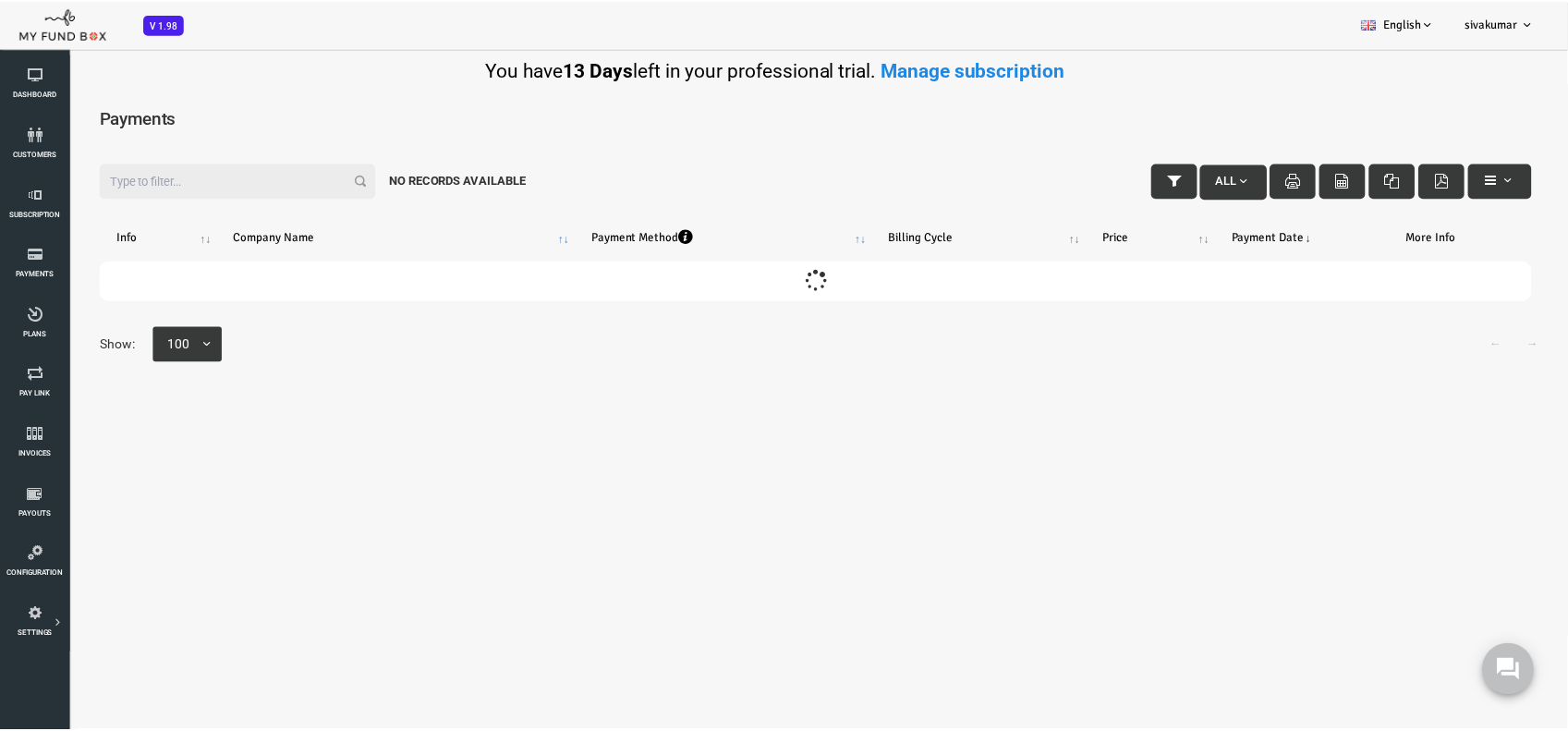 scroll, scrollTop: 0, scrollLeft: 0, axis: both 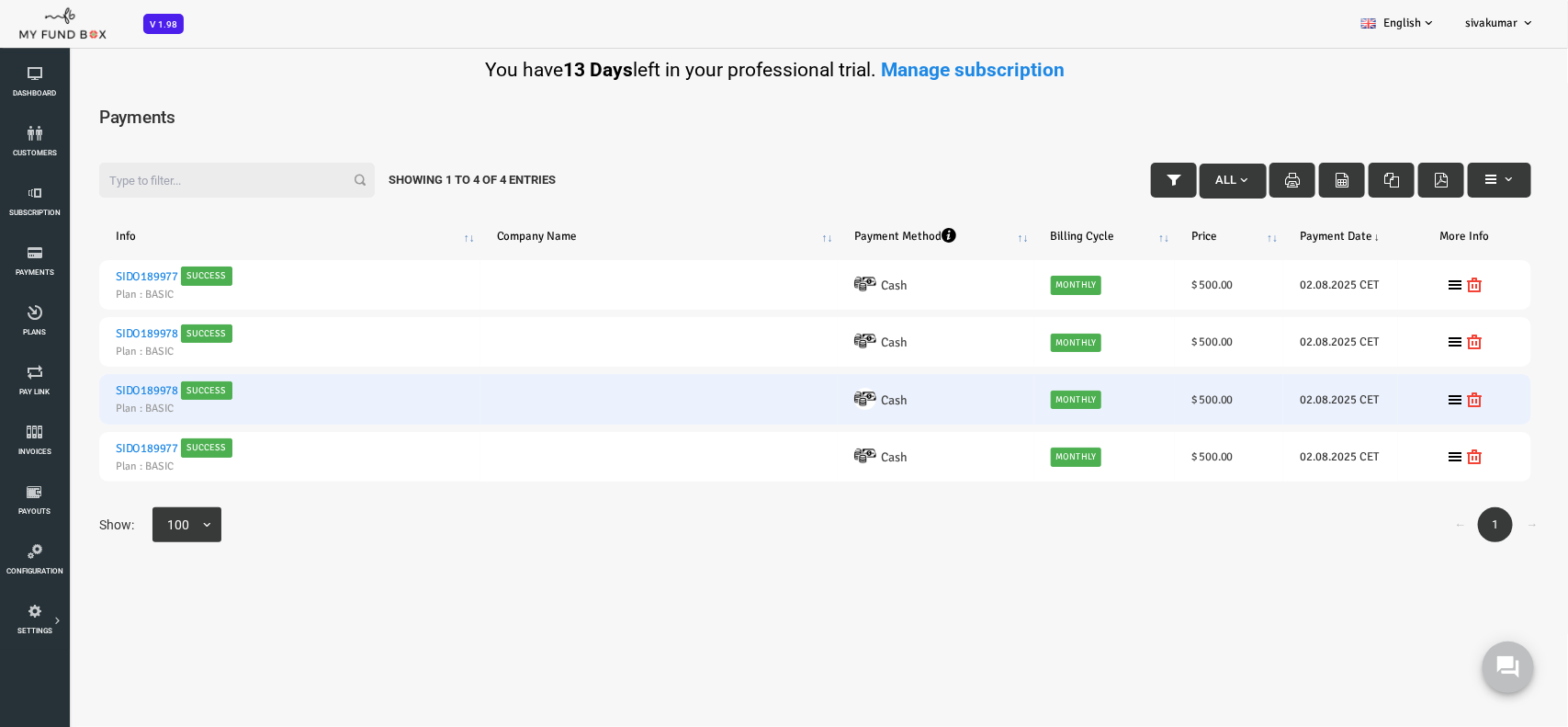 click on "Plan : BASIC" at bounding box center [168, 408] 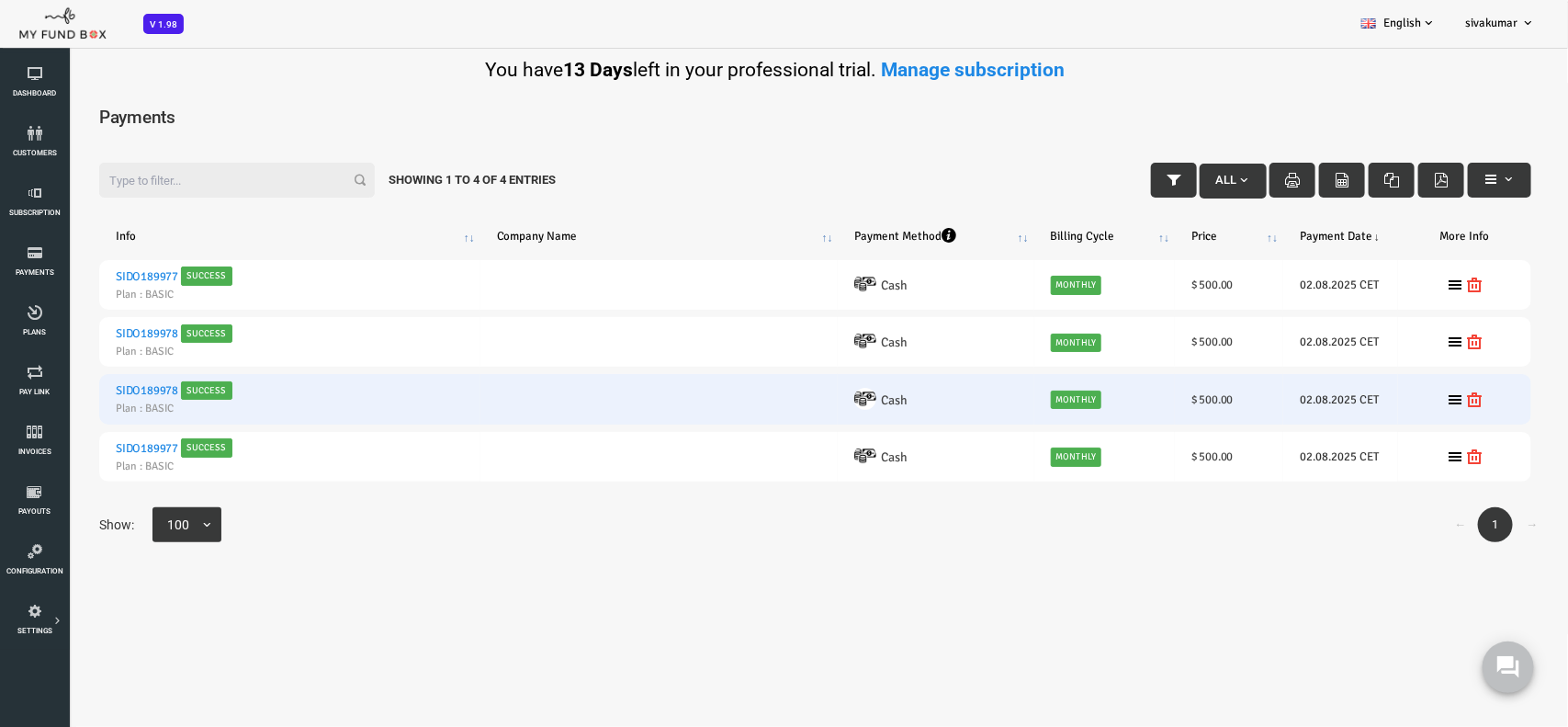 click on "SIDO189978" at bounding box center [85, 391] 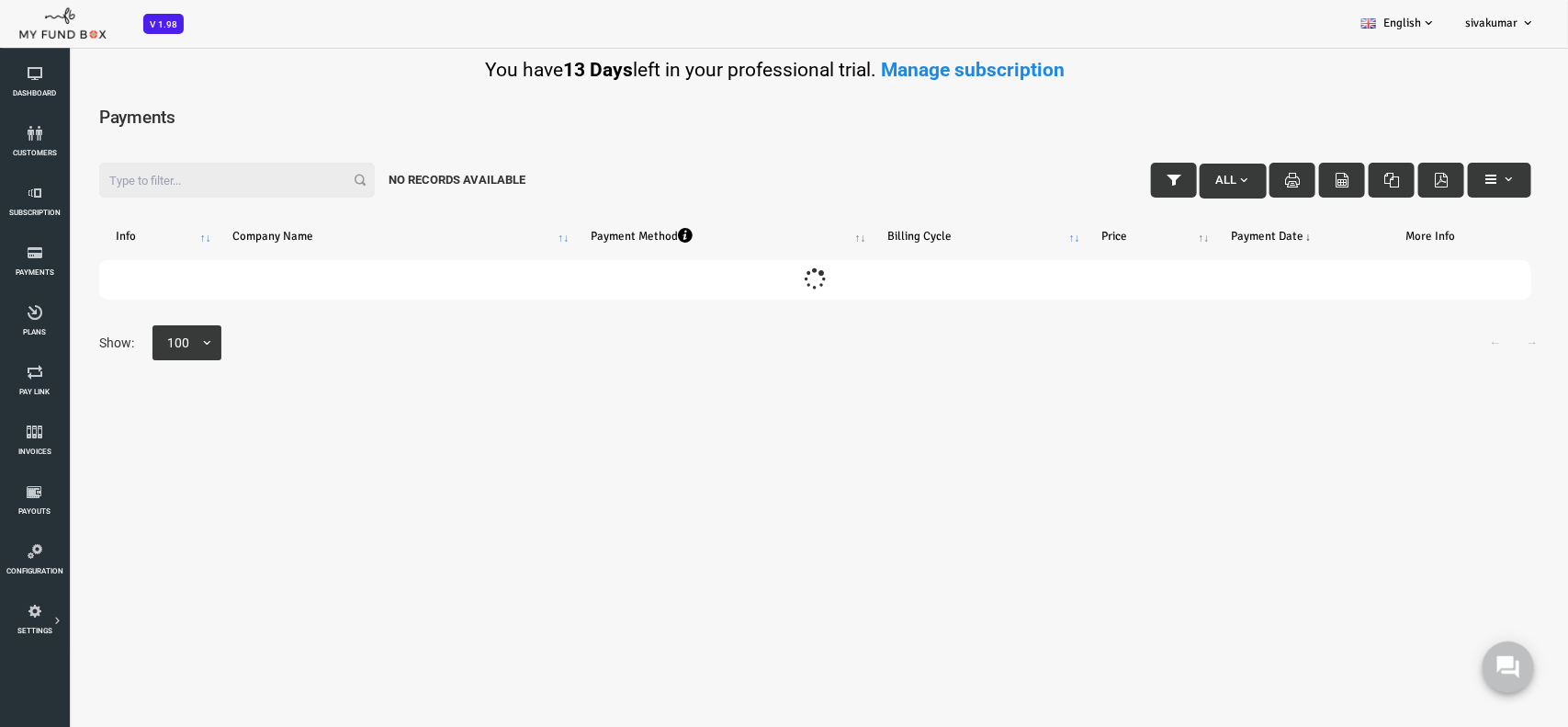 scroll, scrollTop: 0, scrollLeft: 0, axis: both 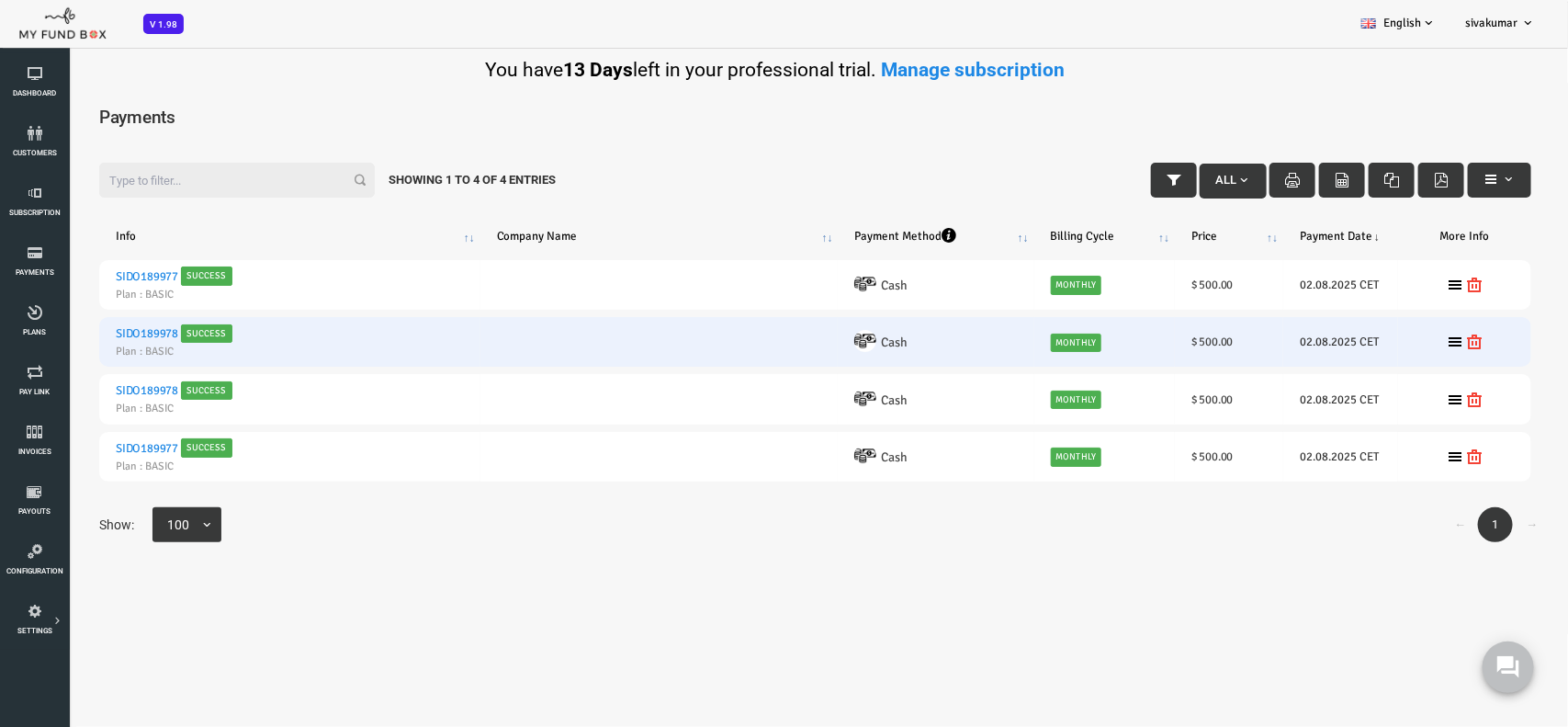 click on "SIDO189978" at bounding box center [85, 334] 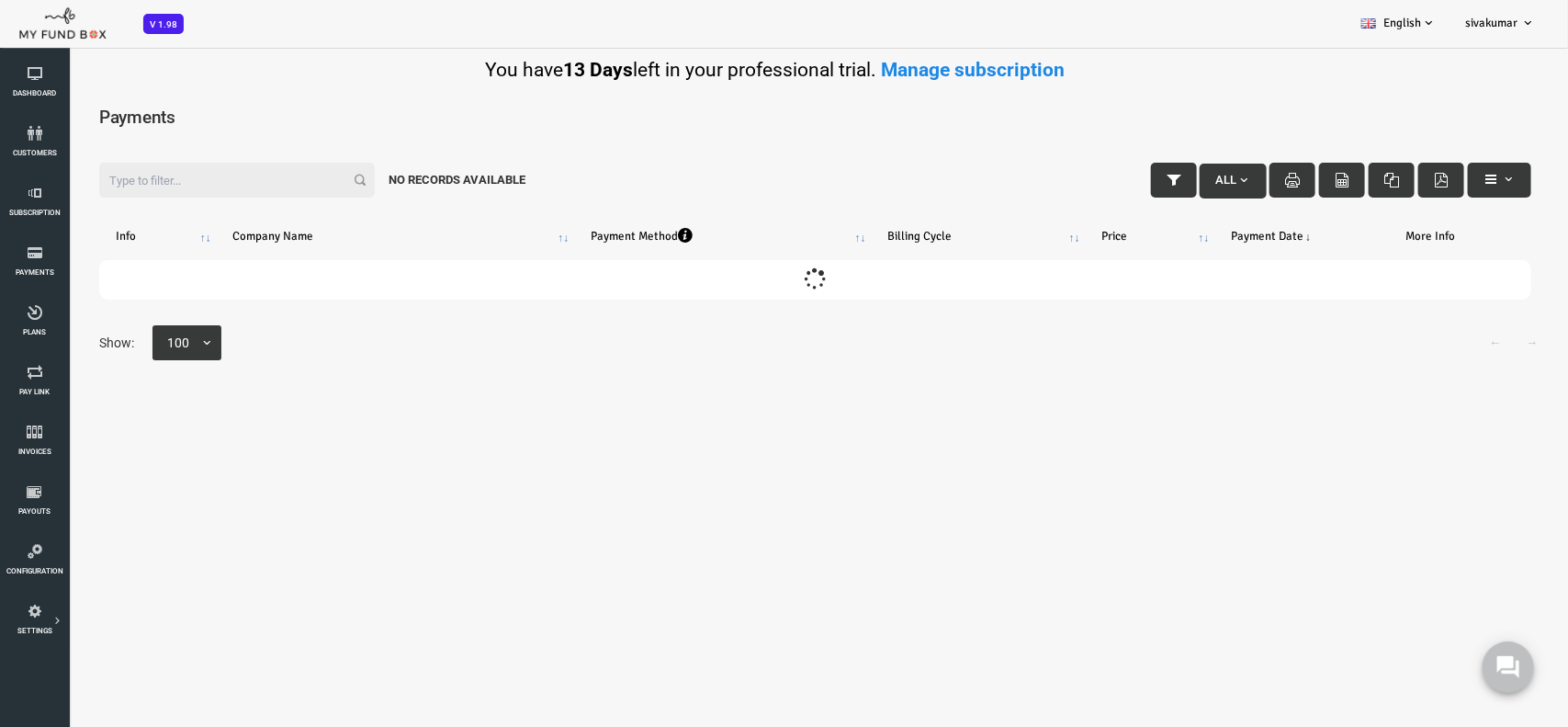 scroll, scrollTop: 0, scrollLeft: 0, axis: both 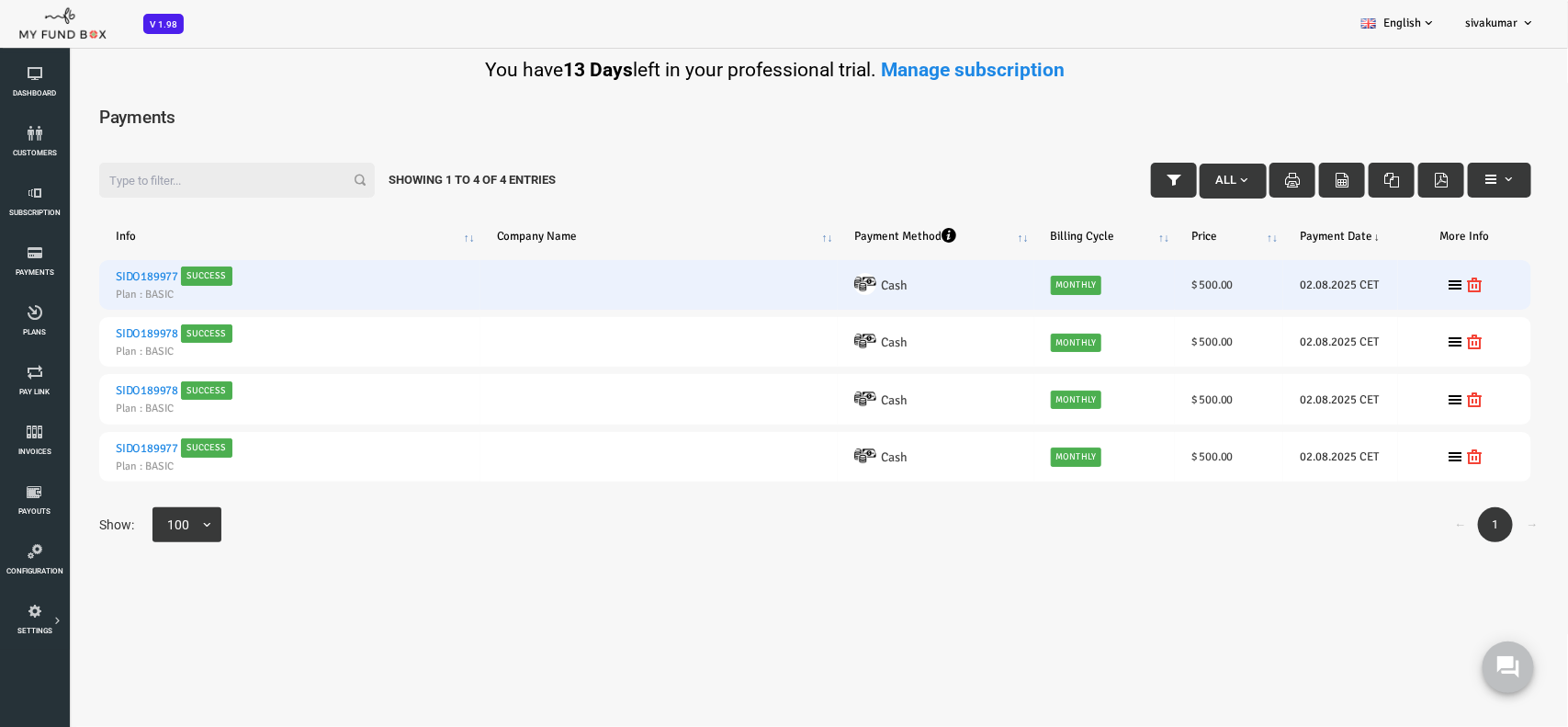 click on "SIDO189977" at bounding box center (85, 277) 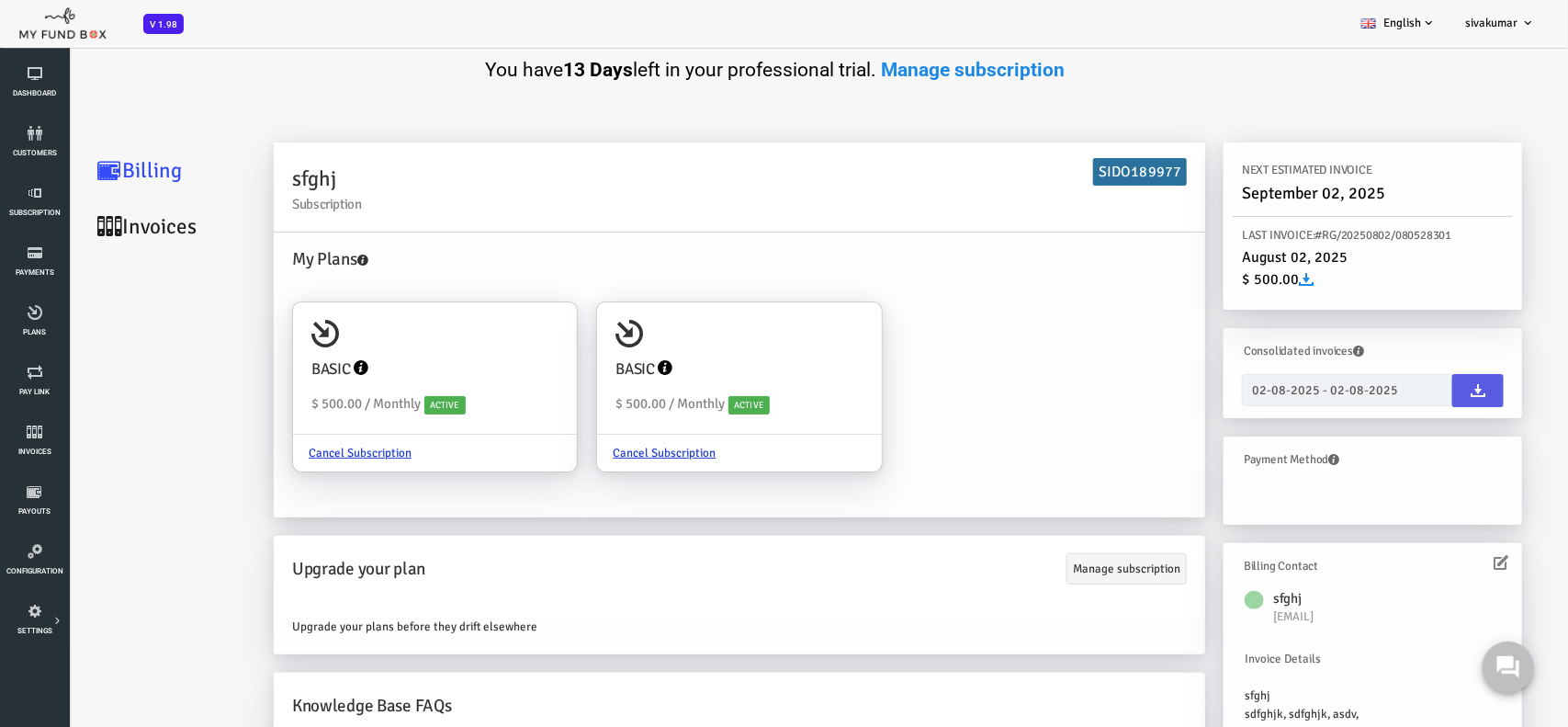 scroll, scrollTop: 0, scrollLeft: 0, axis: both 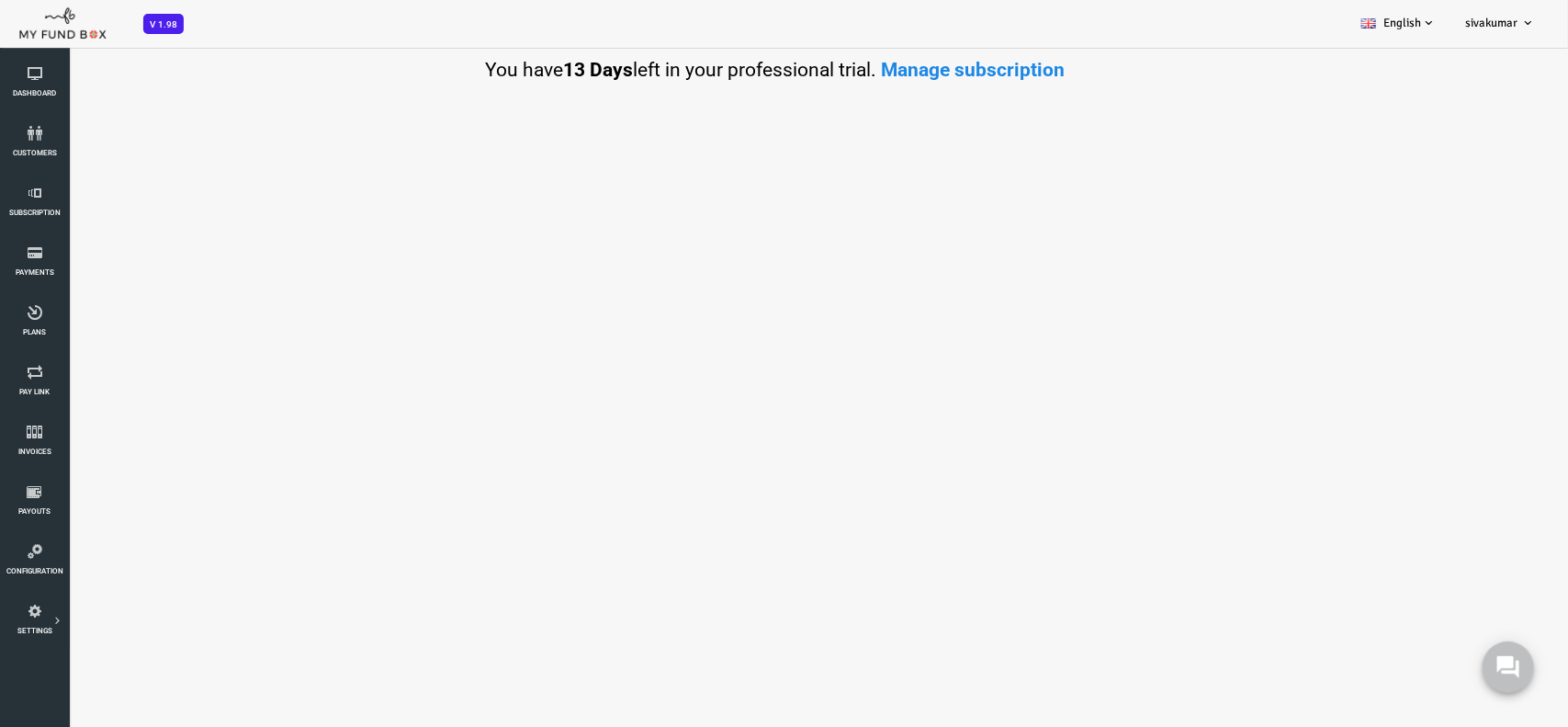 select on "100" 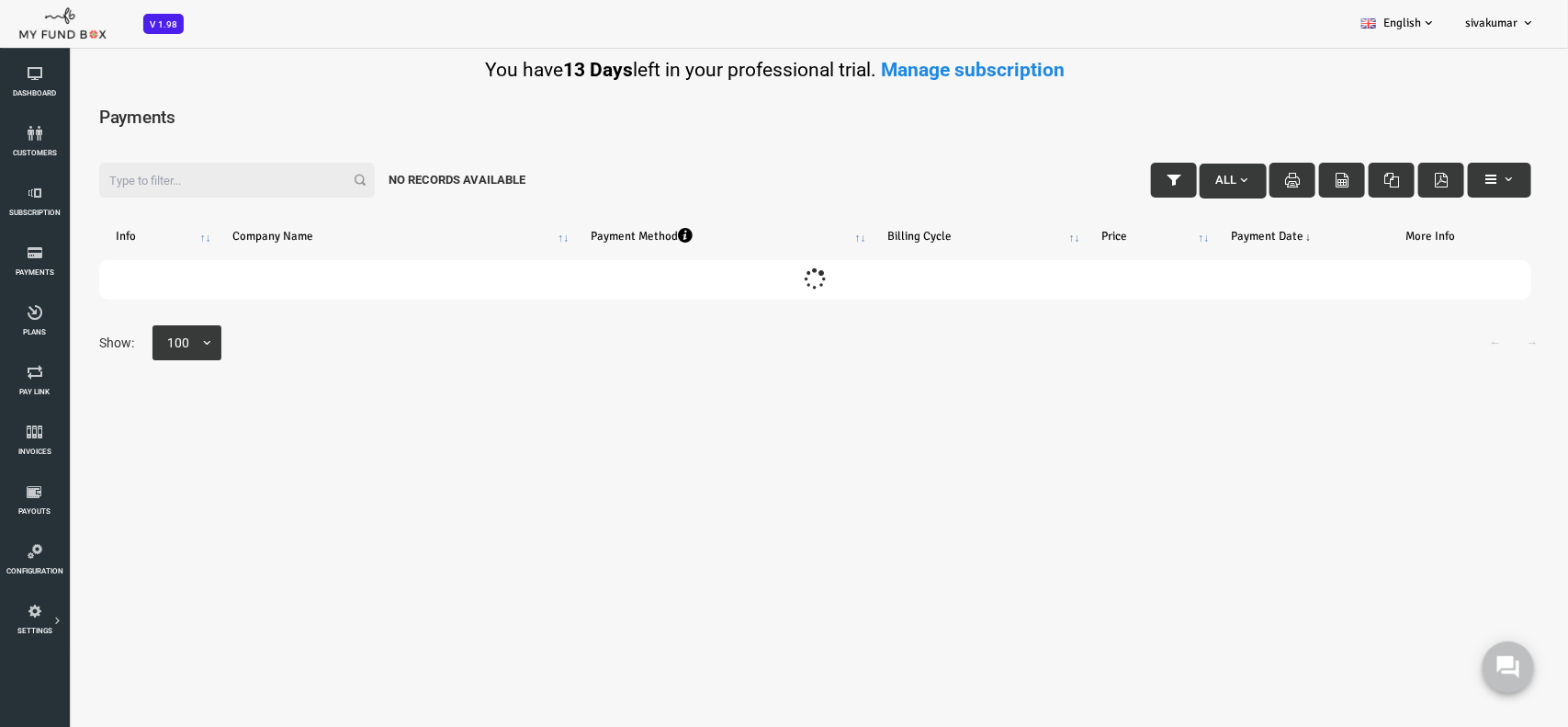 scroll, scrollTop: 0, scrollLeft: 0, axis: both 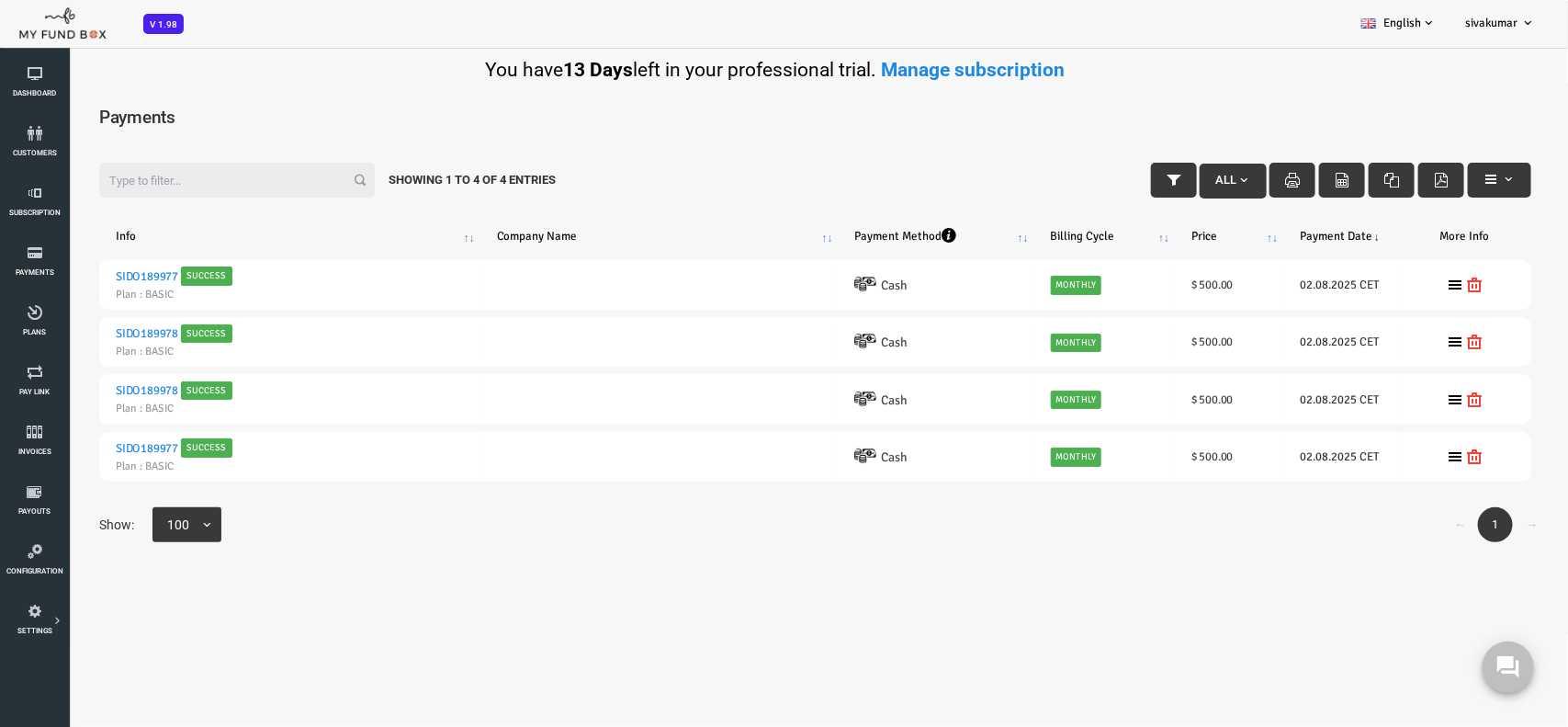 click on "→" at bounding box center [1470, 525] 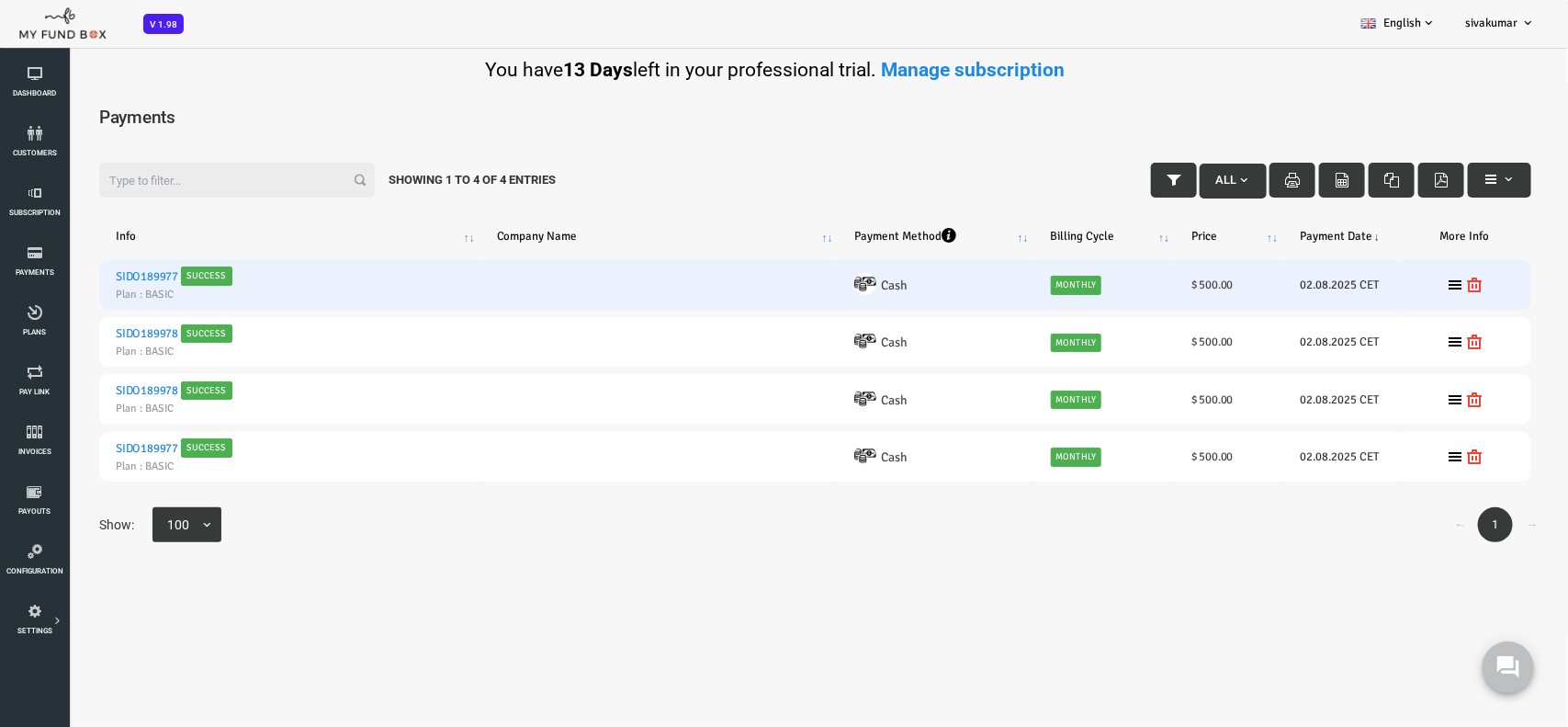 click on "SIDO189977" at bounding box center [85, 277] 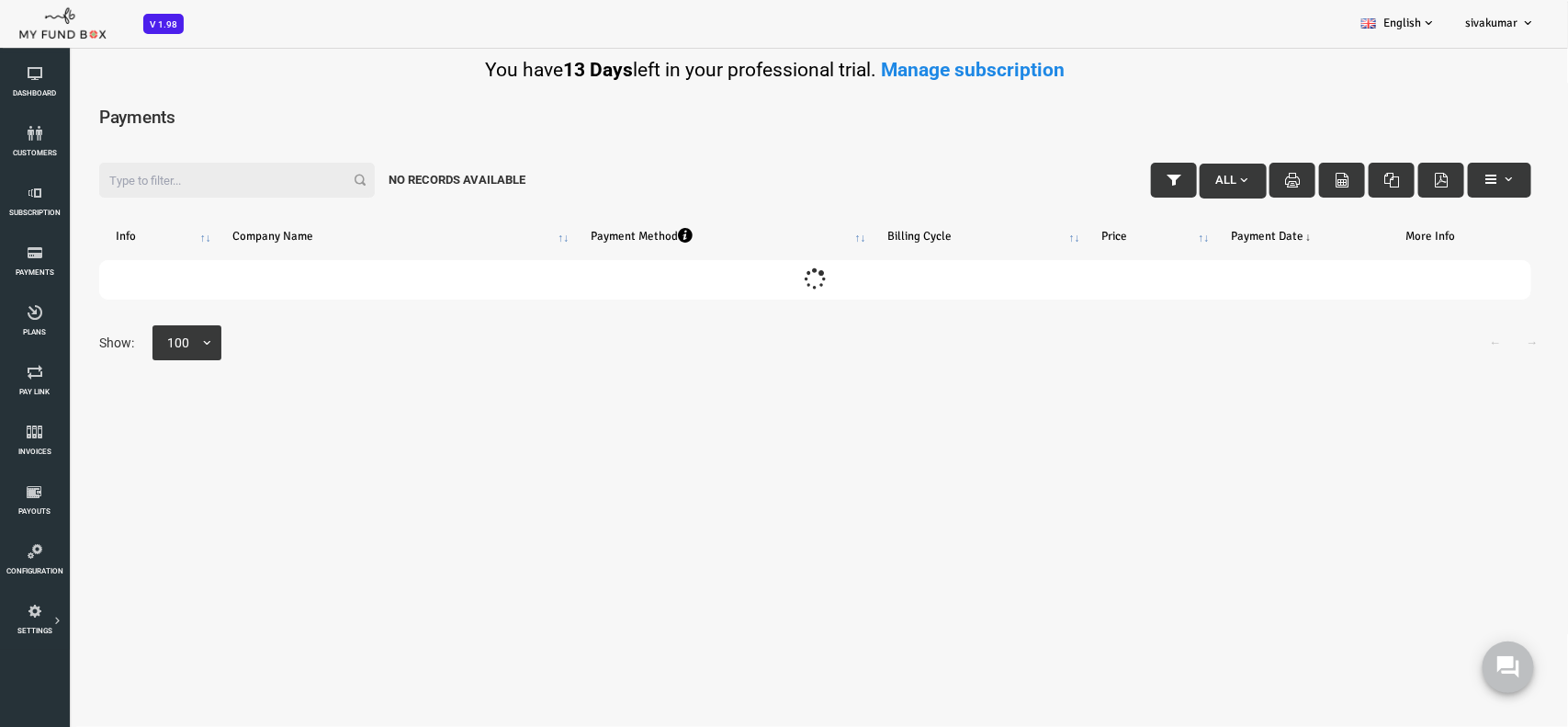 scroll, scrollTop: 0, scrollLeft: 0, axis: both 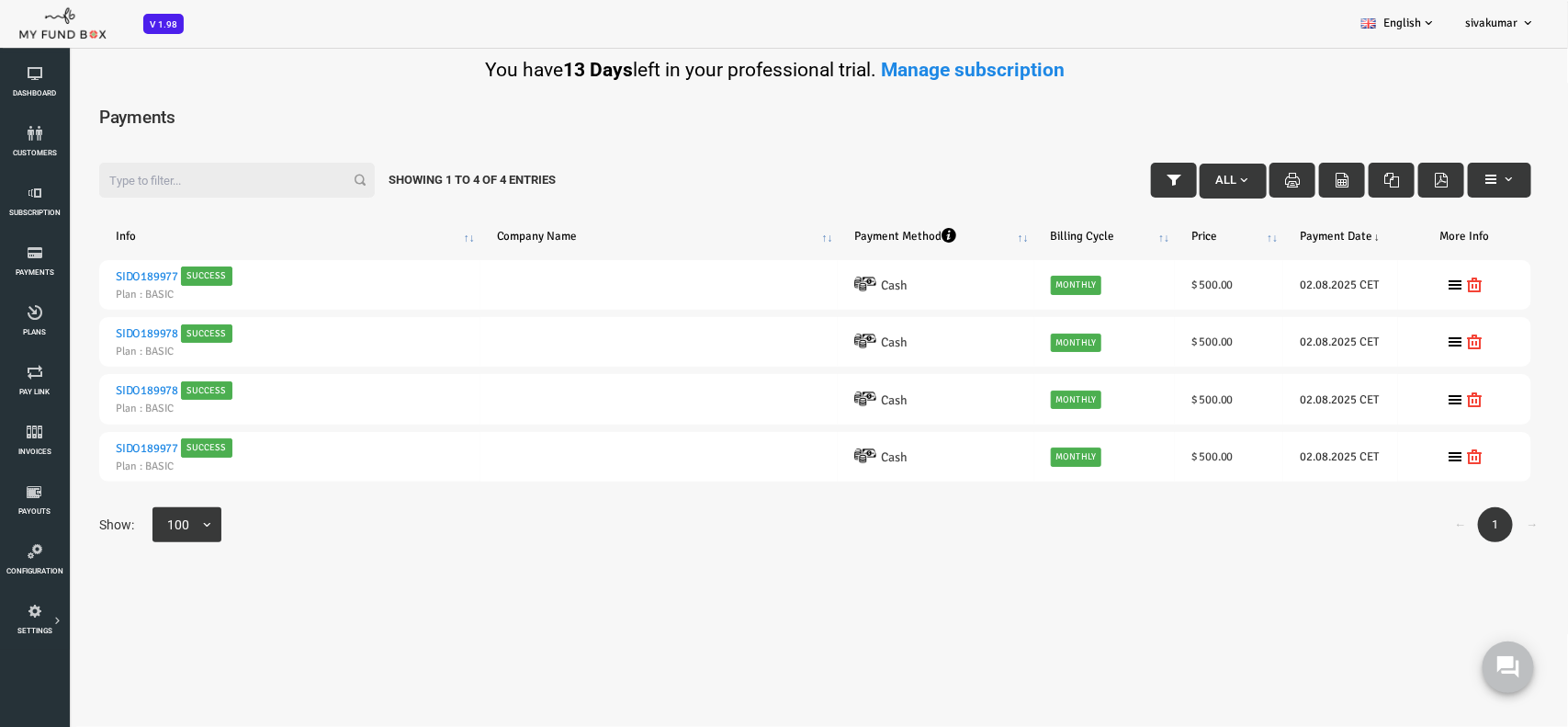 click on "Price" at bounding box center [1167, 236] 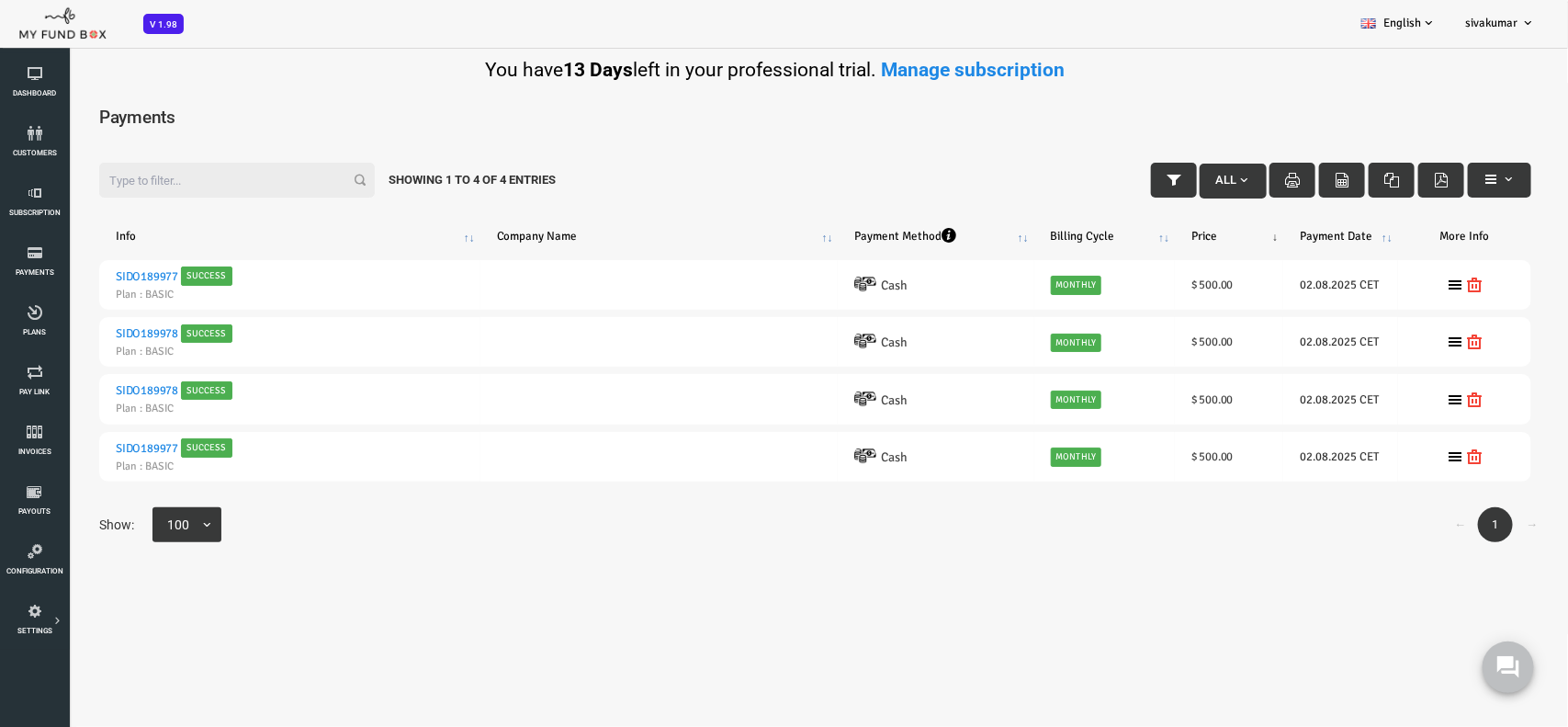 click on "Price" at bounding box center (1167, 236) 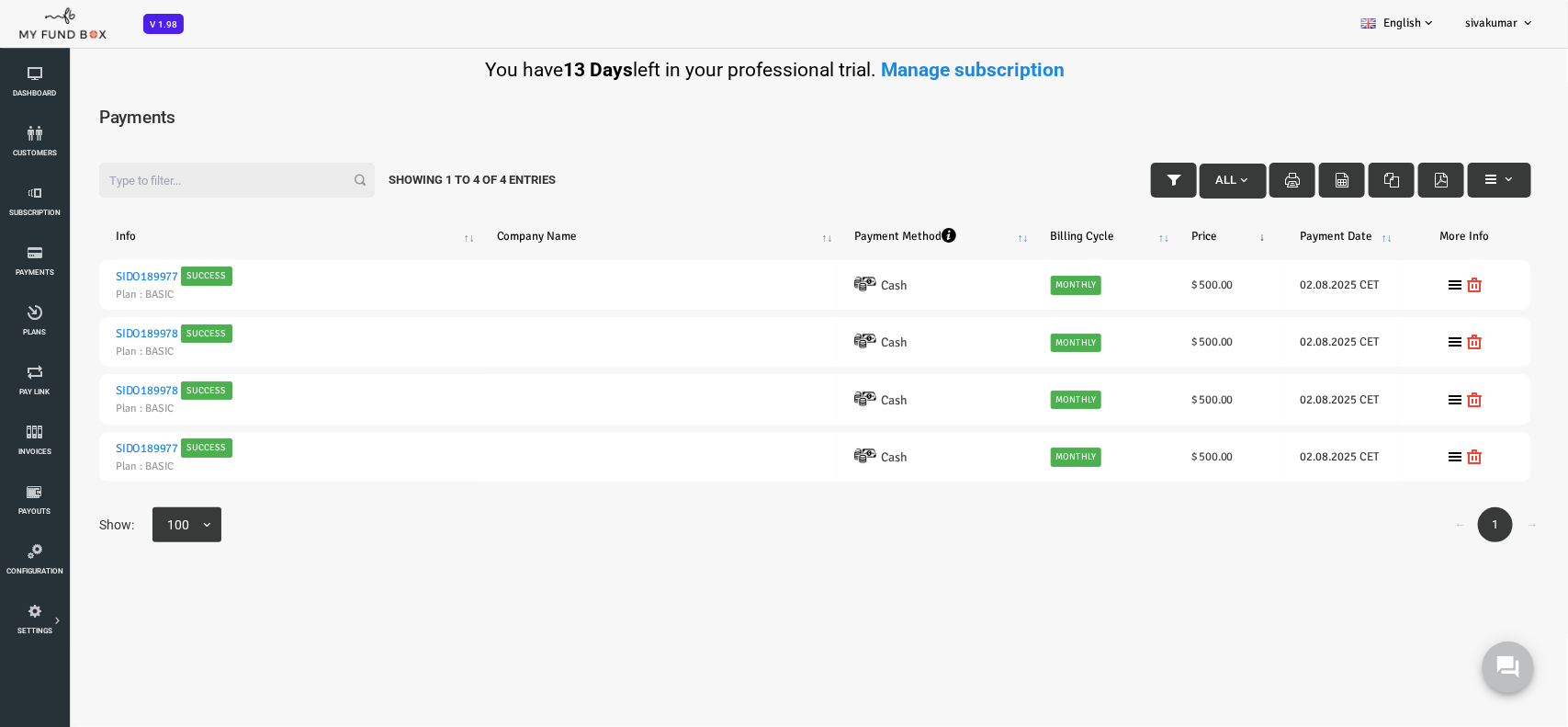 click on "Price" at bounding box center (1167, 236) 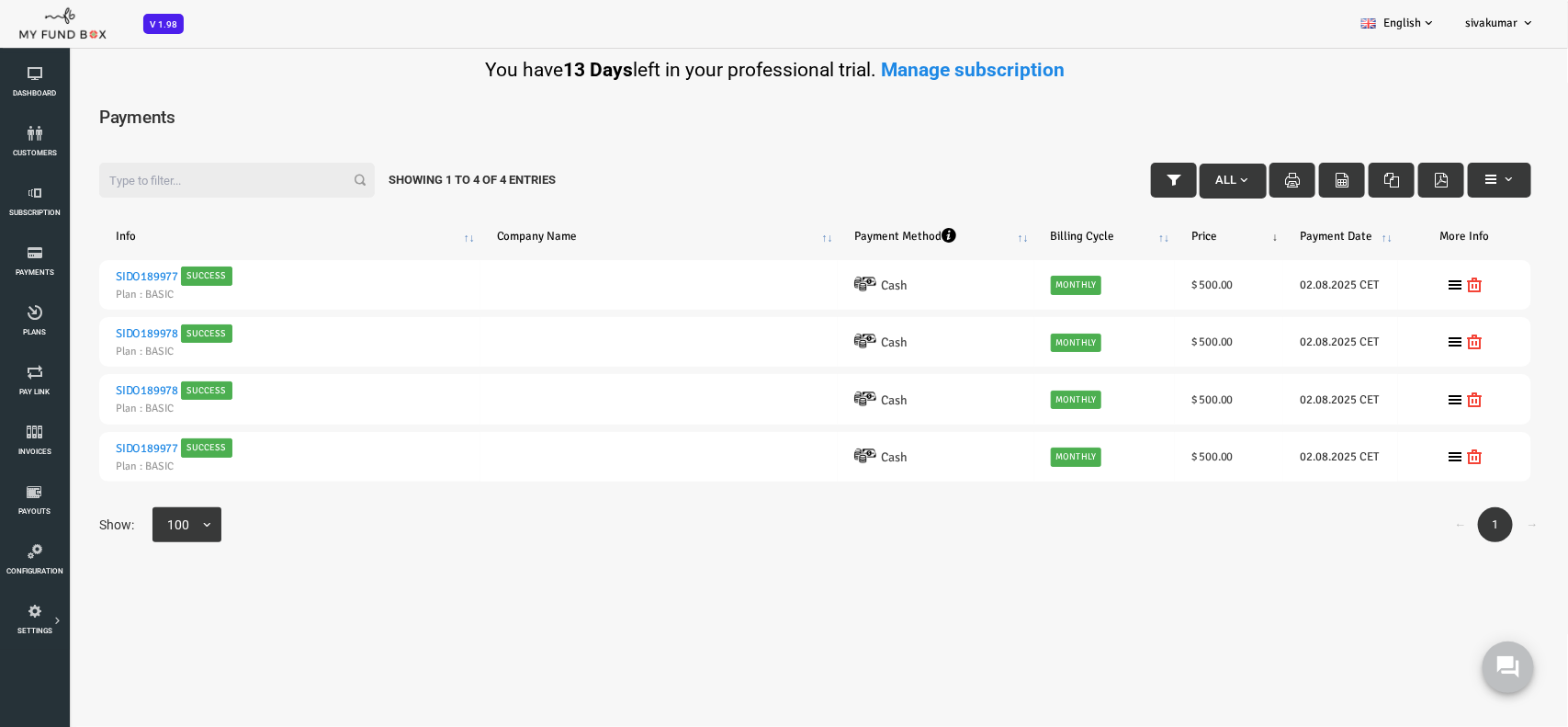 click on "Price" at bounding box center (1167, 236) 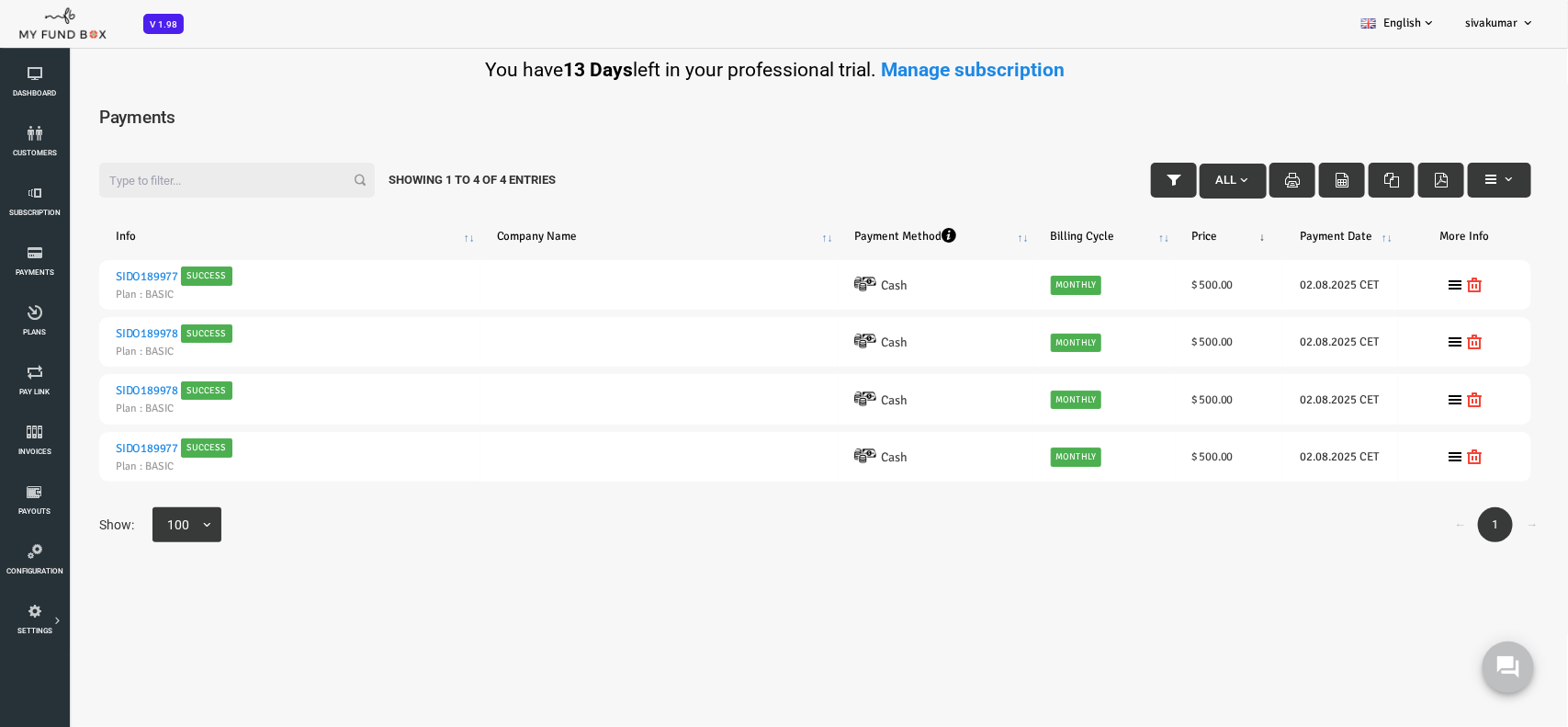 click on "Price" at bounding box center (1167, 236) 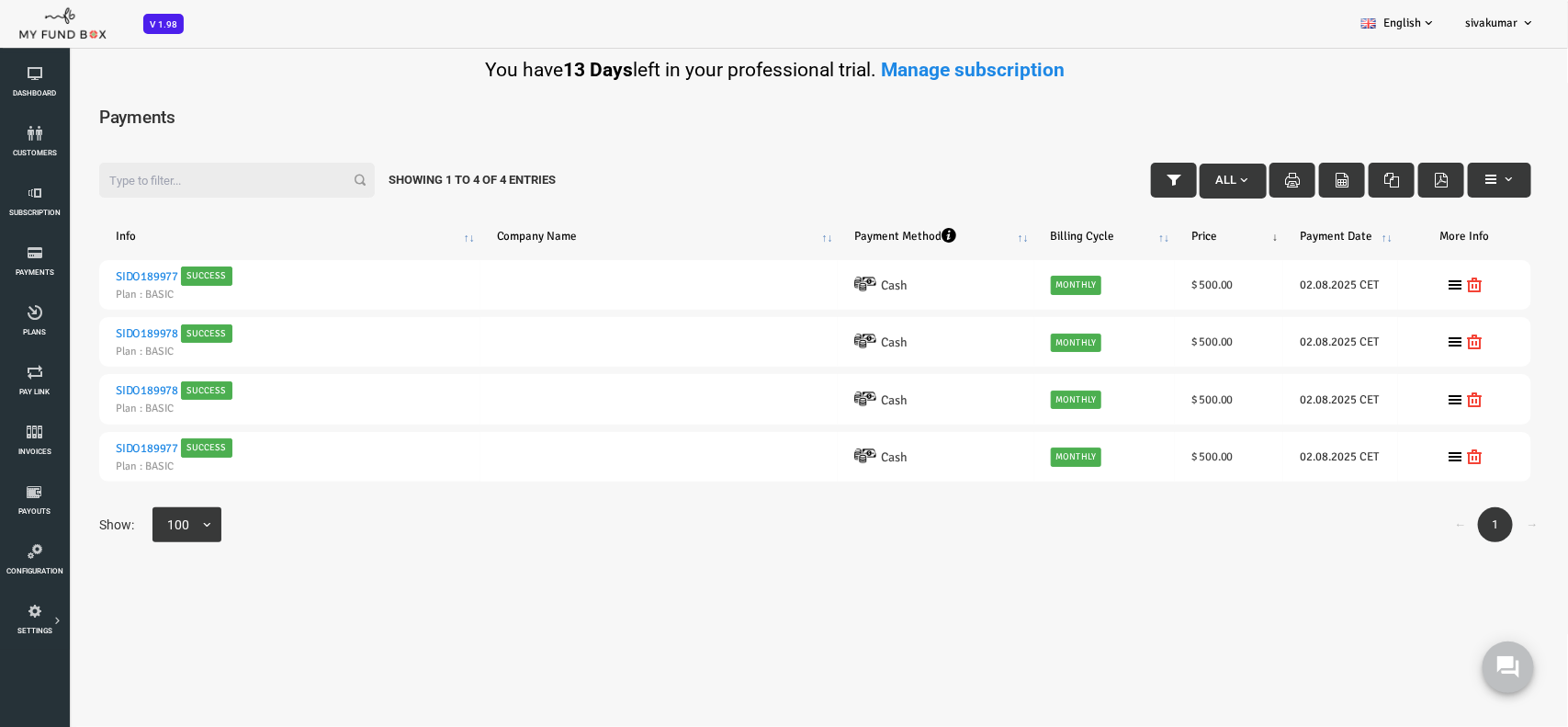 click on "Price" at bounding box center (1167, 236) 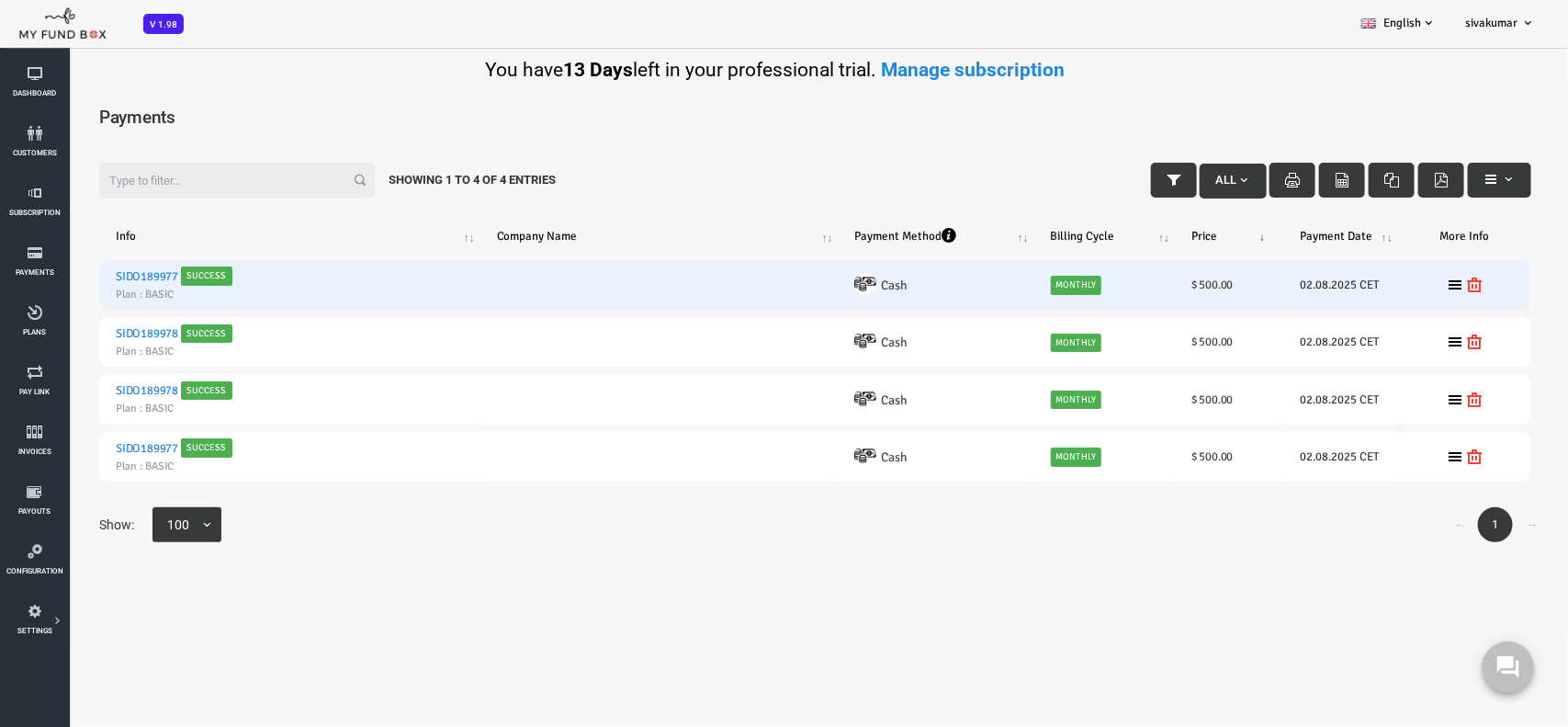 drag, startPoint x: 1163, startPoint y: 269, endPoint x: 1163, endPoint y: 285, distance: 16 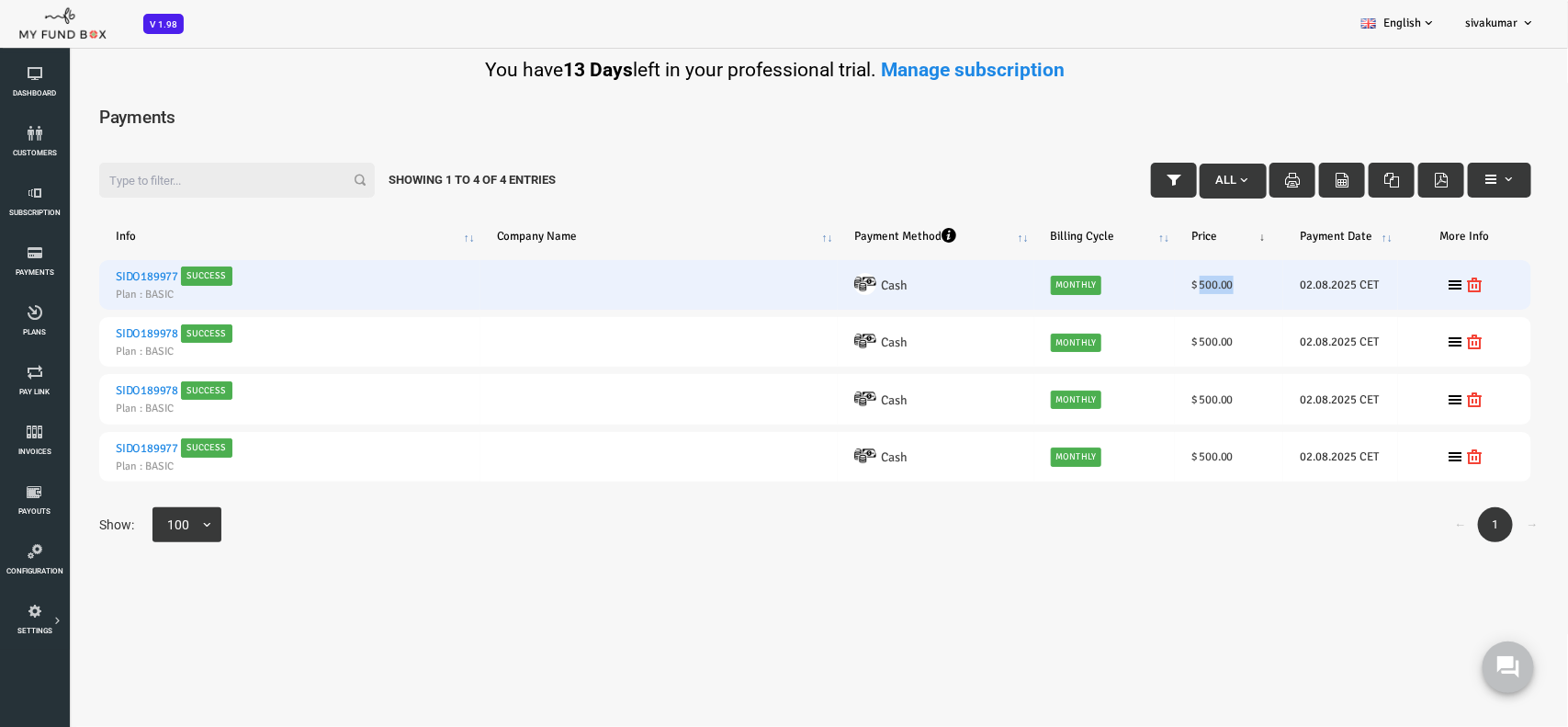 drag, startPoint x: 1141, startPoint y: 292, endPoint x: 1116, endPoint y: 290, distance: 25.079872 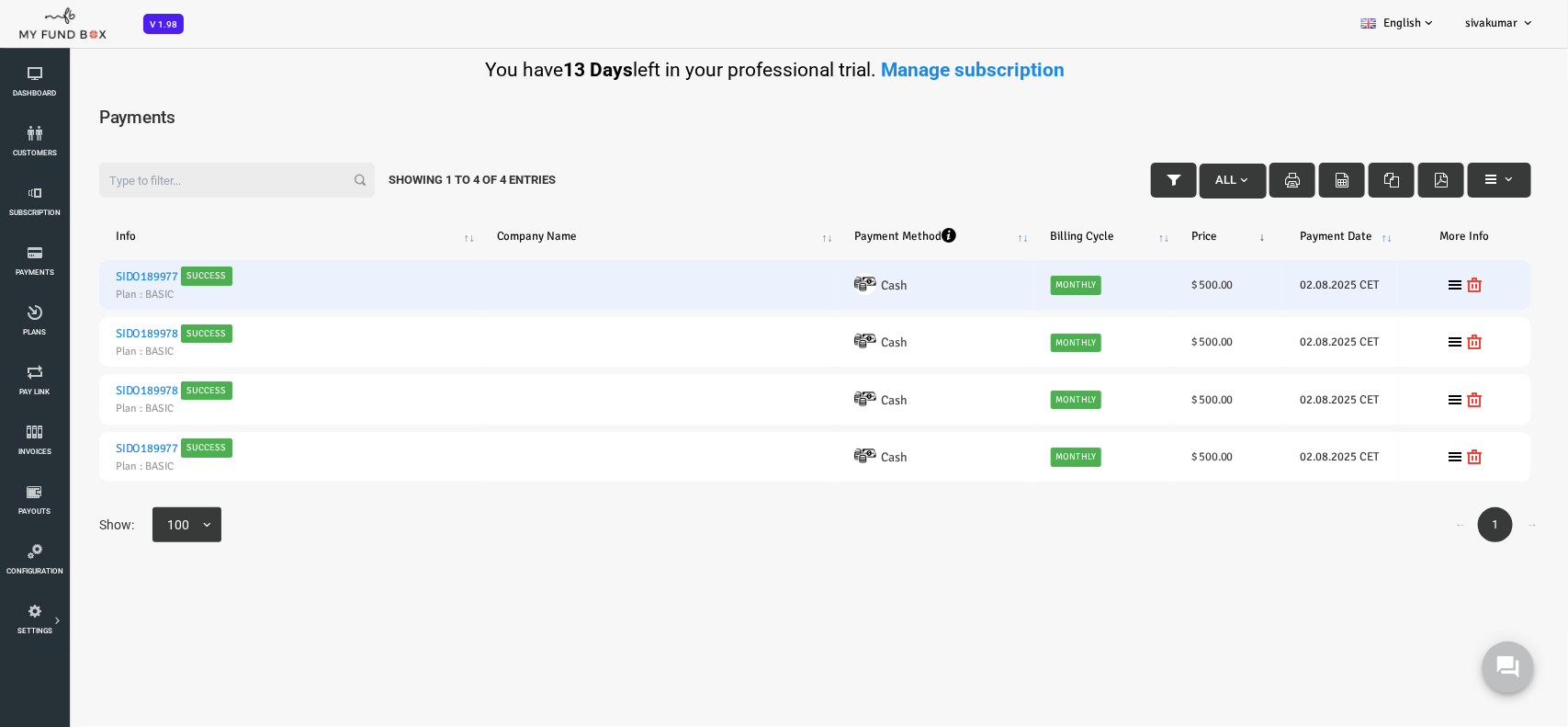 click on "Monthly" at bounding box center [1043, 285] 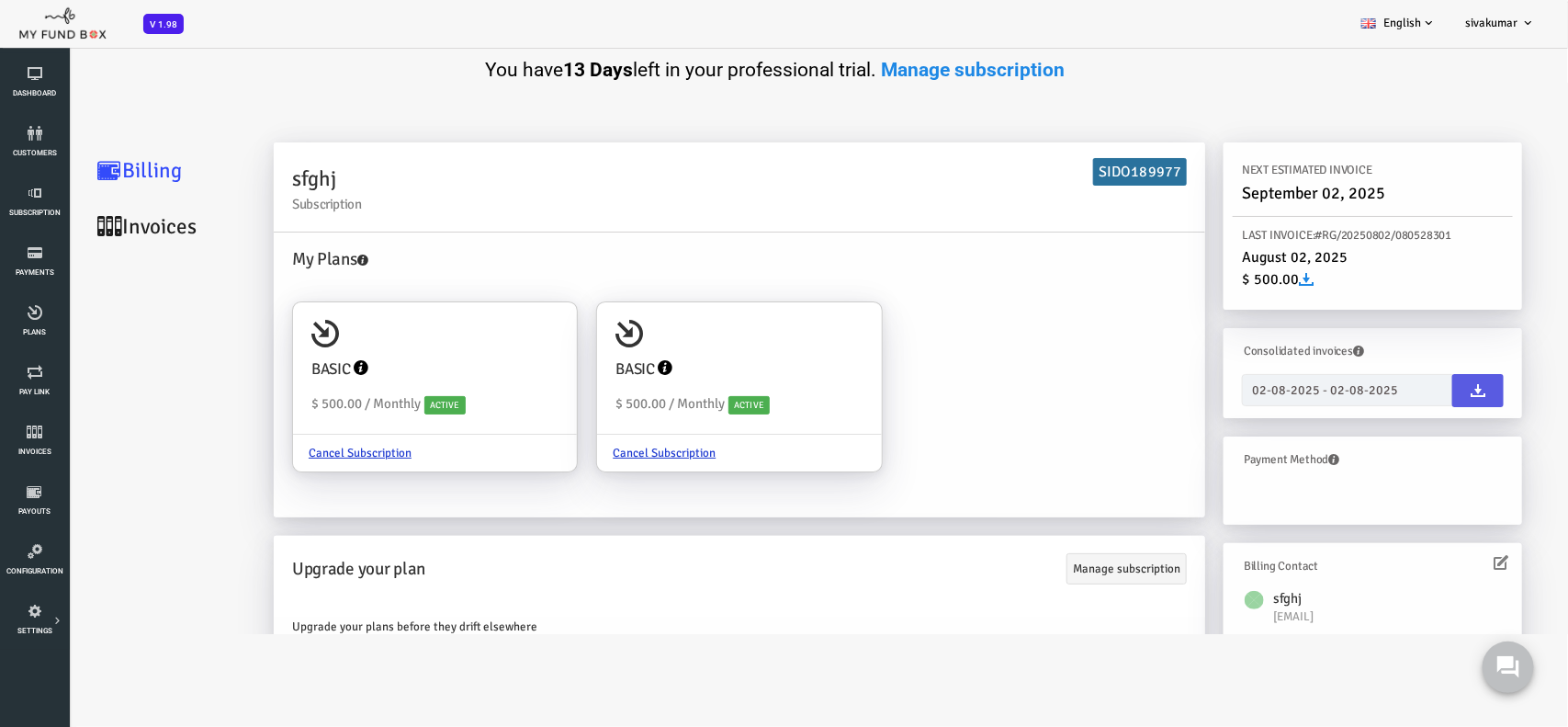 scroll, scrollTop: 0, scrollLeft: 0, axis: both 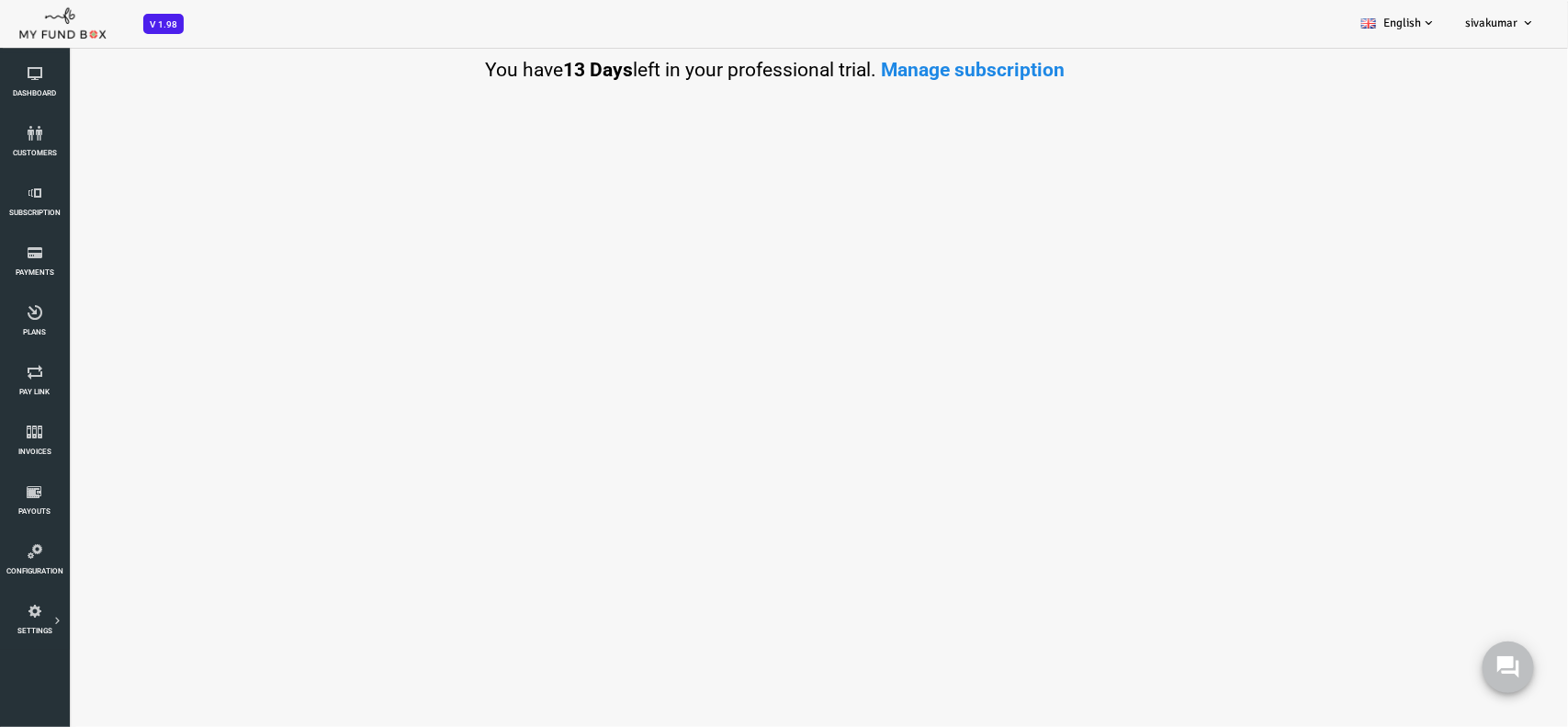 select on "100" 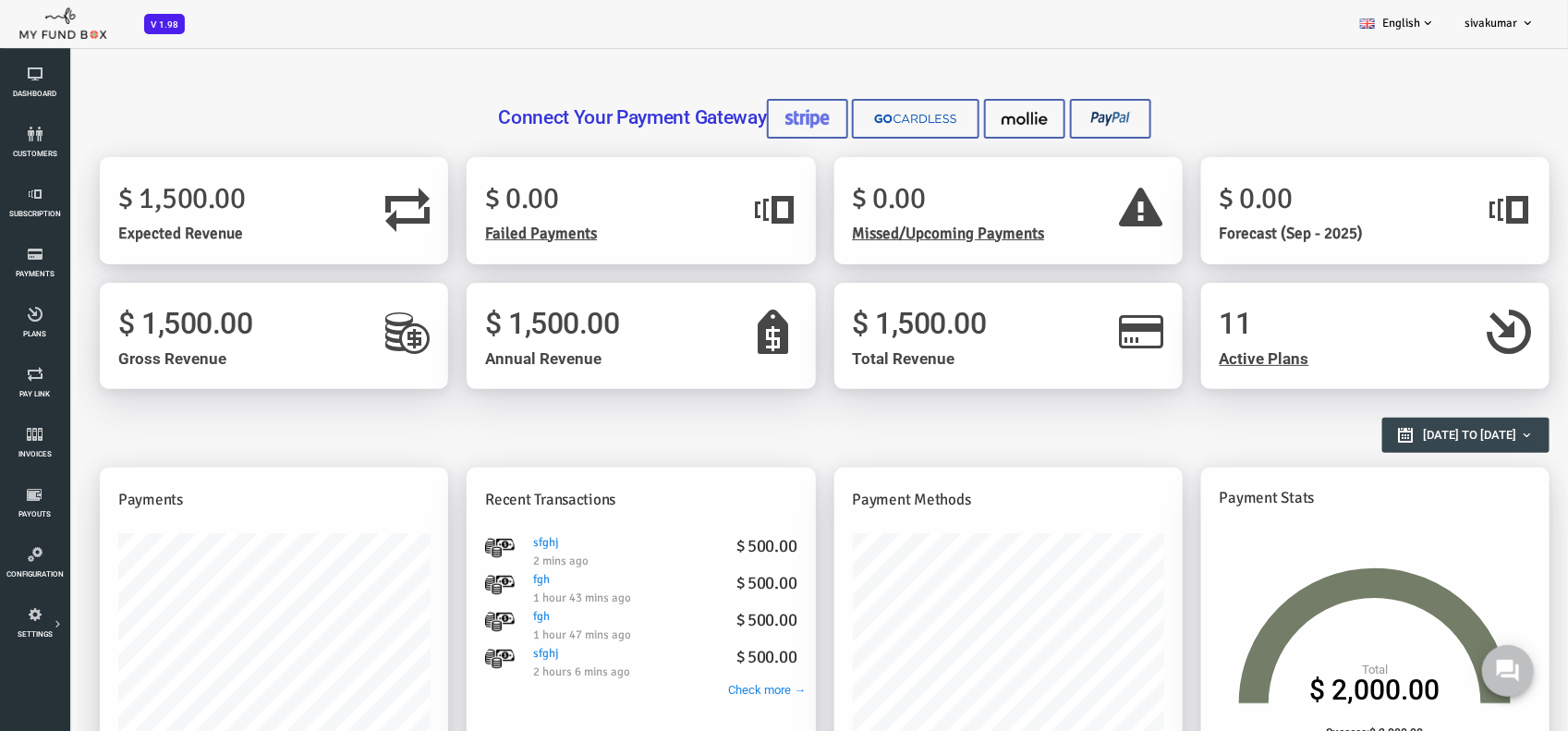 scroll, scrollTop: 0, scrollLeft: 0, axis: both 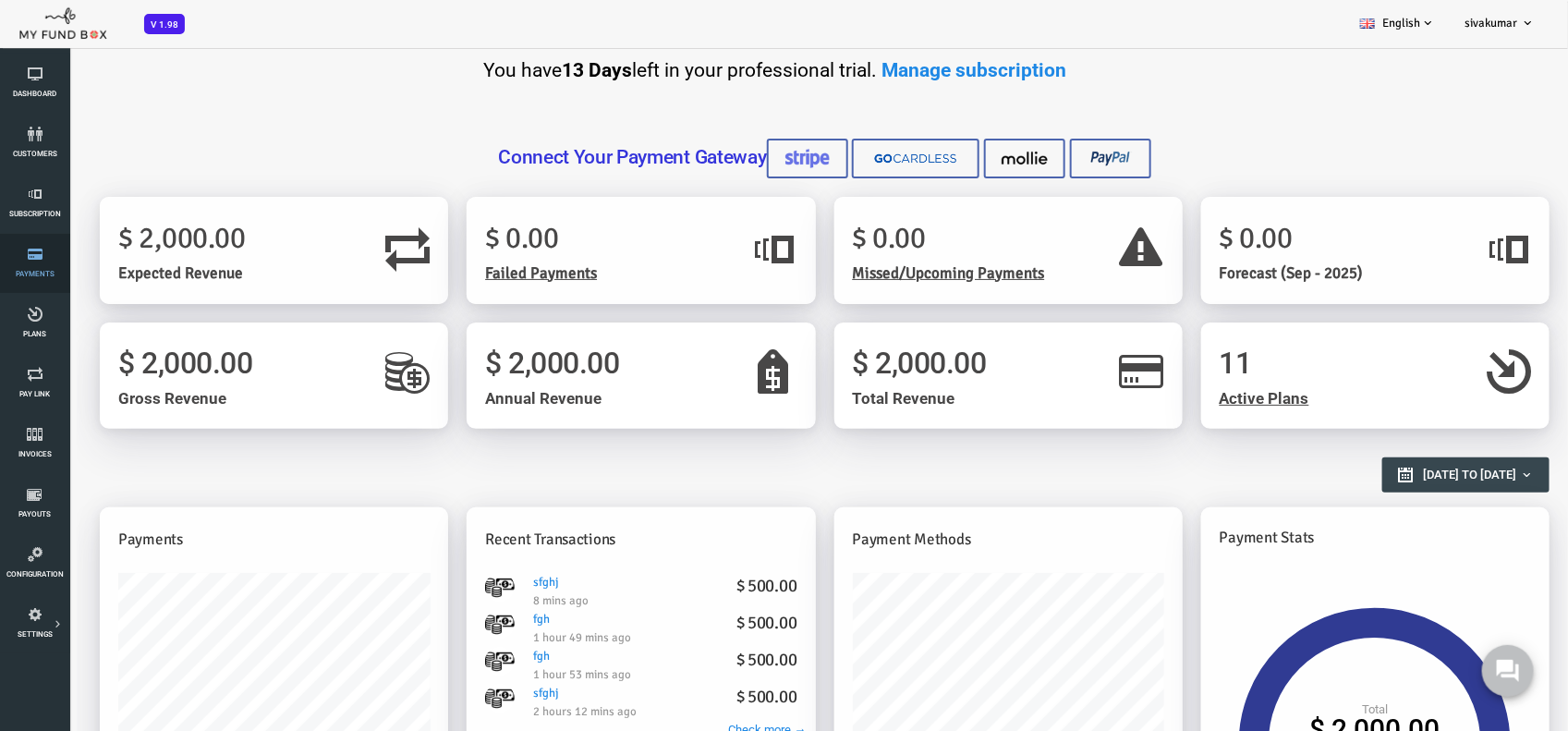 click on "Payments" at bounding box center (34, 263) 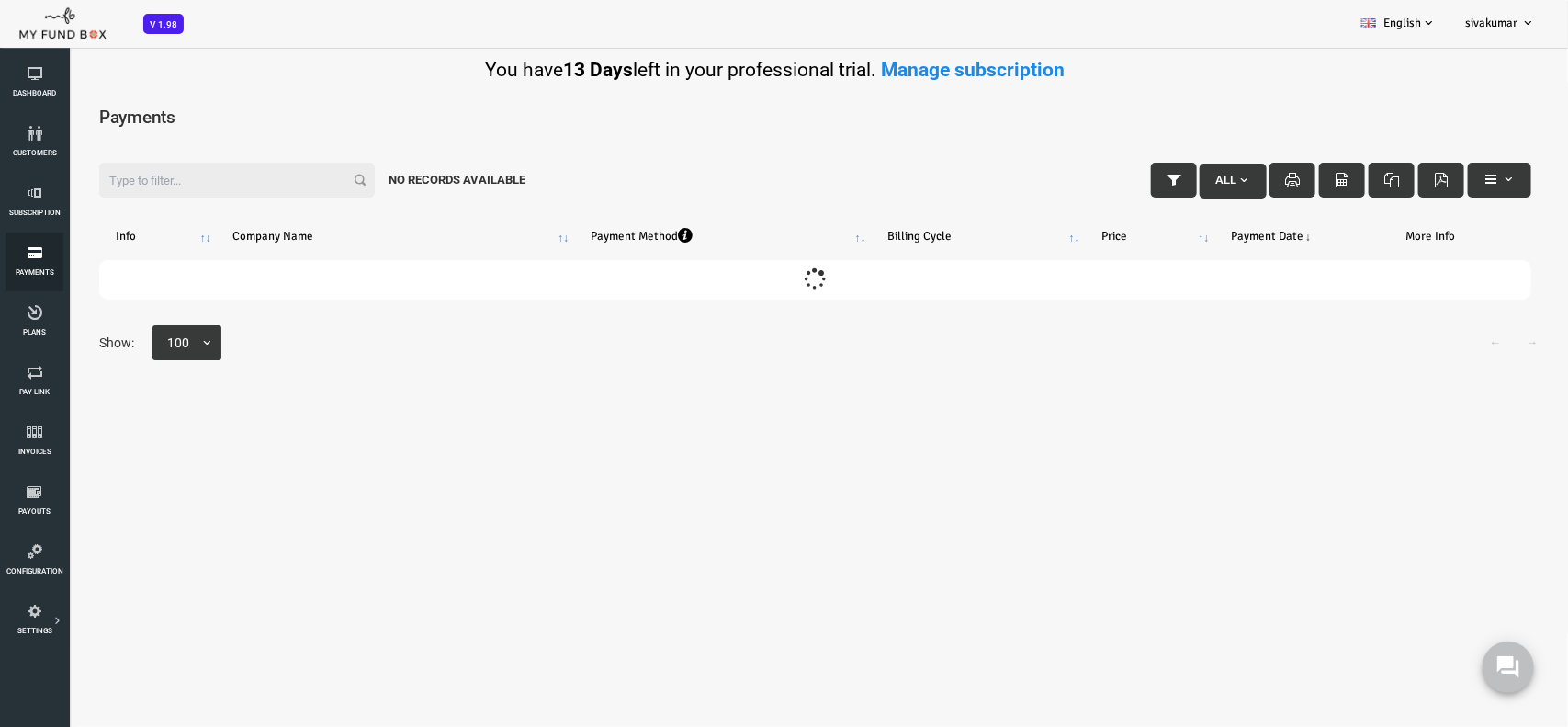 scroll, scrollTop: 0, scrollLeft: 0, axis: both 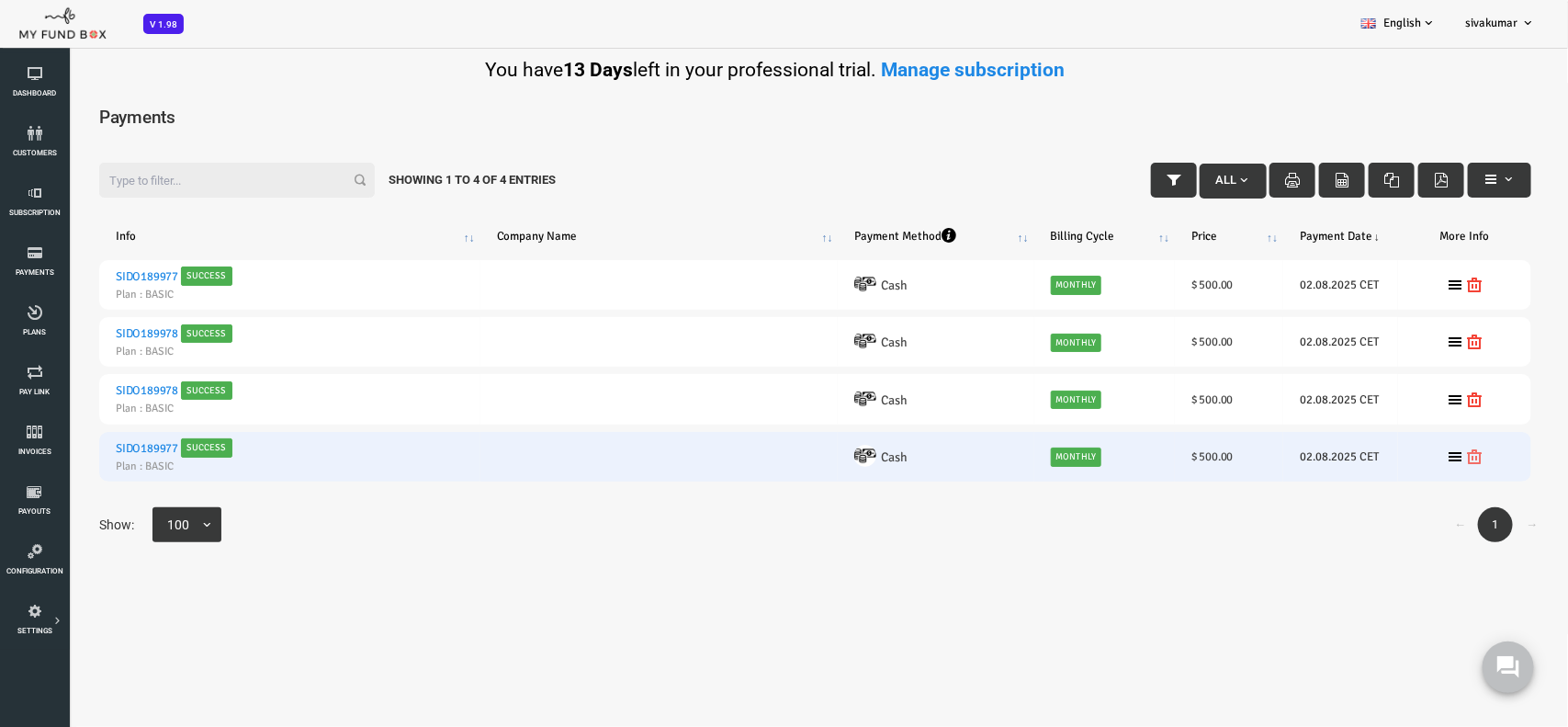 click at bounding box center [1412, 457] 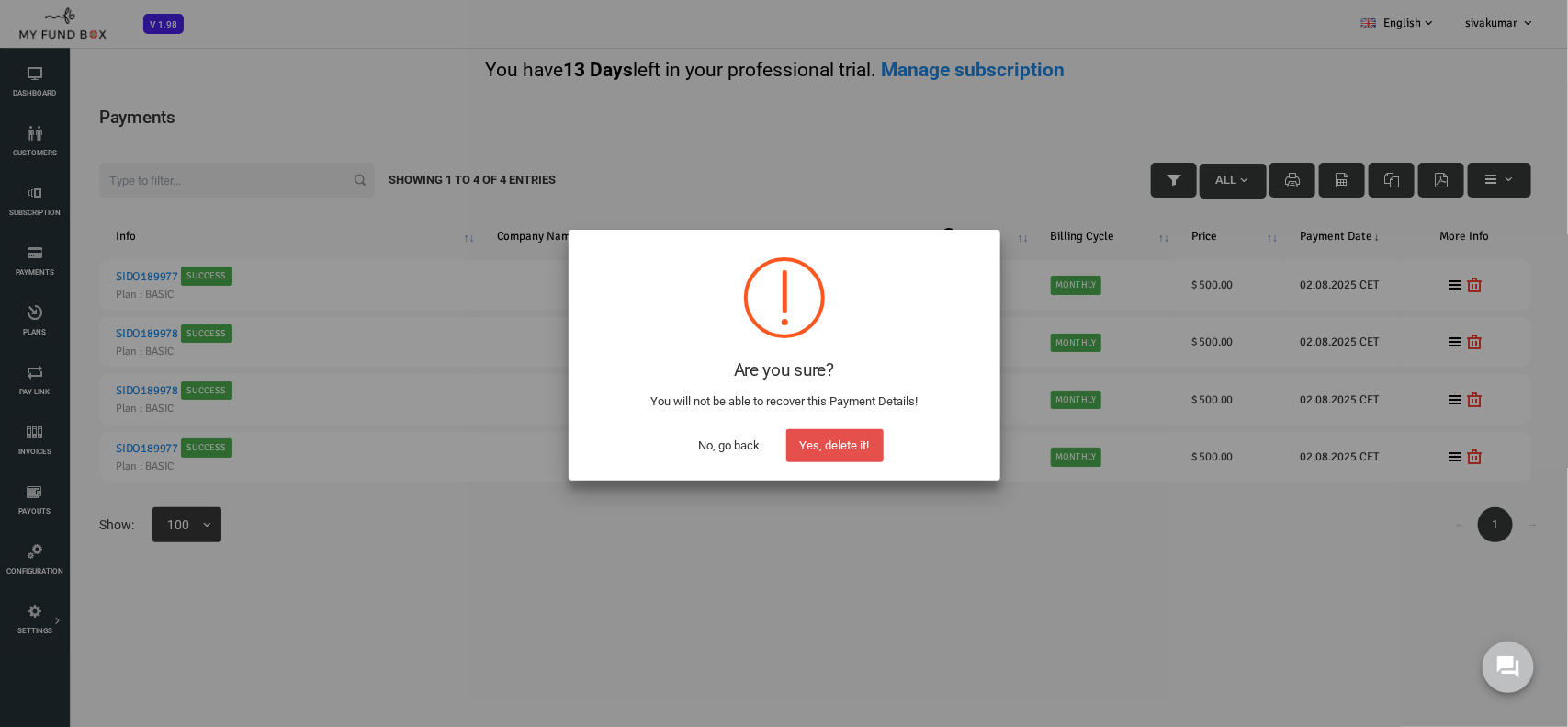 click on "Yes, delete it!" at bounding box center [835, 446] 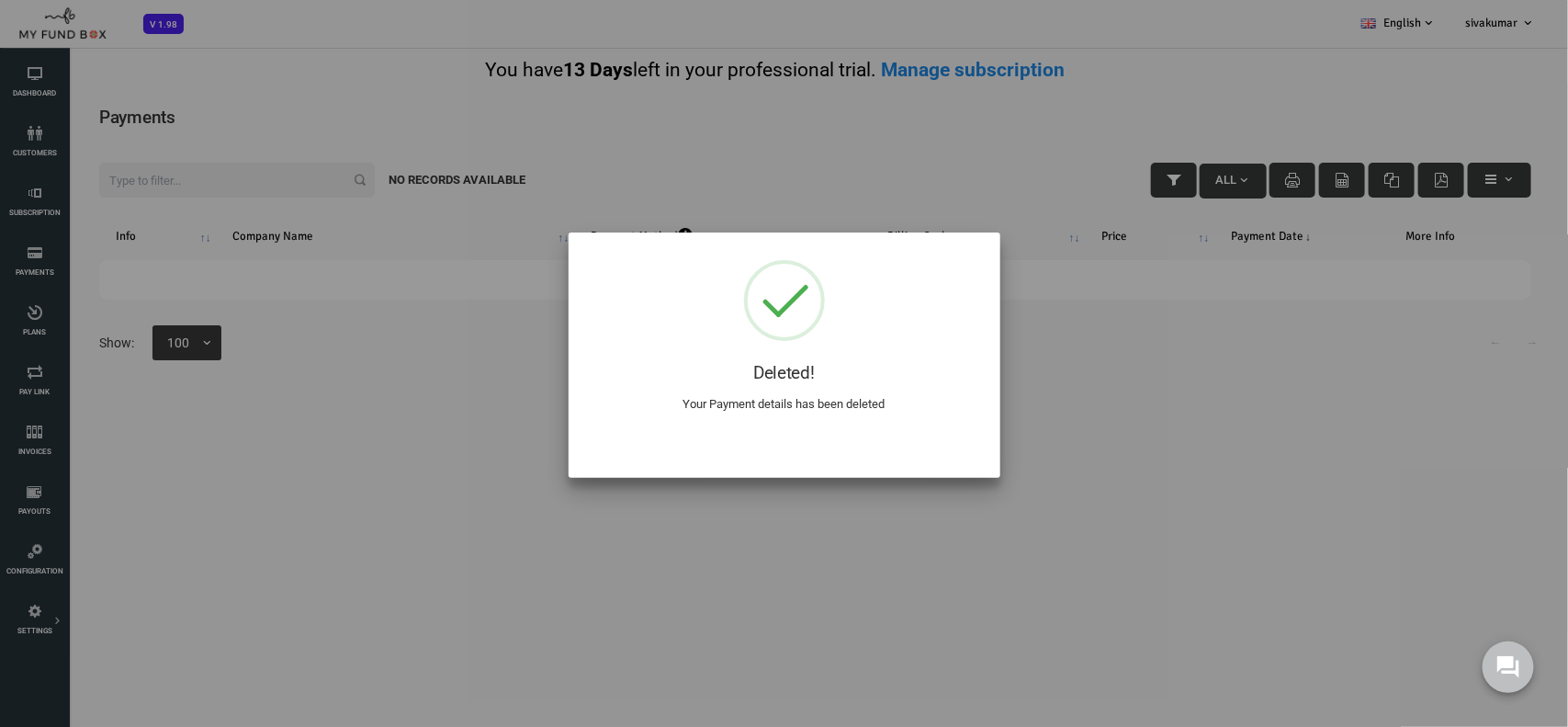 scroll, scrollTop: 0, scrollLeft: 0, axis: both 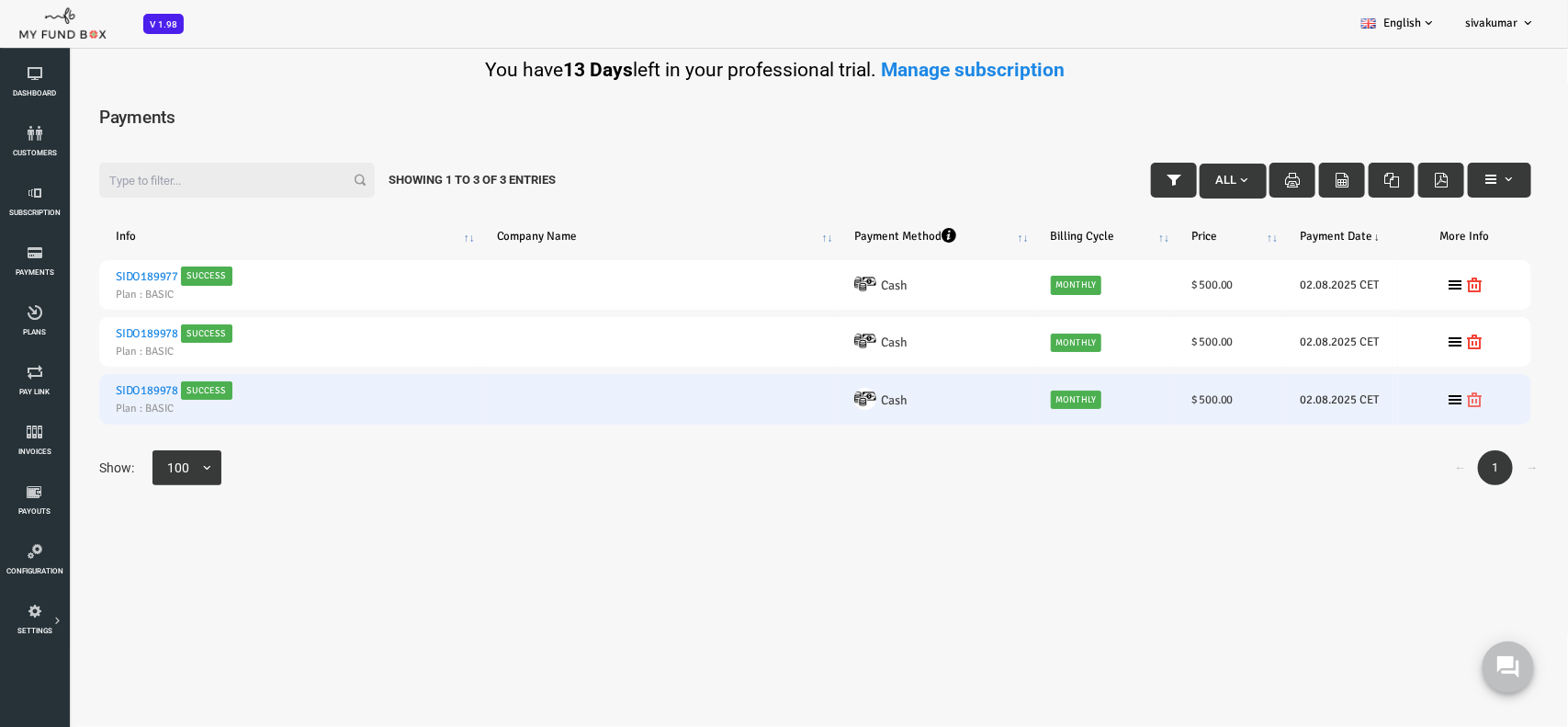 click at bounding box center [1412, 400] 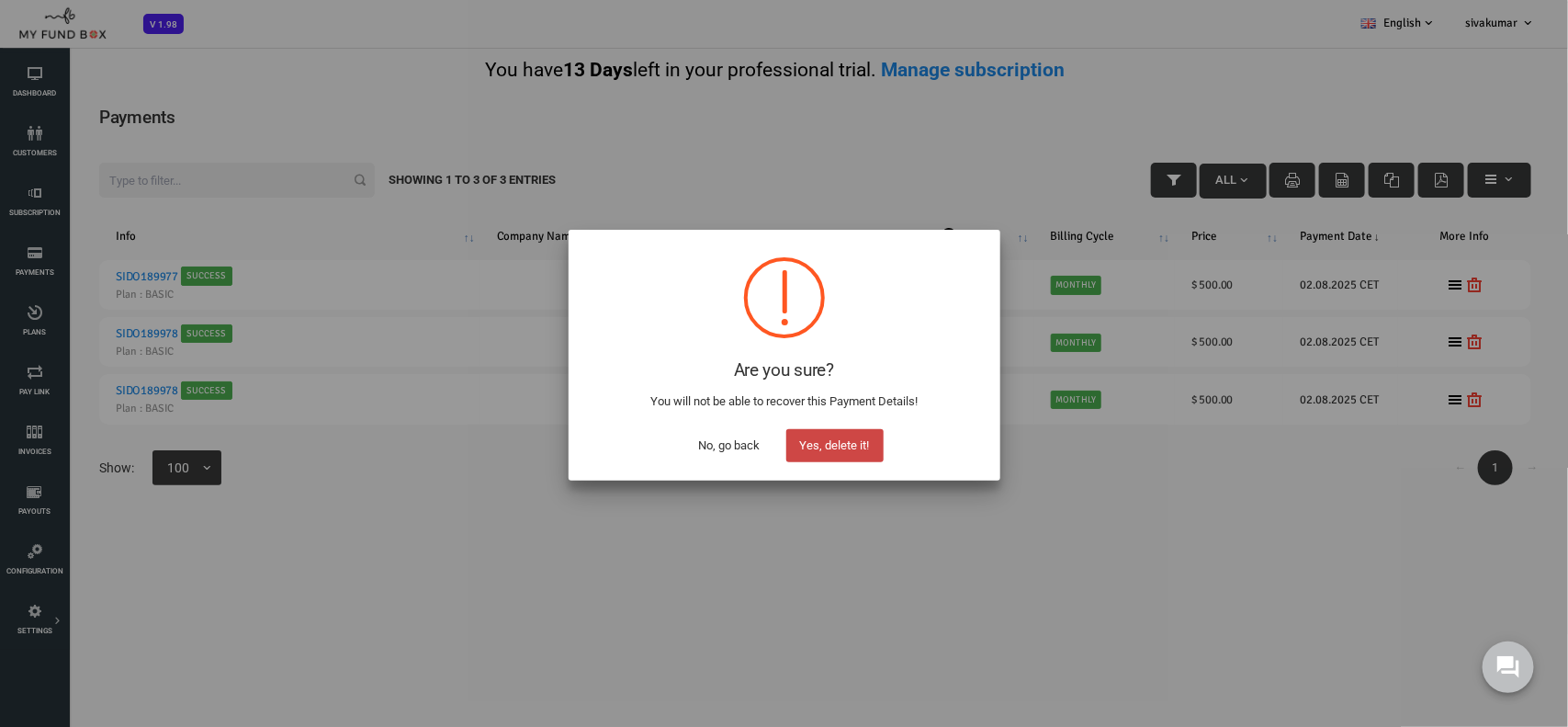 click on "Yes, delete it!" at bounding box center [835, 446] 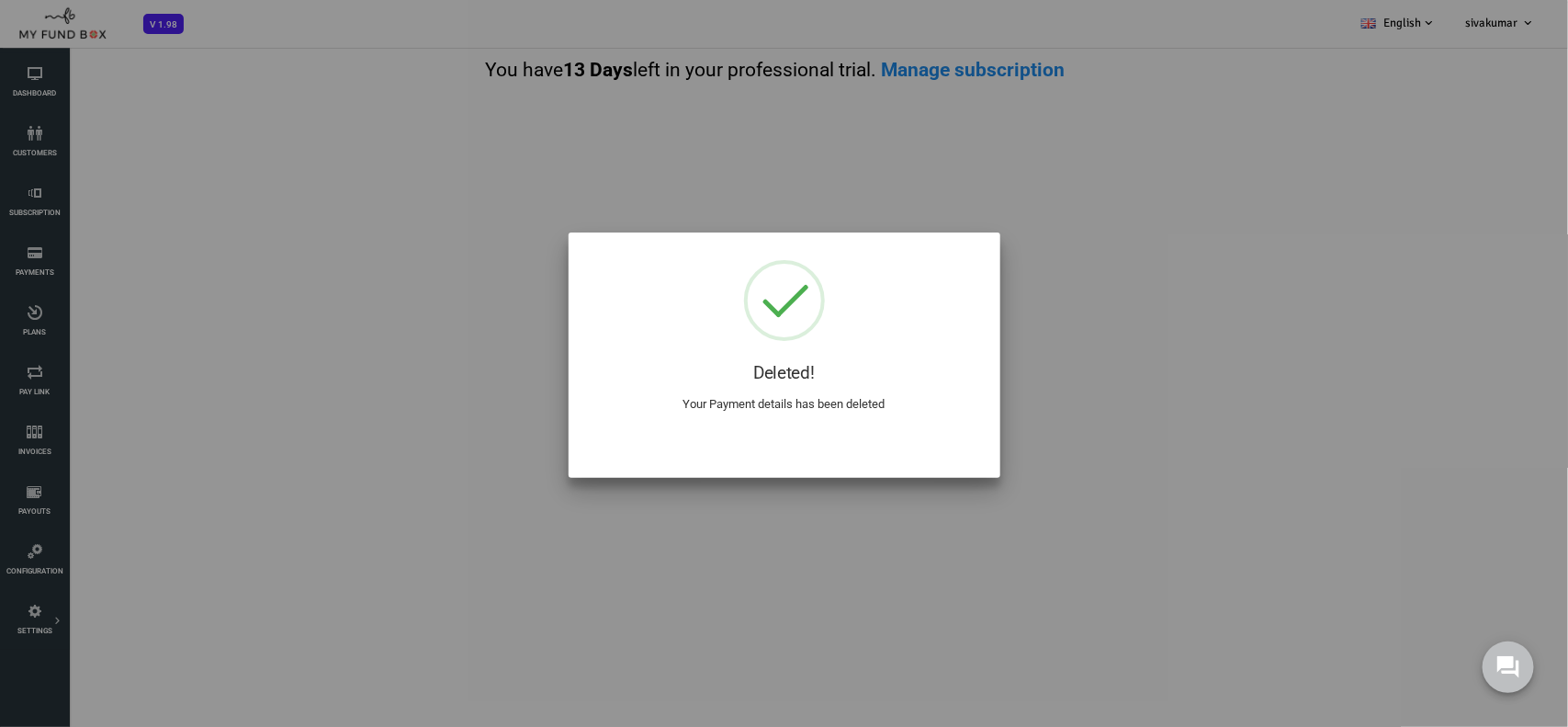 select on "100" 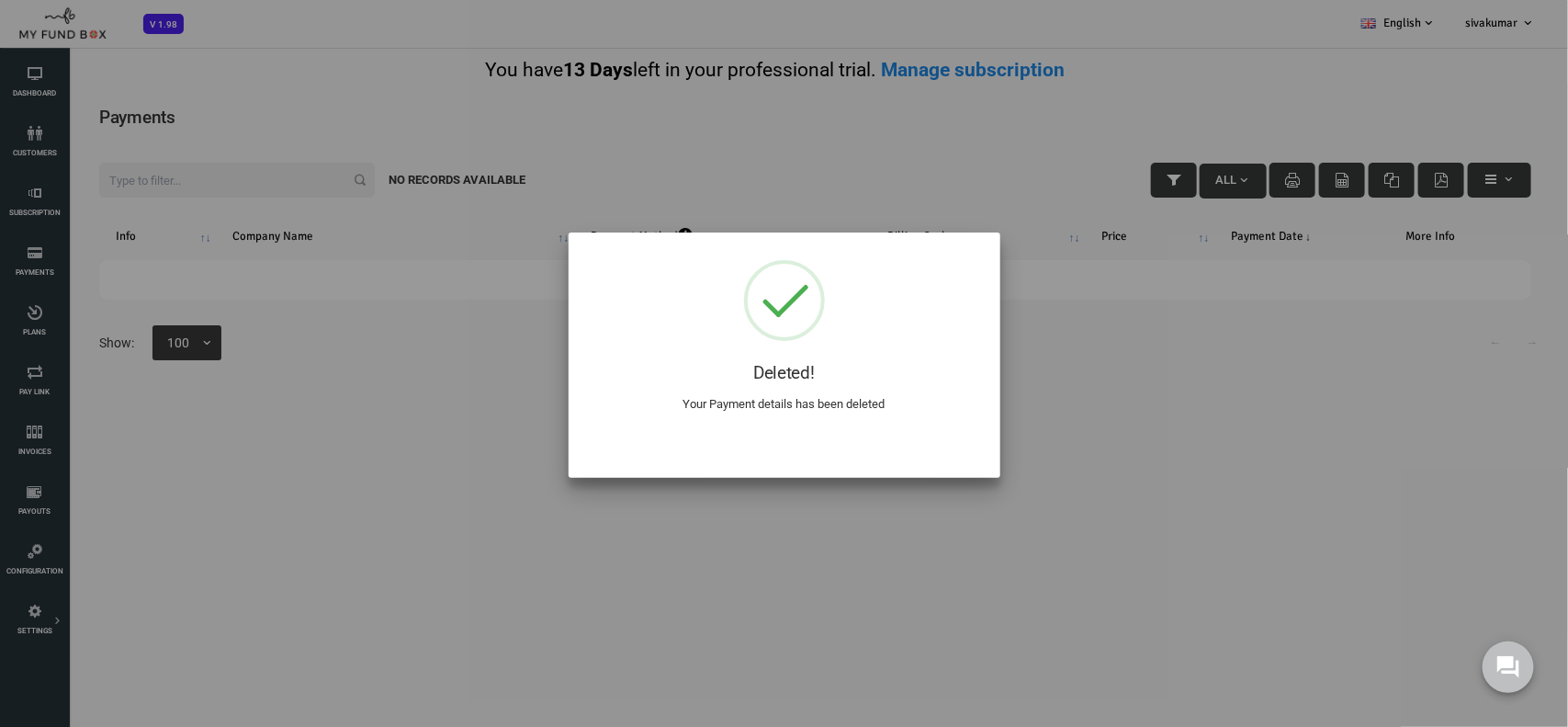 scroll, scrollTop: 0, scrollLeft: 0, axis: both 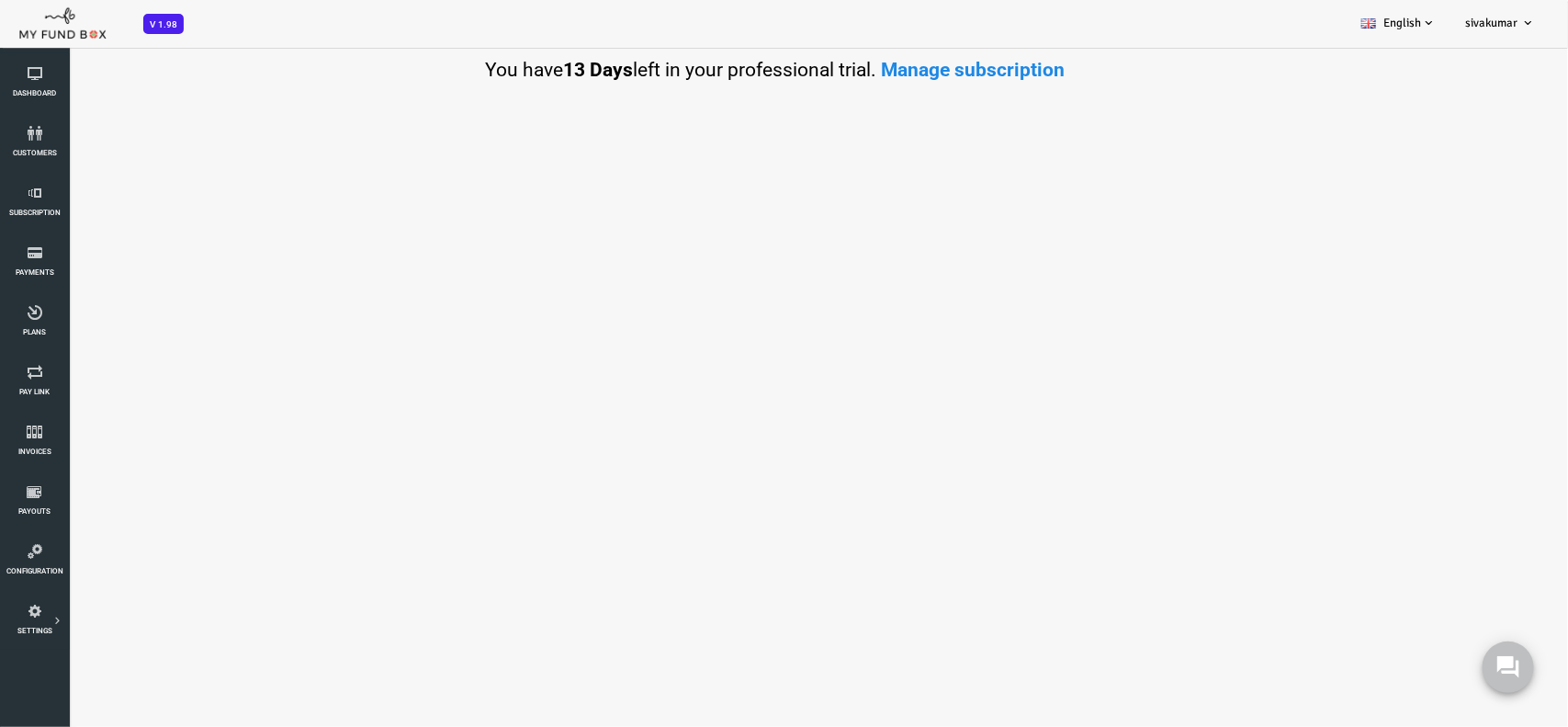 select on "100" 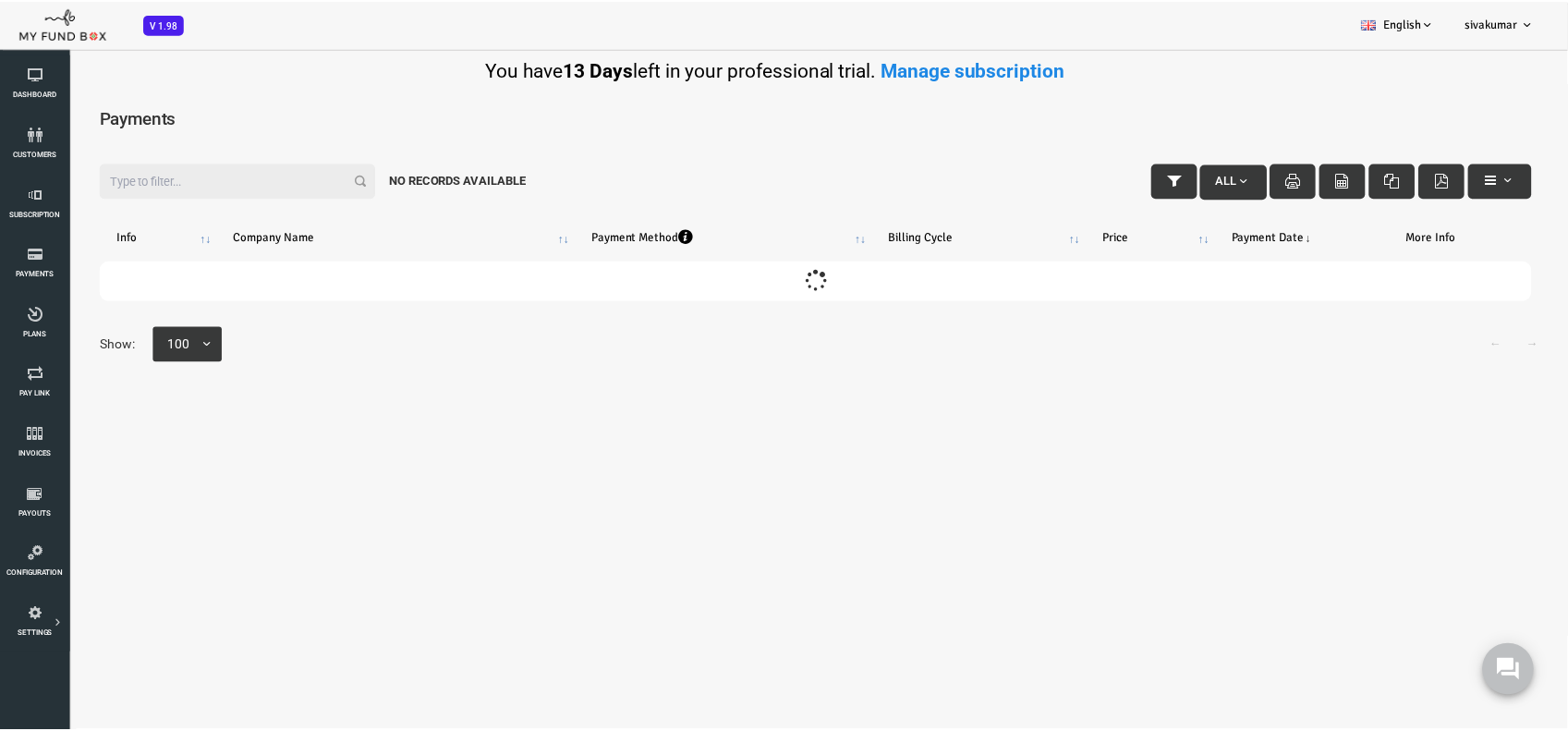 scroll, scrollTop: 0, scrollLeft: 0, axis: both 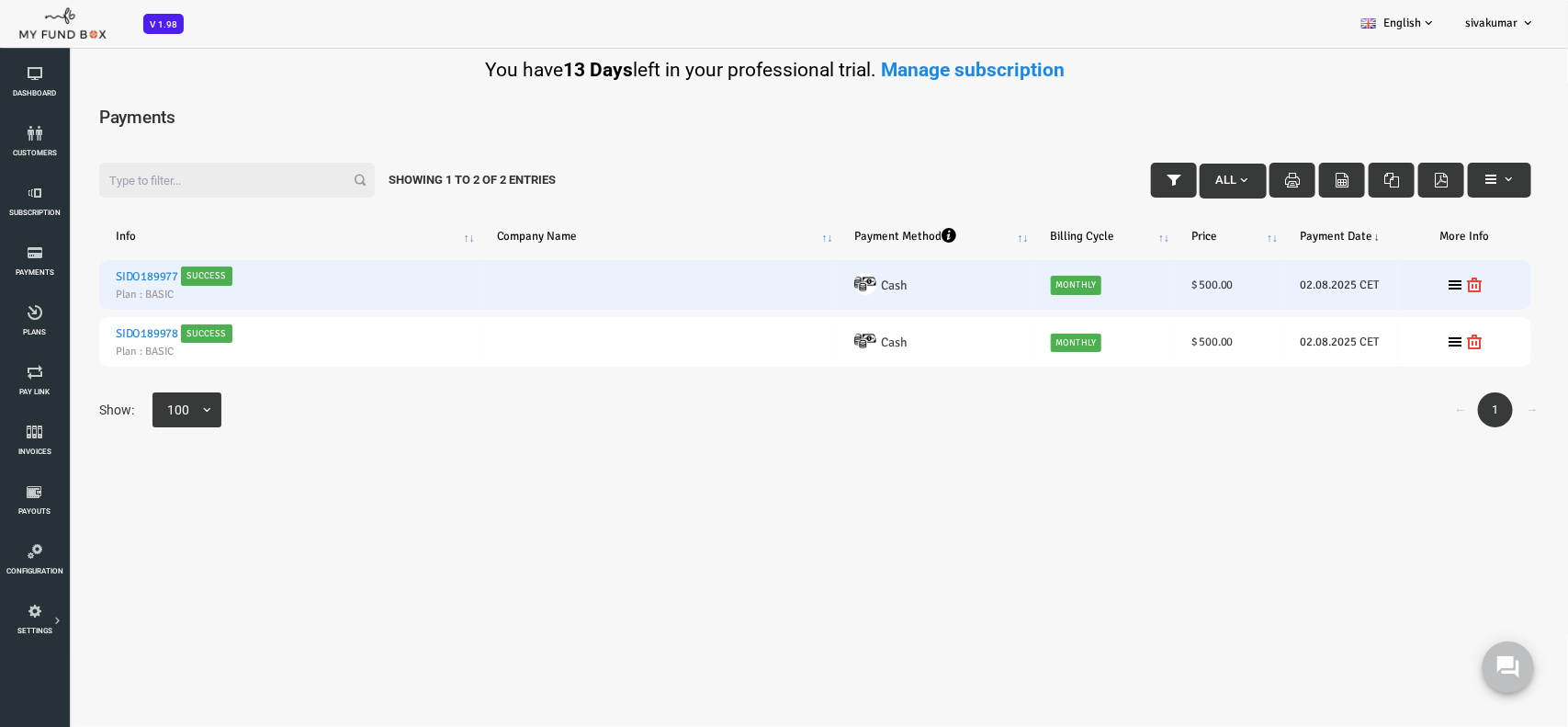 click on "SIDO189977" at bounding box center (85, 277) 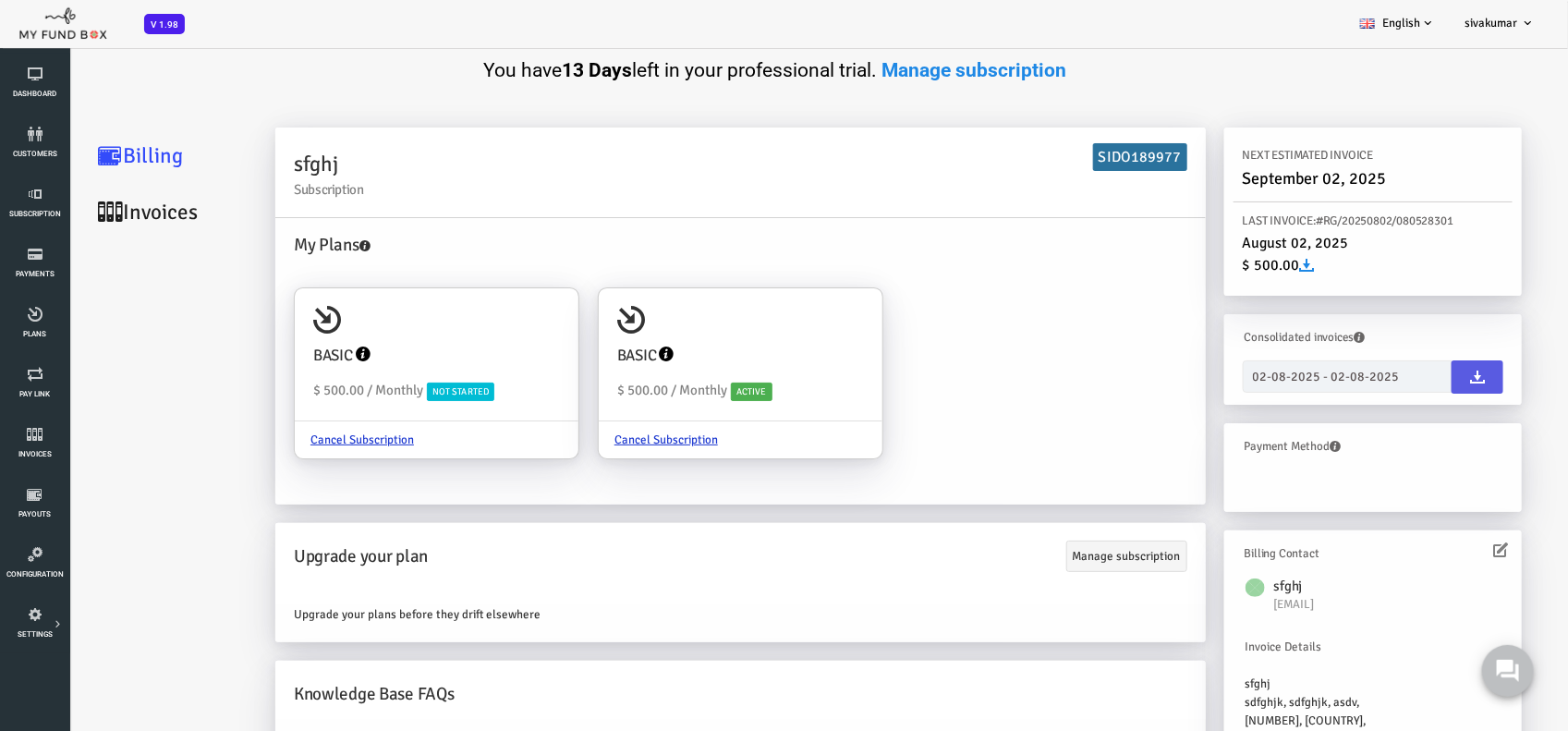 scroll, scrollTop: 20, scrollLeft: 0, axis: vertical 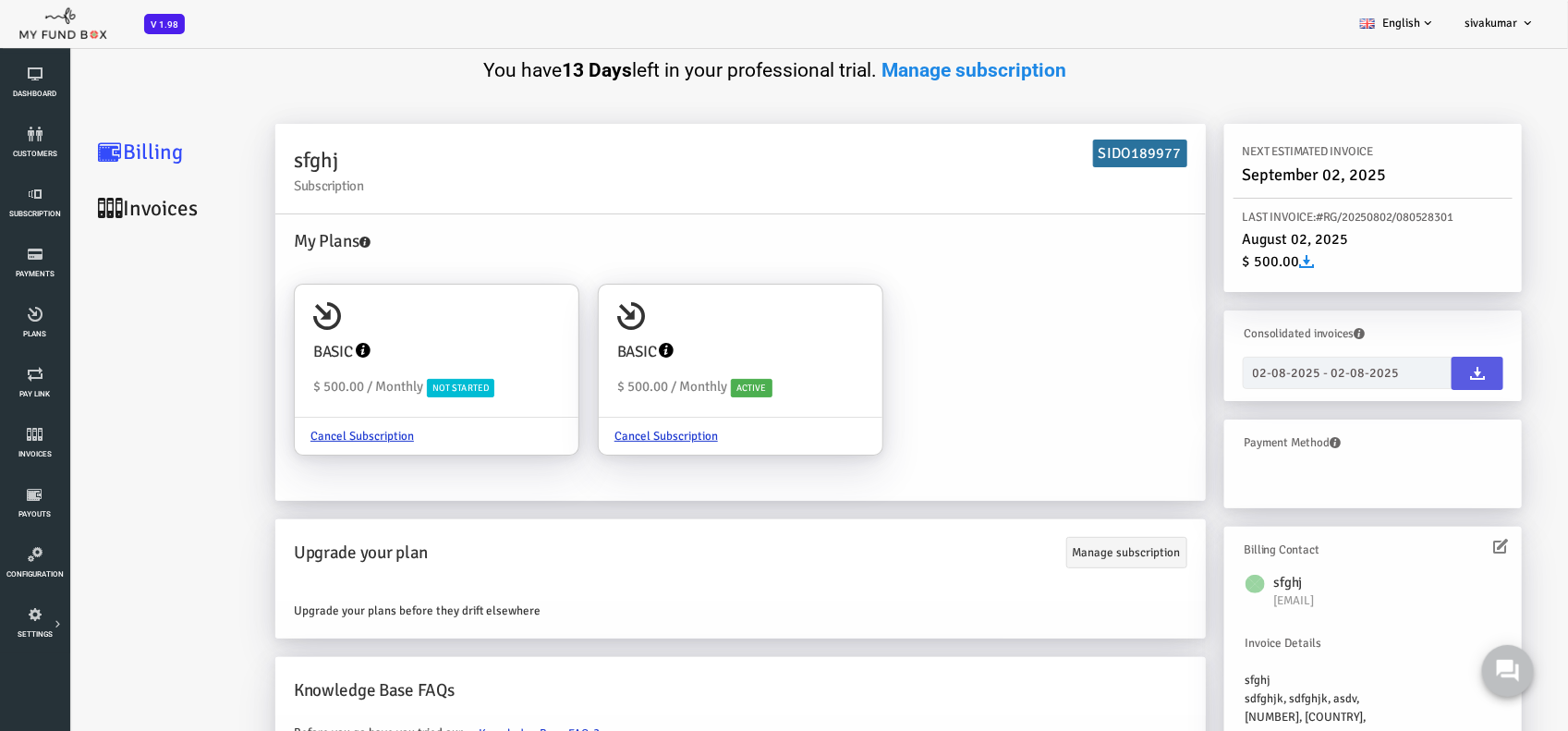 click on "Invoices" at bounding box center [111, 208] 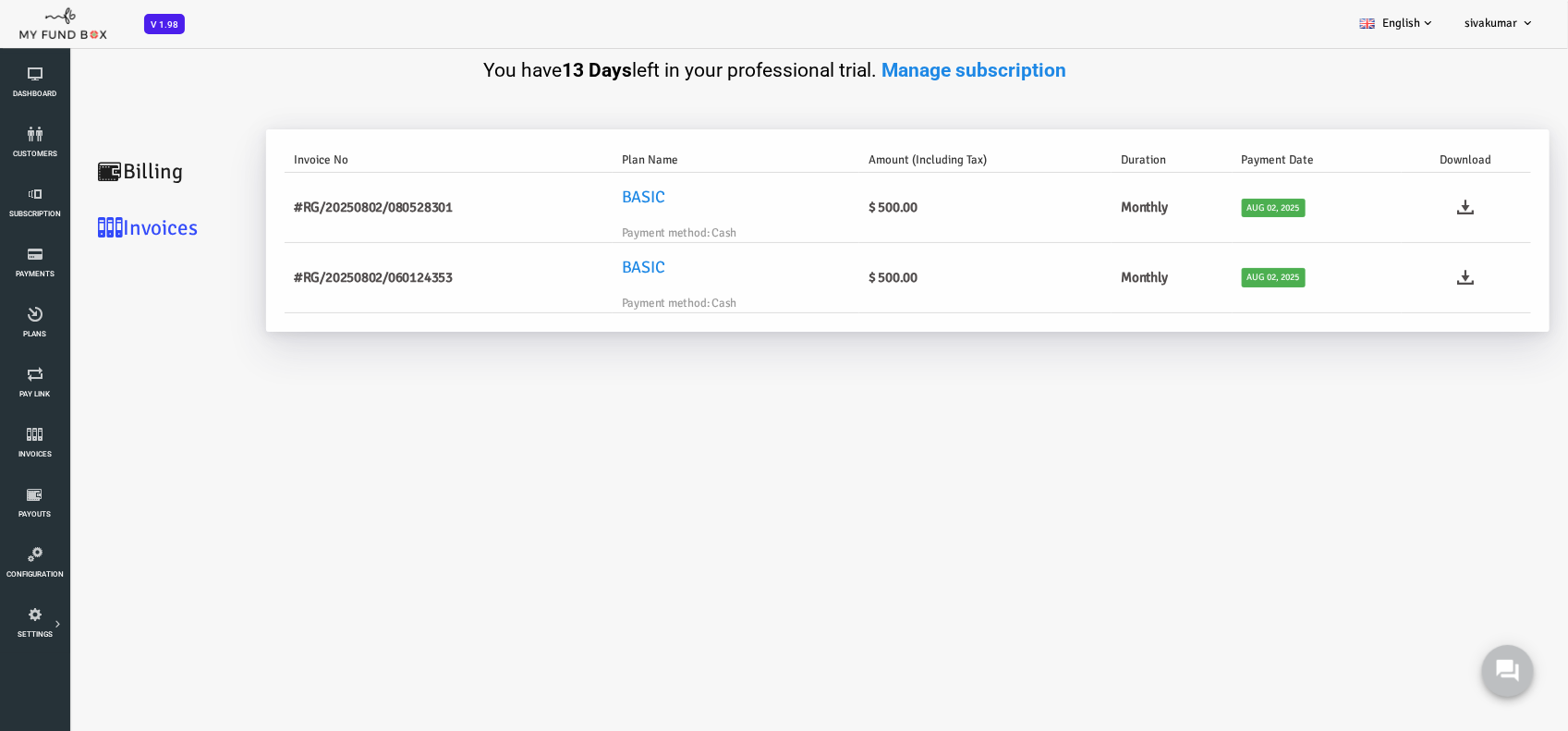 scroll, scrollTop: 0, scrollLeft: 0, axis: both 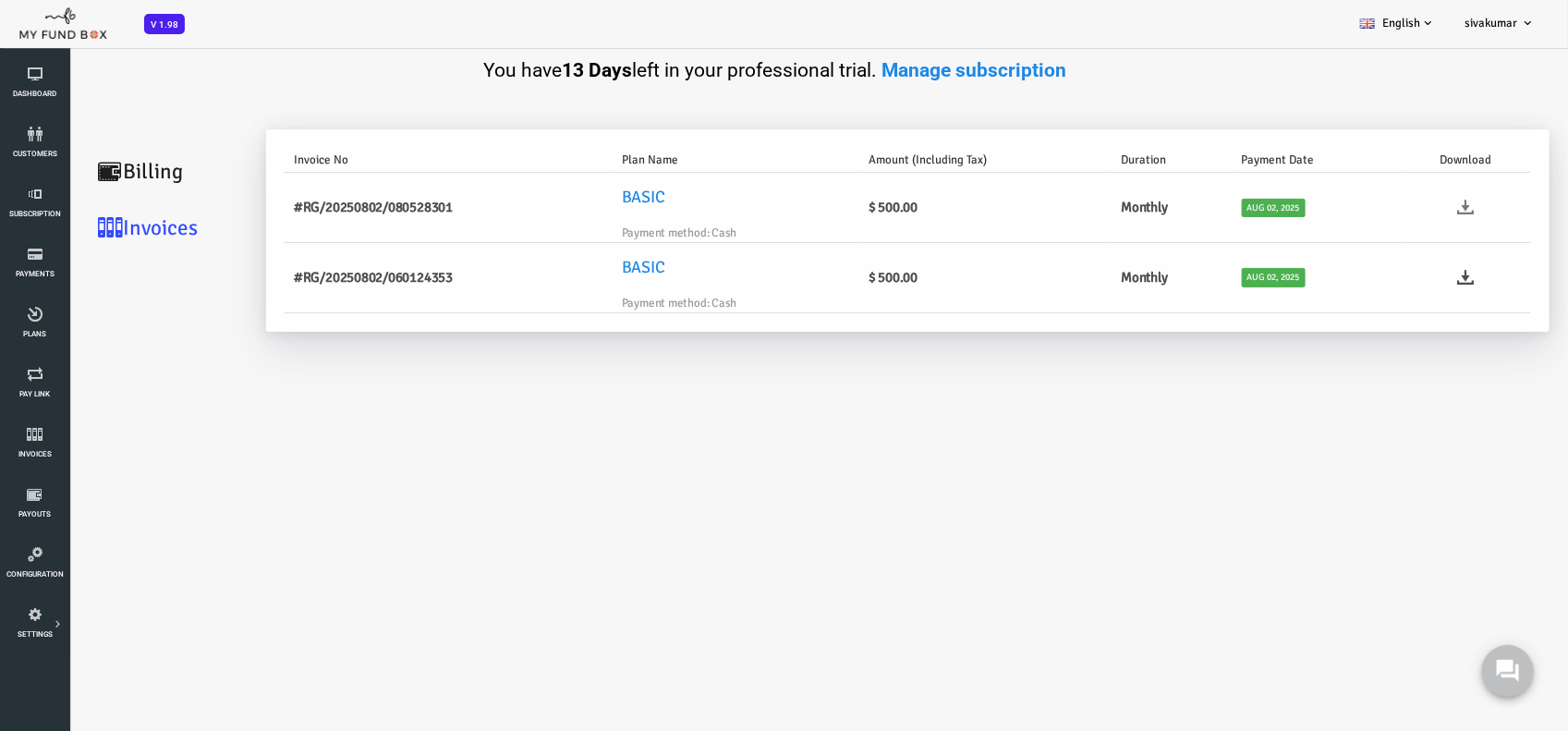 click at bounding box center [1404, 207] 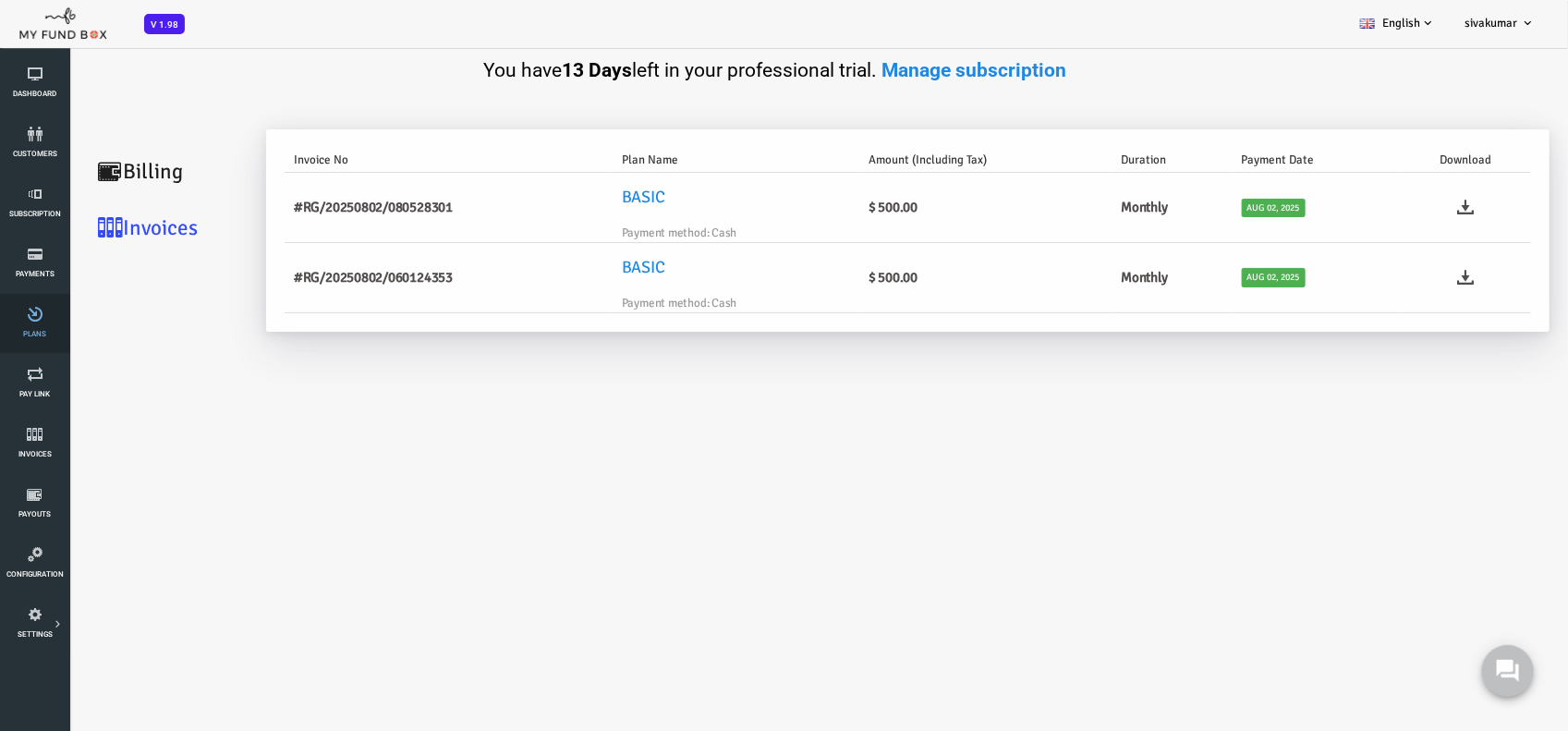 click at bounding box center (34, 314) 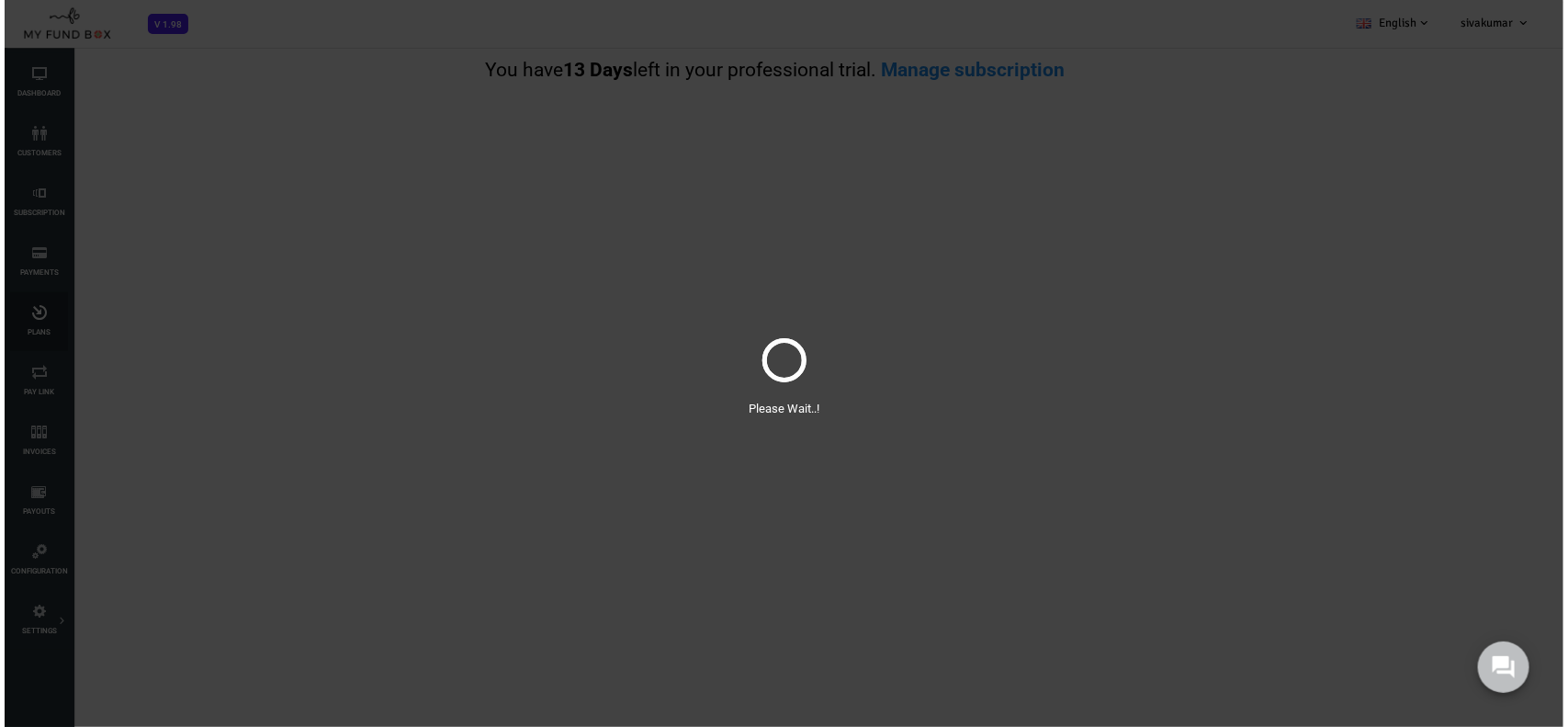 scroll, scrollTop: 0, scrollLeft: 0, axis: both 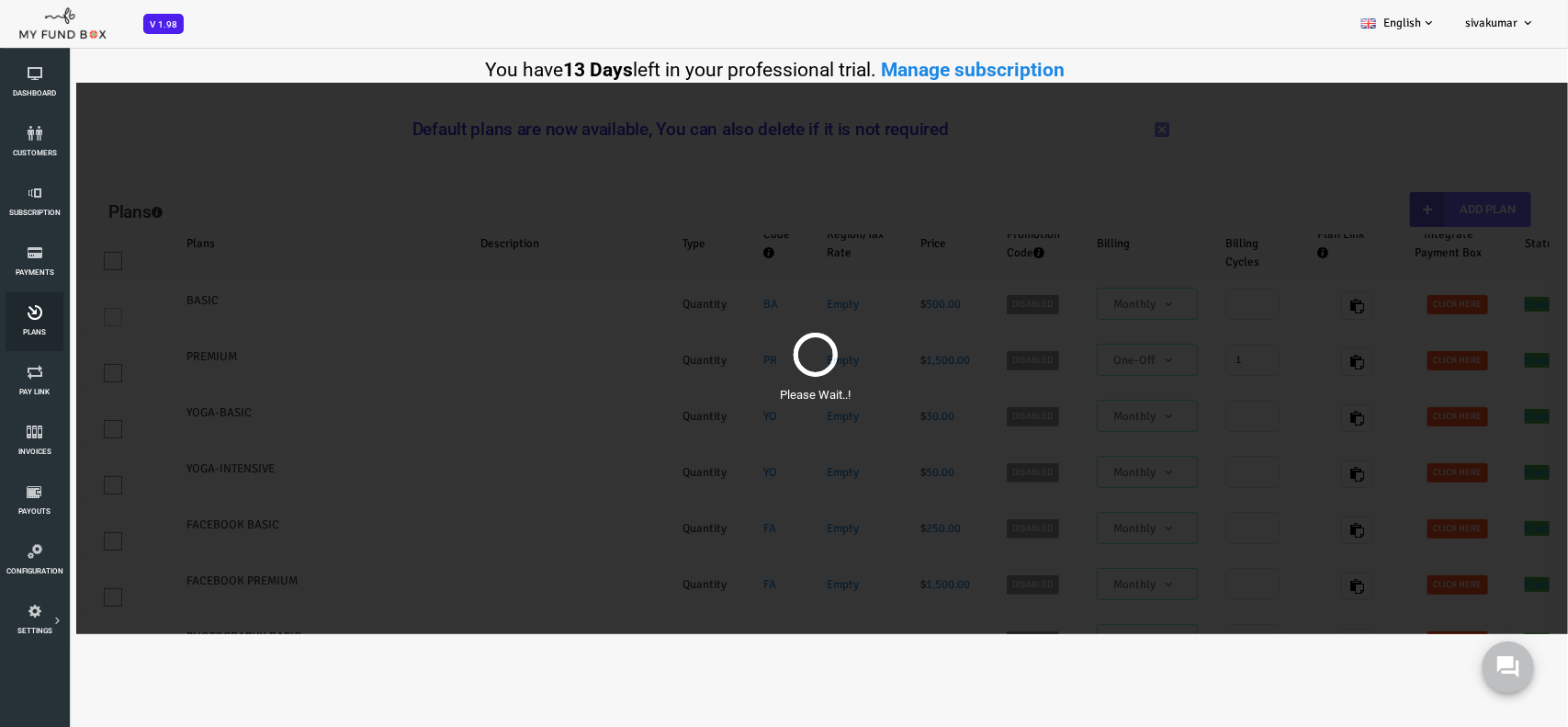 select on "100" 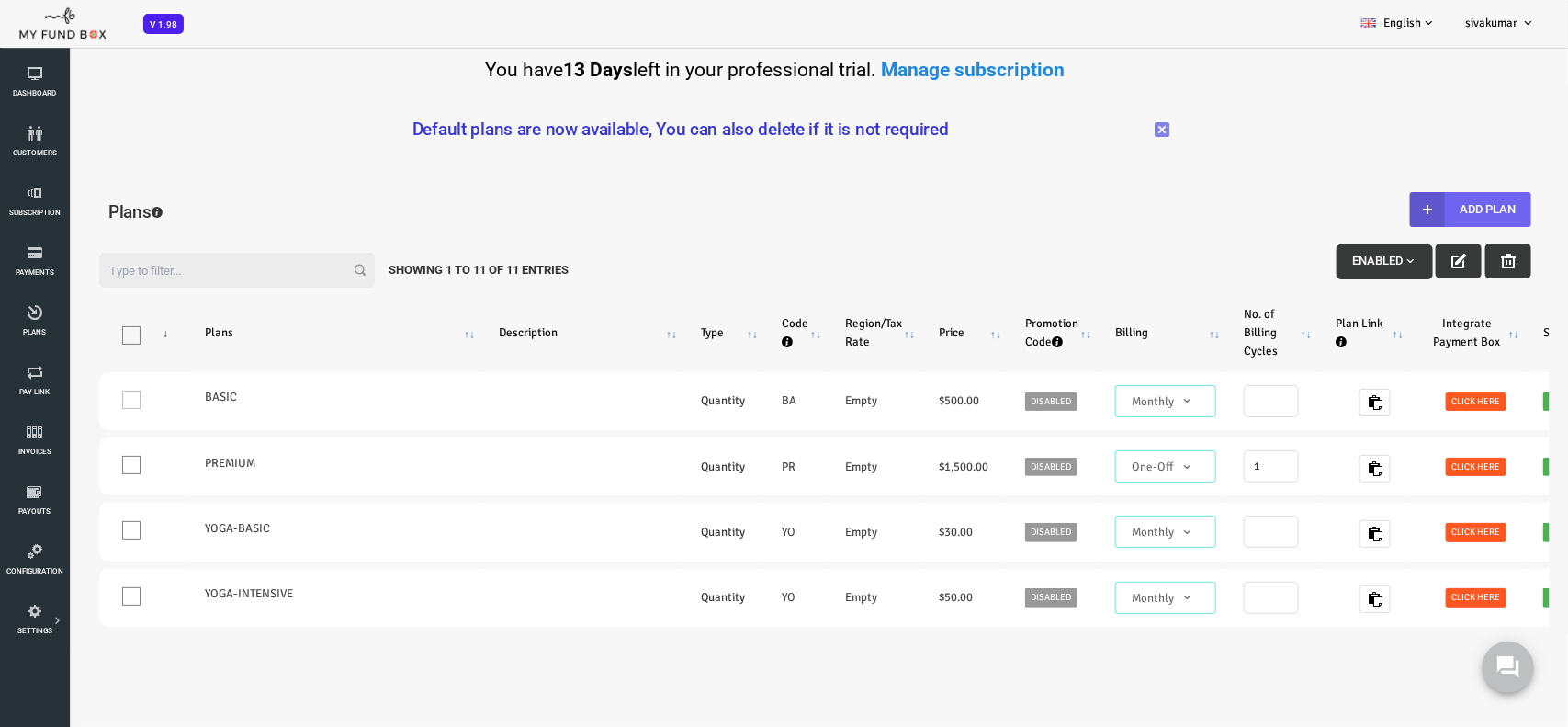 click on "Add Plan" at bounding box center (1408, 210) 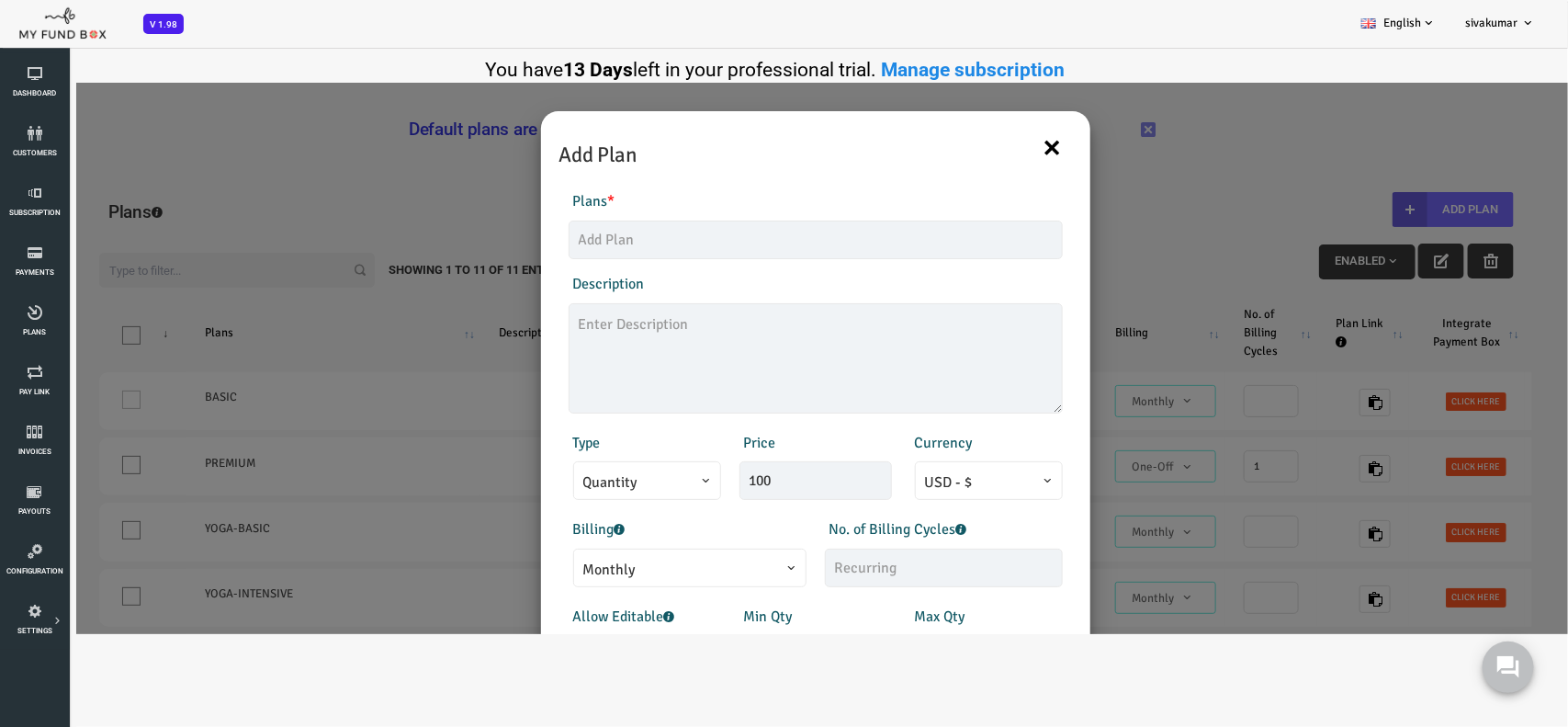click on "×" at bounding box center [990, 147] 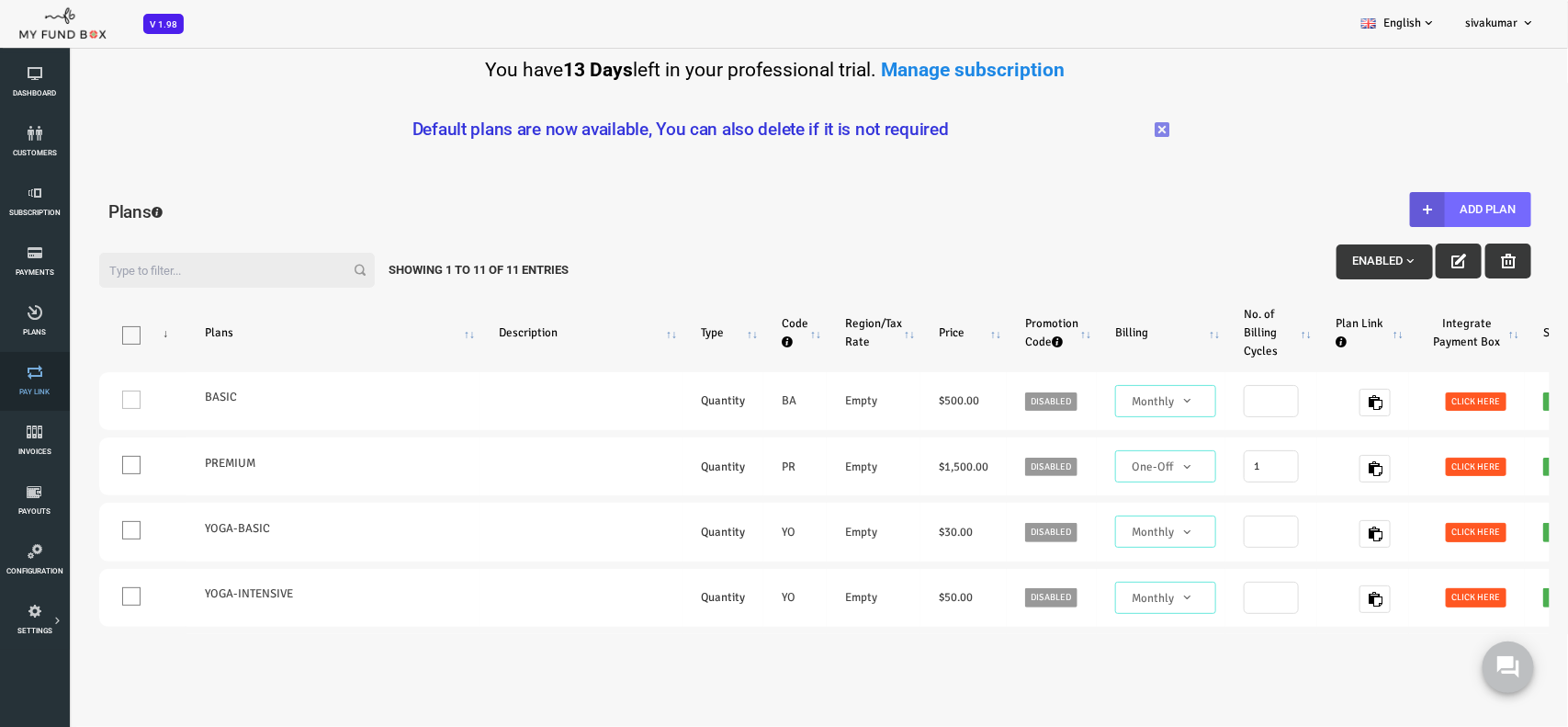 click on "Pay Link" at bounding box center [34, 381] 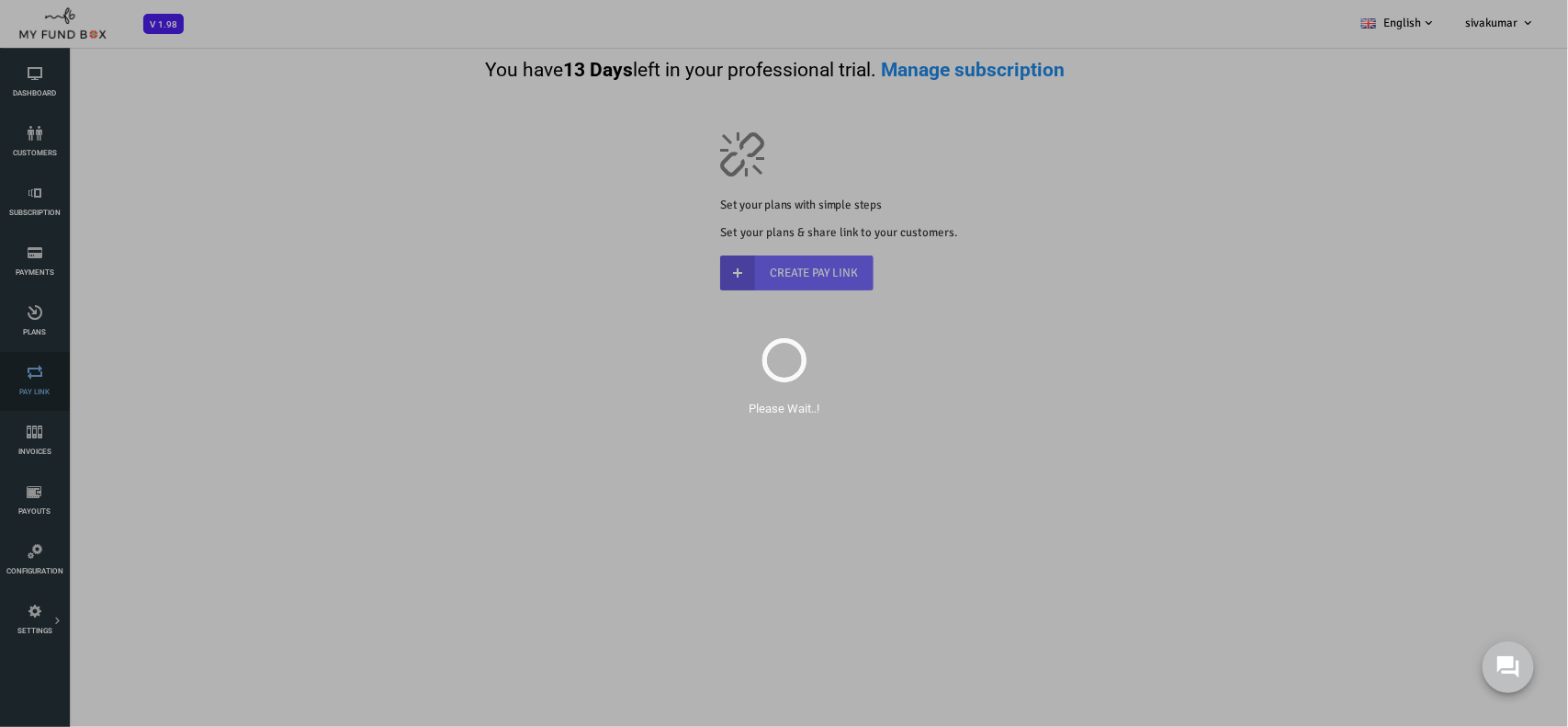 scroll, scrollTop: 0, scrollLeft: 0, axis: both 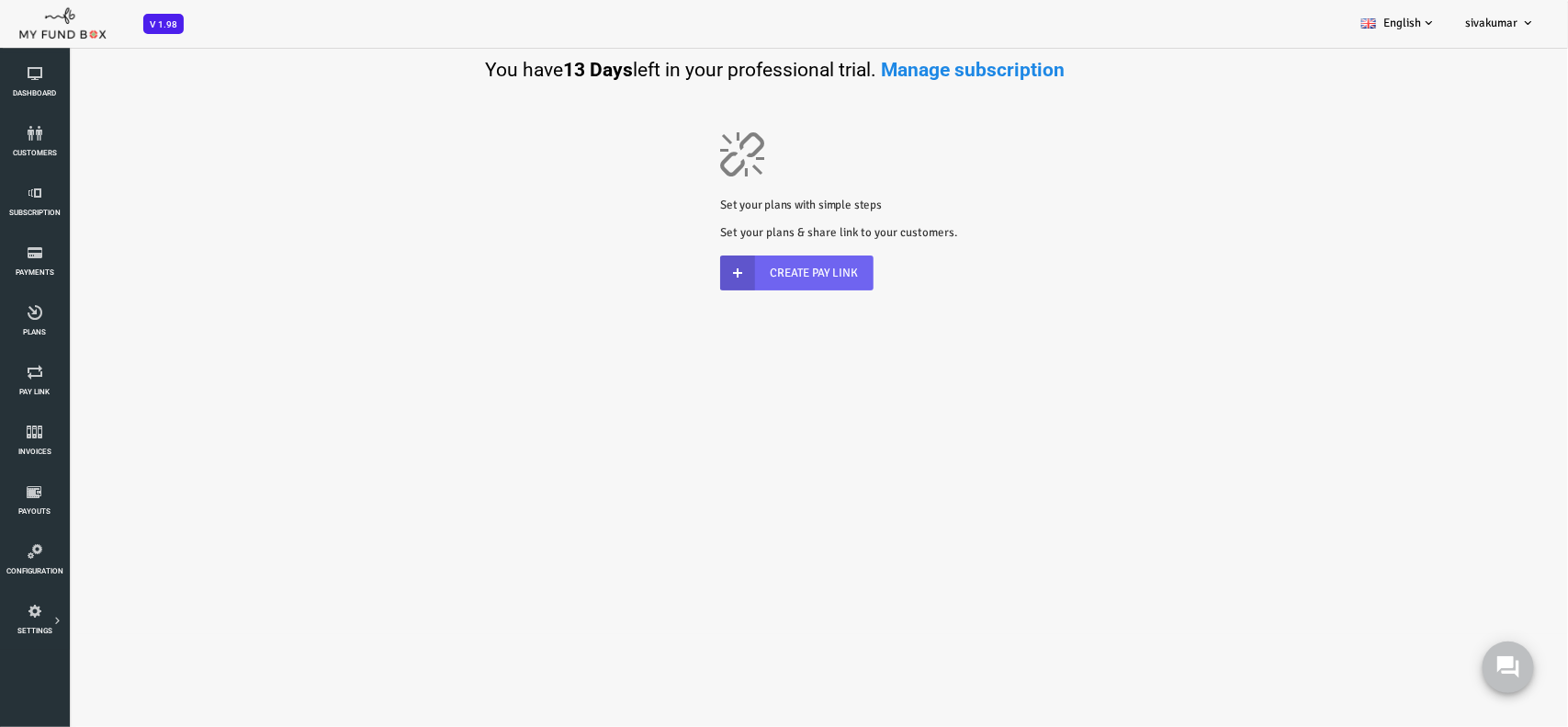 click on "Create Pay Link" at bounding box center [734, 273] 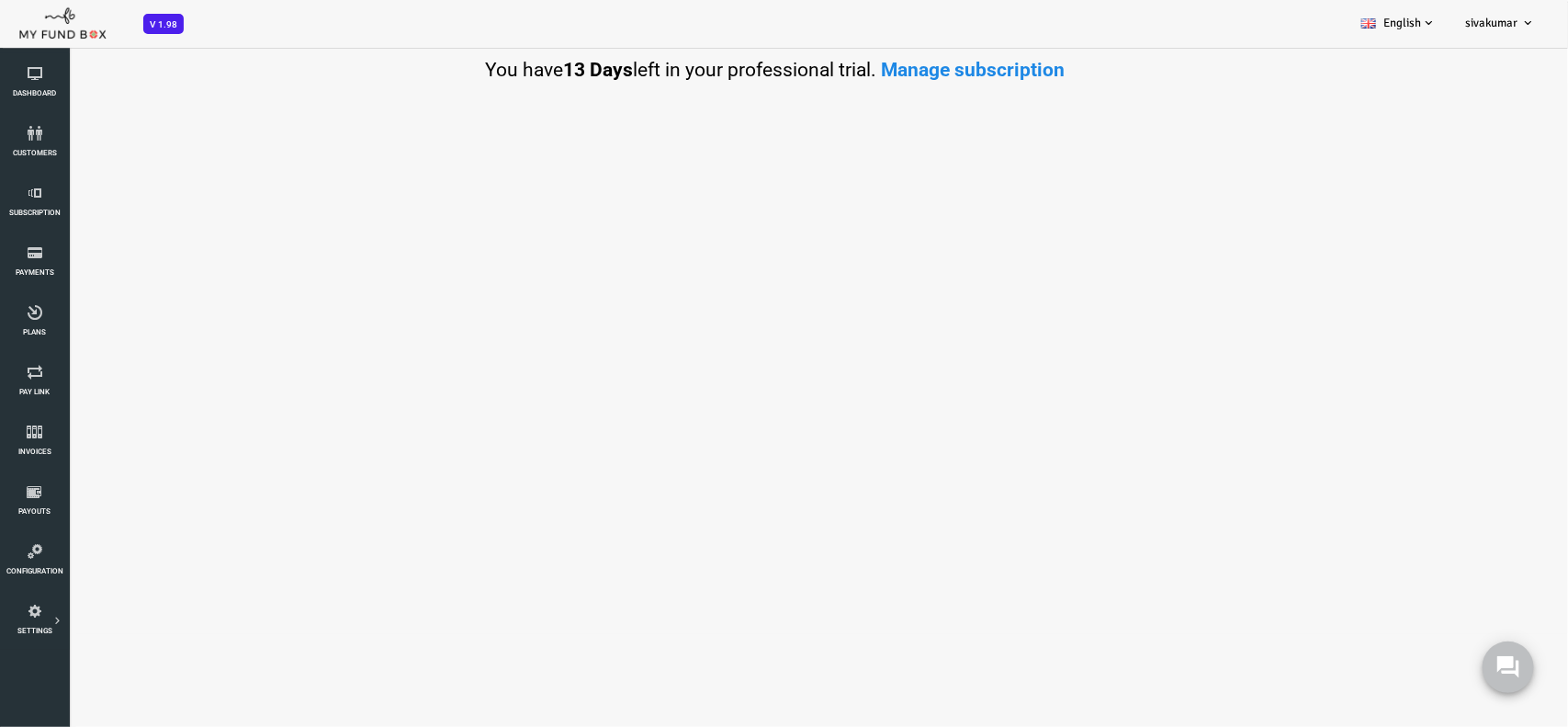 scroll, scrollTop: 0, scrollLeft: 0, axis: both 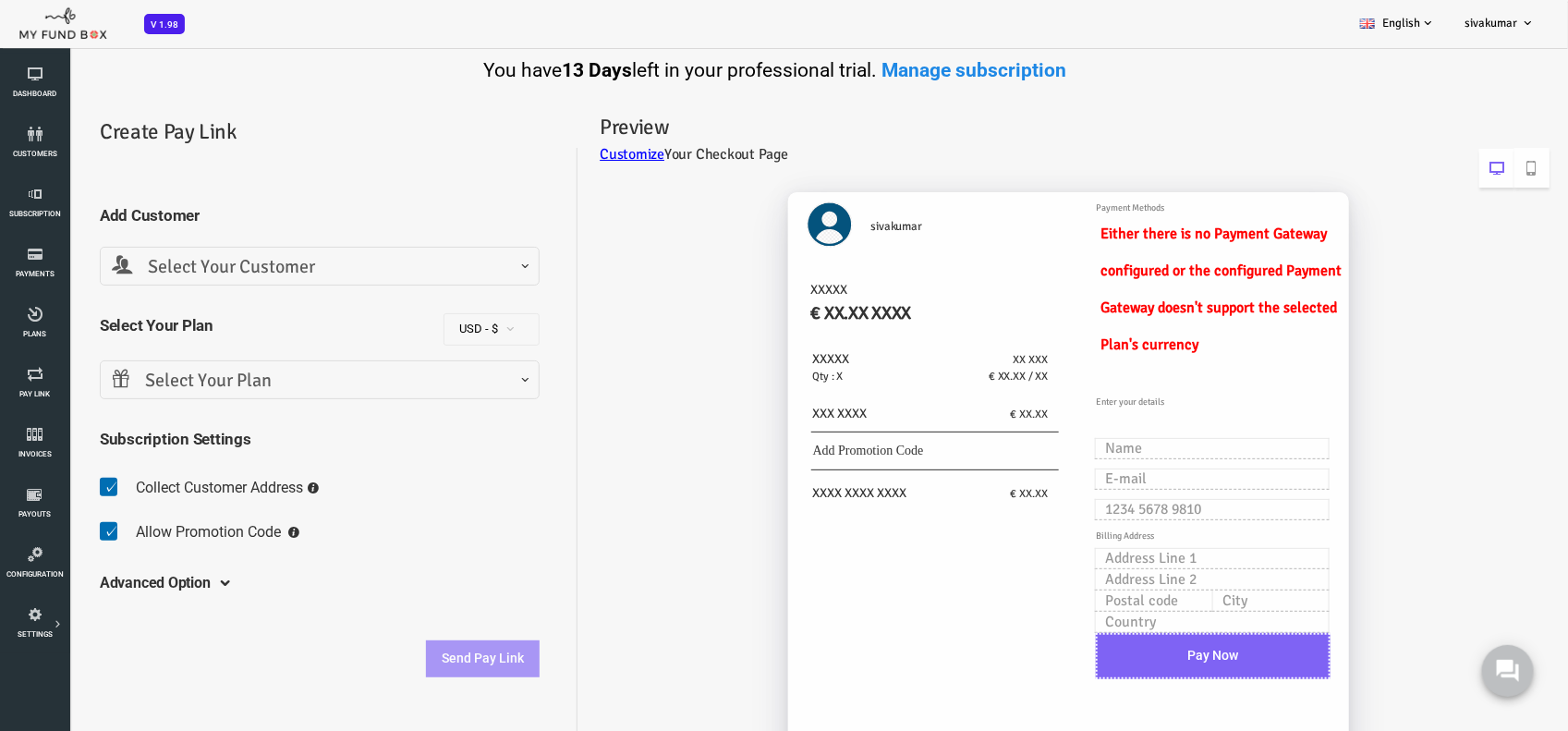 click on "Select Your Customer" at bounding box center (257, 266) 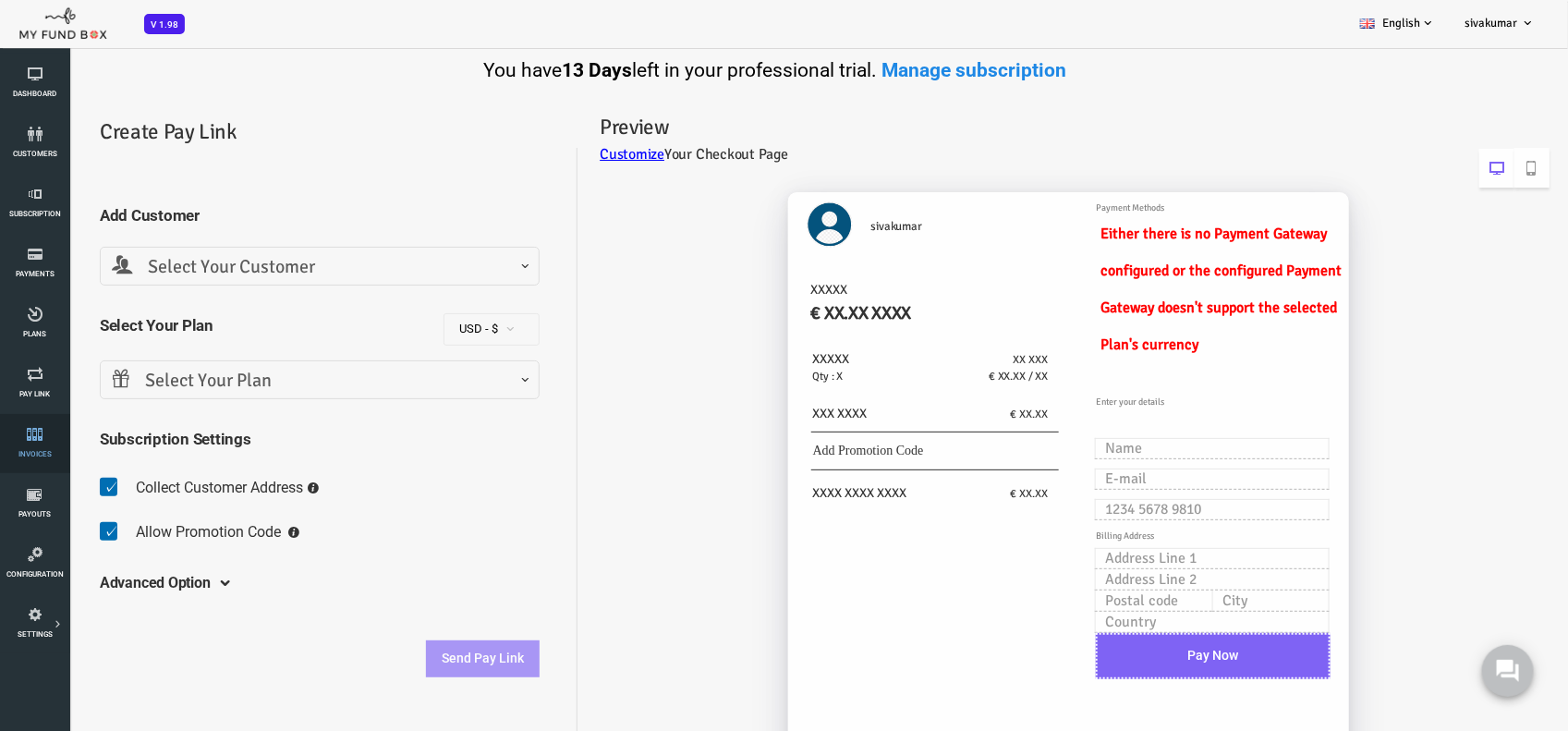 click on "Invoices" at bounding box center [34, 444] 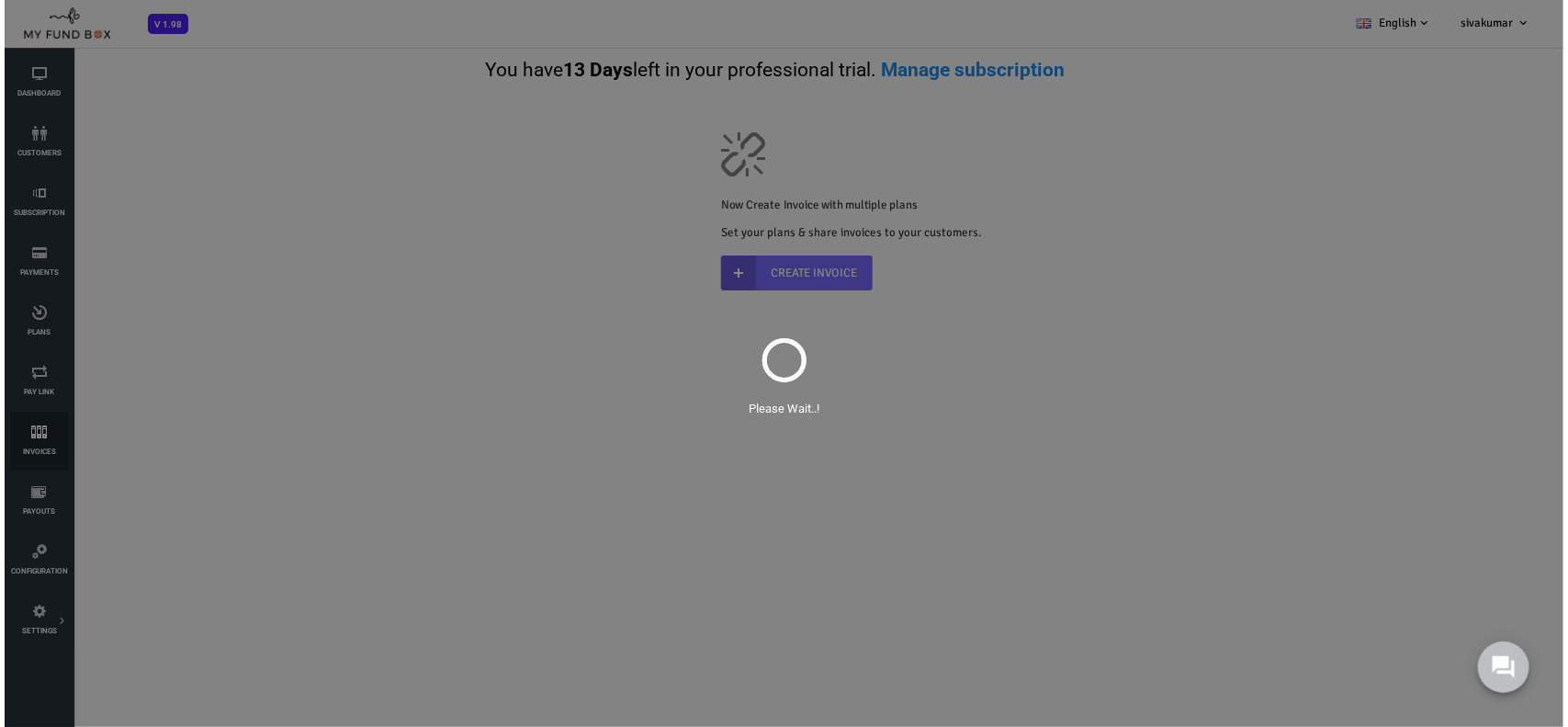 scroll, scrollTop: 0, scrollLeft: 0, axis: both 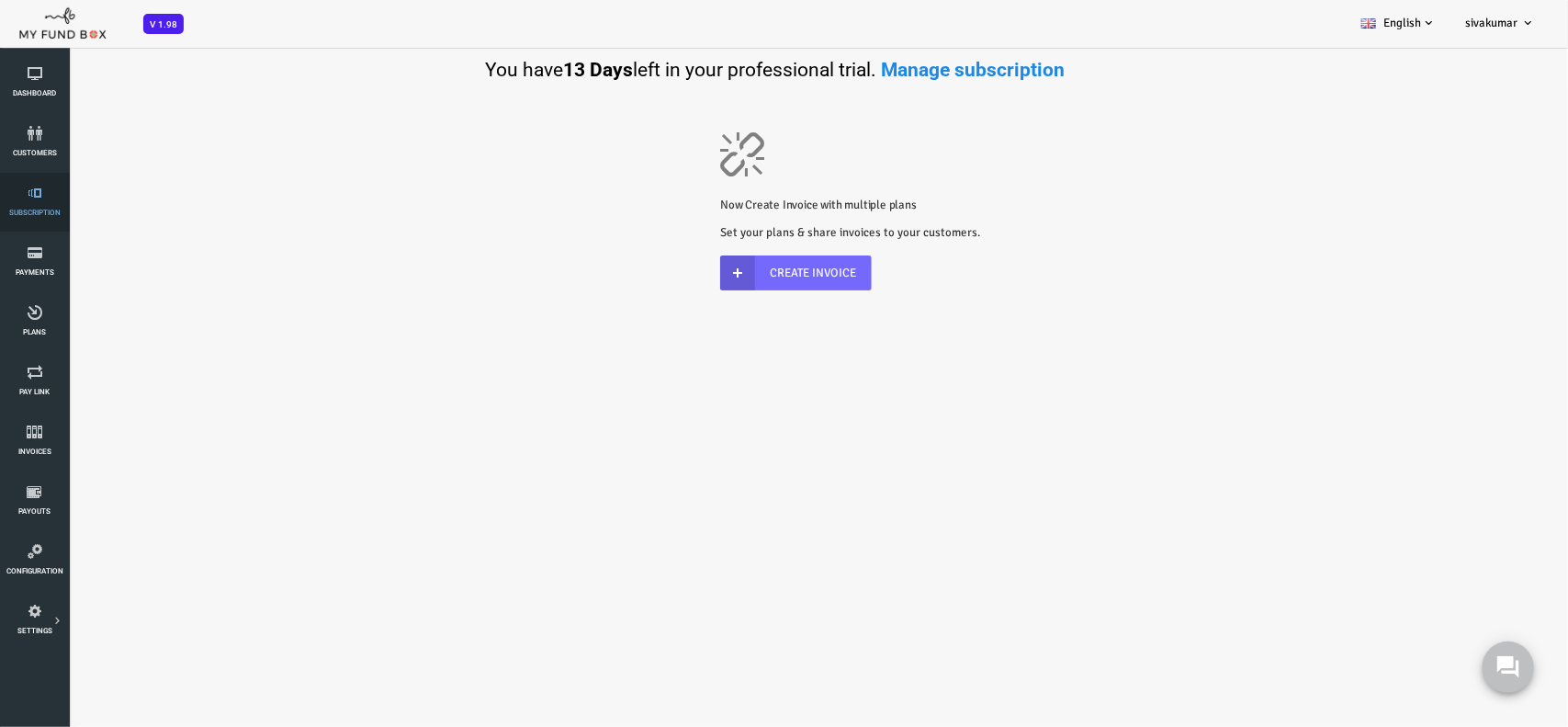 click on "Subscription" at bounding box center [34, 202] 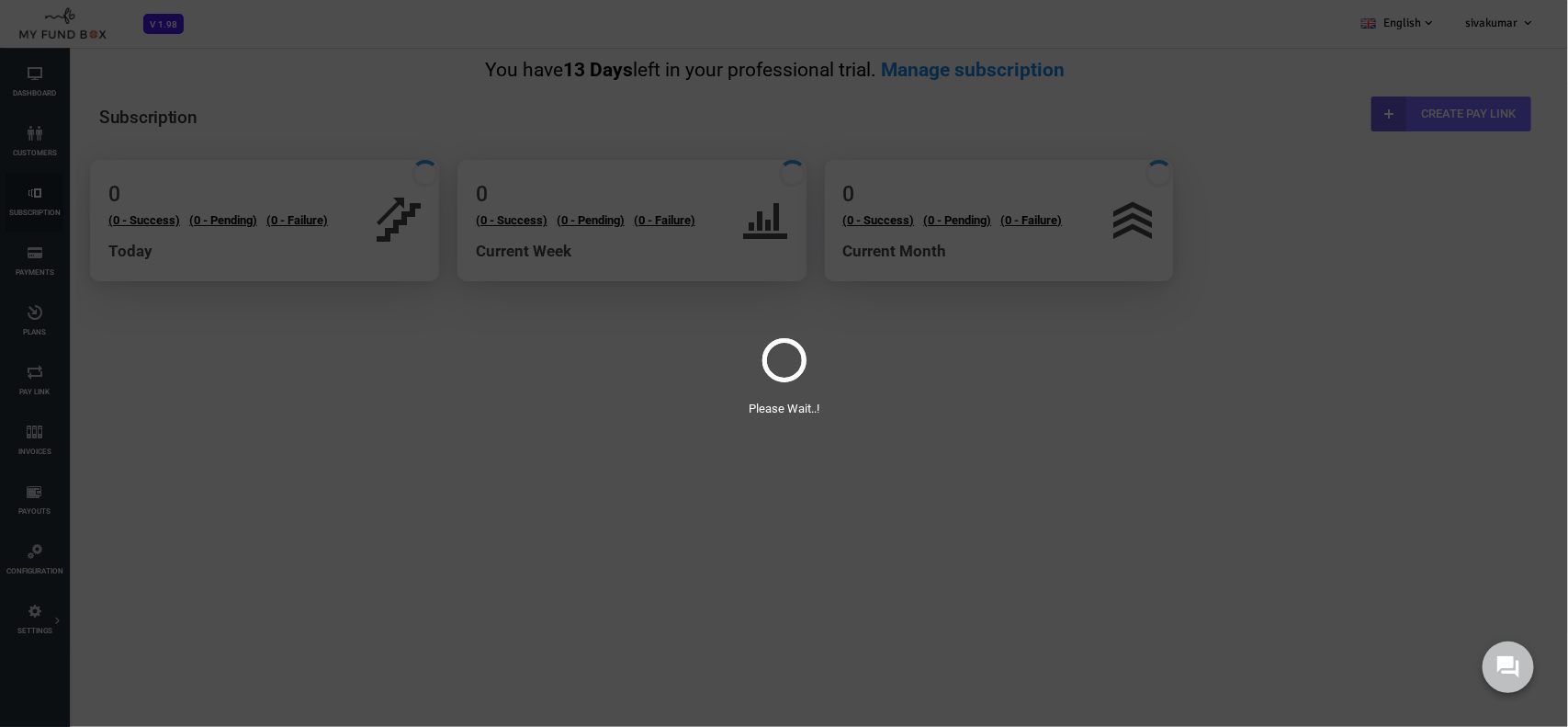 scroll, scrollTop: 0, scrollLeft: 0, axis: both 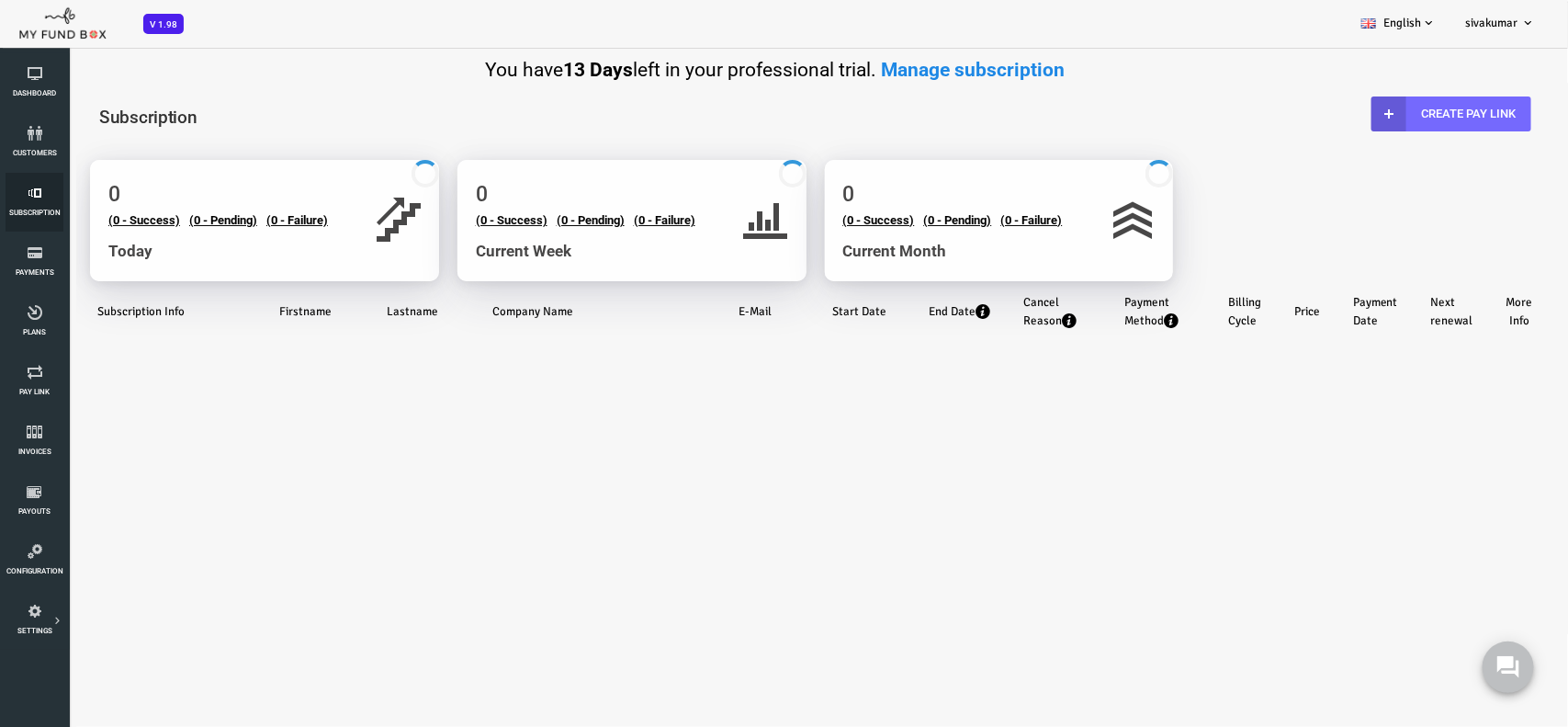 select on "100" 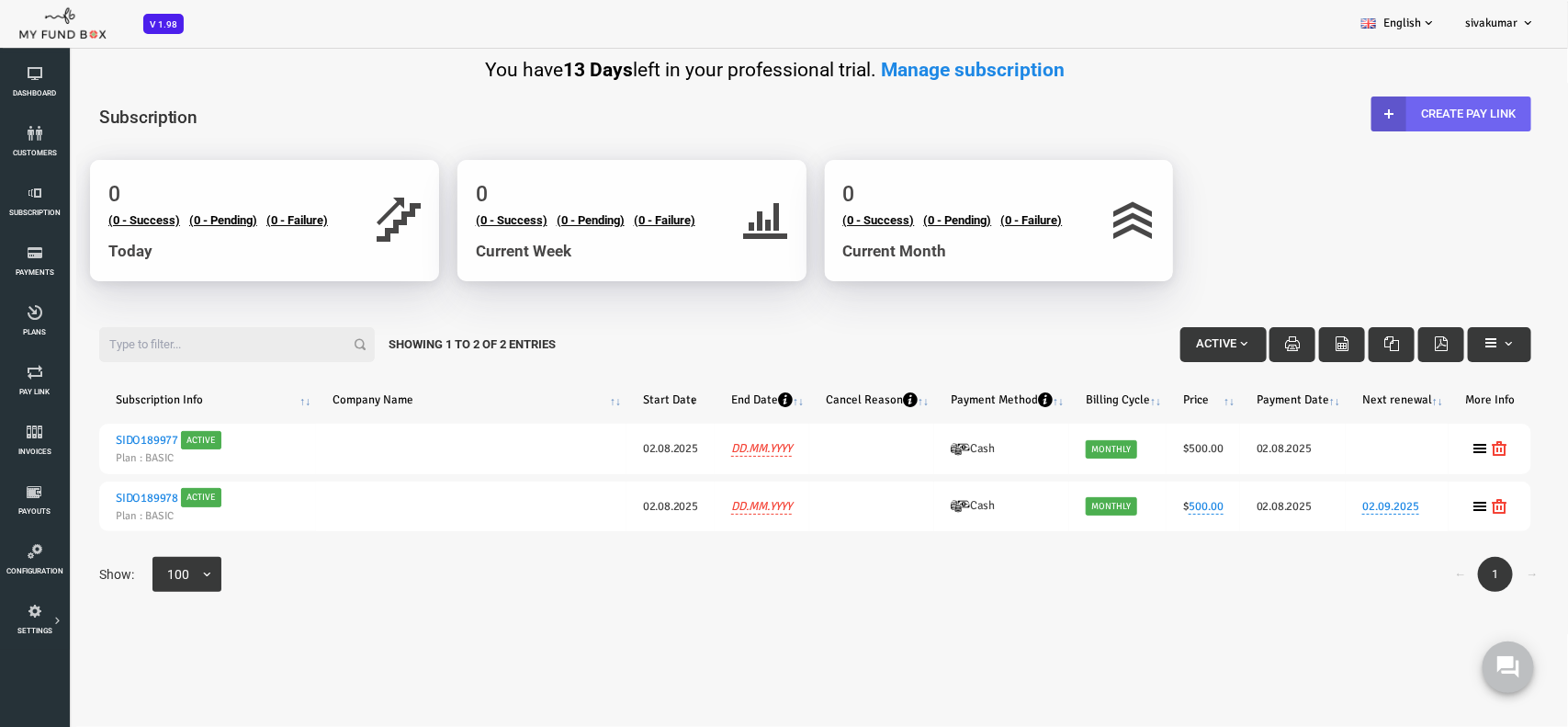 click on "Create Pay Link" at bounding box center [1389, 114] 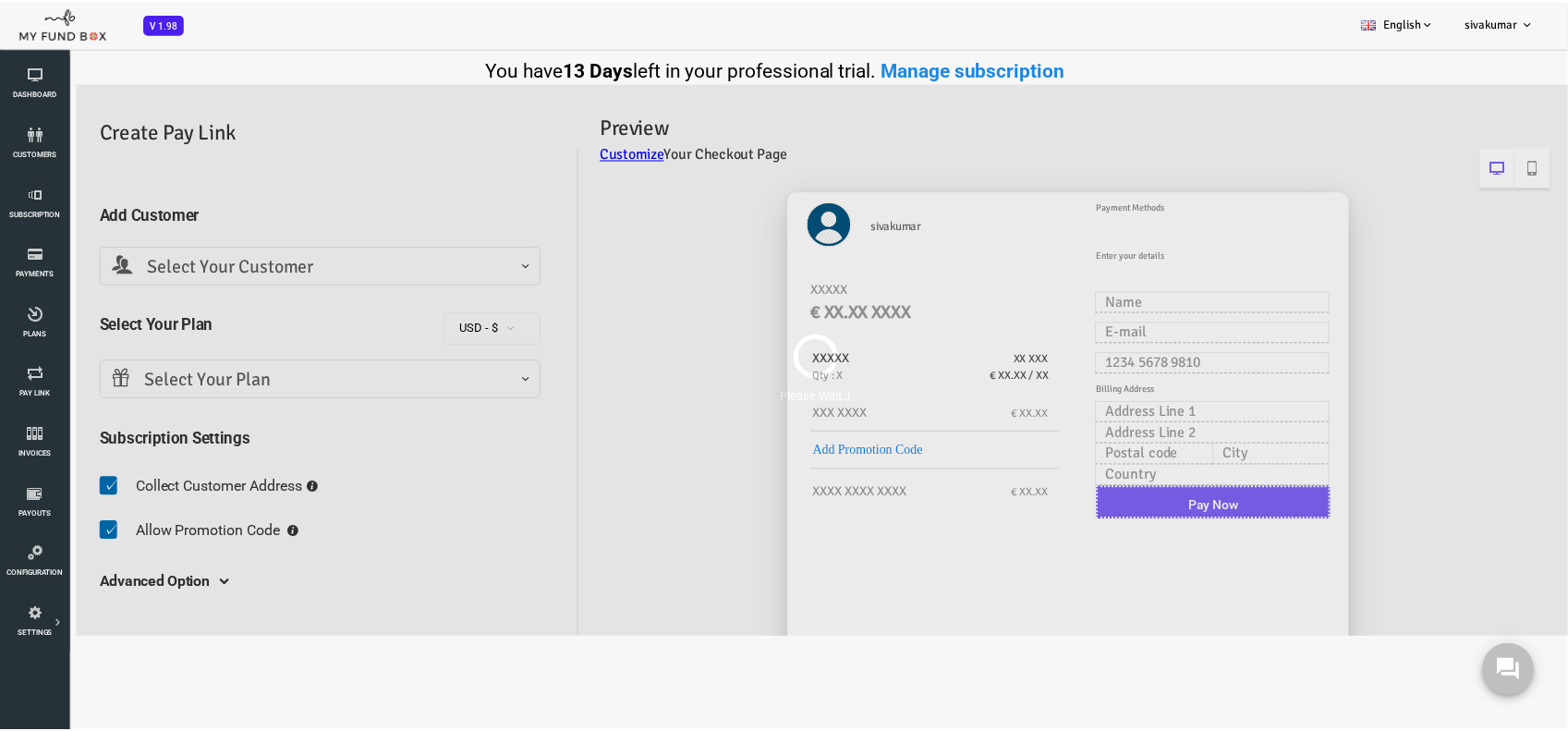 scroll, scrollTop: 0, scrollLeft: 0, axis: both 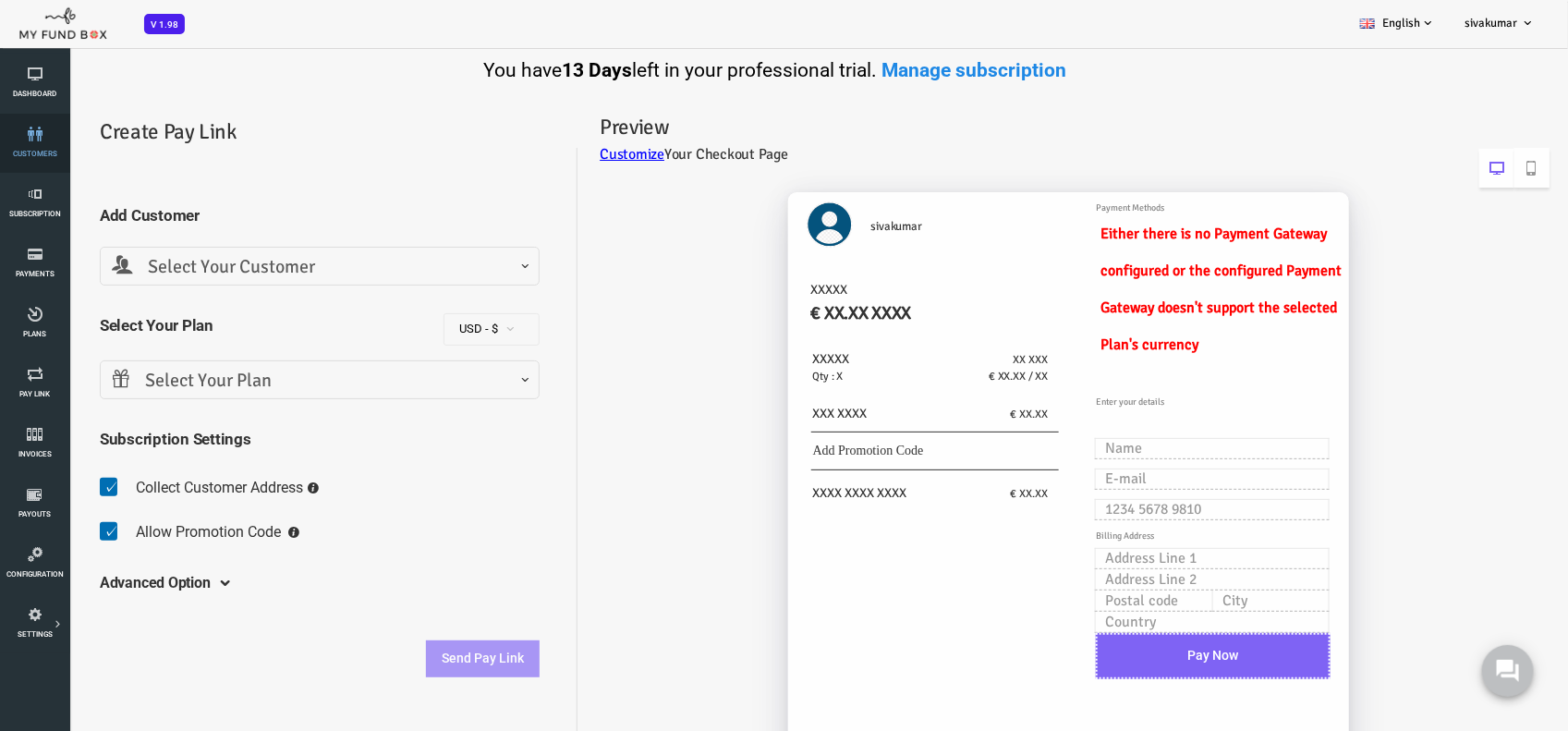 click on "customers" at bounding box center (35, 143) 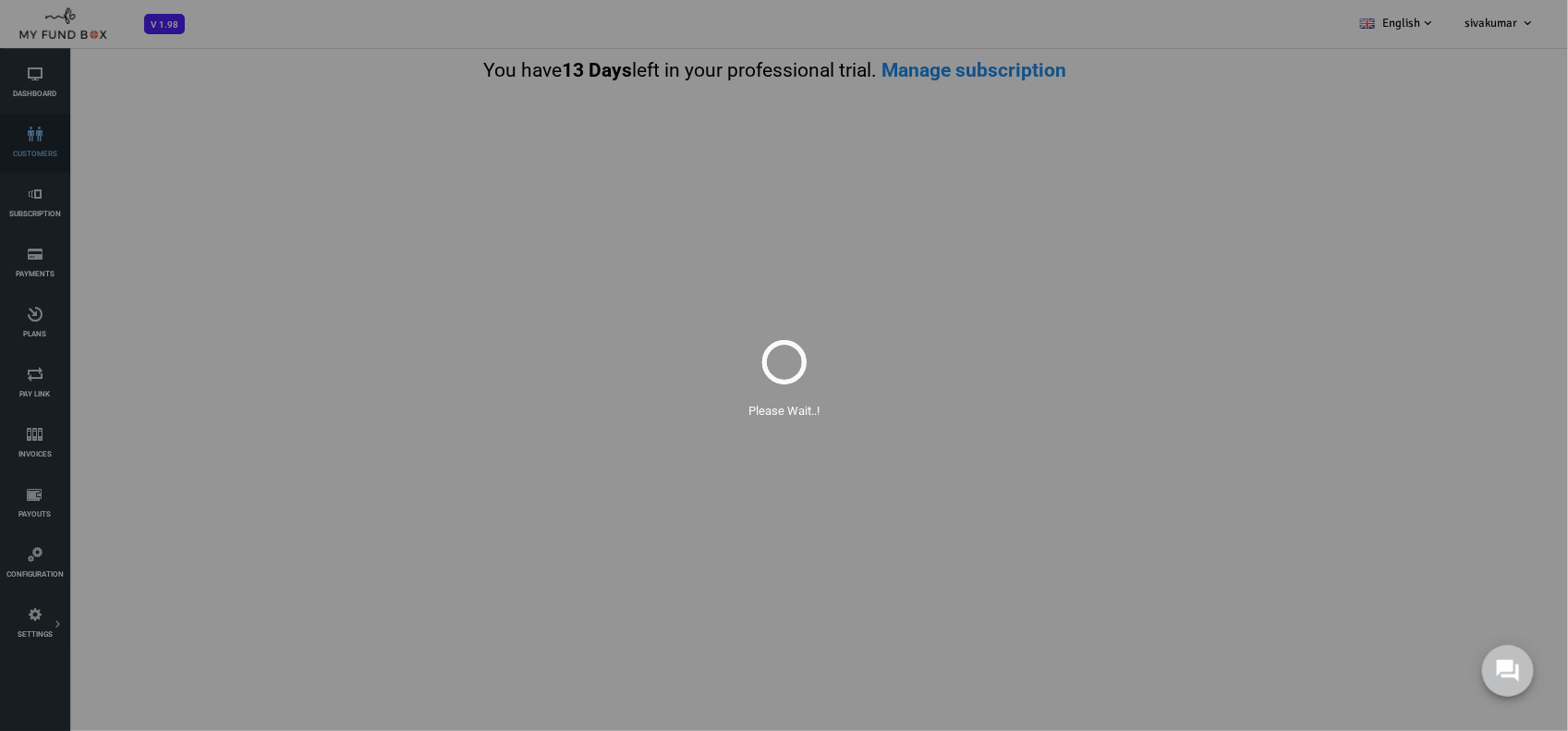select on "100" 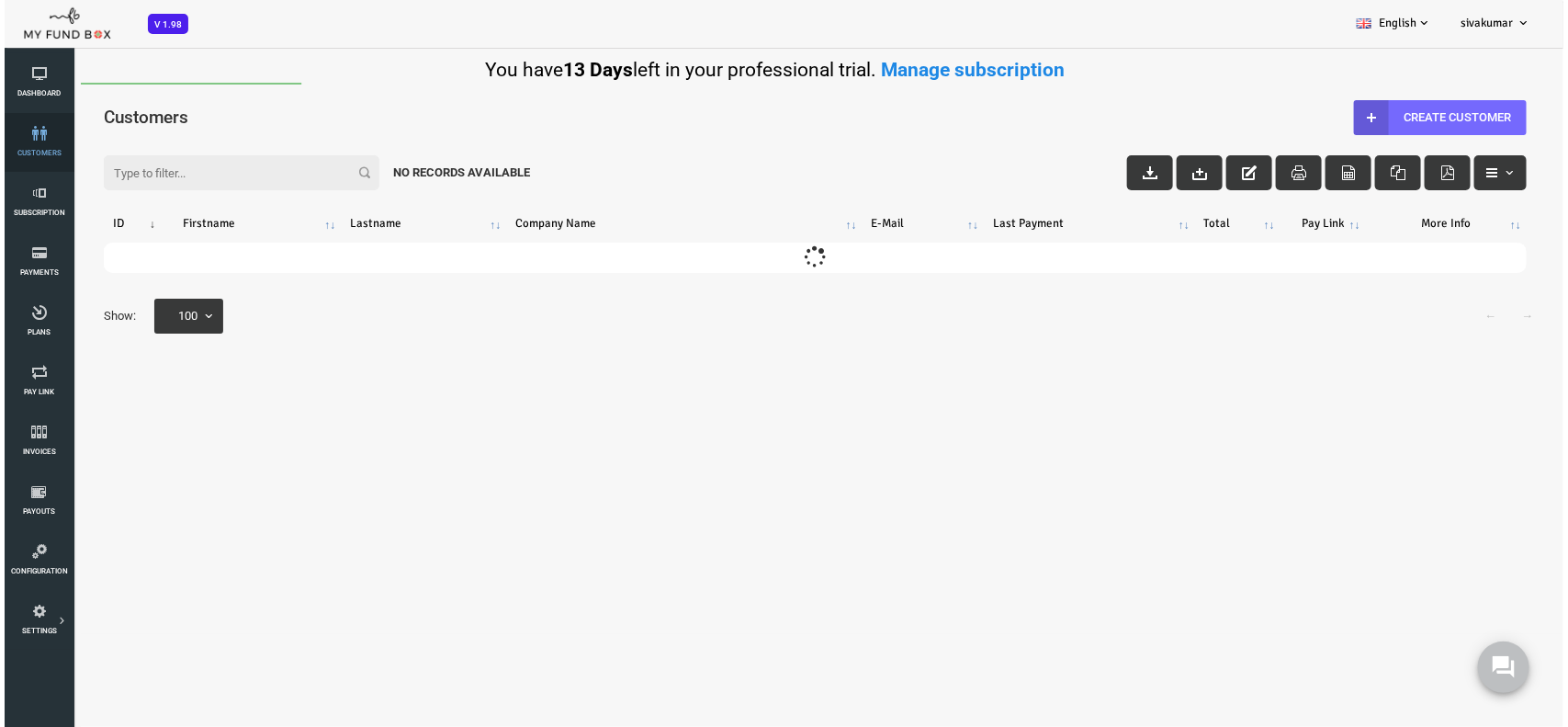 scroll, scrollTop: 0, scrollLeft: 0, axis: both 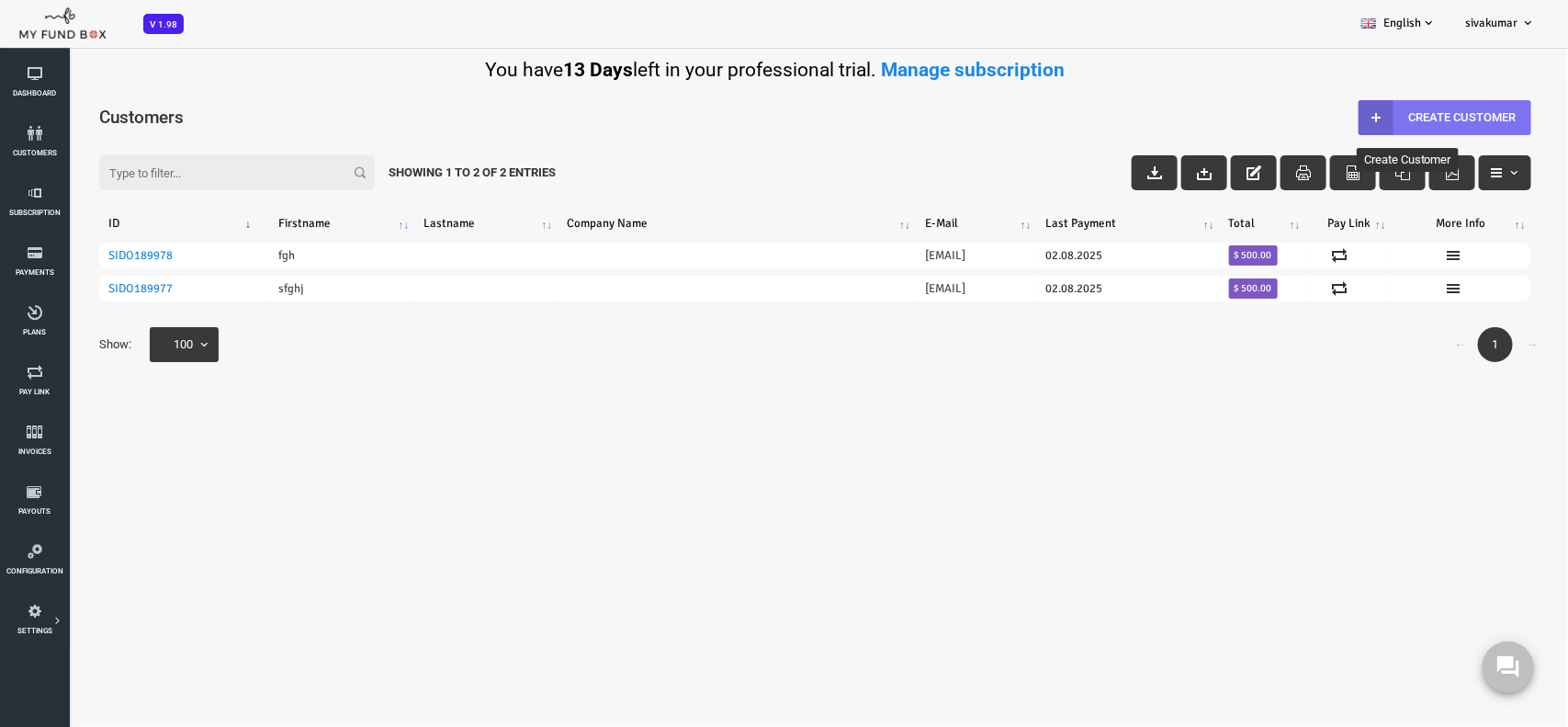 click on "Create Customer" at bounding box center (1382, 118) 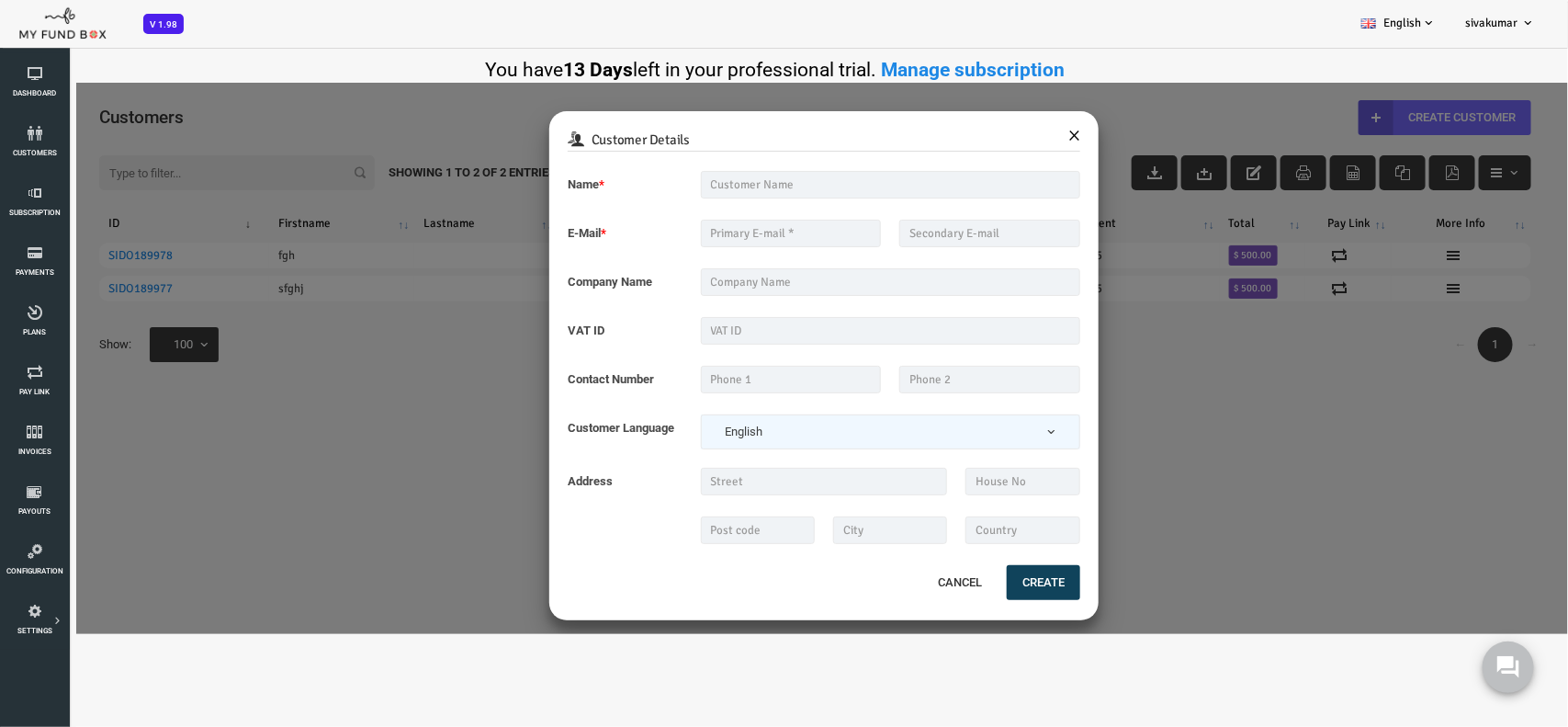 click on "×" at bounding box center [1011, 133] 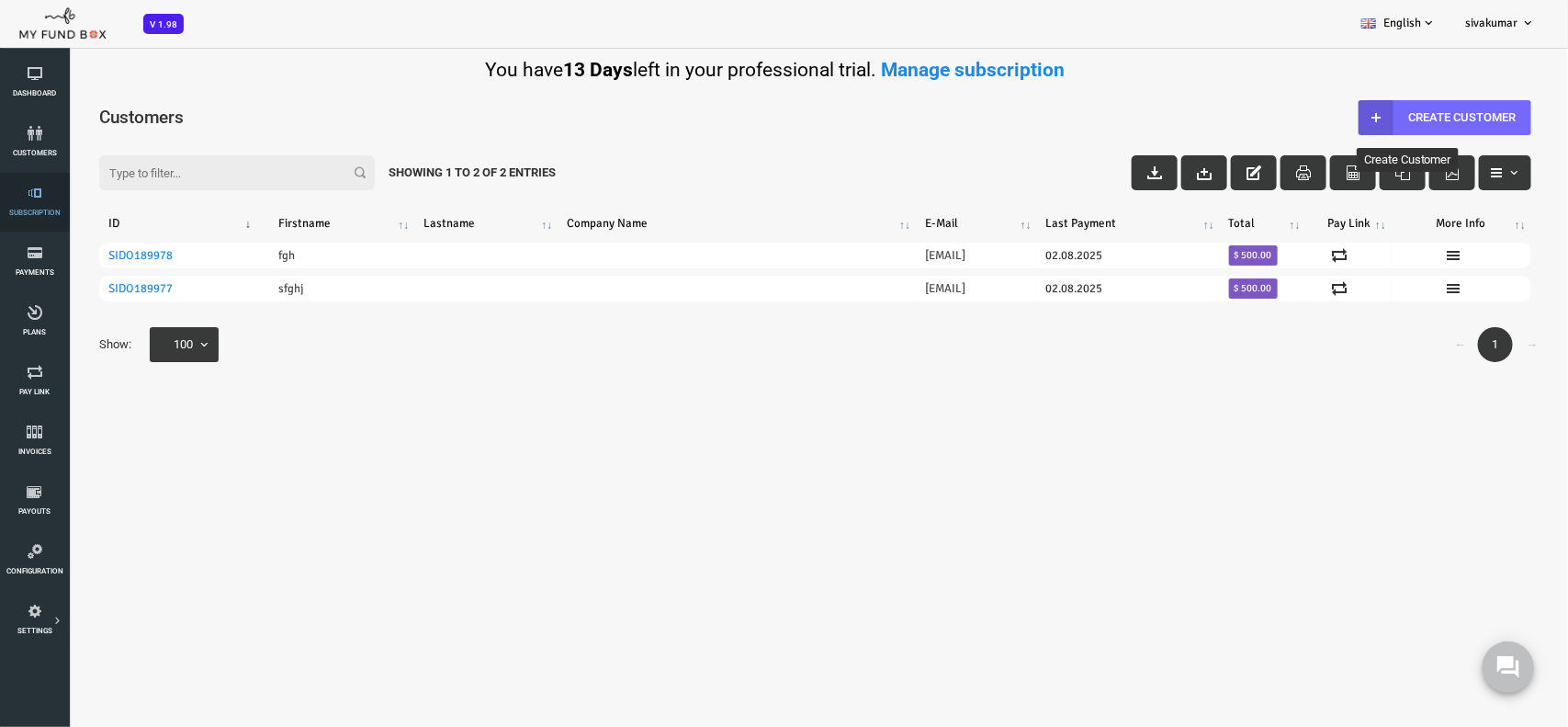 click on "Subscription" at bounding box center (34, 202) 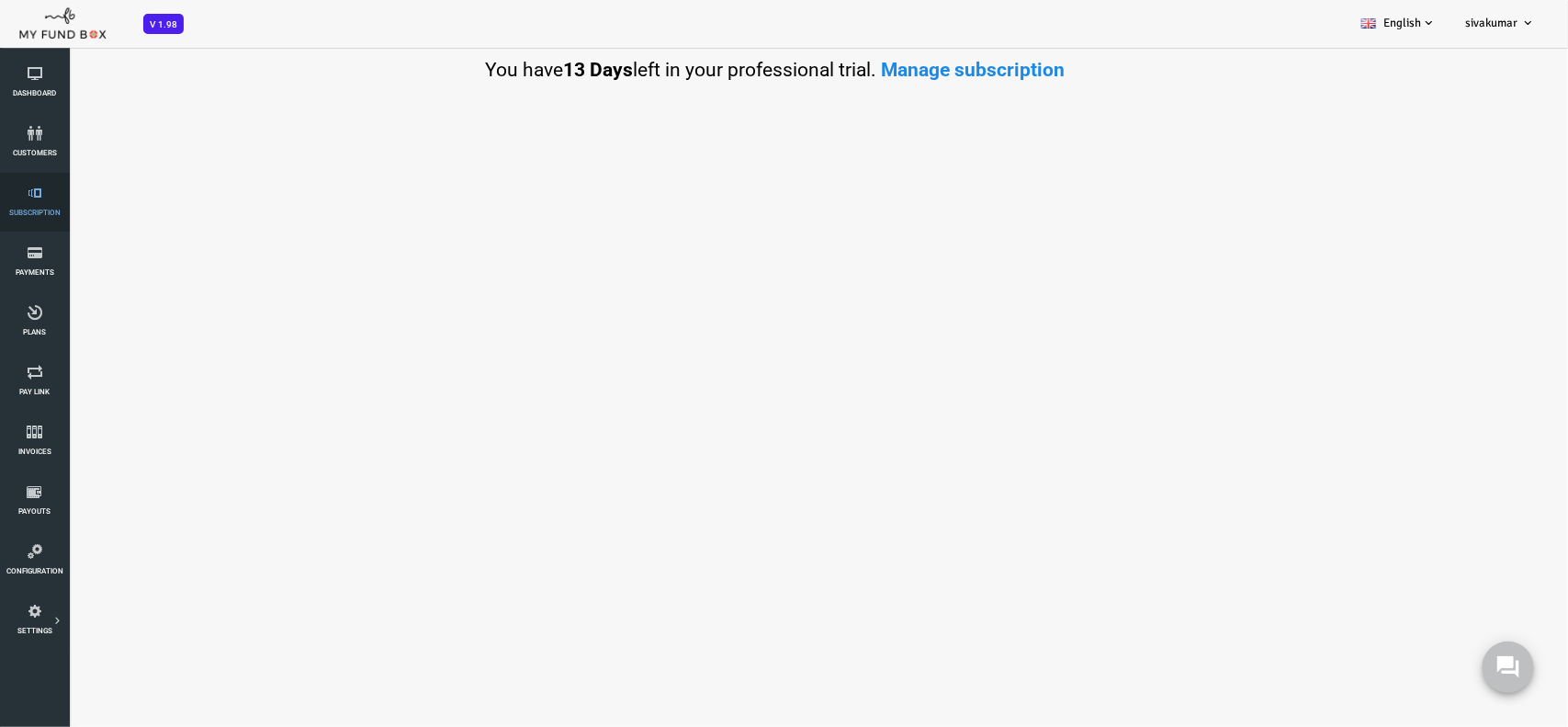 select on "100" 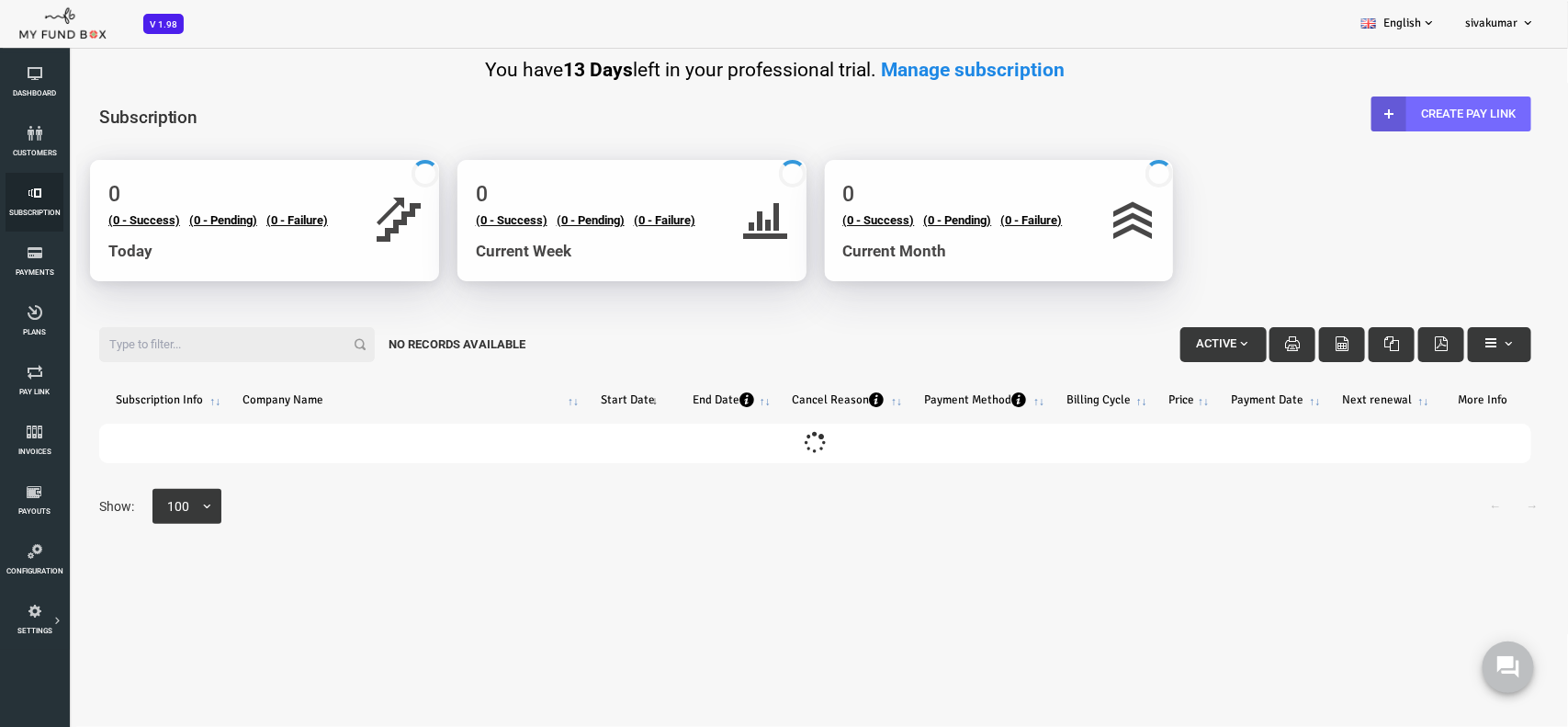 scroll, scrollTop: 0, scrollLeft: 0, axis: both 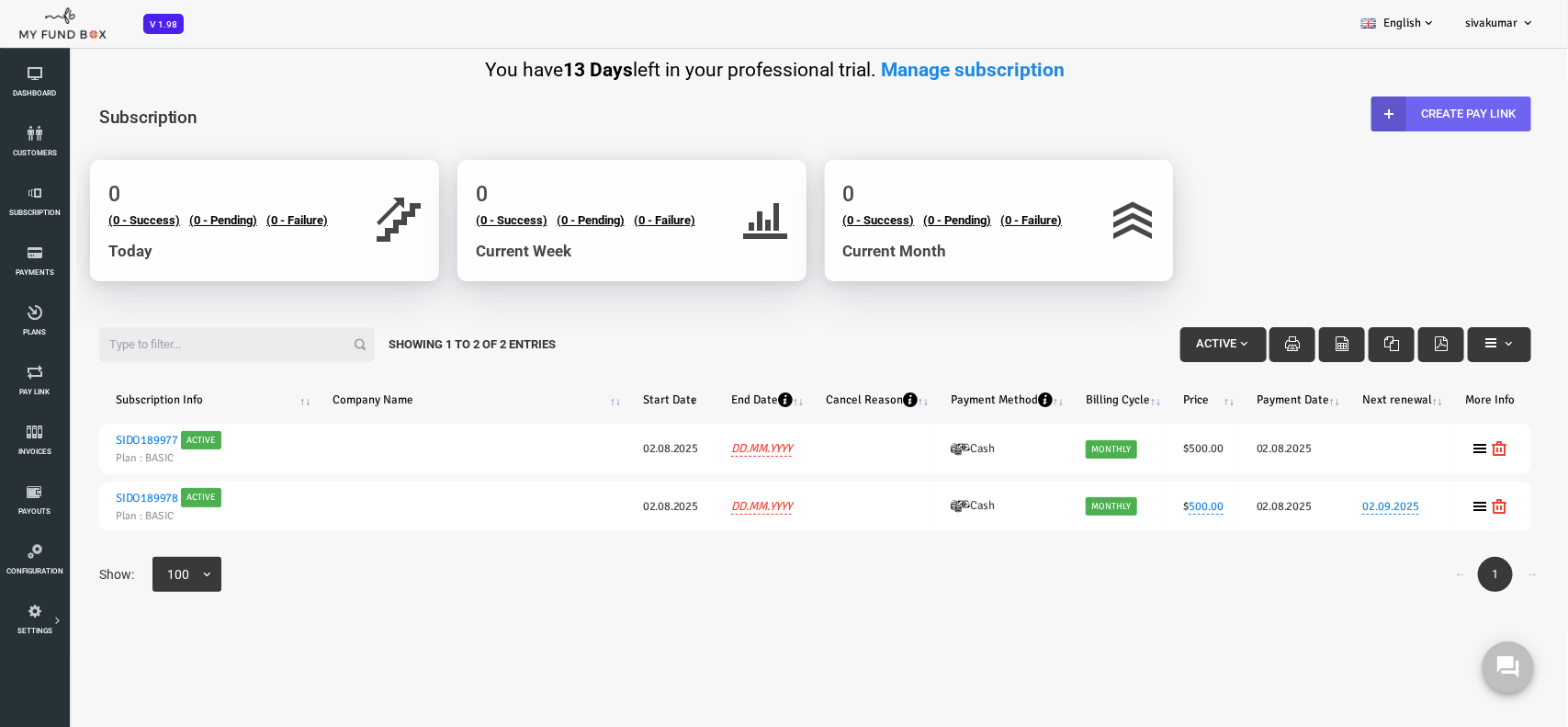 click on "Create Pay Link" at bounding box center (1389, 114) 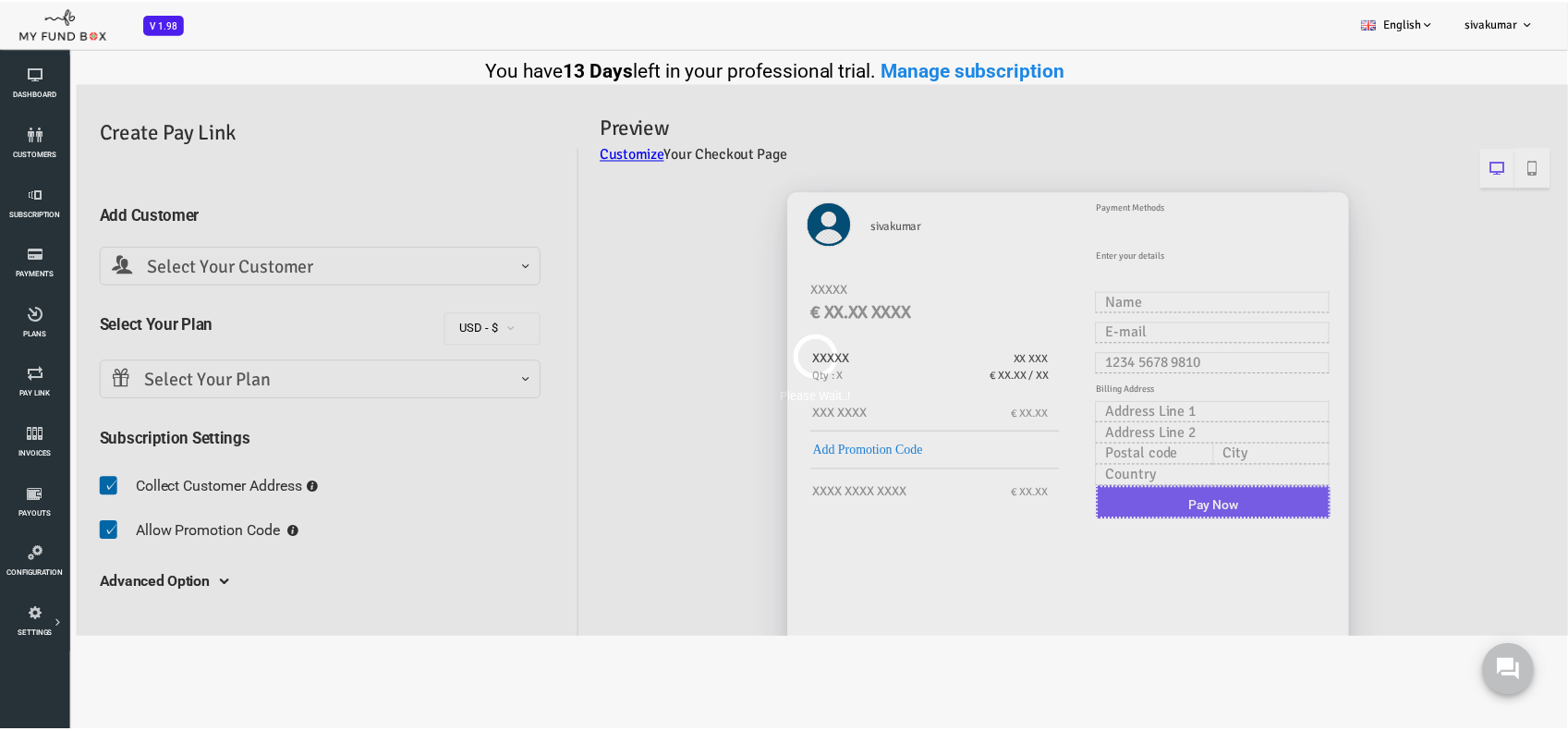 scroll, scrollTop: 0, scrollLeft: 0, axis: both 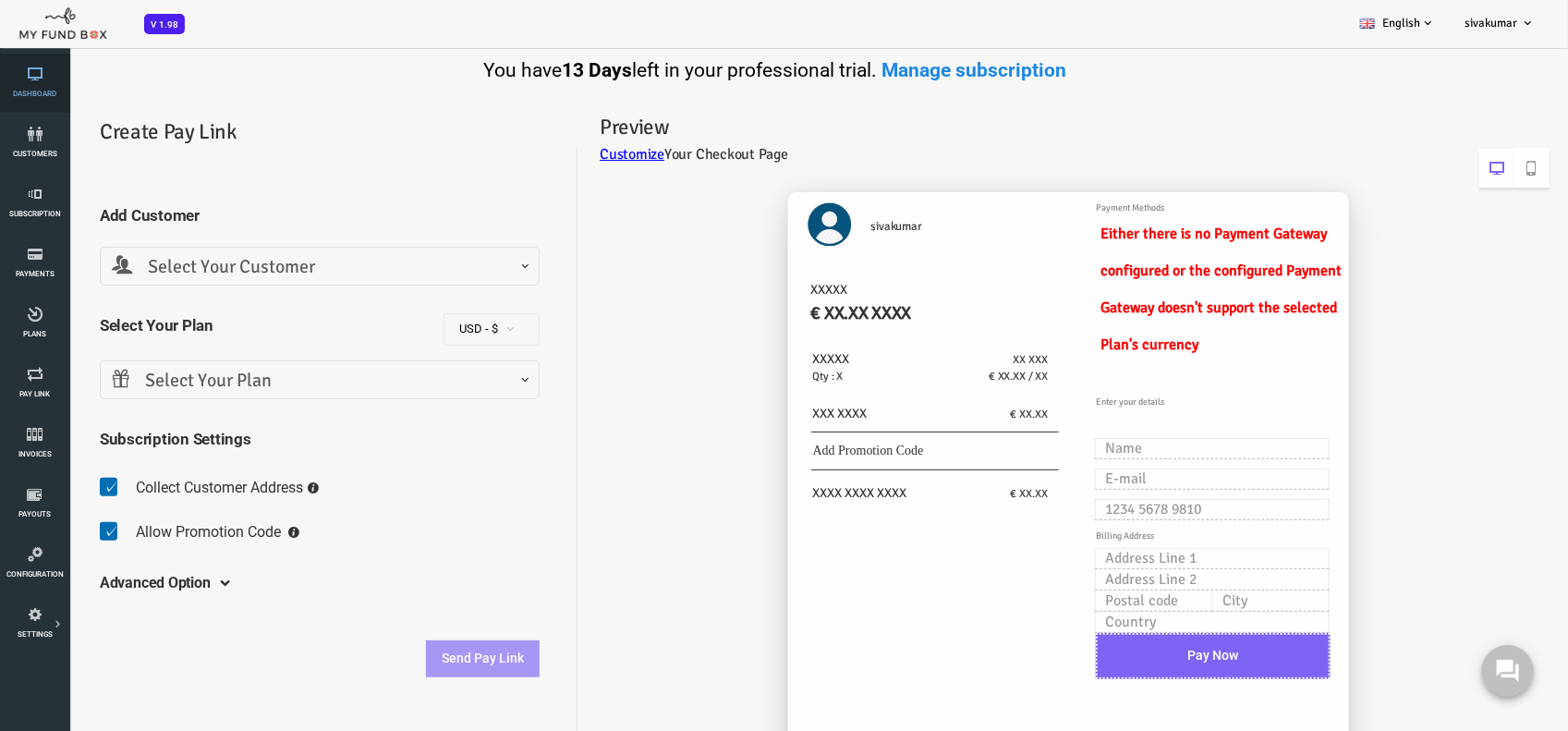 click at bounding box center [34, 74] 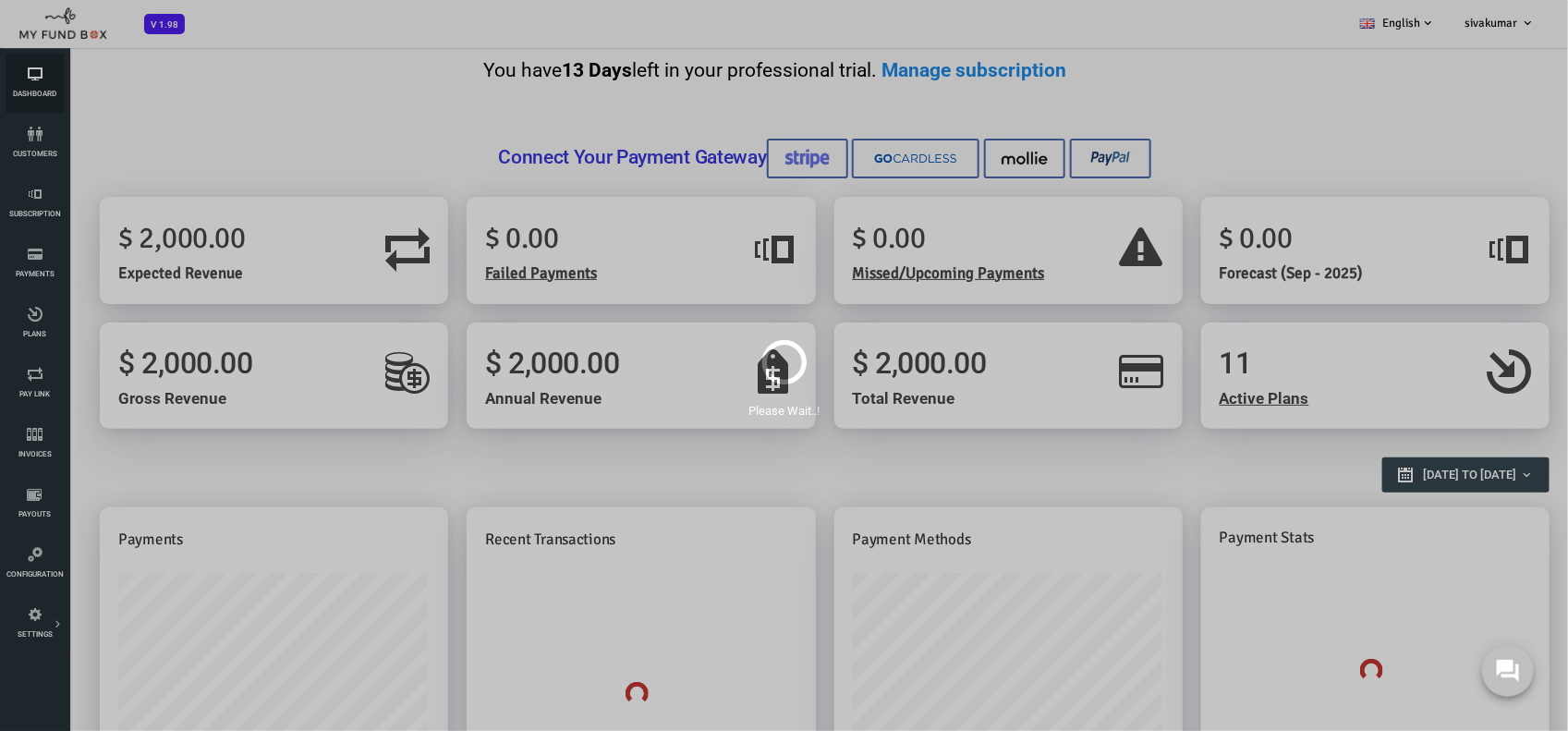 scroll, scrollTop: 0, scrollLeft: 0, axis: both 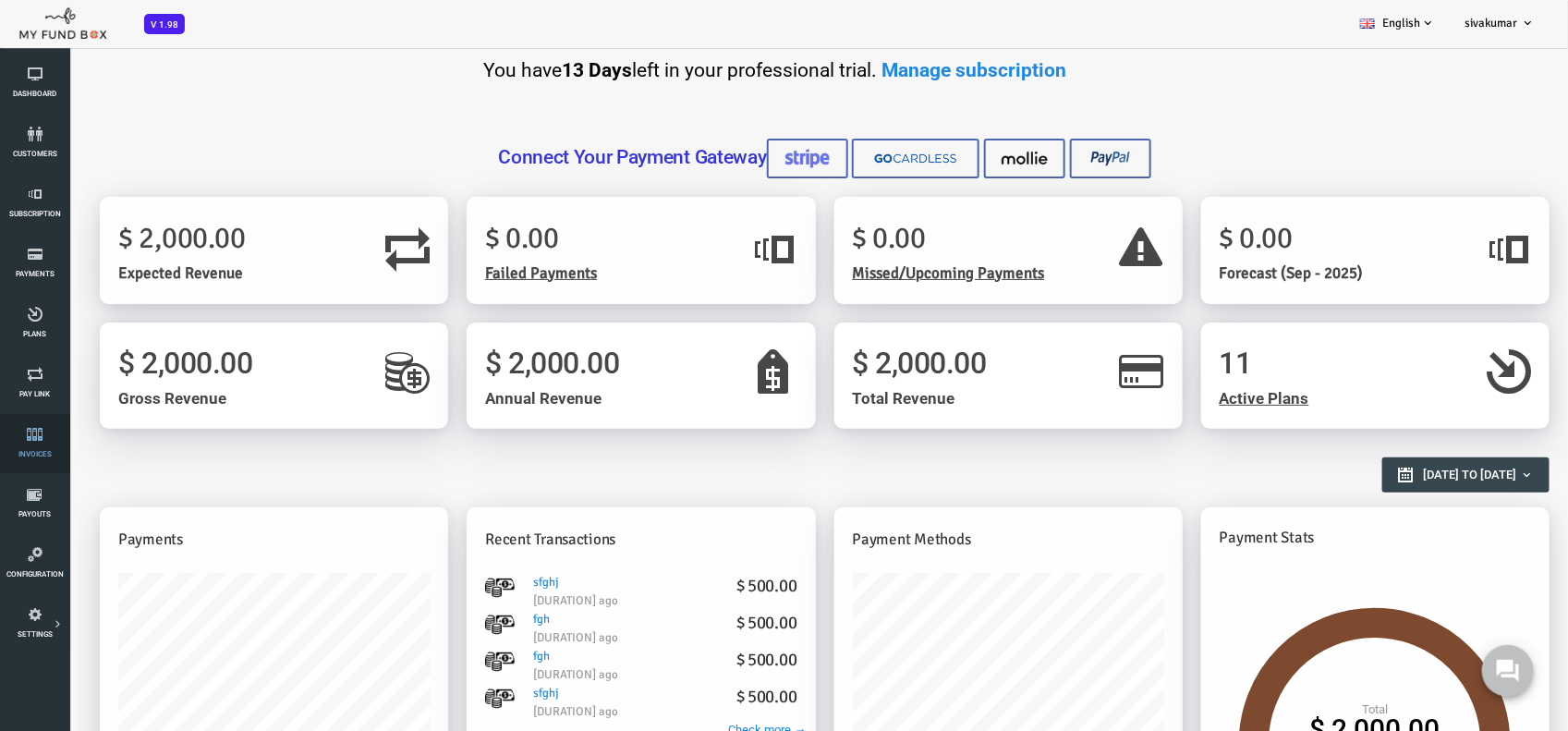 click on "Invoices" at bounding box center (0, 0) 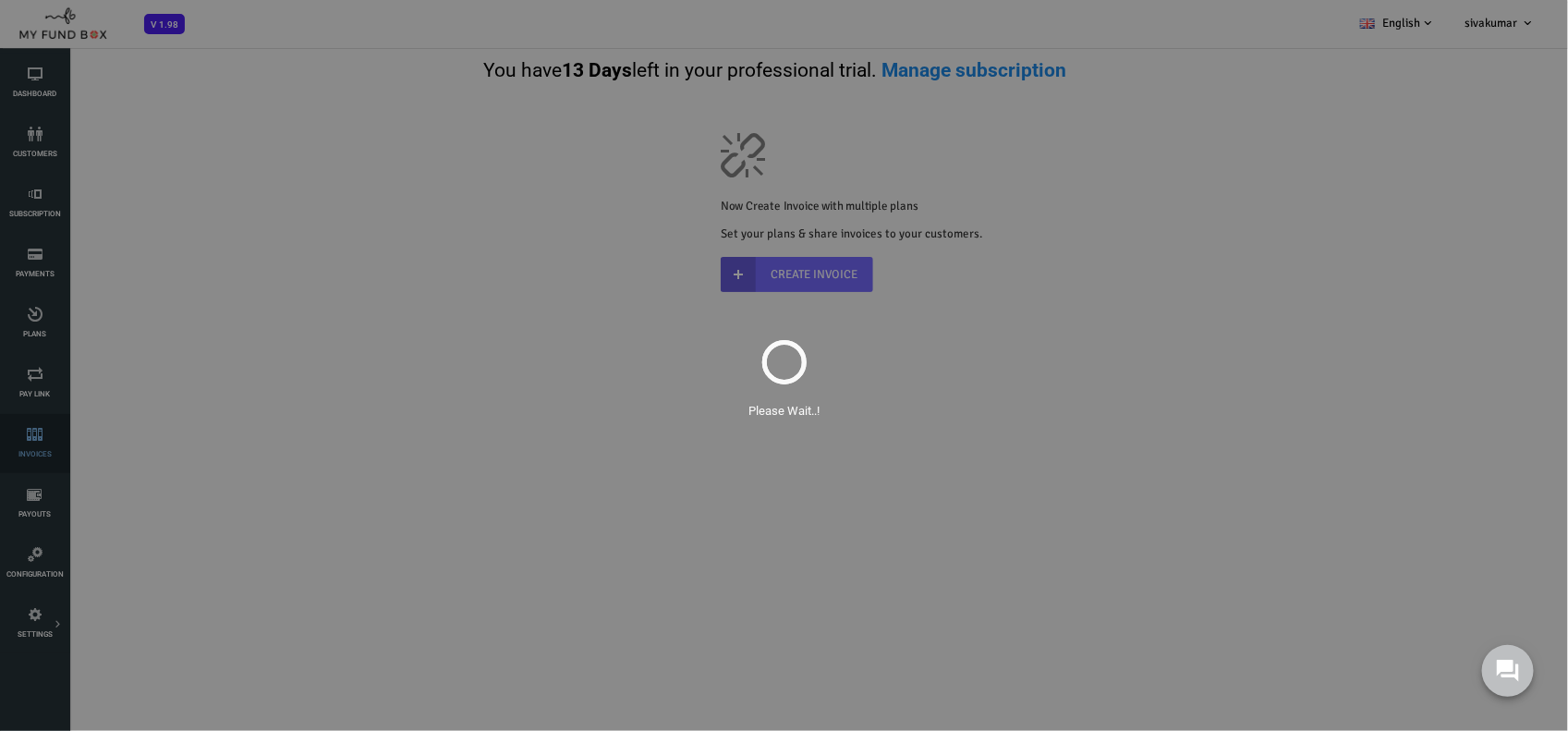 scroll, scrollTop: 0, scrollLeft: 0, axis: both 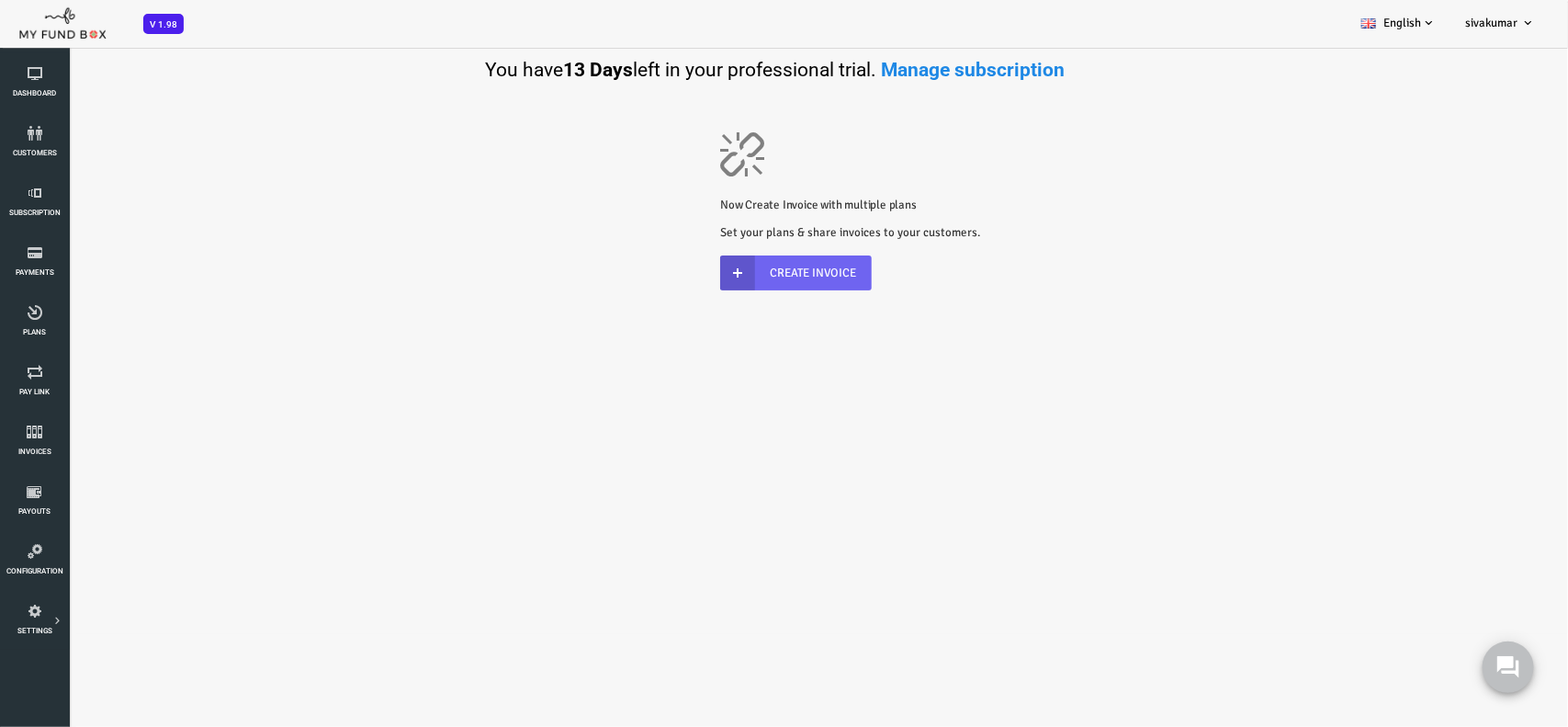 click at bounding box center (675, 273) 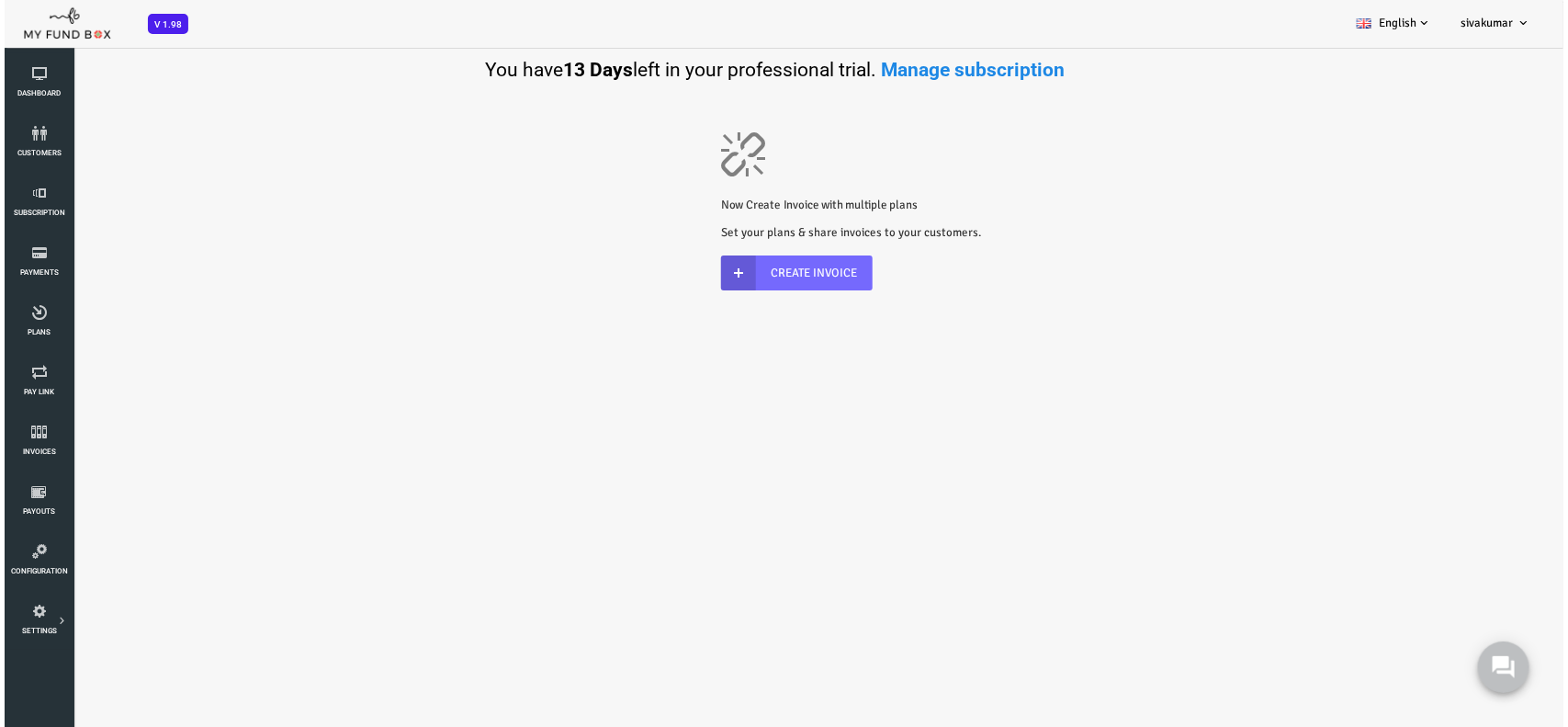 scroll, scrollTop: 0, scrollLeft: 0, axis: both 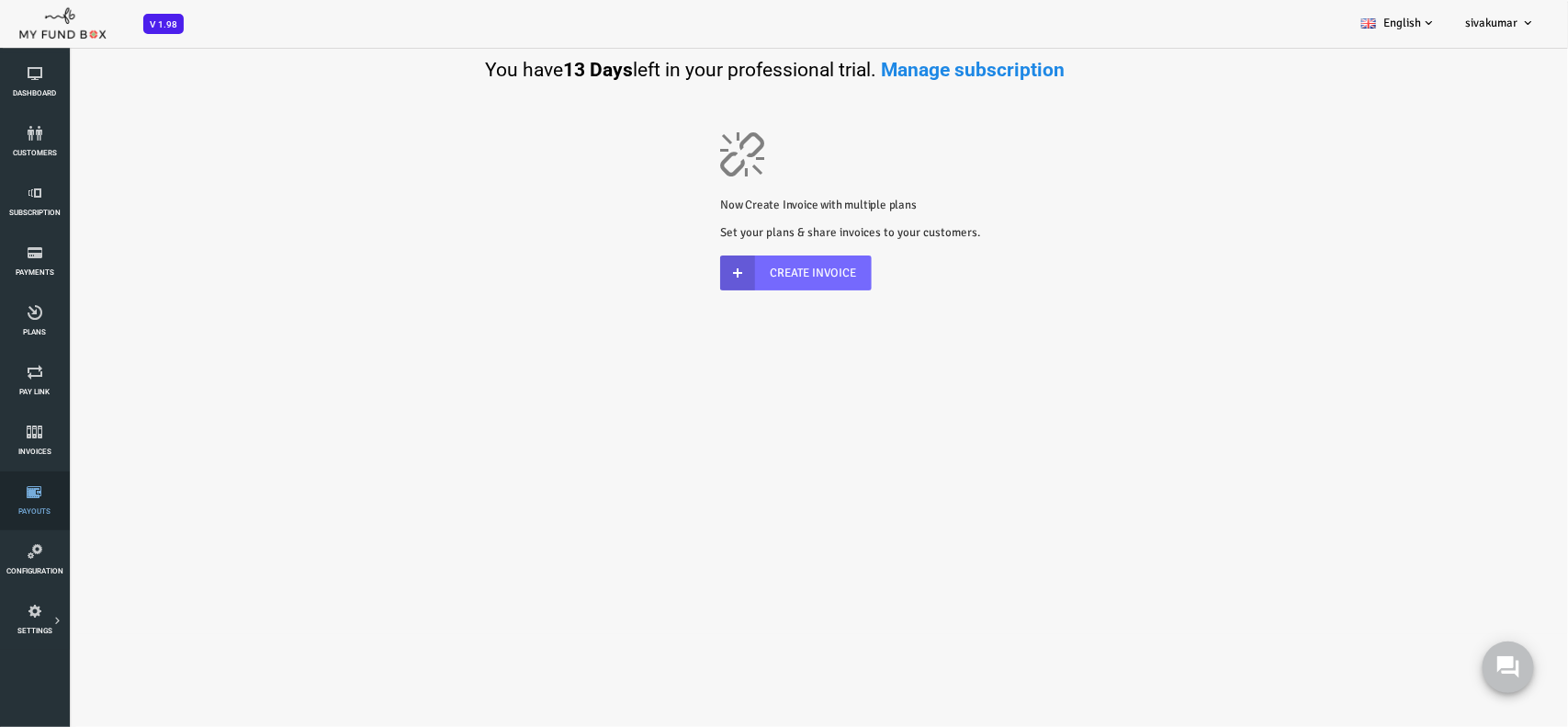 click at bounding box center (34, 492) 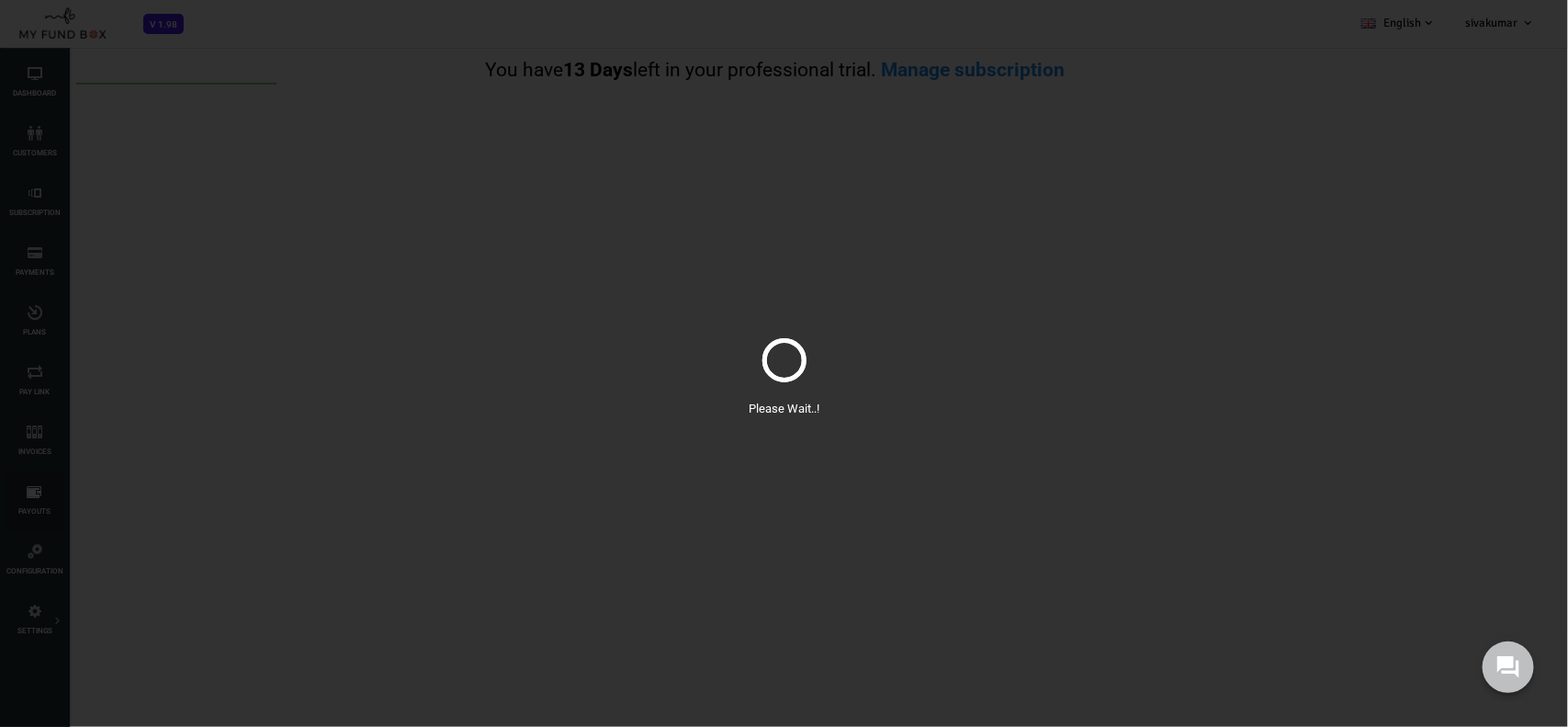 scroll, scrollTop: 0, scrollLeft: 0, axis: both 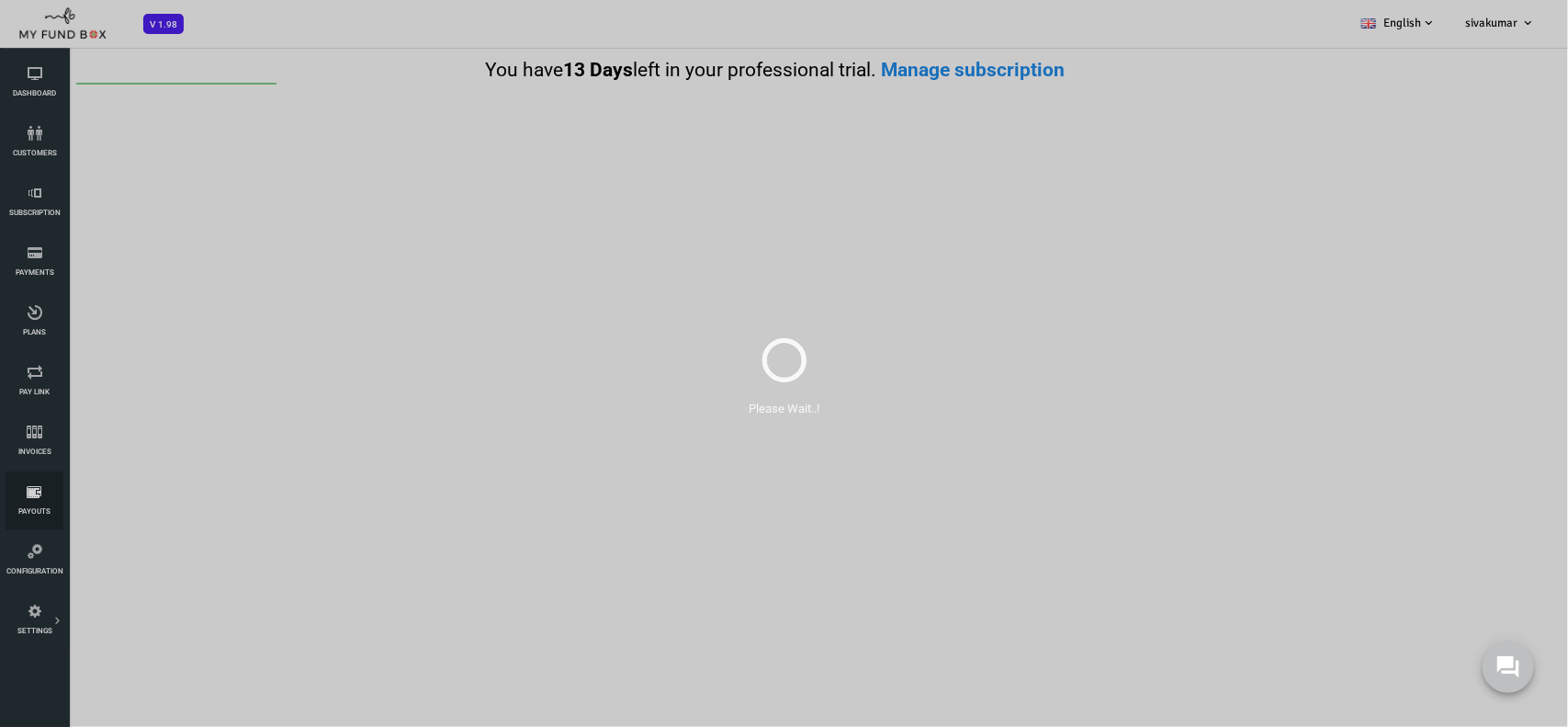 select on "100" 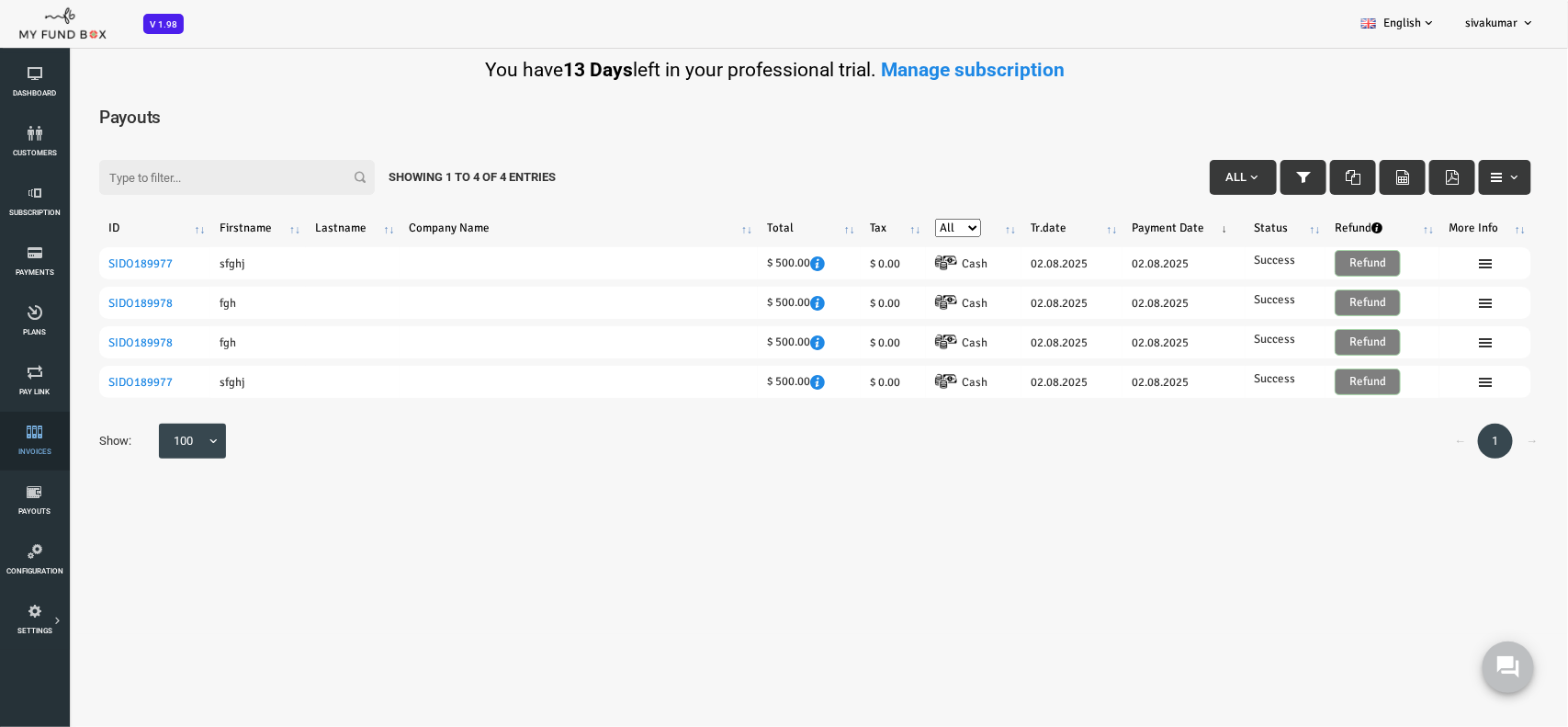 click on "Invoices" at bounding box center [34, 441] 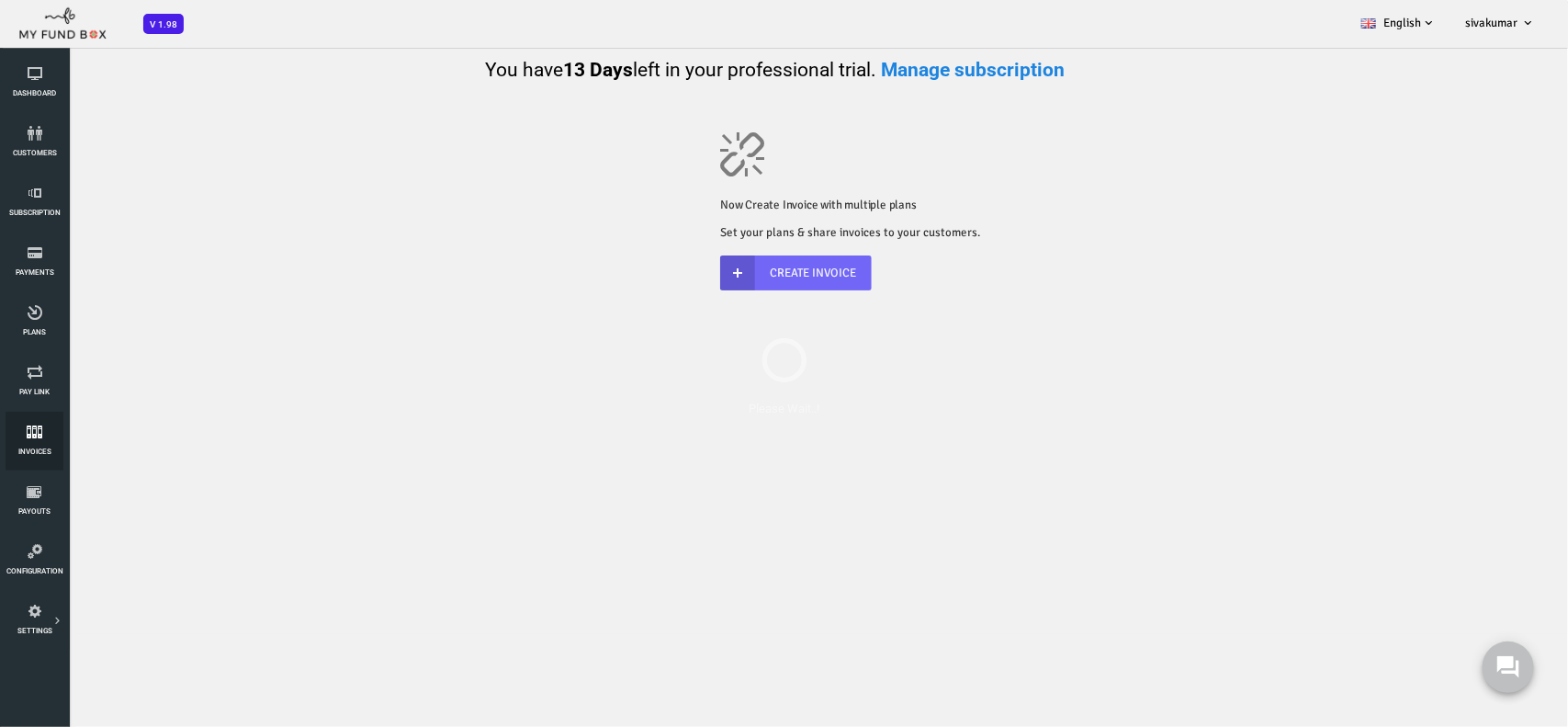 scroll, scrollTop: 0, scrollLeft: 0, axis: both 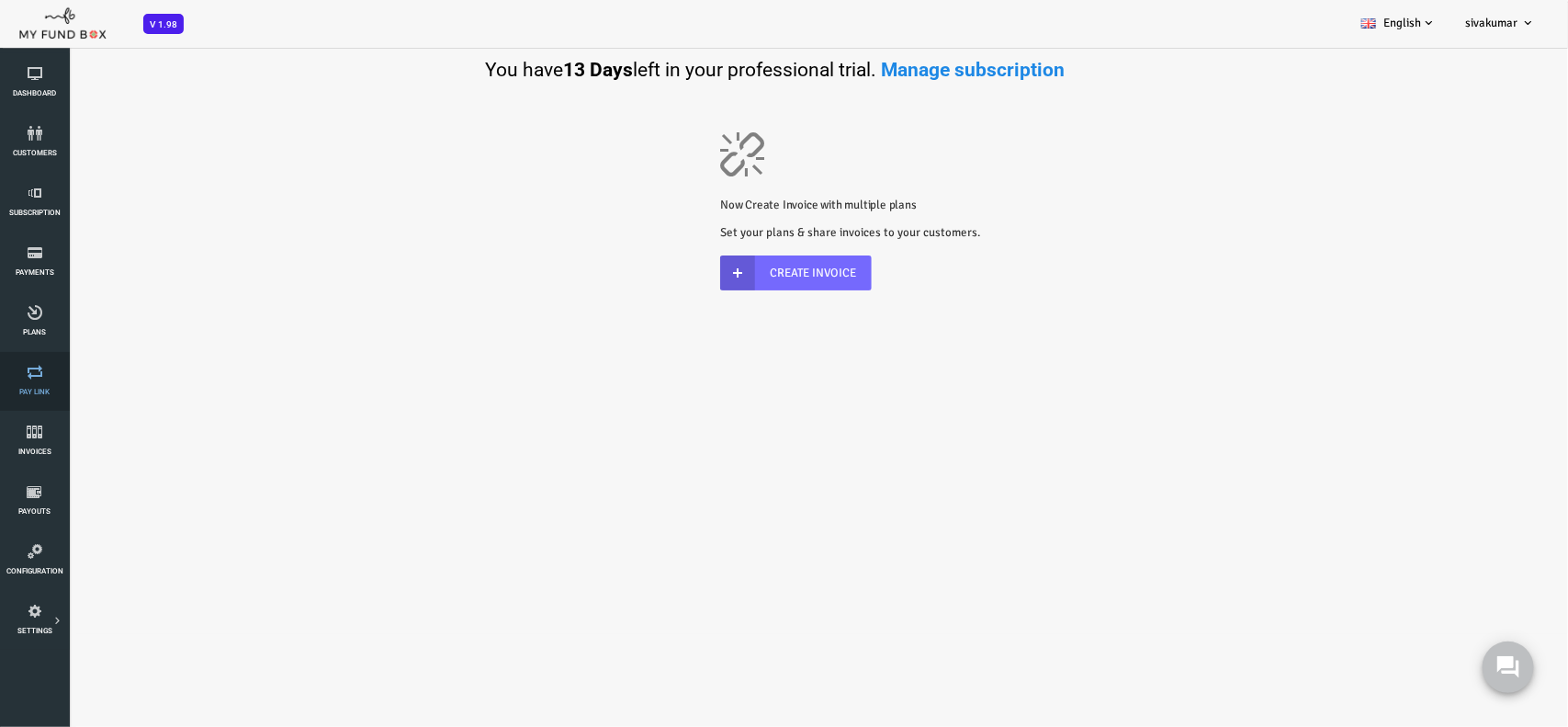 click on "Pay Link" at bounding box center [34, 381] 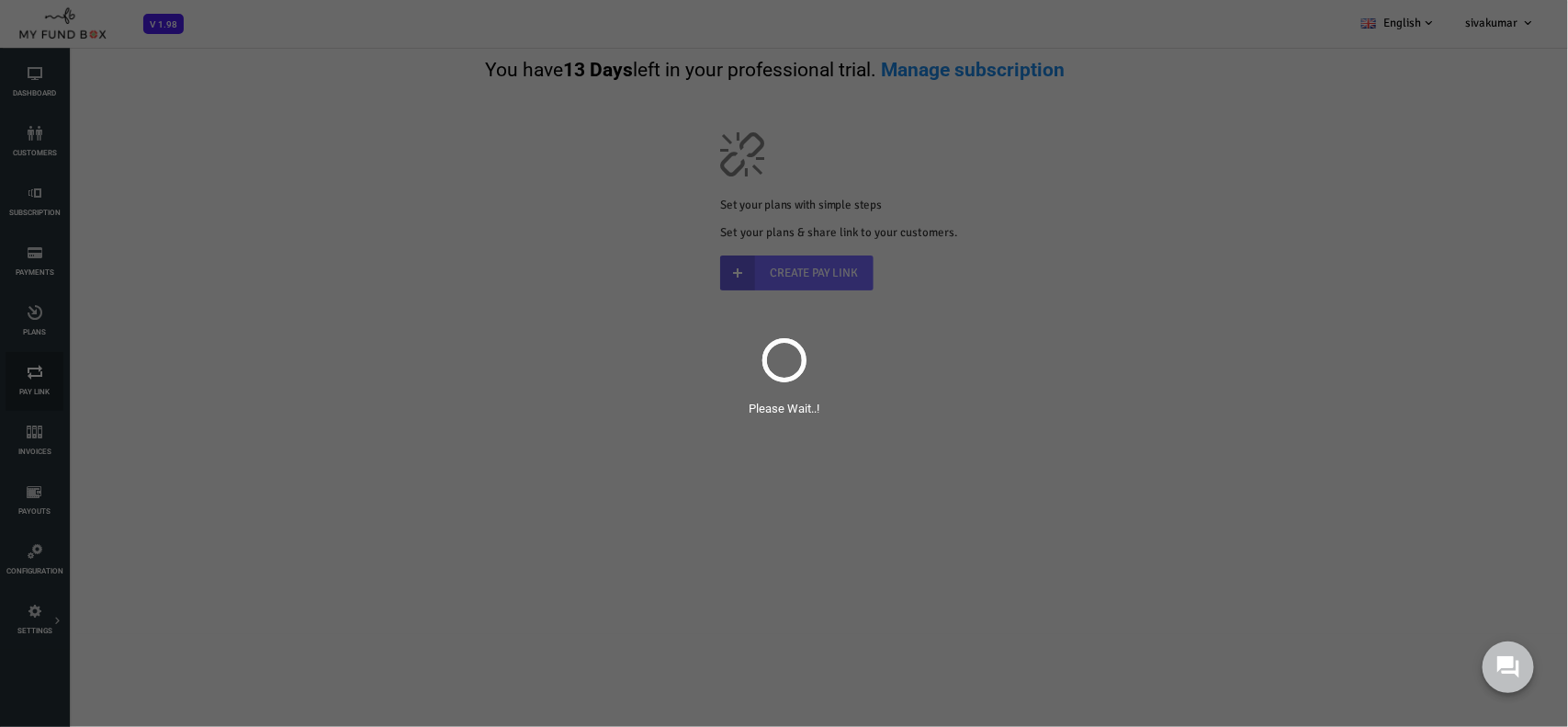 scroll, scrollTop: 0, scrollLeft: 0, axis: both 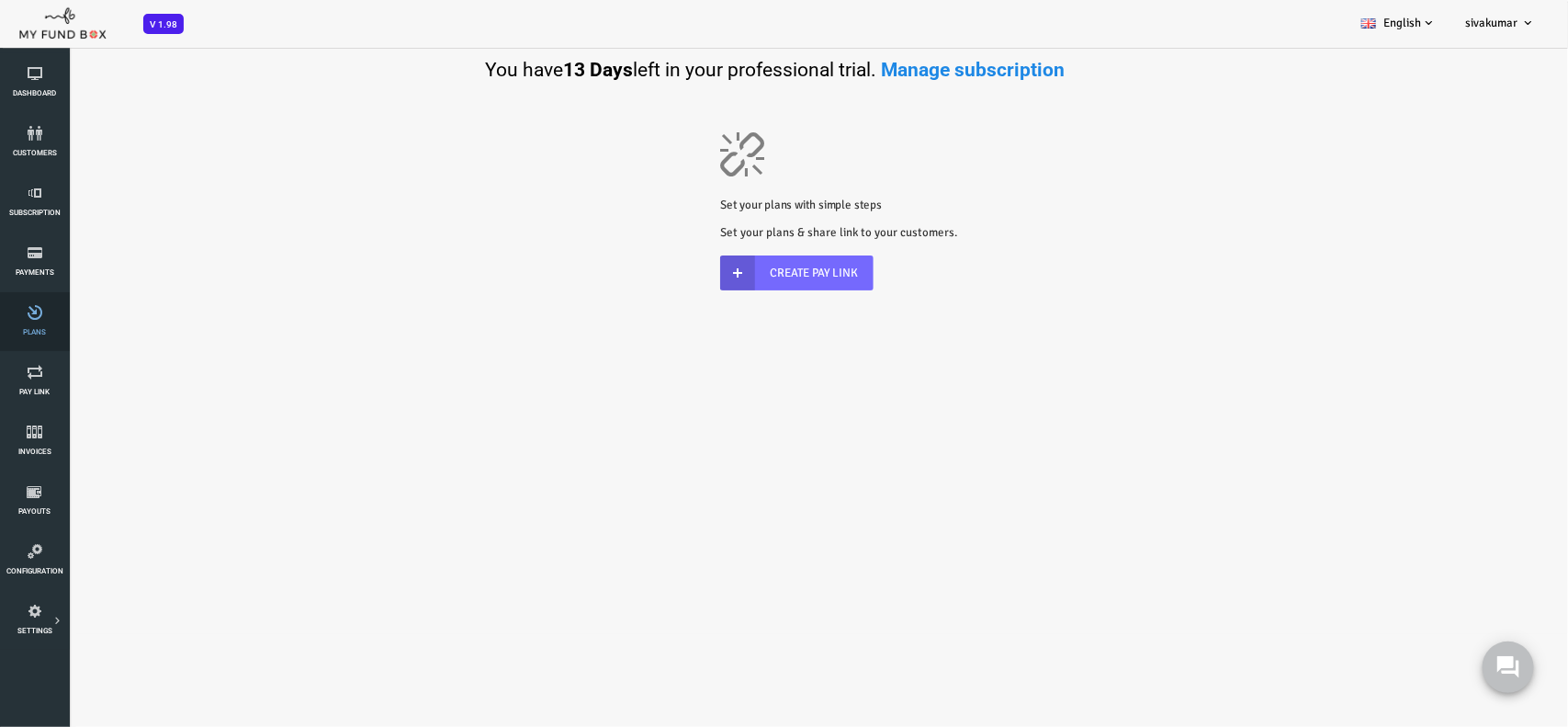 click at bounding box center [34, 312] 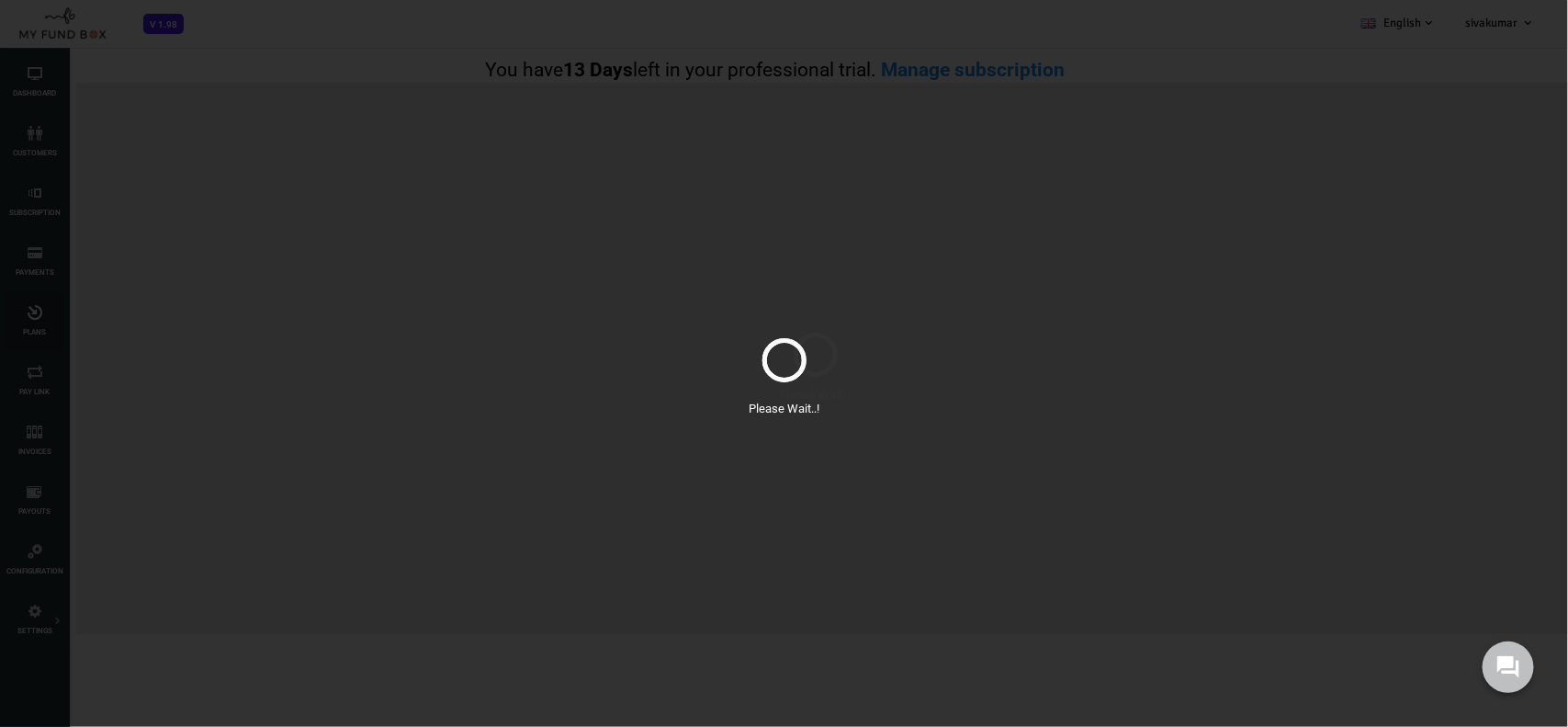 scroll, scrollTop: 0, scrollLeft: 0, axis: both 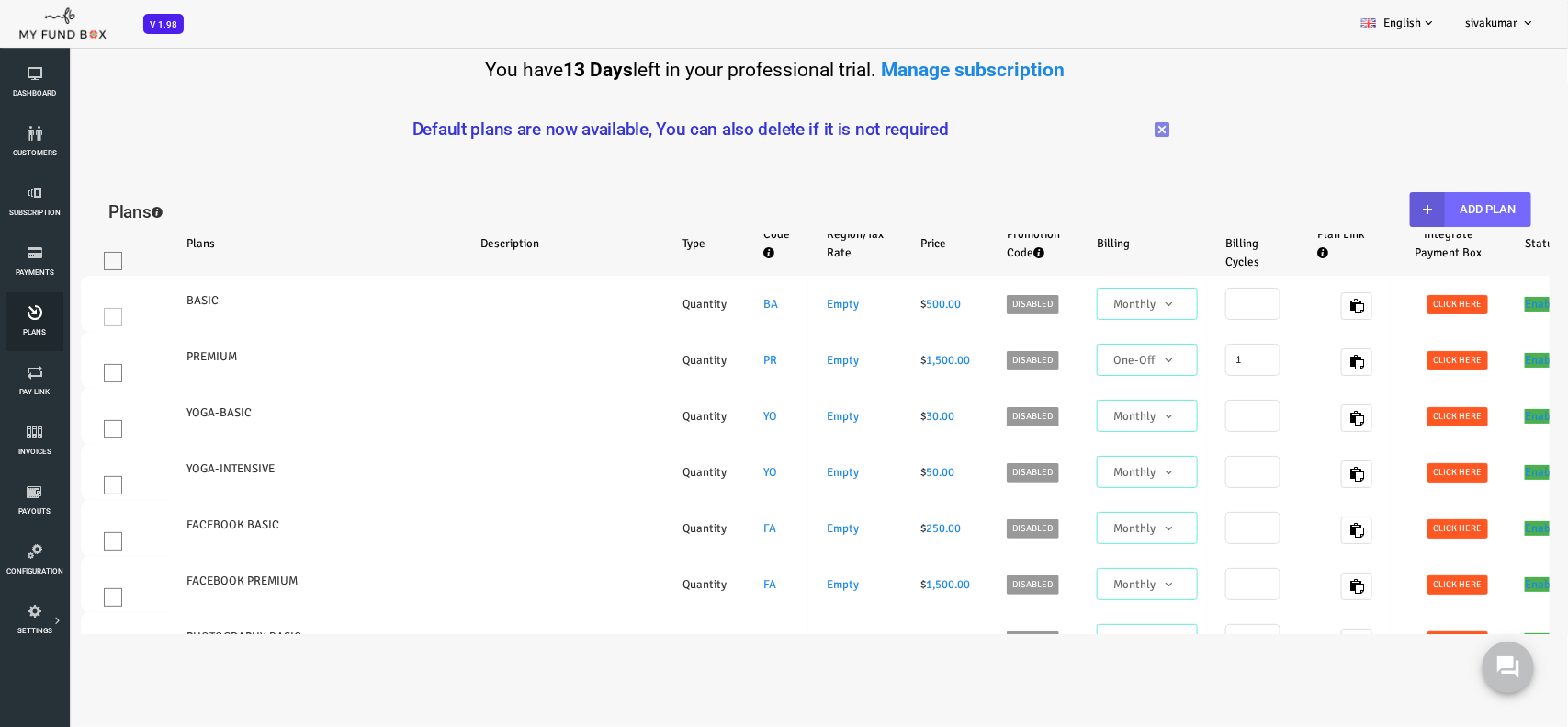 select on "100" 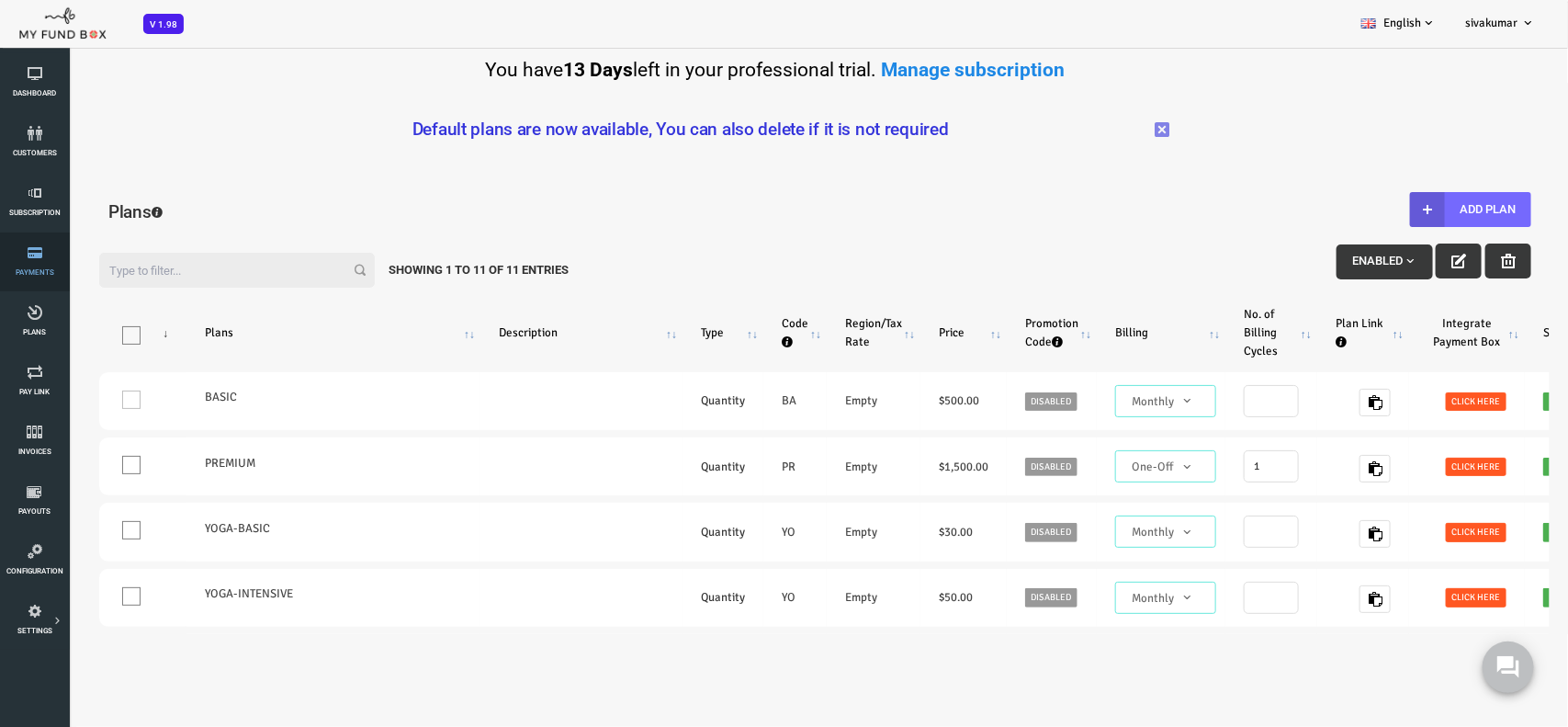 click on "Payments" at bounding box center (34, 262) 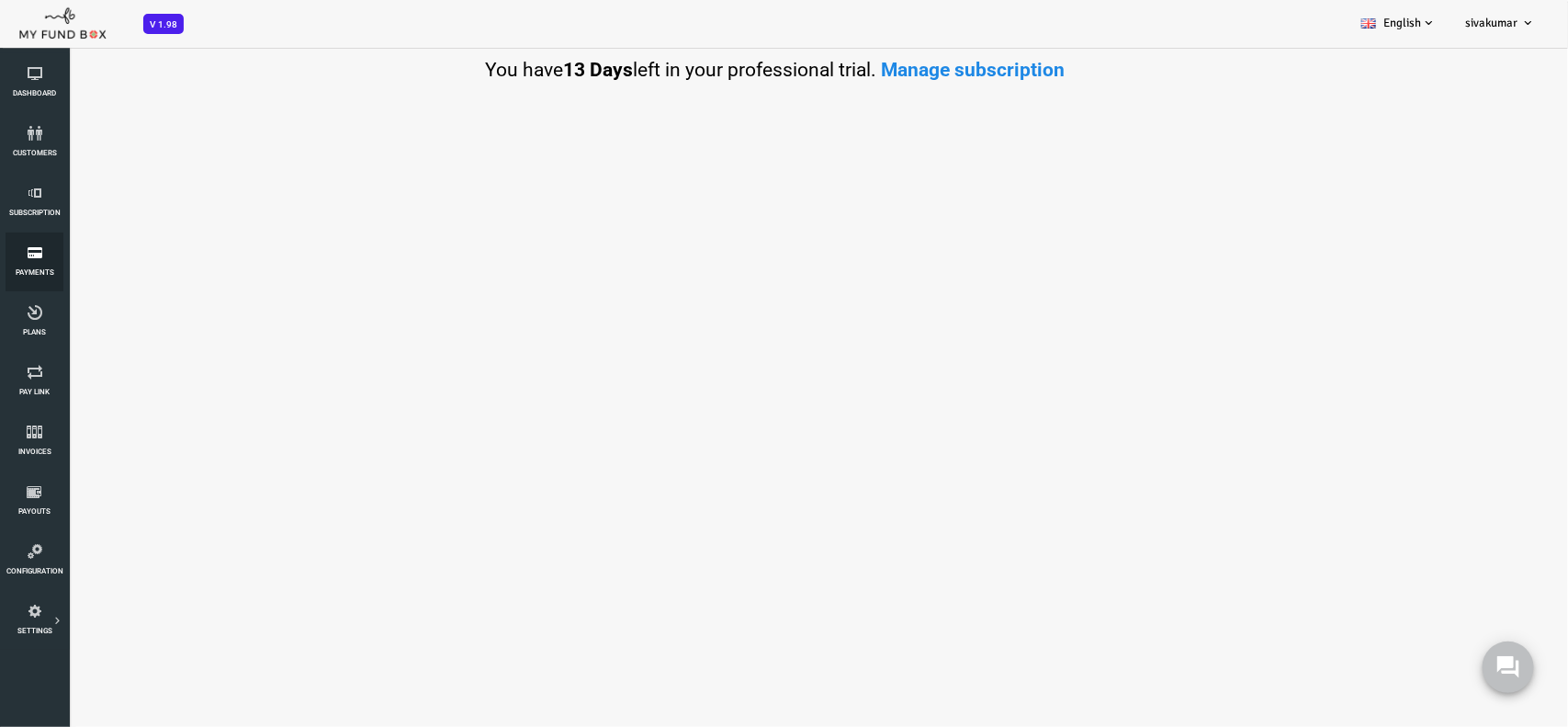 select on "100" 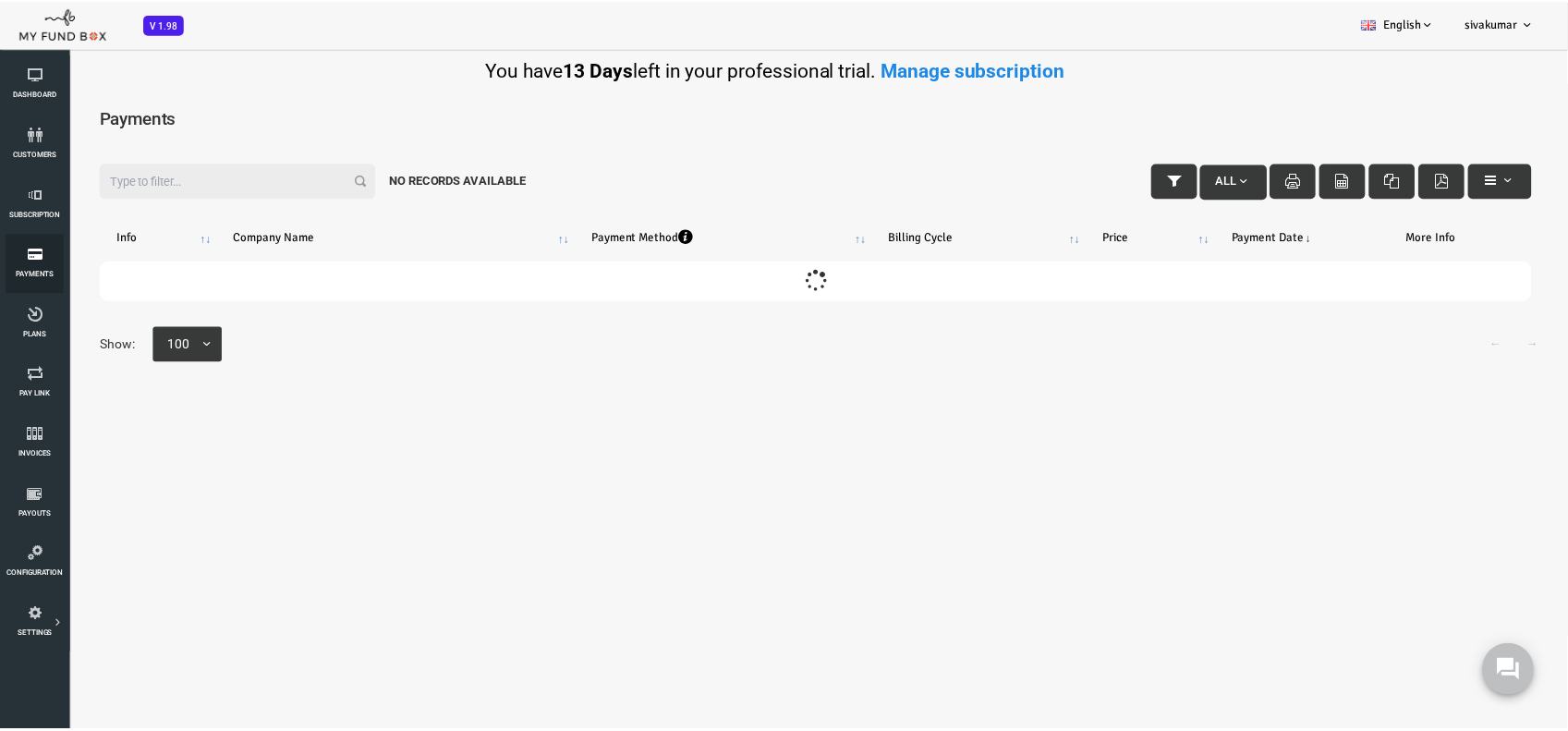 scroll, scrollTop: 0, scrollLeft: 0, axis: both 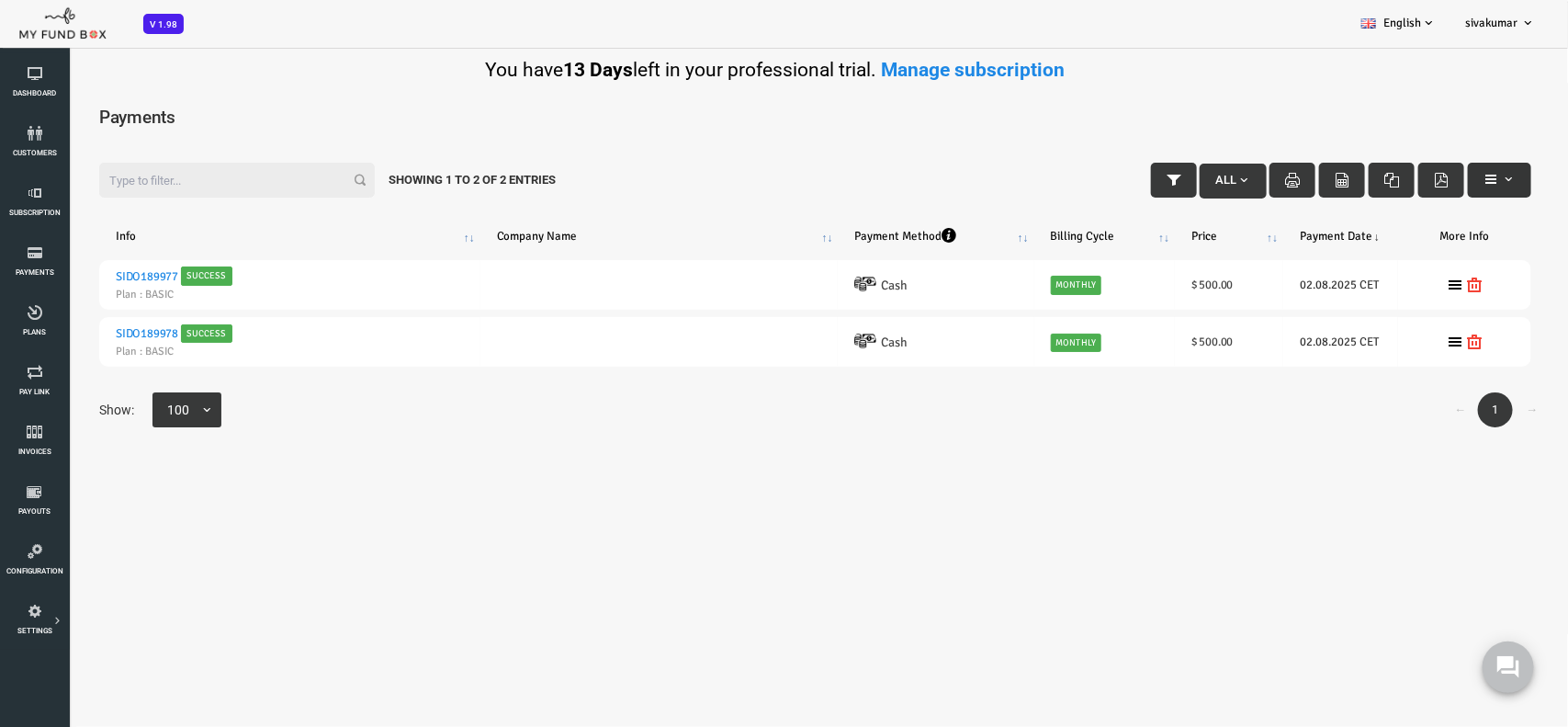 click at bounding box center [1437, 180] 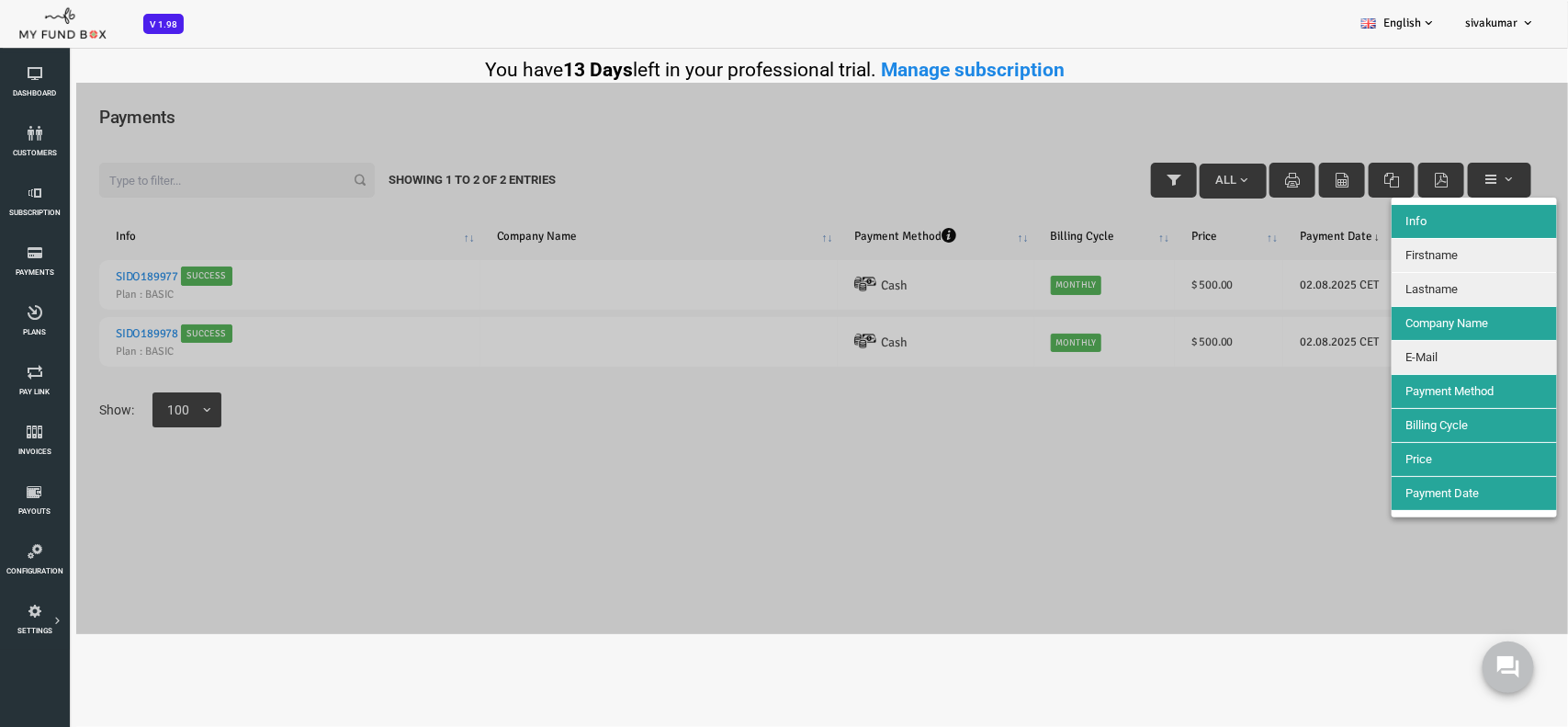 click at bounding box center [752, 358] 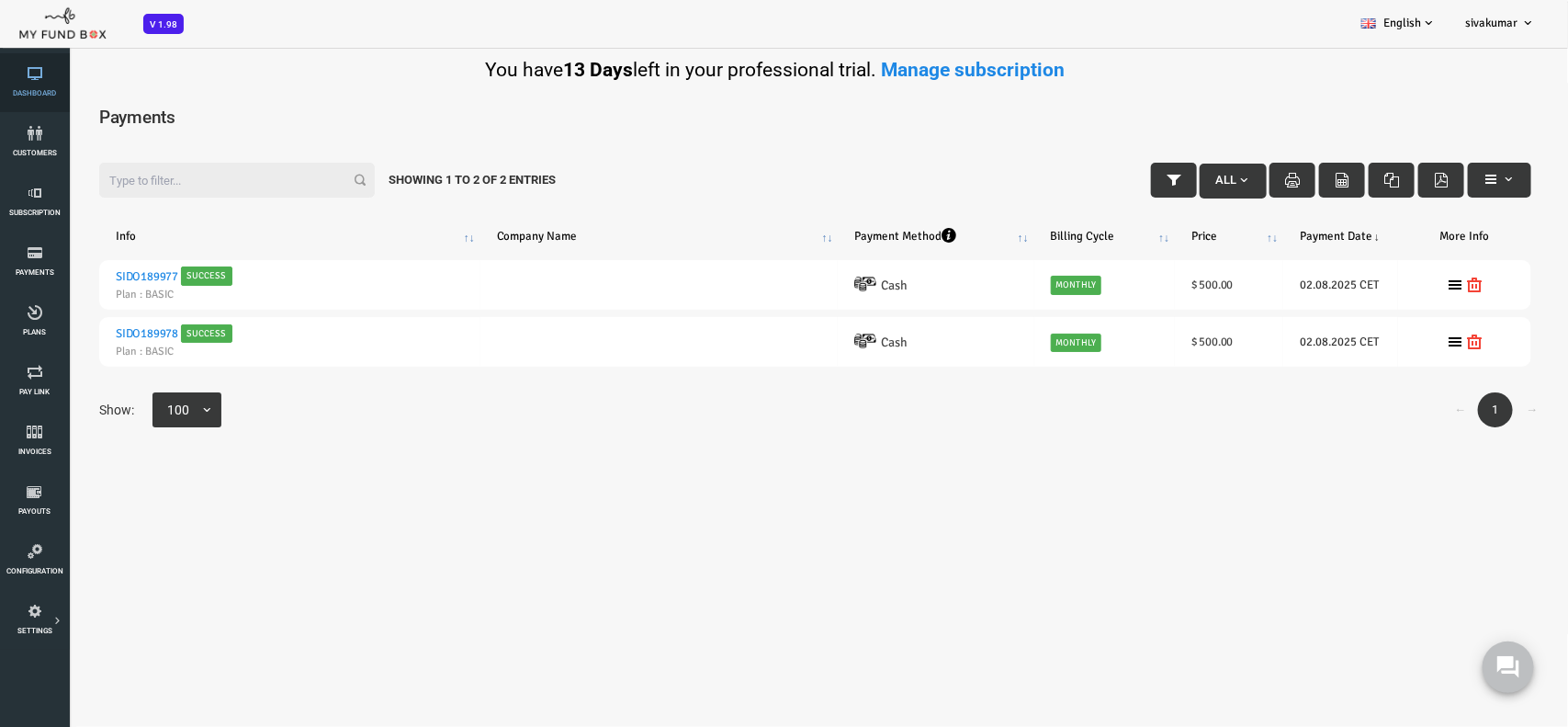 click on "Dashboard" at bounding box center [0, 0] 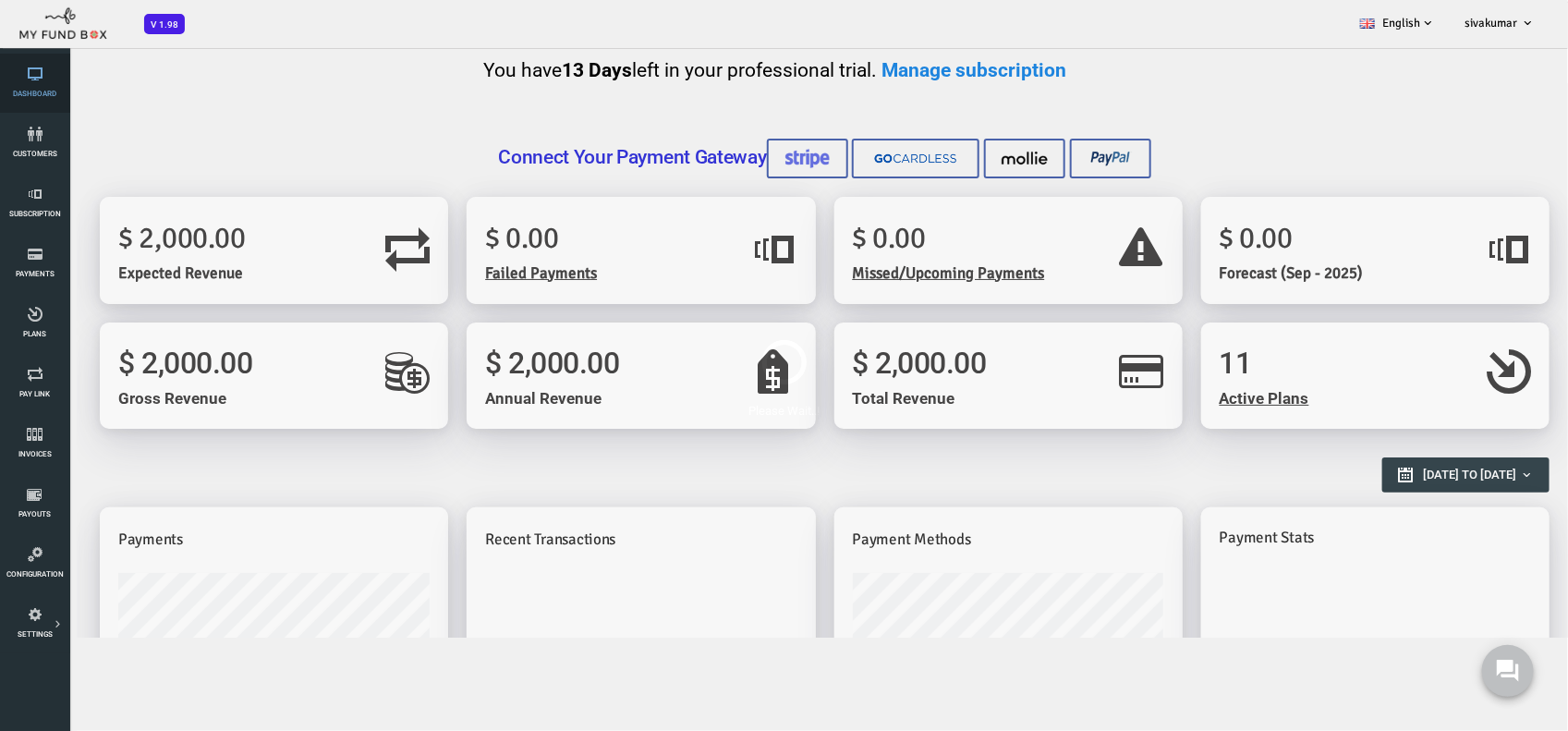 scroll, scrollTop: 0, scrollLeft: 0, axis: both 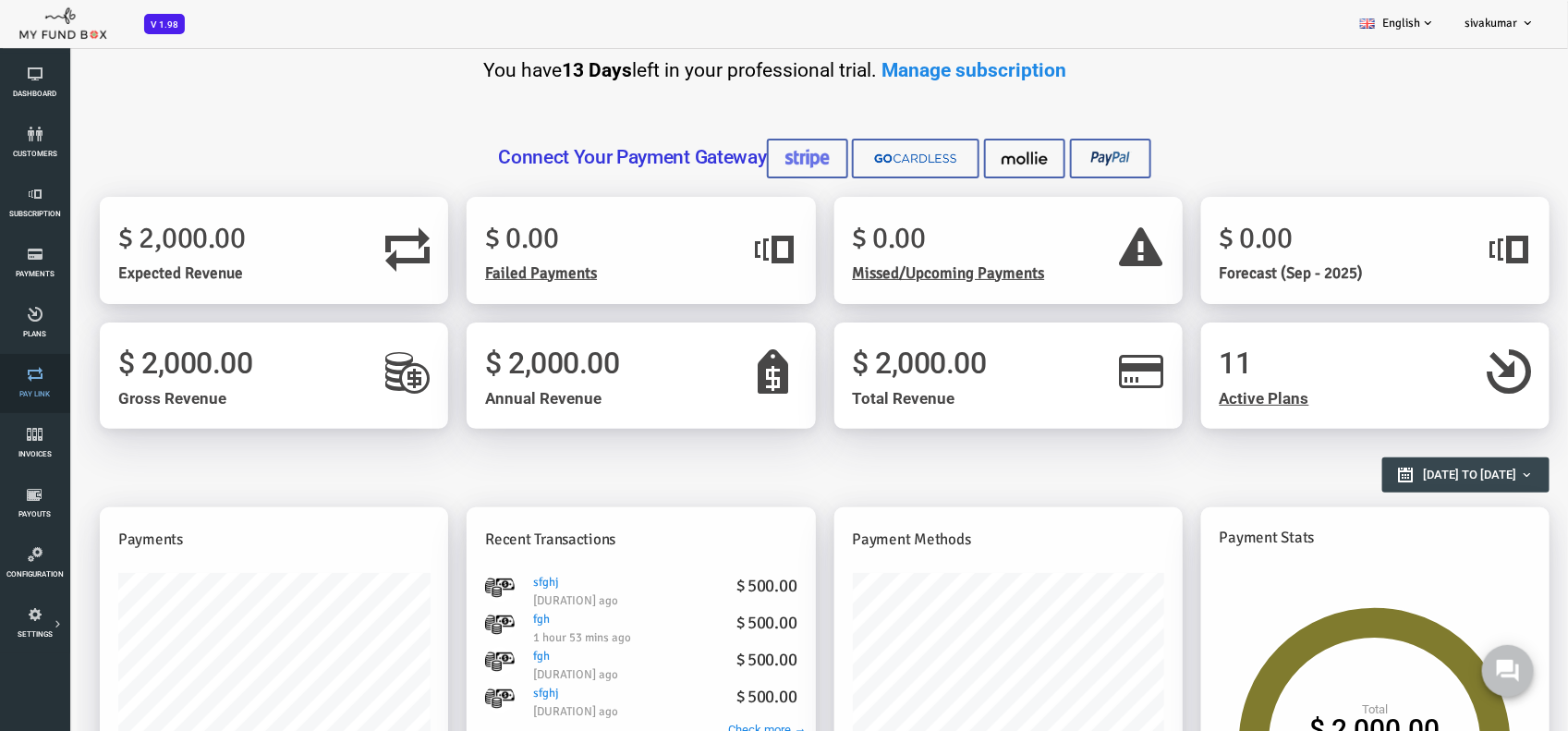 click on "Pay Link" at bounding box center [0, 0] 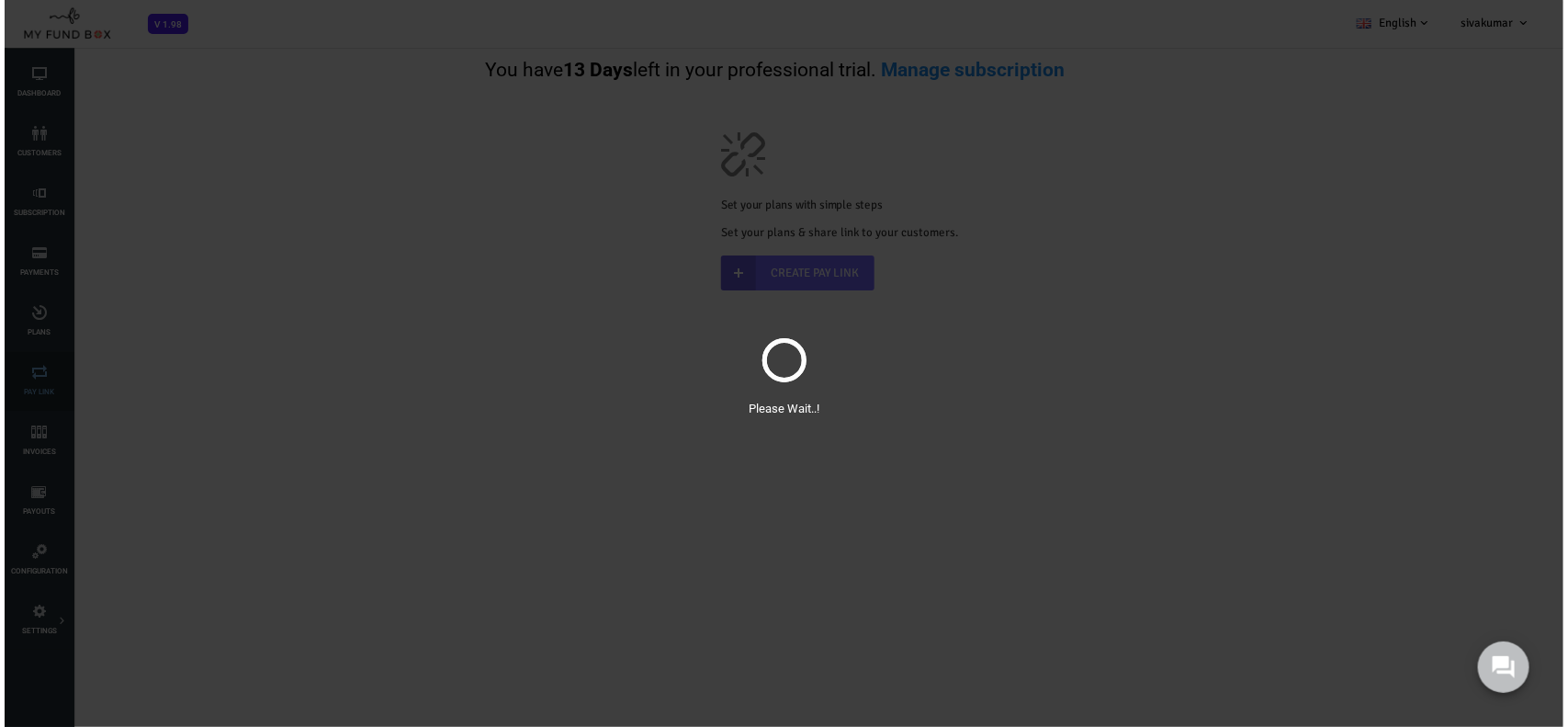 scroll, scrollTop: 0, scrollLeft: 0, axis: both 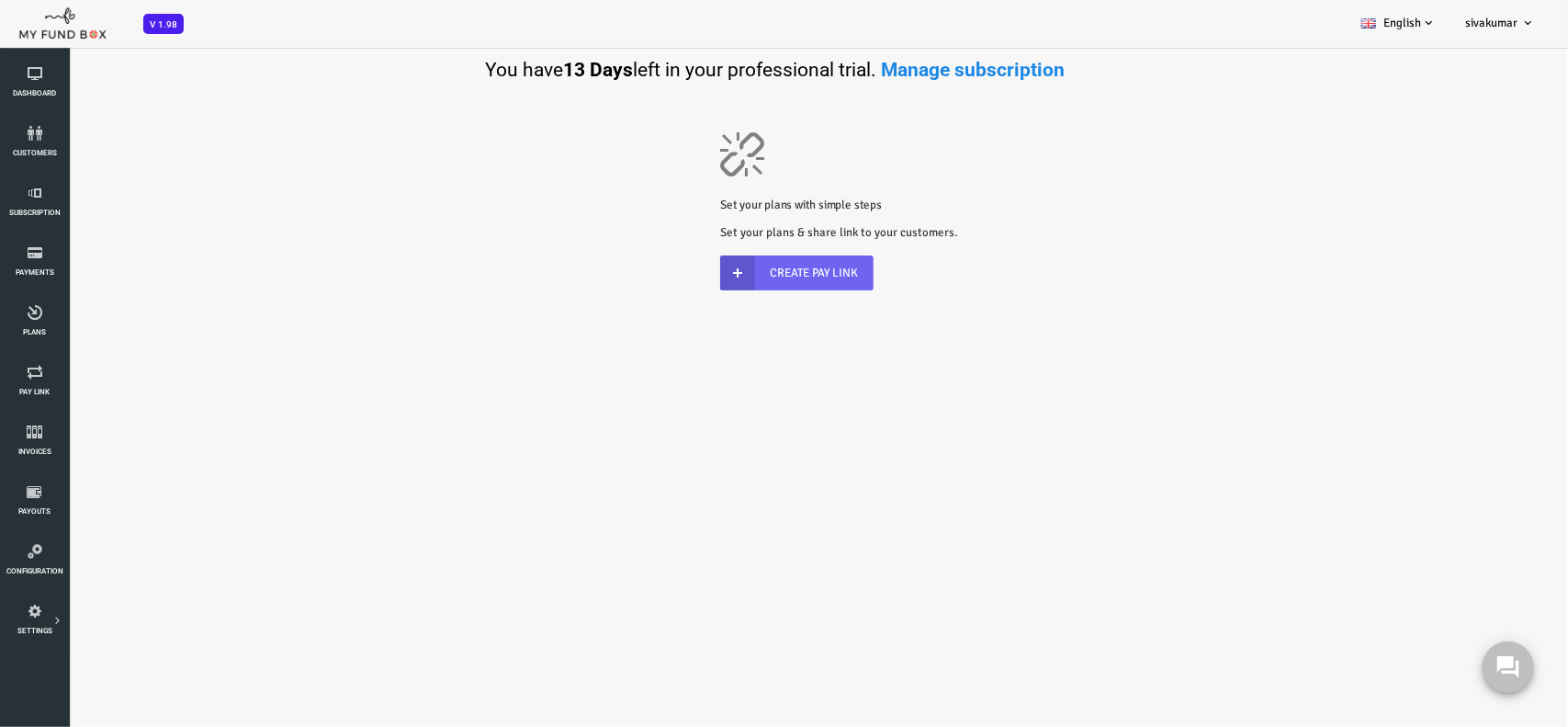 click on "Create Pay Link" at bounding box center (734, 273) 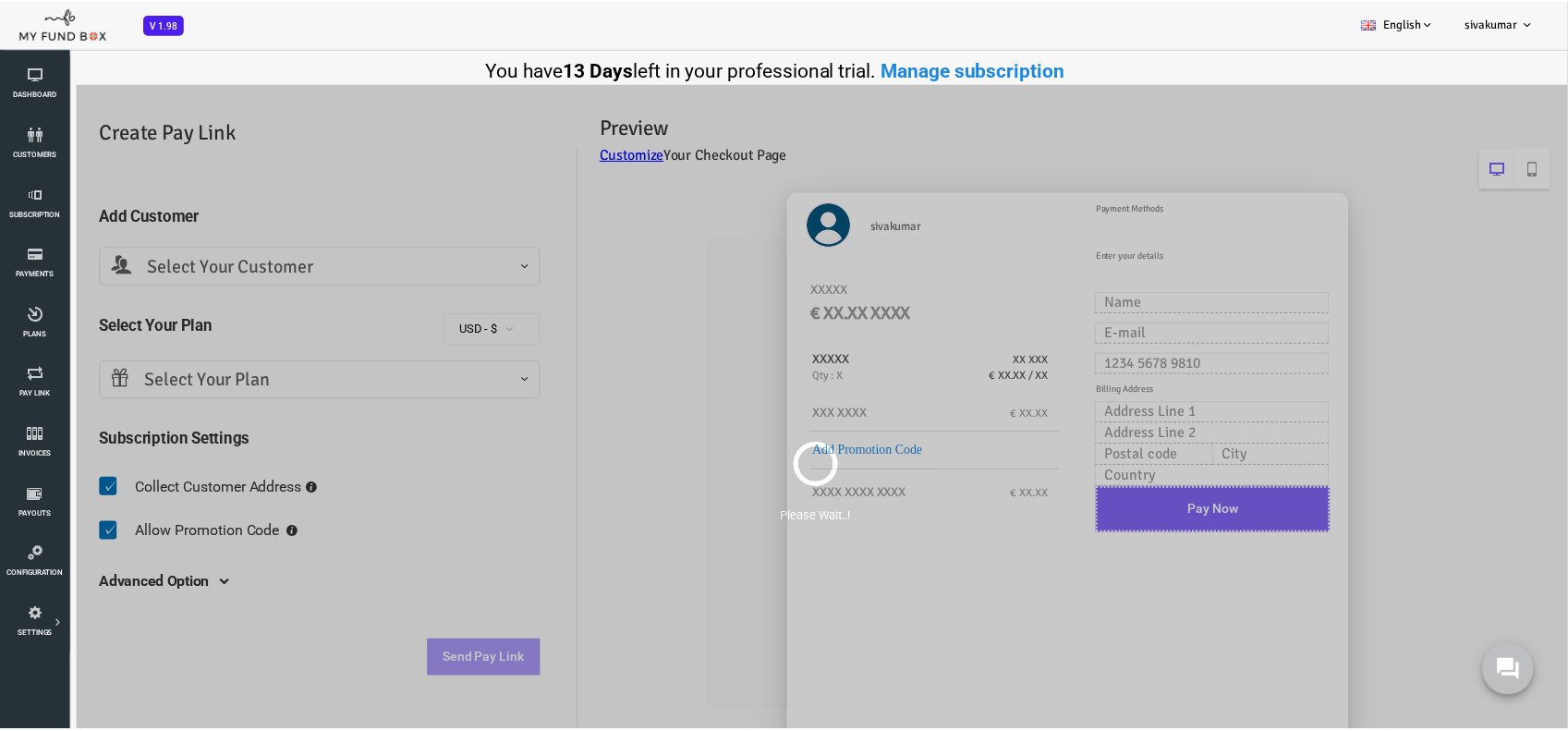 scroll, scrollTop: 0, scrollLeft: 0, axis: both 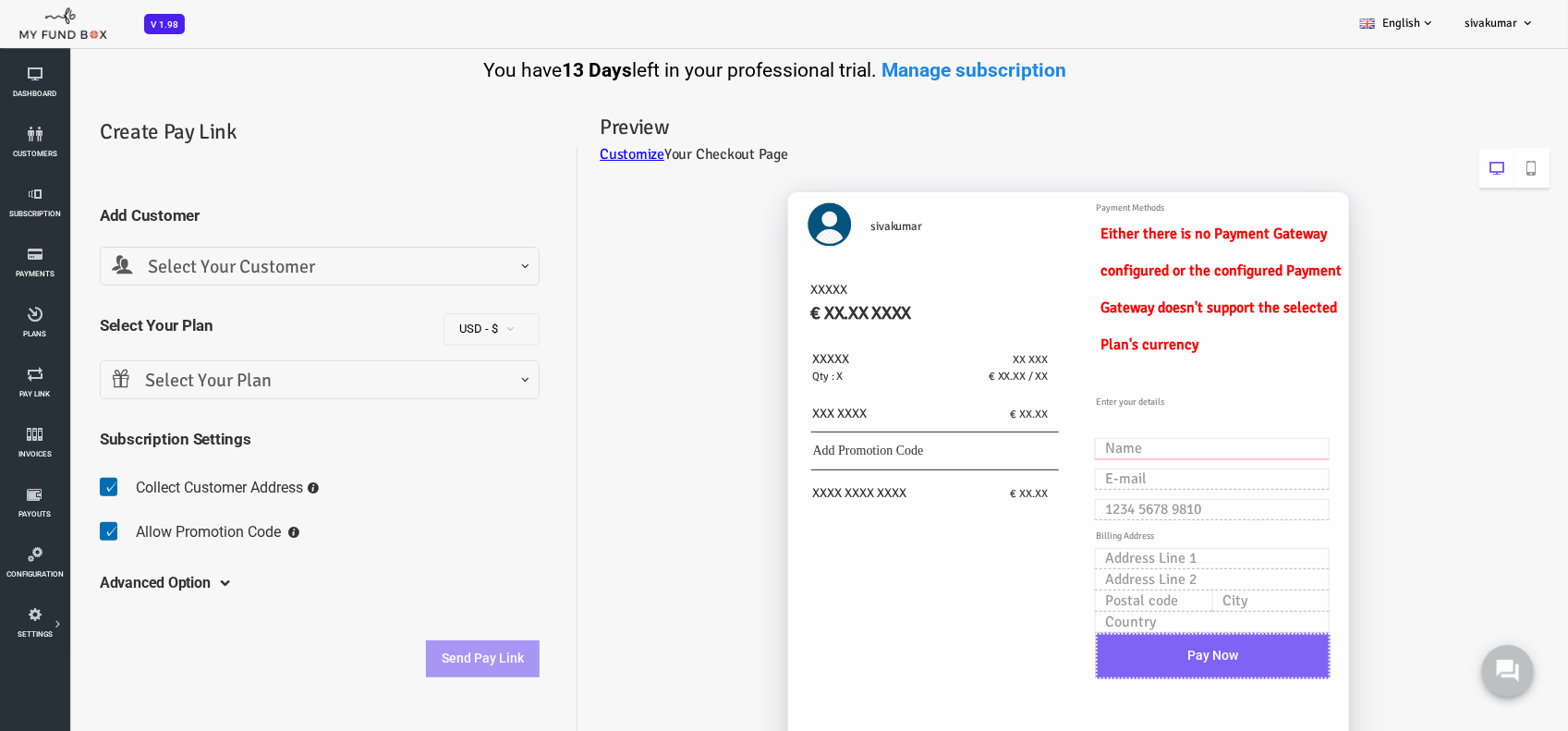 click at bounding box center (1149, 448) 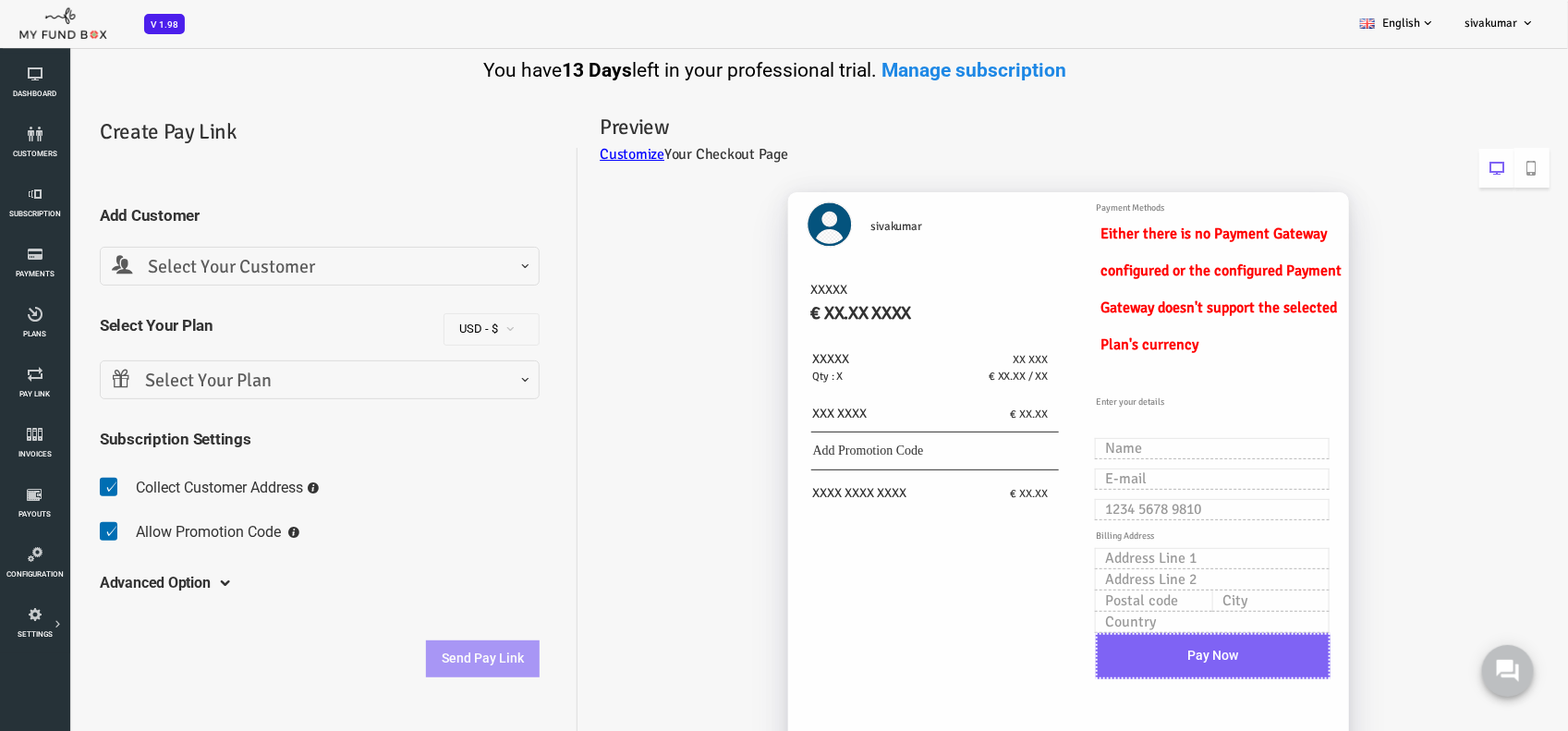 drag, startPoint x: 956, startPoint y: 450, endPoint x: 940, endPoint y: 450, distance: 16 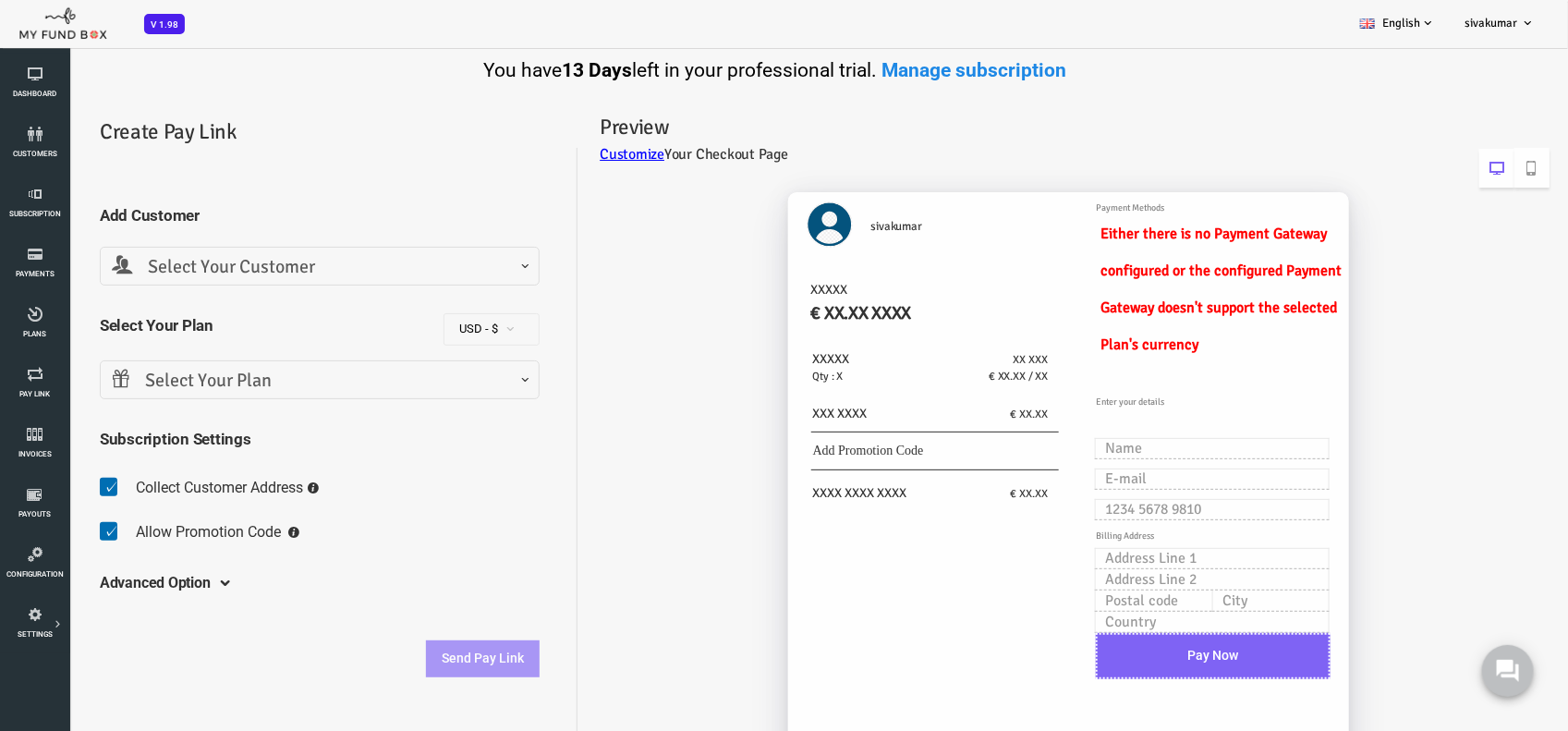 click on "Add Promotion Code
Apply
???ValidData???" at bounding box center [872, 451] 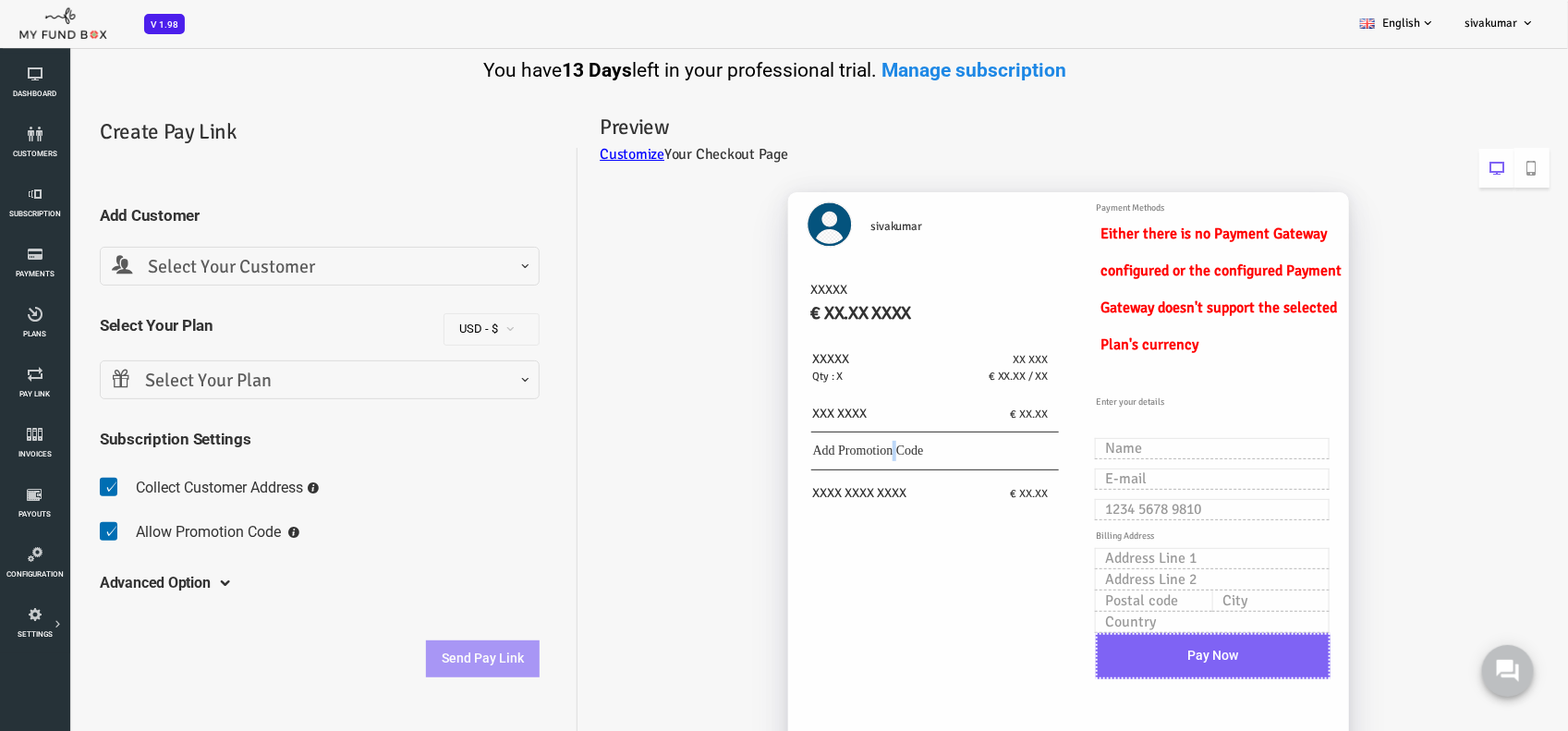 drag, startPoint x: 838, startPoint y: 456, endPoint x: 813, endPoint y: 455, distance: 25.019992 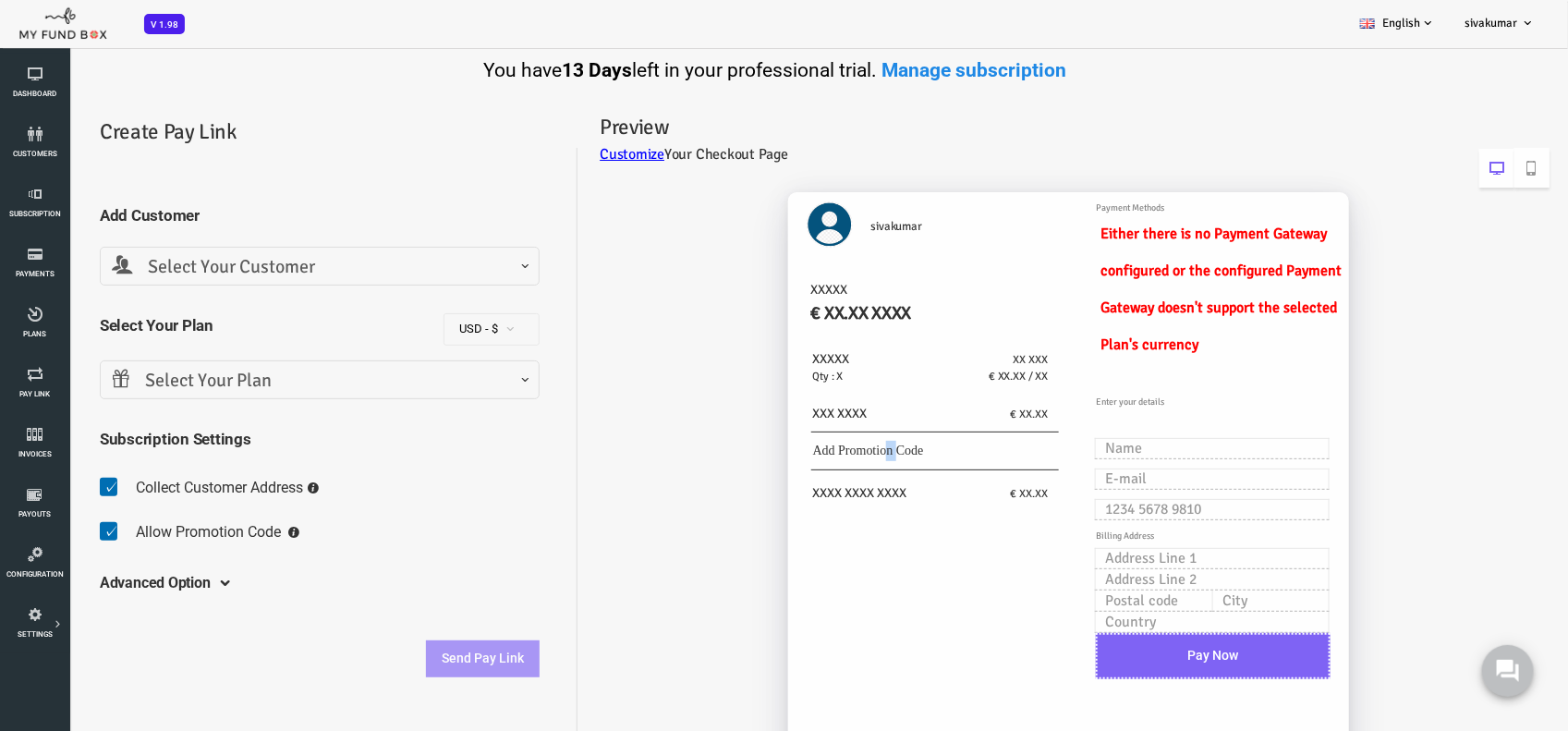 click on "Select Your Customer" at bounding box center [257, 267] 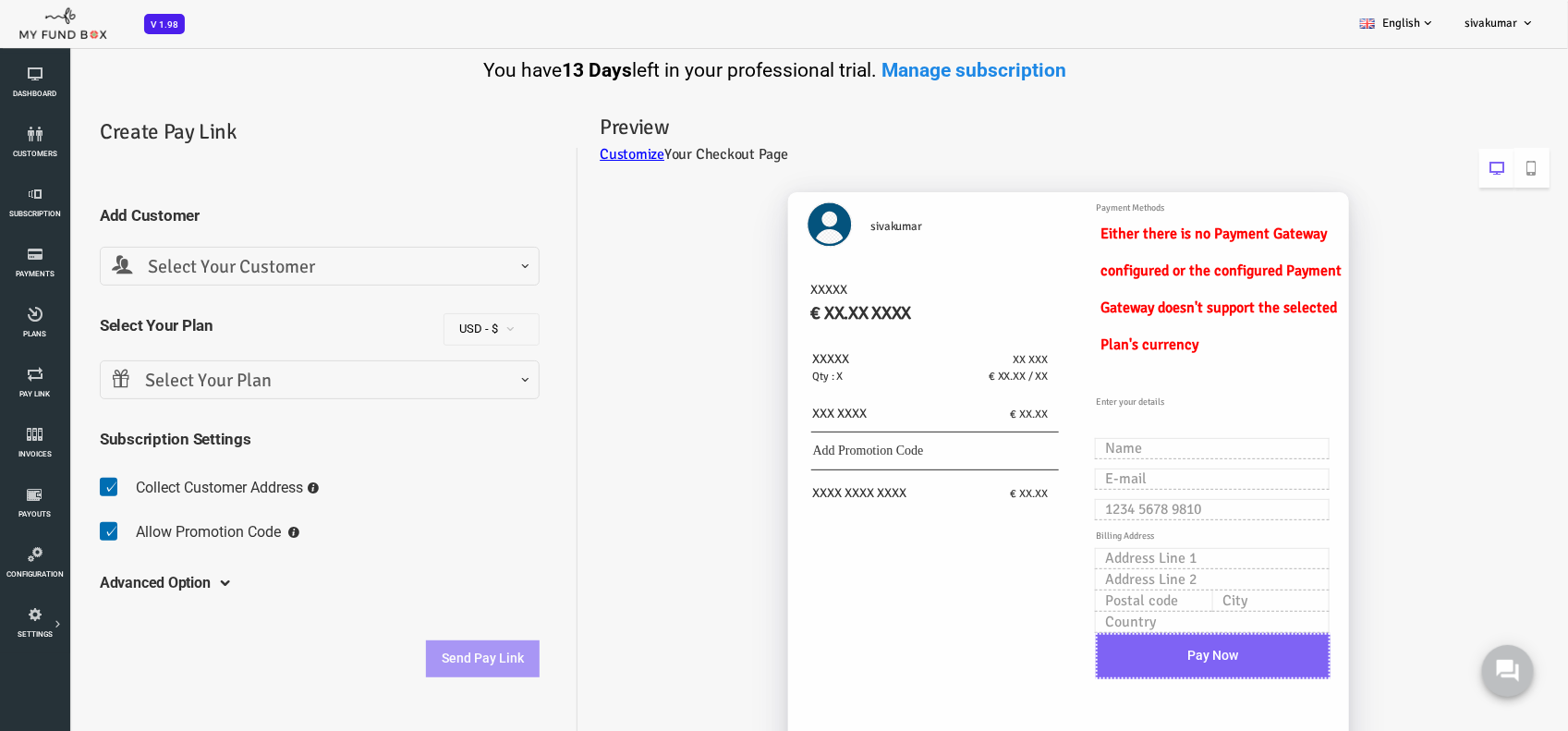 click on "Add Customer
Select Your Customer
Add Customer
Select Your Customer
Select Your Plan
EUR - €
USD - $
GBP - £
INR - ₹
AUD - AU$" at bounding box center [257, 431] 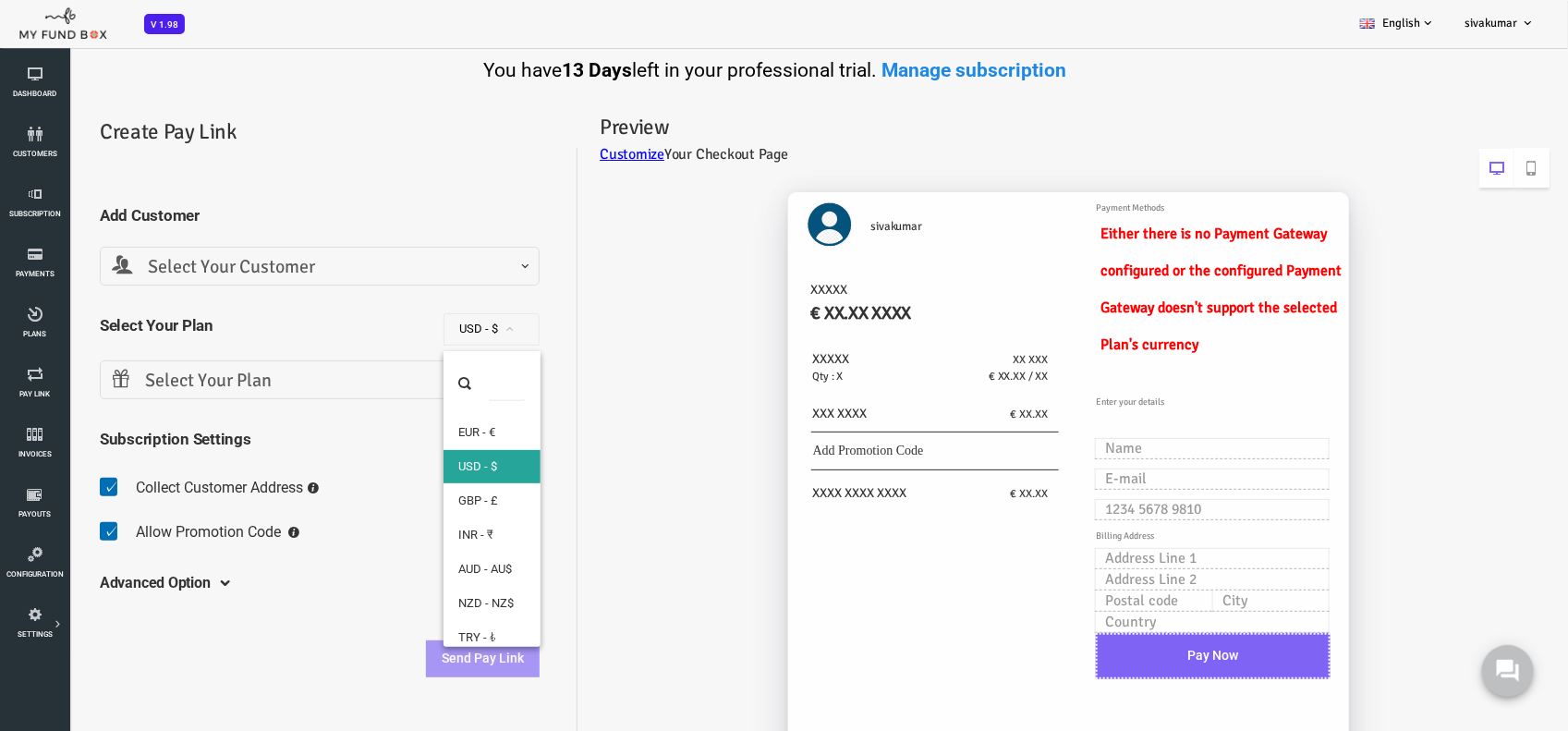 click on "USD - $" at bounding box center (429, 329) 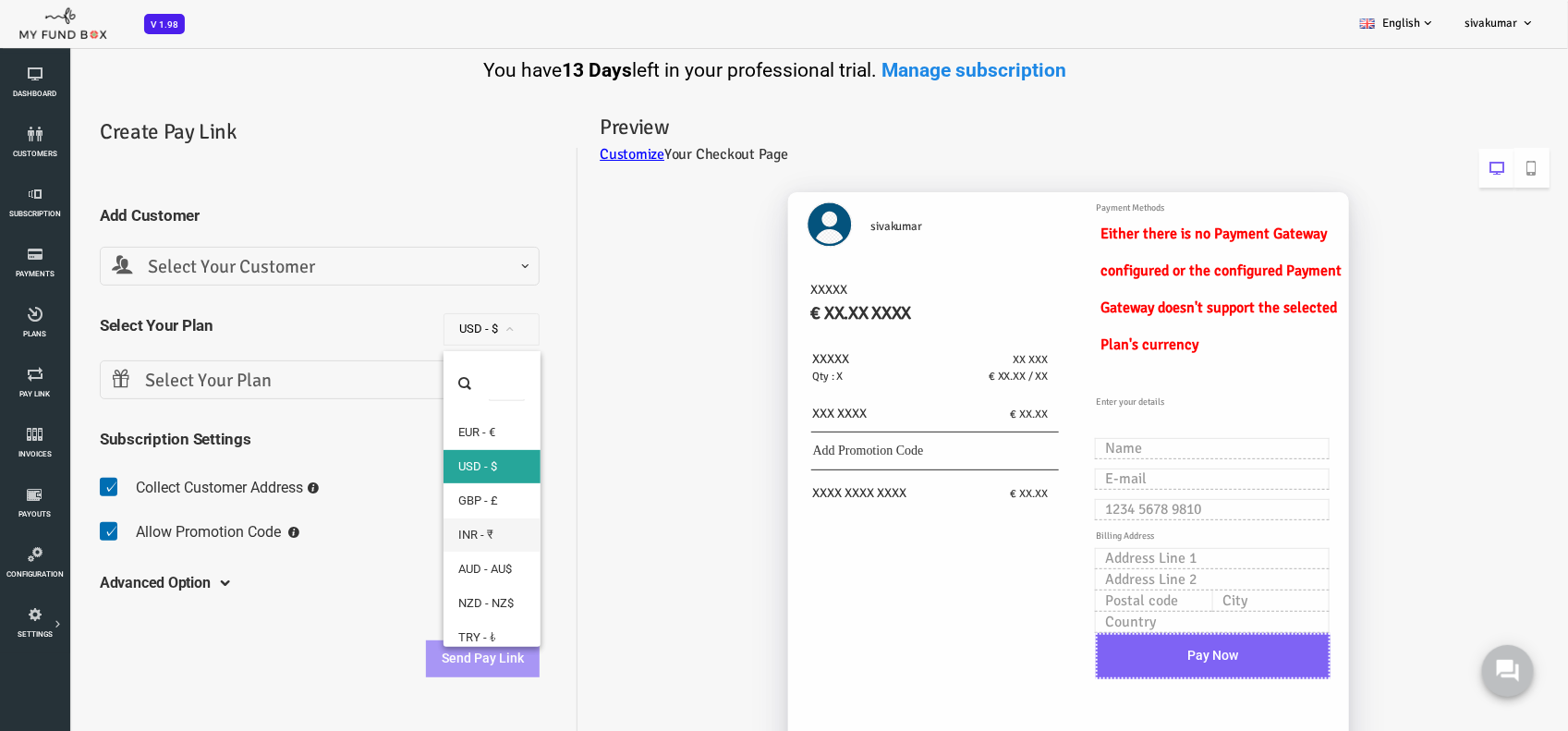 select on "1 -- ₹ -- INR" 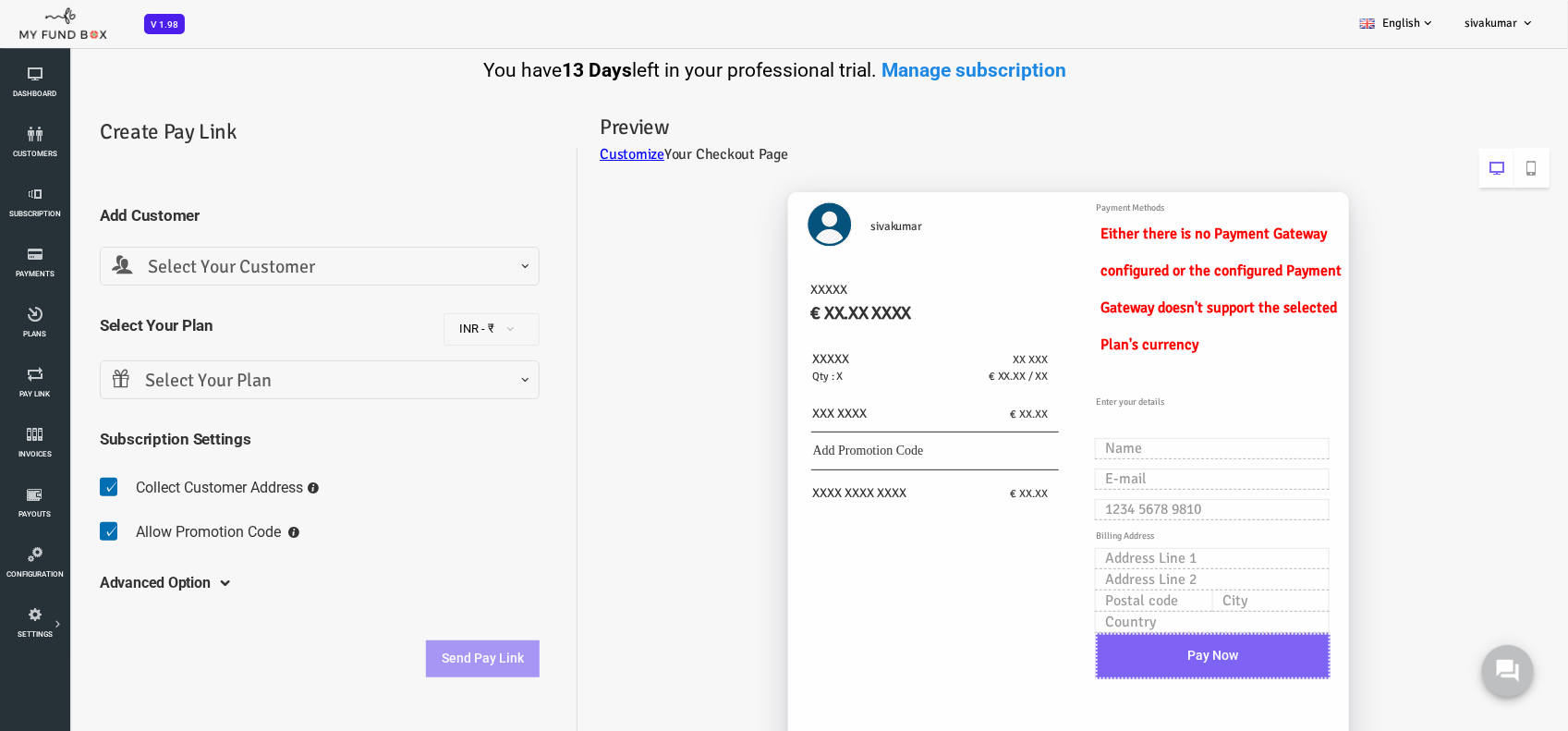 click on "Select Your Plan" at bounding box center (257, 381) 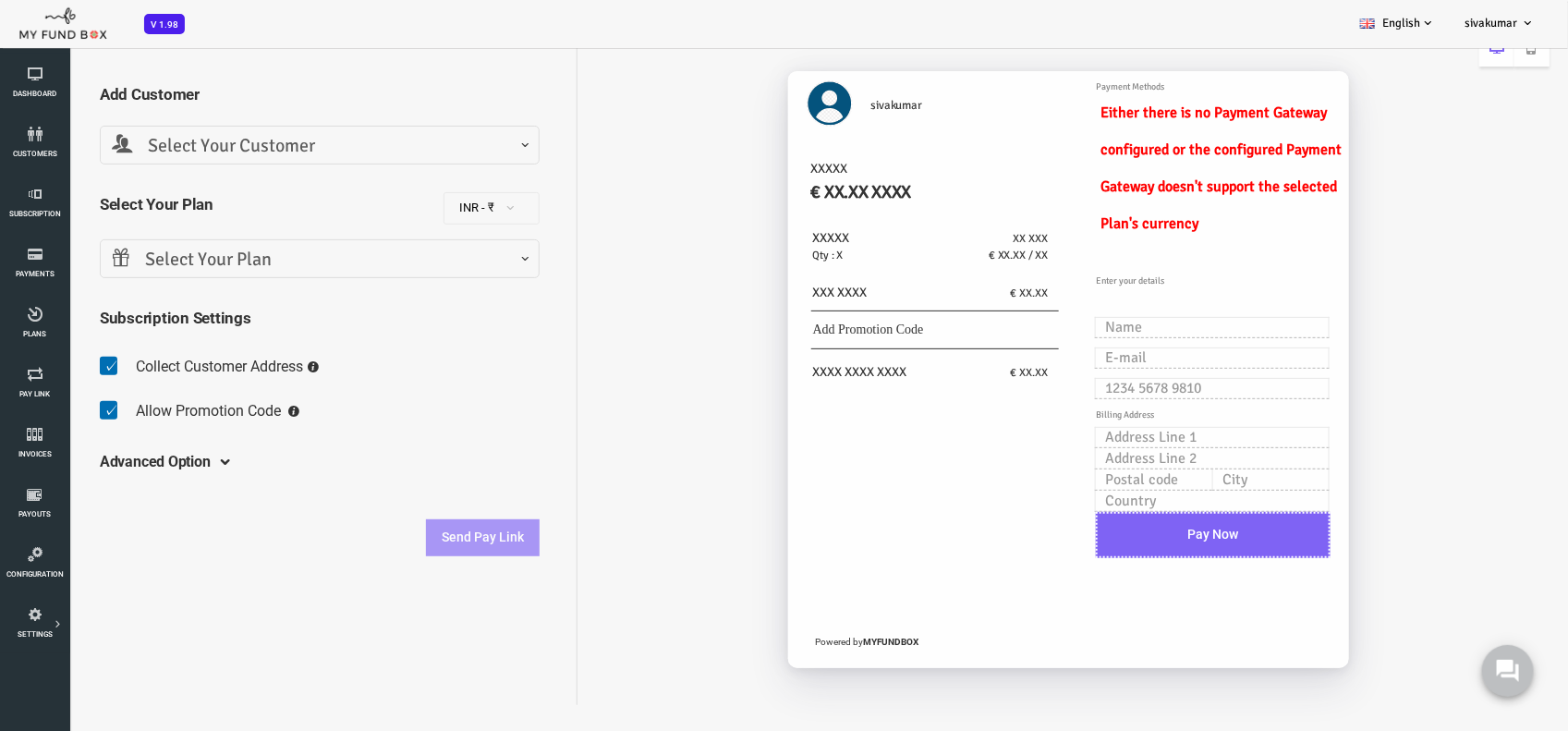 scroll, scrollTop: 129, scrollLeft: 0, axis: vertical 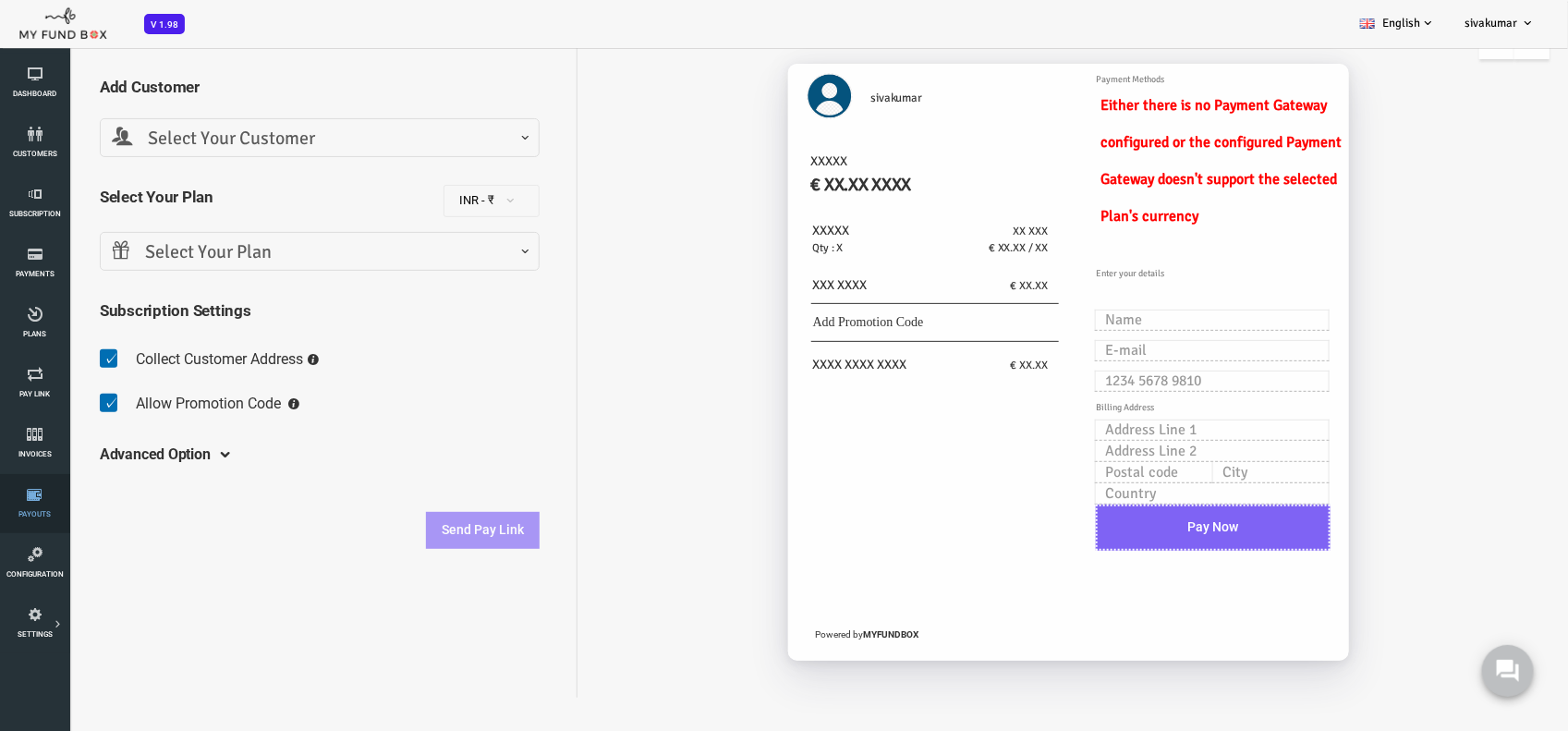 click at bounding box center (34, 494) 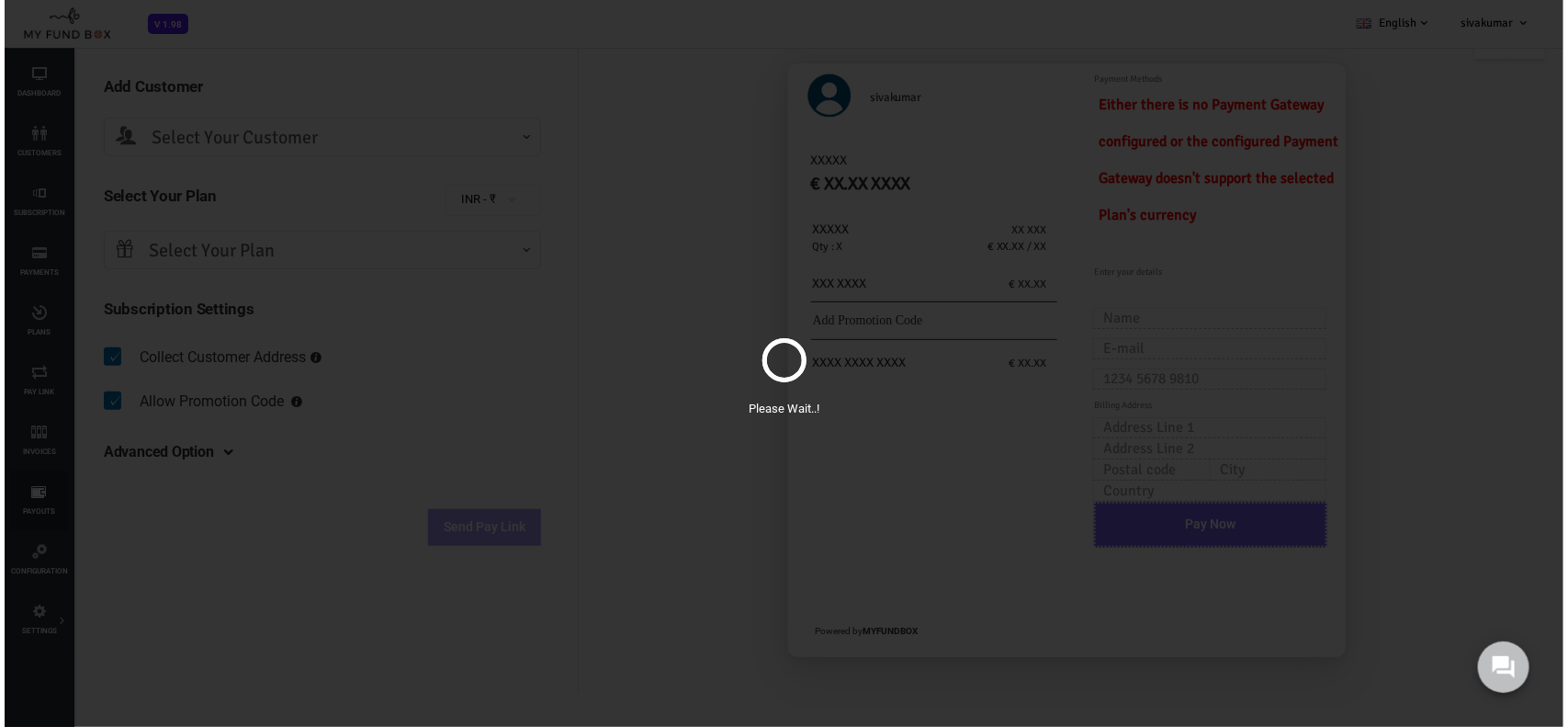 scroll, scrollTop: 0, scrollLeft: 0, axis: both 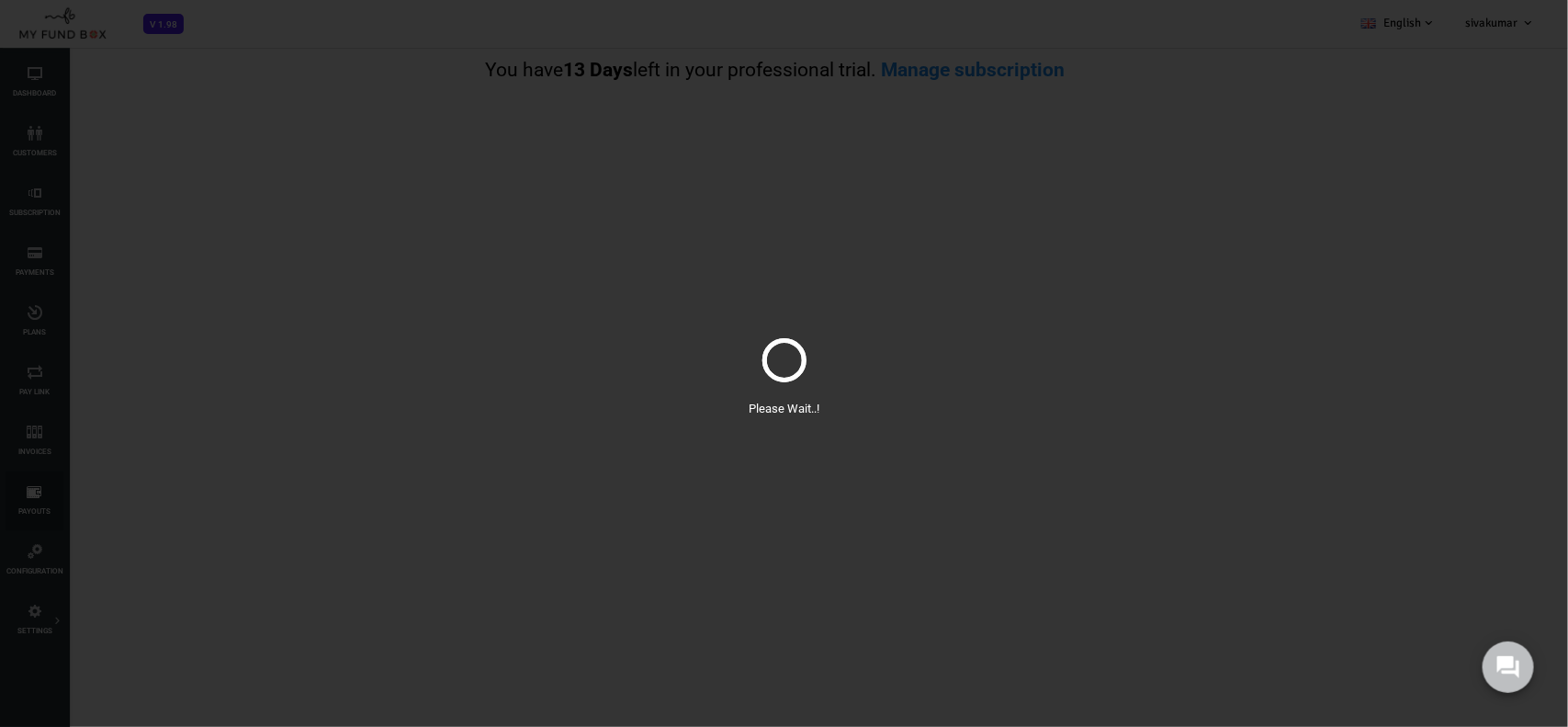 select on "100" 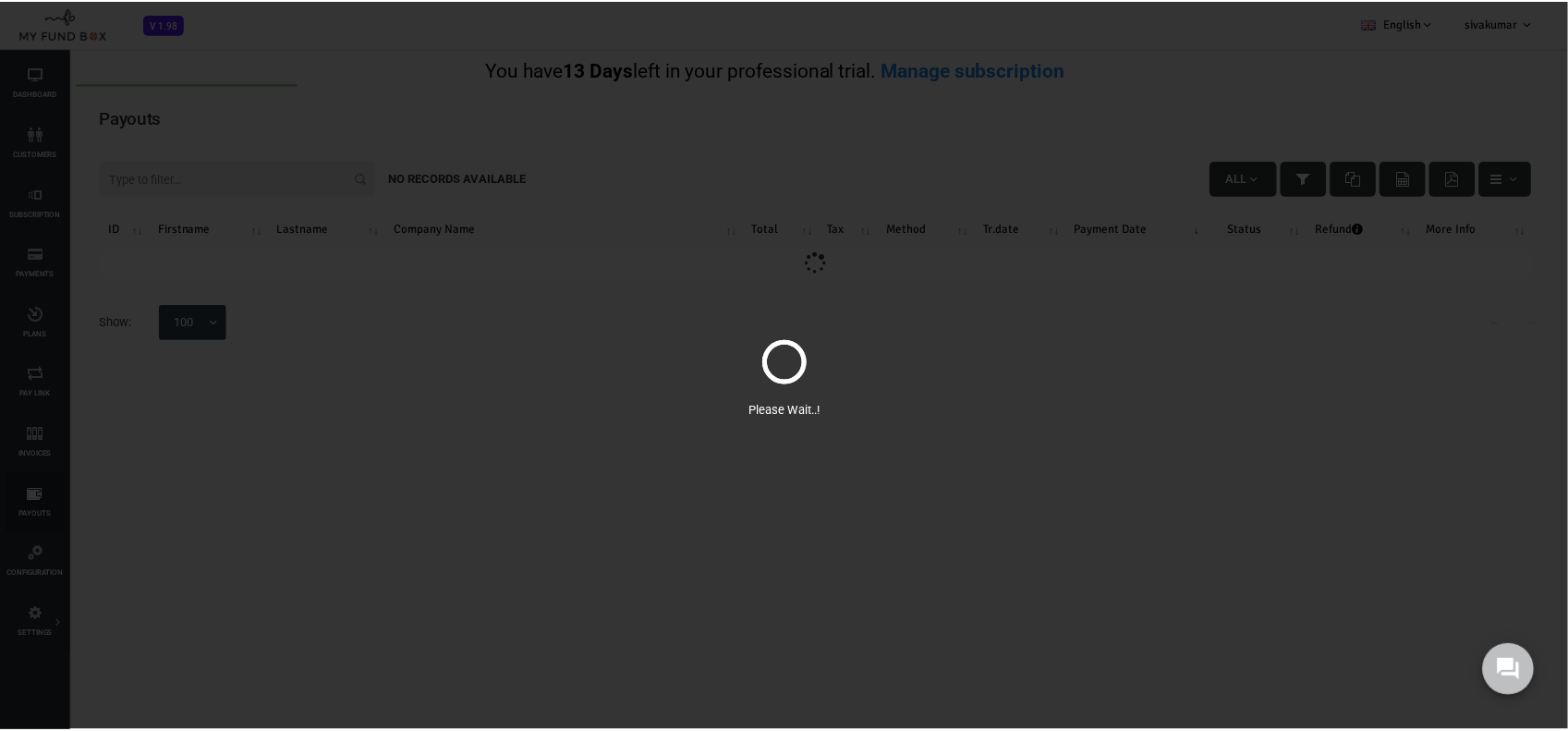 scroll, scrollTop: 0, scrollLeft: 0, axis: both 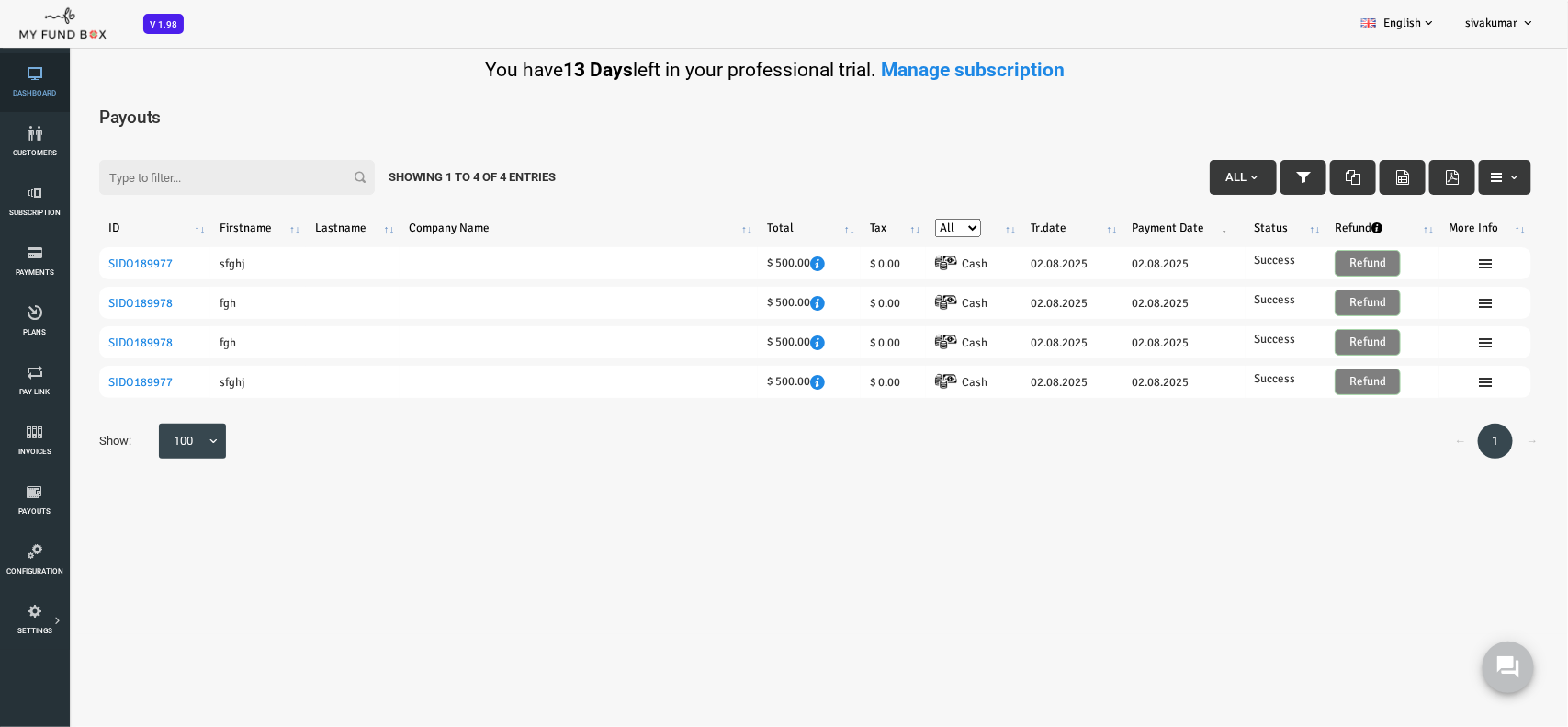click on "Dashboard" at bounding box center [34, 83] 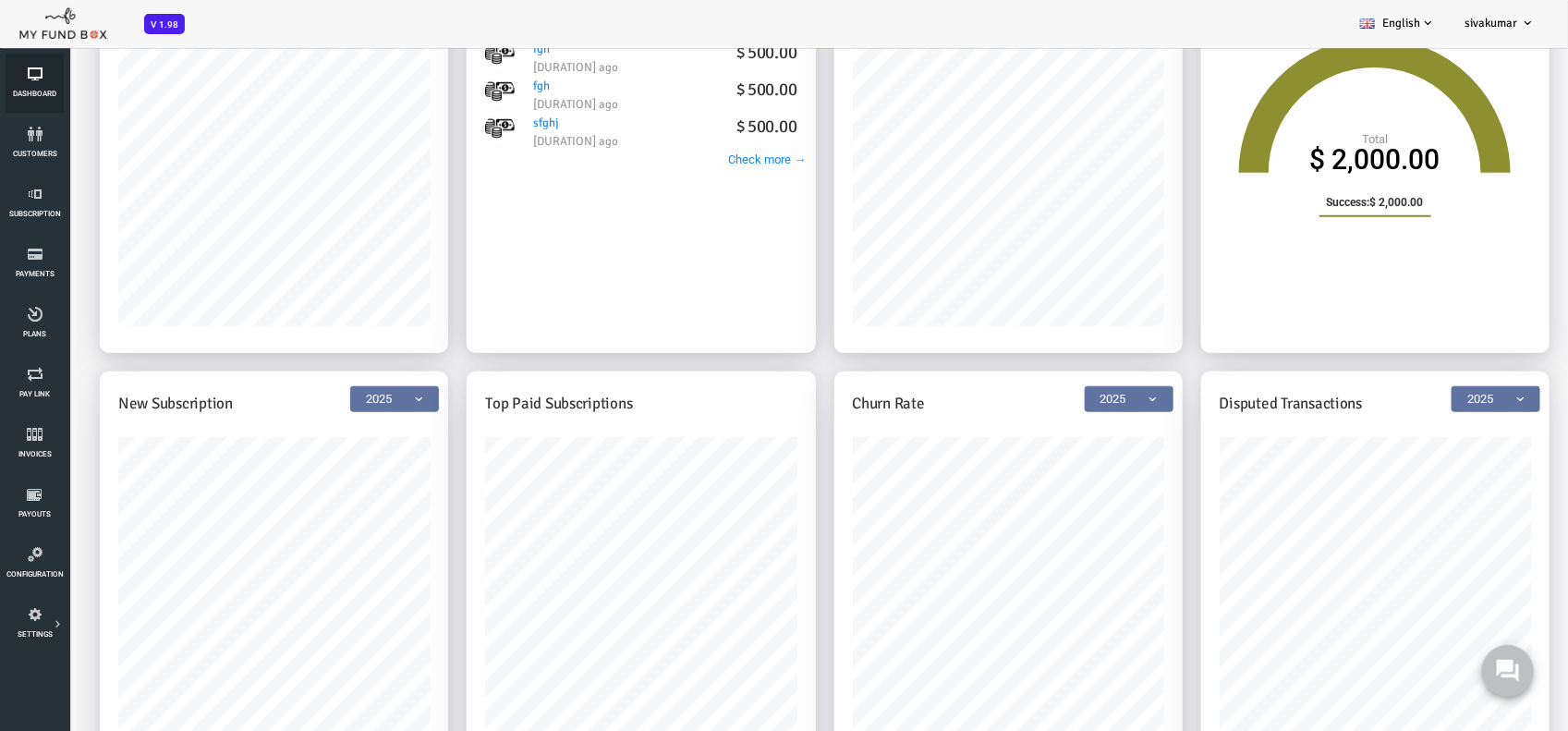 scroll, scrollTop: 676, scrollLeft: 0, axis: vertical 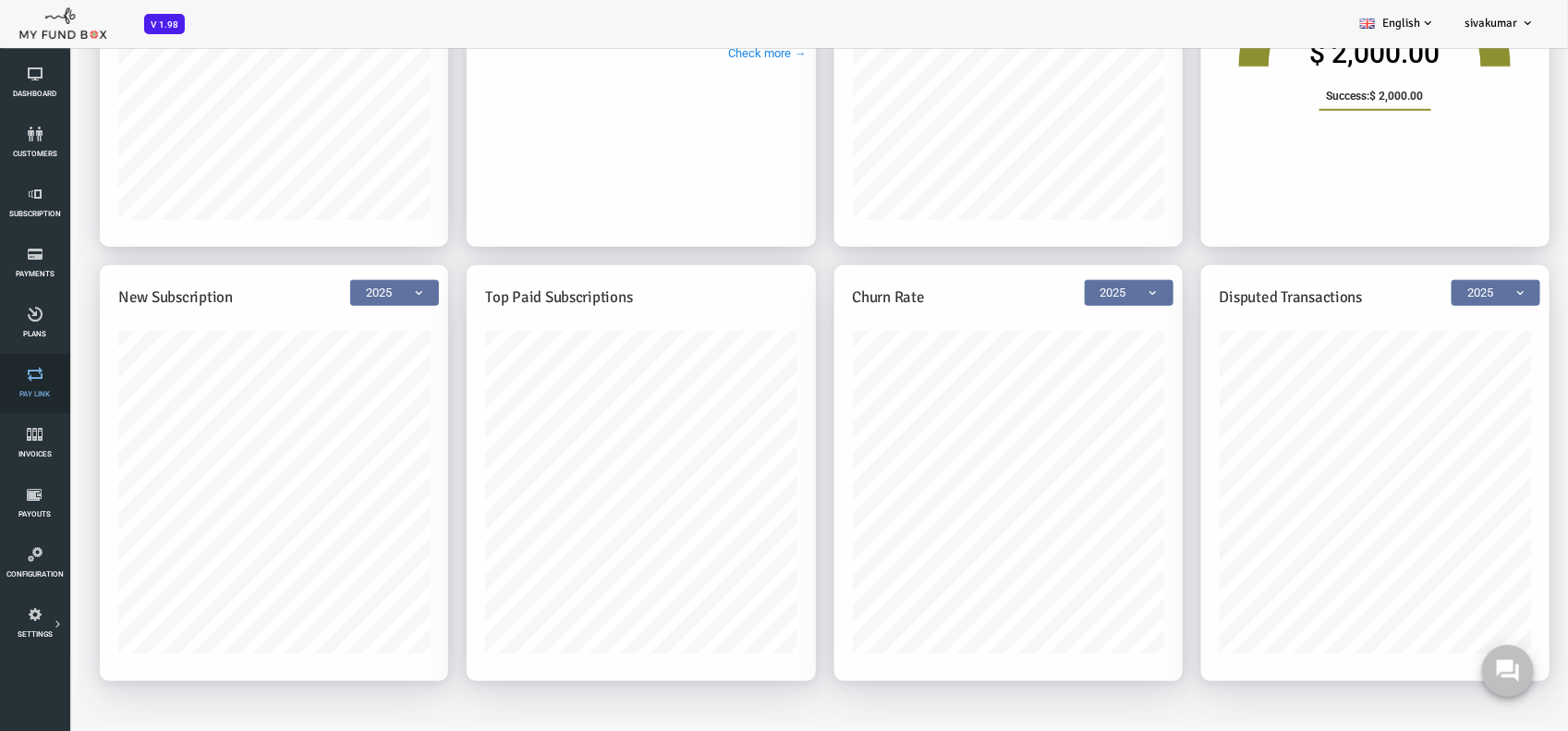 click at bounding box center [34, 374] 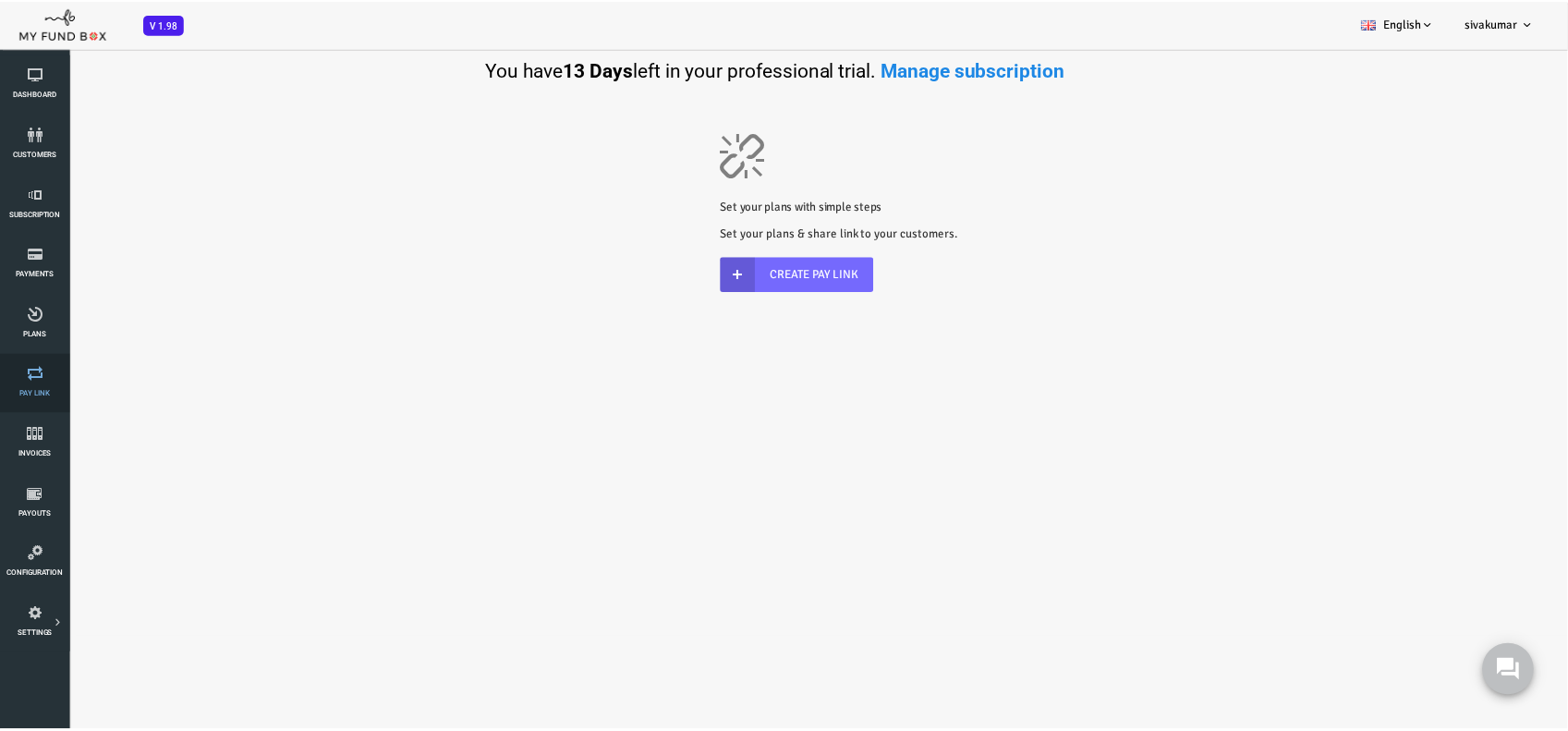 scroll, scrollTop: 0, scrollLeft: 0, axis: both 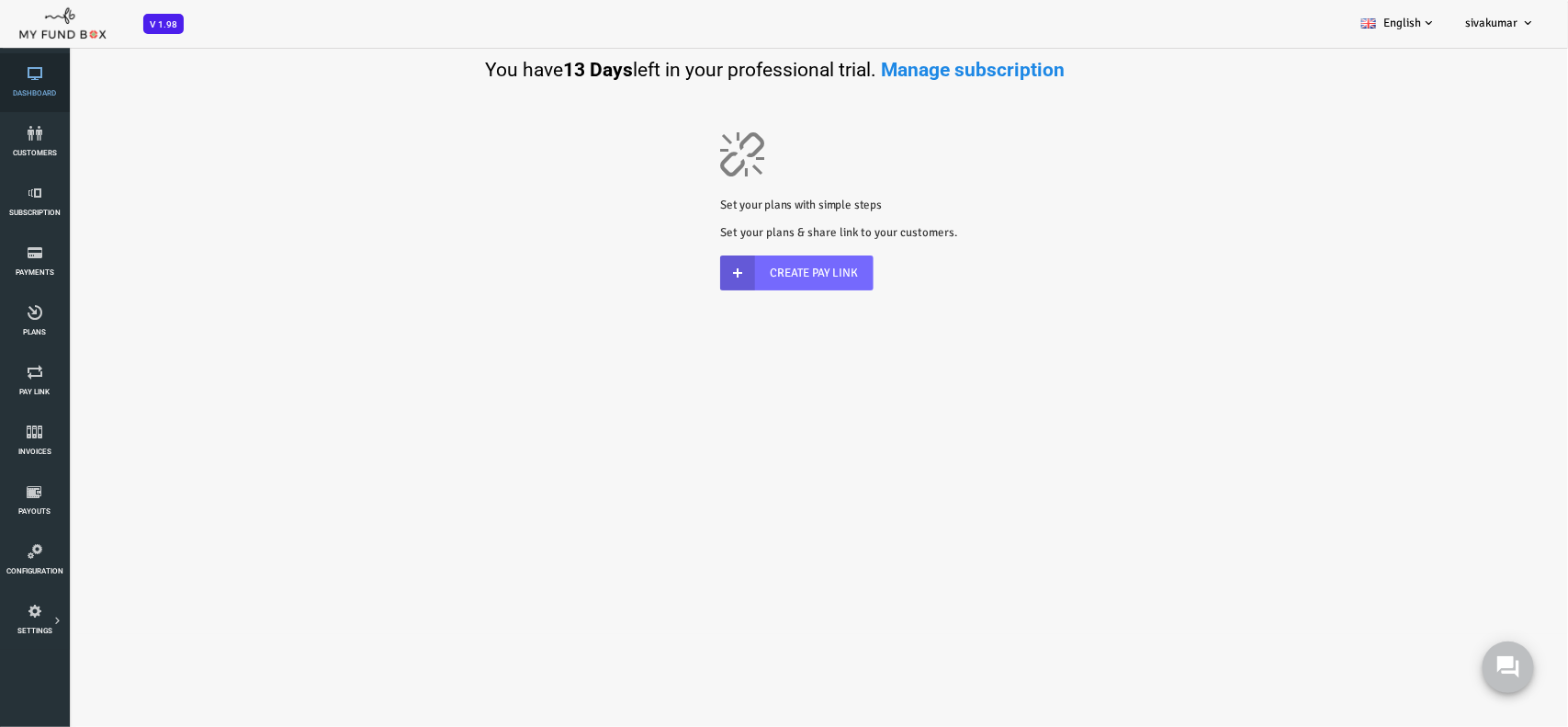 click on "Dashboard" at bounding box center [0, 0] 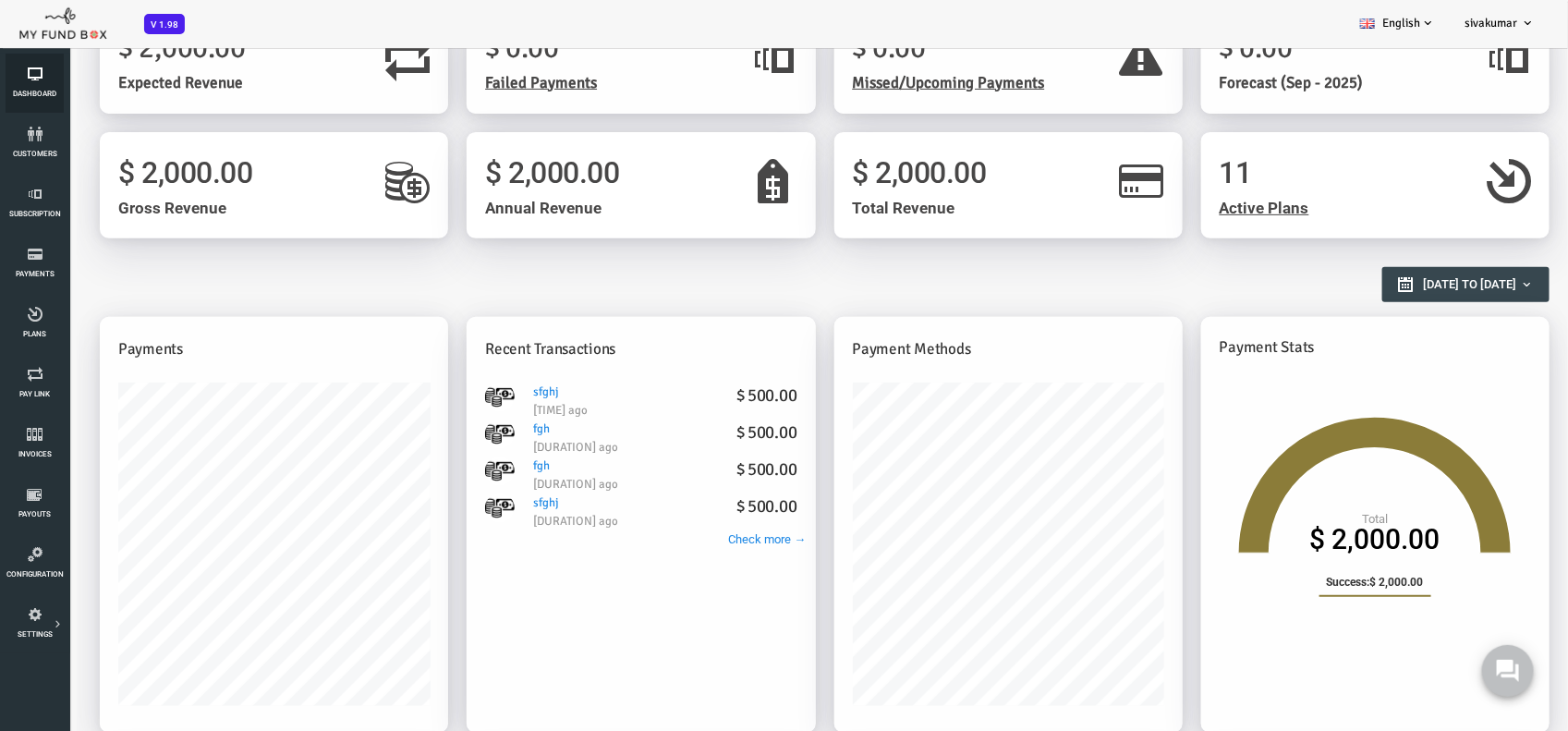 scroll, scrollTop: 231, scrollLeft: 0, axis: vertical 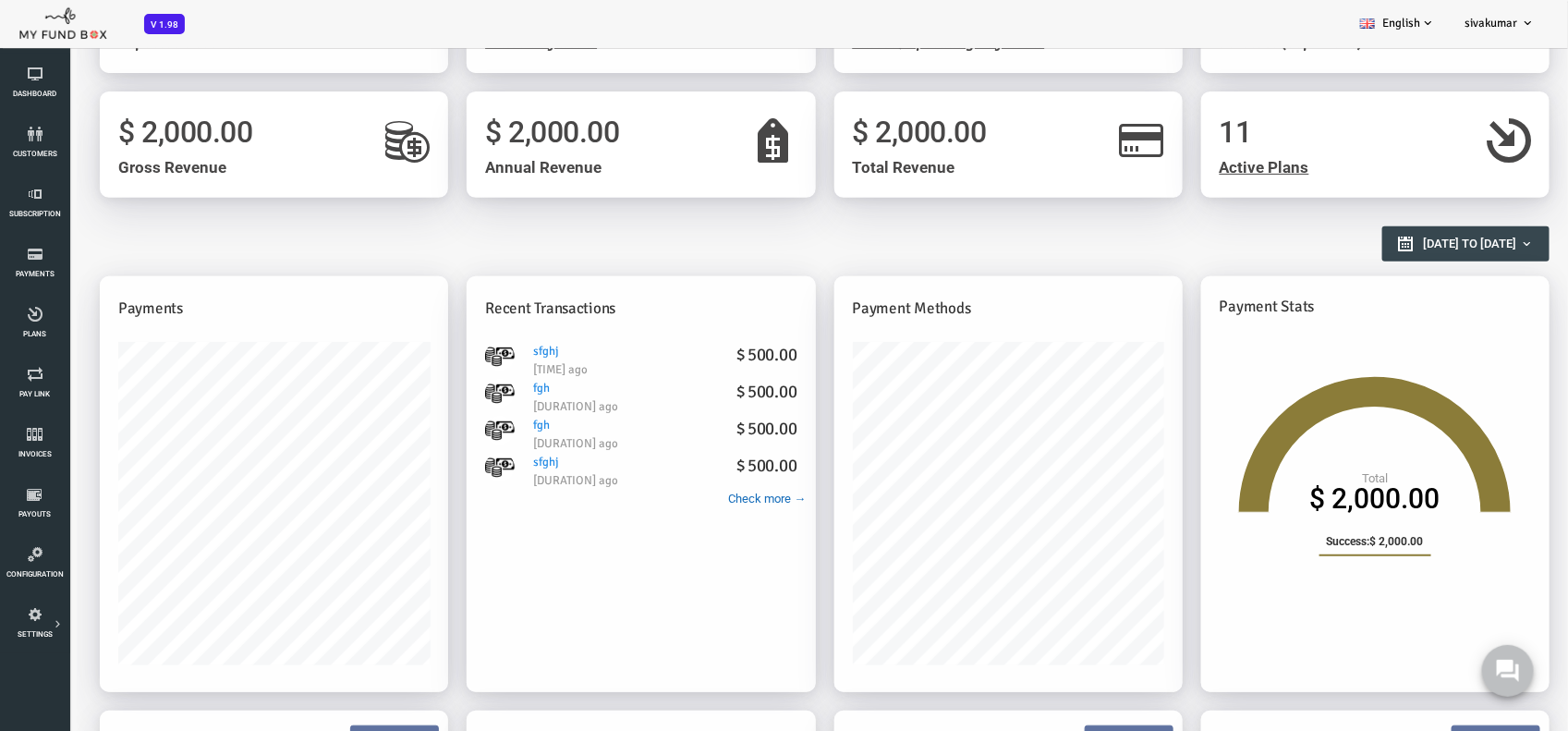 click on "Check more →" at bounding box center (705, 500) 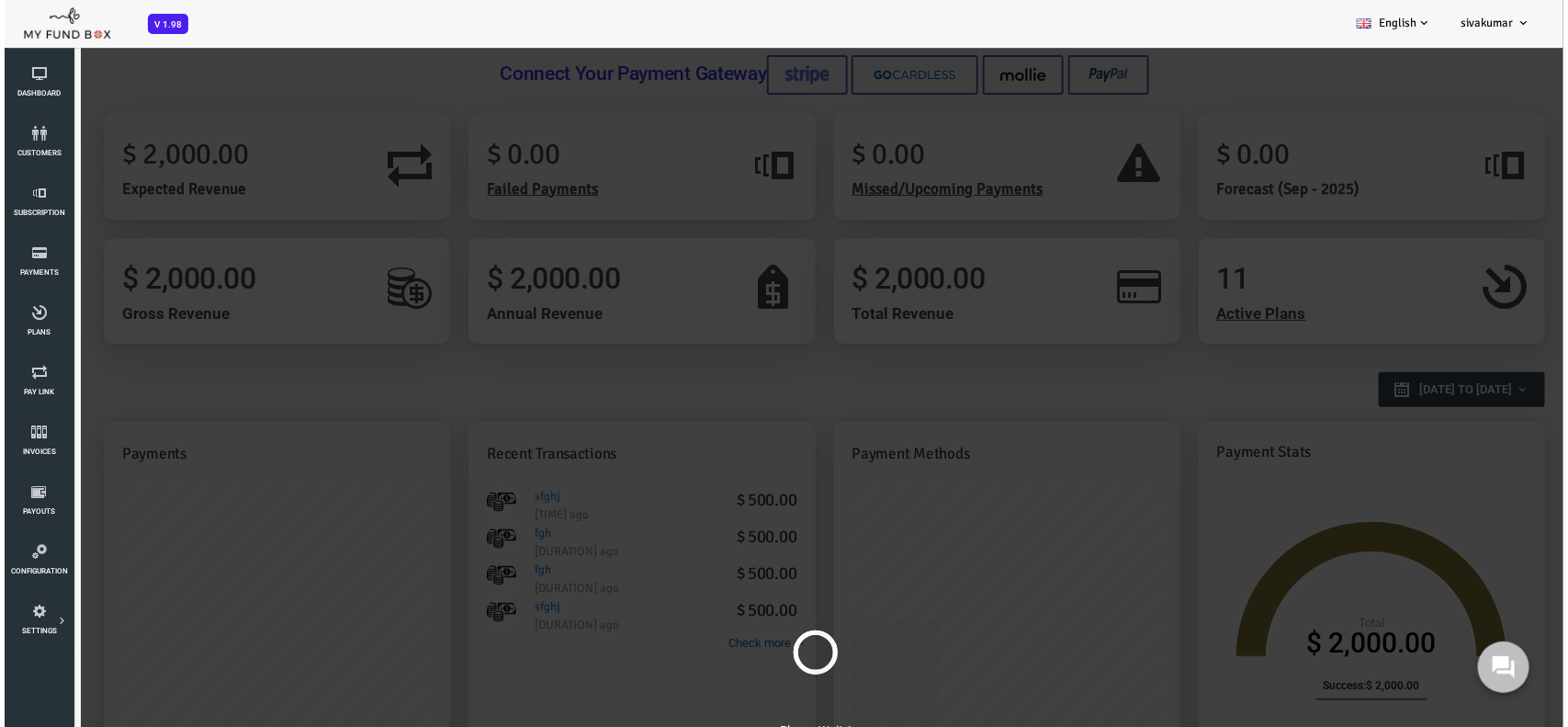 scroll, scrollTop: 0, scrollLeft: 0, axis: both 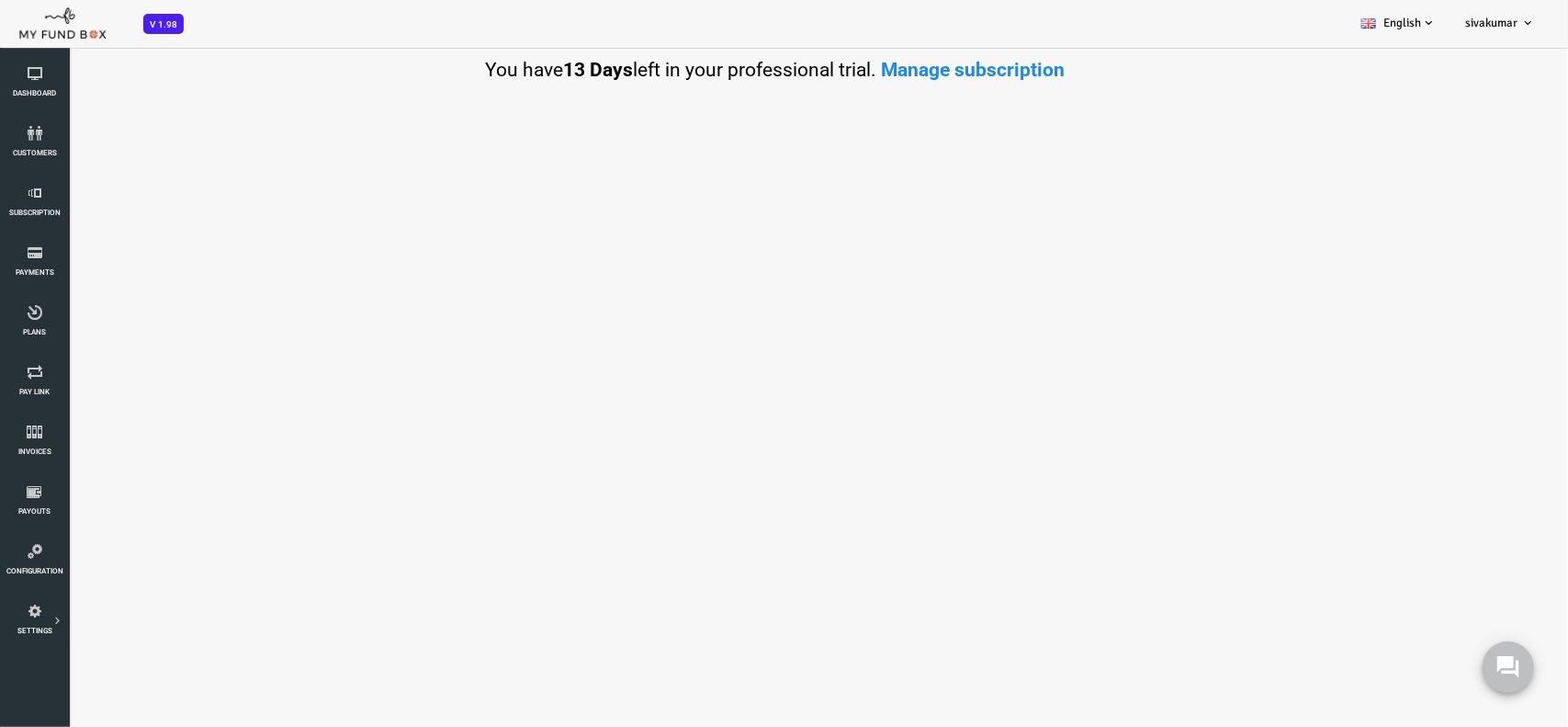 select on "100" 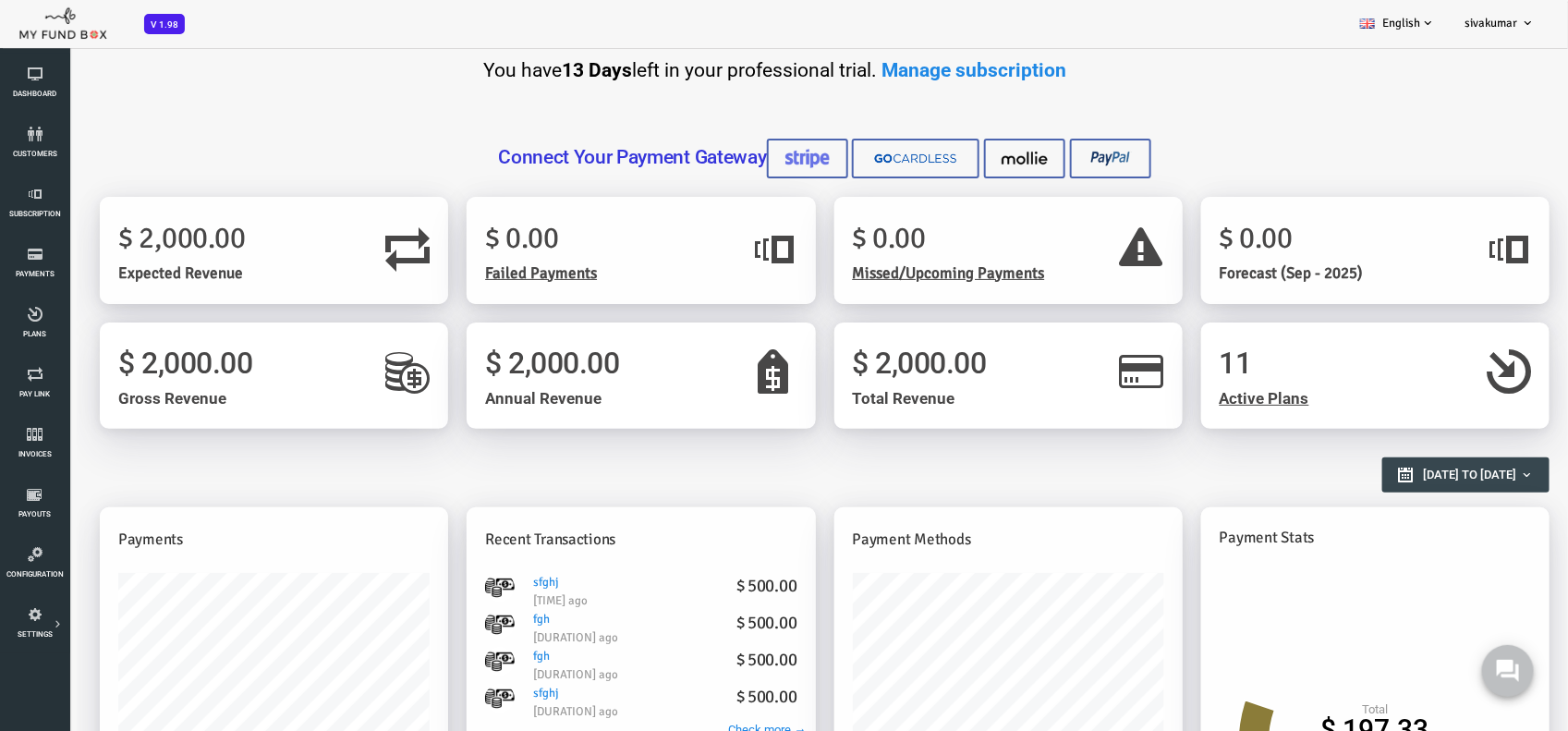 scroll, scrollTop: 0, scrollLeft: 0, axis: both 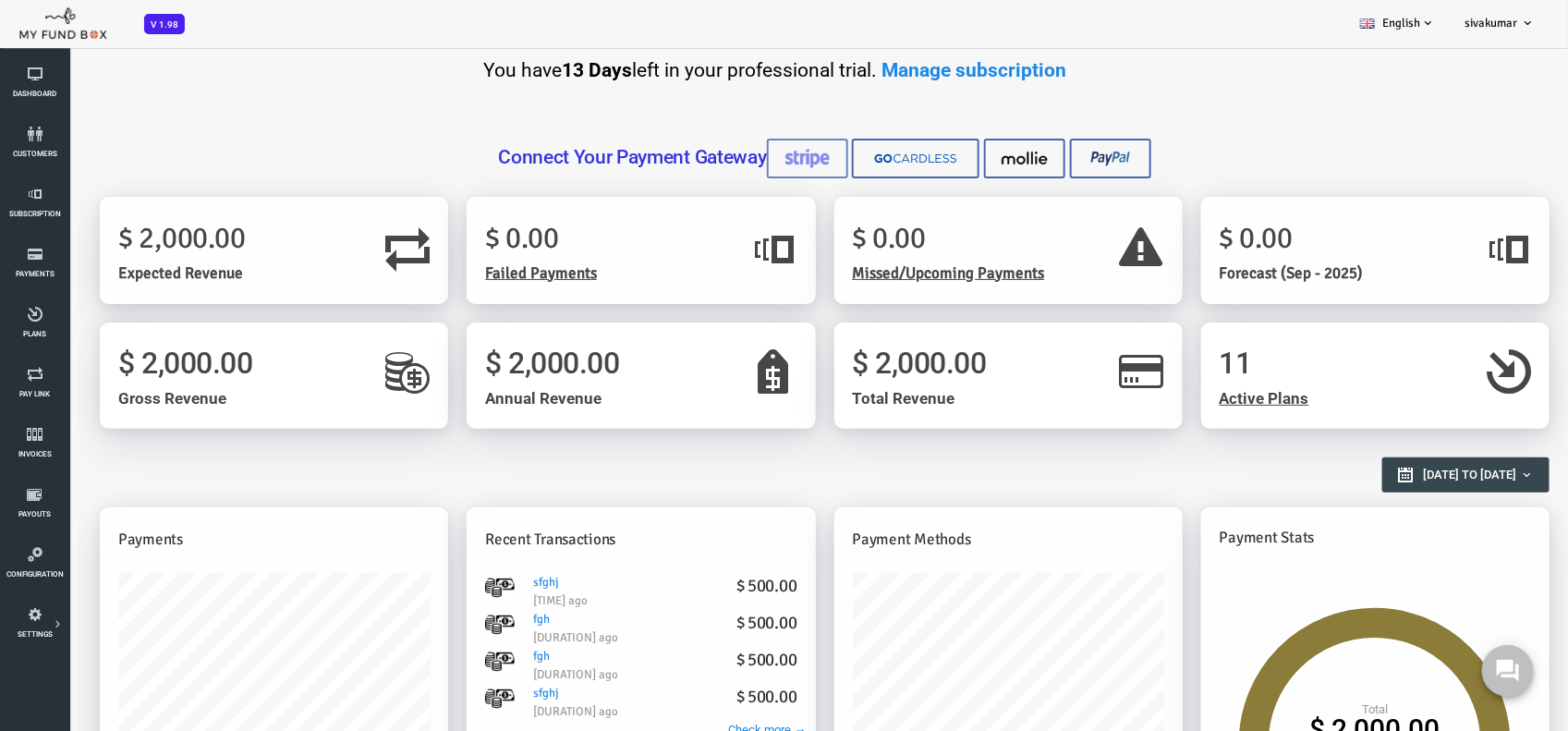 click at bounding box center (745, 158) 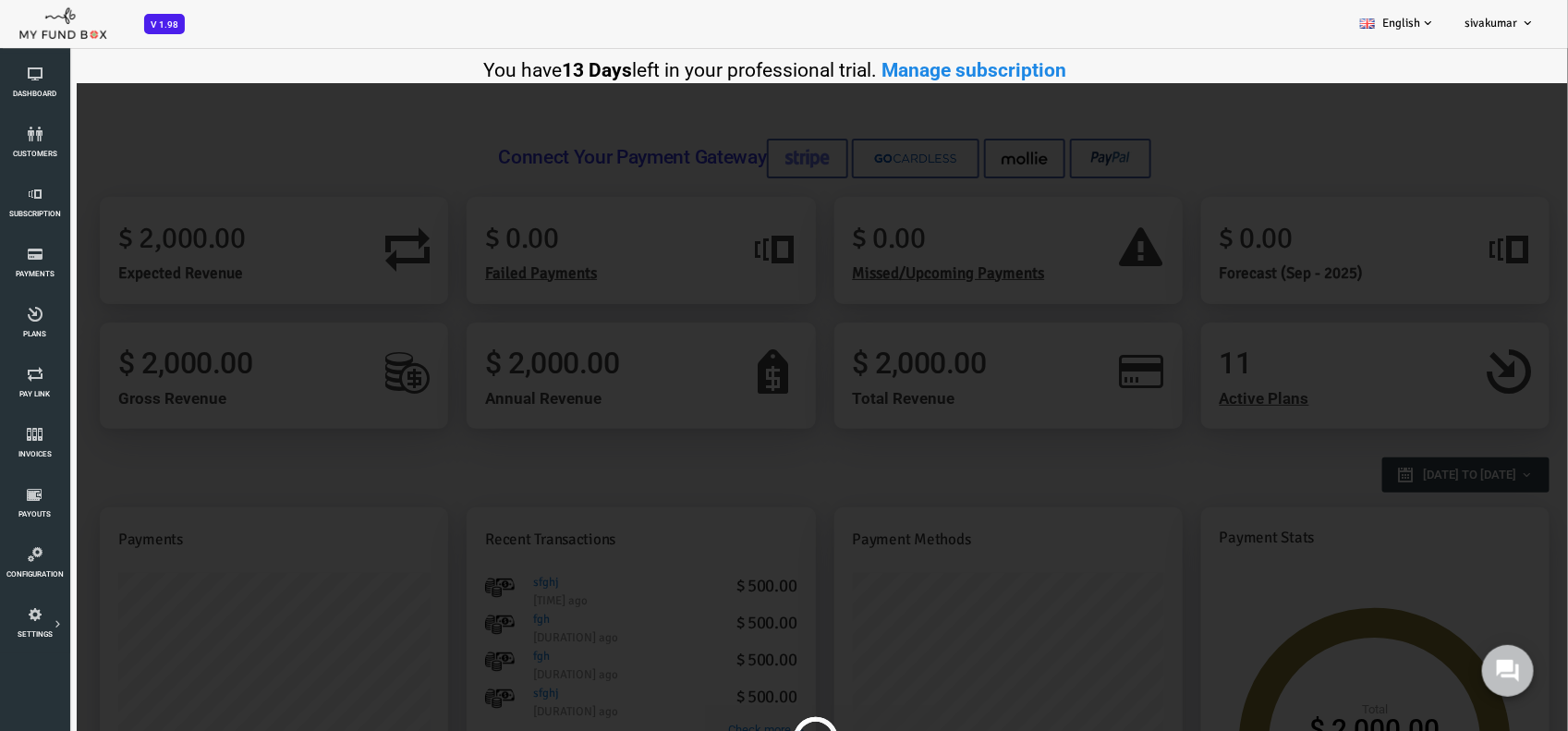 click on "Please Wait..!" at bounding box center (752, 742) 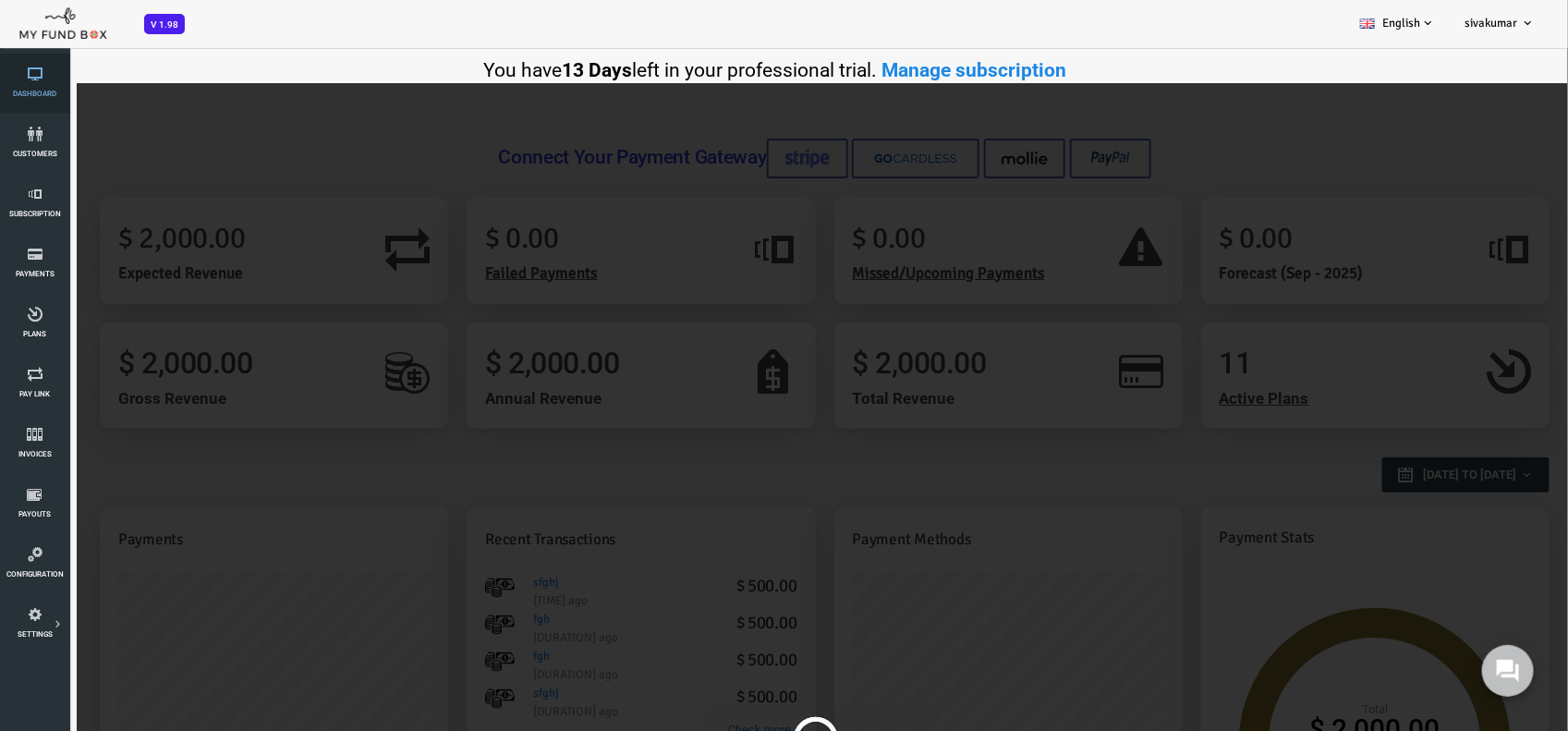 click at bounding box center (34, 74) 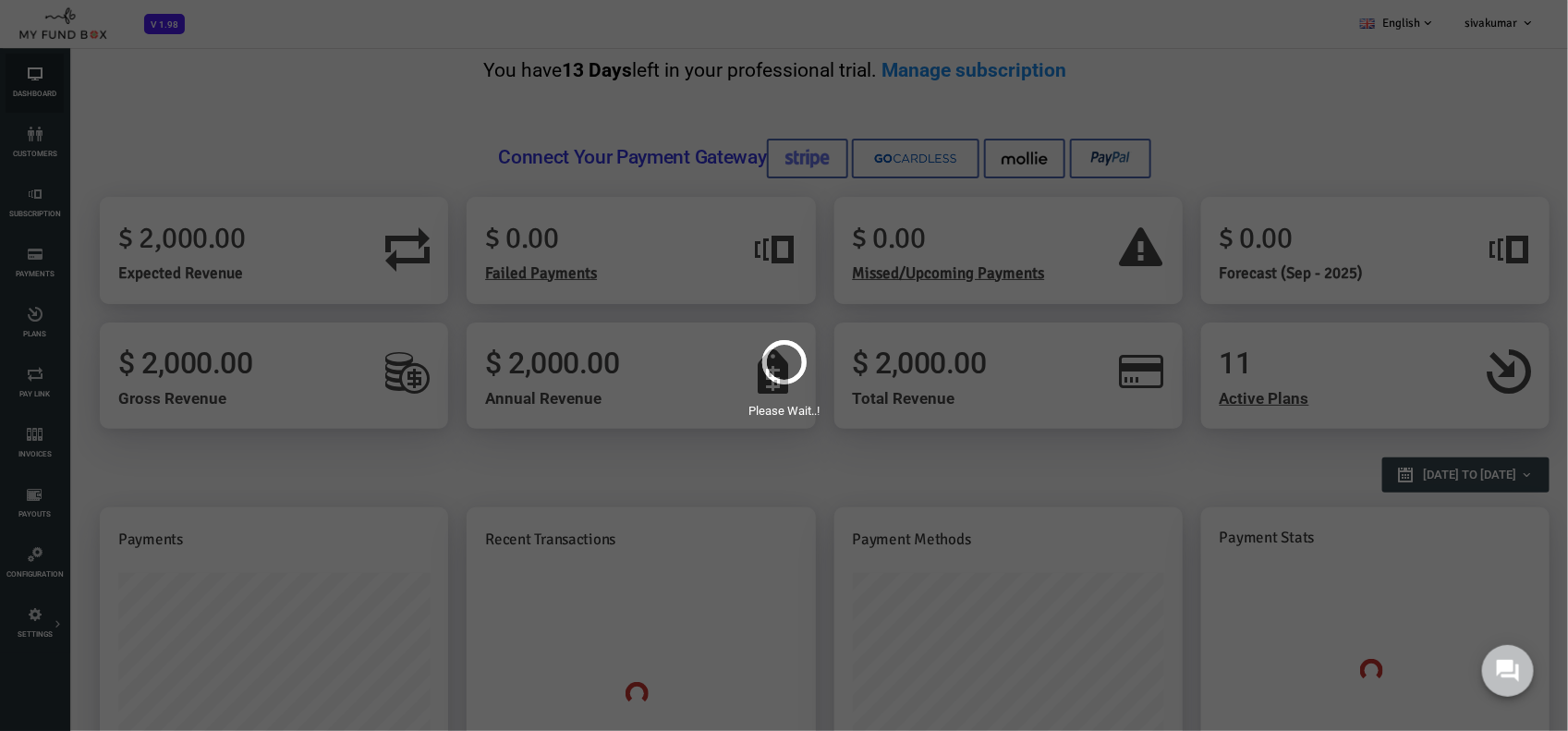 scroll, scrollTop: 0, scrollLeft: 0, axis: both 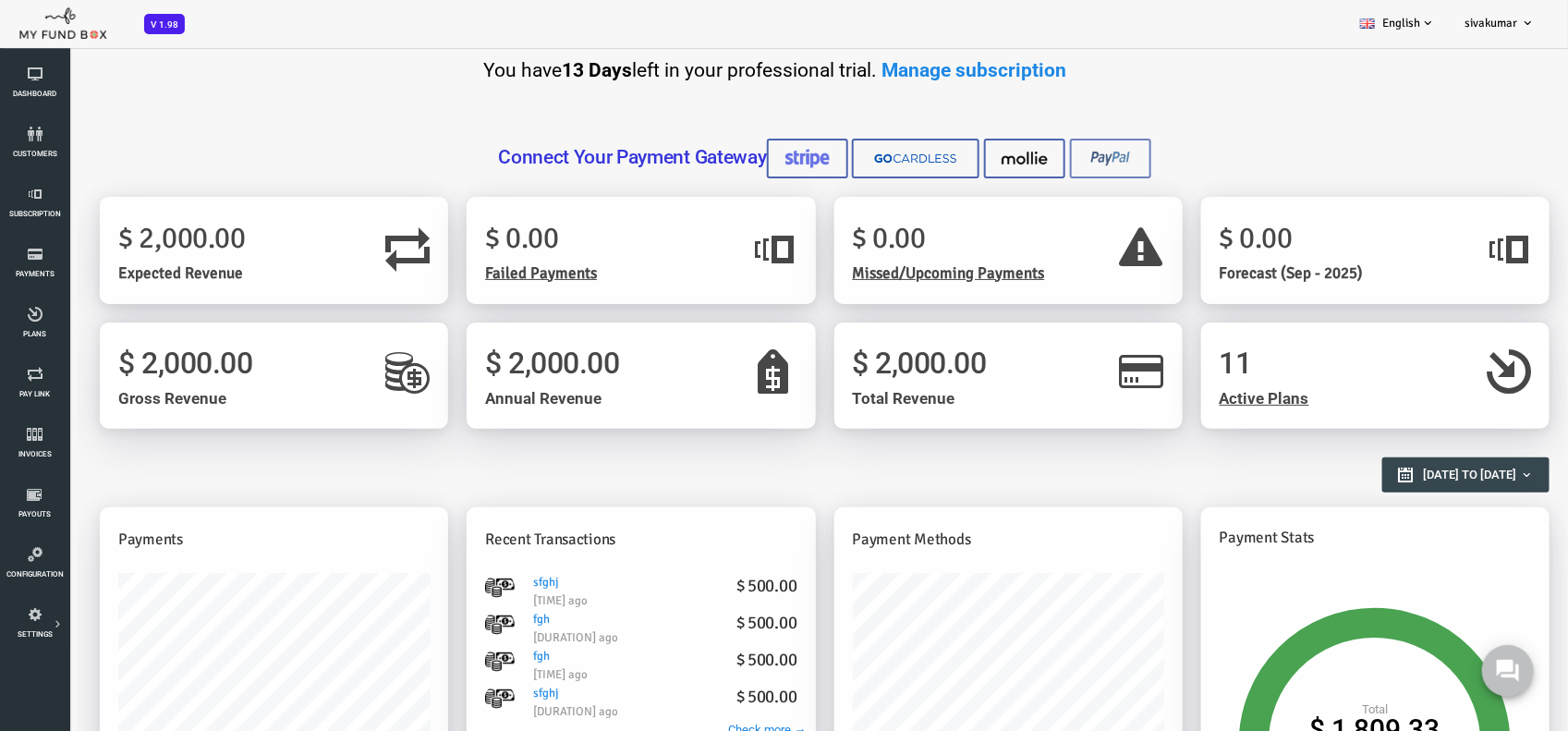 click at bounding box center [1048, 158] 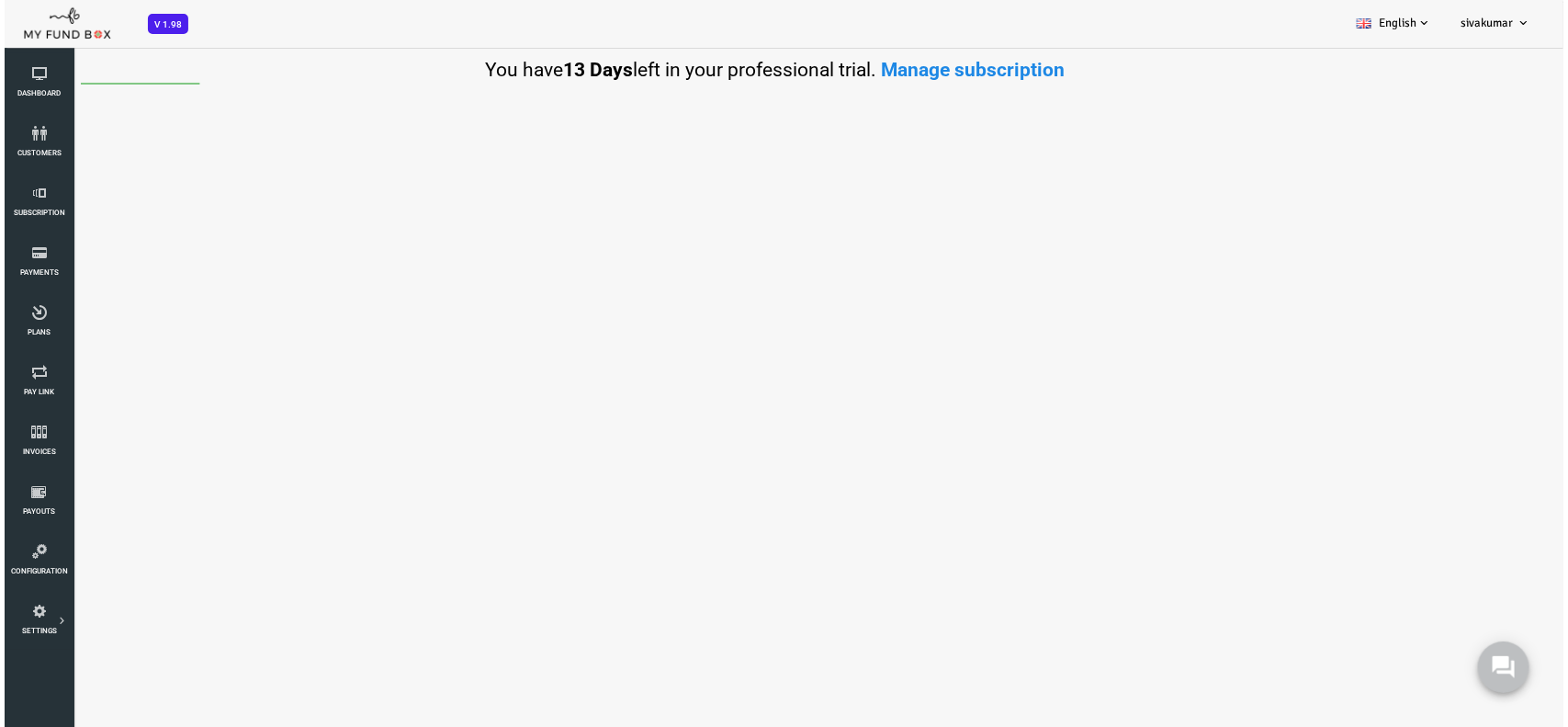 scroll, scrollTop: 0, scrollLeft: 0, axis: both 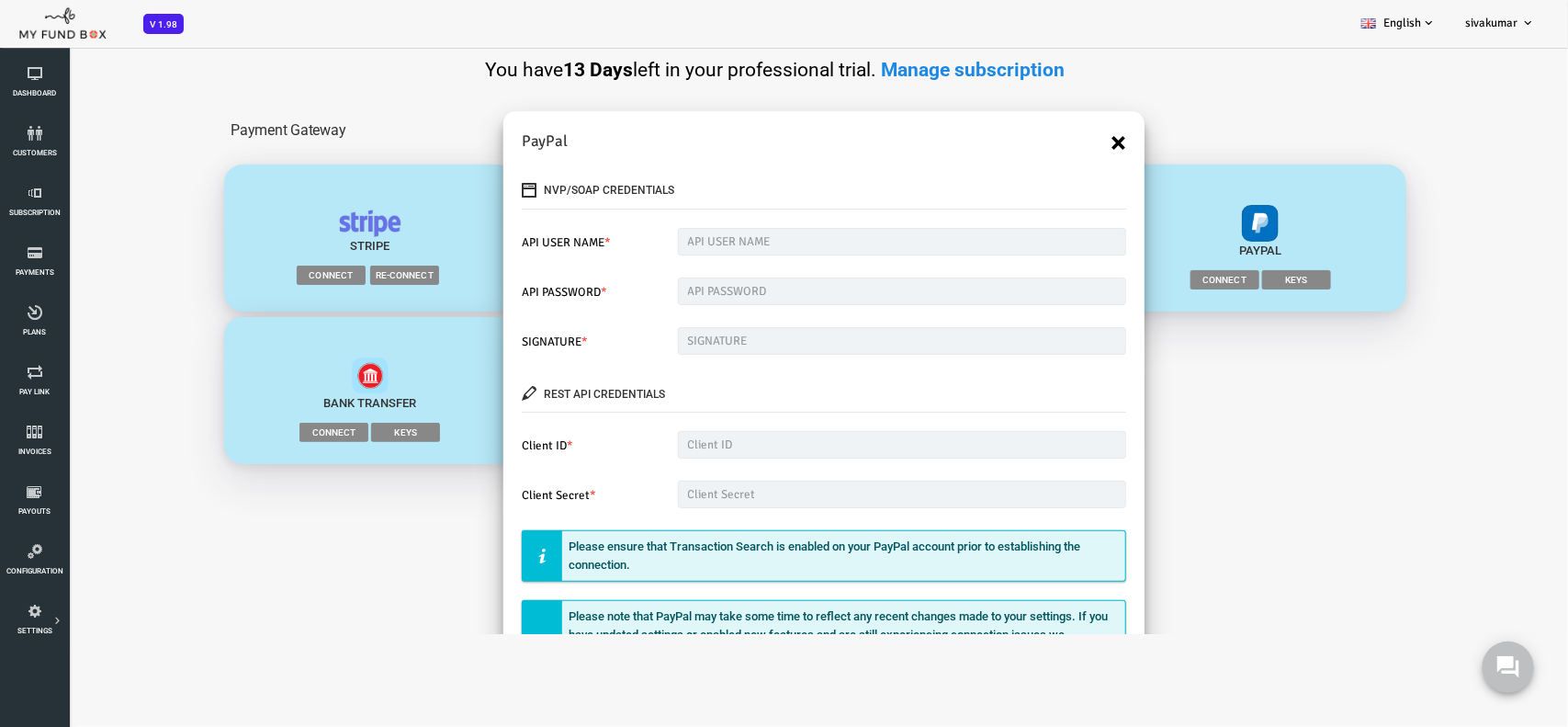 click on "×" at bounding box center [1055, 142] 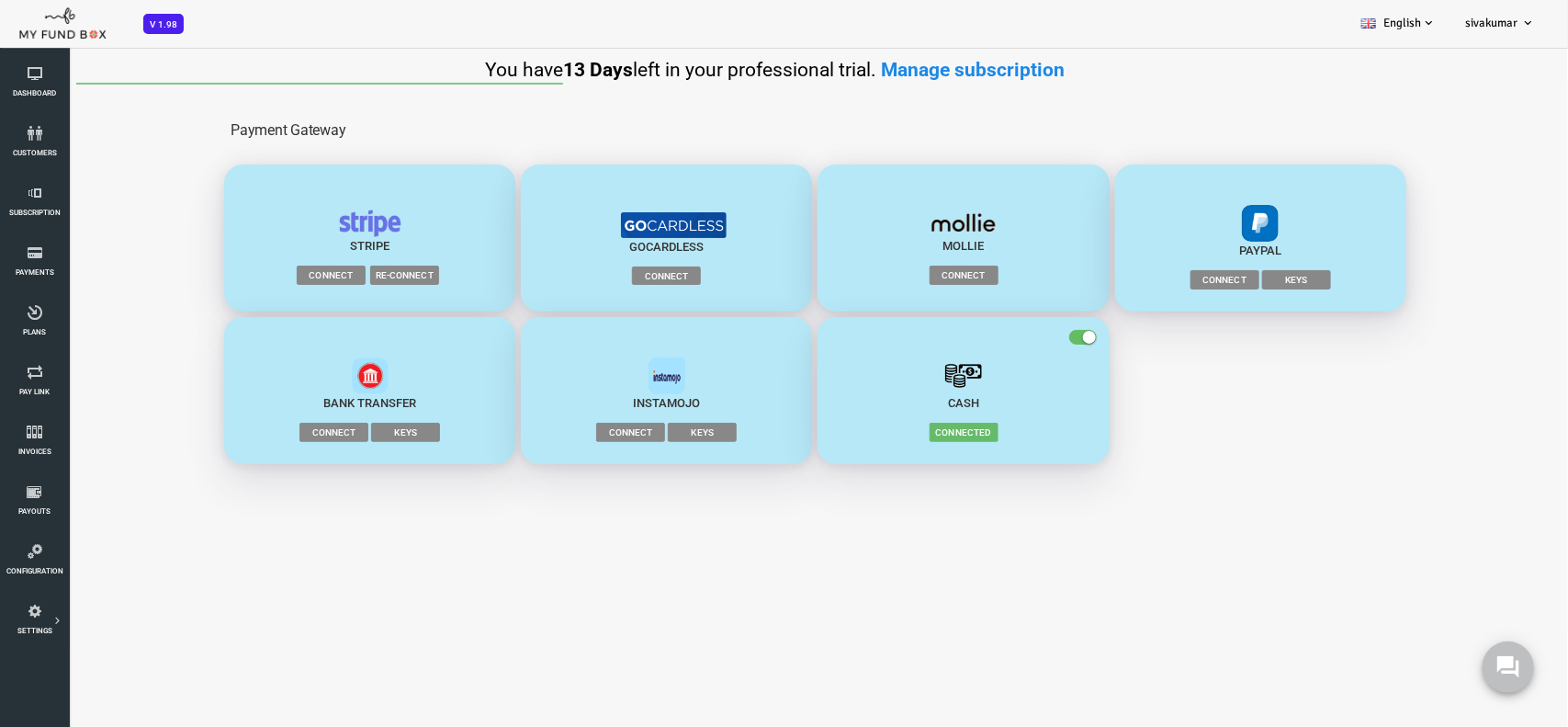 scroll, scrollTop: 0, scrollLeft: 0, axis: both 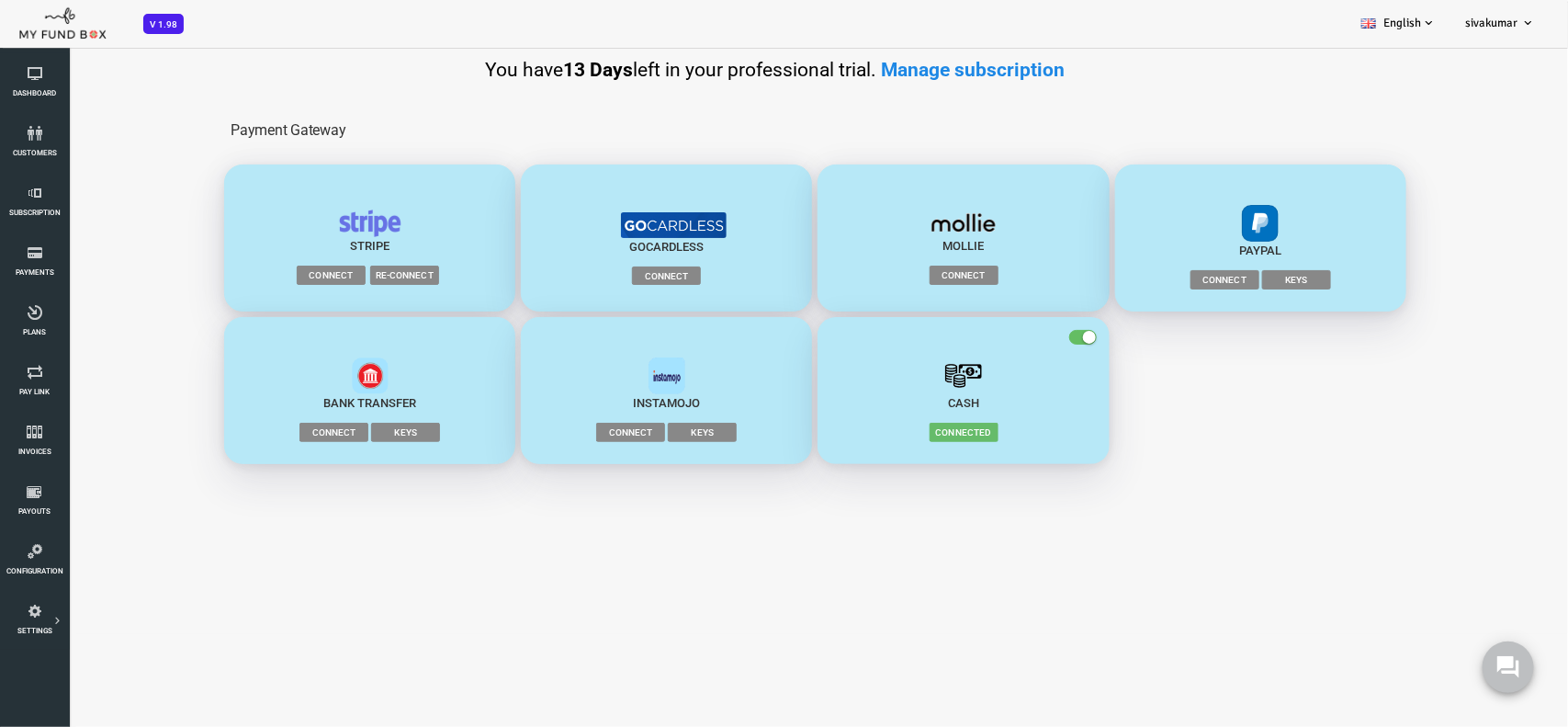 click at bounding box center [901, 376] 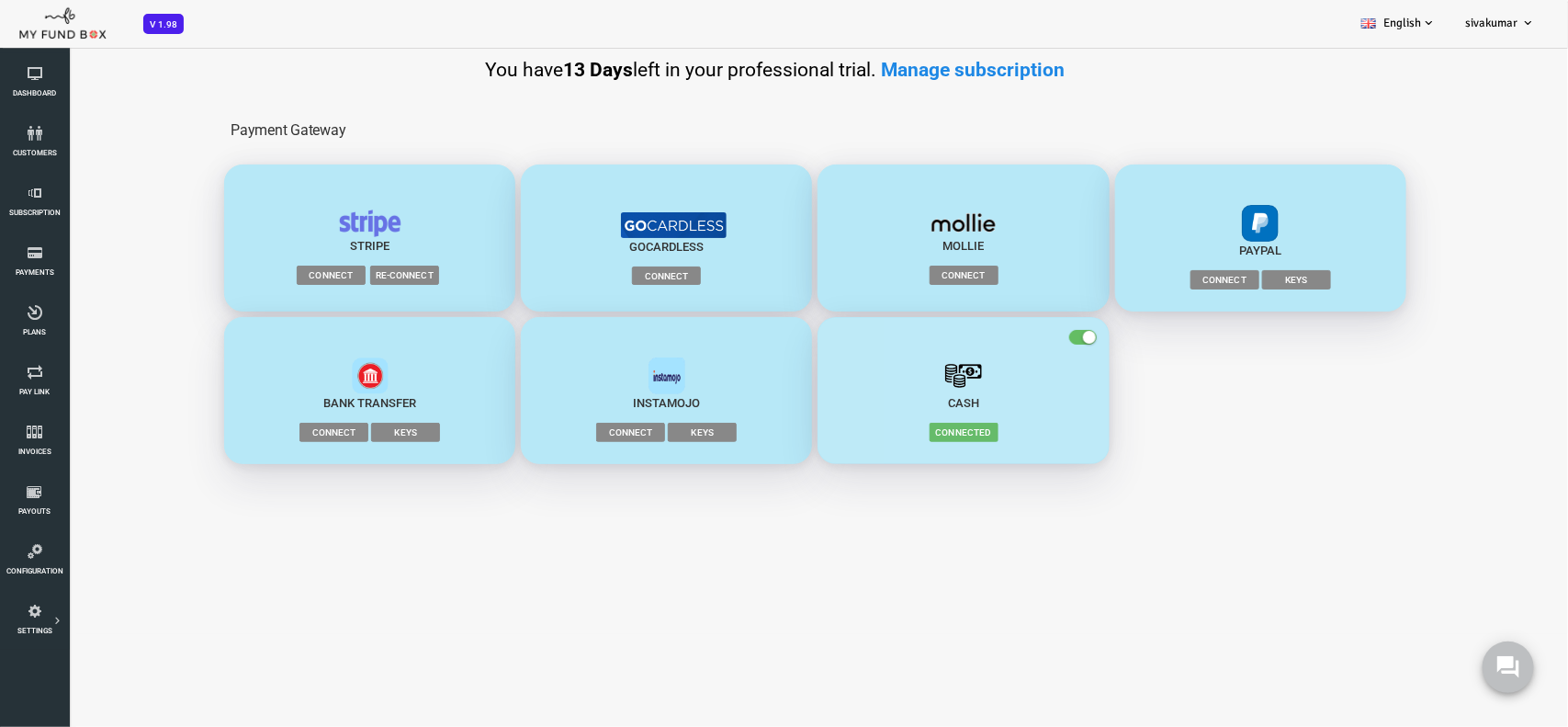 click at bounding box center [901, 376] 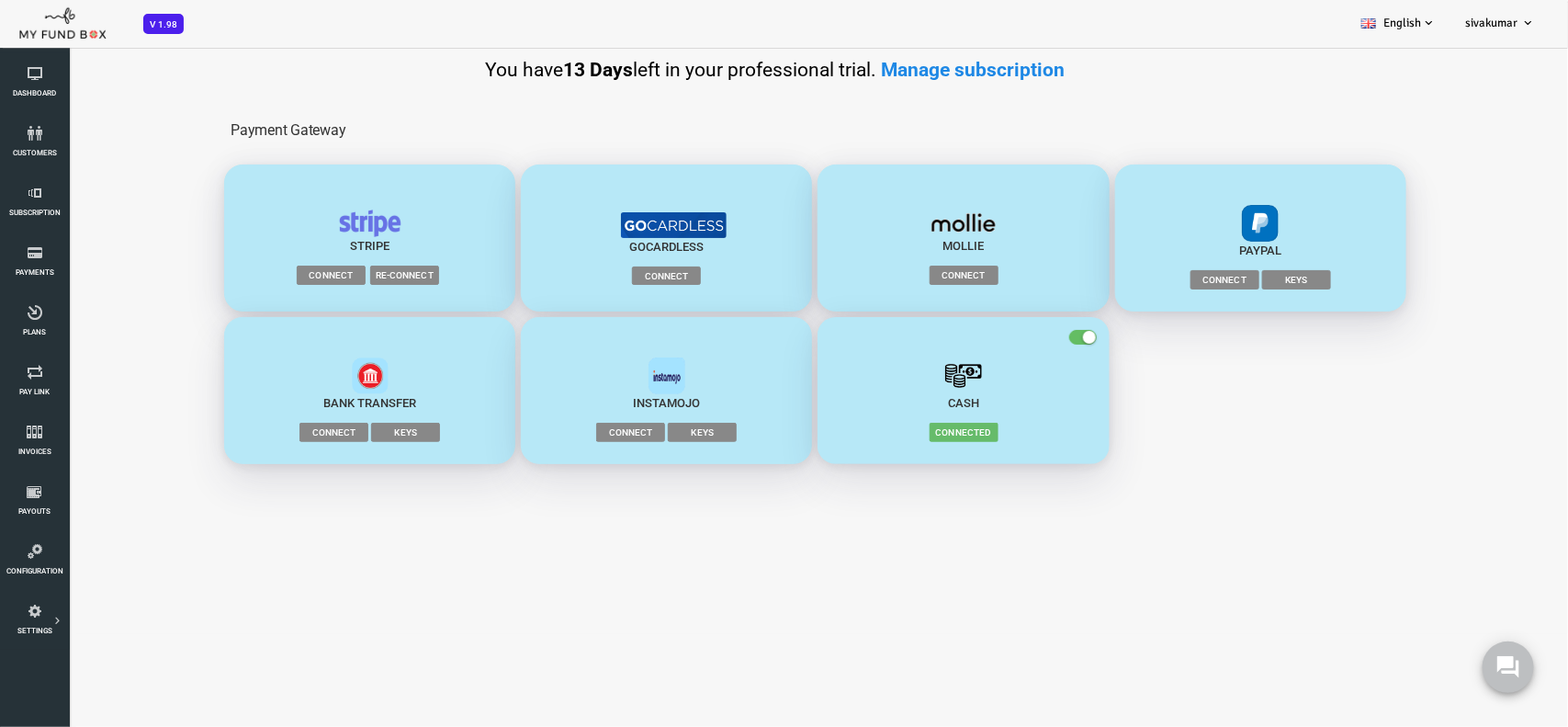 click at bounding box center [901, 376] 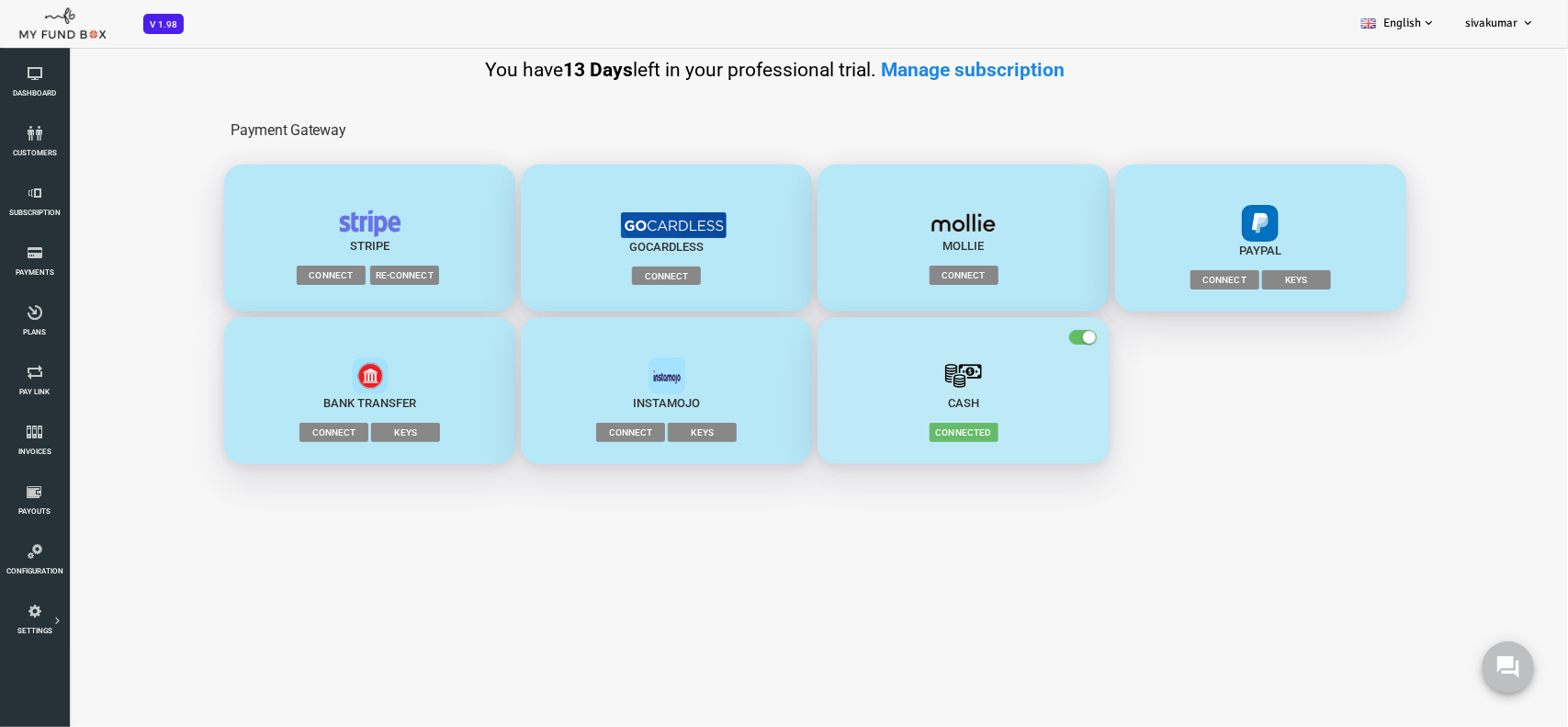 click on "Cash" at bounding box center (901, 403) 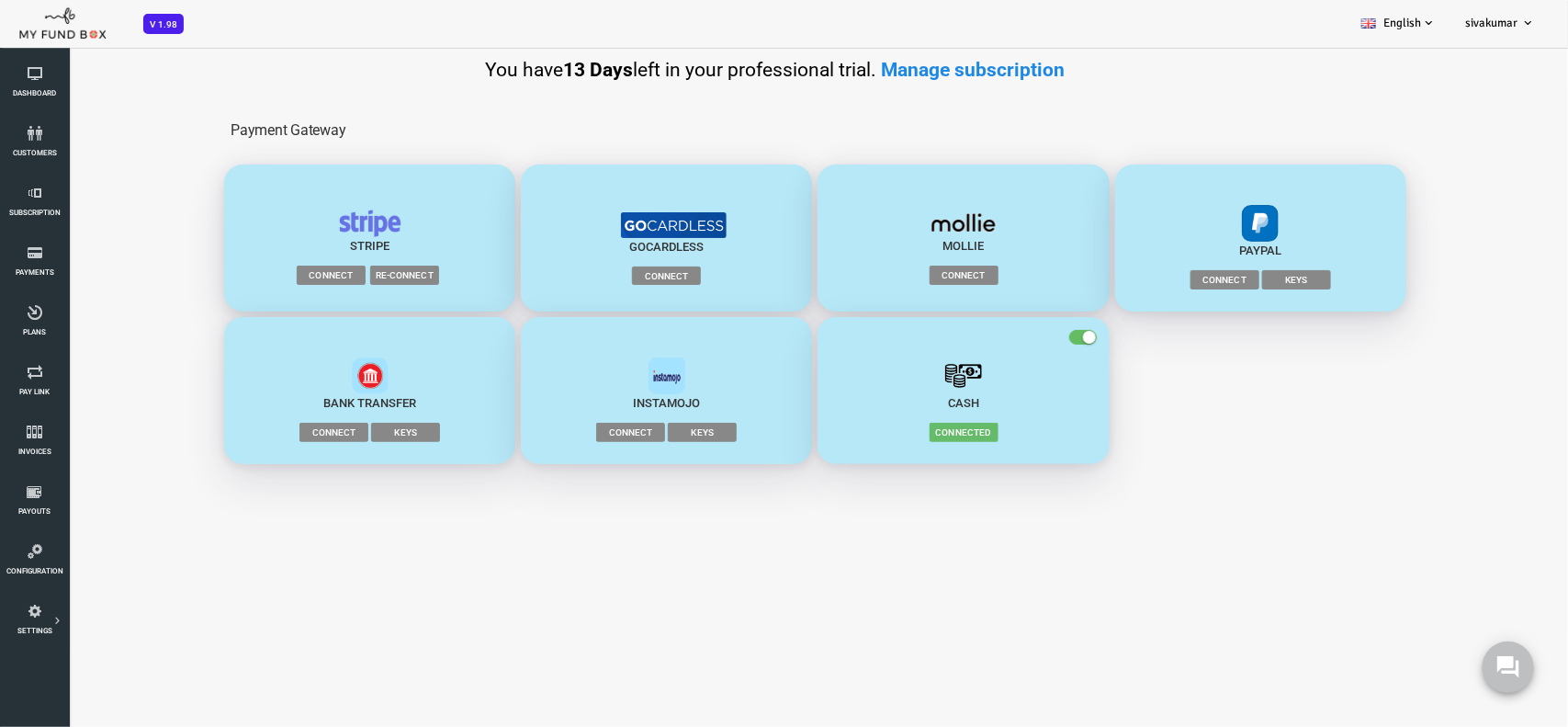 click on "Connected" at bounding box center [901, 432] 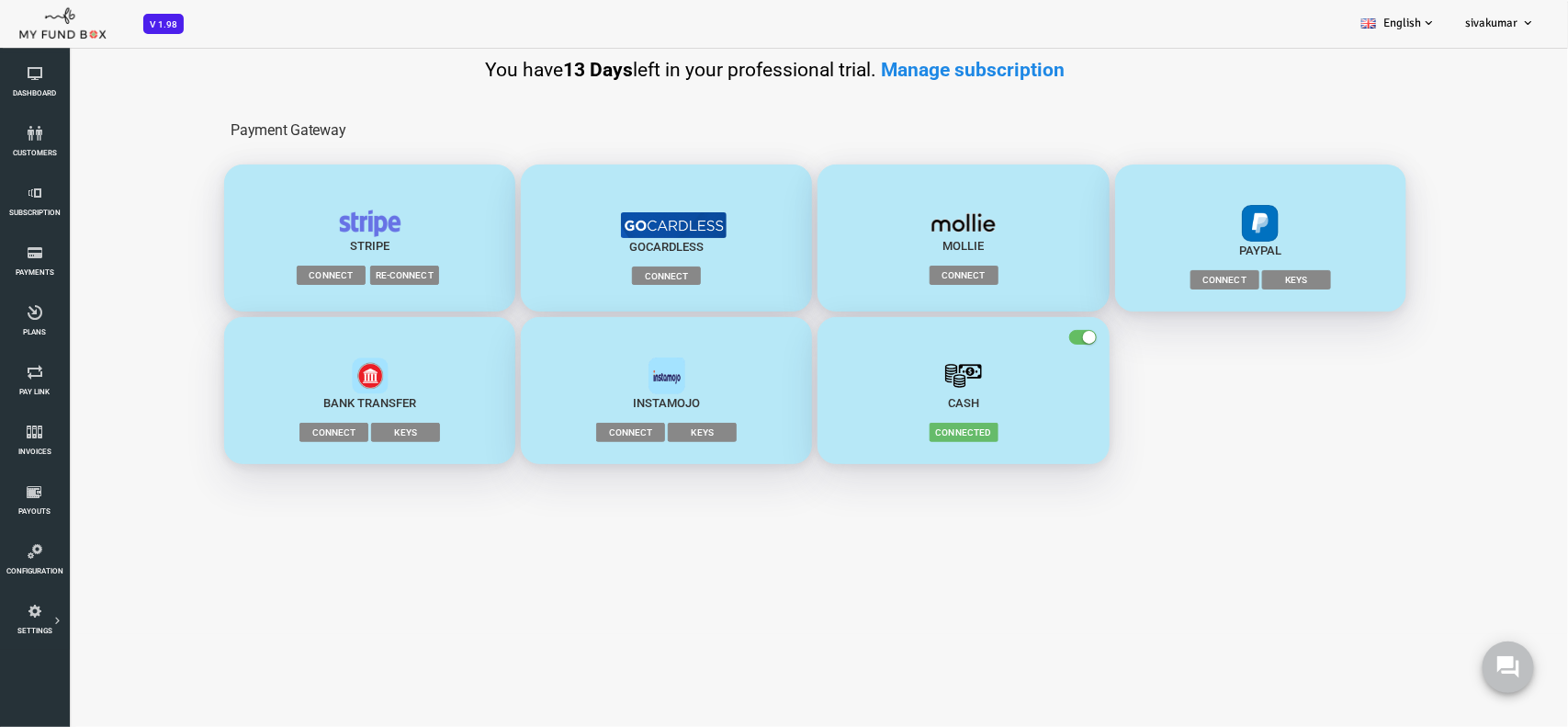click at bounding box center [1198, 223] 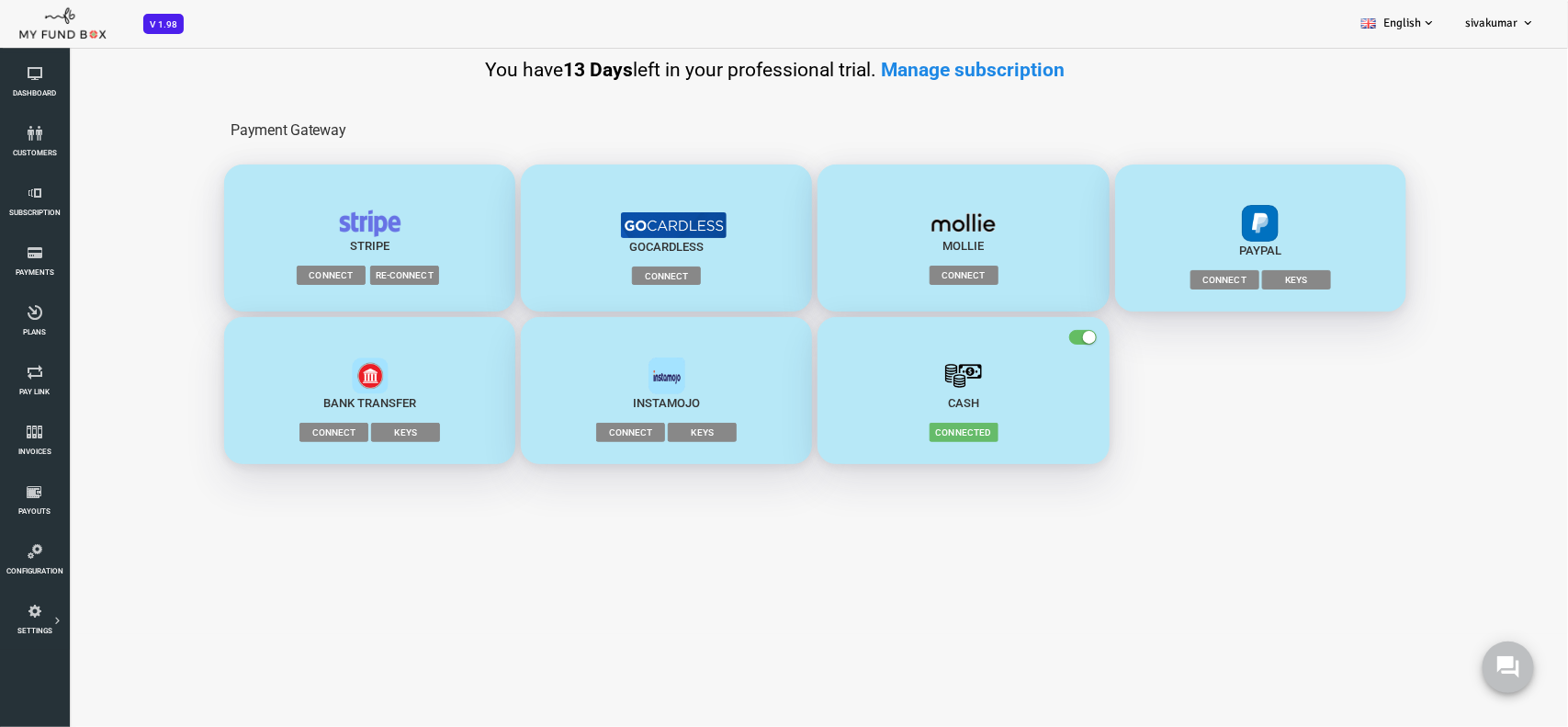 click at bounding box center (1198, 223) 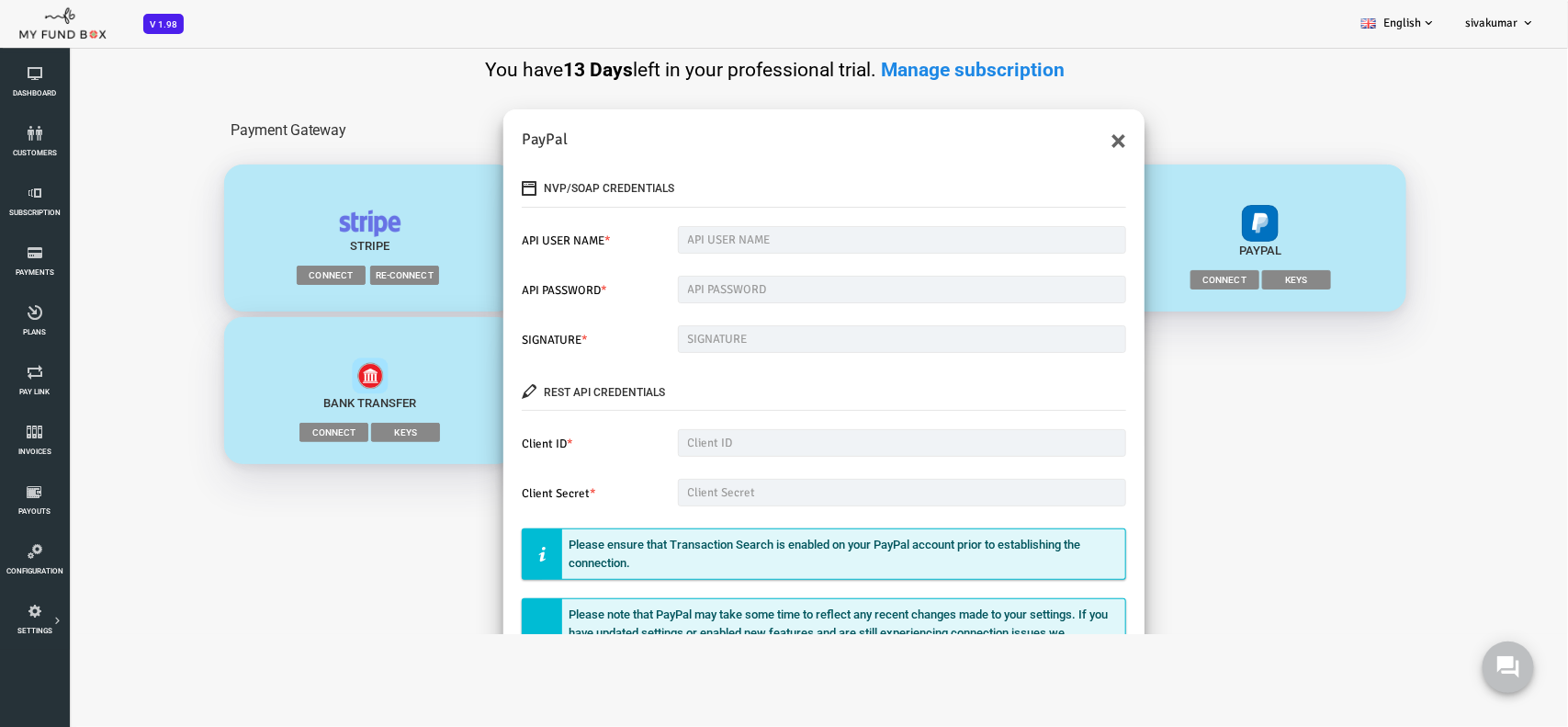 scroll, scrollTop: 0, scrollLeft: 0, axis: both 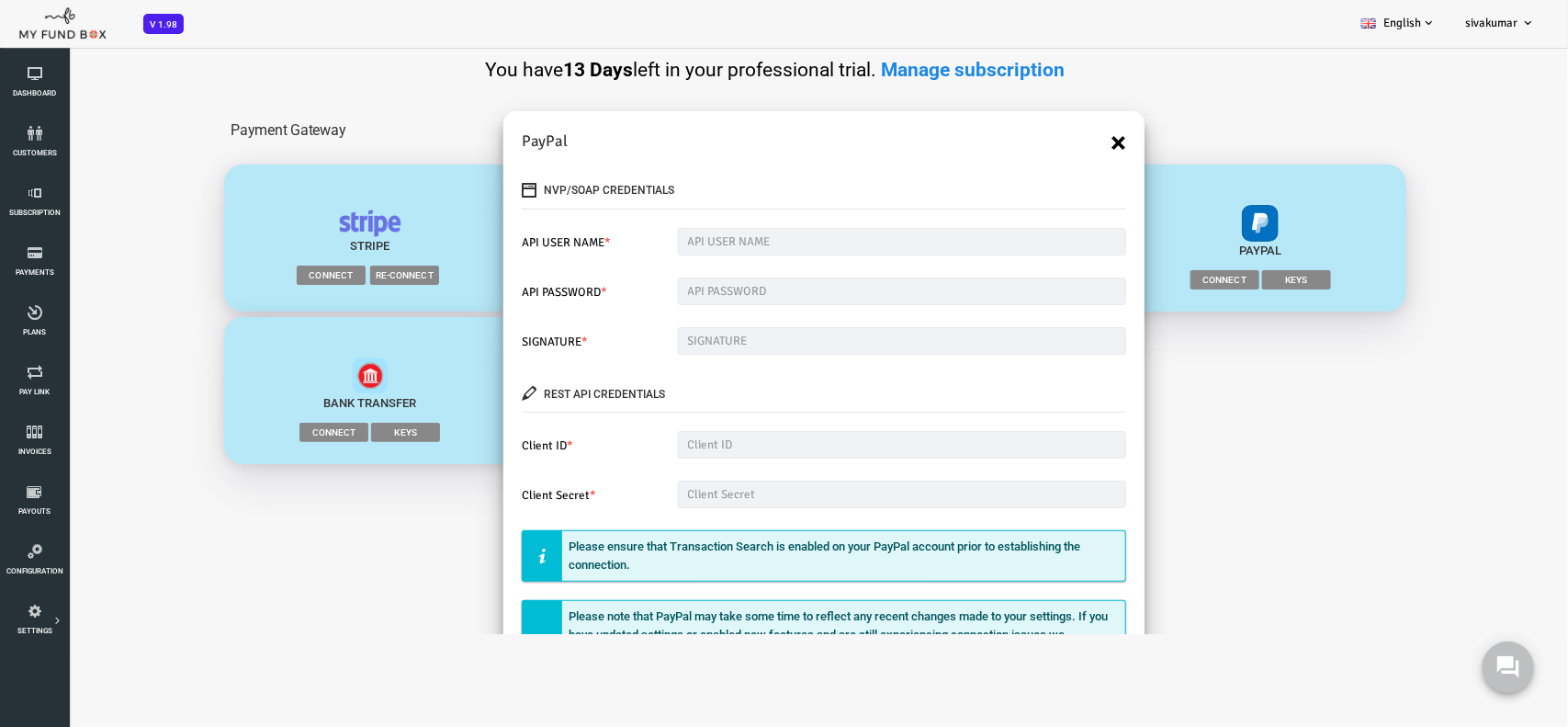 click on "×" at bounding box center [1055, 142] 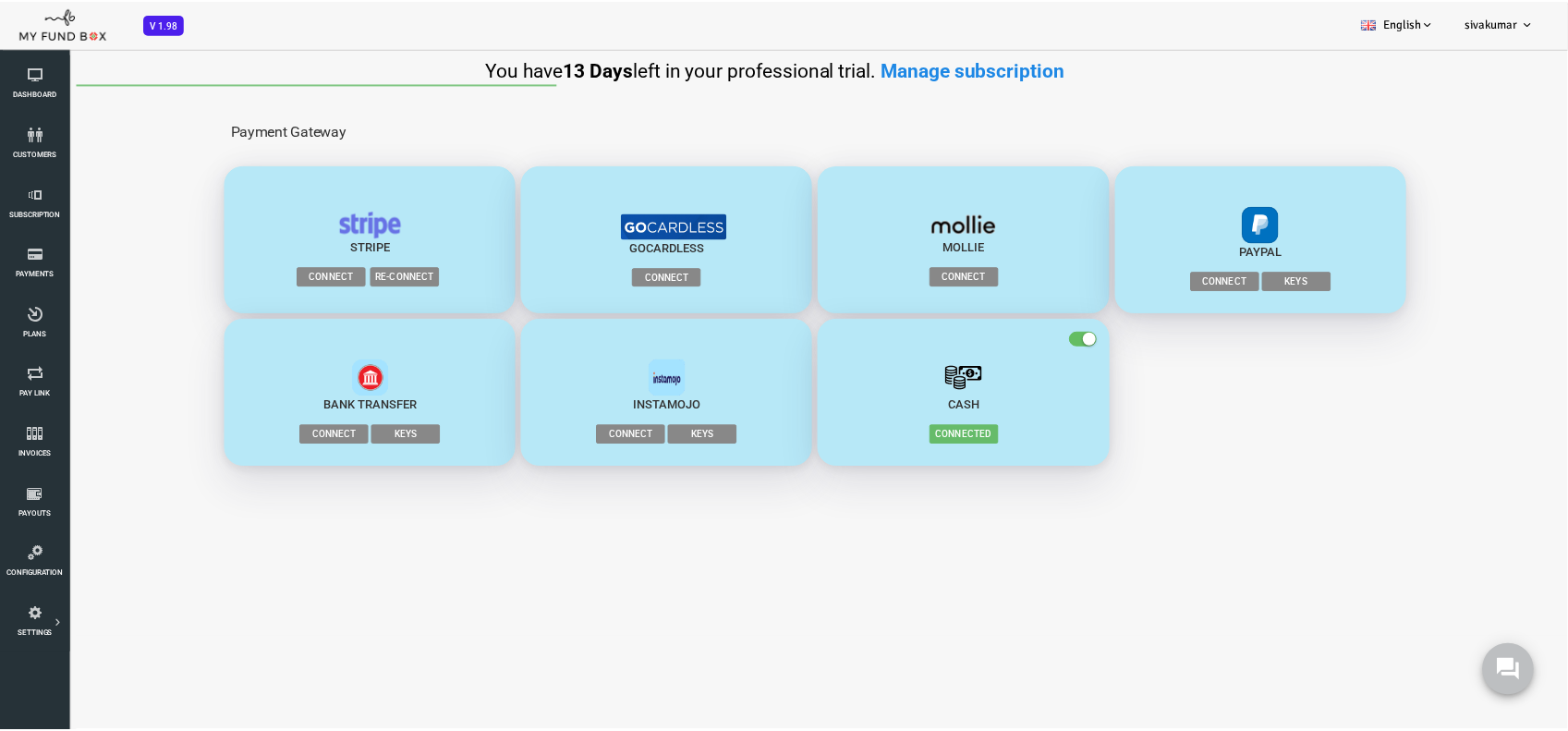 scroll, scrollTop: 0, scrollLeft: 0, axis: both 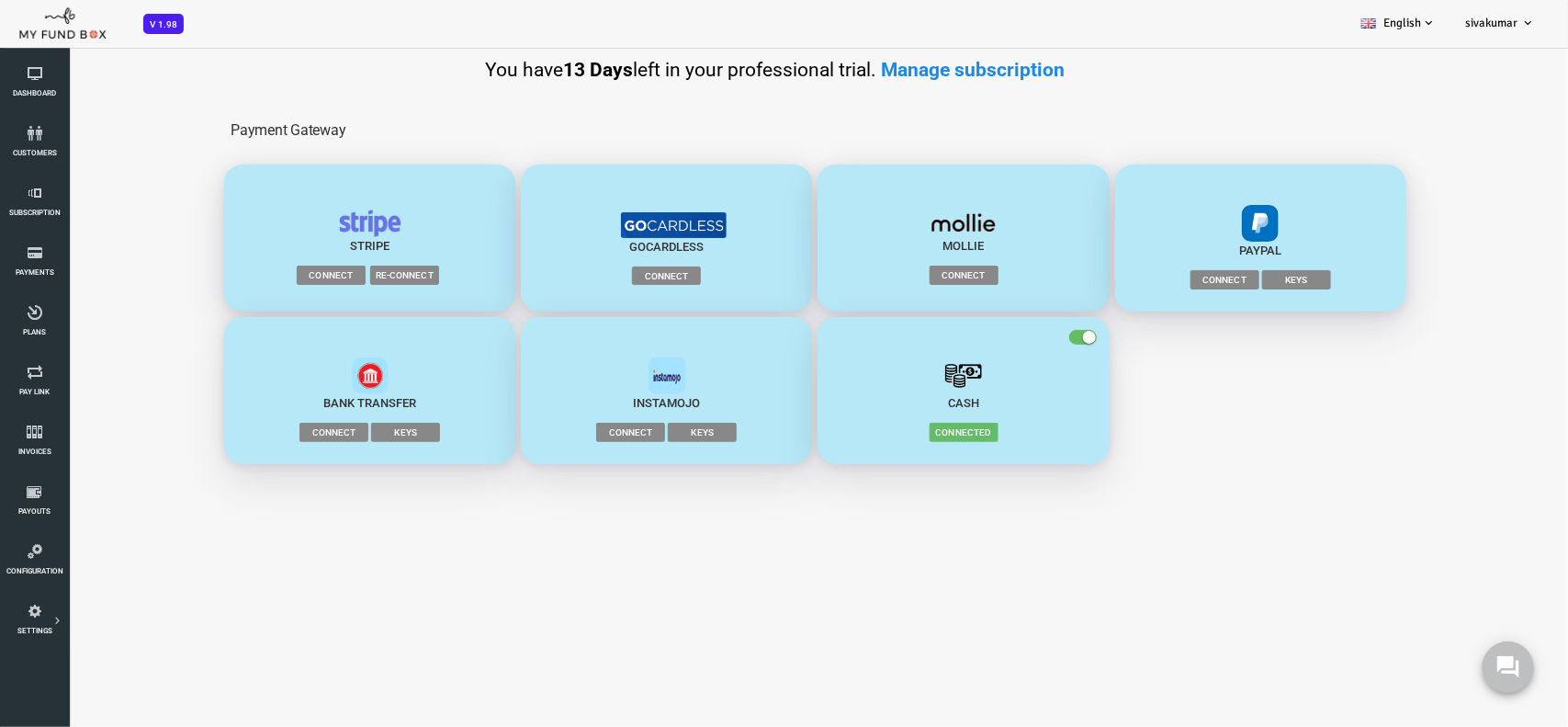 click on "Connect" at bounding box center (901, 275) 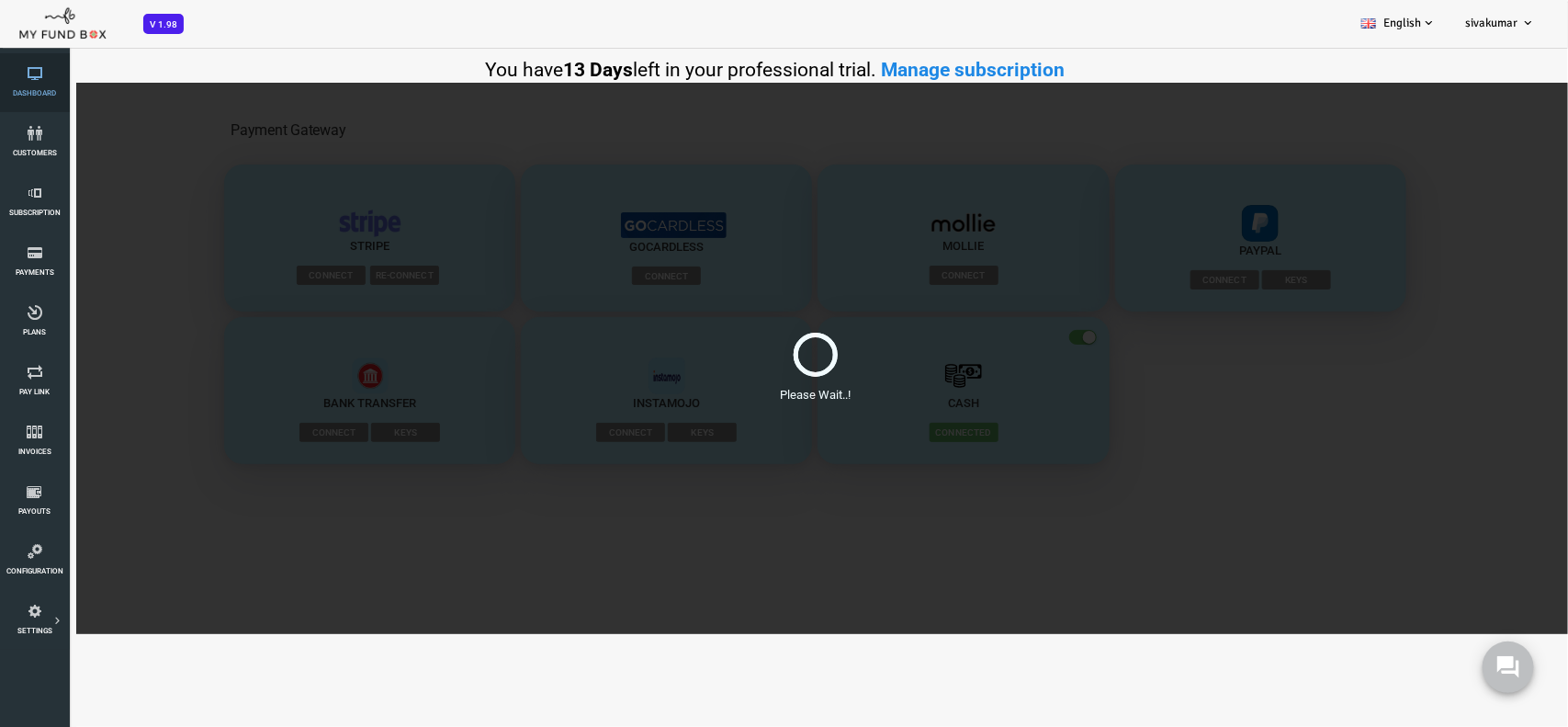 click at bounding box center [34, 74] 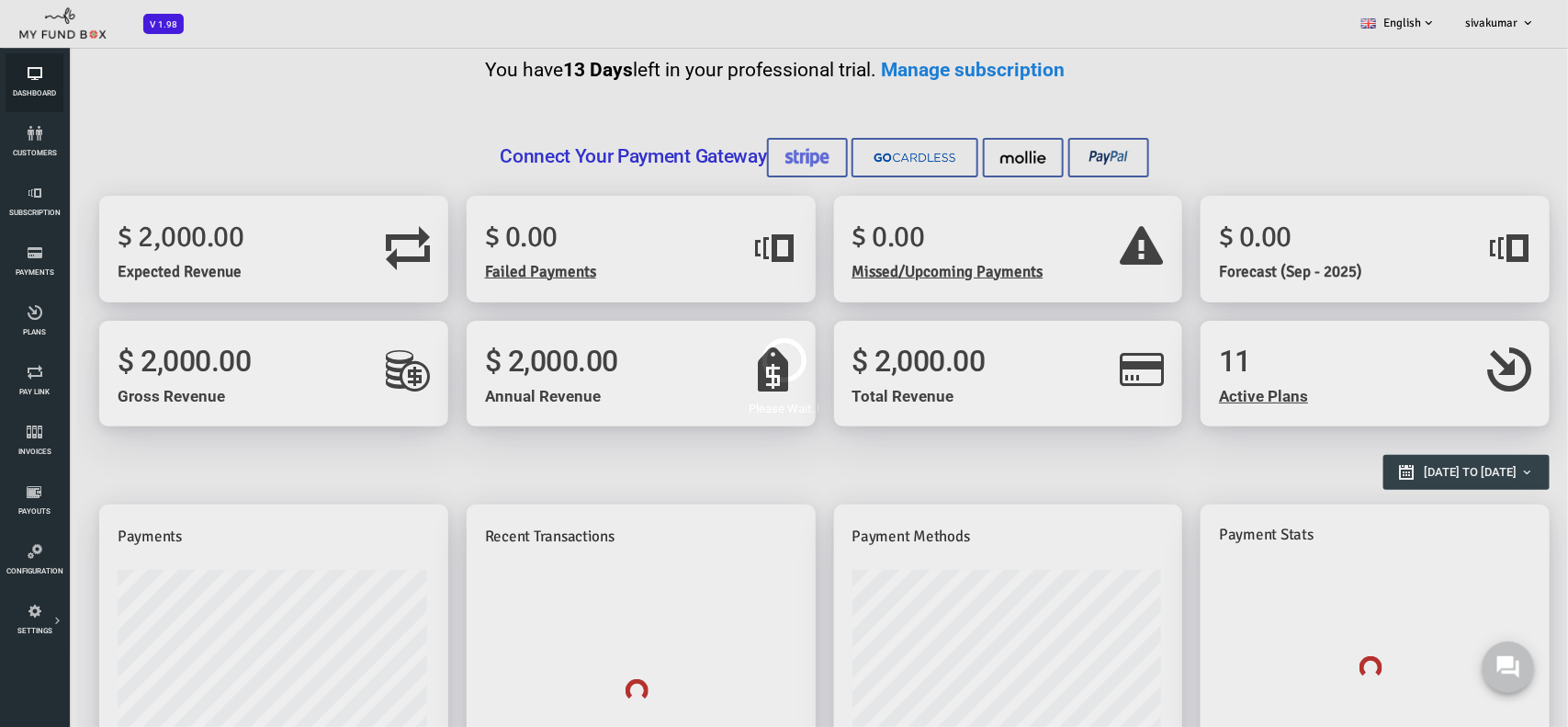 scroll, scrollTop: 0, scrollLeft: 0, axis: both 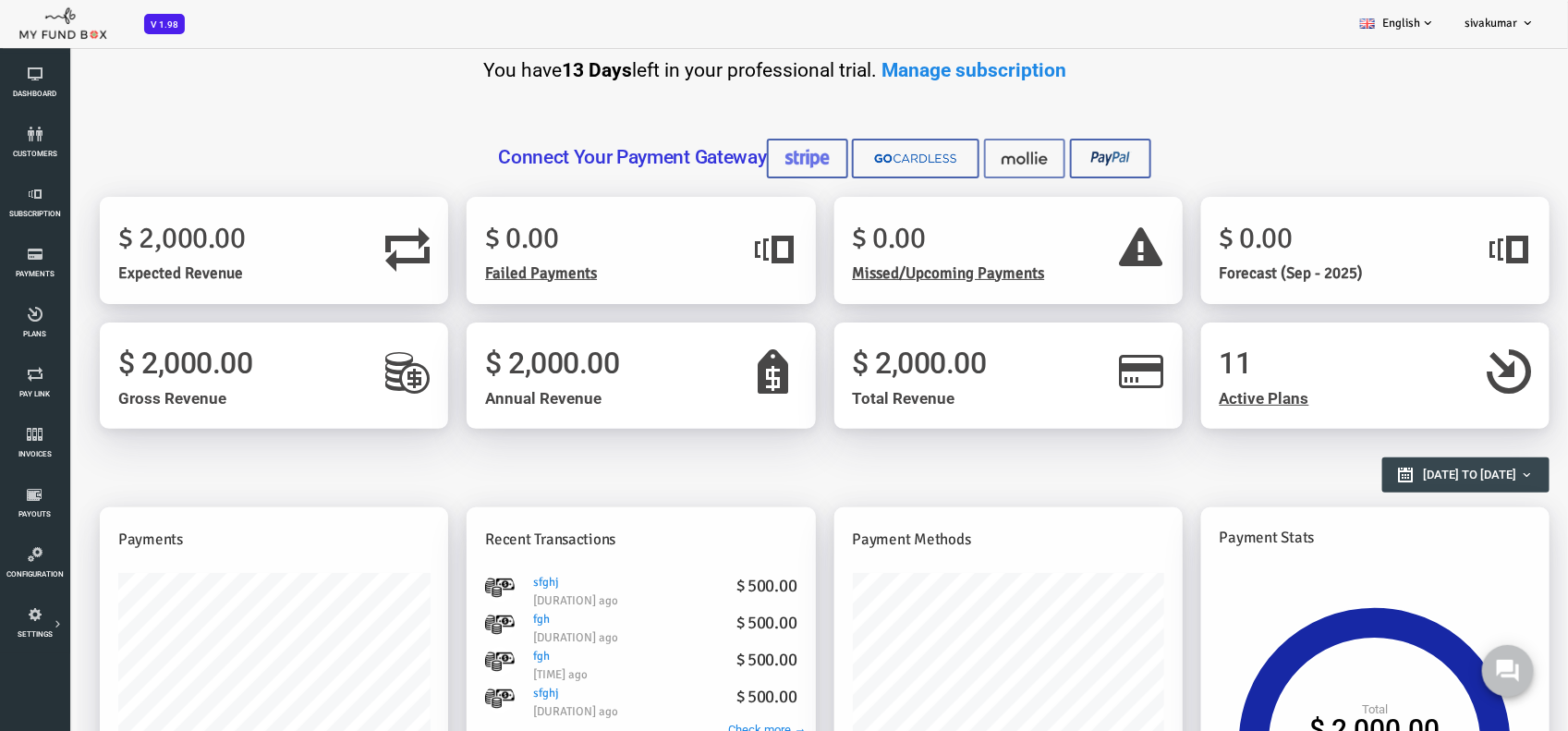 click at bounding box center [962, 158] 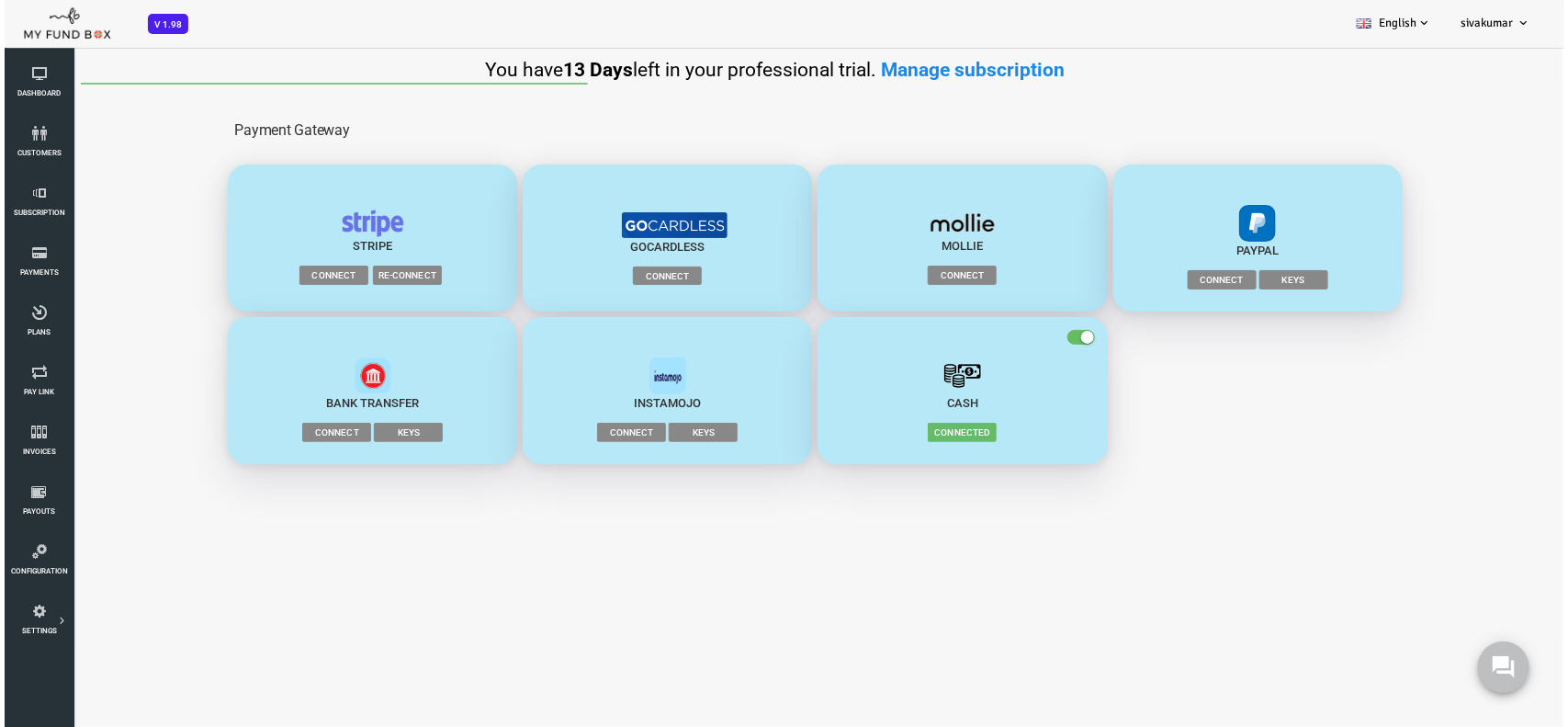 scroll, scrollTop: 0, scrollLeft: 0, axis: both 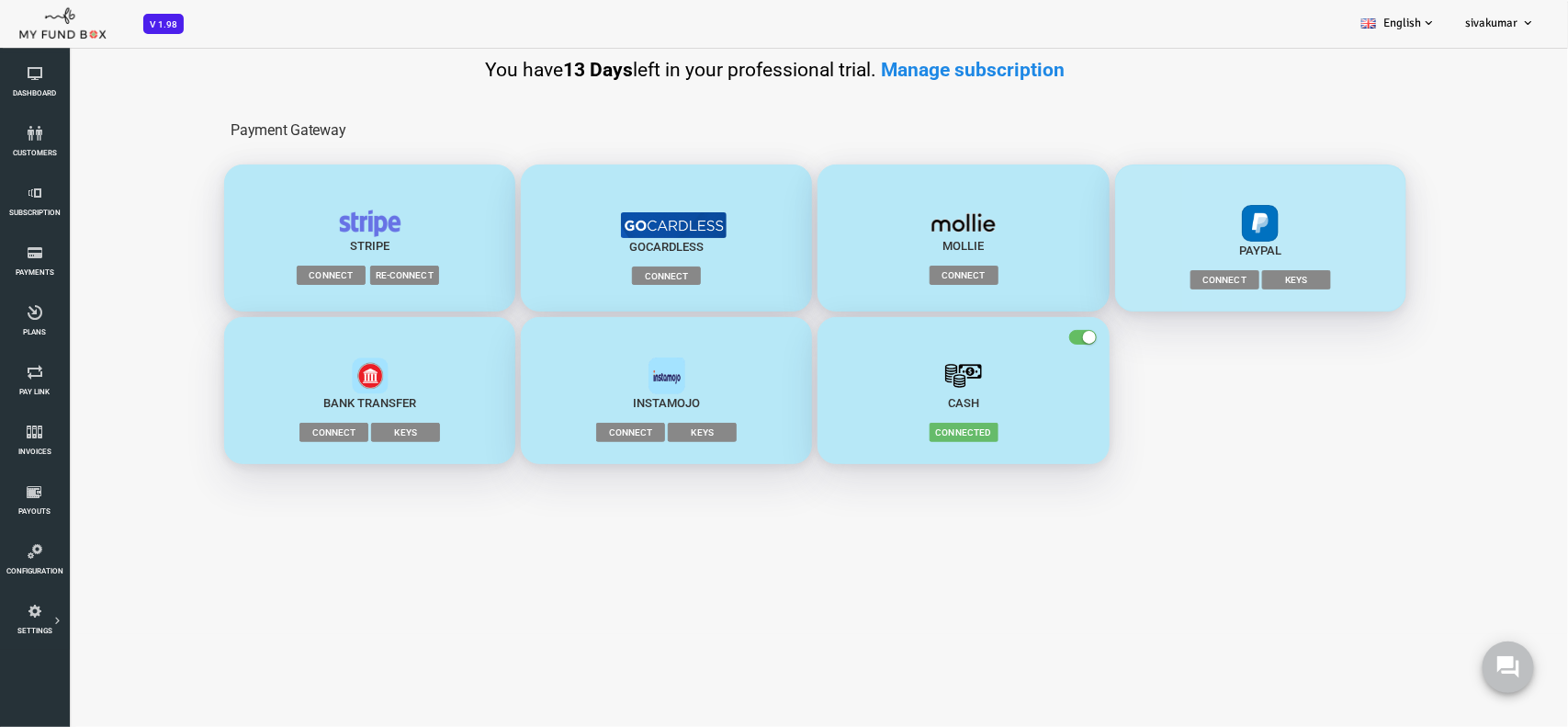 click on "Paypal" at bounding box center [1198, 250] 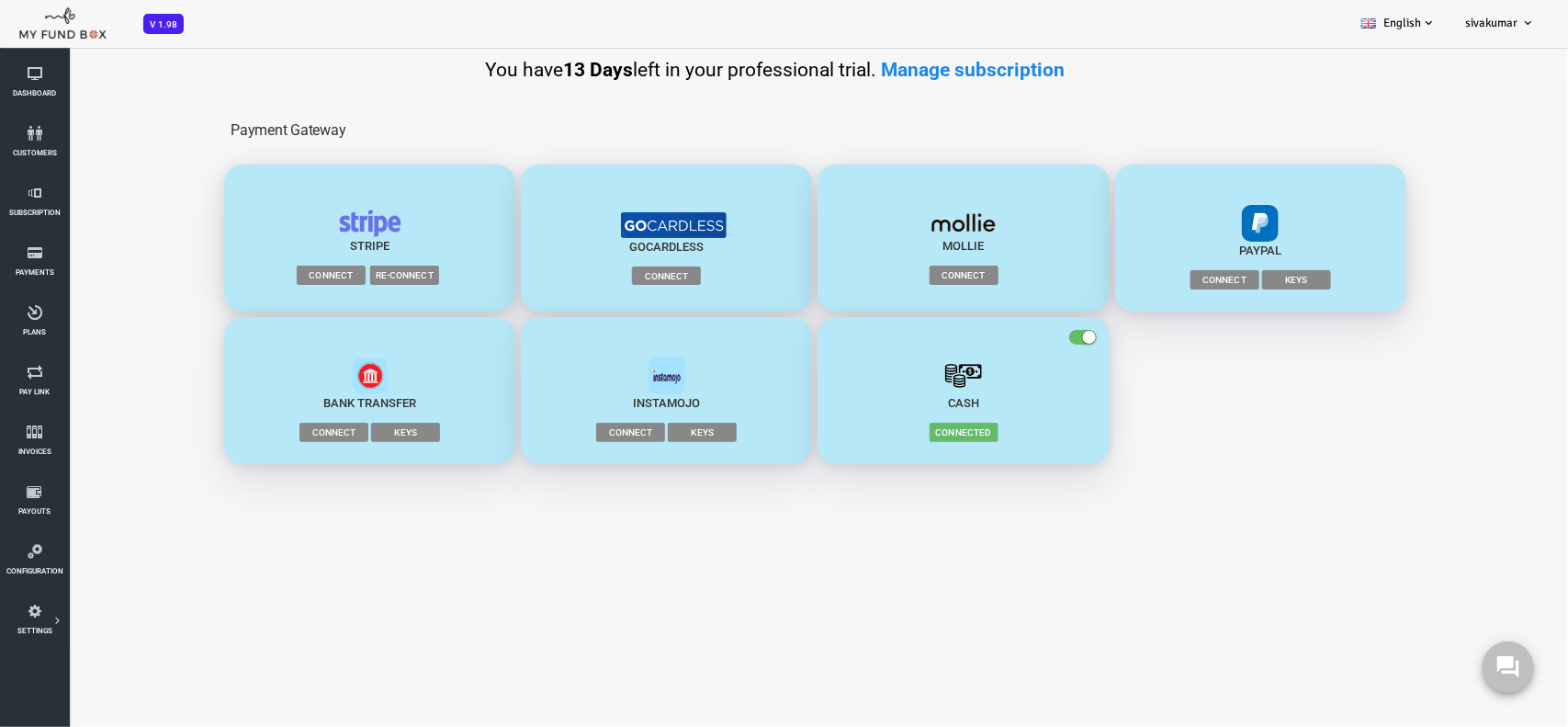 click at bounding box center [1198, 223] 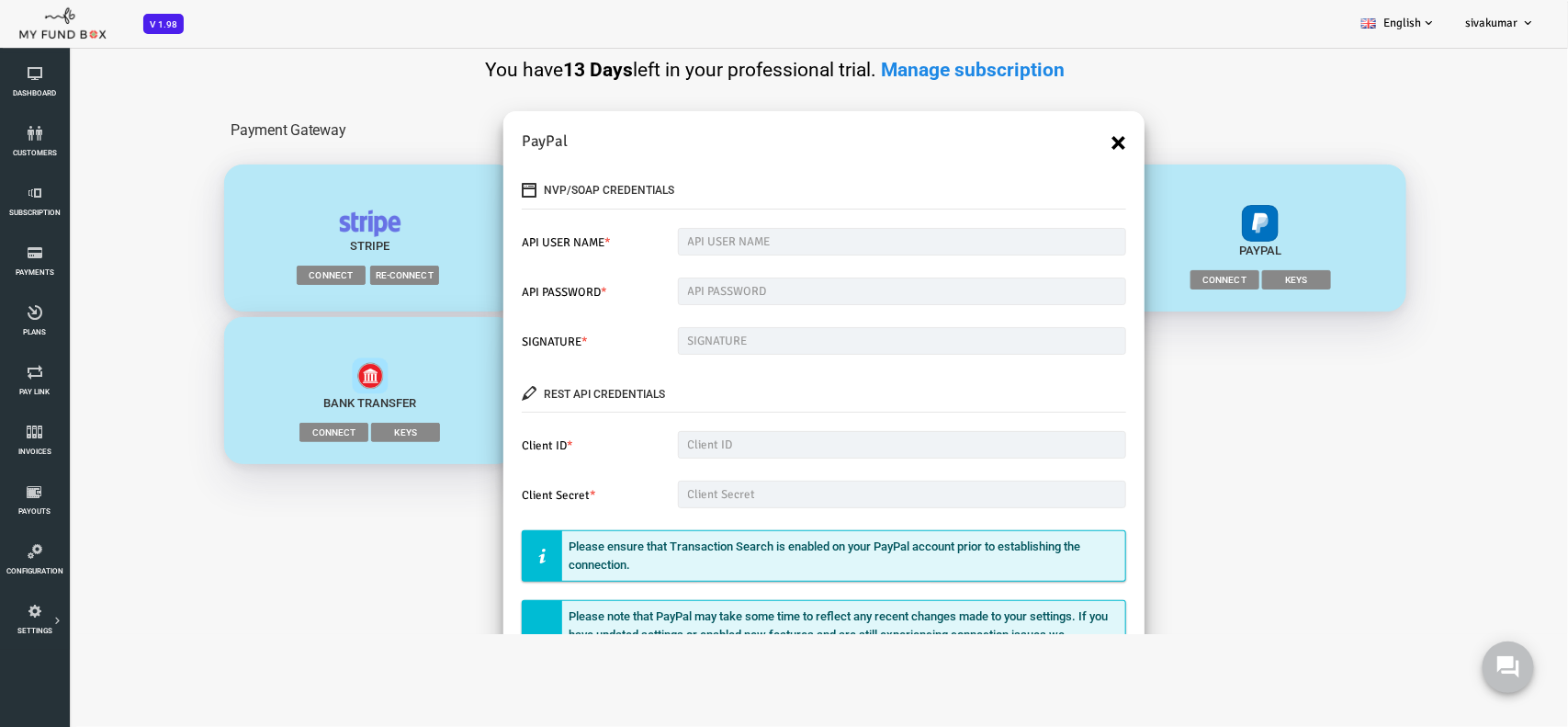 click on "×" at bounding box center (1055, 142) 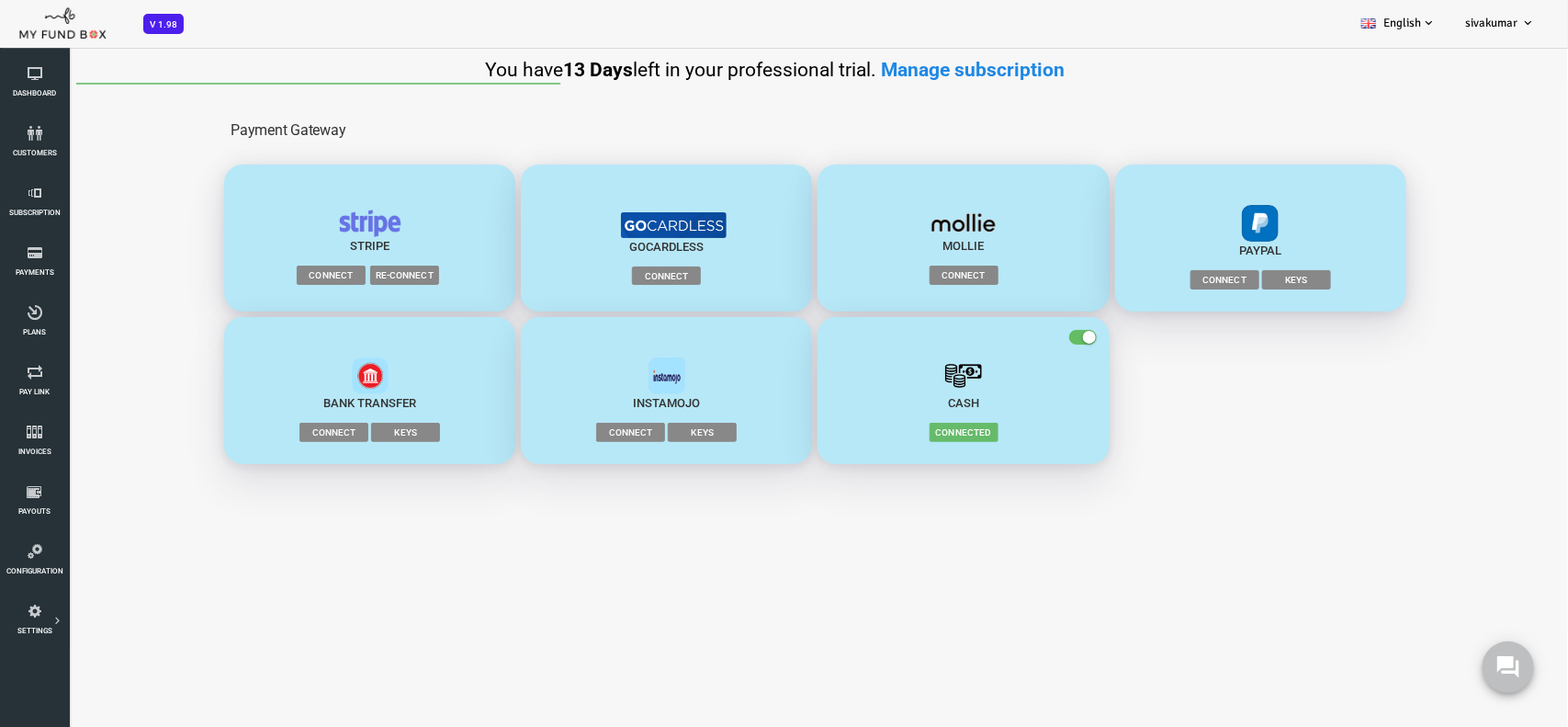 scroll, scrollTop: 0, scrollLeft: 0, axis: both 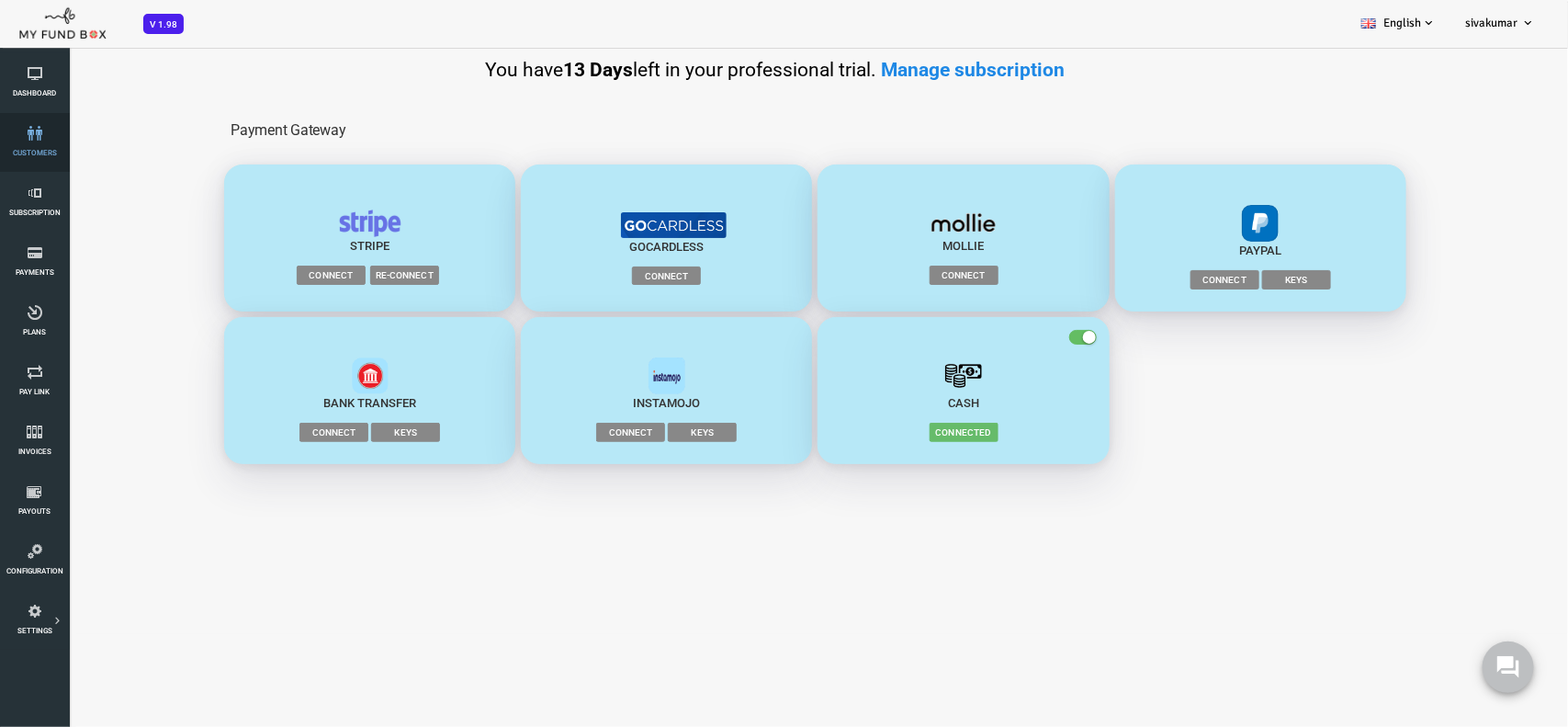 click at bounding box center (34, 133) 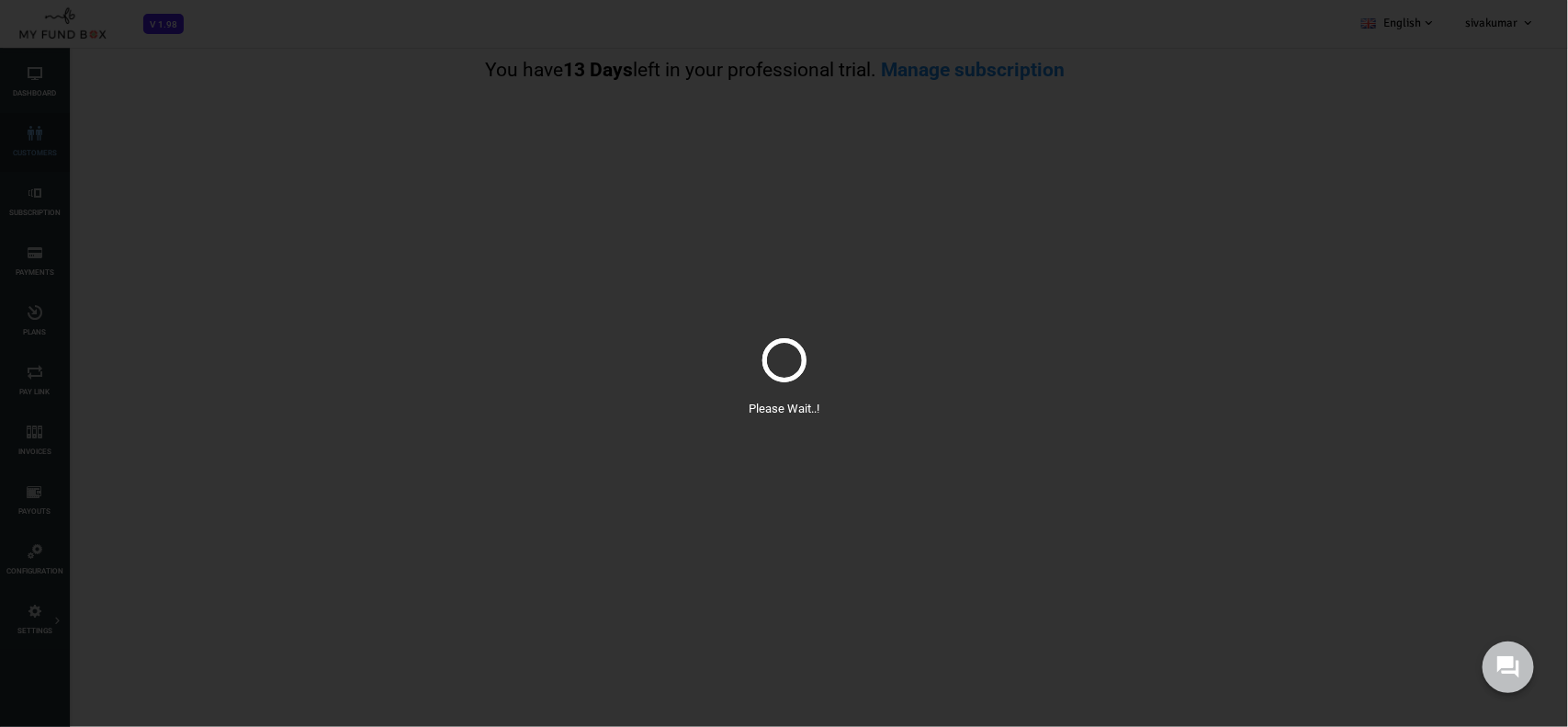 select on "100" 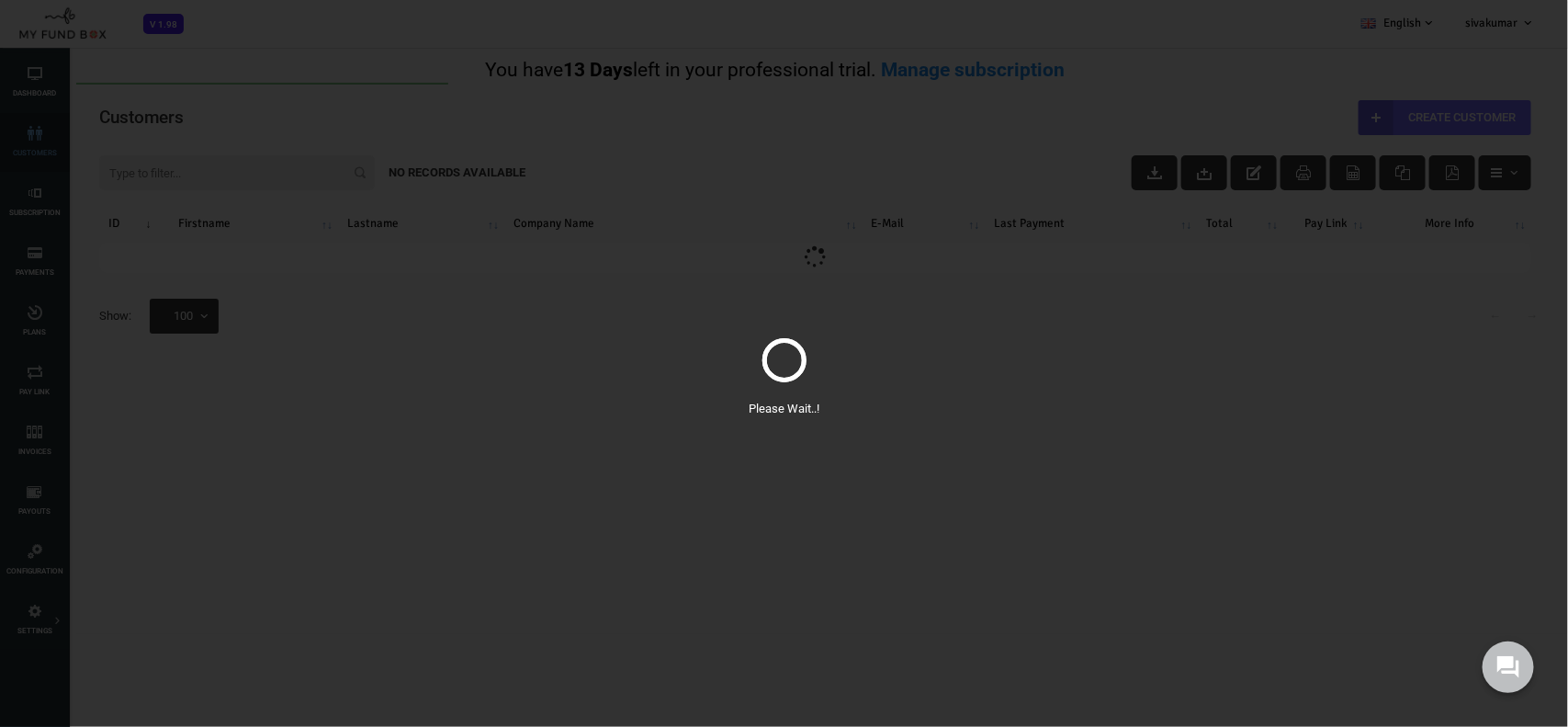scroll, scrollTop: 0, scrollLeft: 0, axis: both 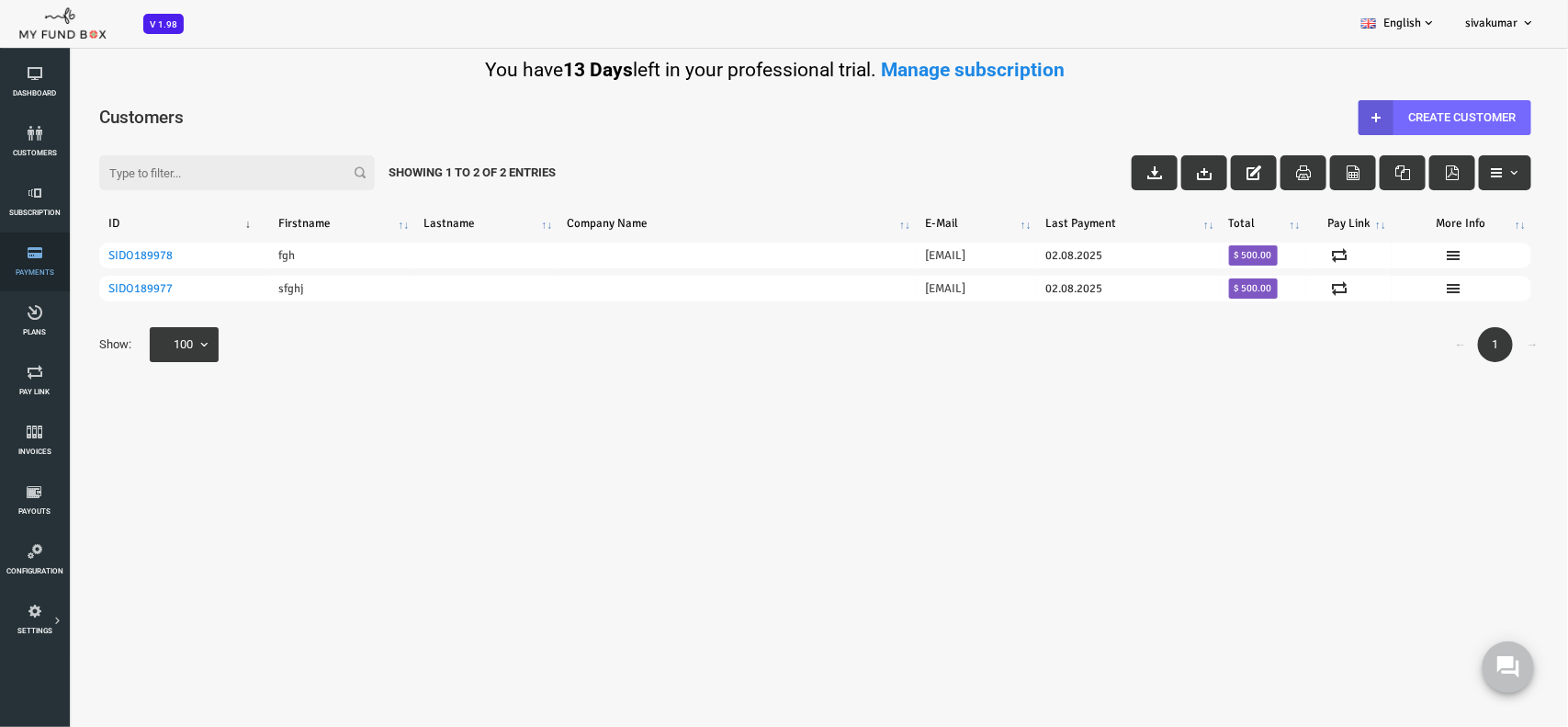 click on "Payments" at bounding box center [34, 262] 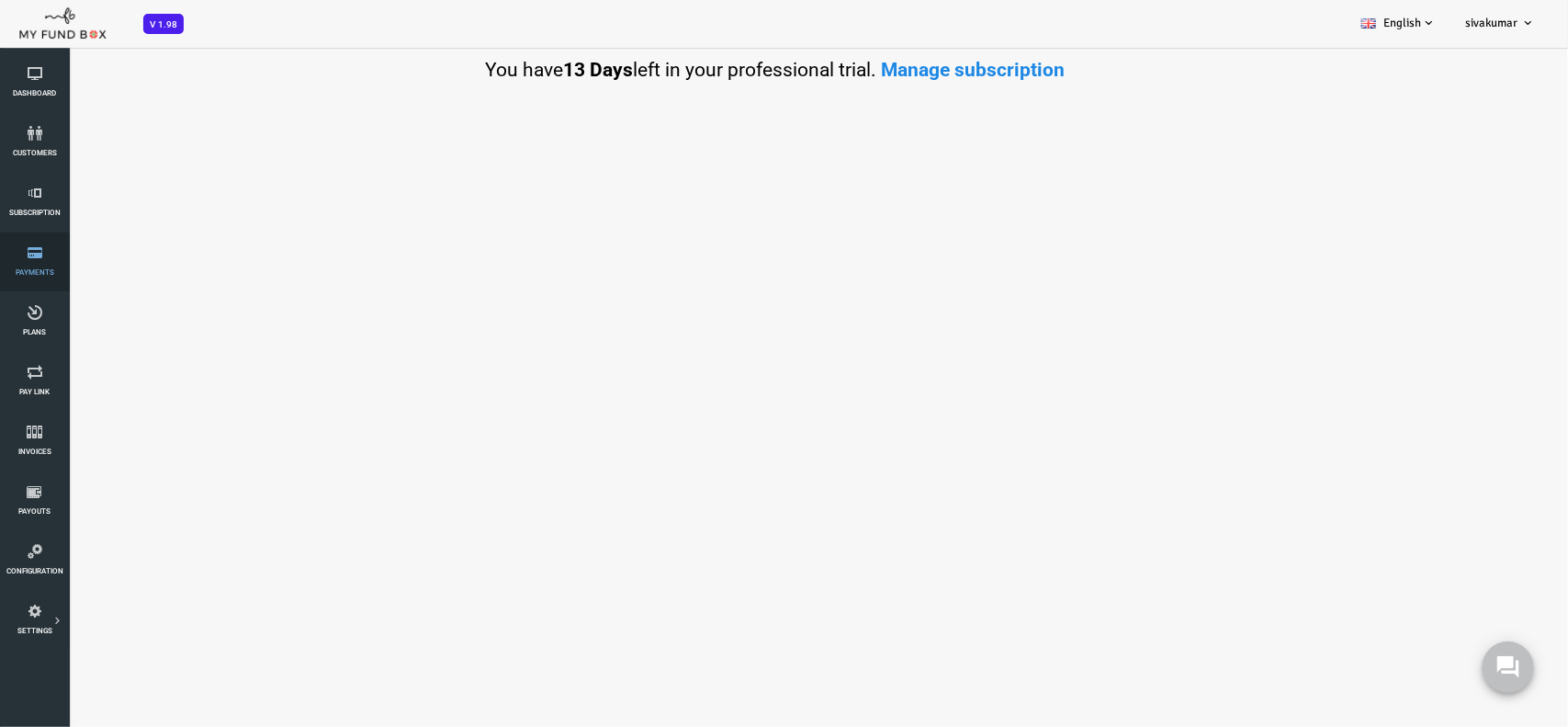 select on "100" 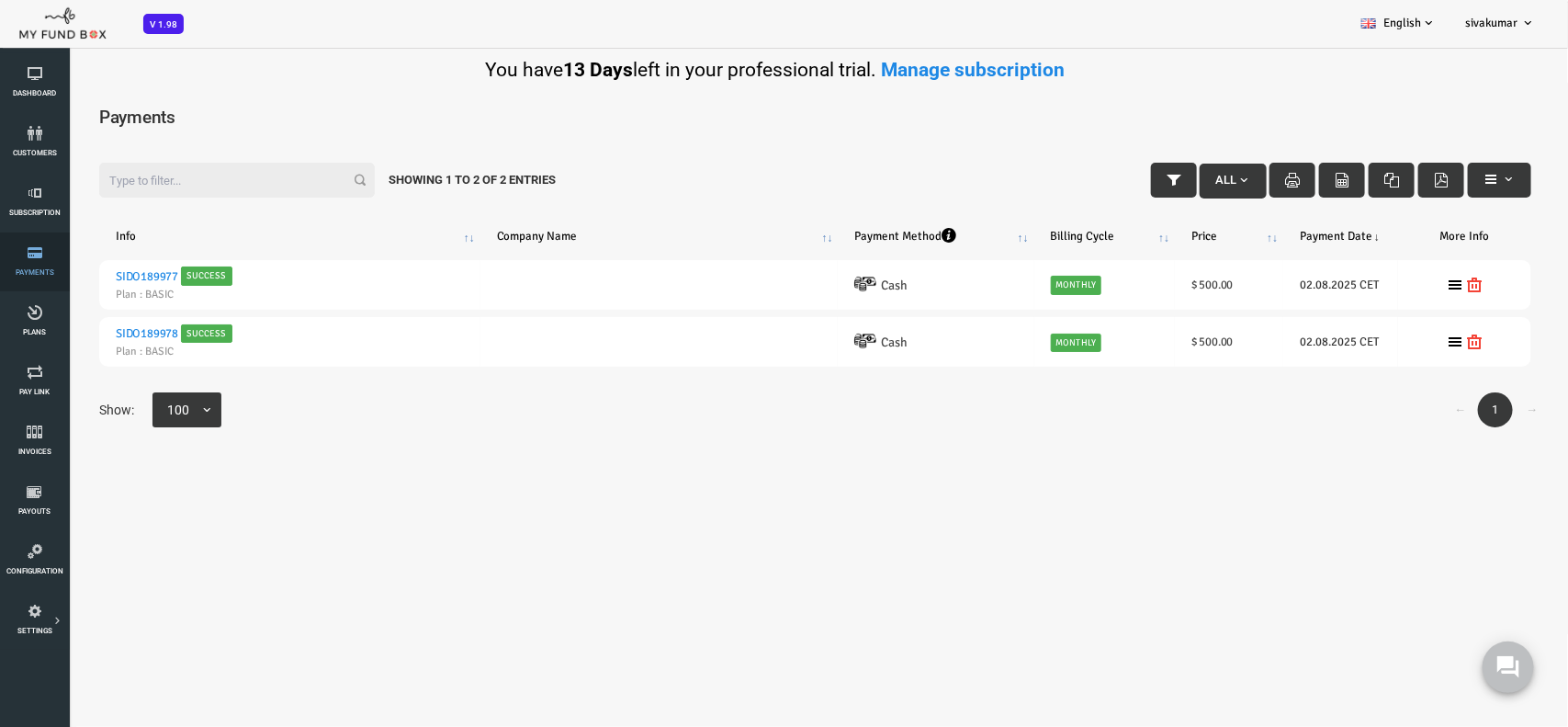 scroll, scrollTop: 0, scrollLeft: 0, axis: both 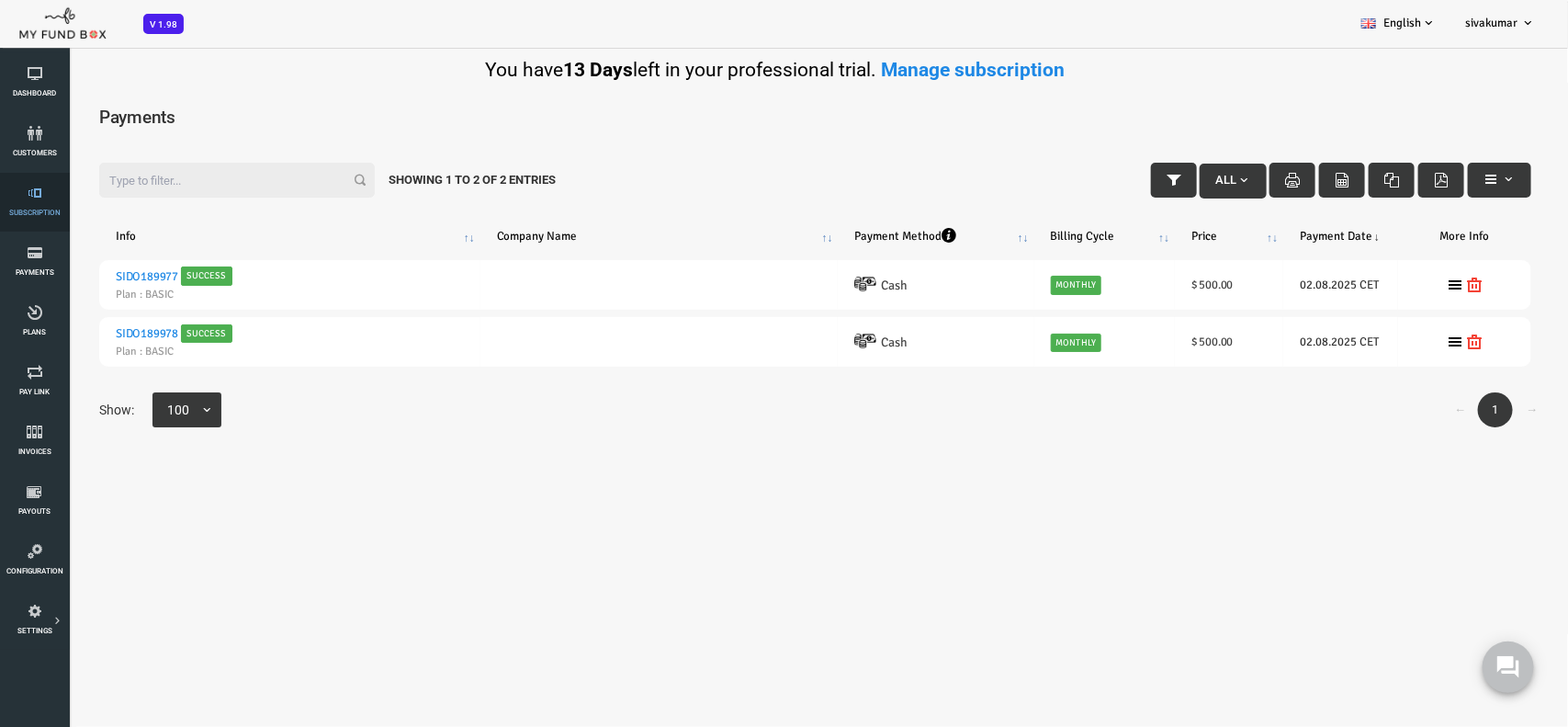 click at bounding box center [34, 193] 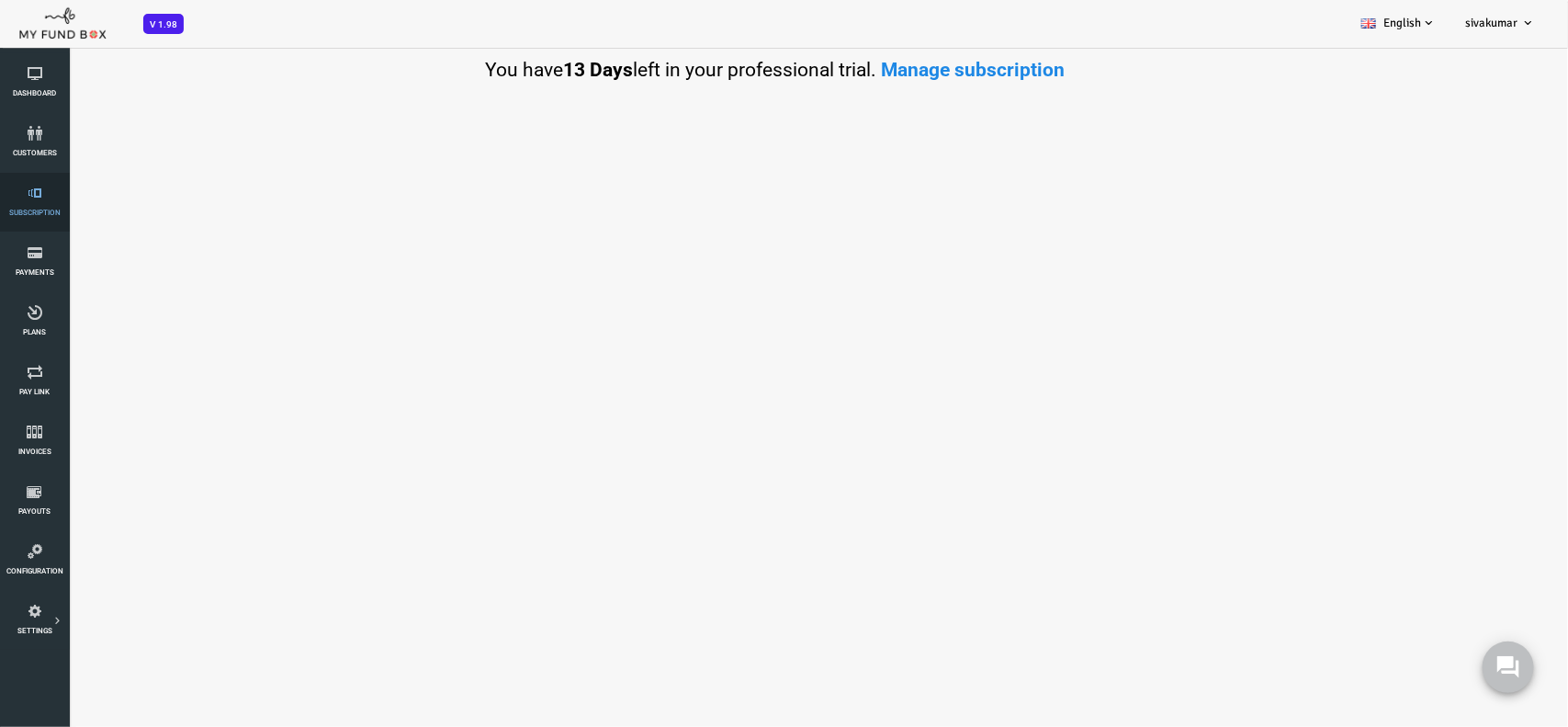 select on "100" 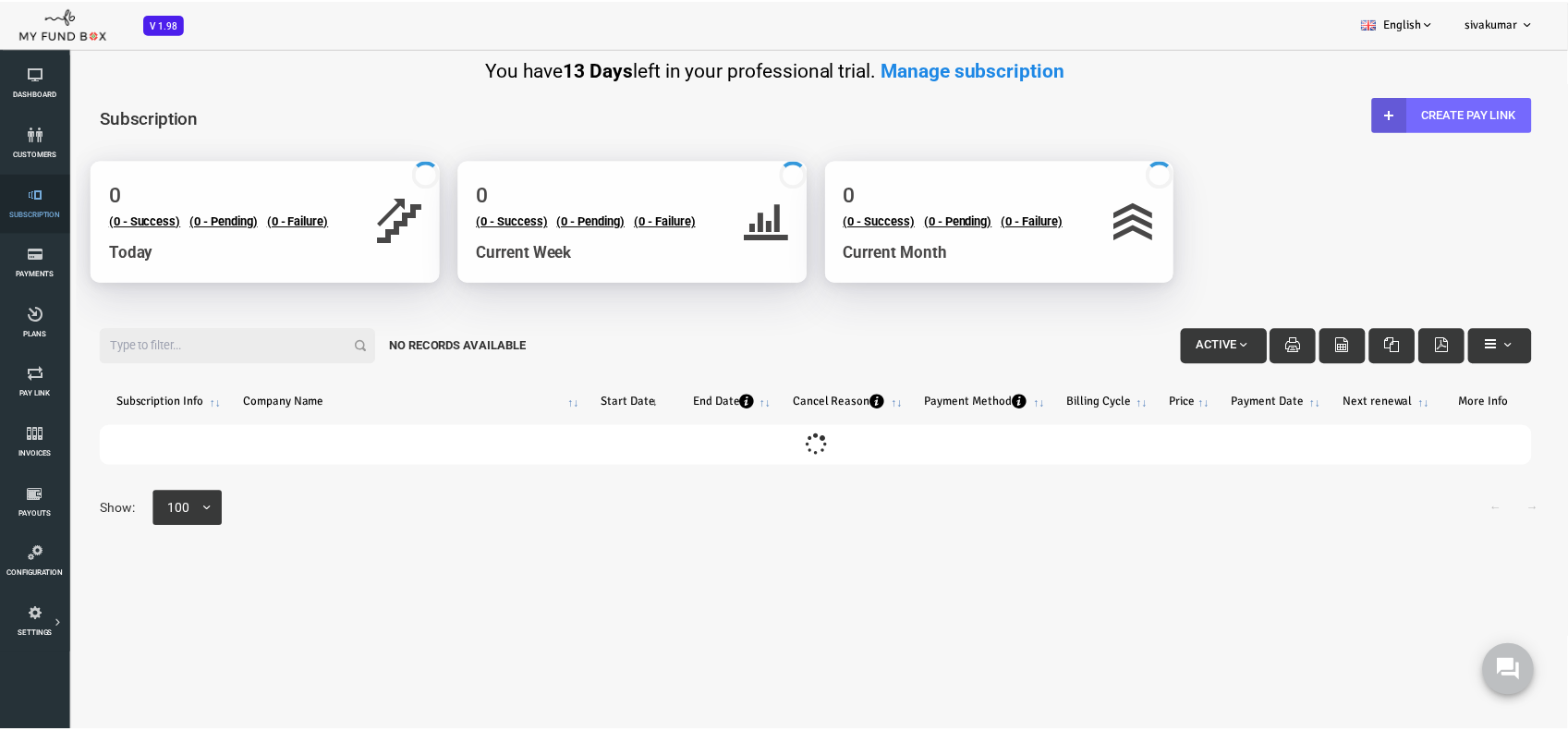 scroll, scrollTop: 0, scrollLeft: 0, axis: both 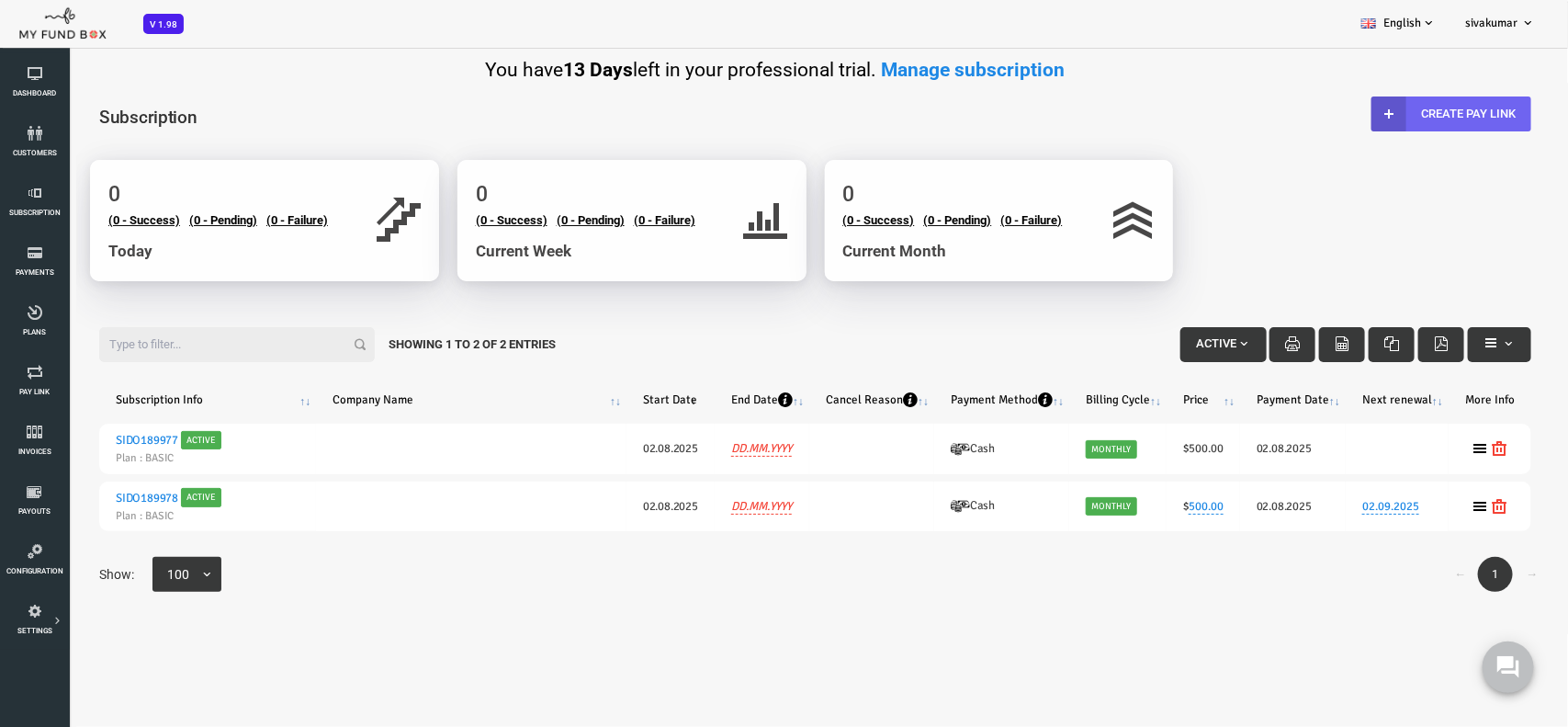 click at bounding box center [1326, 114] 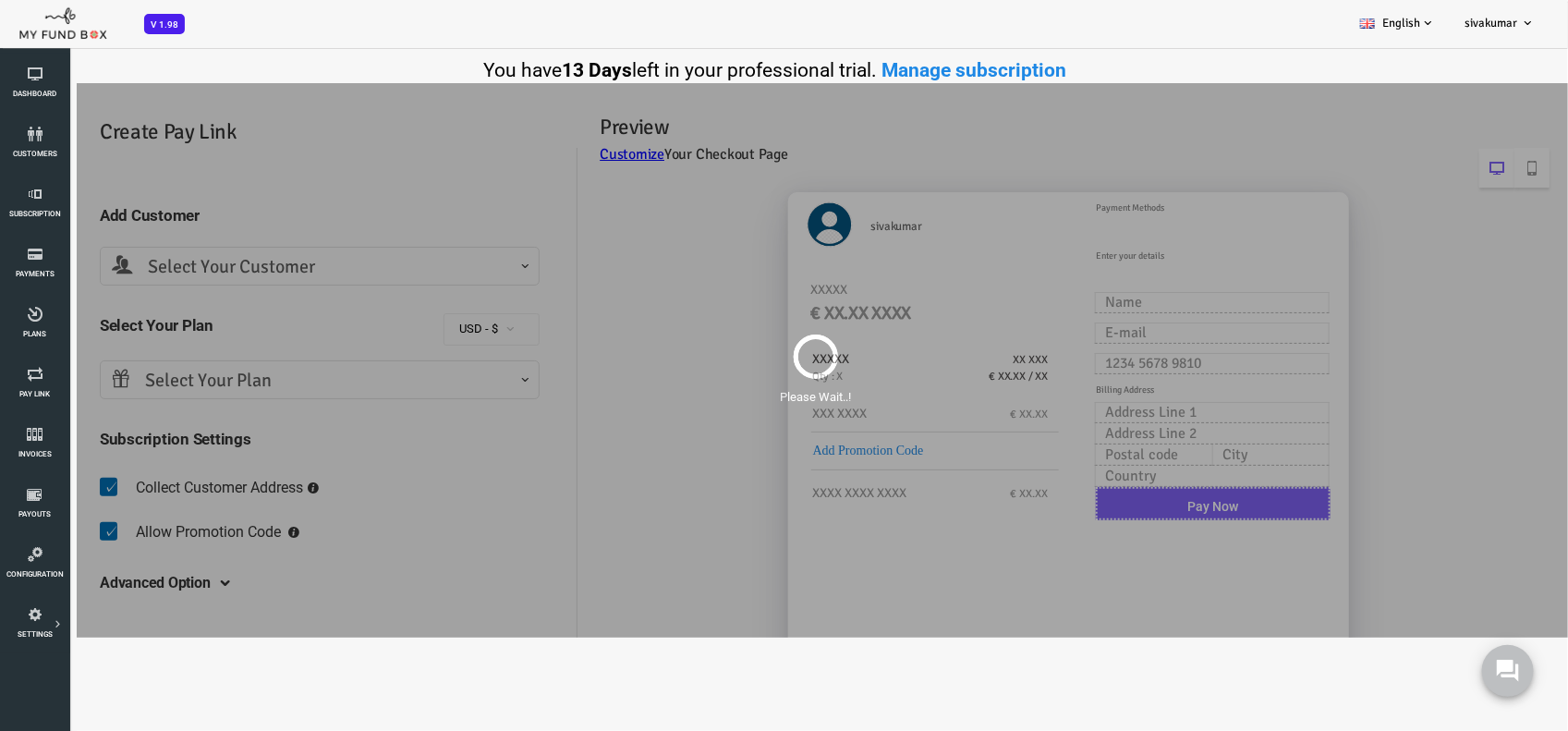 scroll, scrollTop: 0, scrollLeft: 0, axis: both 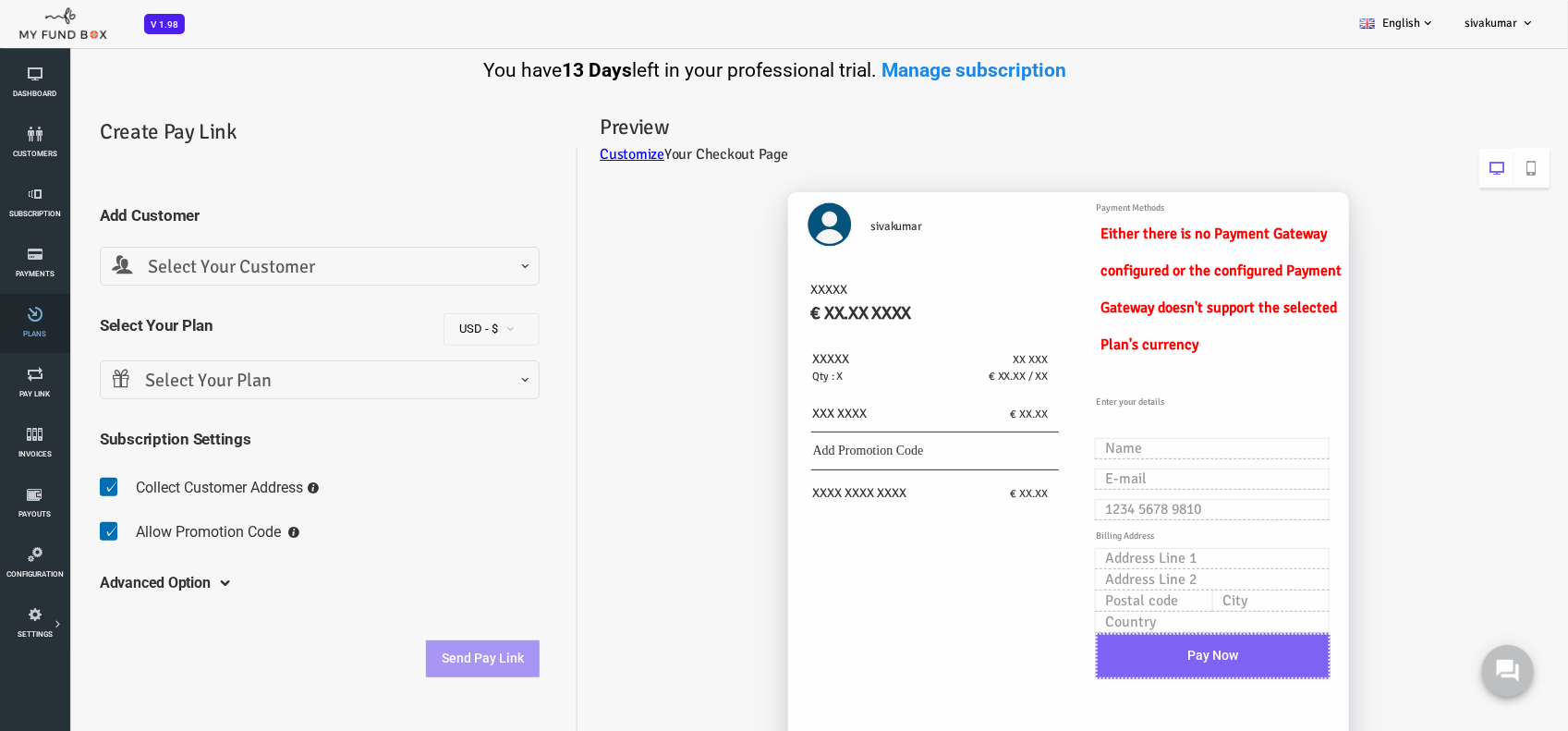 click on "Plans" at bounding box center [34, 323] 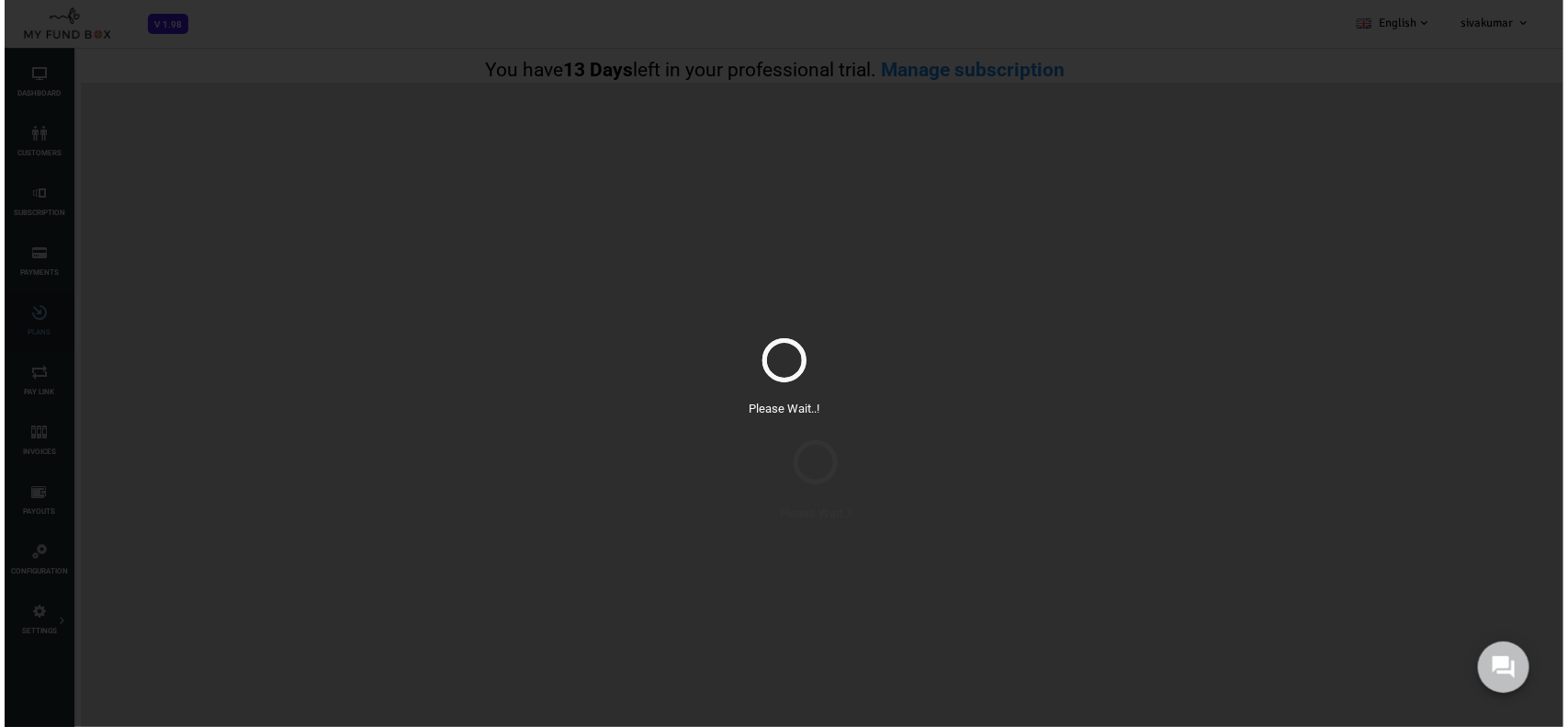 scroll, scrollTop: 0, scrollLeft: 0, axis: both 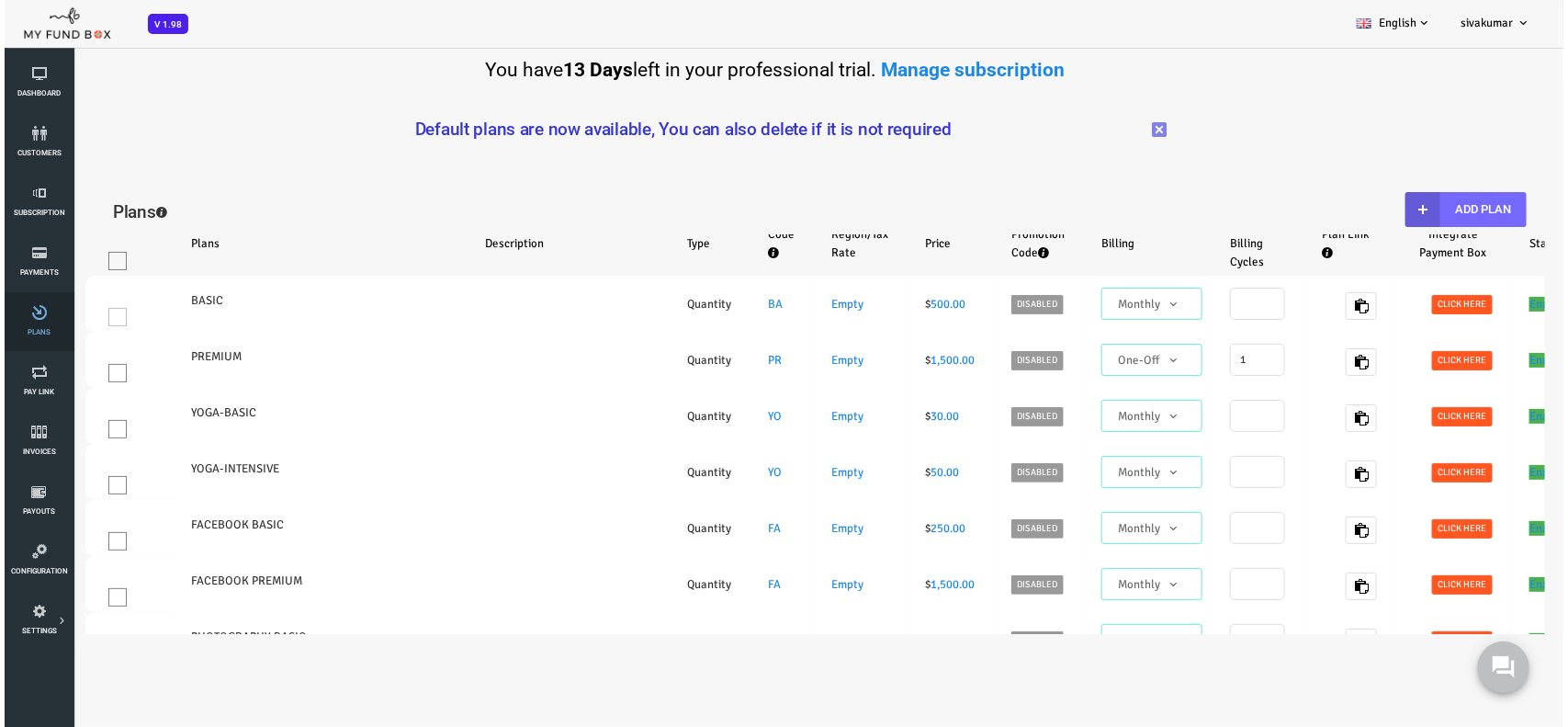 select on "100" 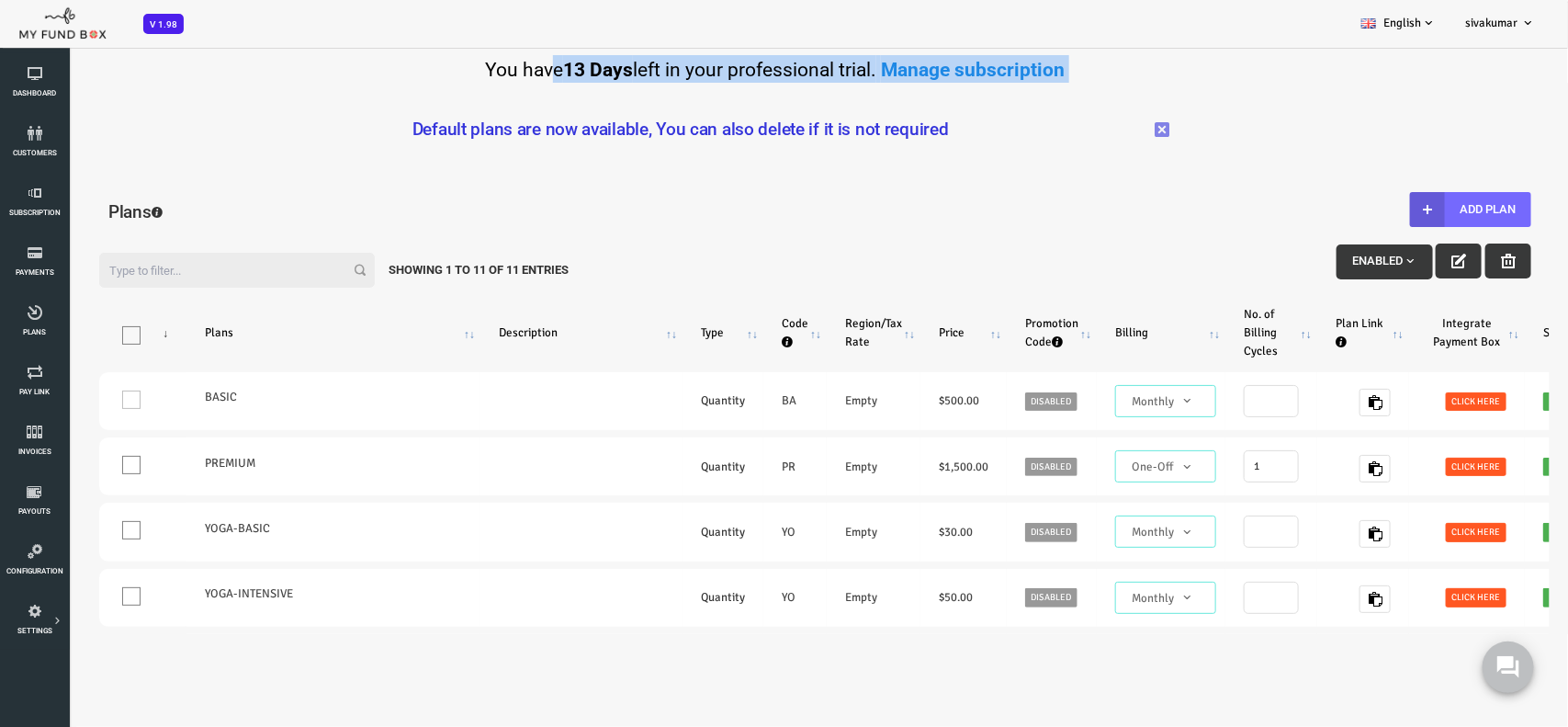 drag, startPoint x: 467, startPoint y: 148, endPoint x: 948, endPoint y: 159, distance: 481.1258 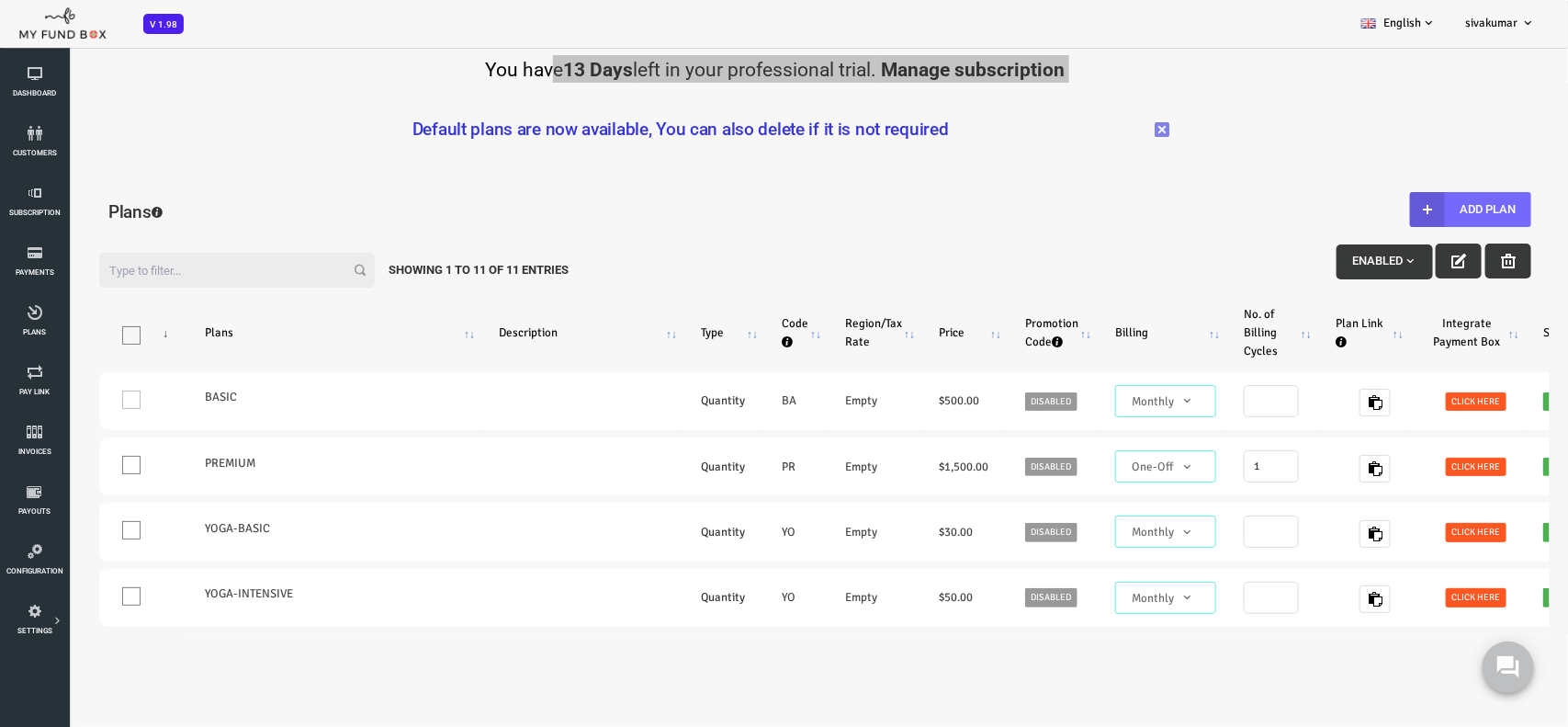 click on "Close
Default plans are now available, You can also delete if it is not required" at bounding box center [728, 131] 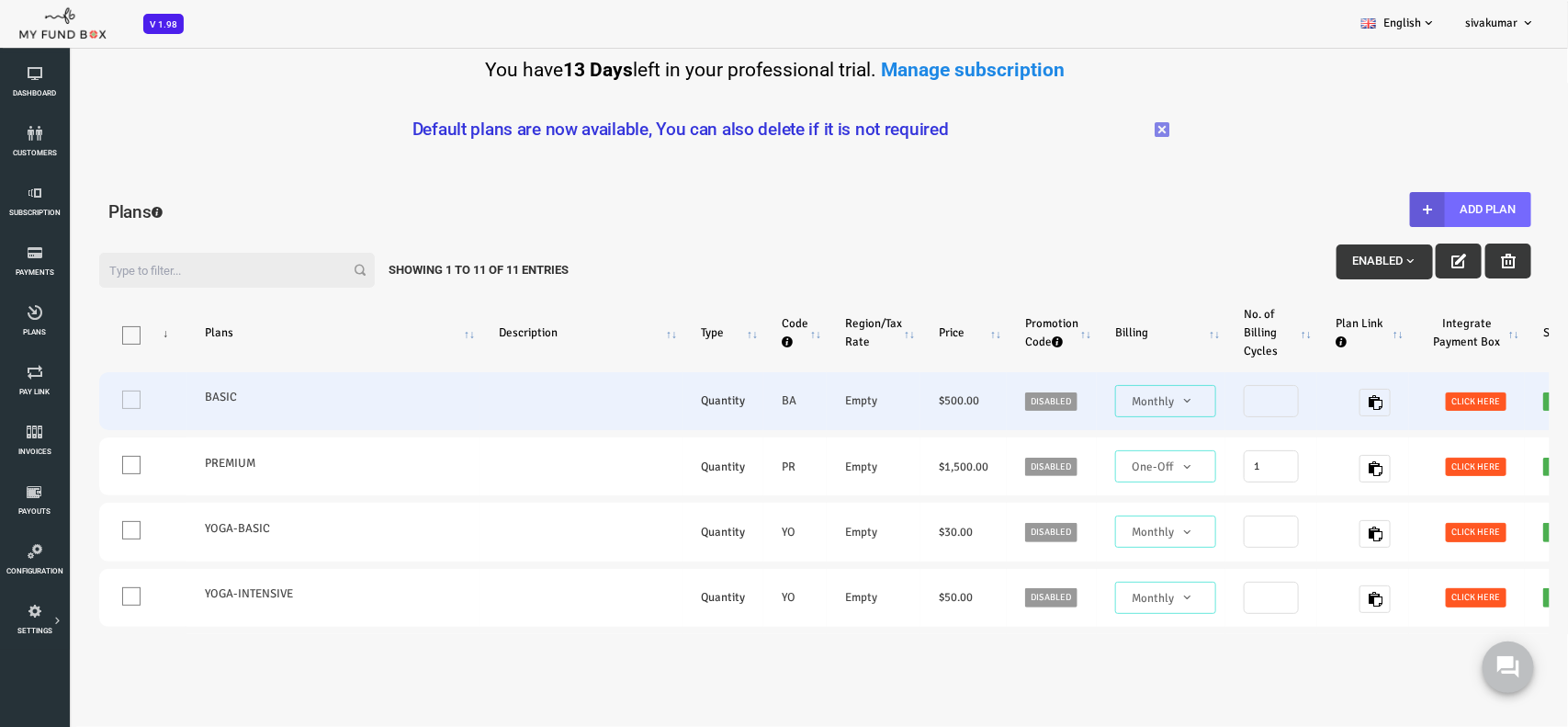 click on "BASIC" at bounding box center [271, 397] 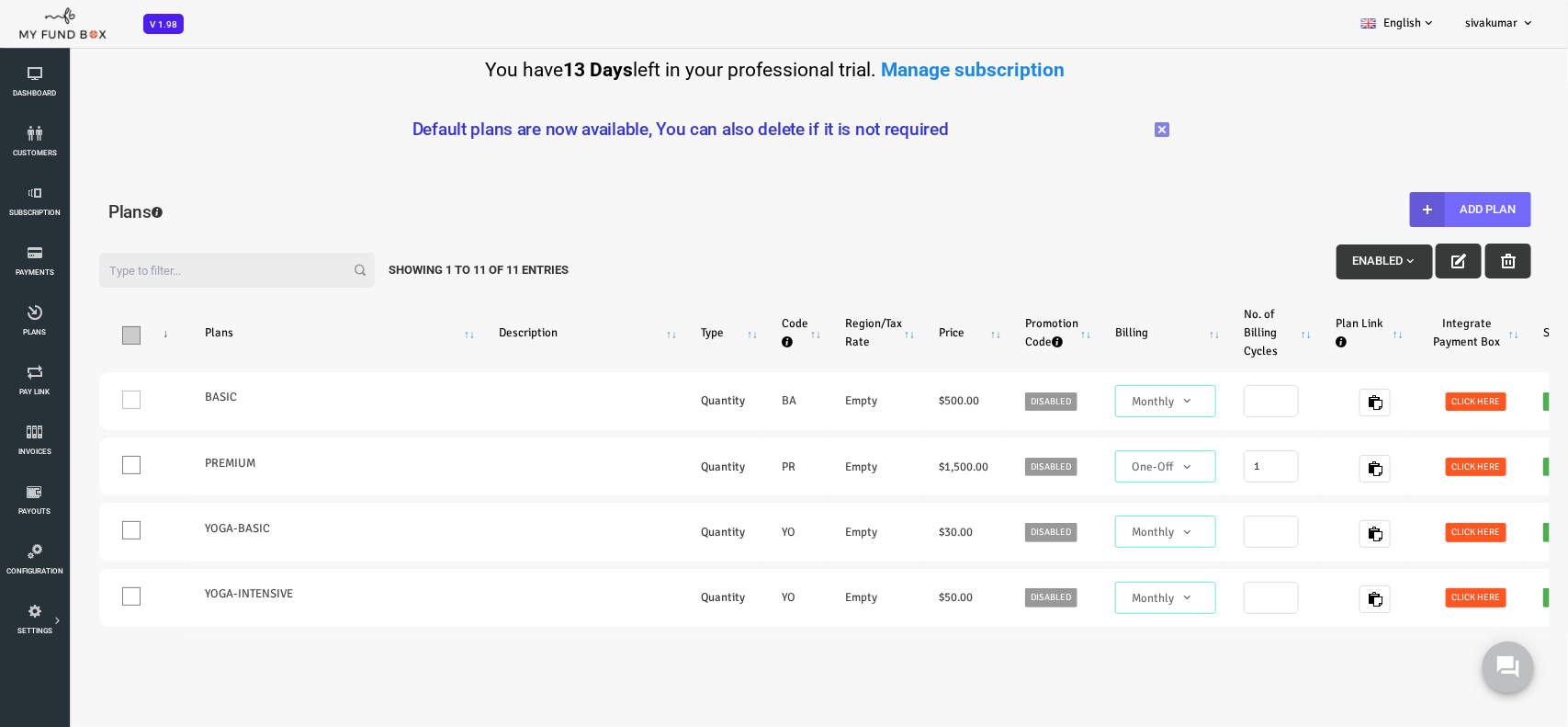 click at bounding box center (69, 335) 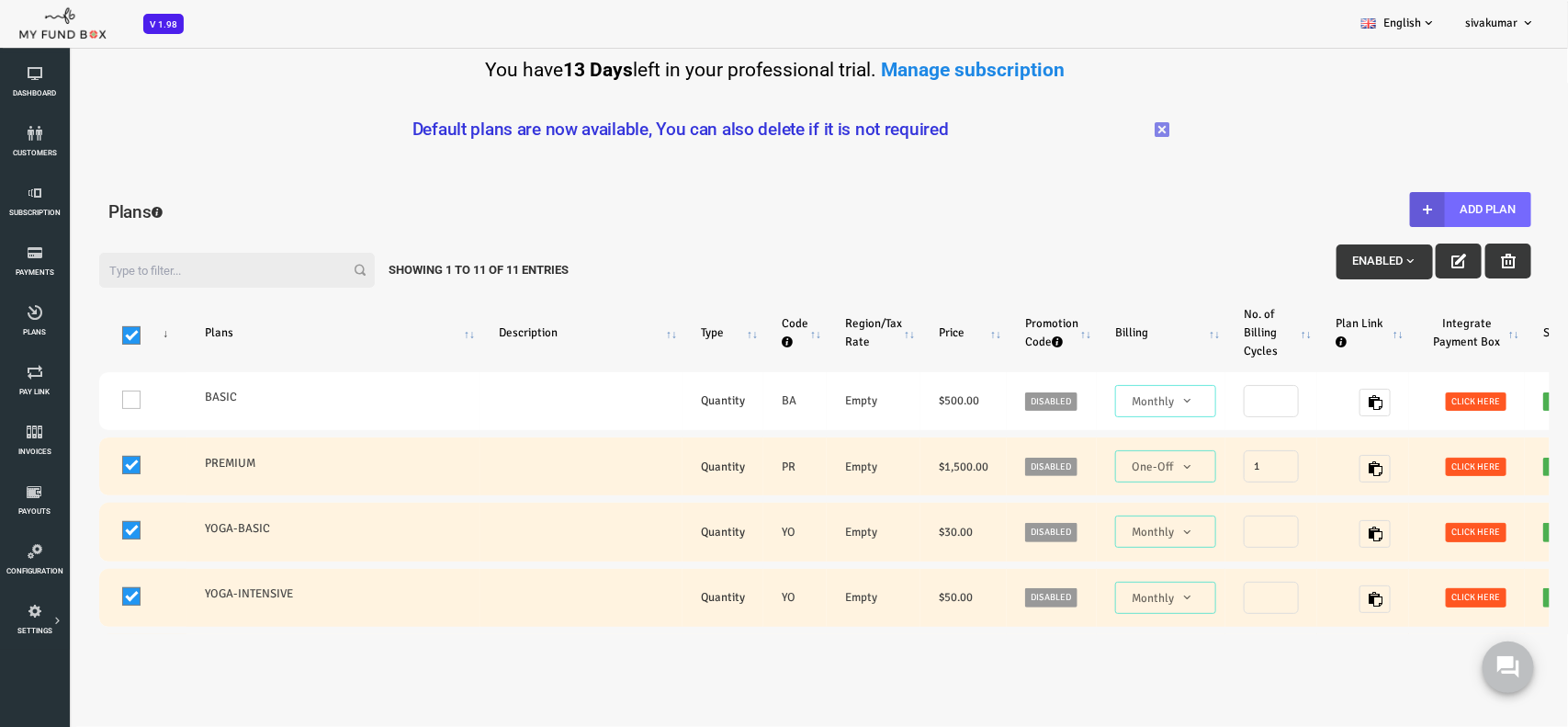 click at bounding box center (69, 335) 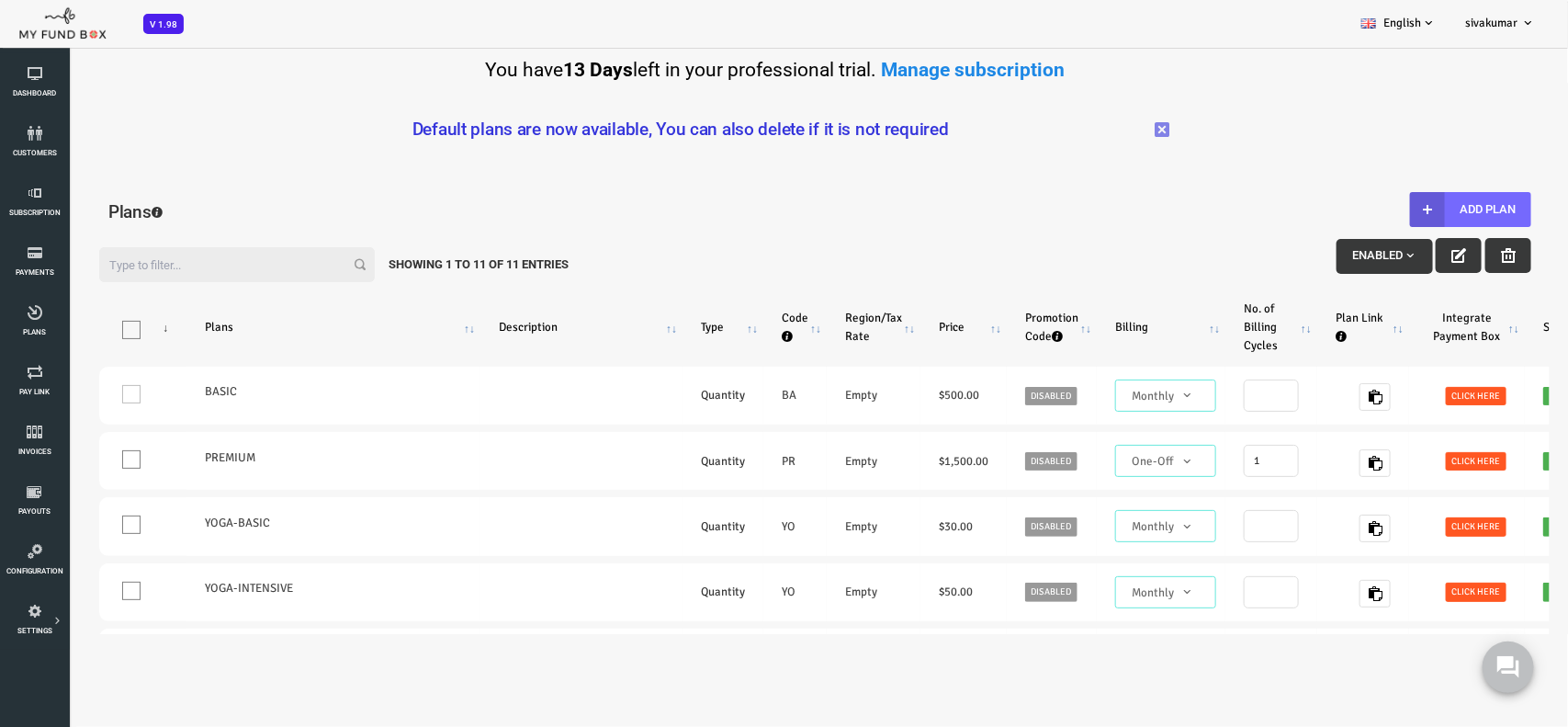 scroll, scrollTop: 0, scrollLeft: 0, axis: both 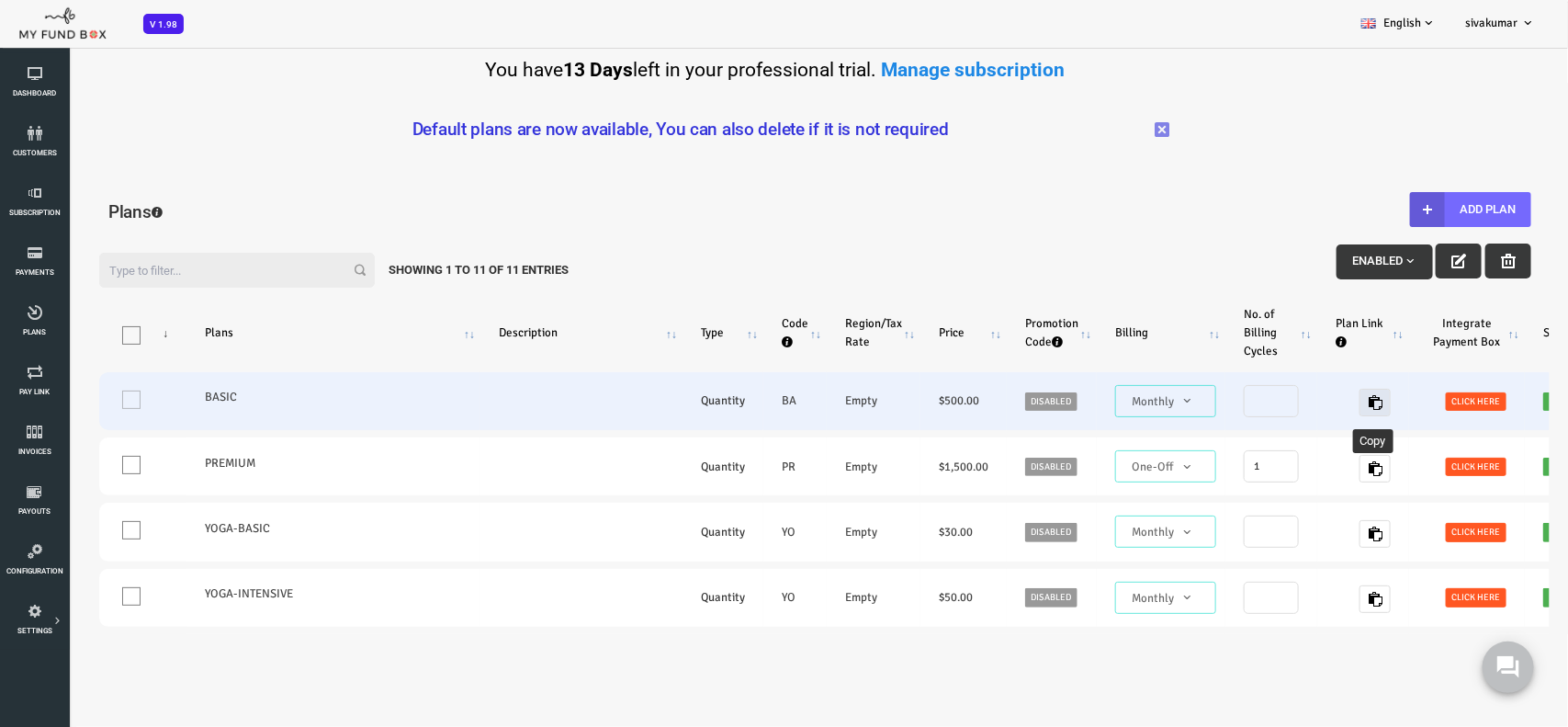click at bounding box center (1313, 403) 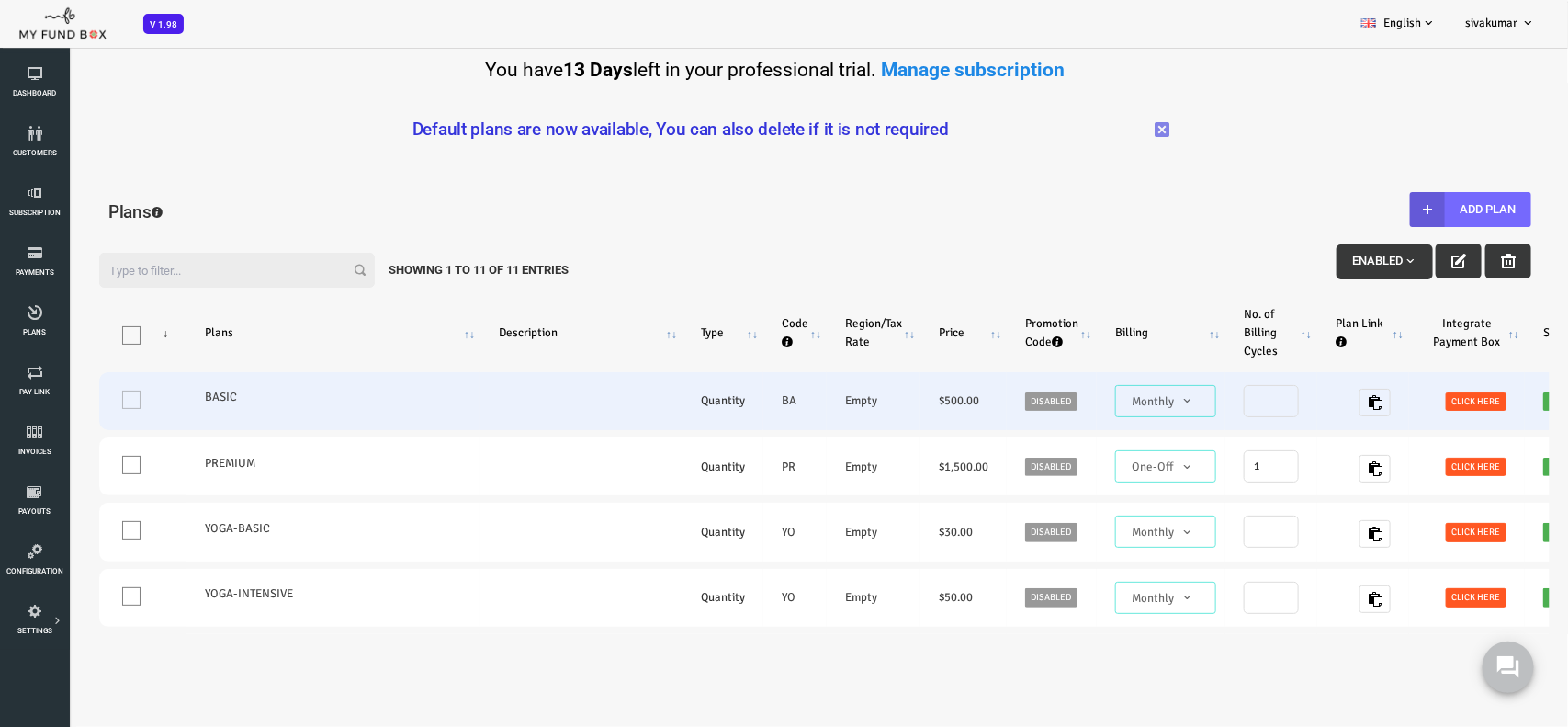 click on "$
500.00" at bounding box center (901, 401) 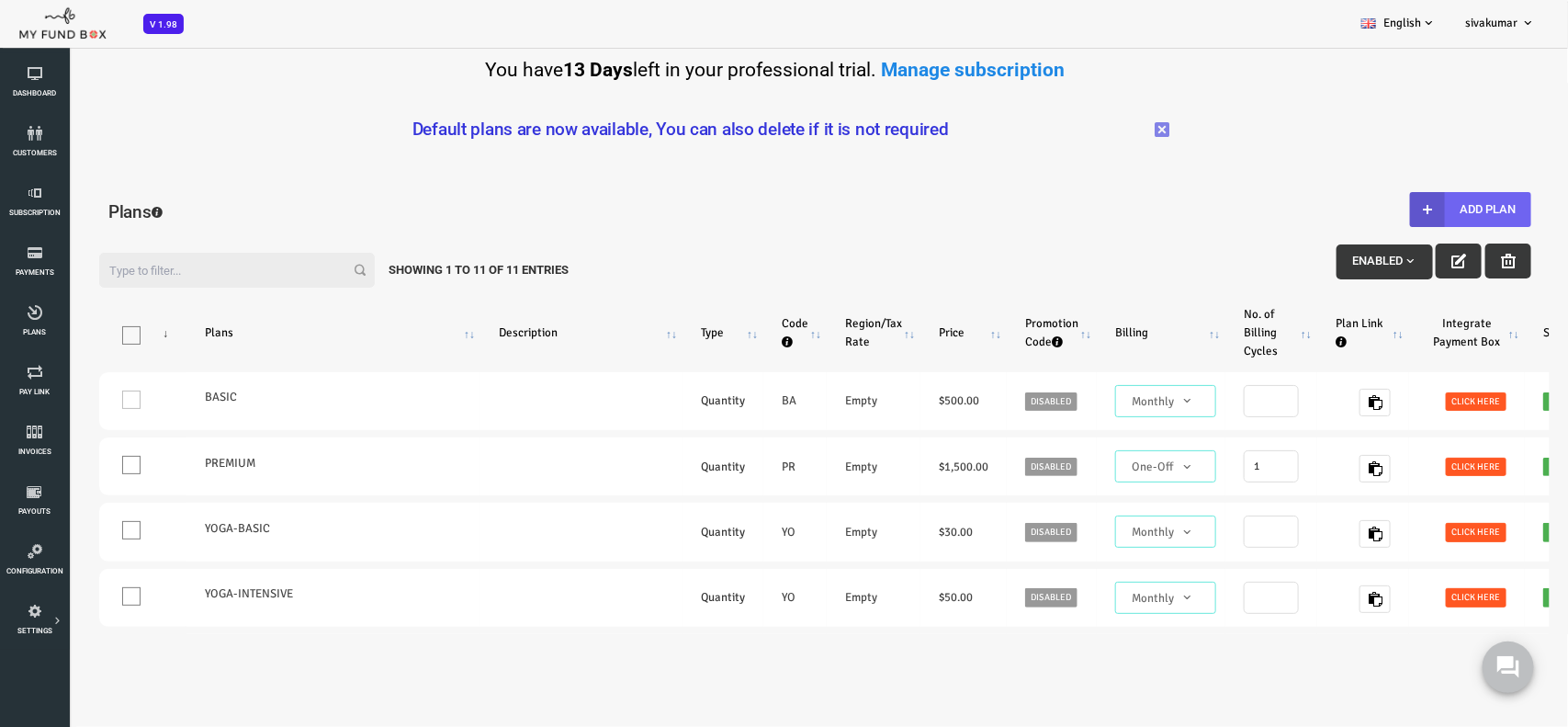 click at bounding box center [1365, 210] 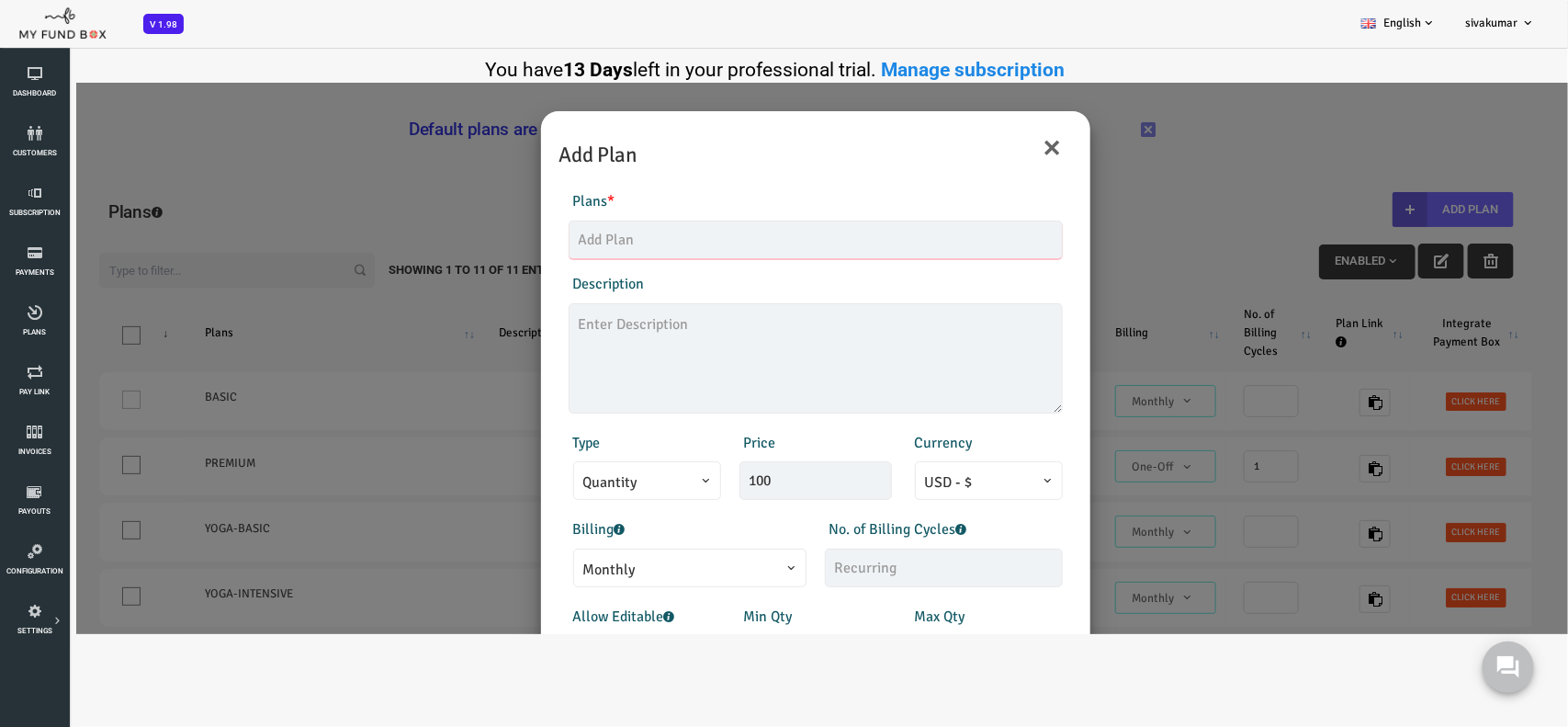 click at bounding box center (753, 240) 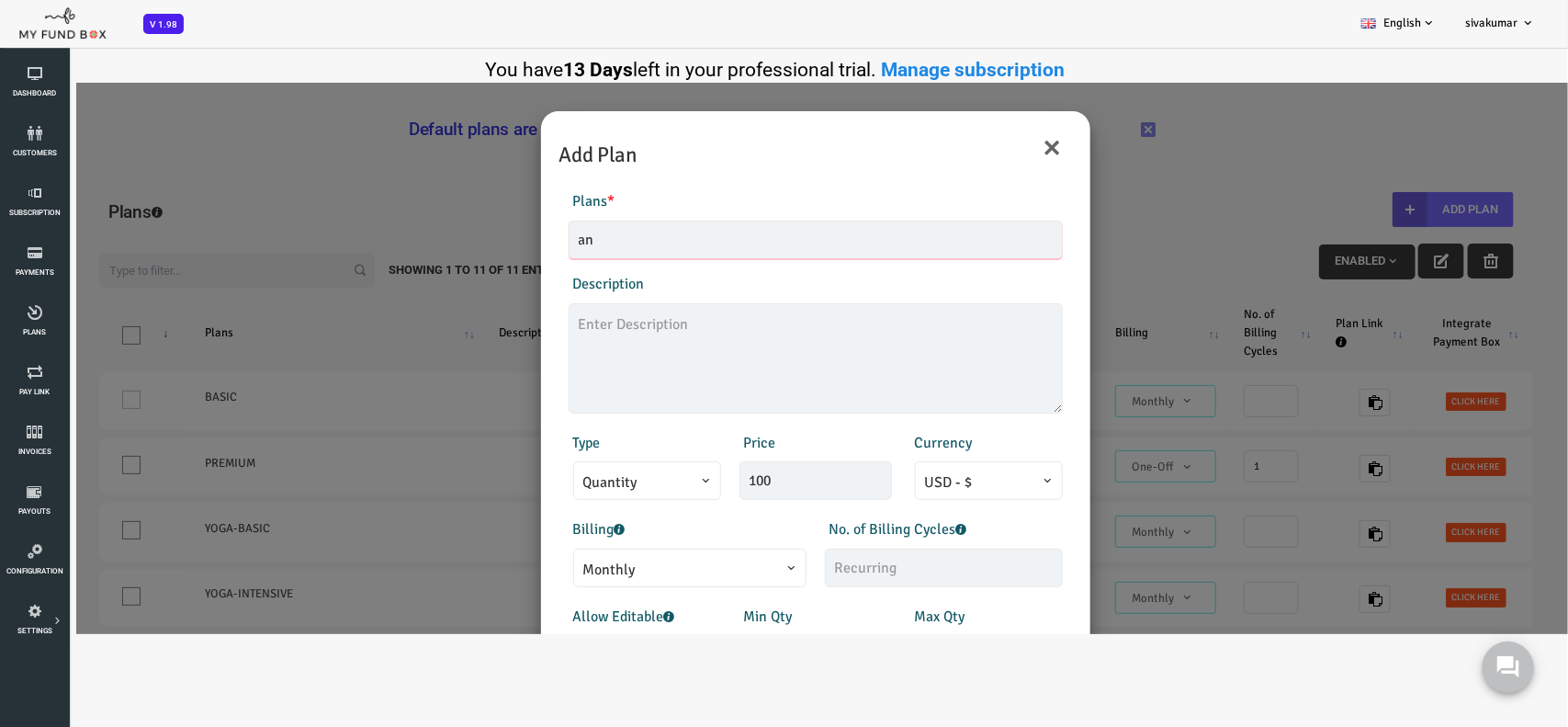 type on "a" 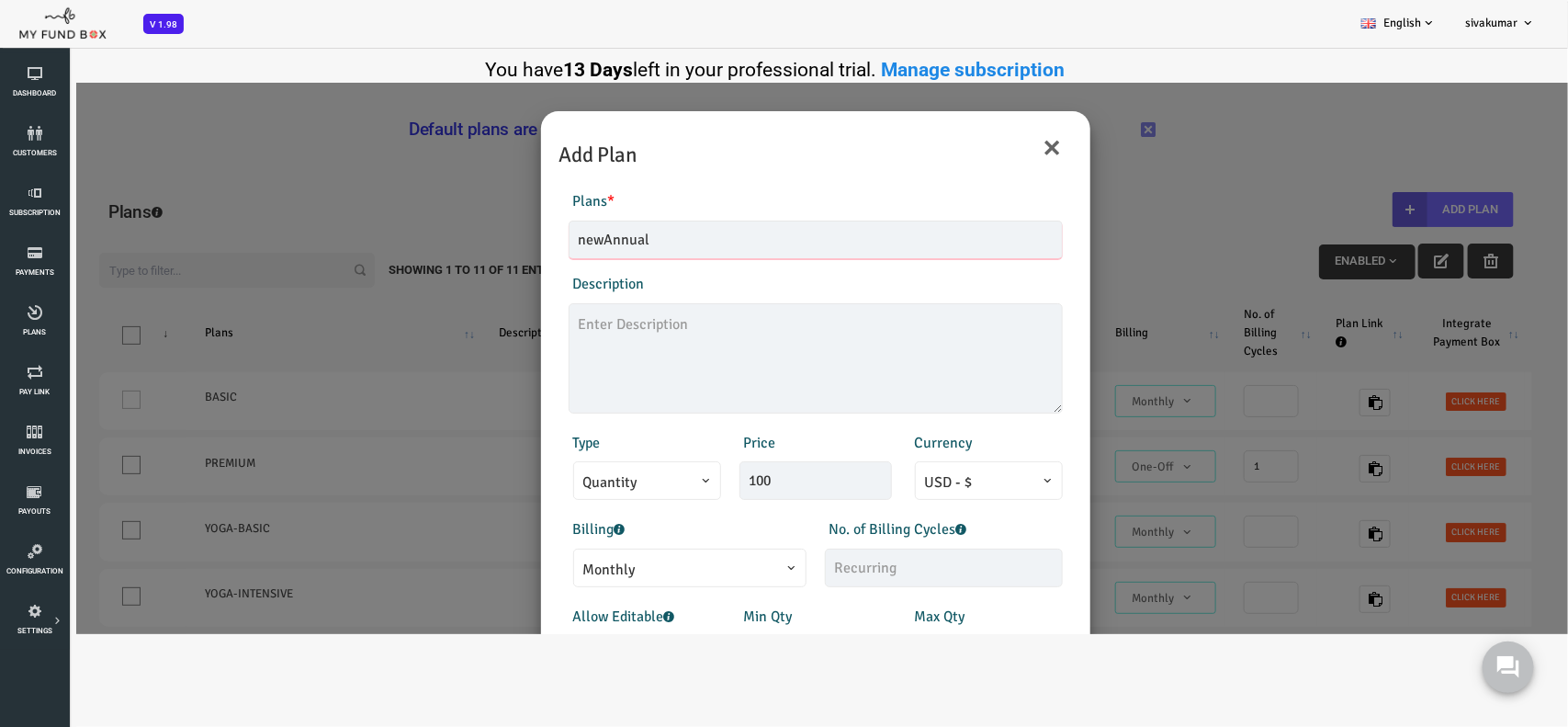 type on "newAnnual" 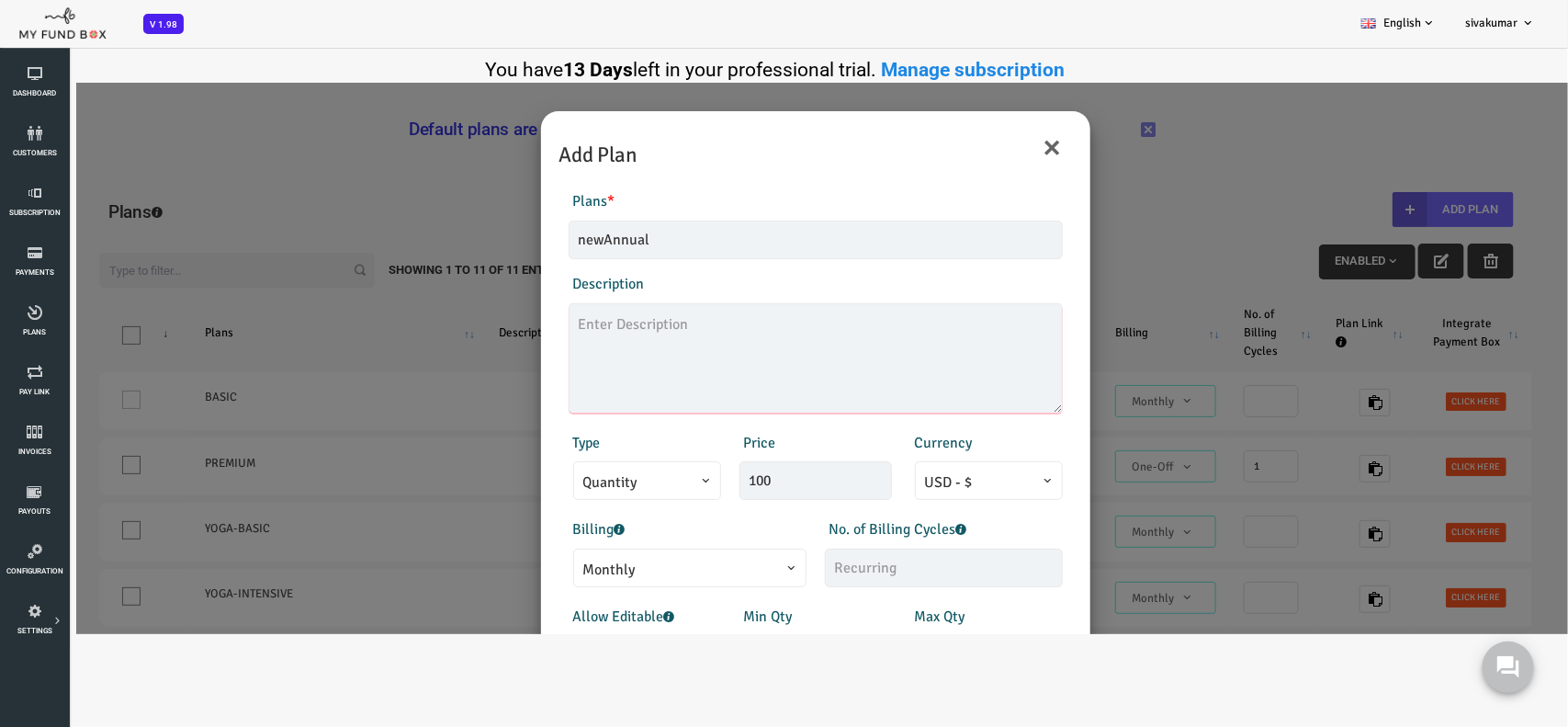 click at bounding box center (753, 358) 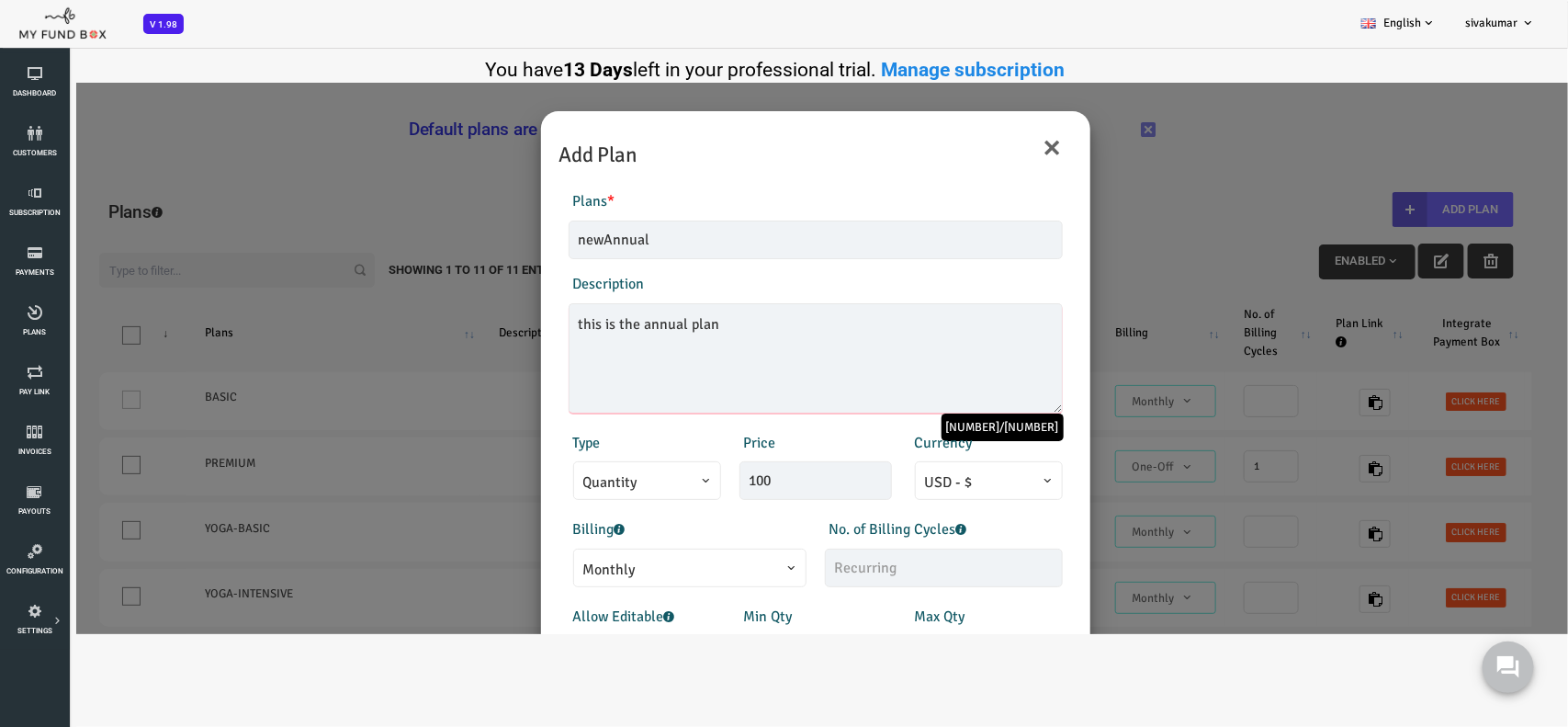 type on "this is the annual plan" 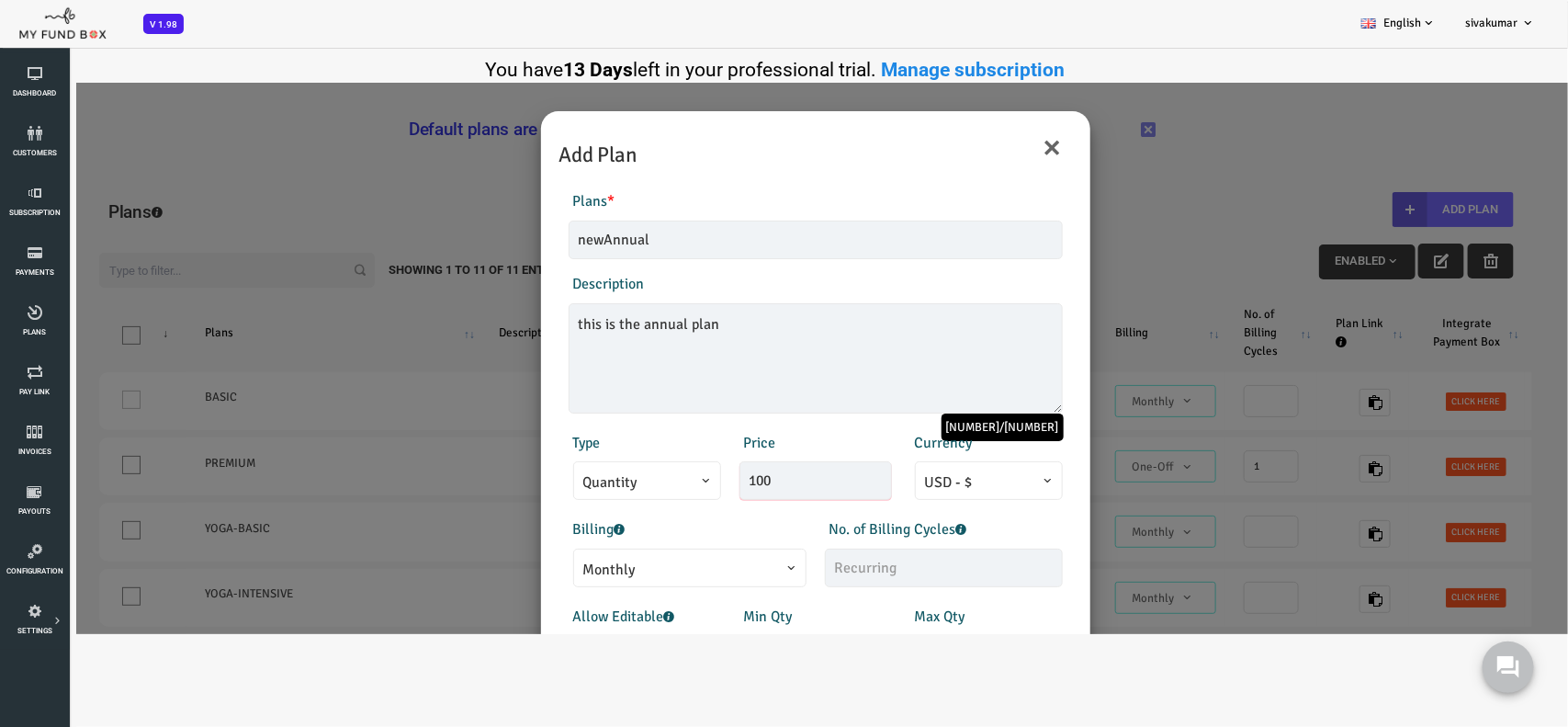click on "100" at bounding box center (753, 481) 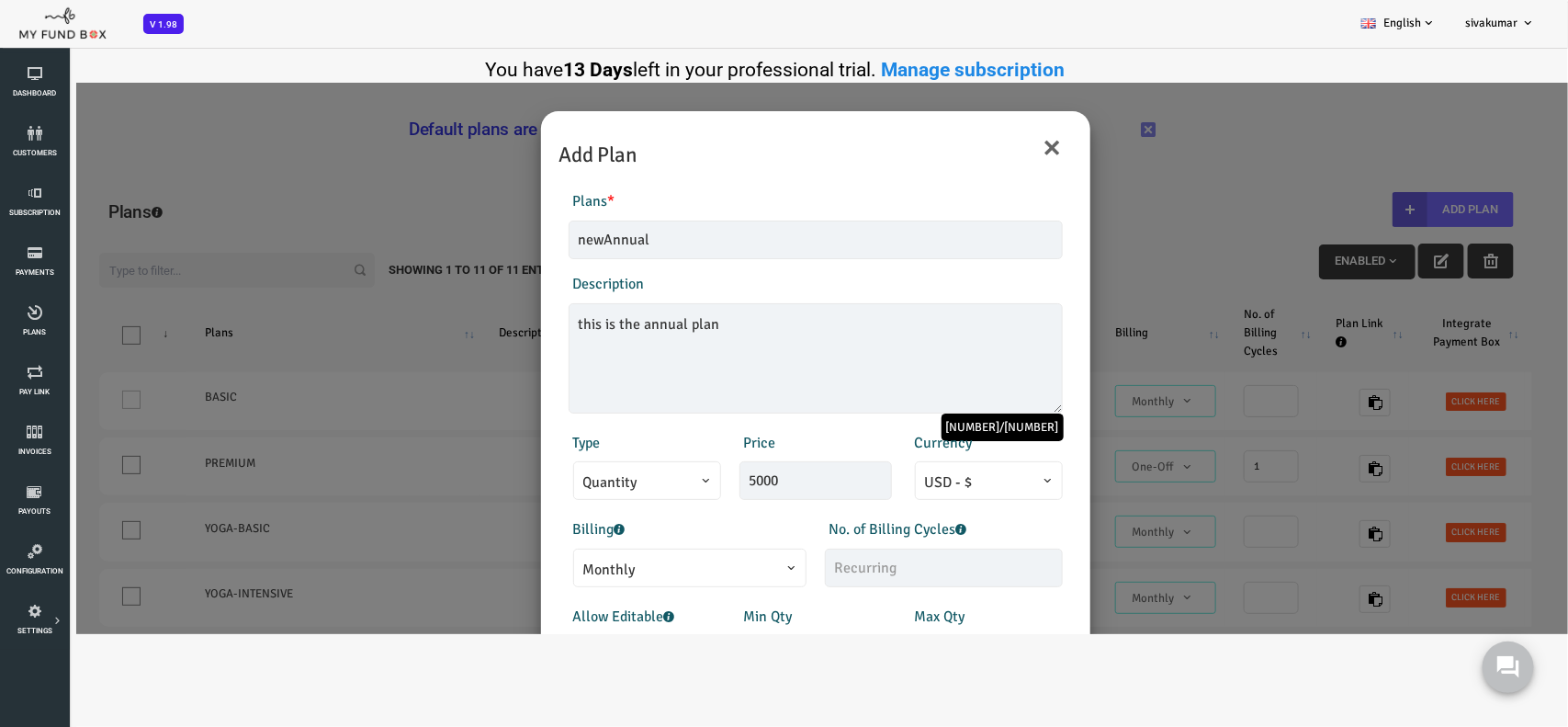 type on "5000.00" 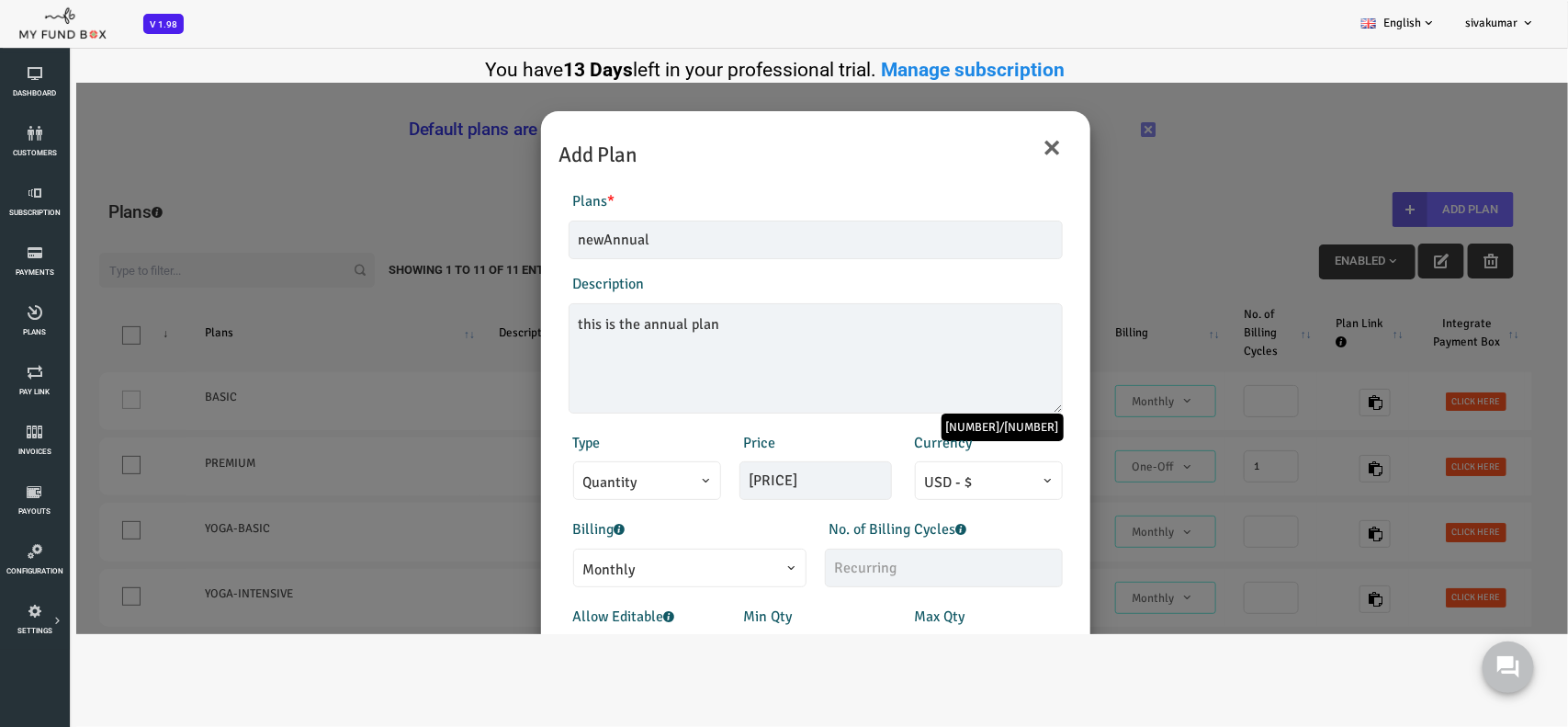 click at bounding box center [863, 494] 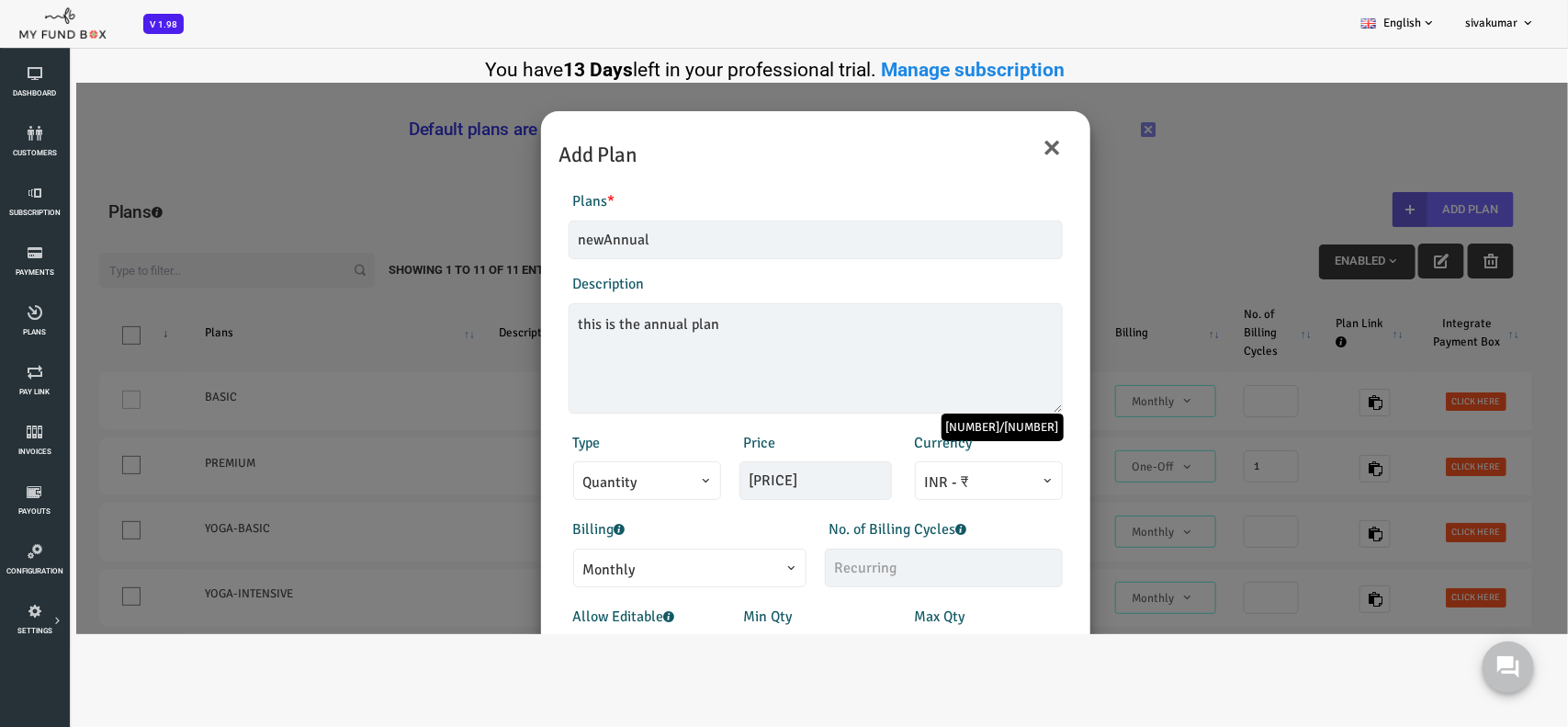 scroll, scrollTop: 230, scrollLeft: 0, axis: vertical 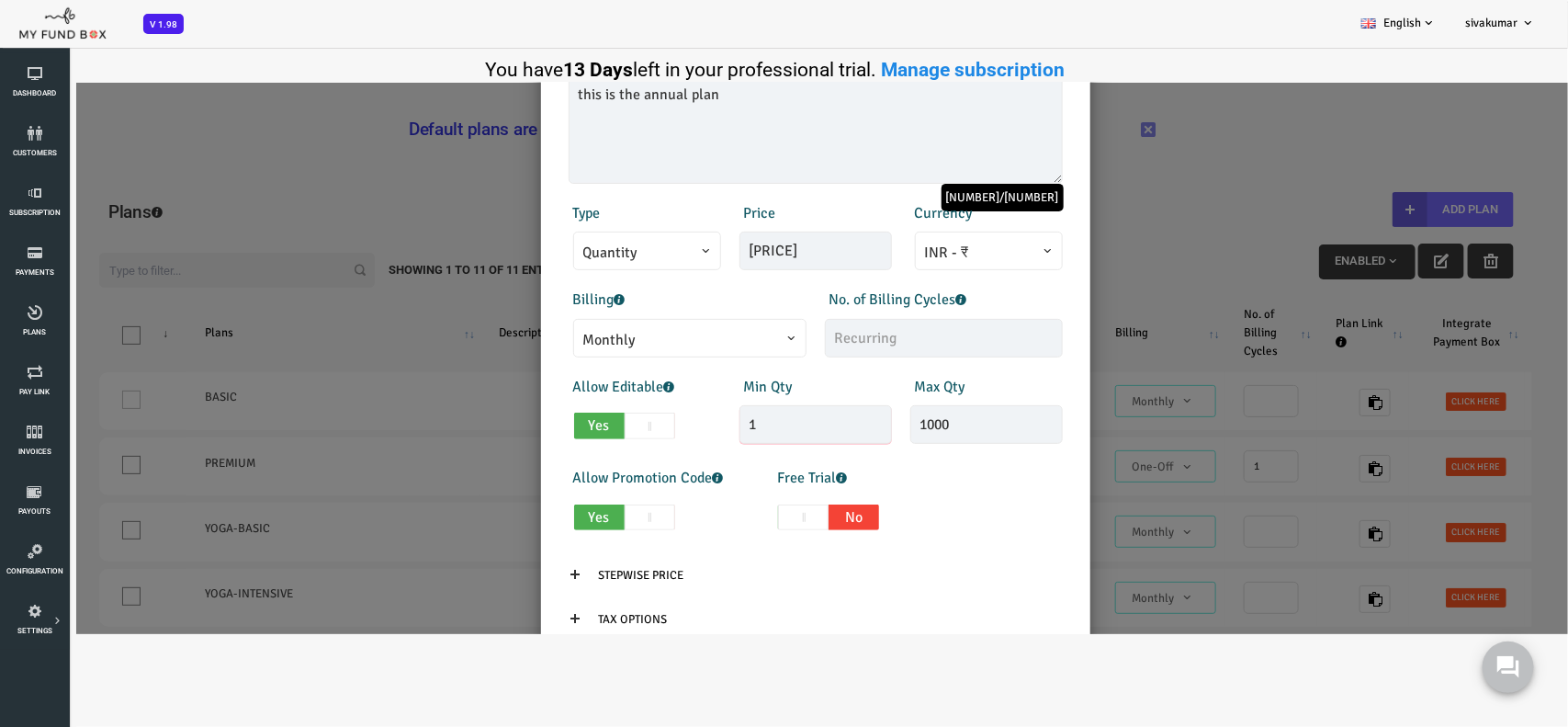 click on "1" at bounding box center [753, 425] 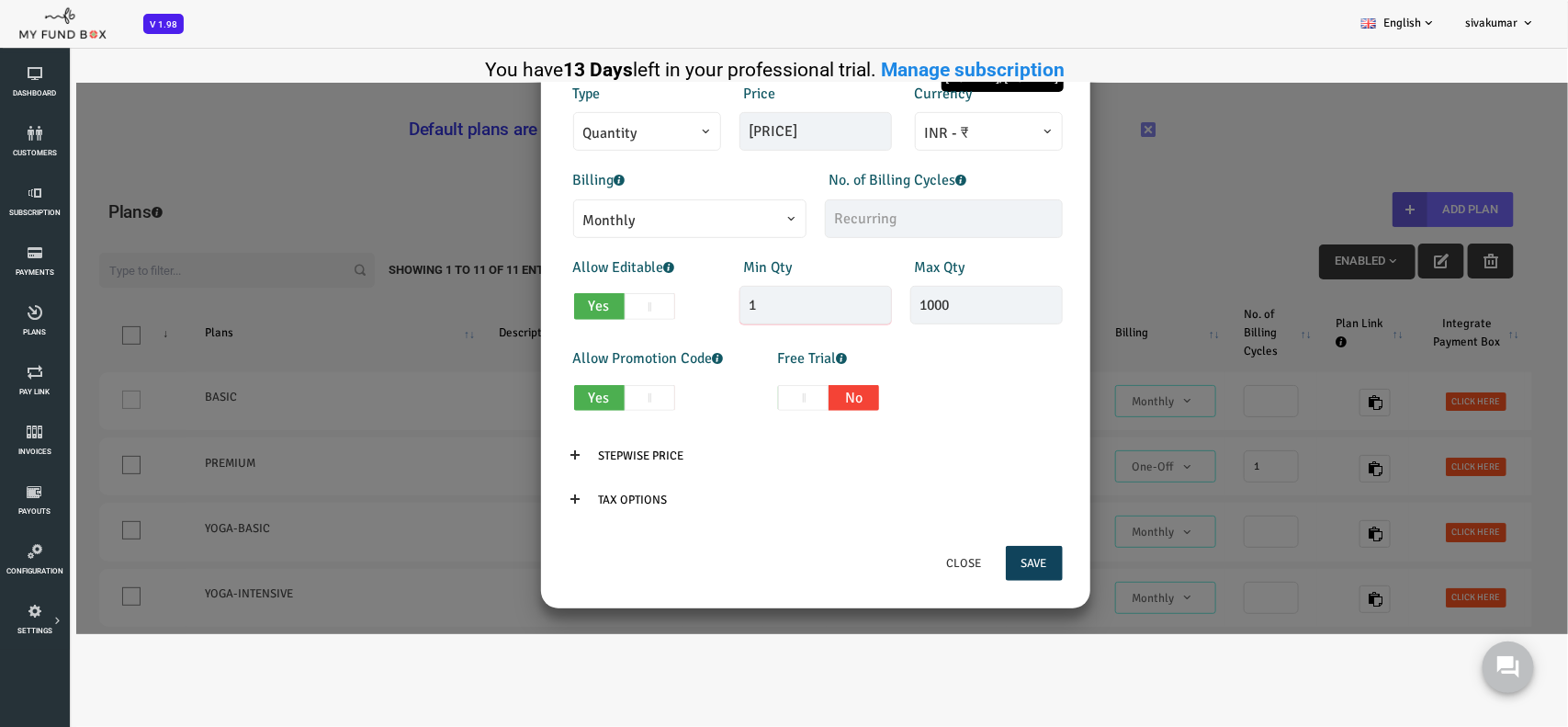 scroll, scrollTop: 354, scrollLeft: 0, axis: vertical 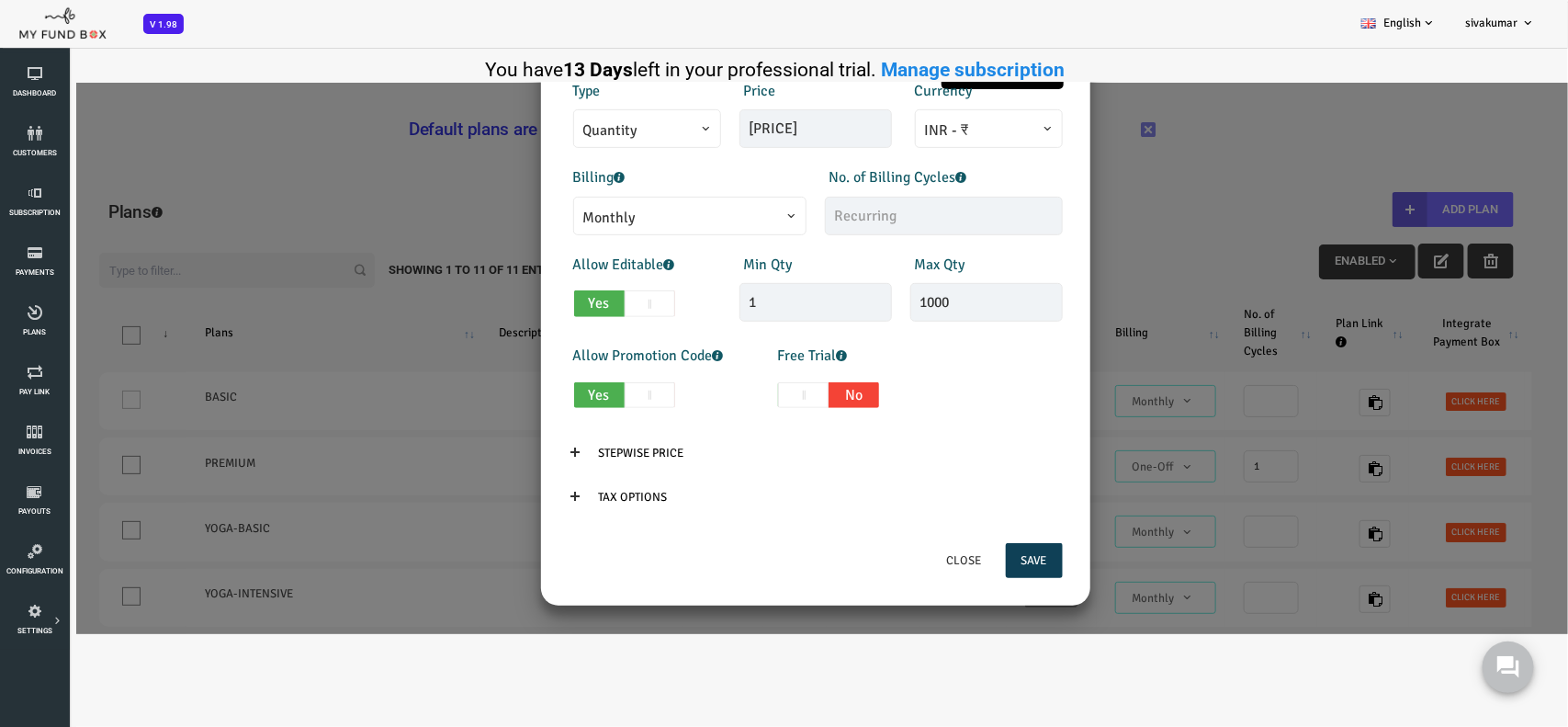 click on "Save" at bounding box center [972, 561] 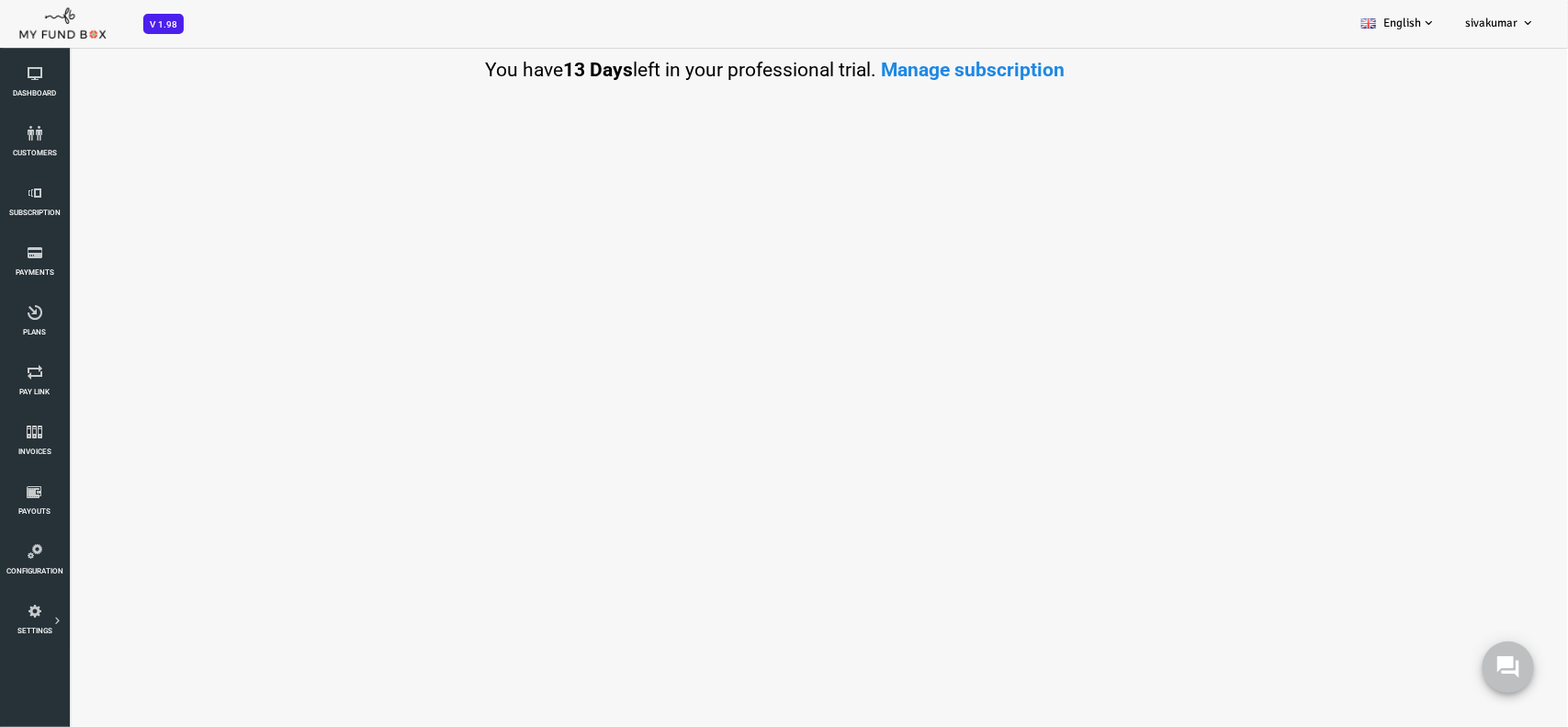 select on "100" 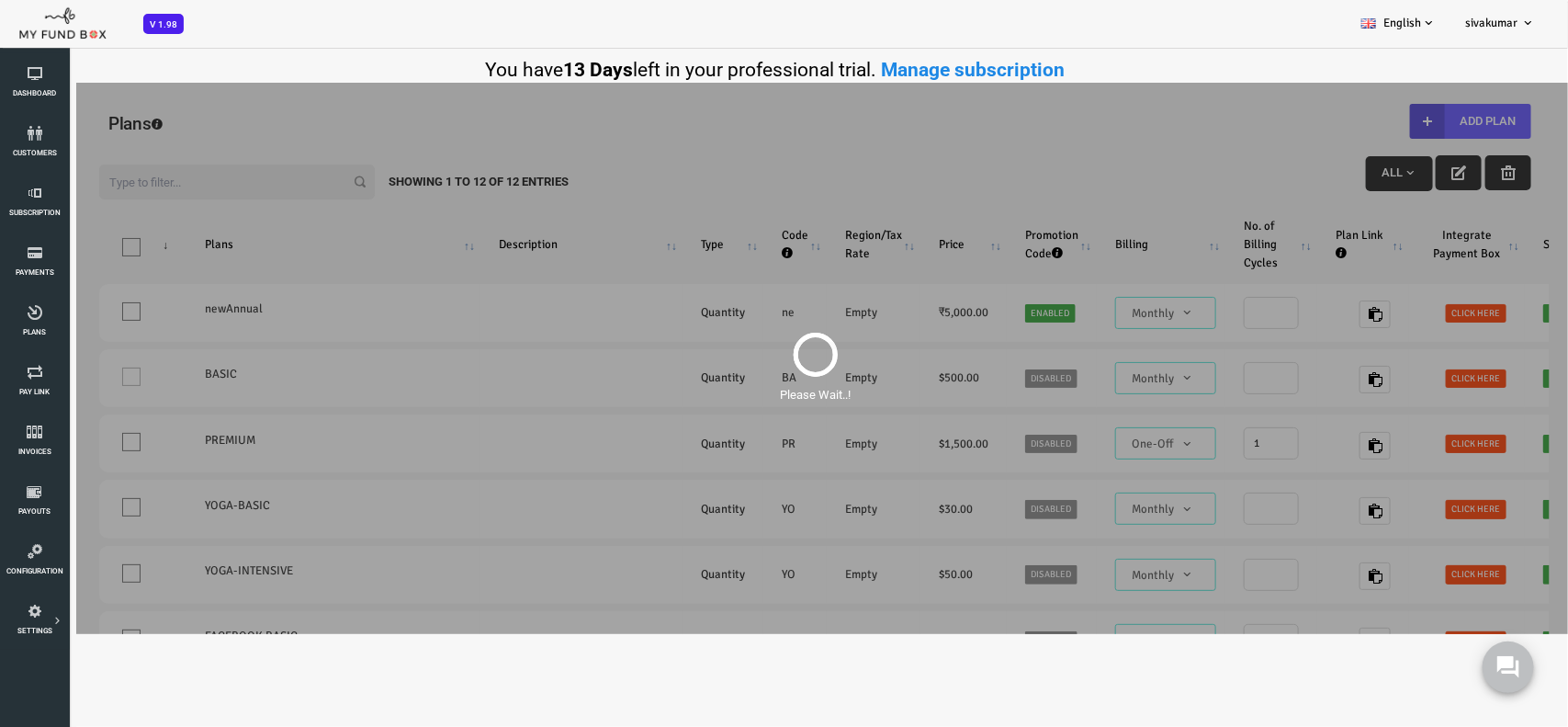 scroll, scrollTop: 0, scrollLeft: 0, axis: both 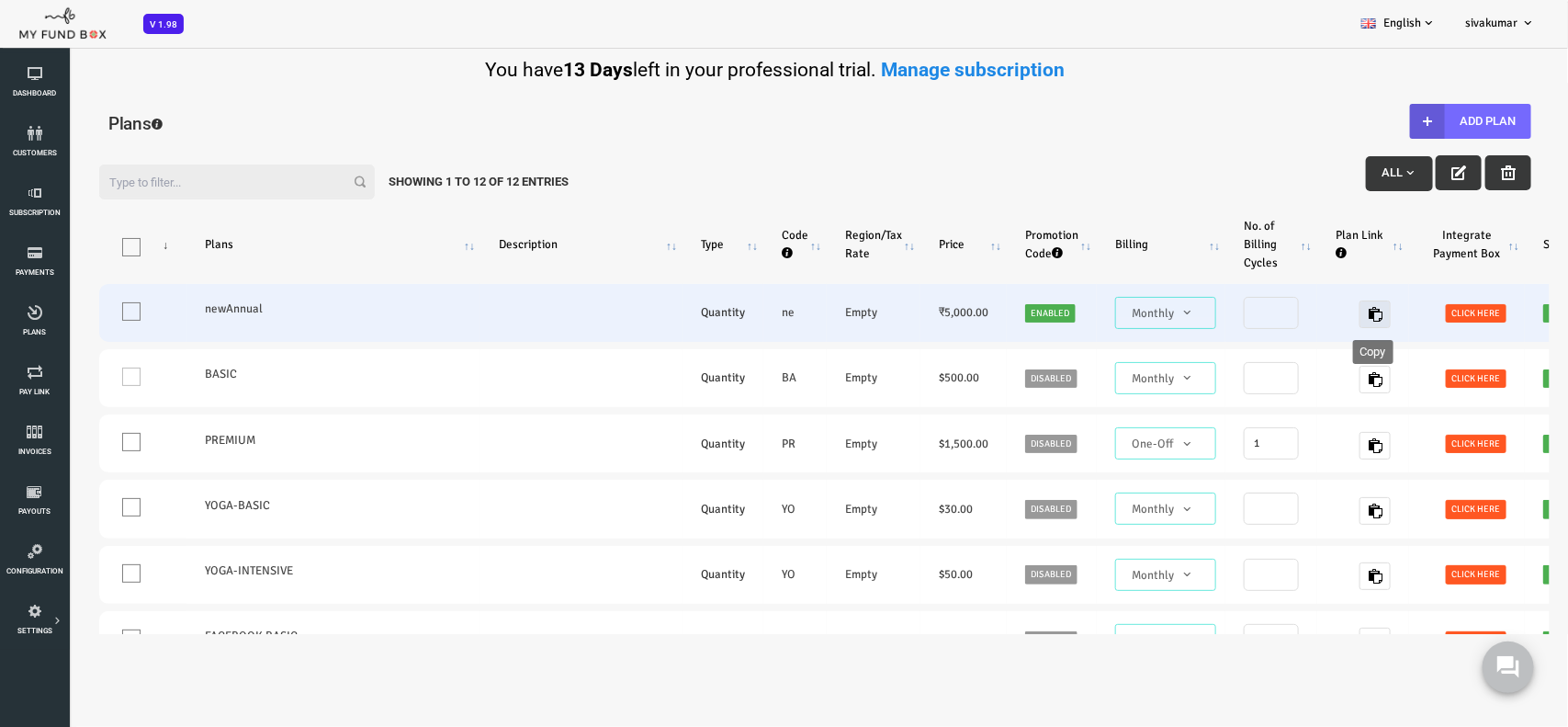click at bounding box center (1313, 314) 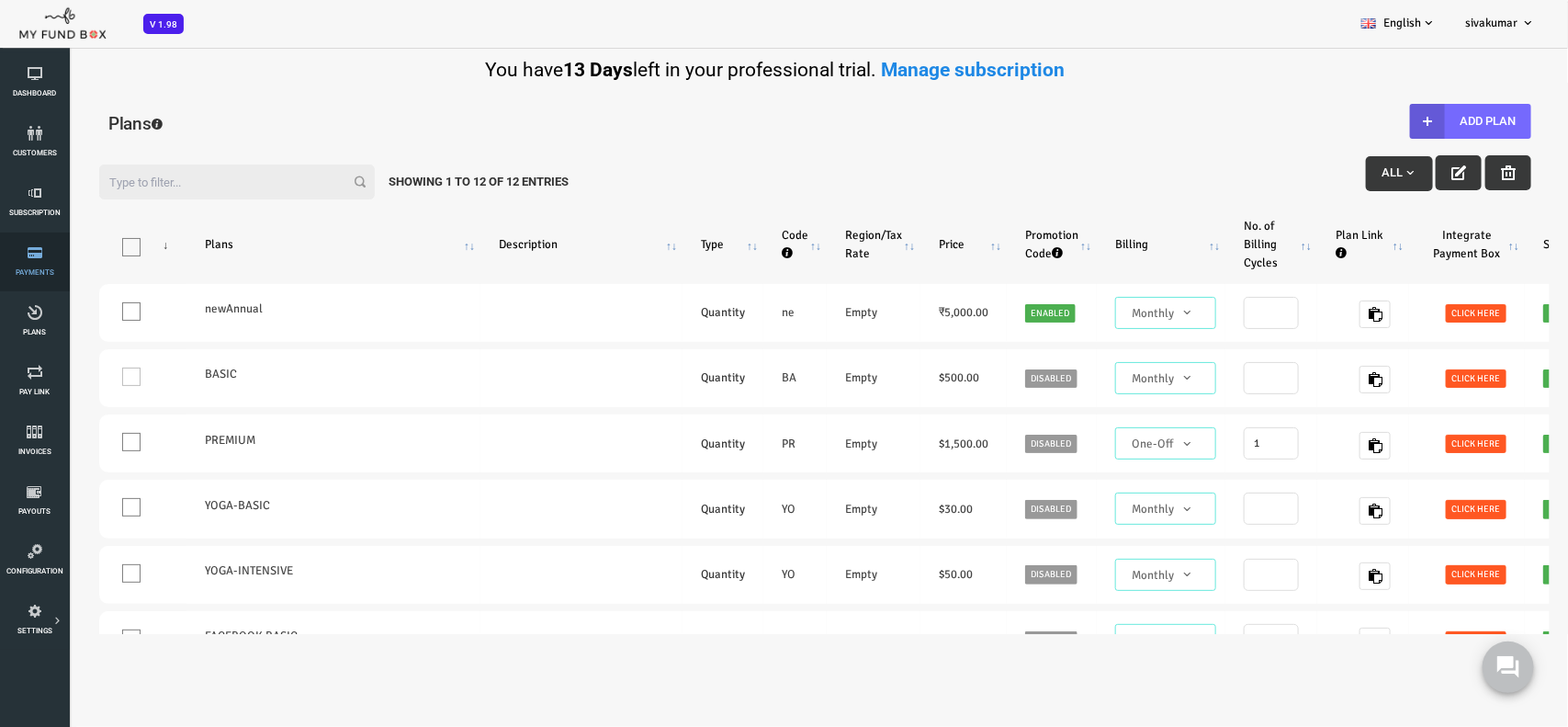 click on "Payments" at bounding box center (0, 0) 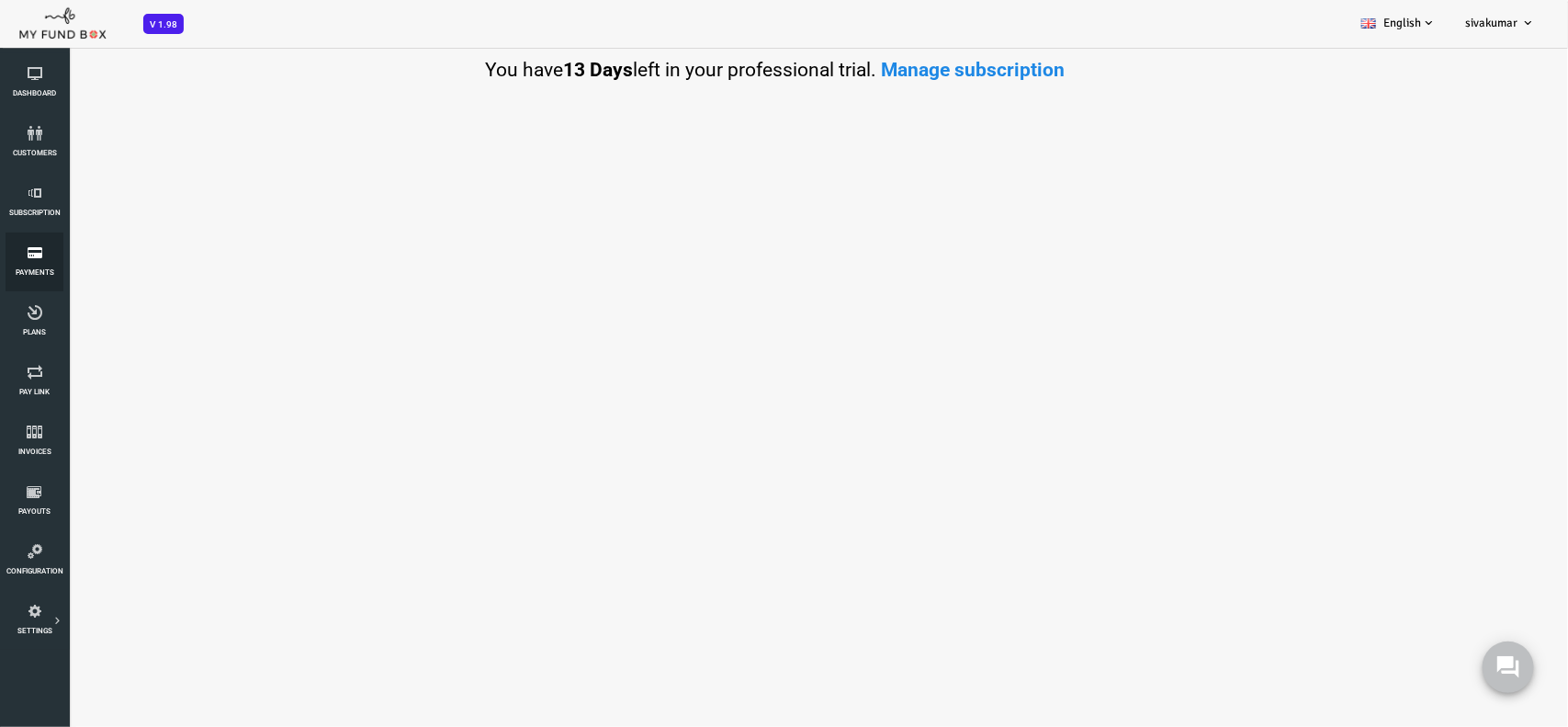 select on "100" 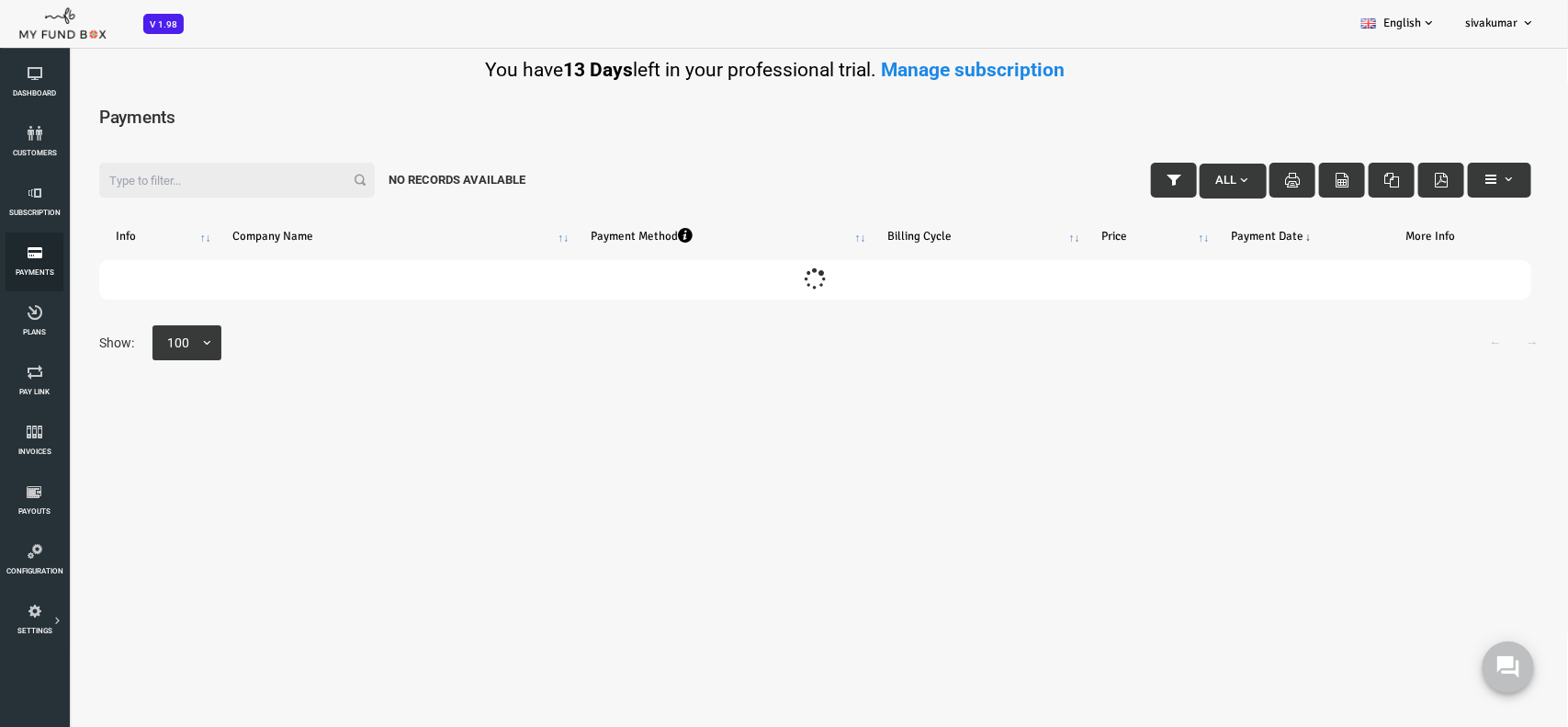 scroll, scrollTop: 0, scrollLeft: 0, axis: both 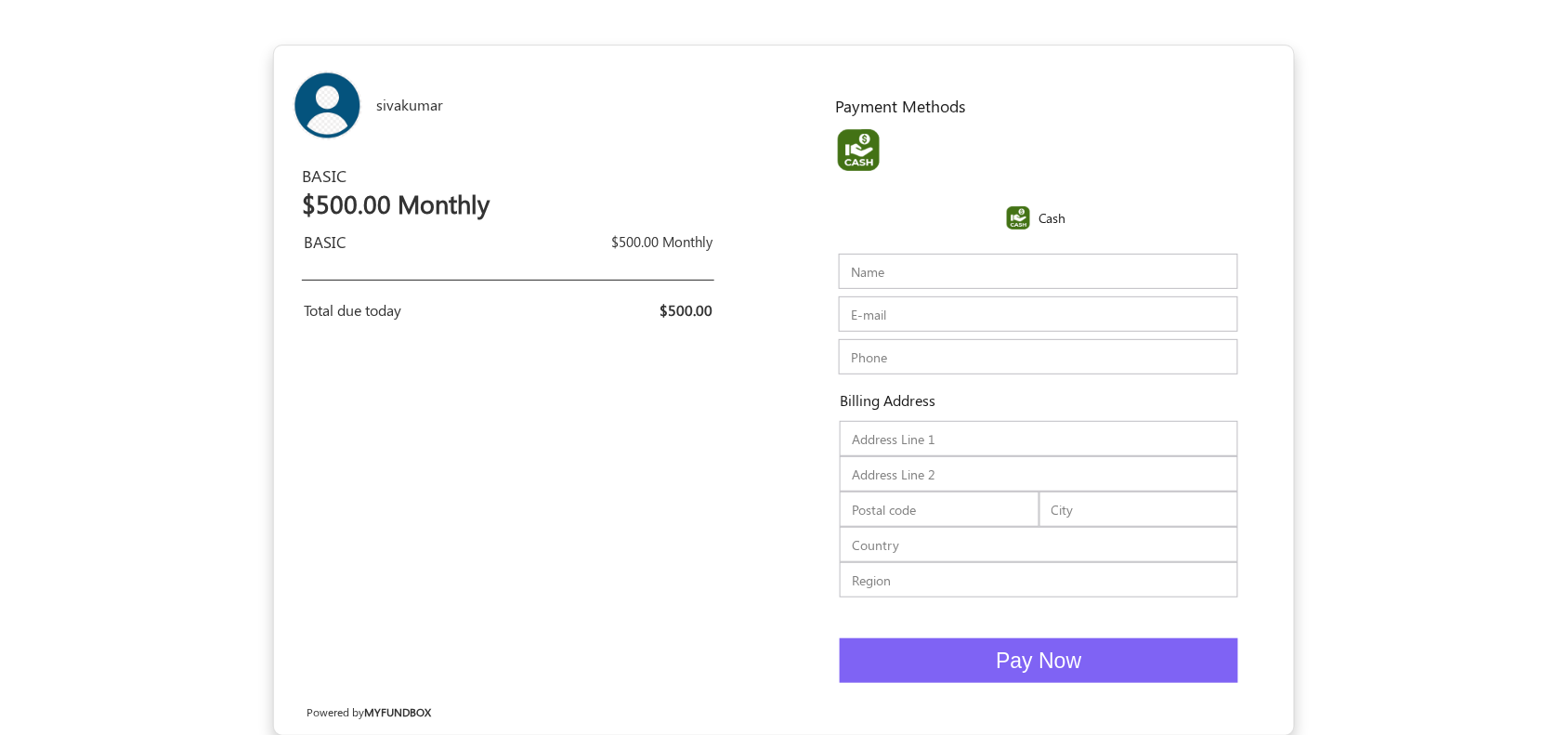 click on "$500.00" at bounding box center [686, 309] 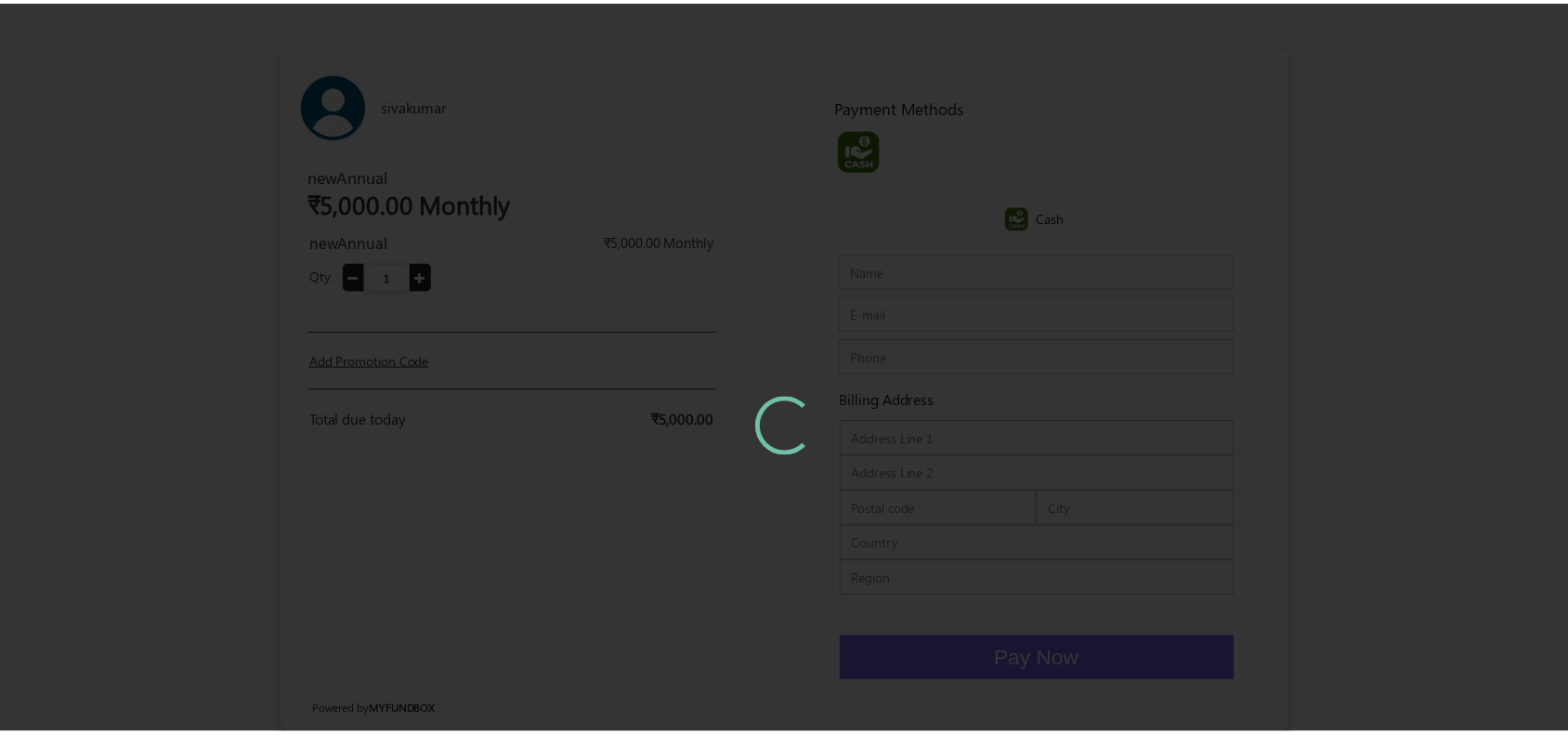 scroll, scrollTop: 0, scrollLeft: 0, axis: both 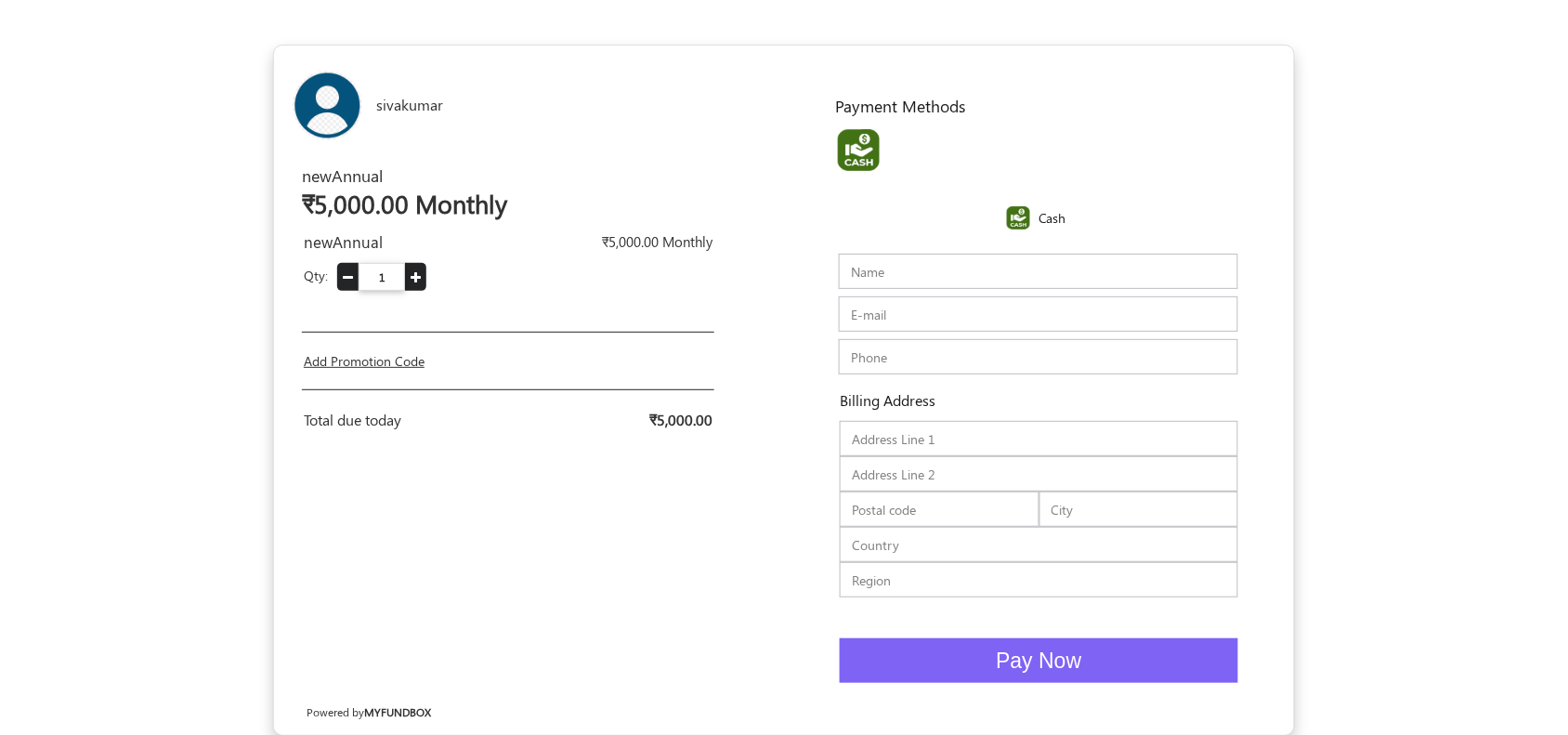 click on "Name" at bounding box center (1039, 271) 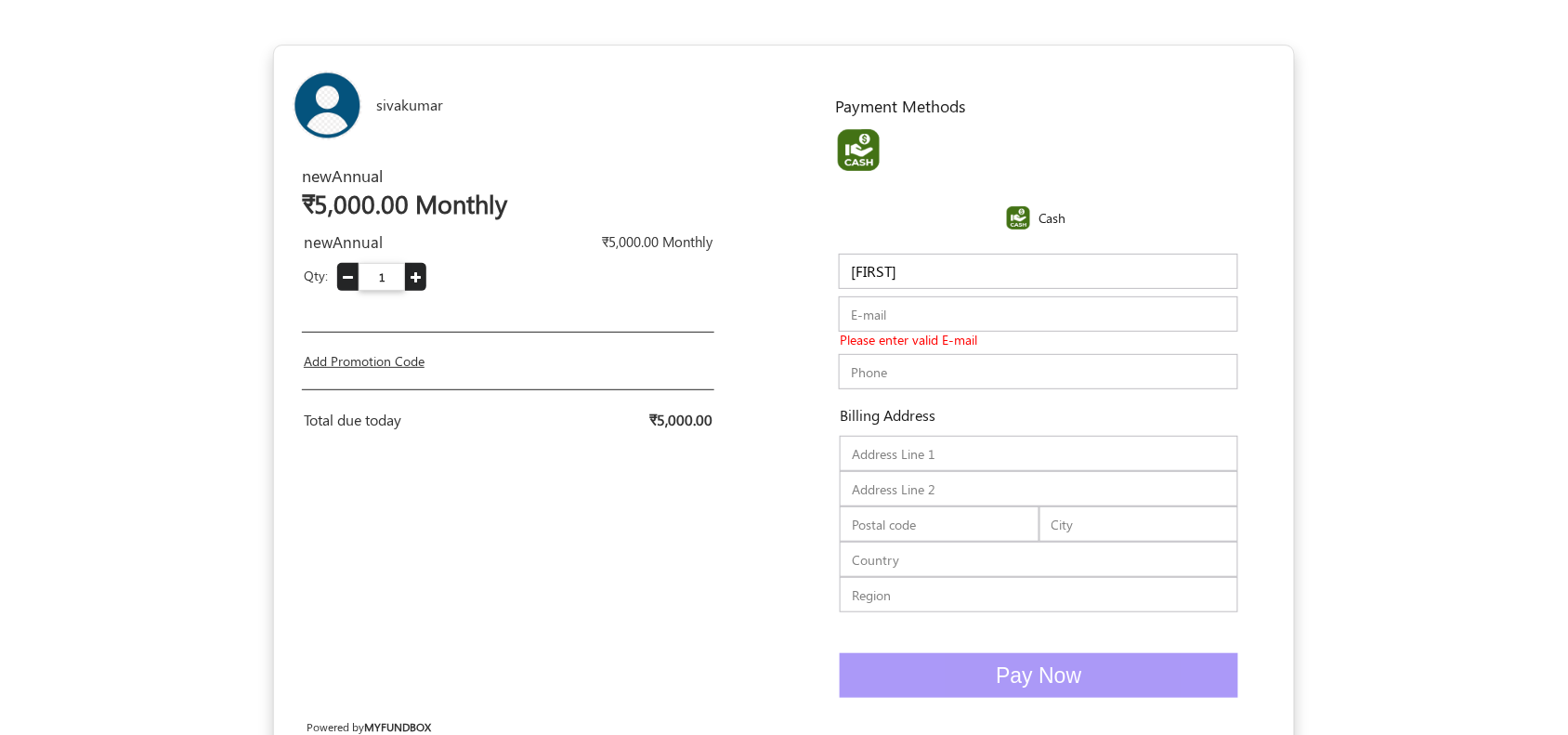 type on "raghu" 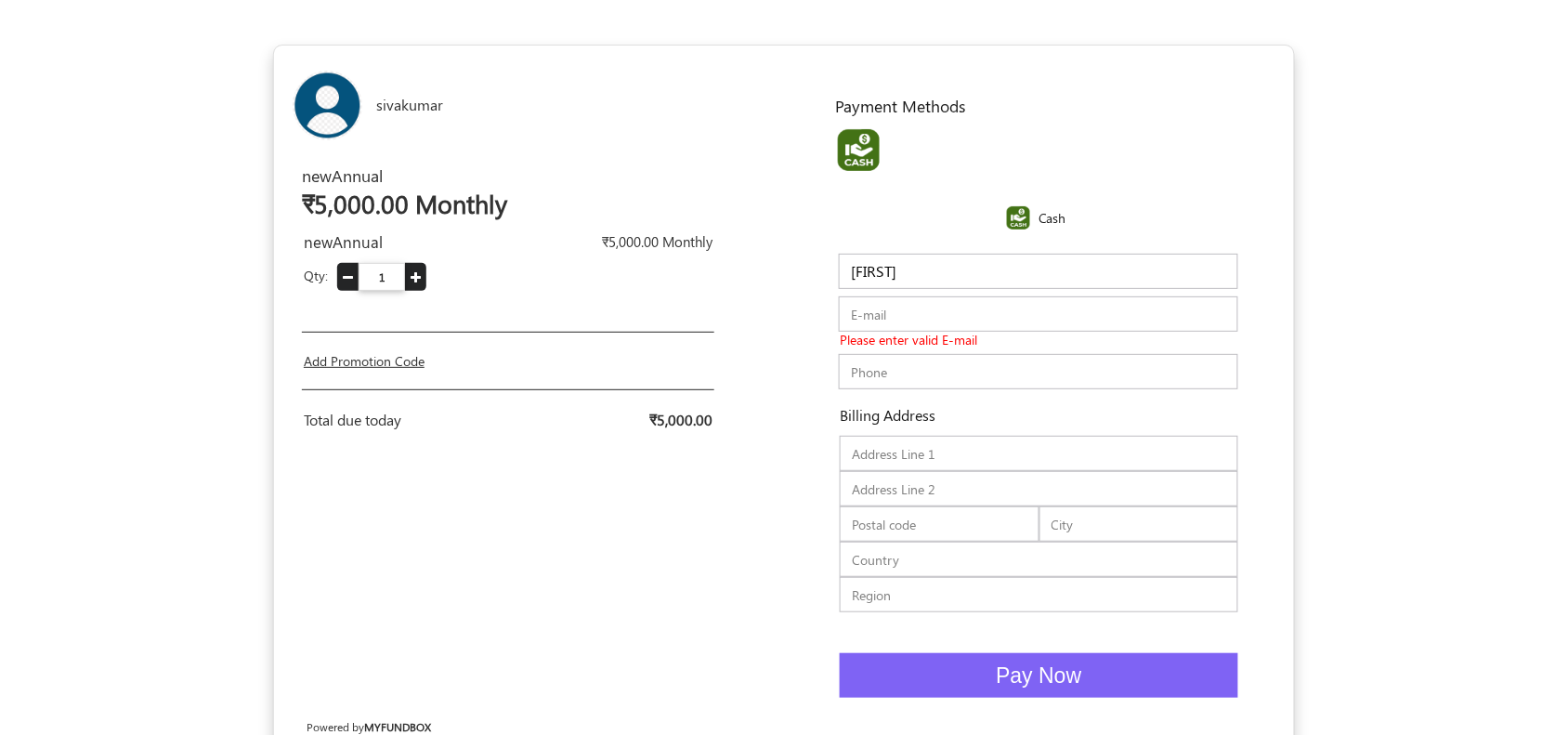 click on "E-mail" at bounding box center [1039, 314] 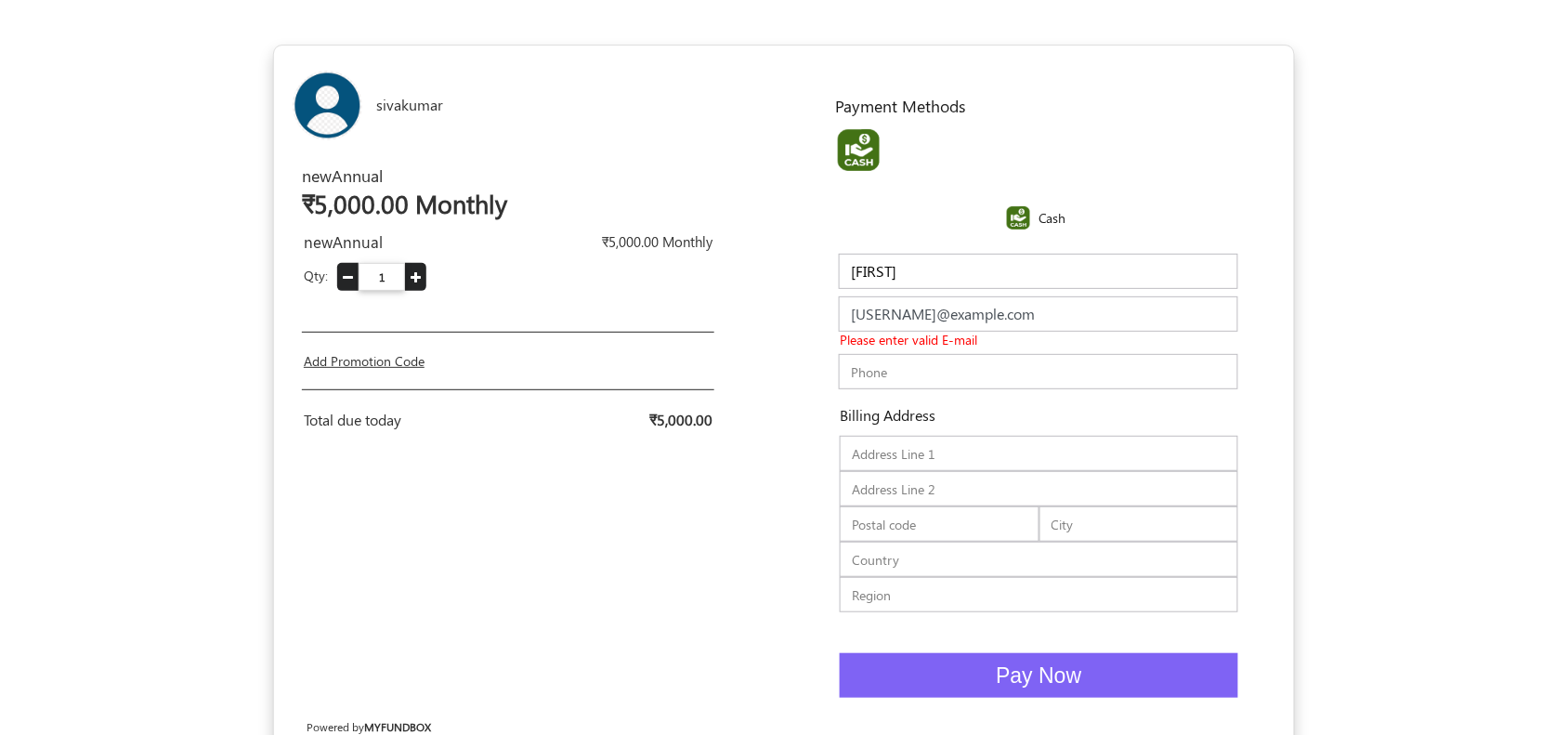 click at bounding box center (1039, 372) 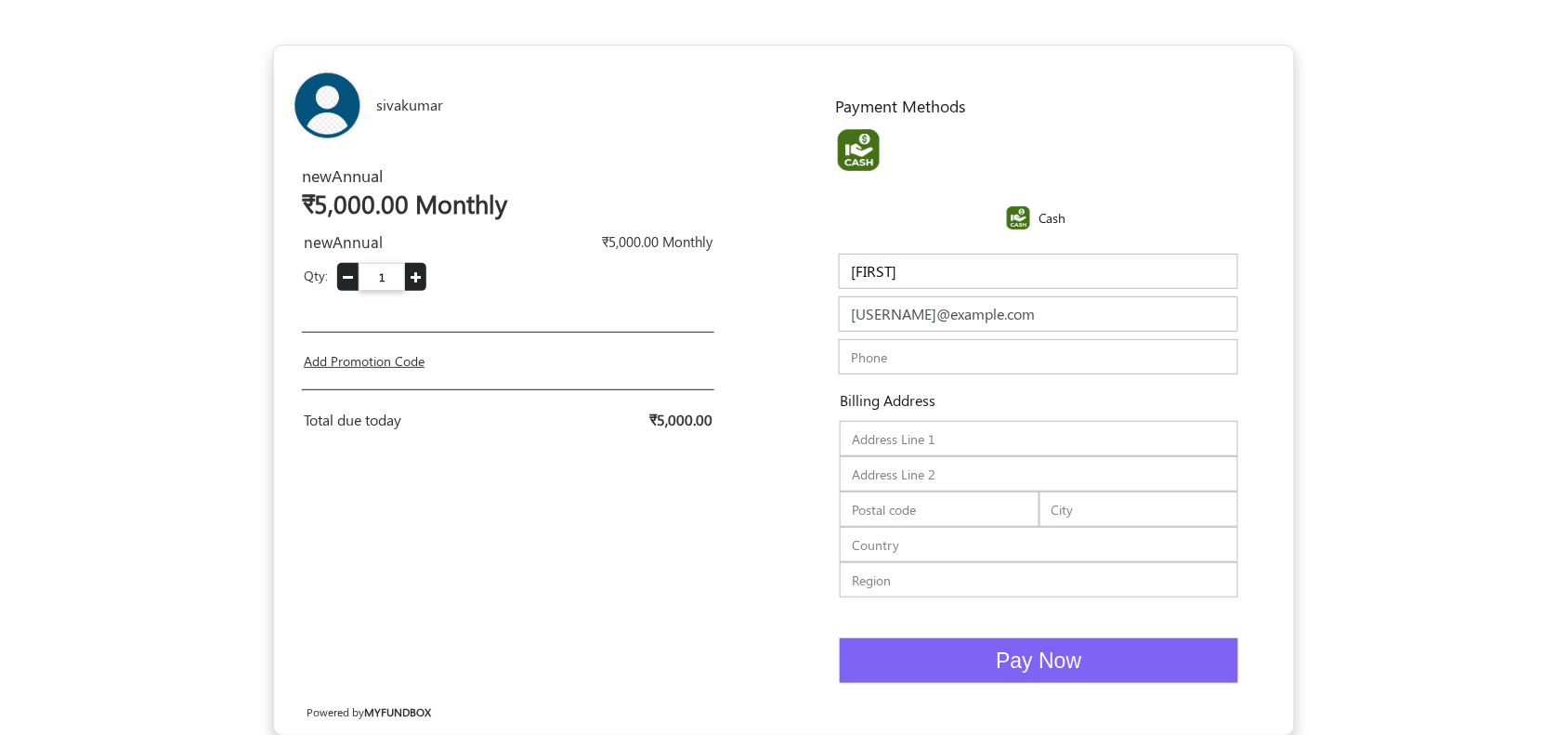 type on "9360453831" 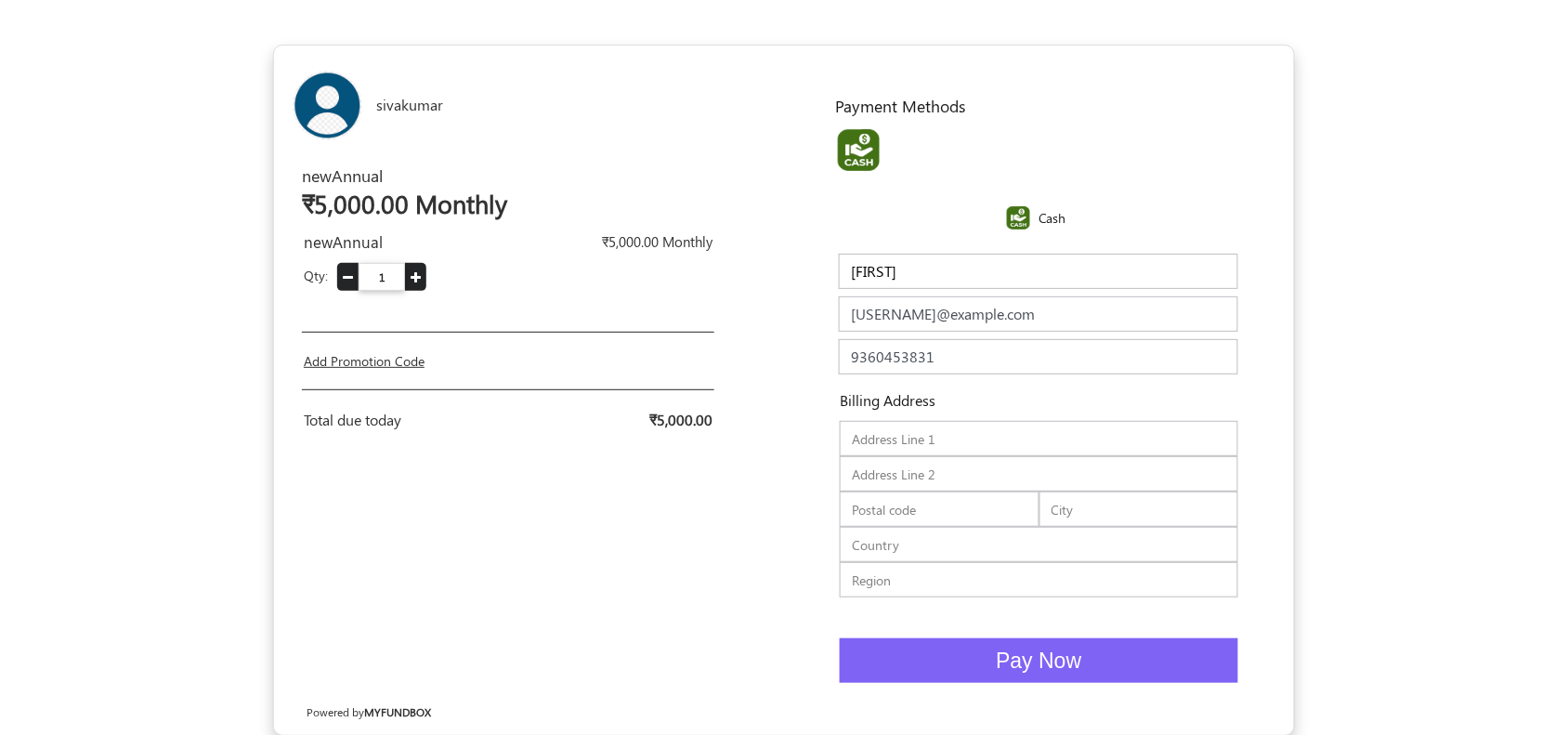 click at bounding box center (1039, 439) 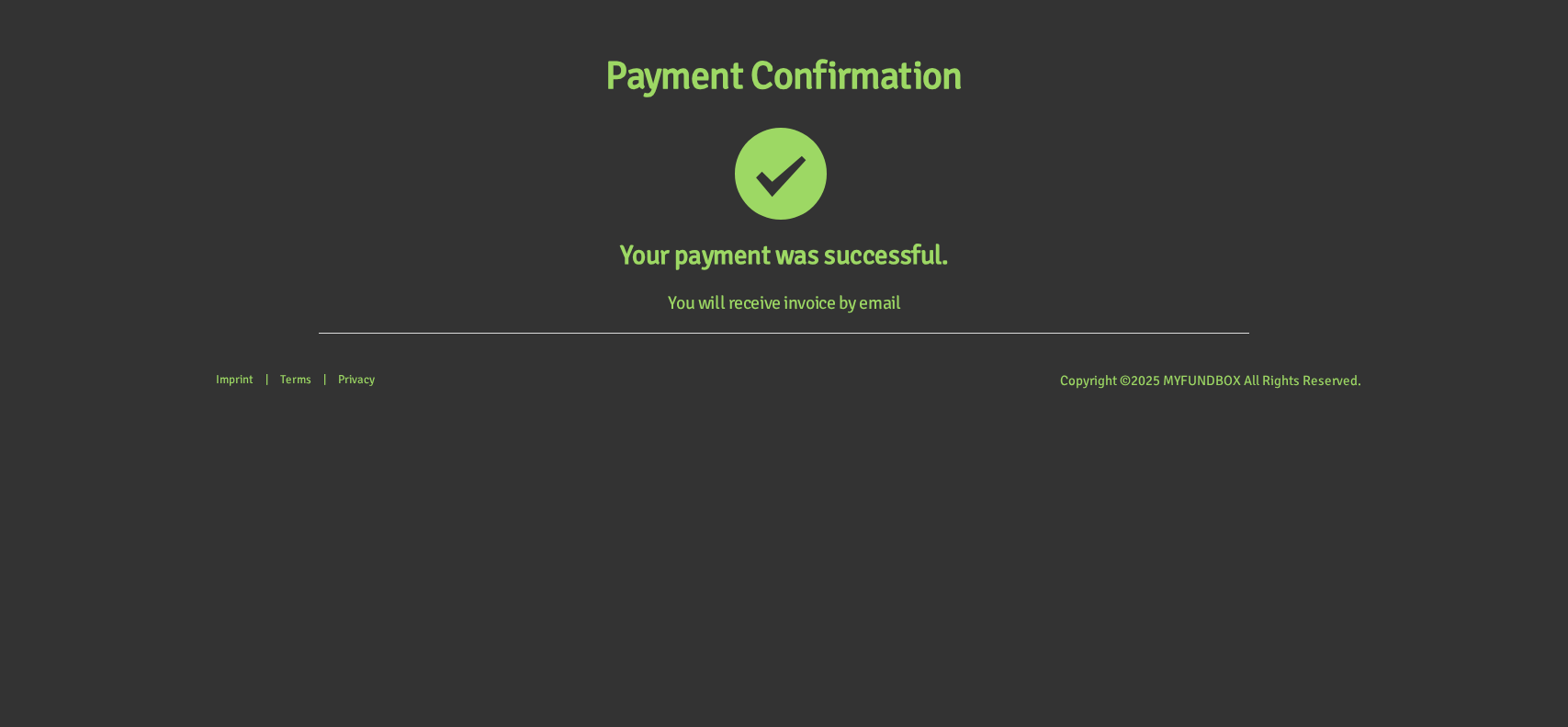 scroll, scrollTop: 0, scrollLeft: 0, axis: both 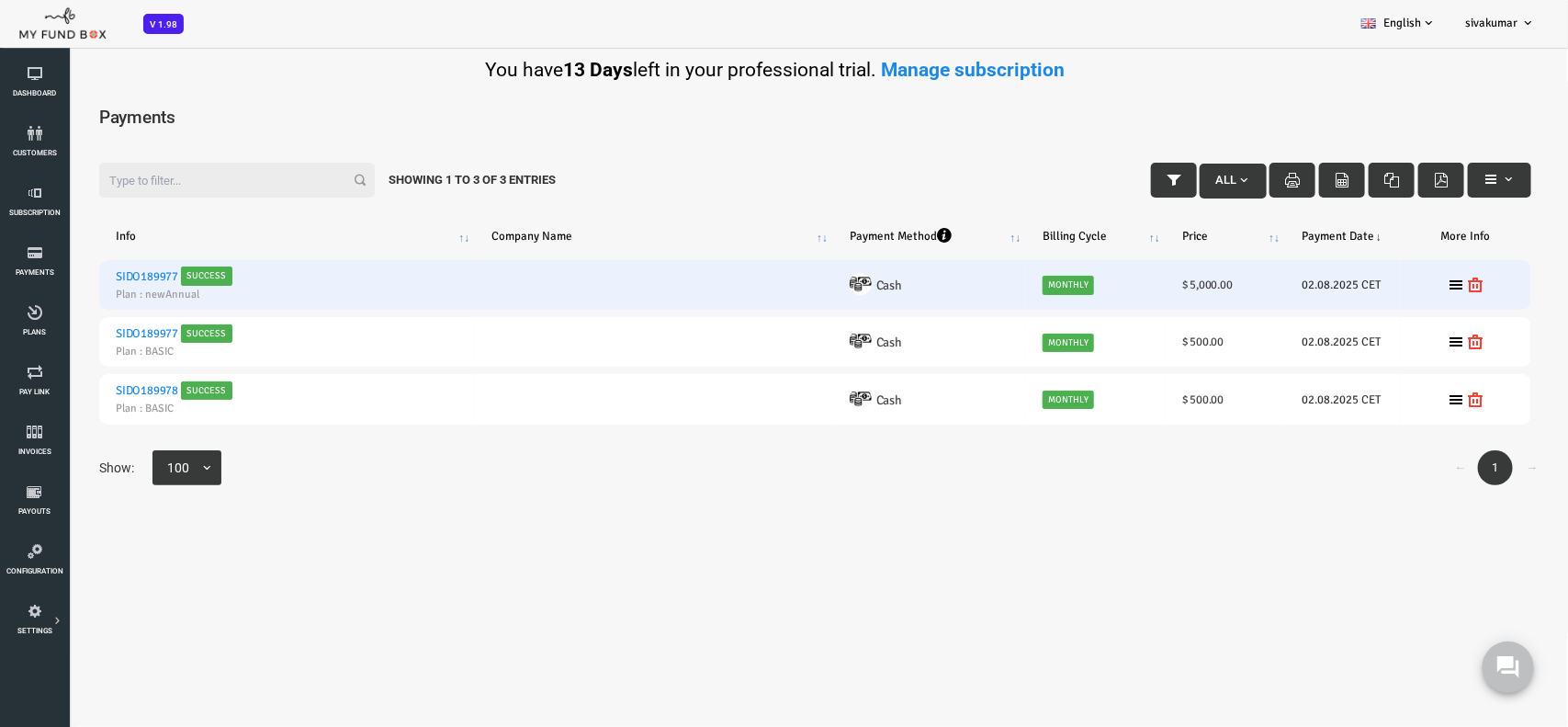 click on "SIDO189977" at bounding box center (85, 277) 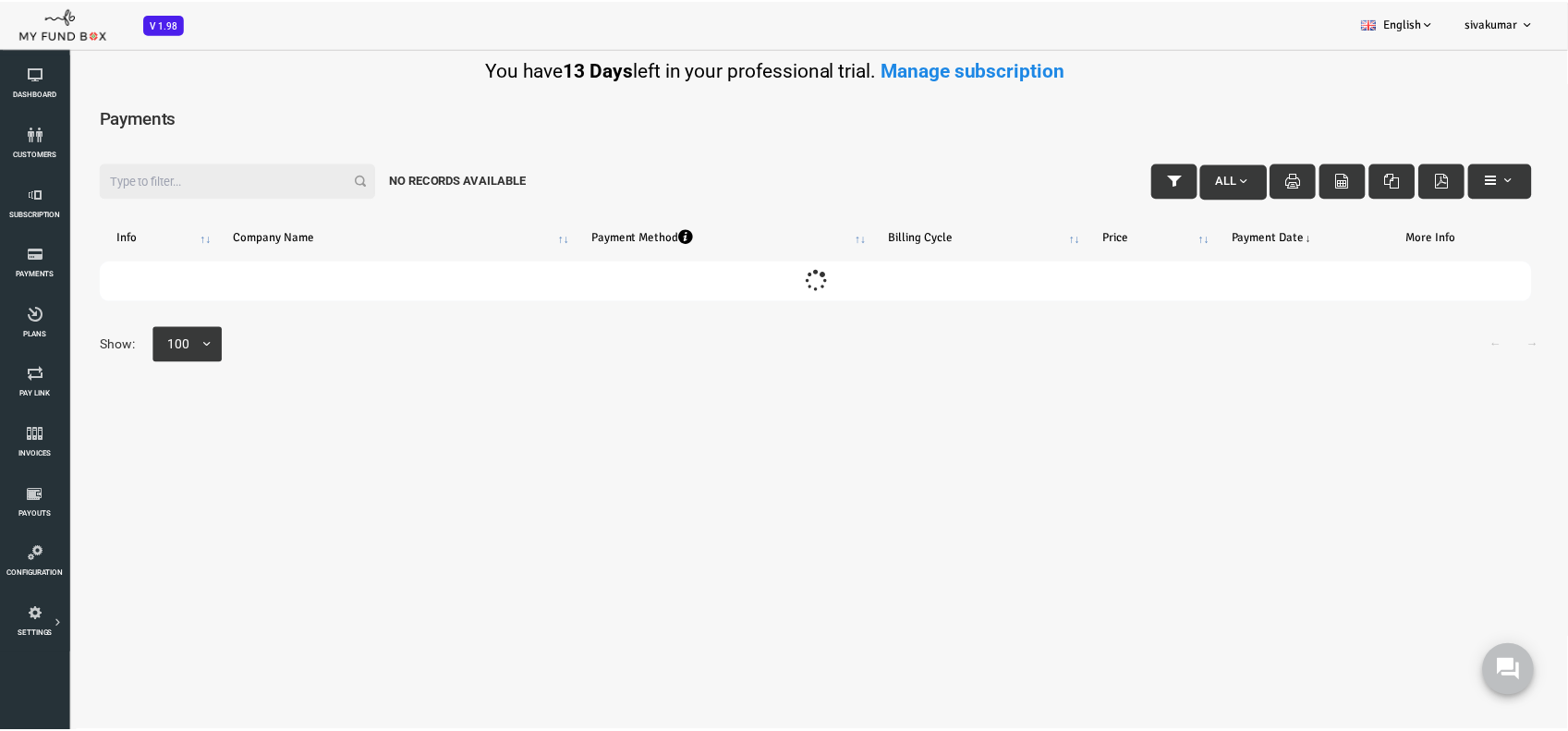 scroll, scrollTop: 0, scrollLeft: 0, axis: both 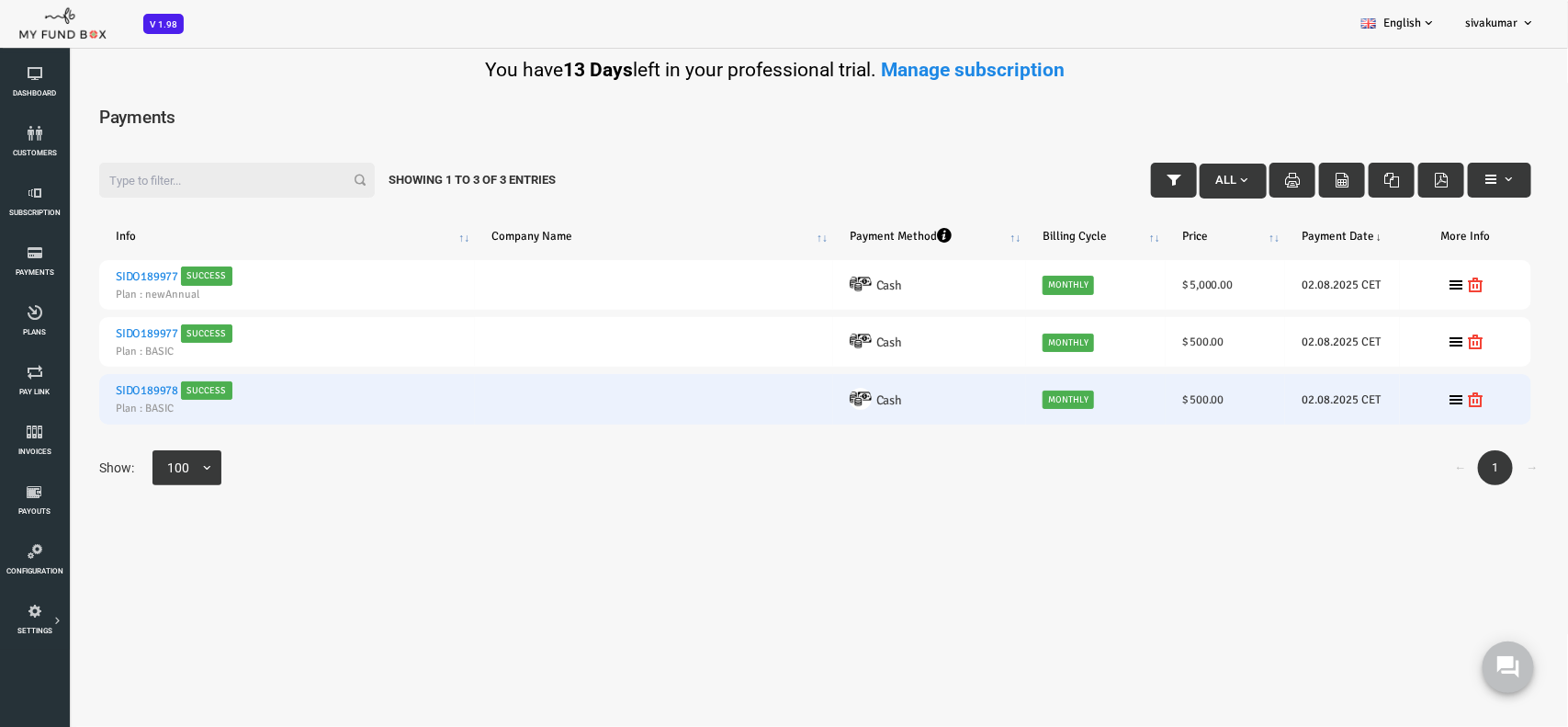 click on "SIDO189978" at bounding box center (85, 391) 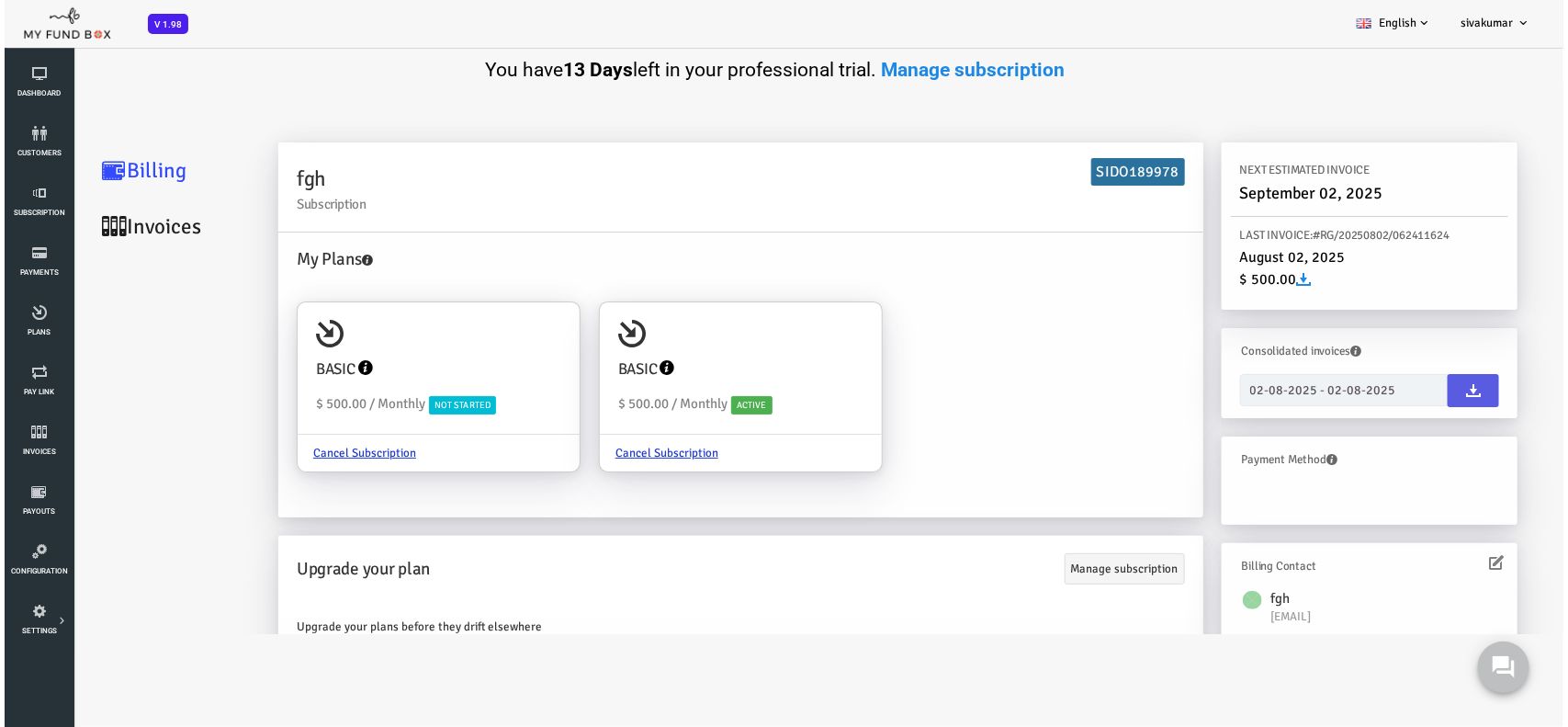 scroll, scrollTop: 0, scrollLeft: 0, axis: both 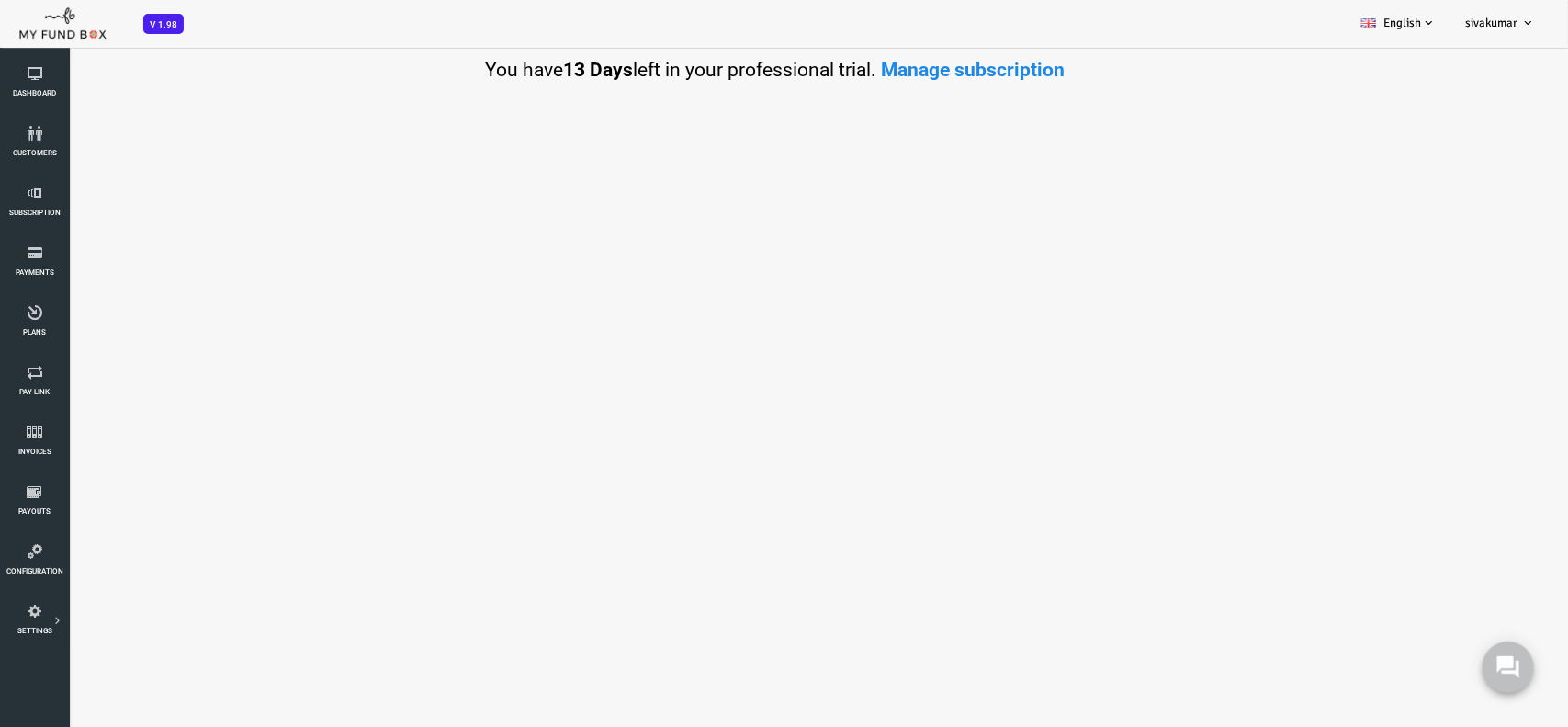 select on "100" 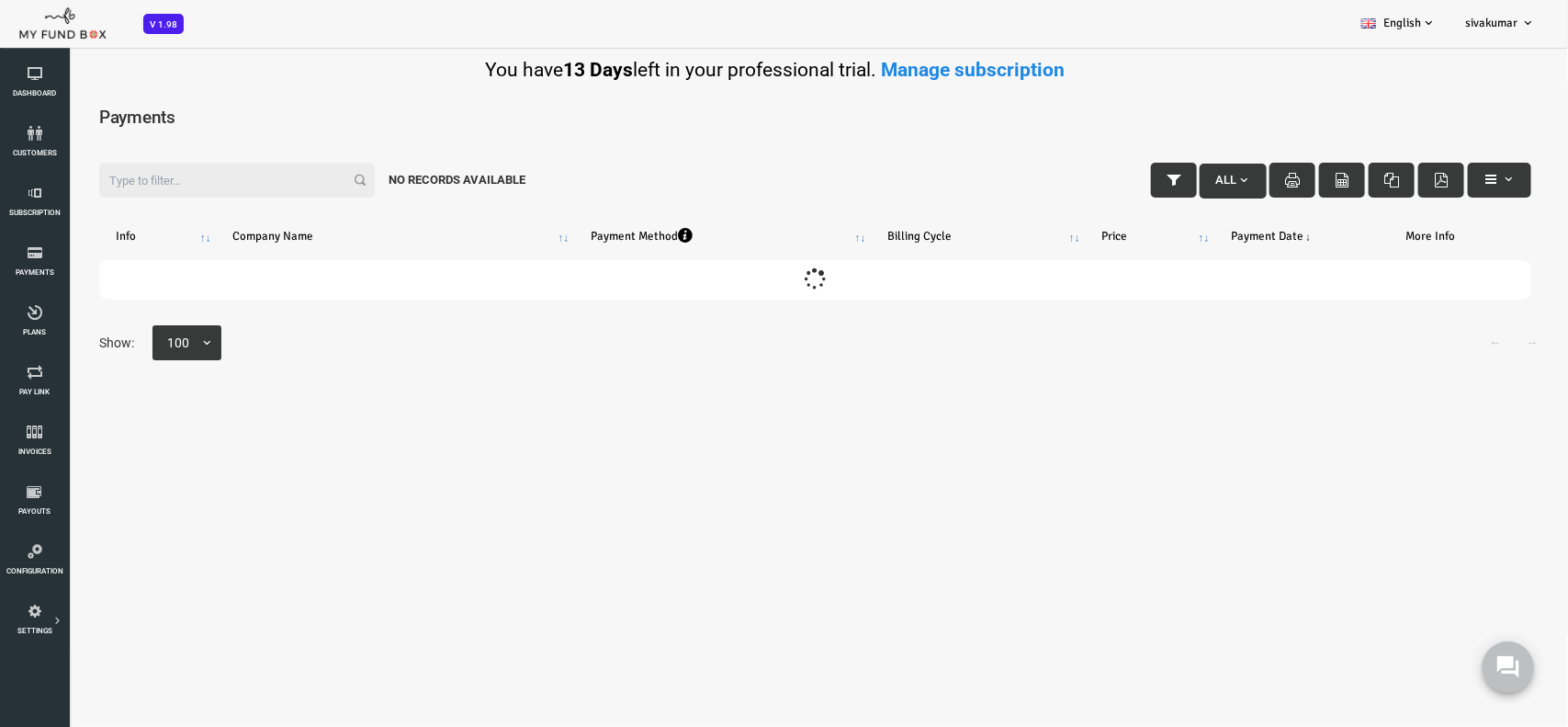 scroll, scrollTop: 0, scrollLeft: 0, axis: both 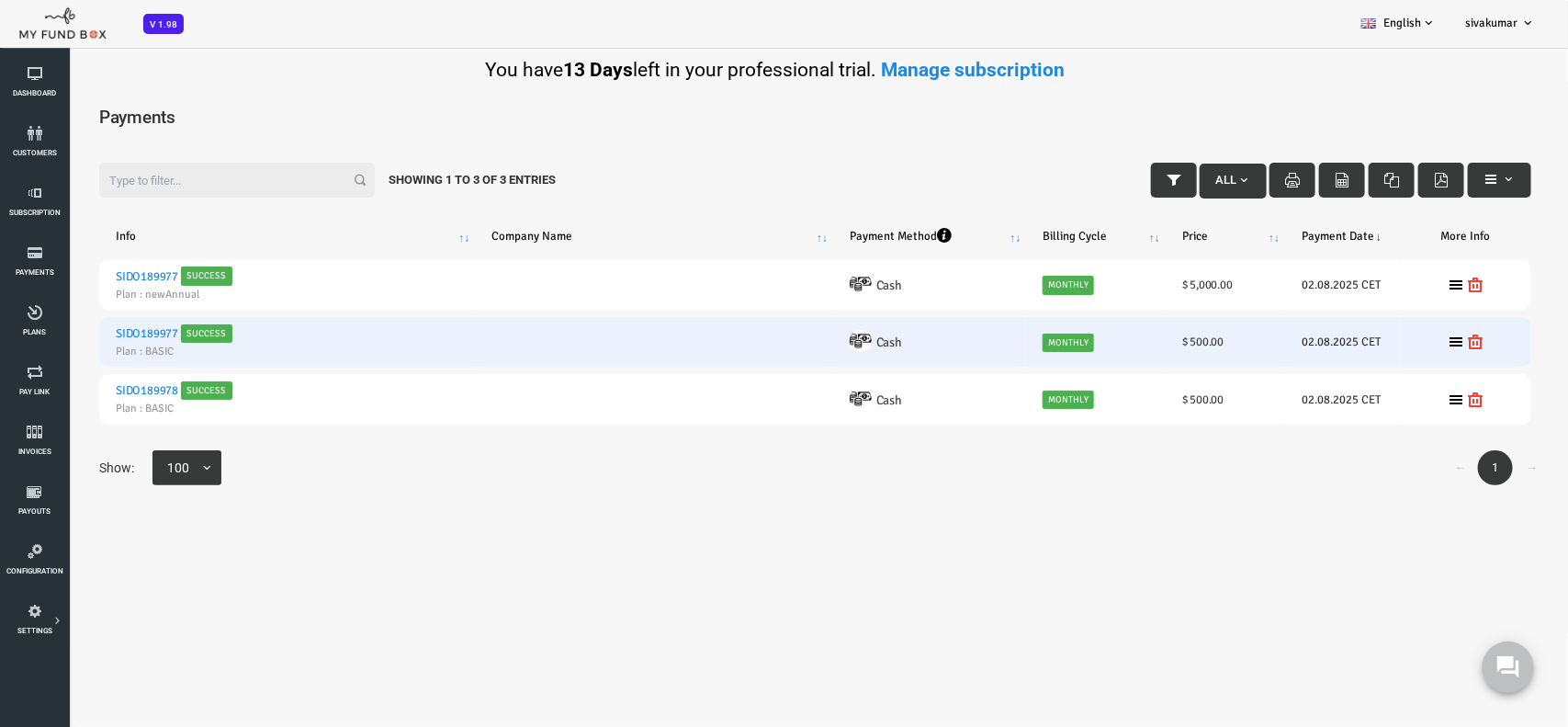 click on "Plan : BASIC" at bounding box center (168, 351) 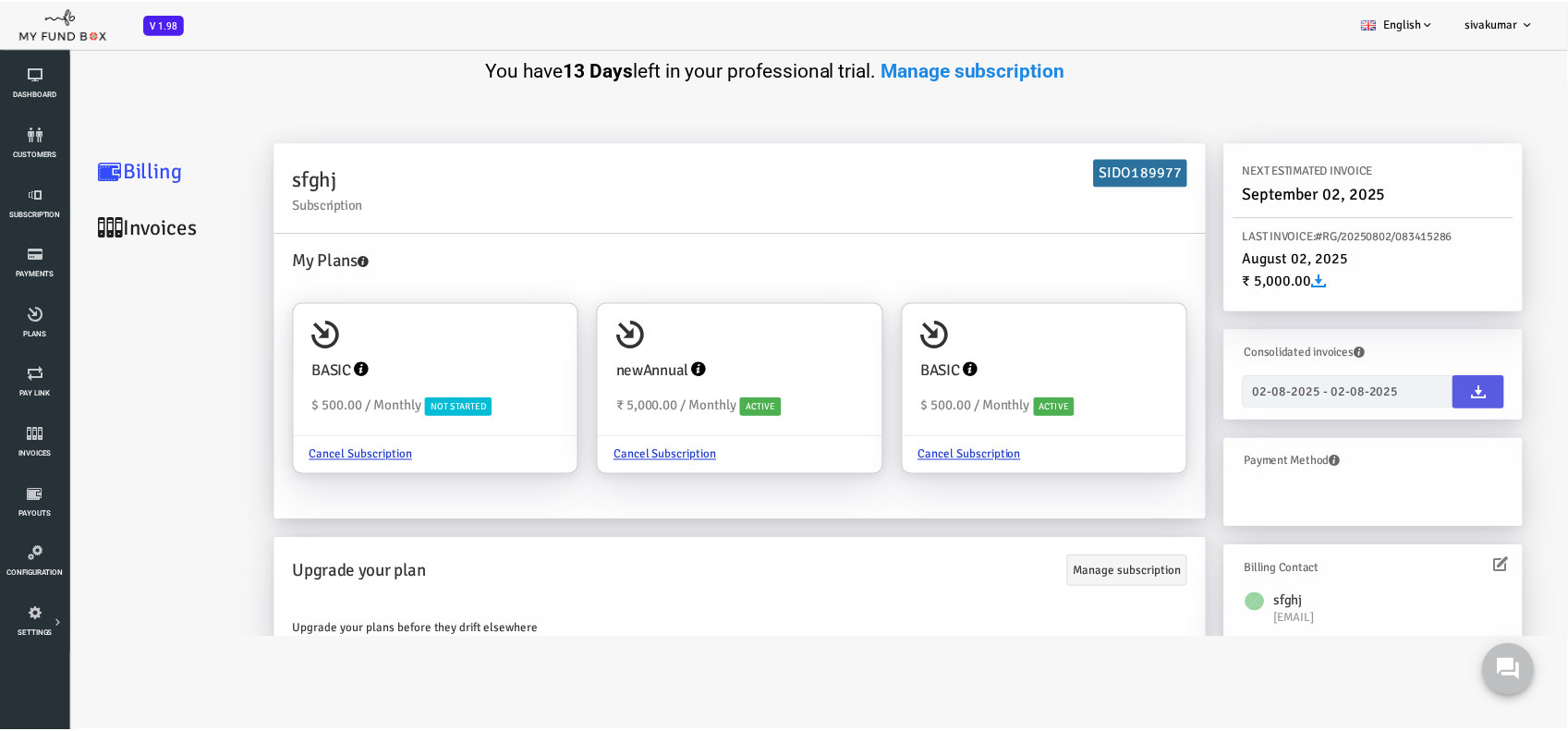 scroll, scrollTop: 0, scrollLeft: 0, axis: both 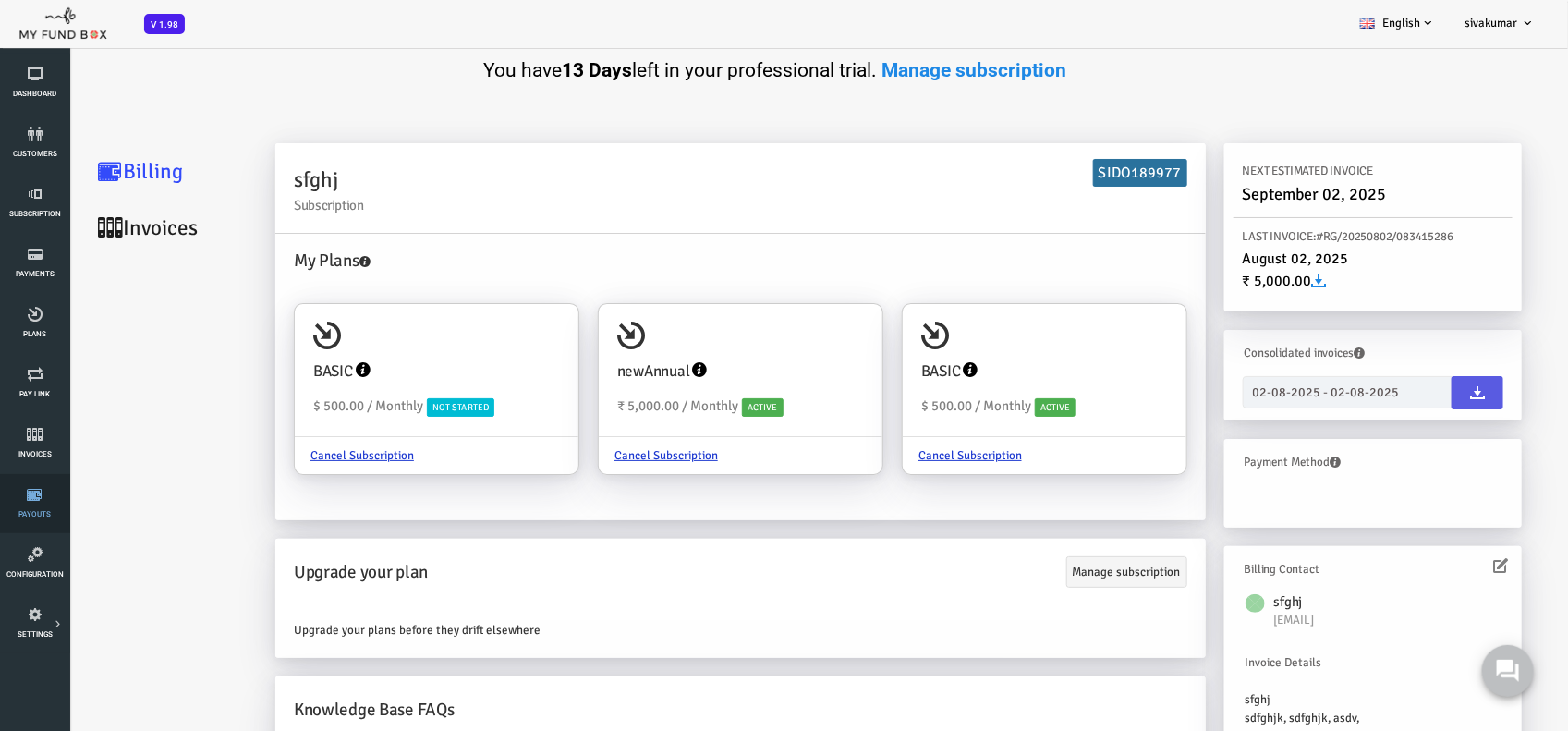 click on "Payouts" at bounding box center (34, 504) 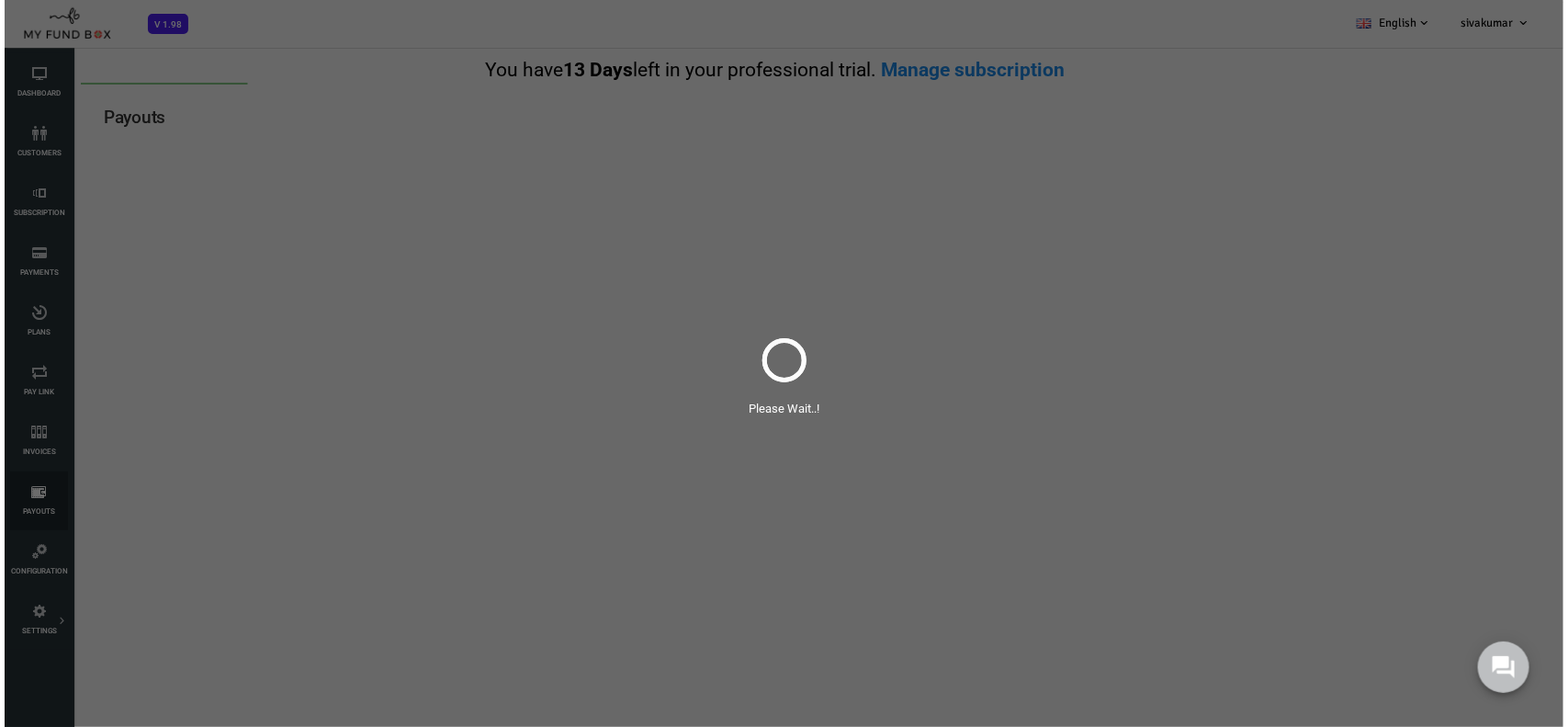 scroll, scrollTop: 0, scrollLeft: 0, axis: both 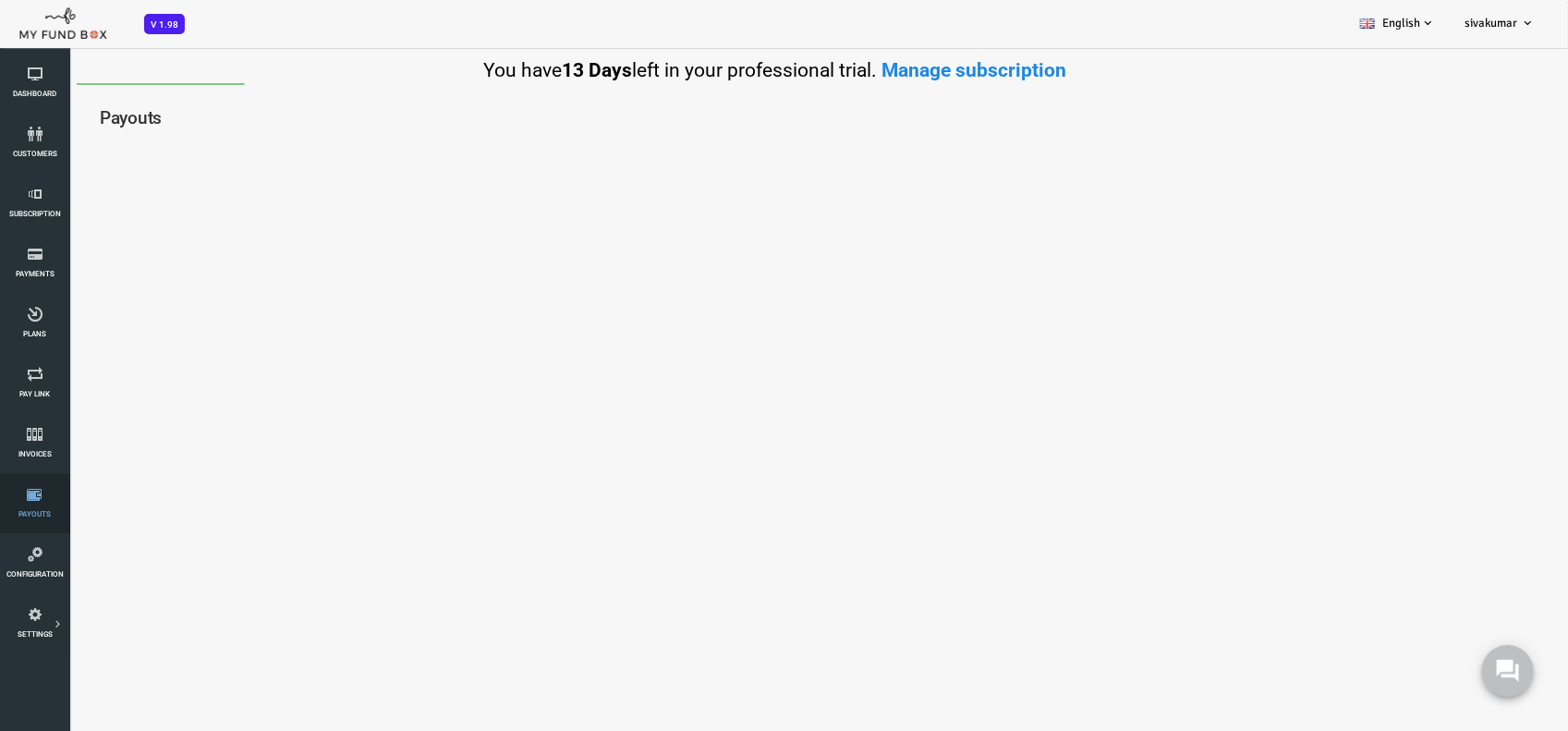 select on "100" 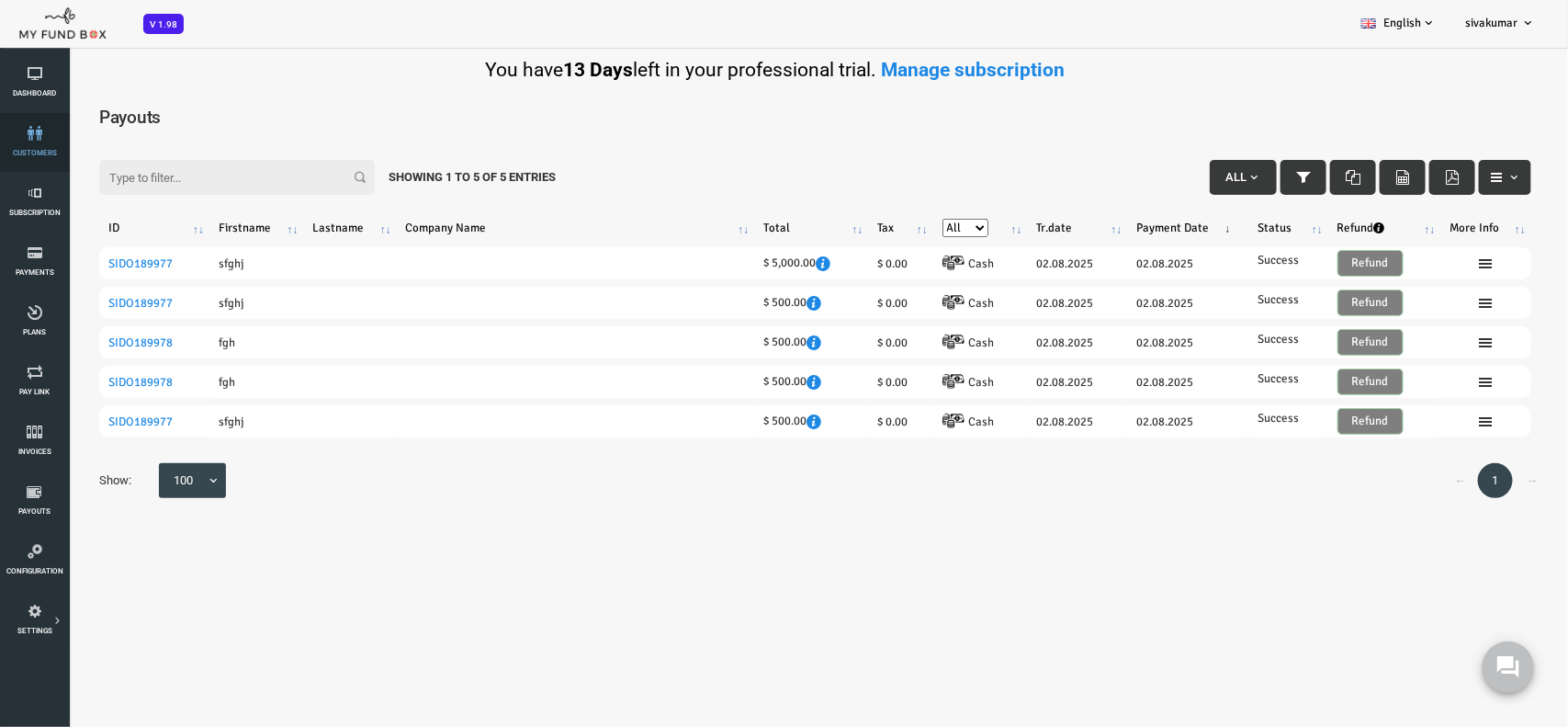 click at bounding box center [34, 133] 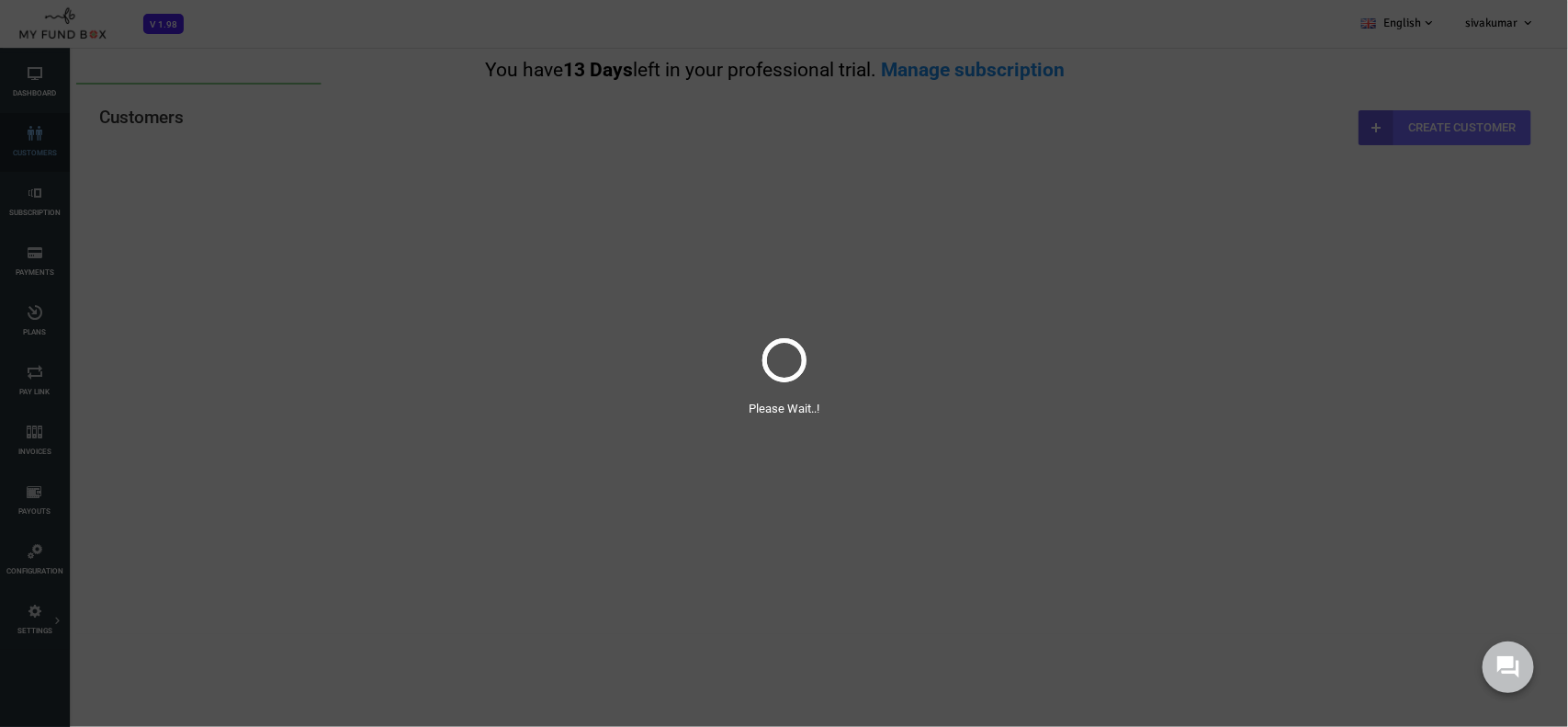 scroll, scrollTop: 0, scrollLeft: 0, axis: both 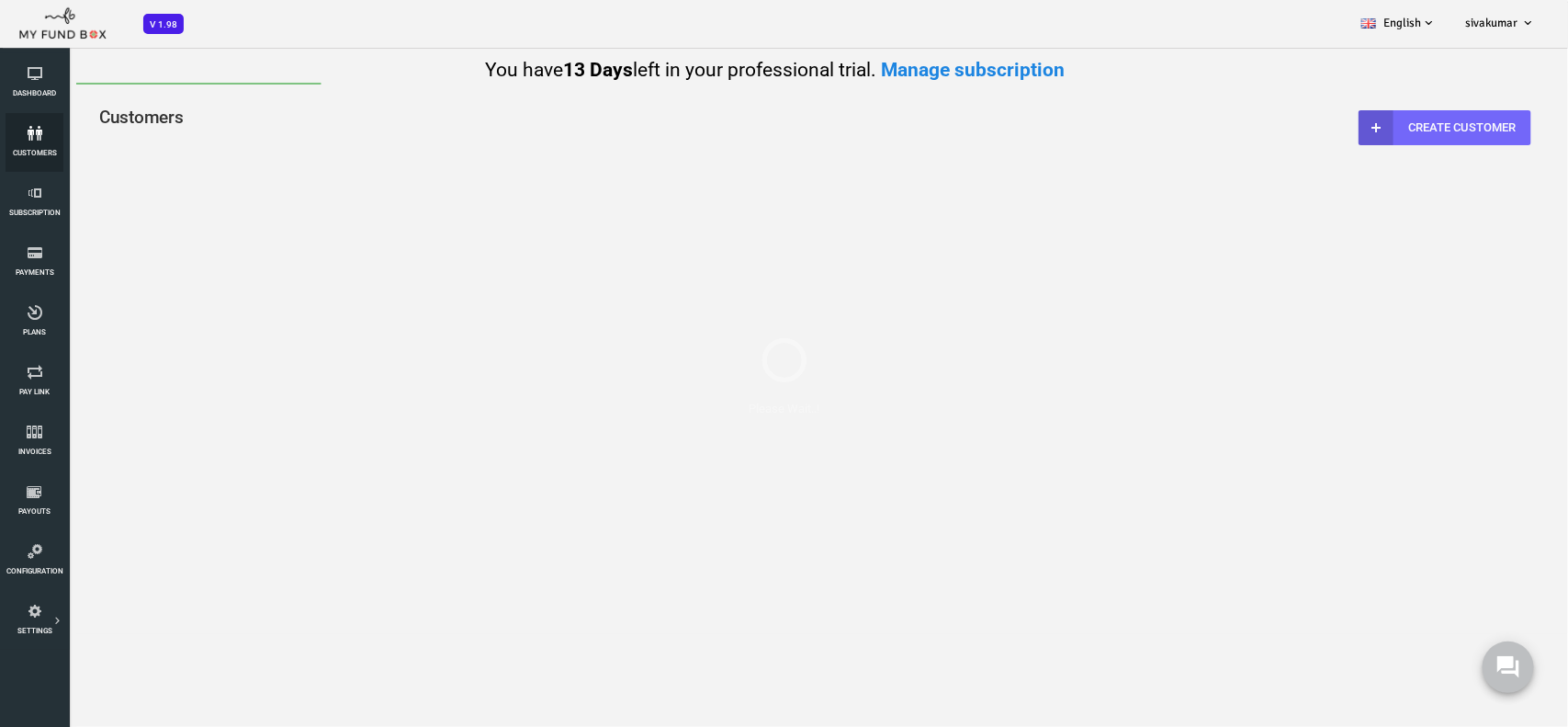 select on "100" 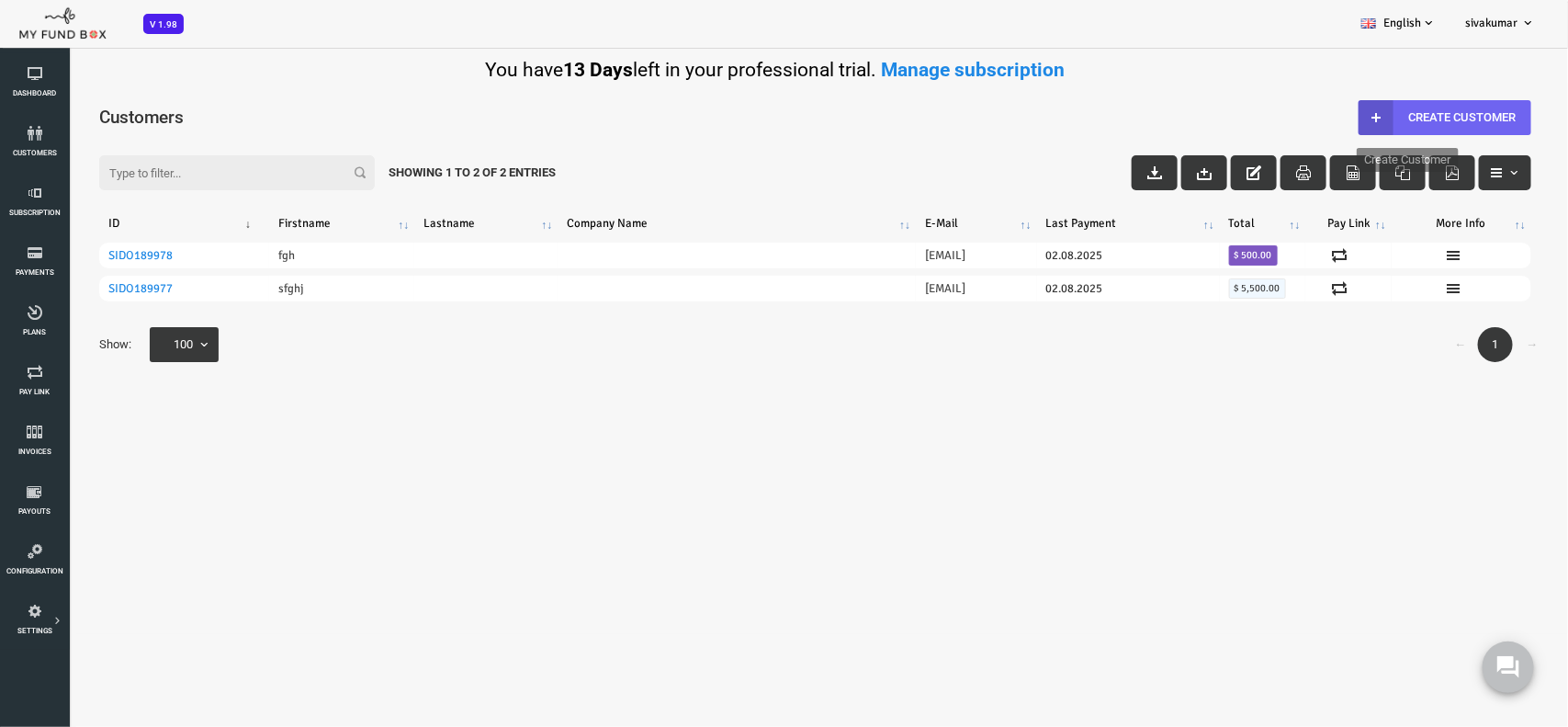 click on "Create Customer" at bounding box center [1382, 118] 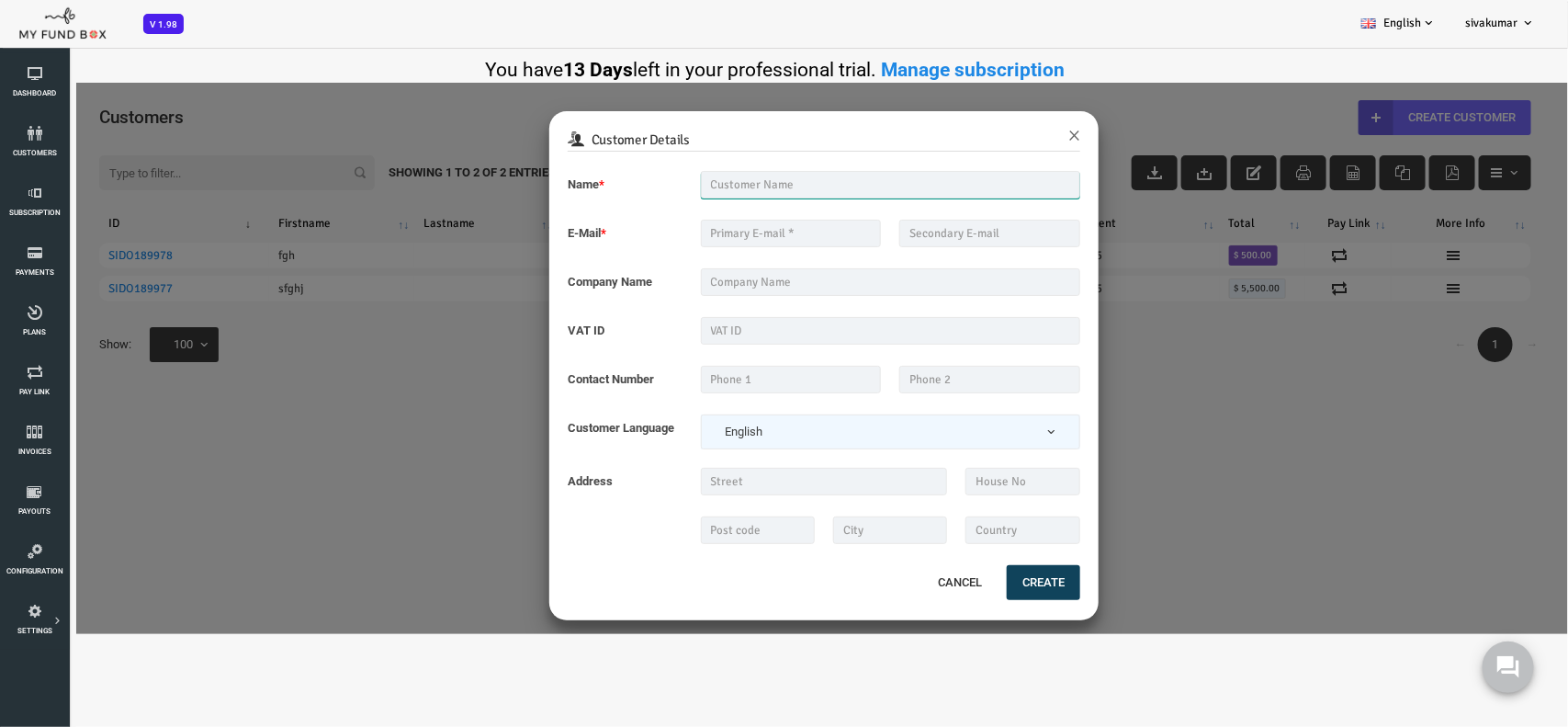 click at bounding box center [829, 185] 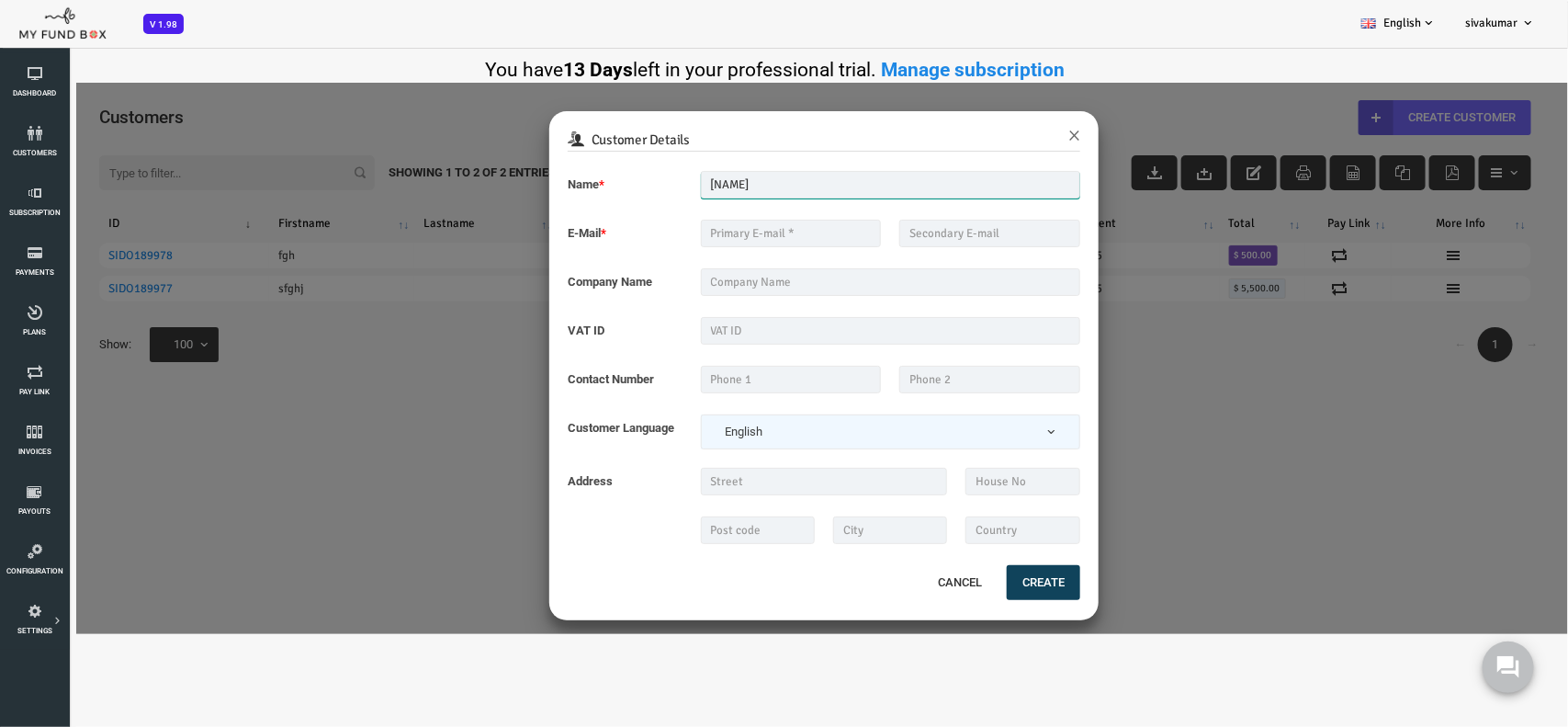type on "ramanathan" 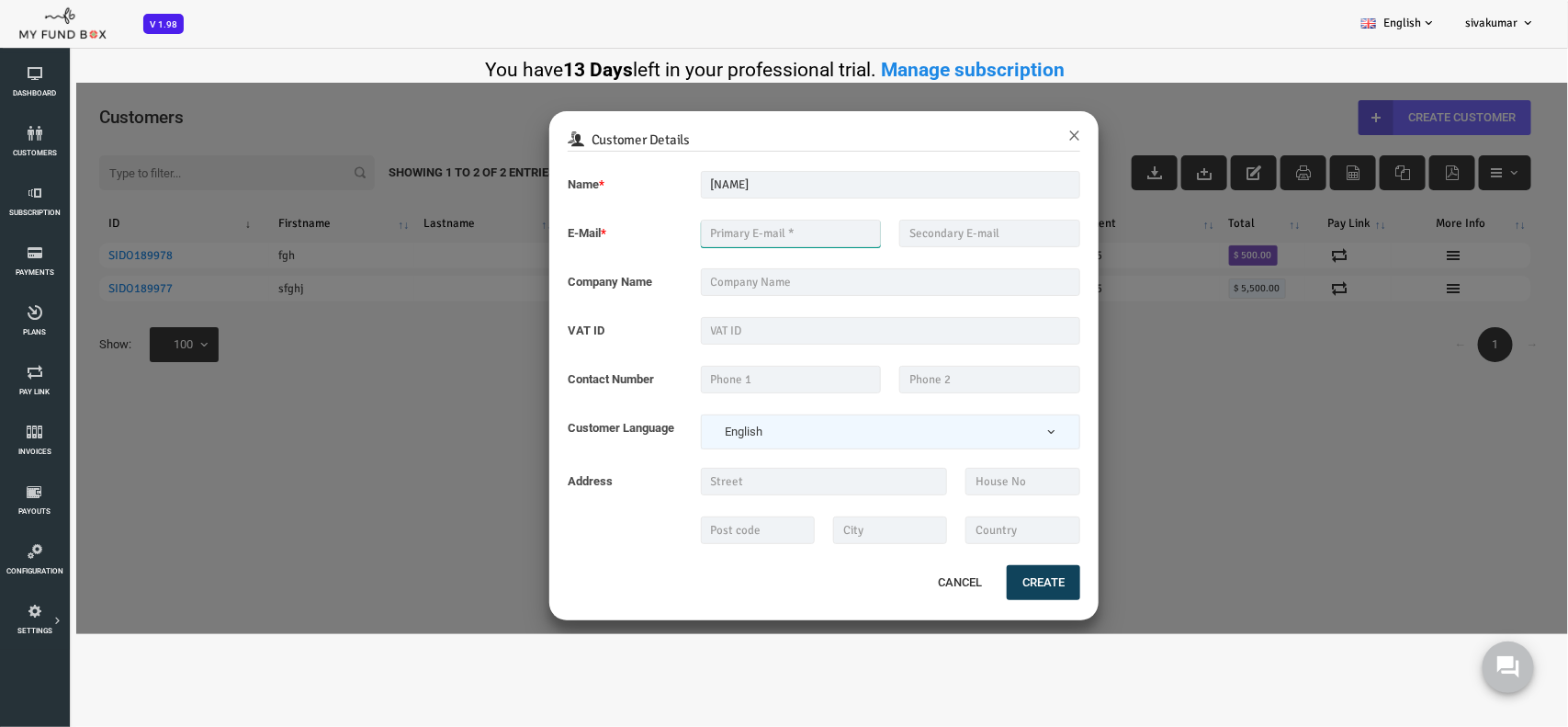 click at bounding box center [728, 233] 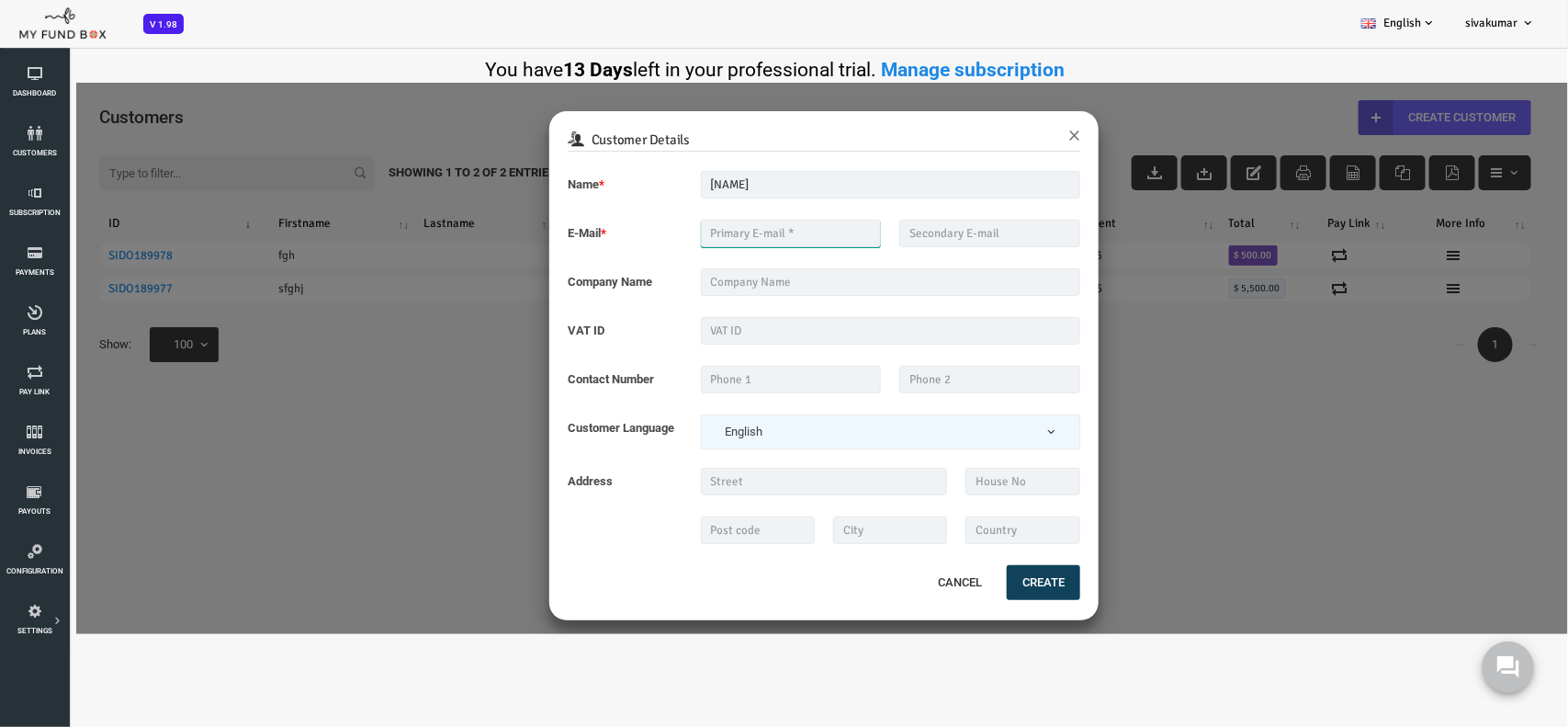 type on "[EMAIL]" 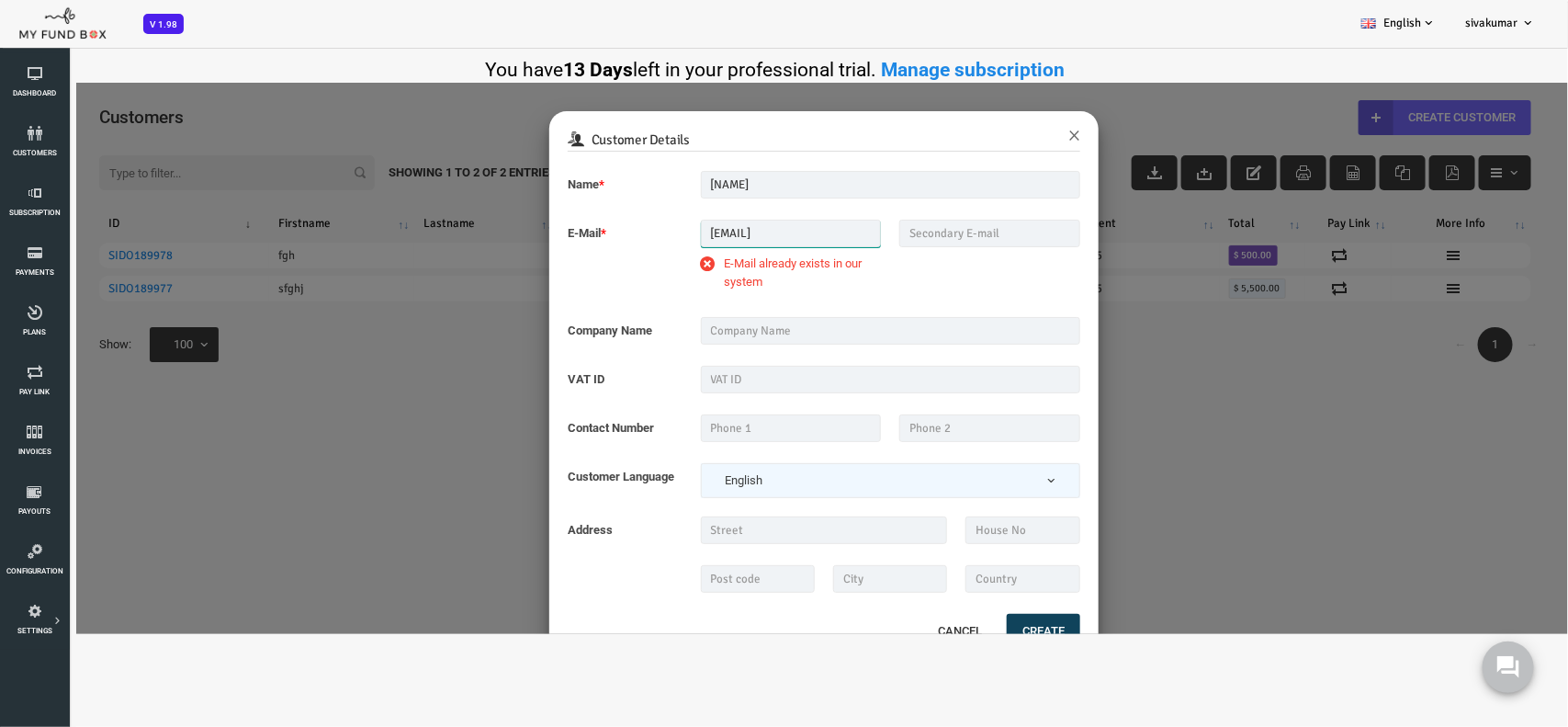 click on "[EMAIL]" at bounding box center (728, 233) 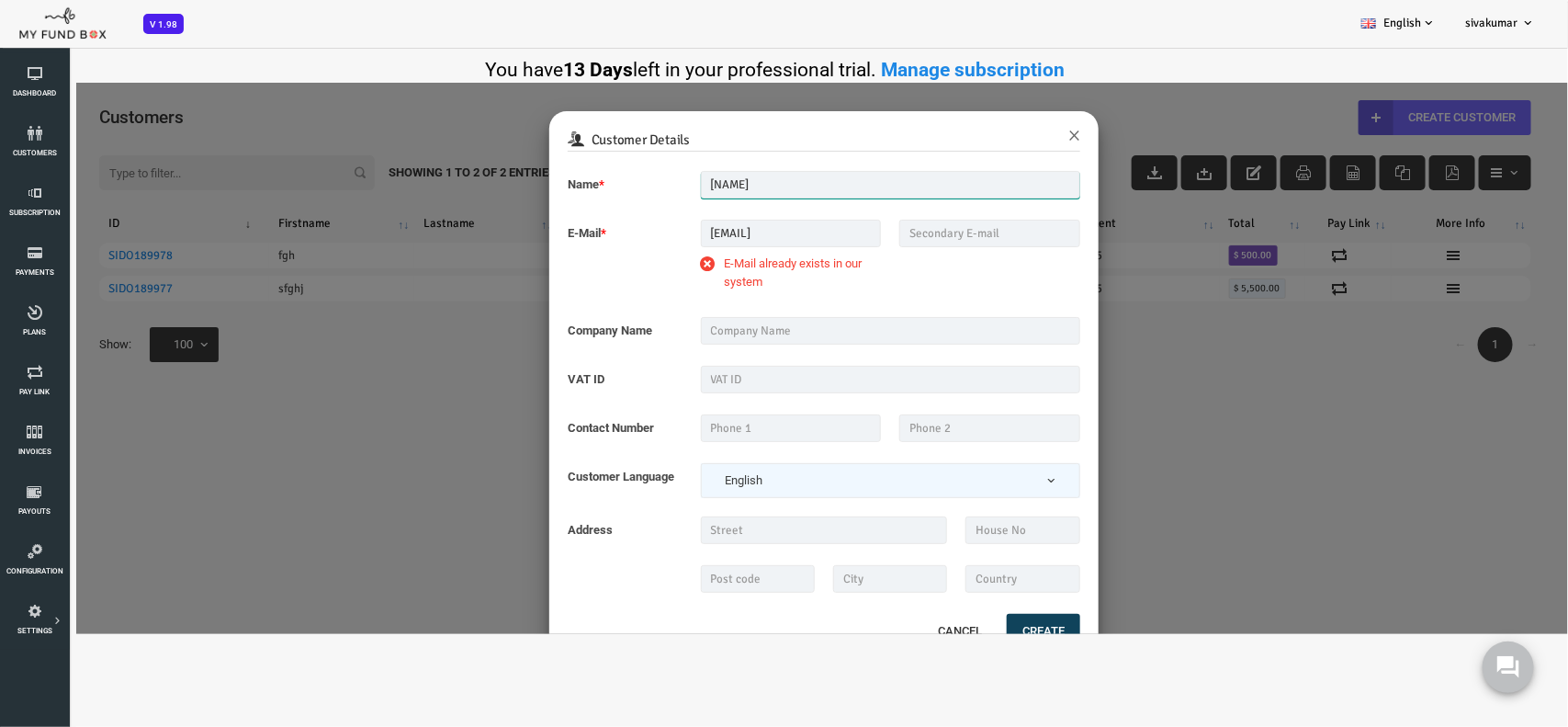 drag, startPoint x: 711, startPoint y: 188, endPoint x: 573, endPoint y: 196, distance: 138.23169 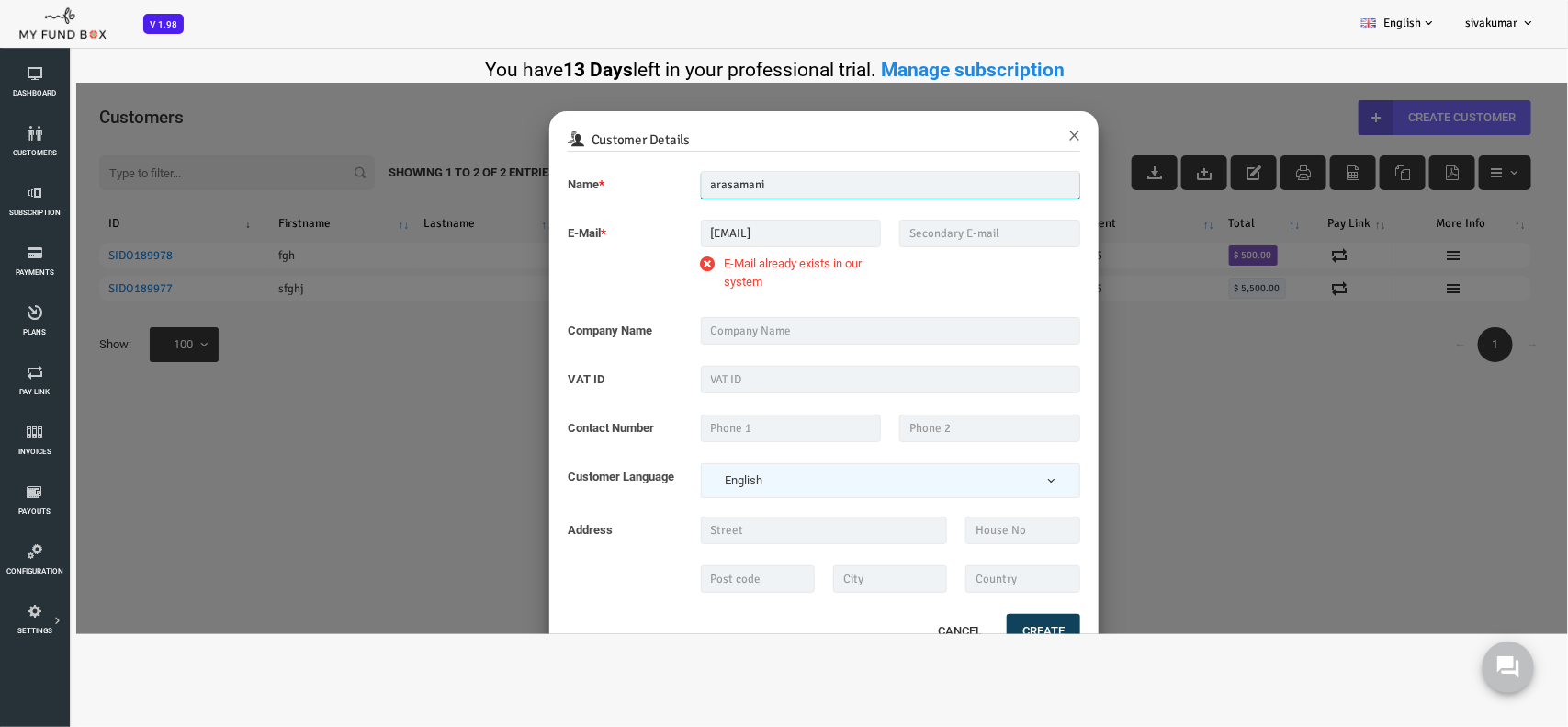 type on "arasamani" 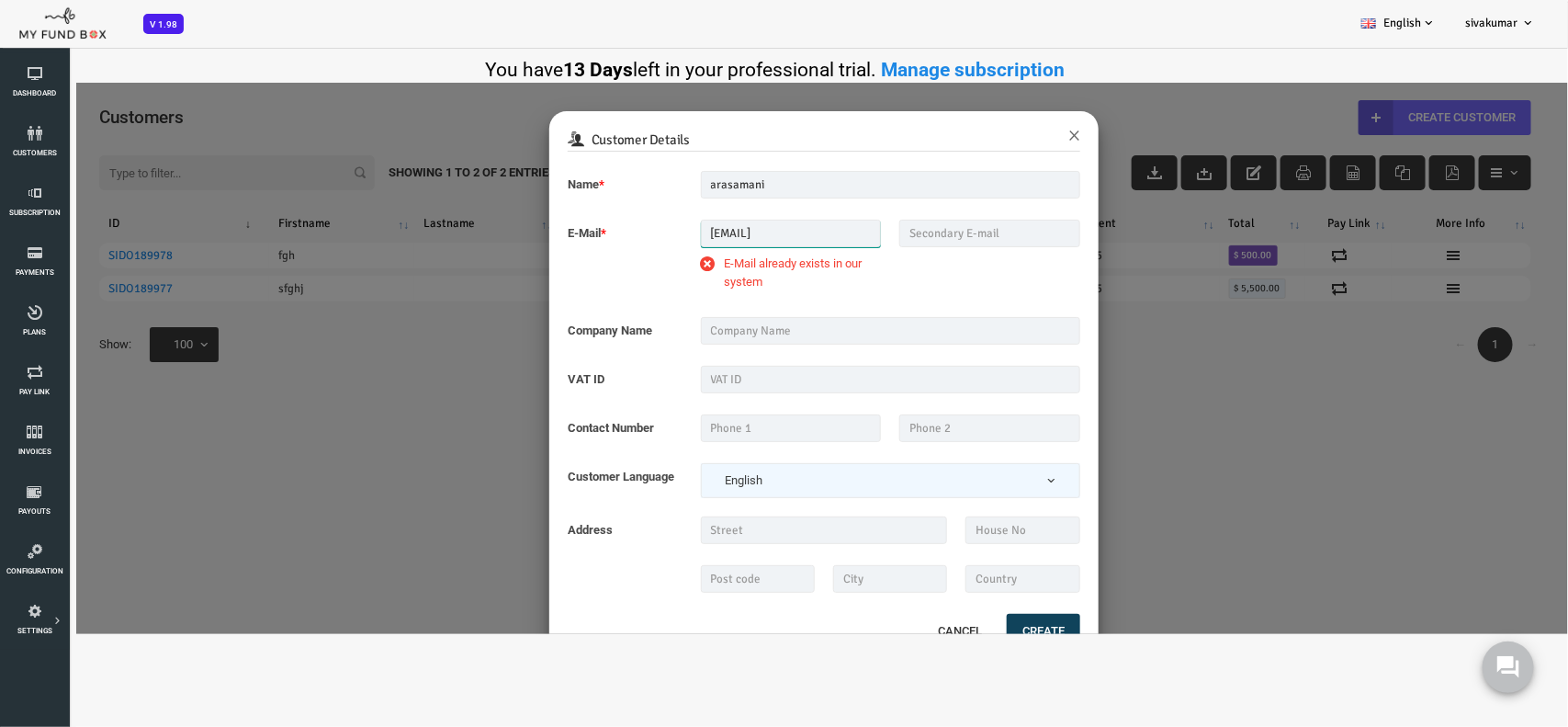 click on "[EMAIL]" at bounding box center (728, 233) 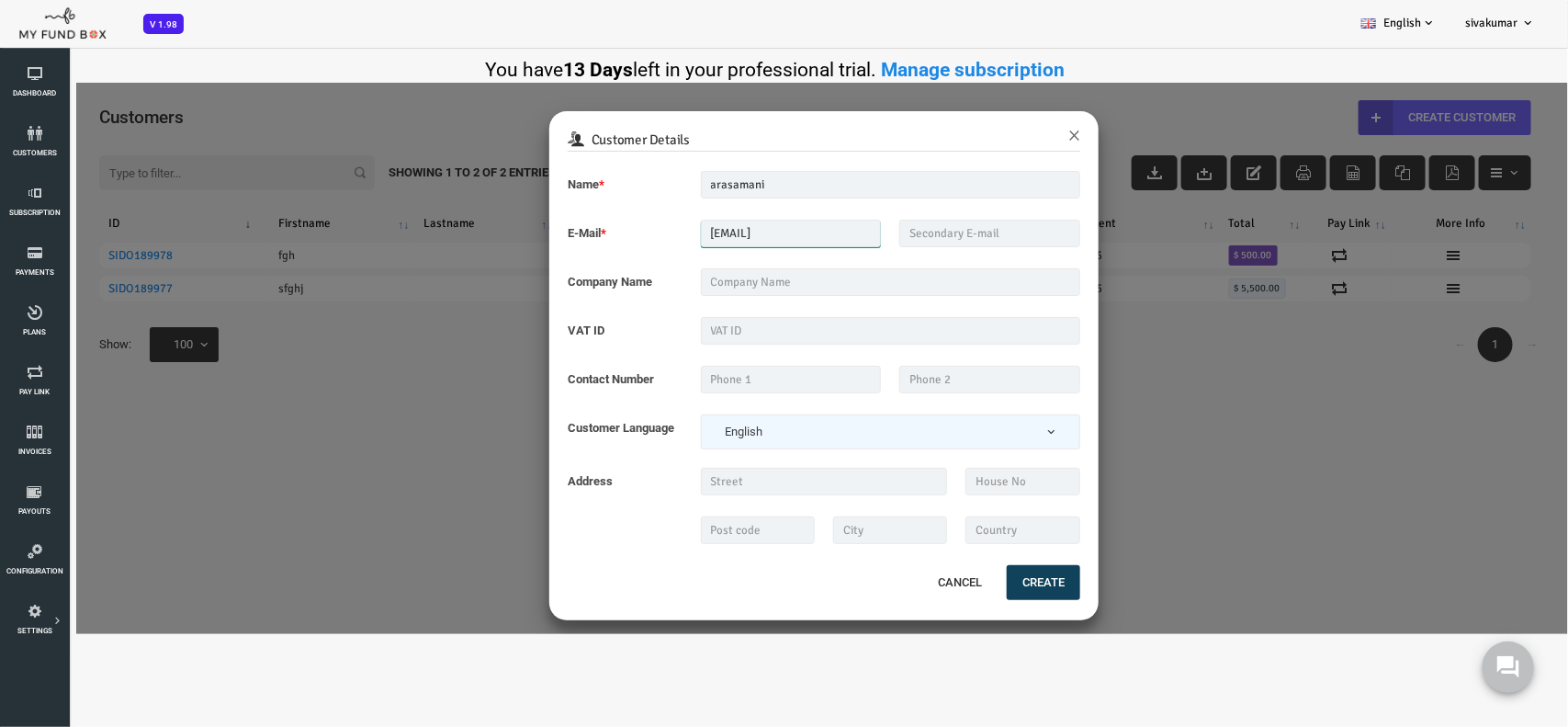 type on "arasumani@myfundbox.de" 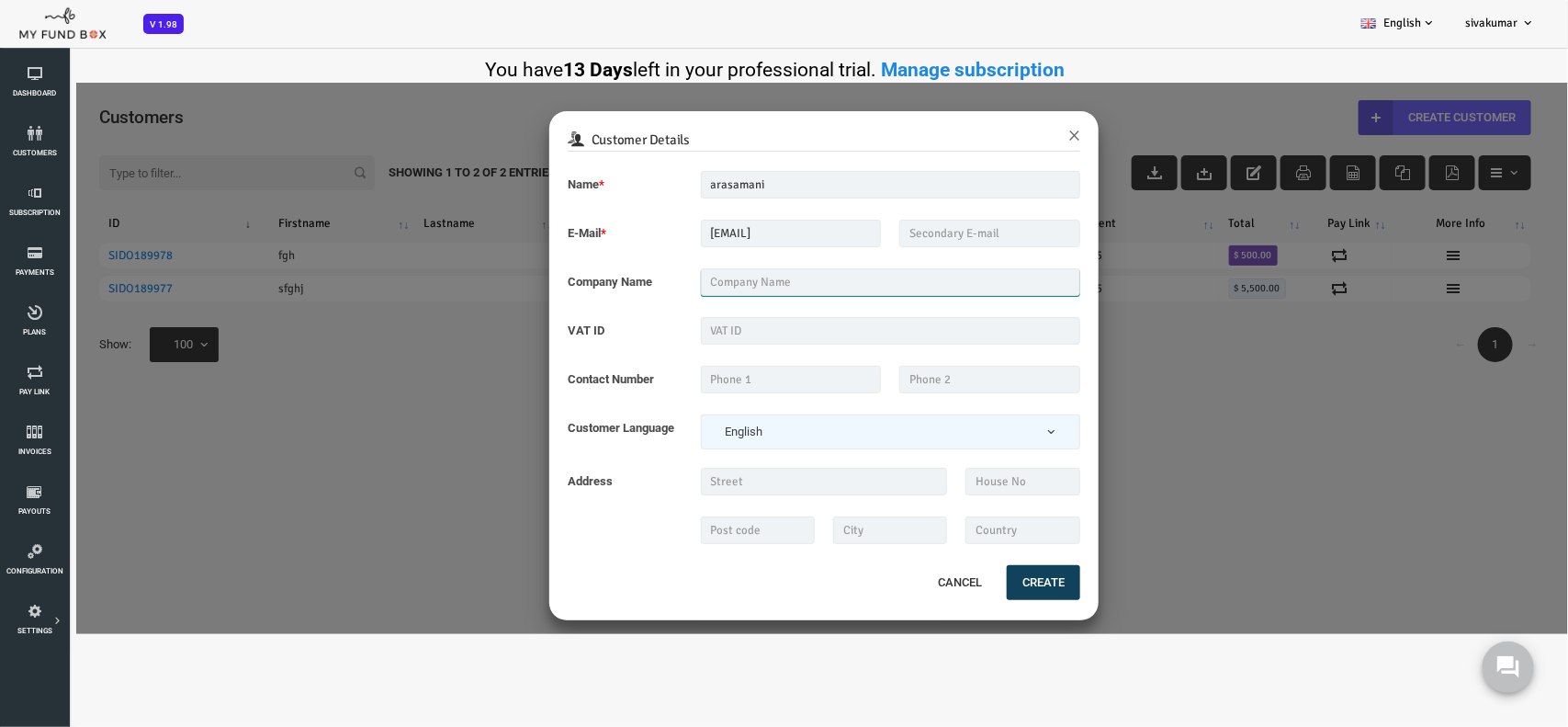 click at bounding box center (829, 282) 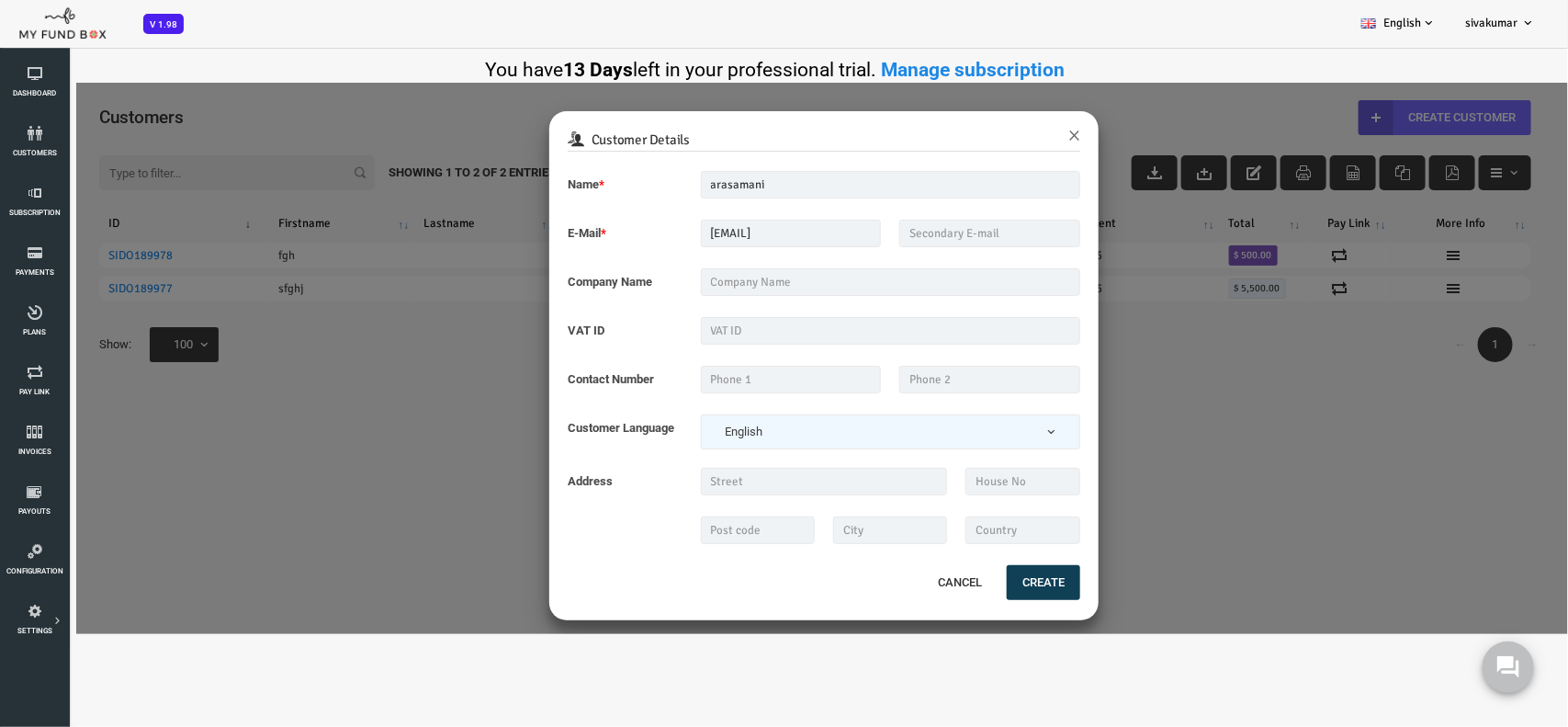 click on "Create" at bounding box center [981, 583] 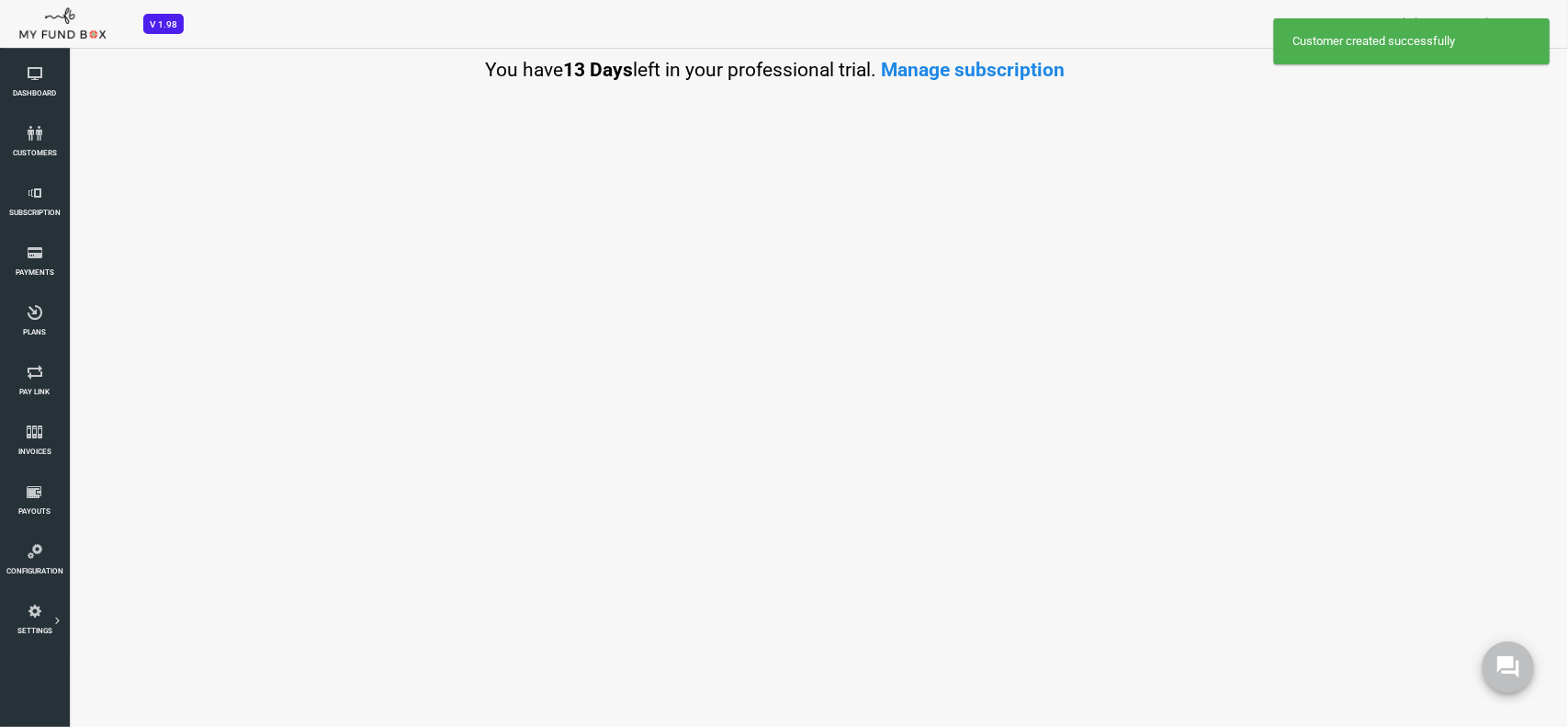 select on "100" 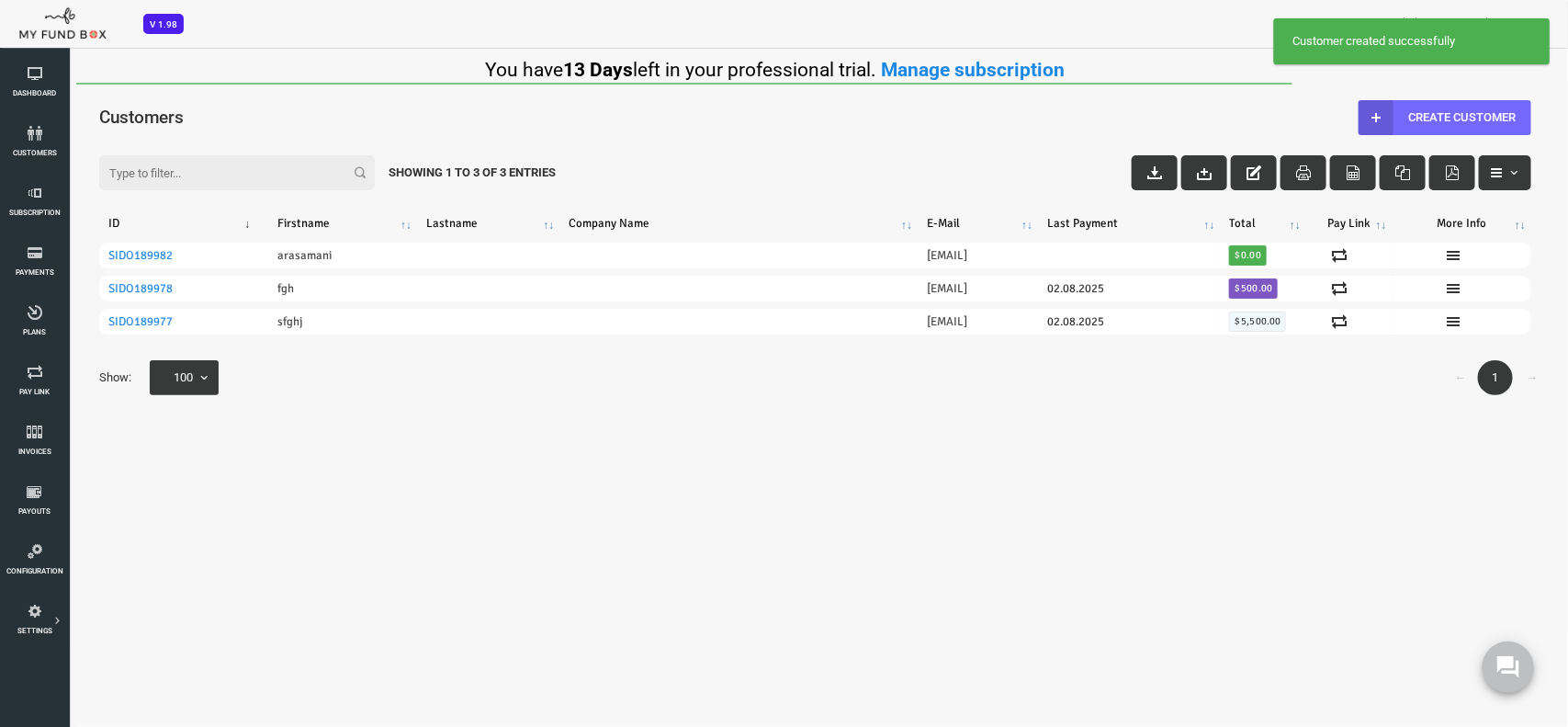 scroll, scrollTop: 0, scrollLeft: 0, axis: both 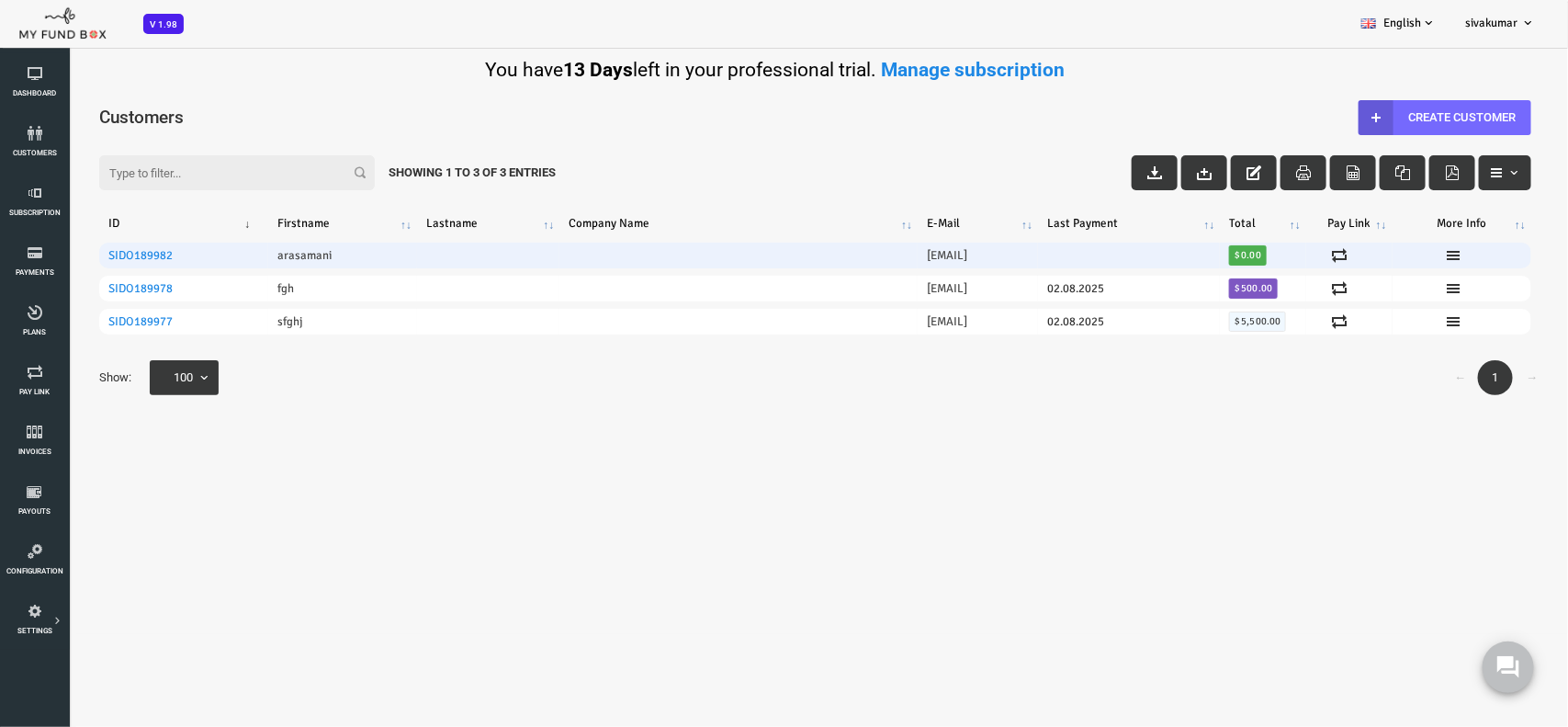 click on "$ 0.00" 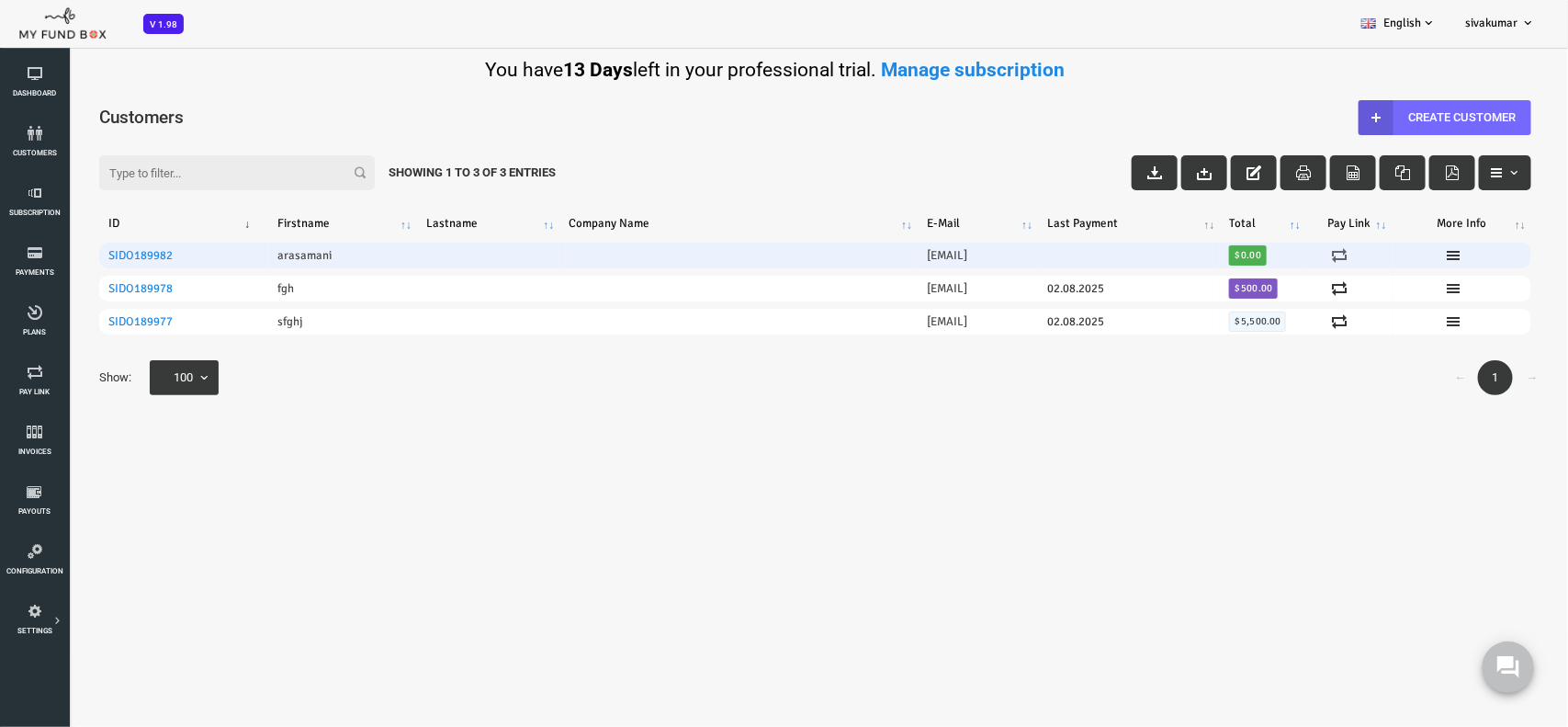 click 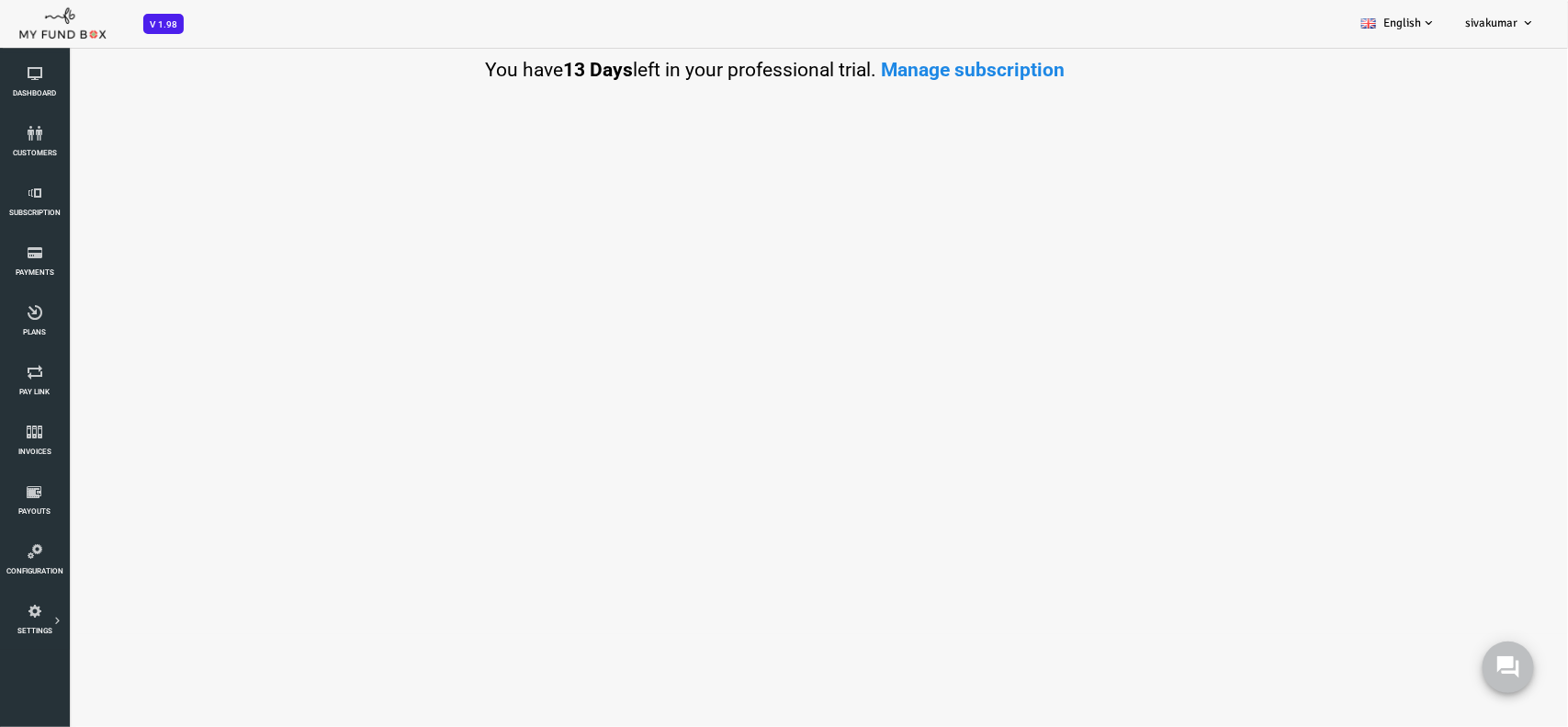 scroll, scrollTop: 0, scrollLeft: 0, axis: both 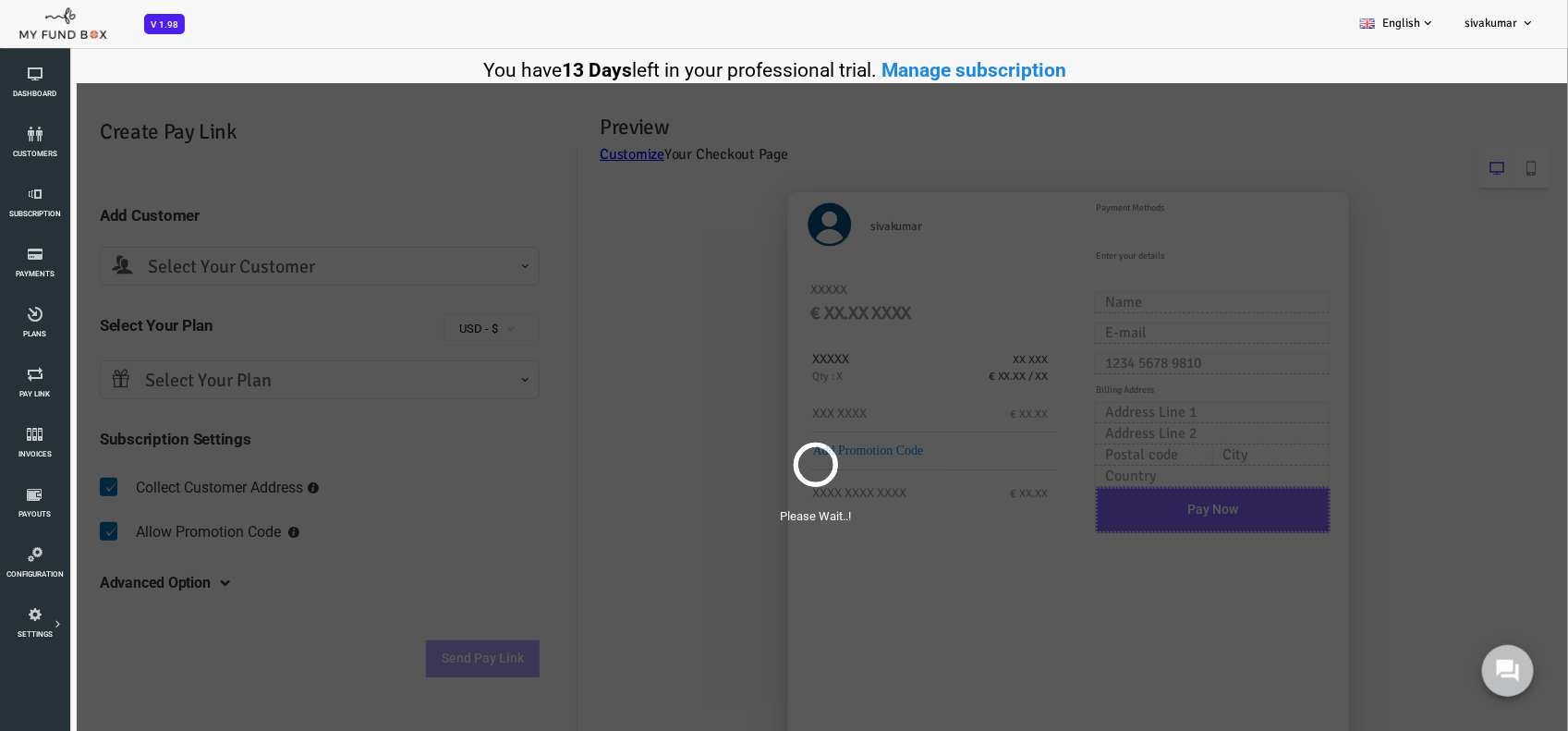 select on "arasumani@myfundbox.de" 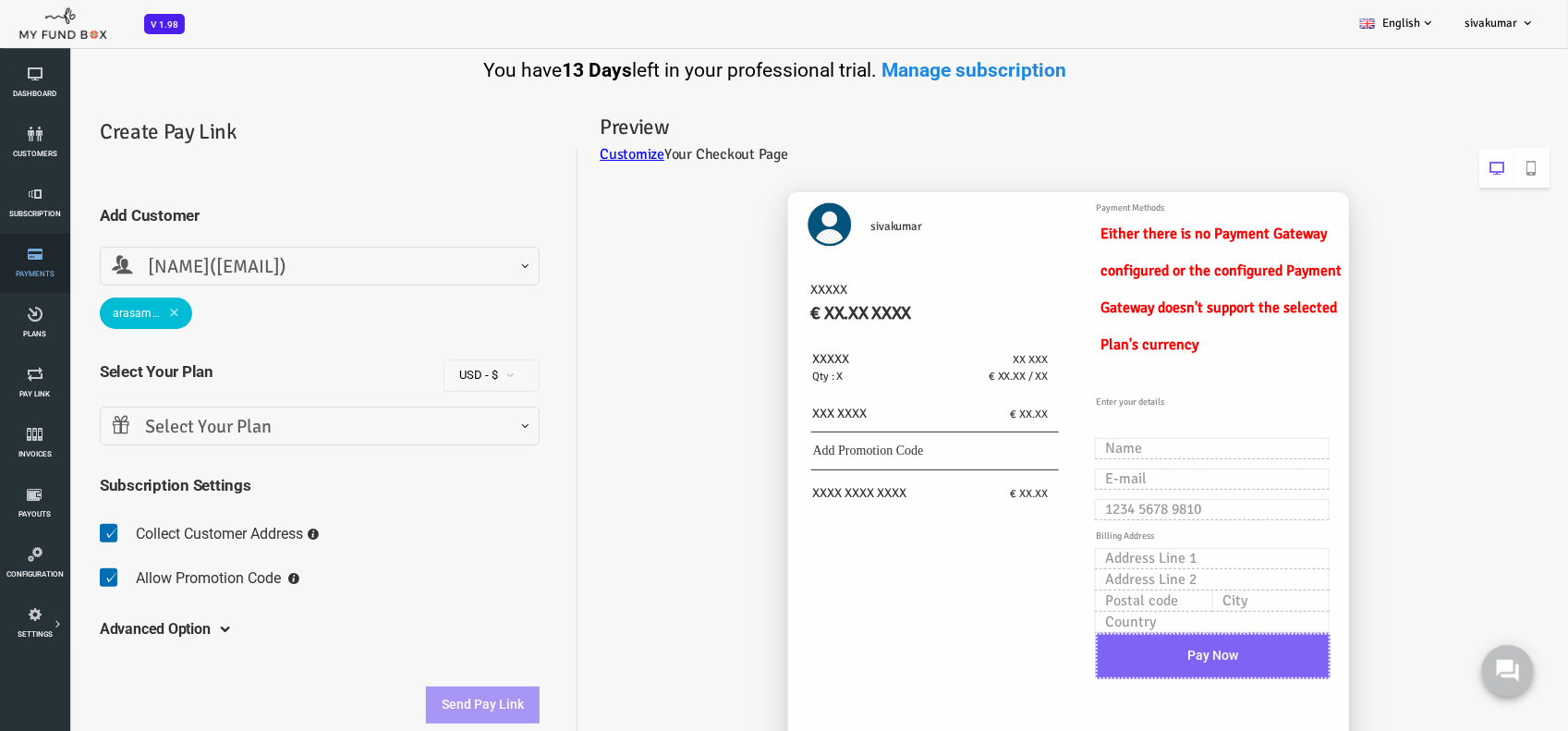 click 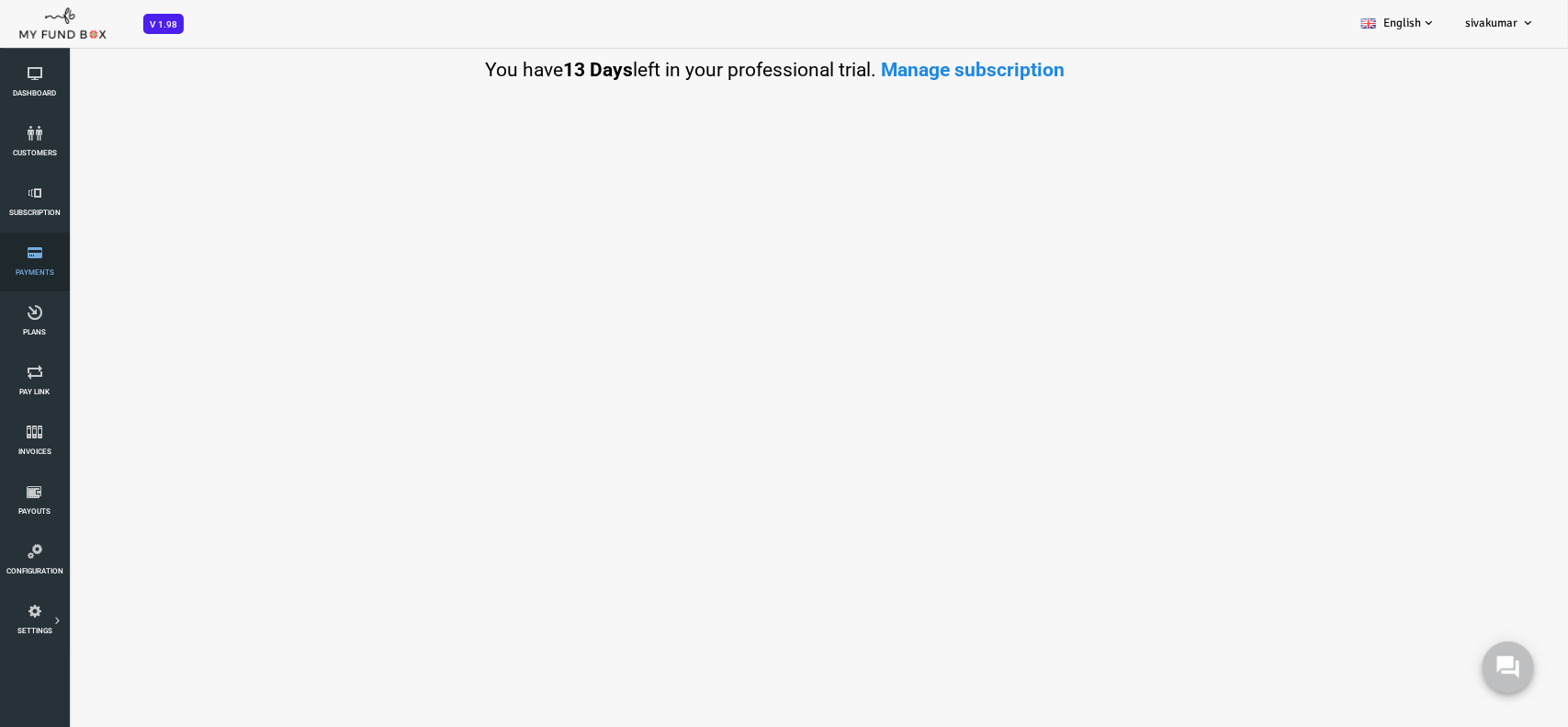 select on "100" 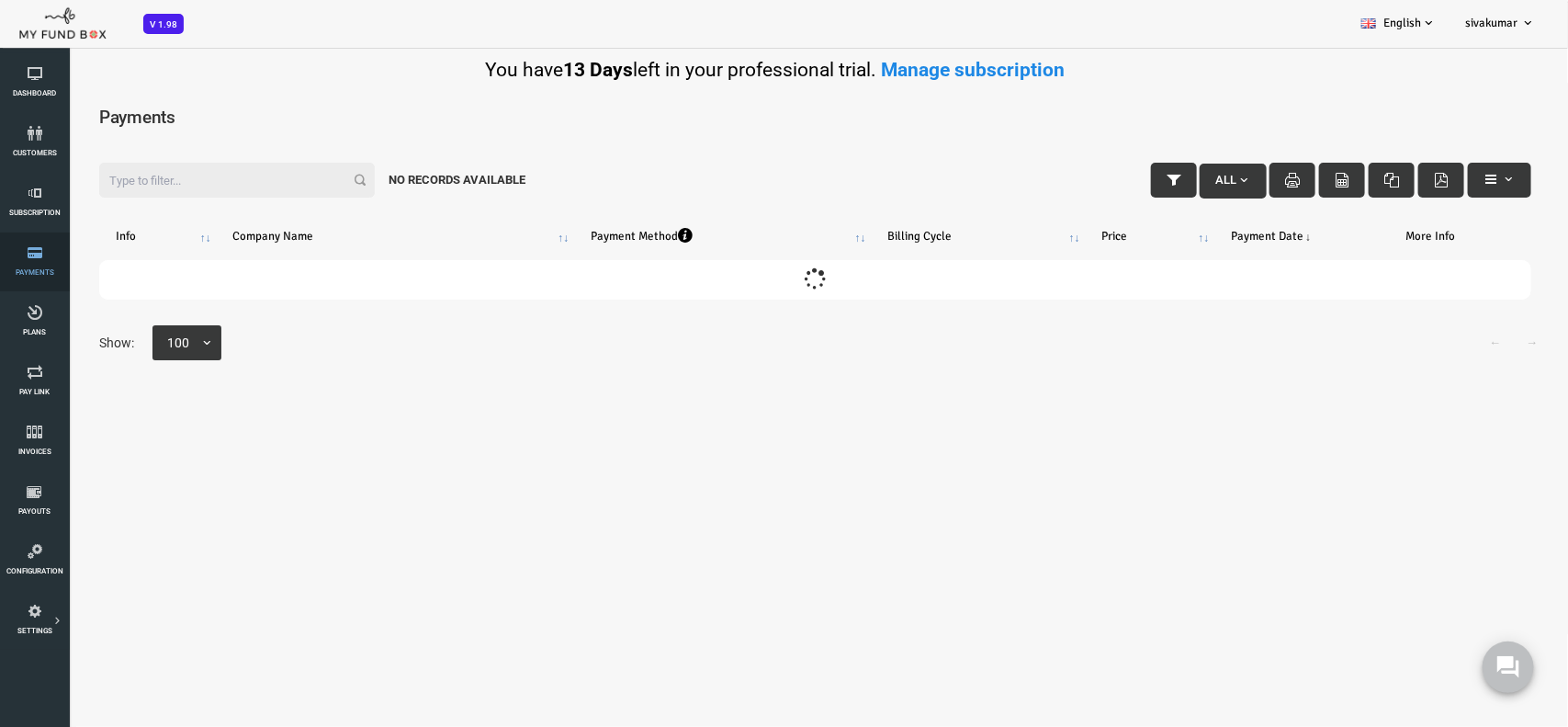 scroll, scrollTop: 0, scrollLeft: 0, axis: both 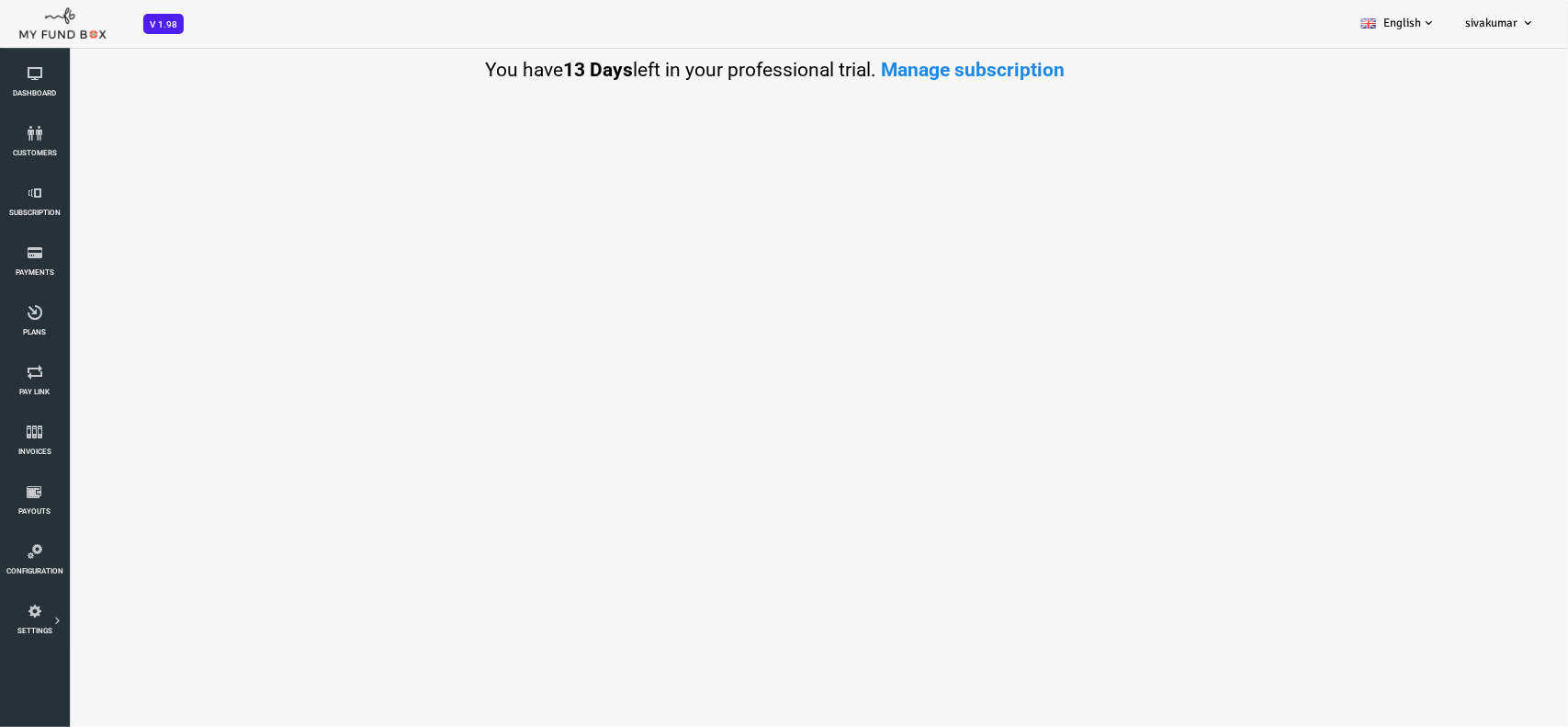 select on "100" 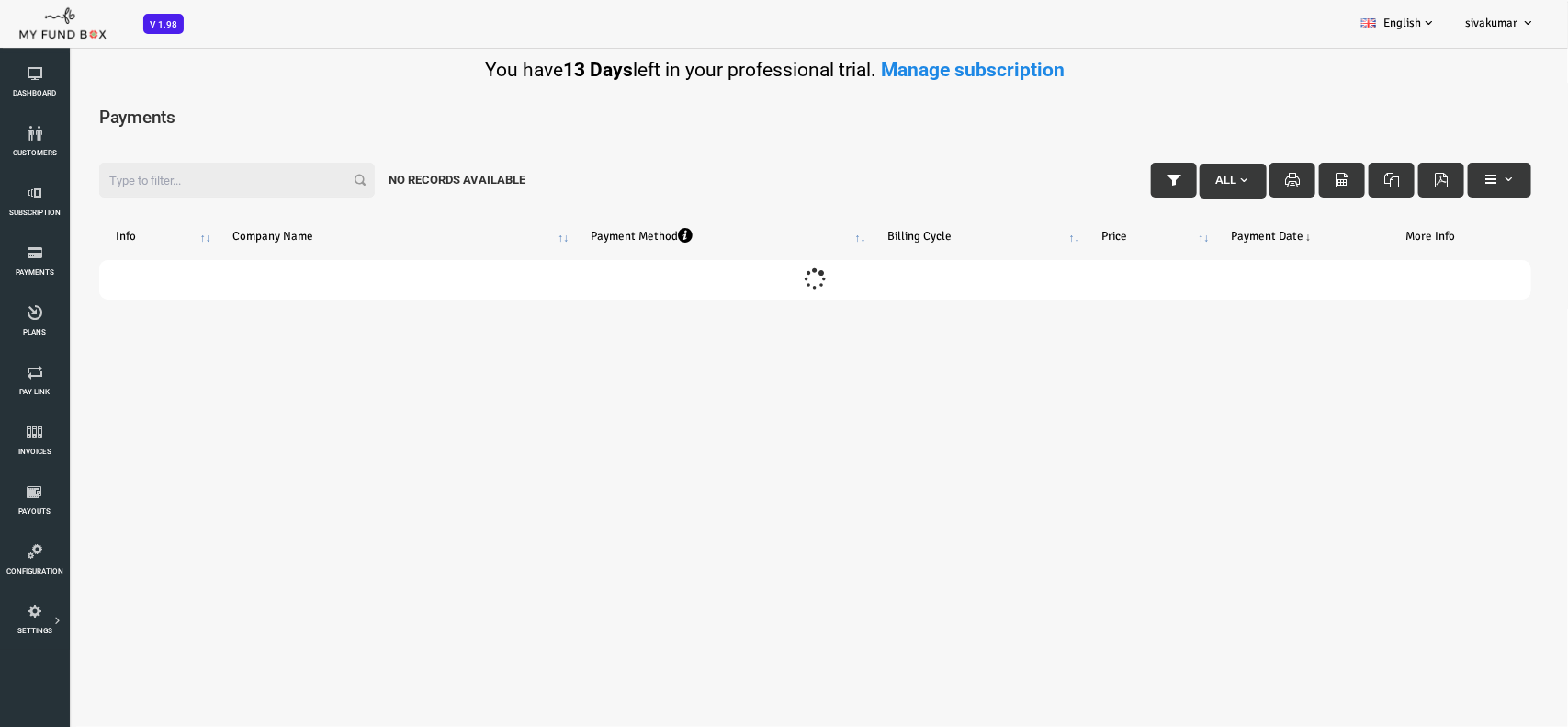 scroll, scrollTop: 0, scrollLeft: 0, axis: both 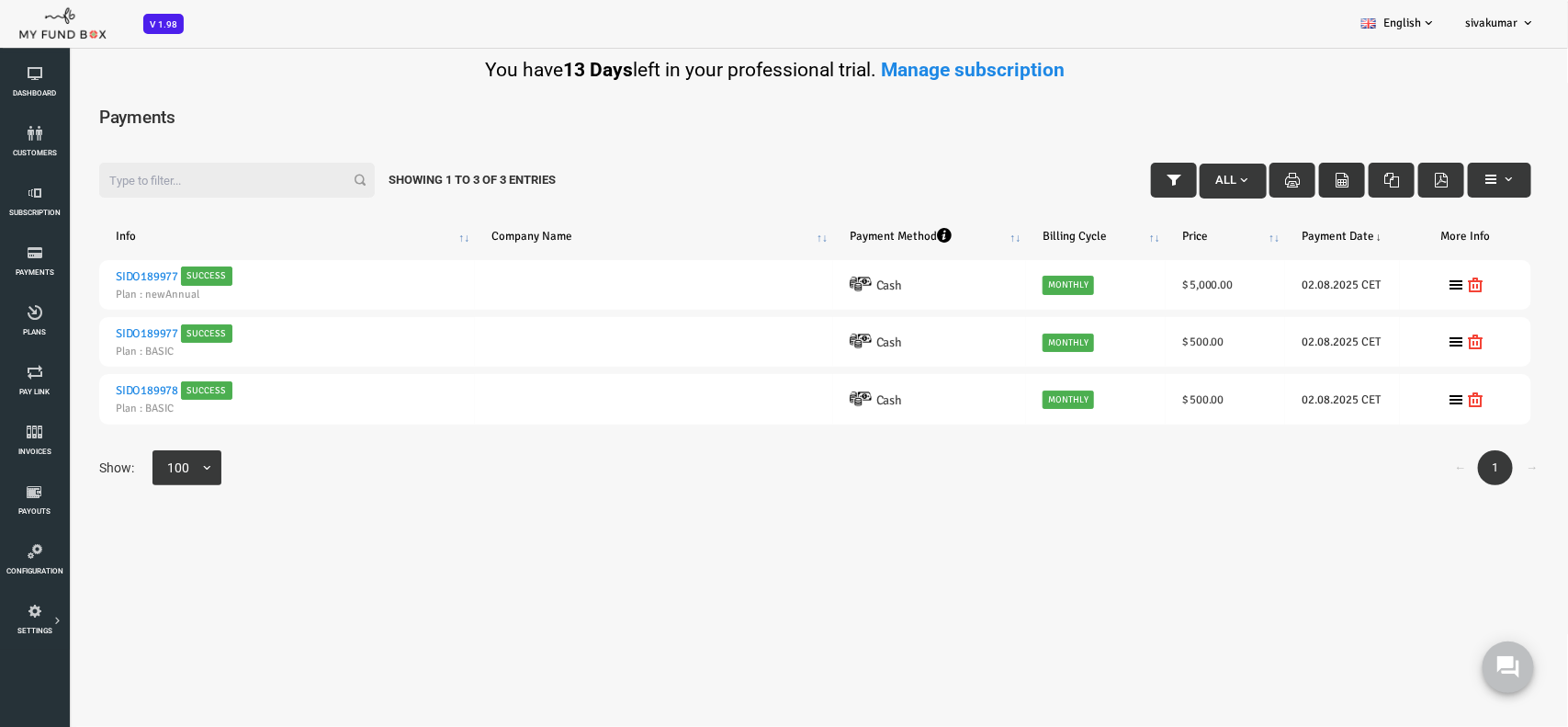 click at bounding box center (1280, 180) 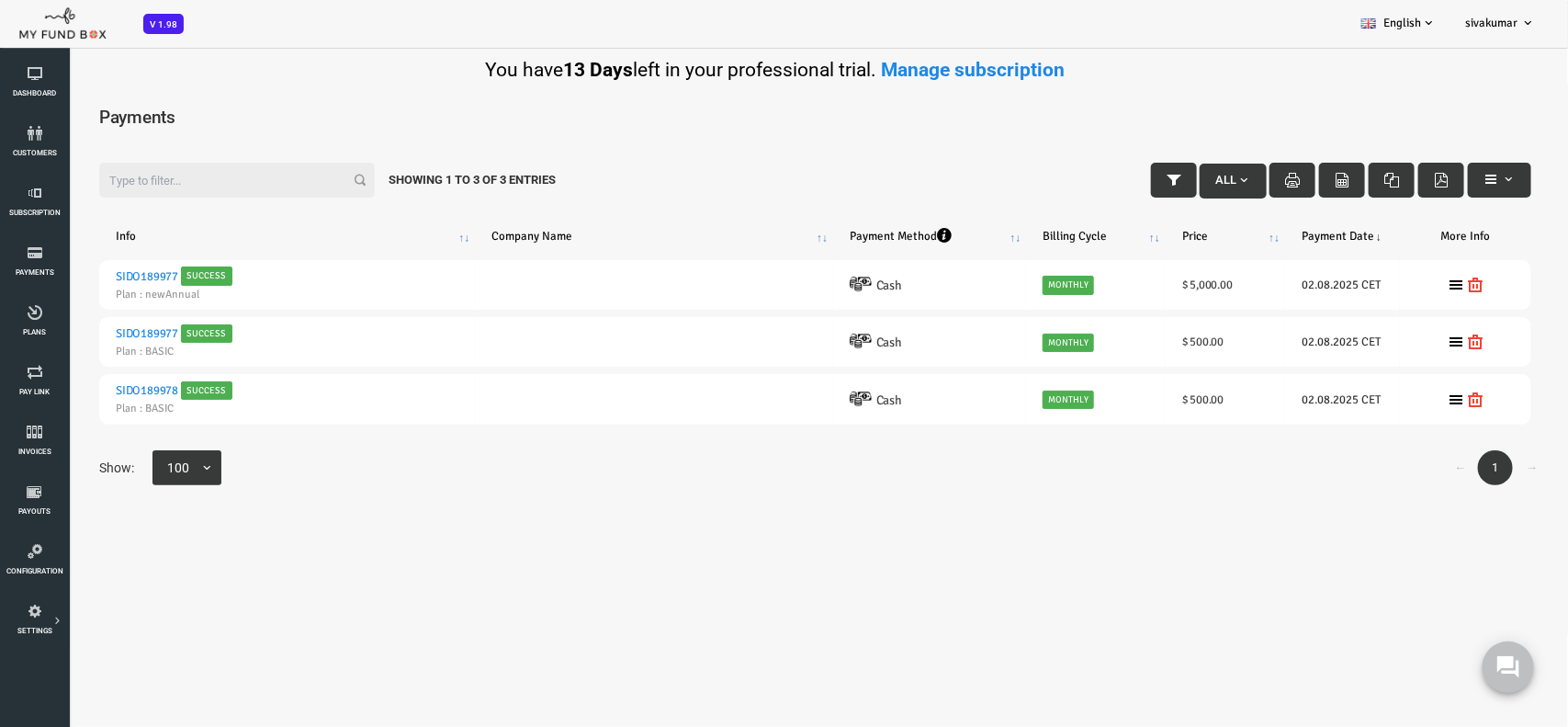 click on "Subscriber not found
Beneficiary Not Found
Partner Not Found!!!!
Please Fill out this field
Please Enter an E-mail Address
Enter The Valid Payment Status
Showing
Entries
No matching records found
(Filtered From
Total Entries)
No records available
sivakumar" at bounding box center [752, 368] 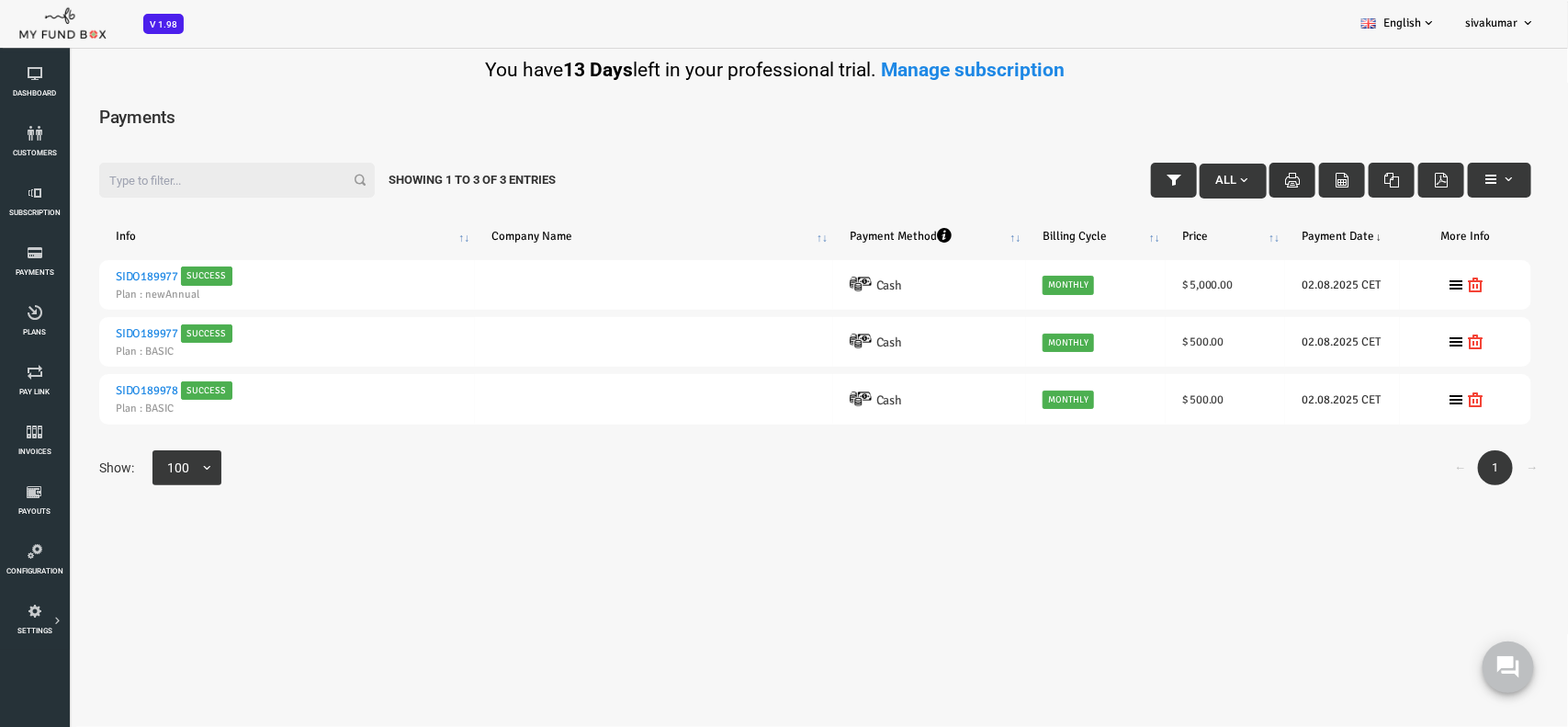 click at bounding box center (1230, 180) 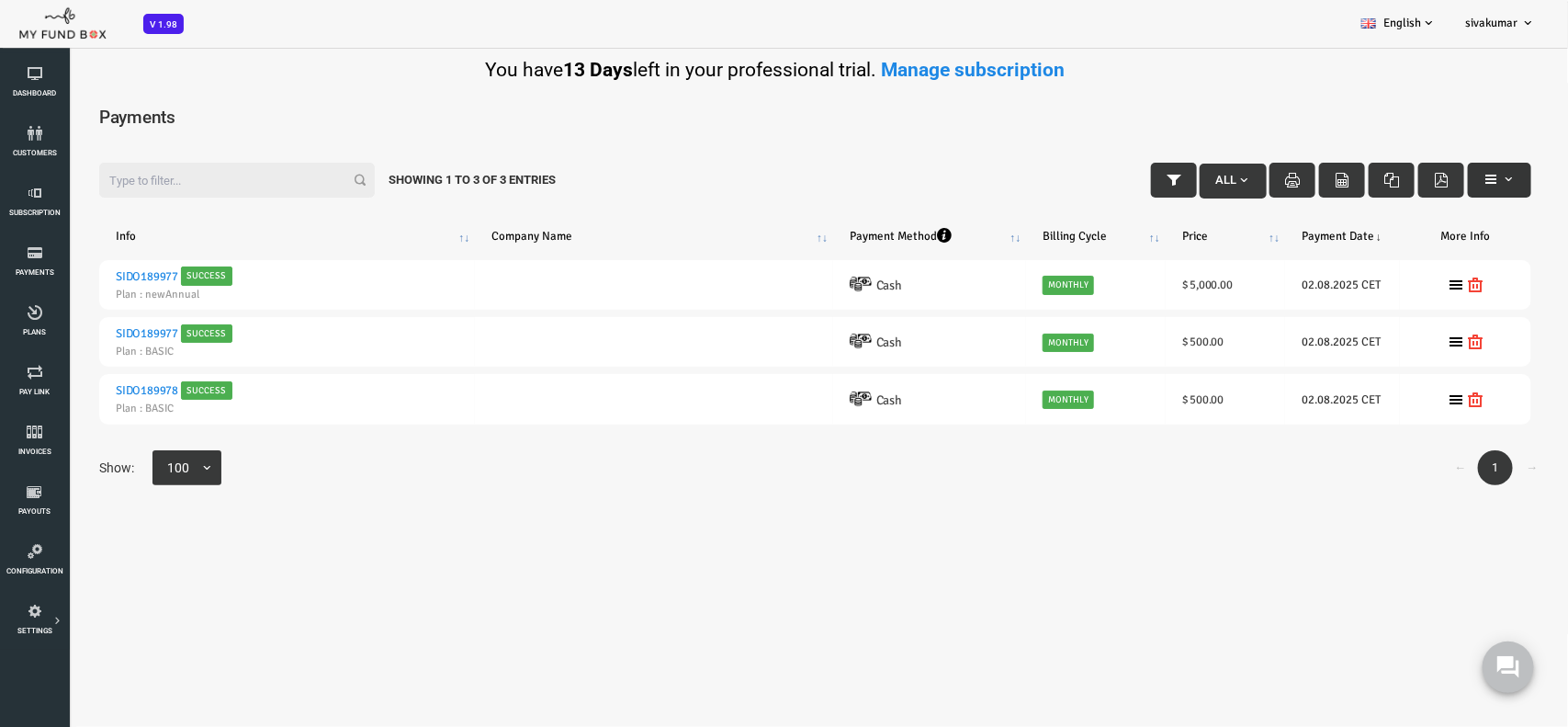 click at bounding box center [1437, 180] 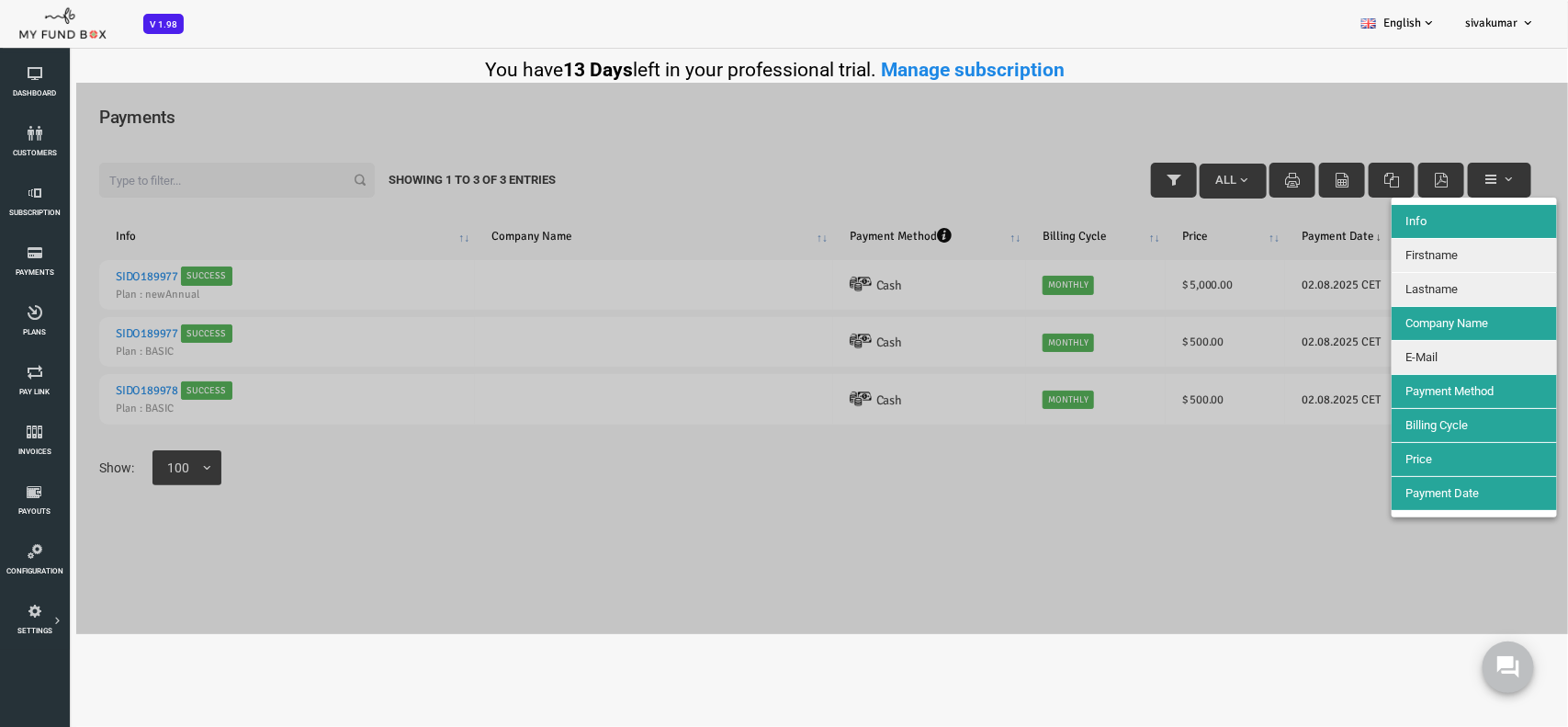 click at bounding box center [752, 358] 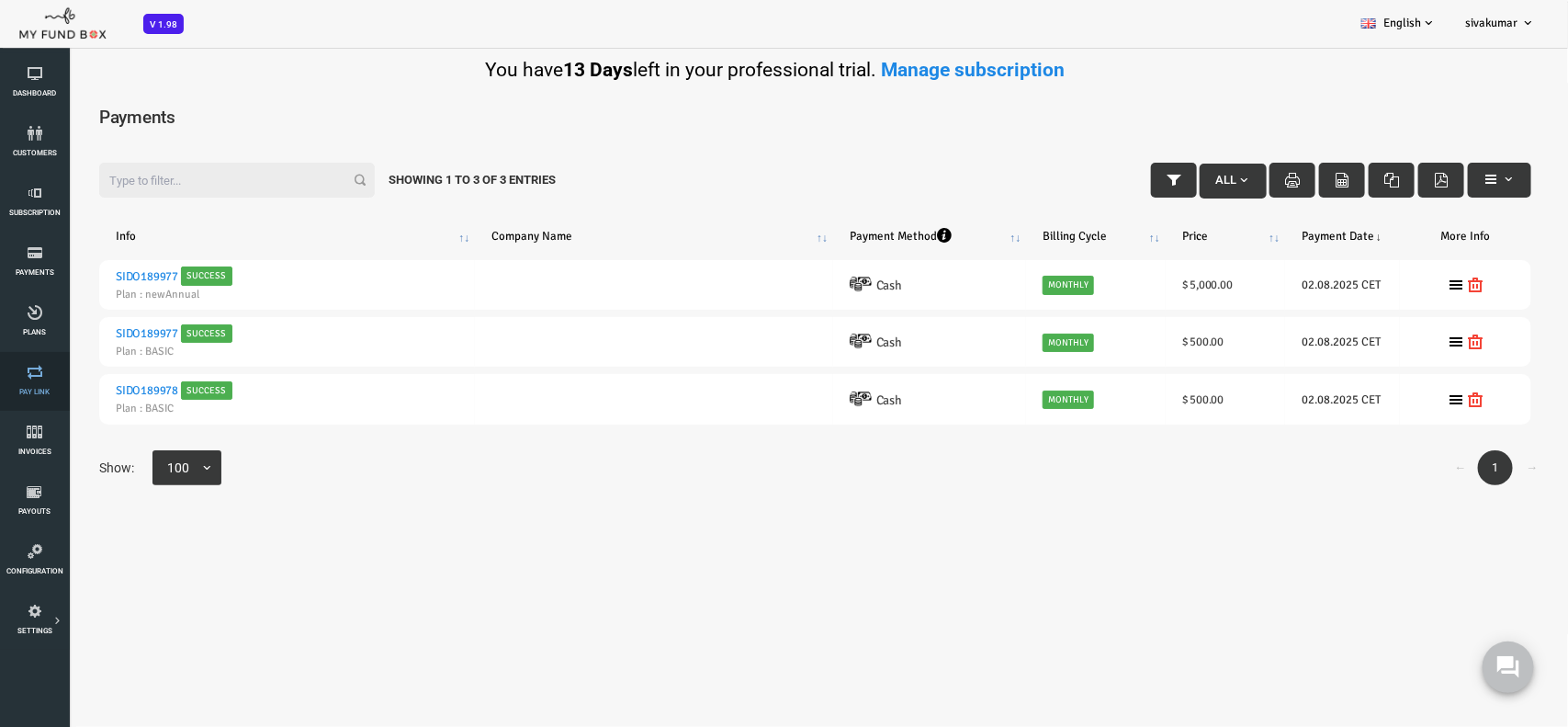click at bounding box center [34, 372] 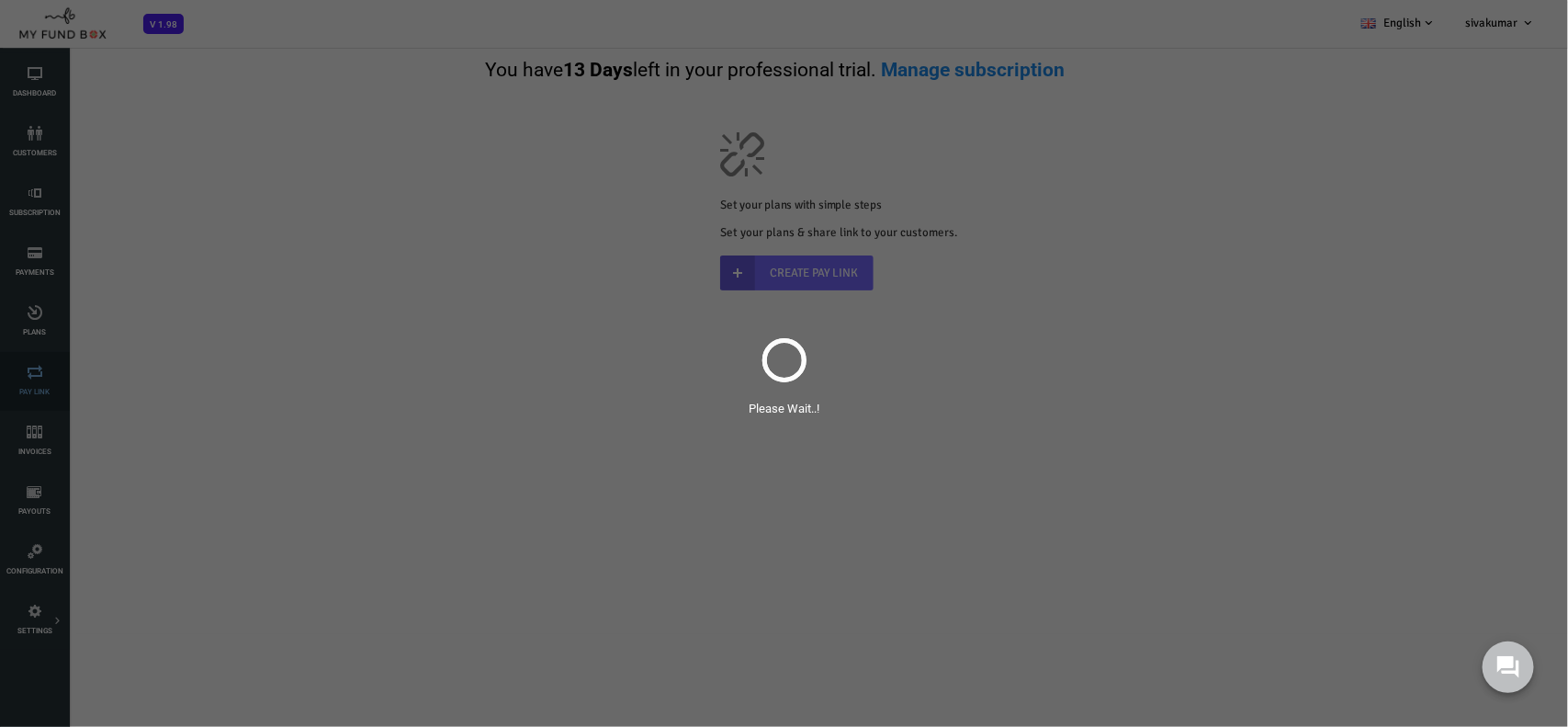 scroll, scrollTop: 0, scrollLeft: 0, axis: both 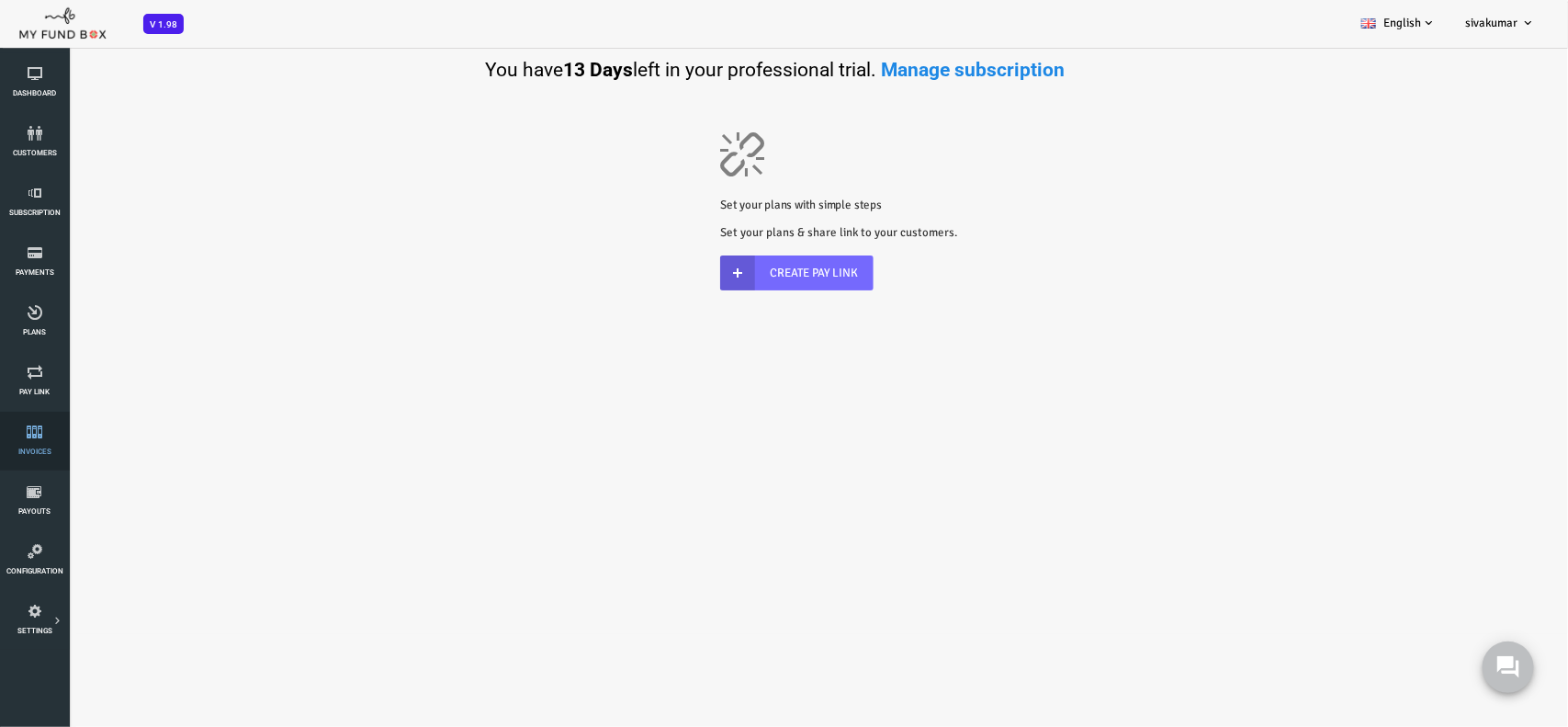 click at bounding box center (34, 432) 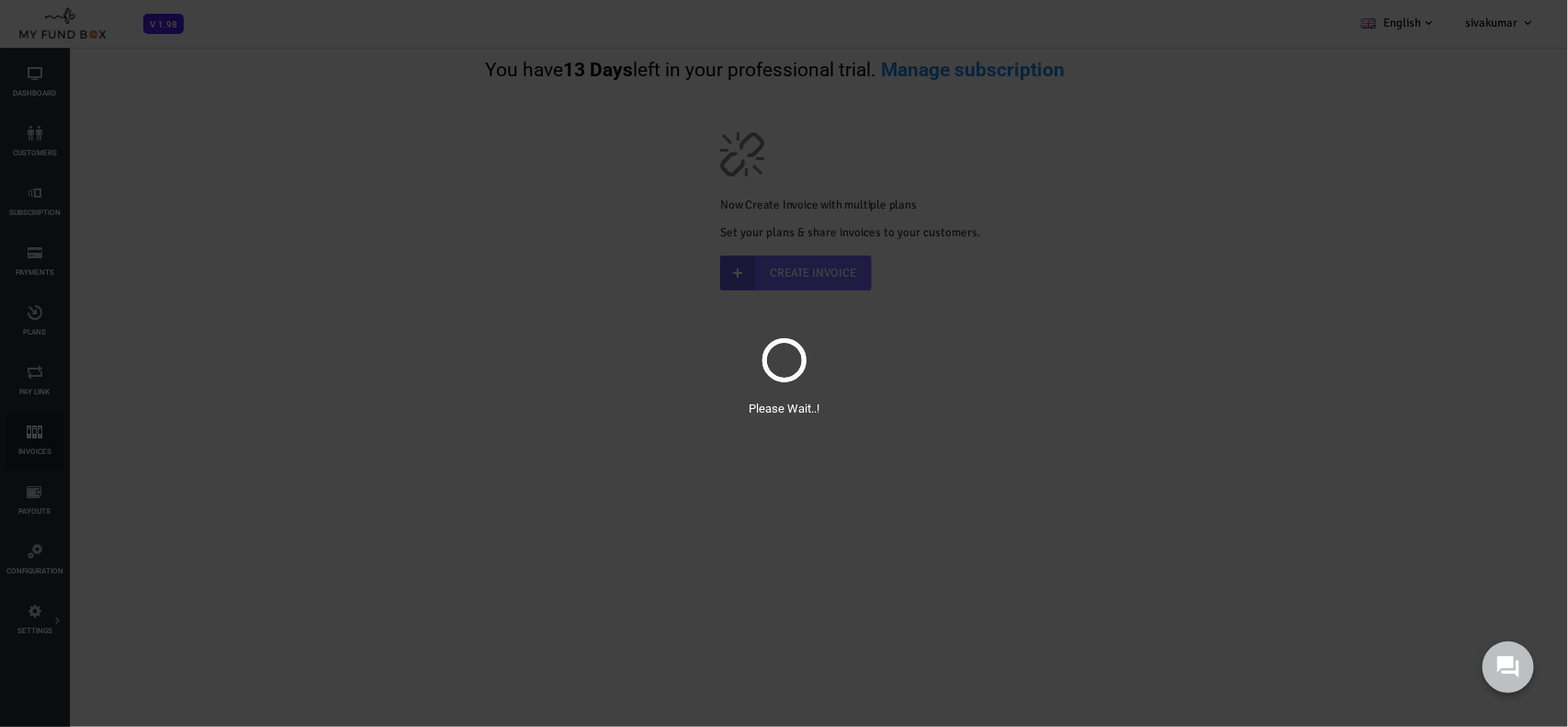 scroll, scrollTop: 0, scrollLeft: 0, axis: both 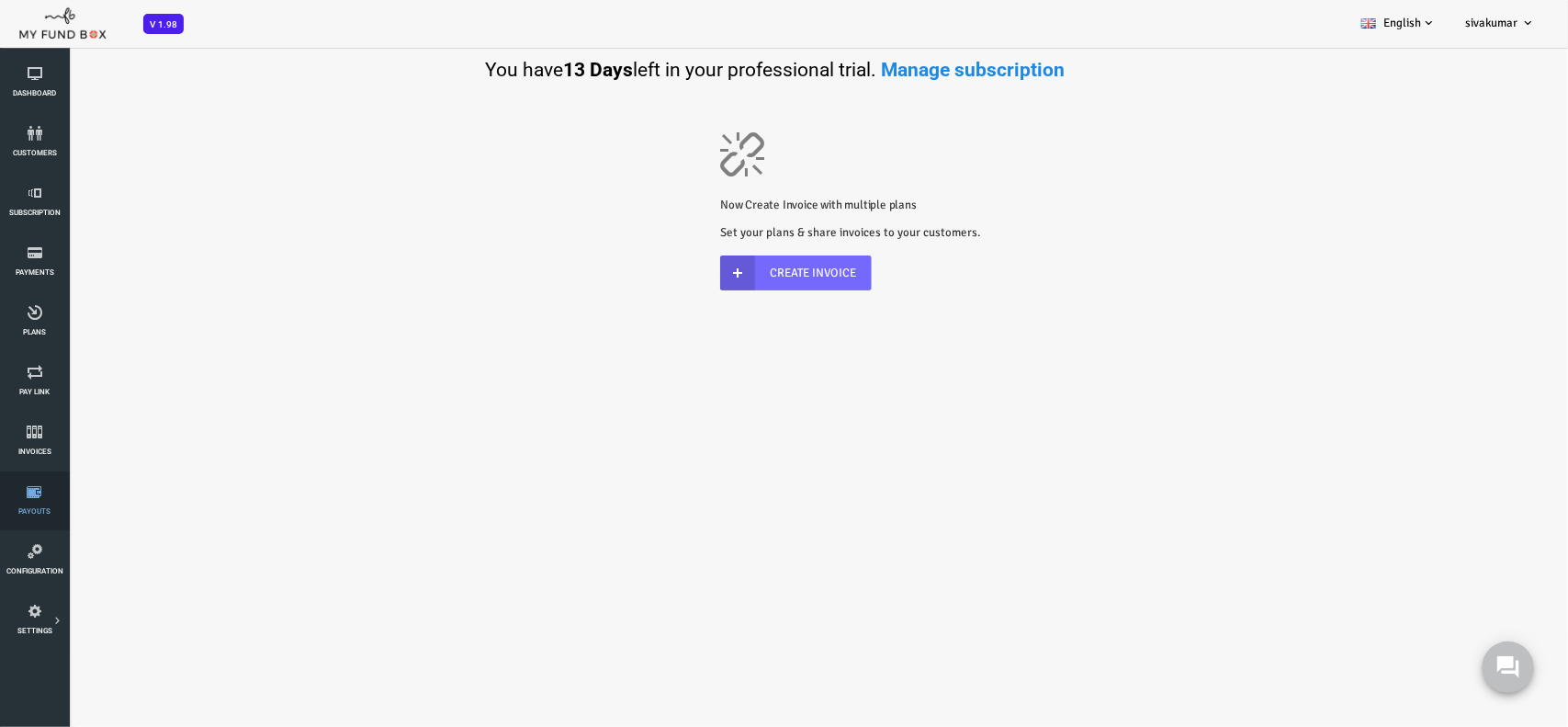 click at bounding box center [34, 492] 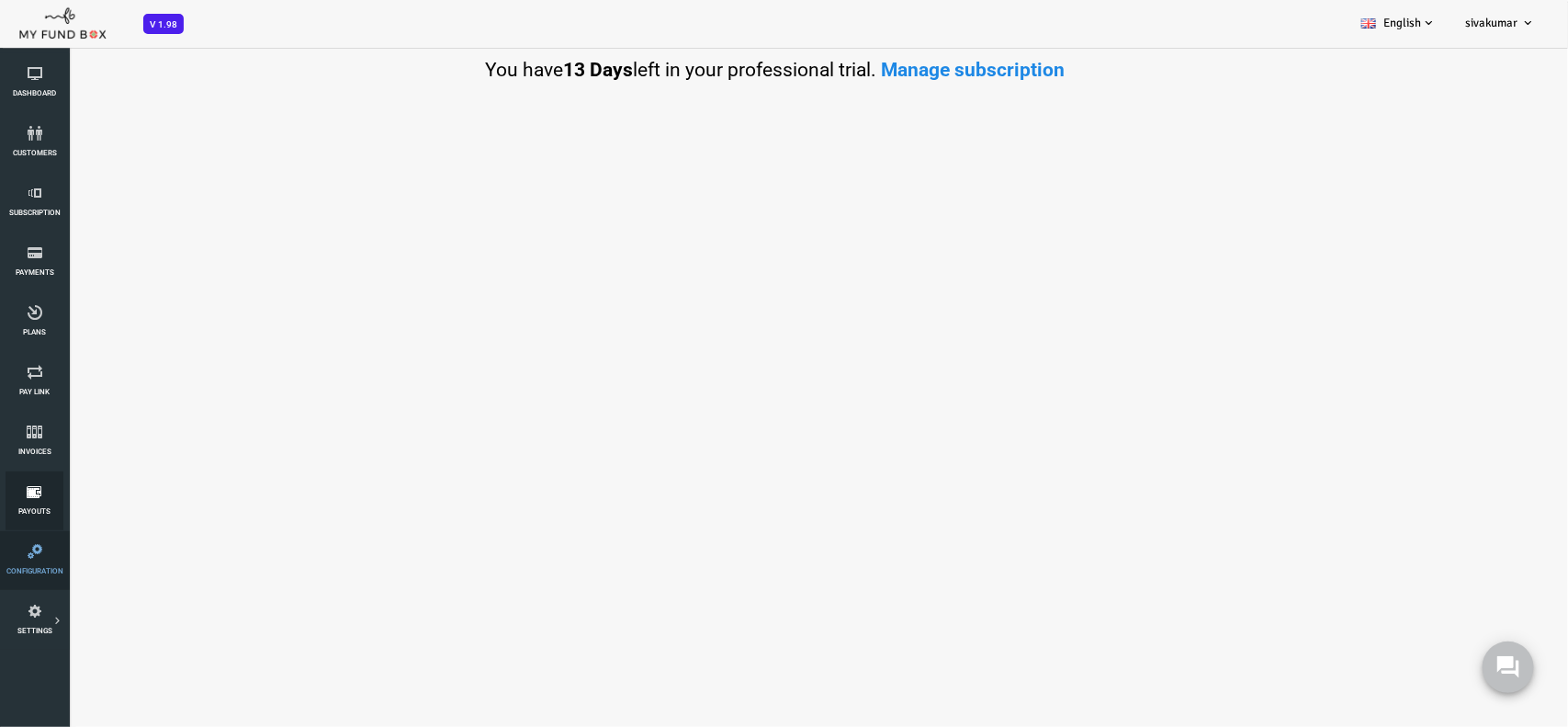 select on "100" 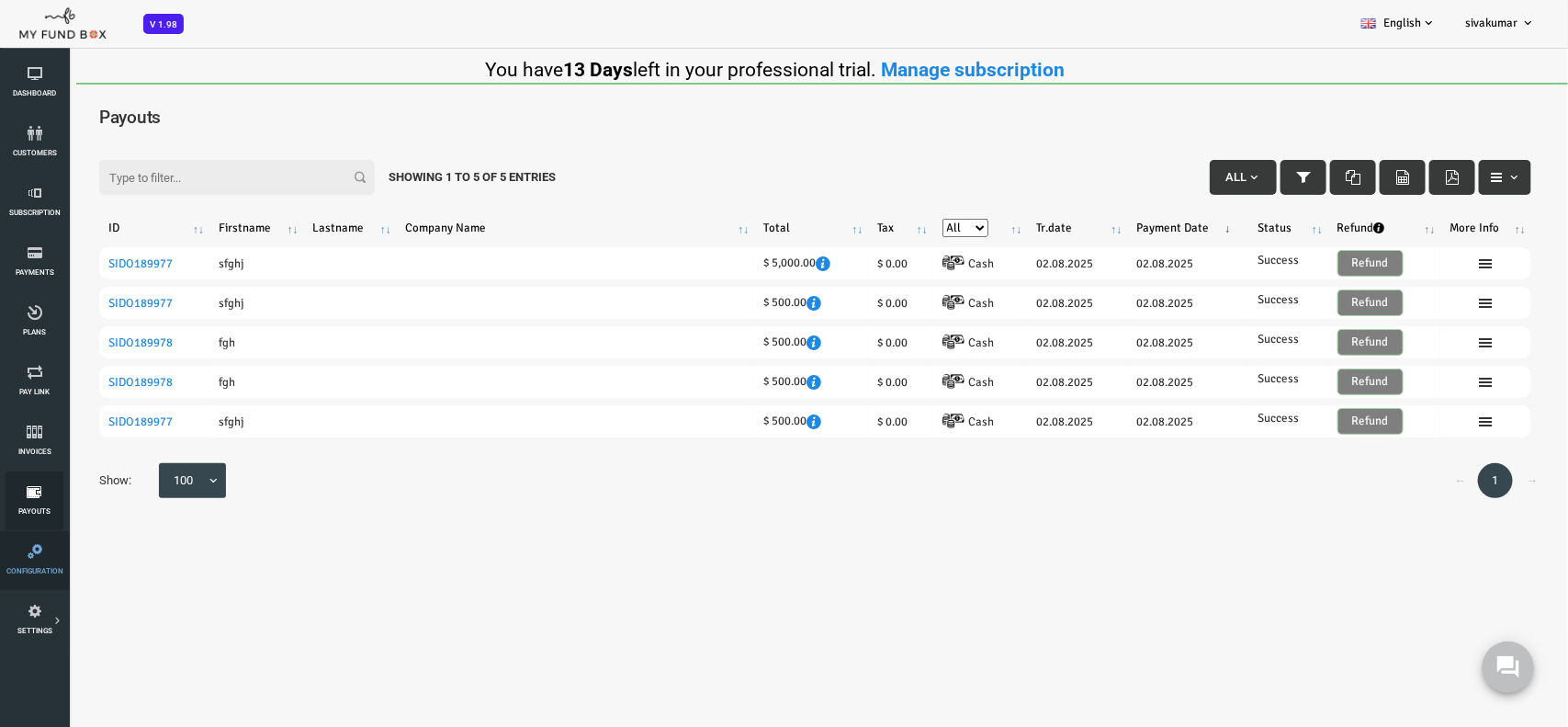 scroll, scrollTop: 0, scrollLeft: 0, axis: both 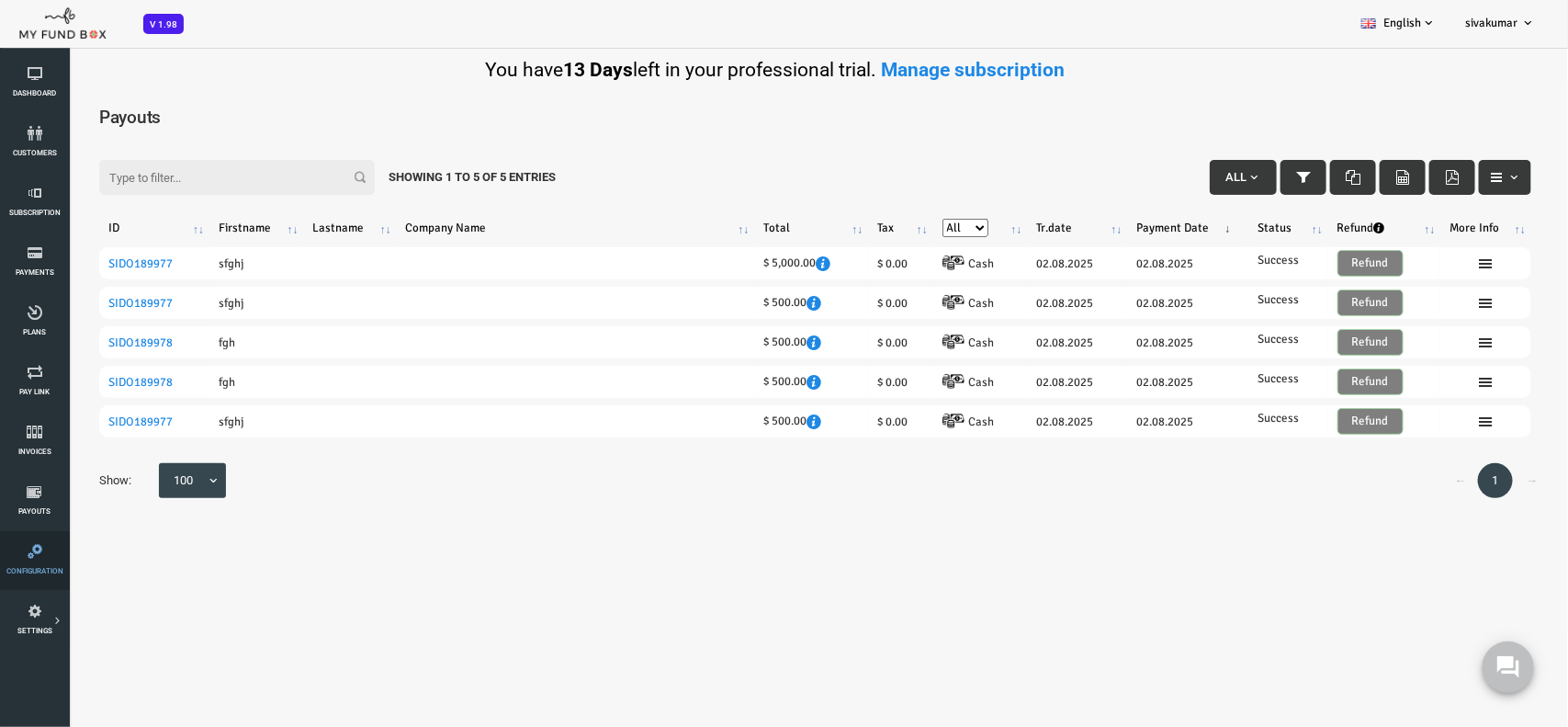 click at bounding box center [34, 551] 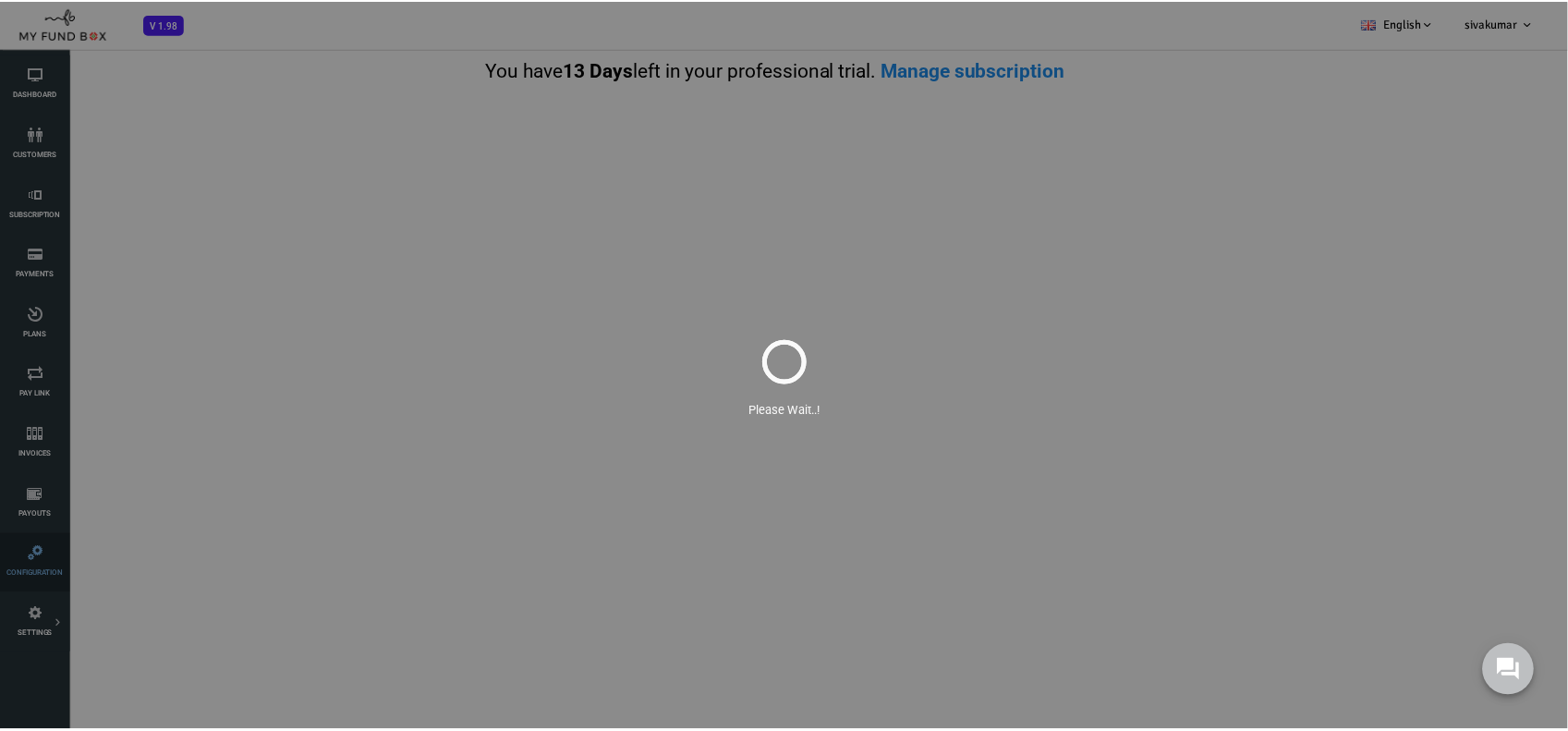 scroll, scrollTop: 0, scrollLeft: 0, axis: both 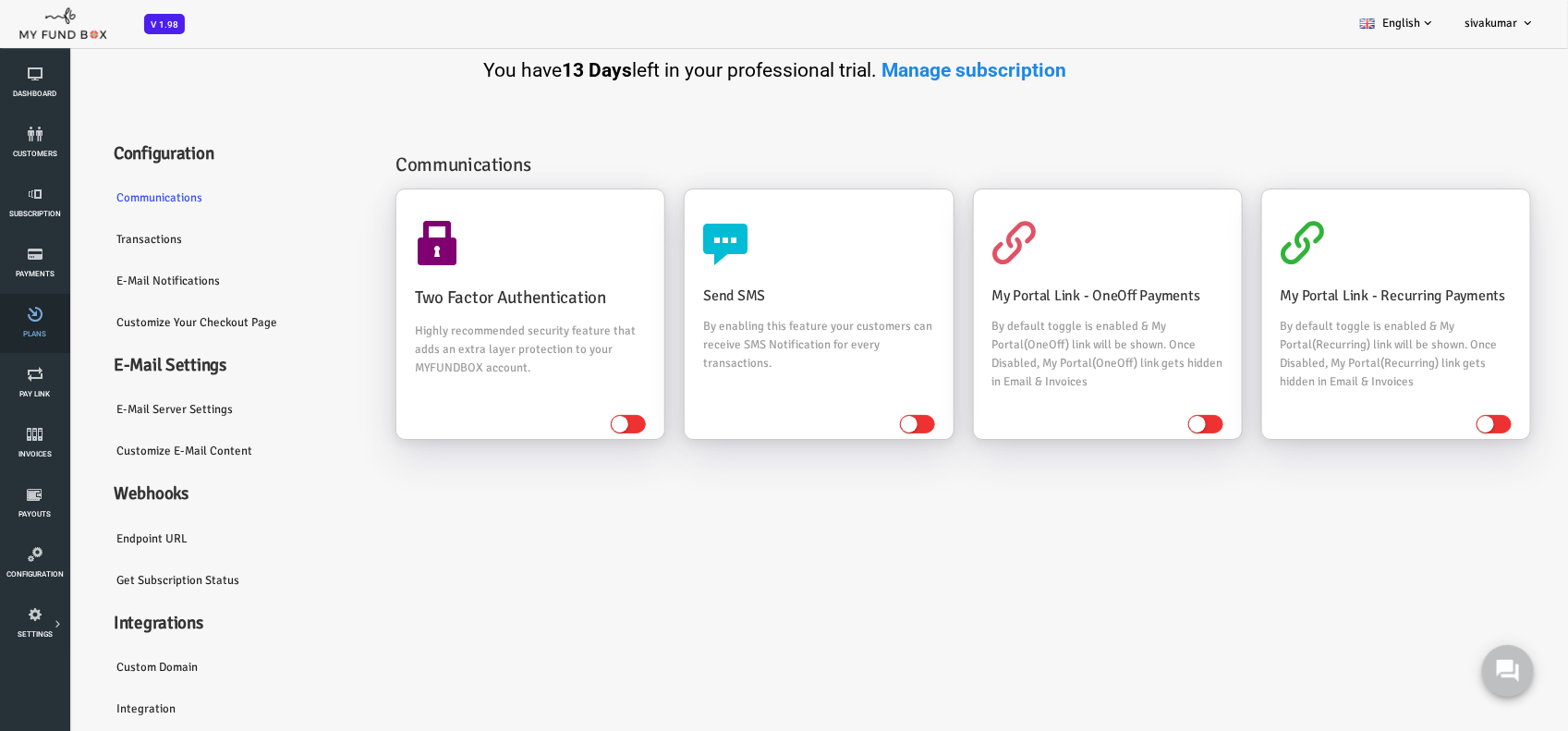 click at bounding box center (34, 314) 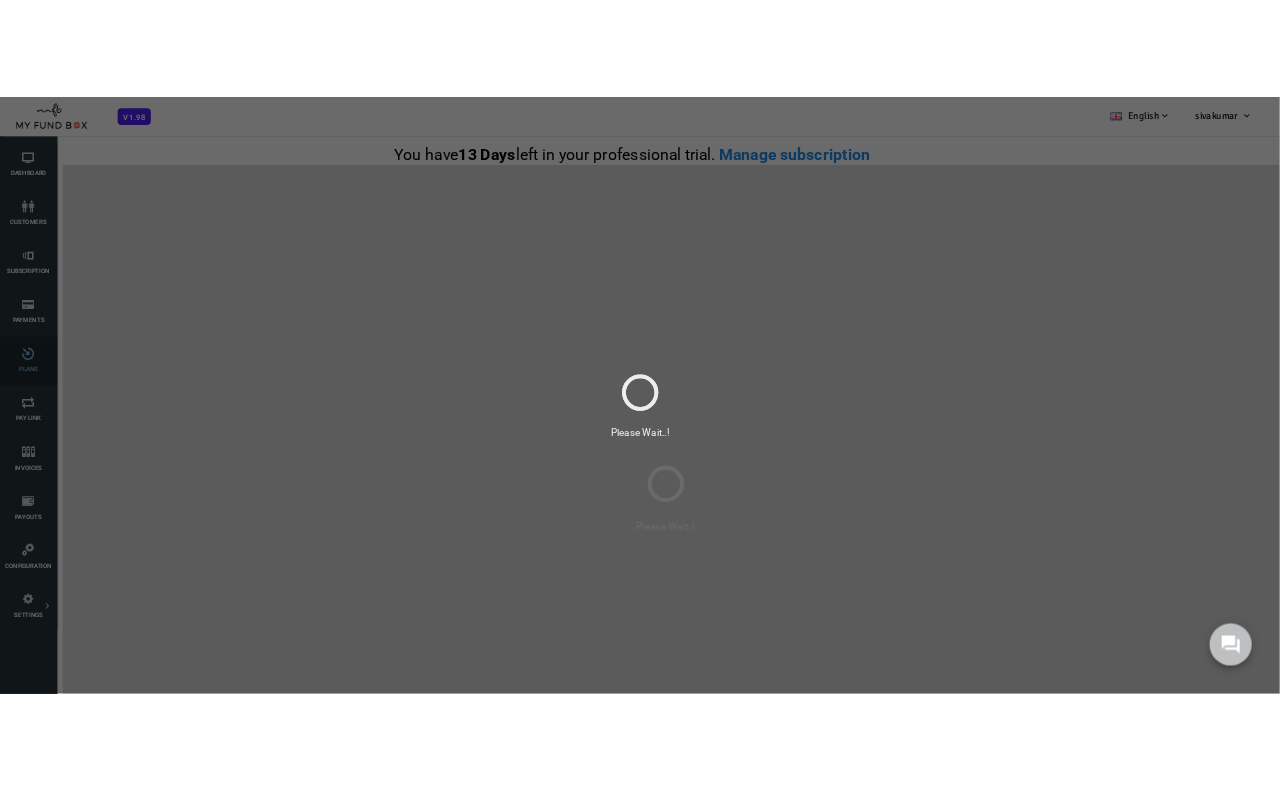 scroll, scrollTop: 0, scrollLeft: 0, axis: both 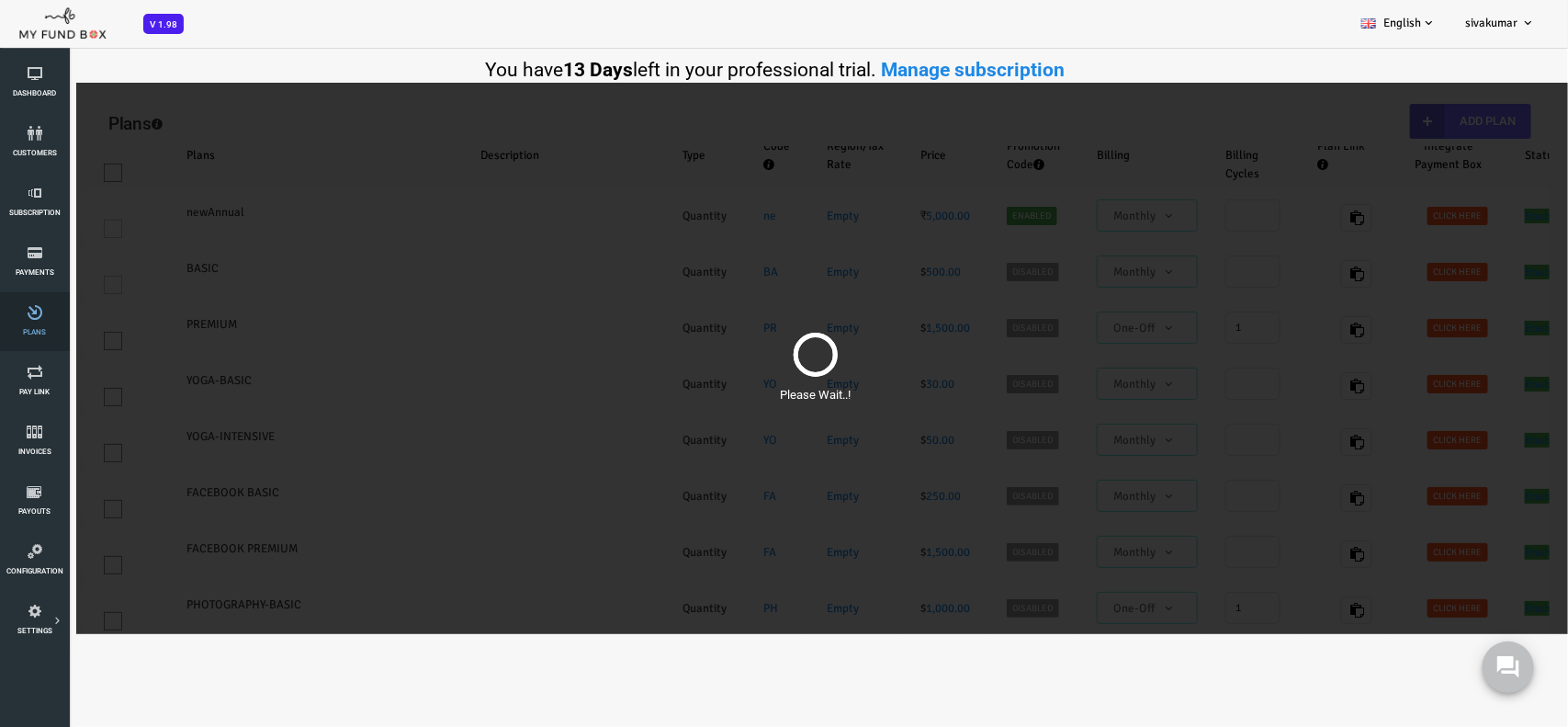 select on "100" 